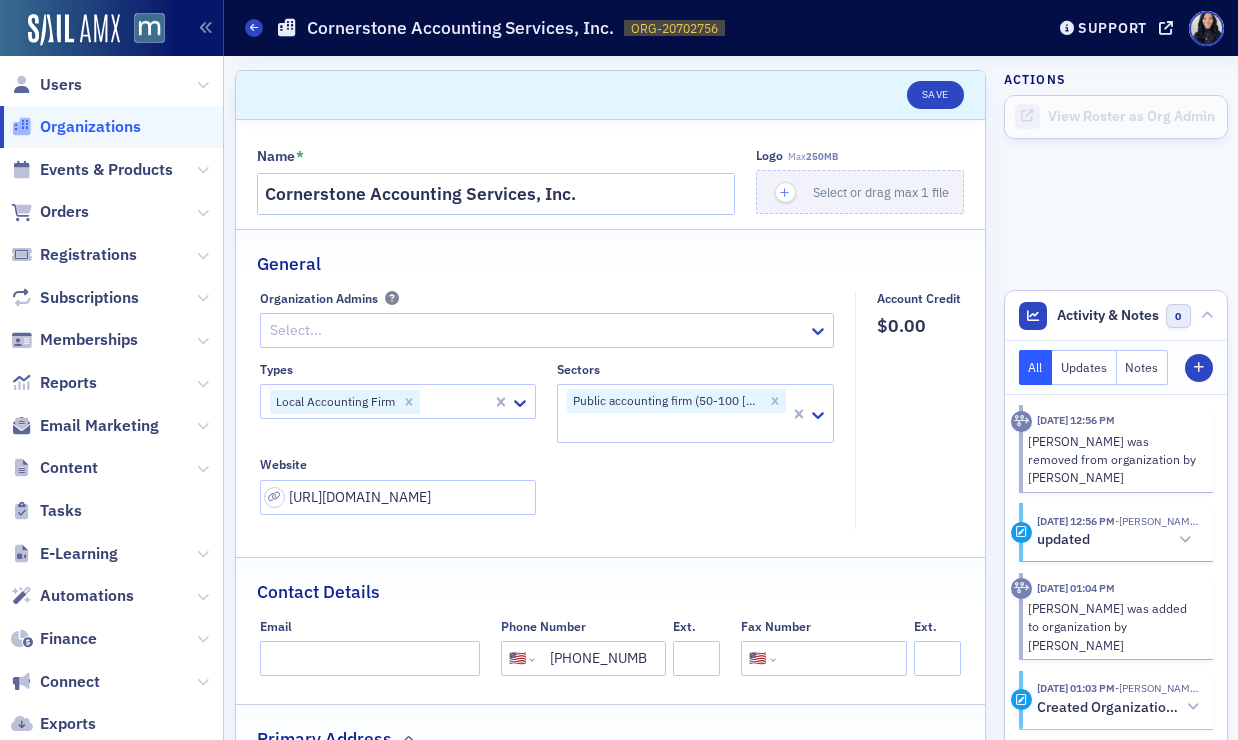 select on "US" 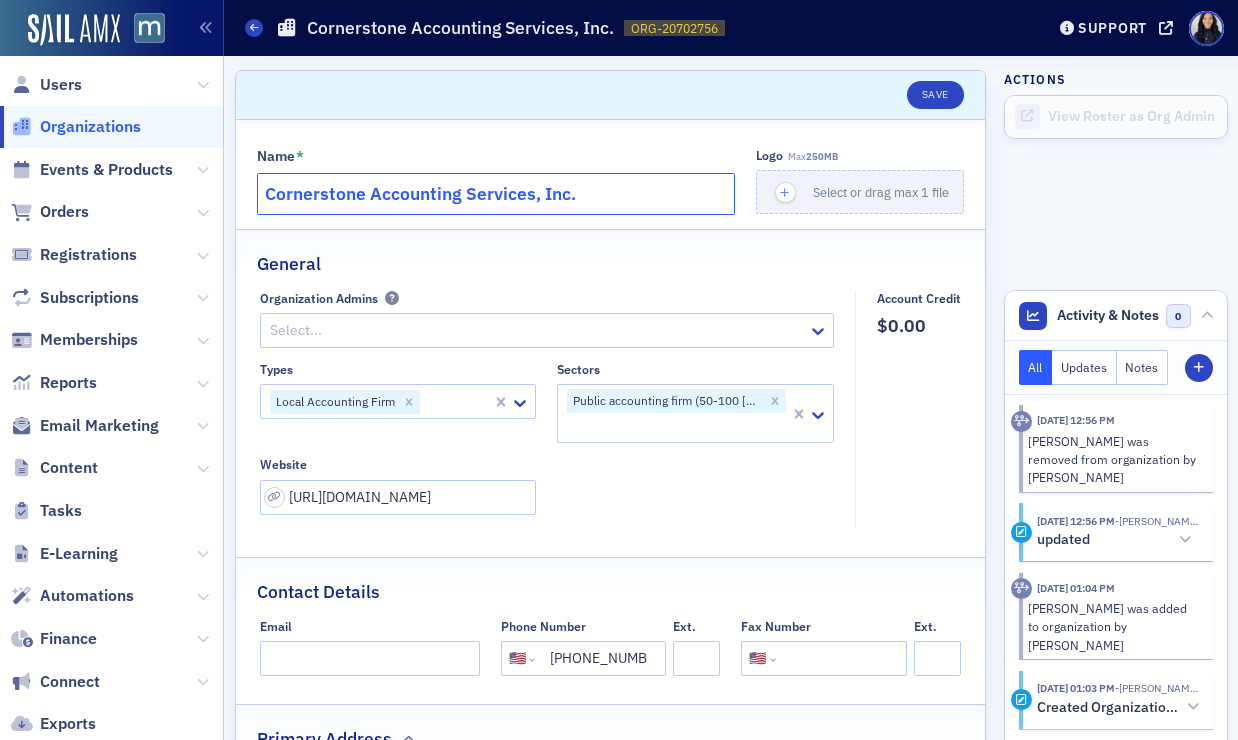 click on "Cornerstone Accounting Services, Inc." 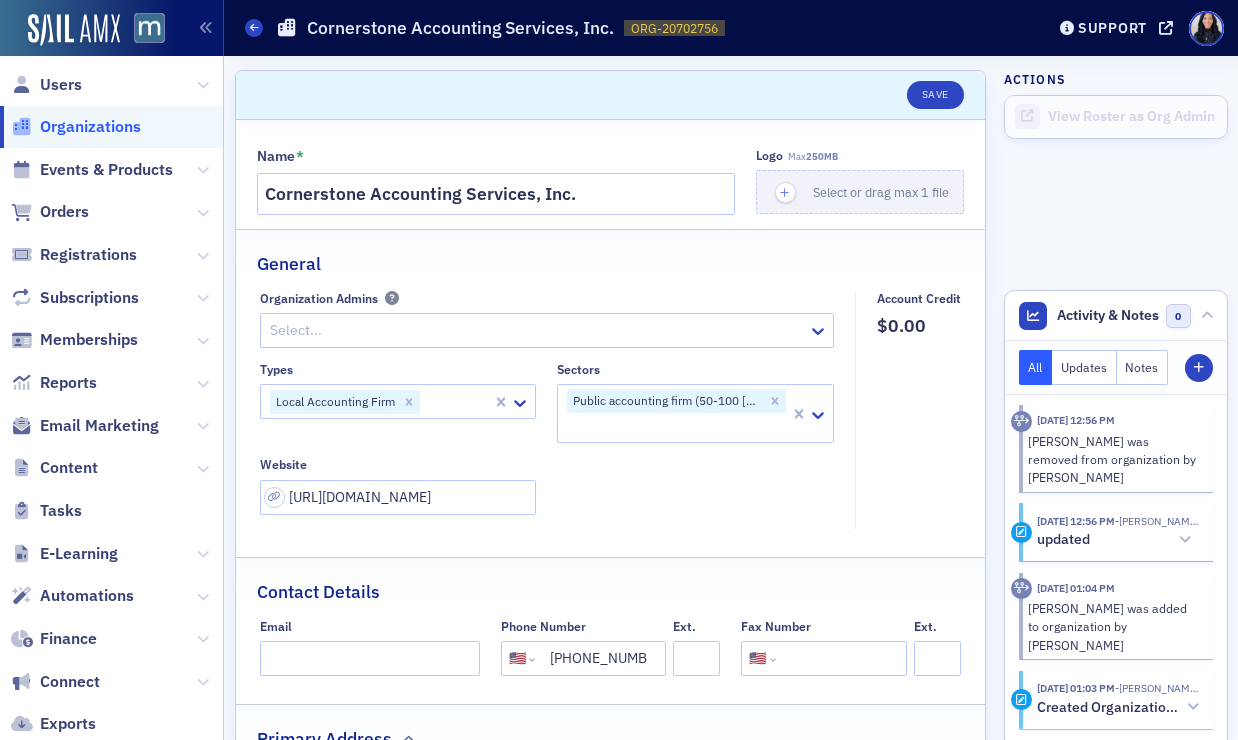 click on "General" 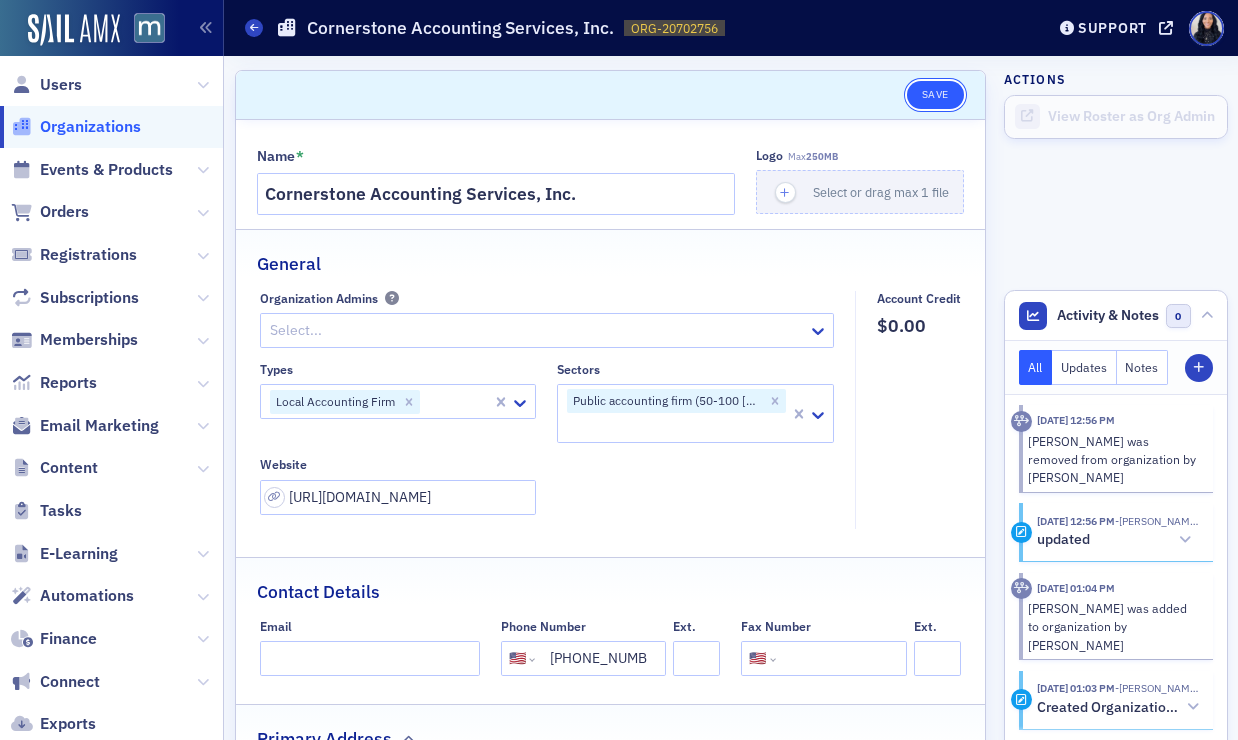 click on "Save" 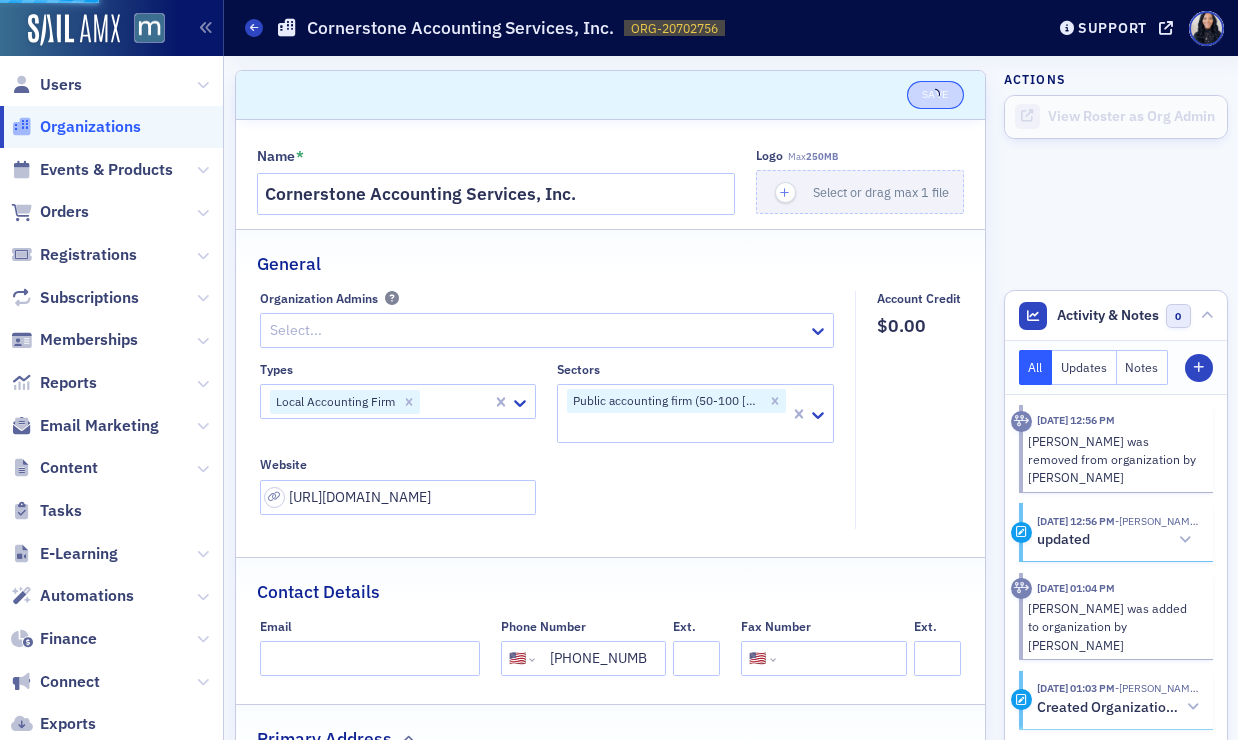 select on "US" 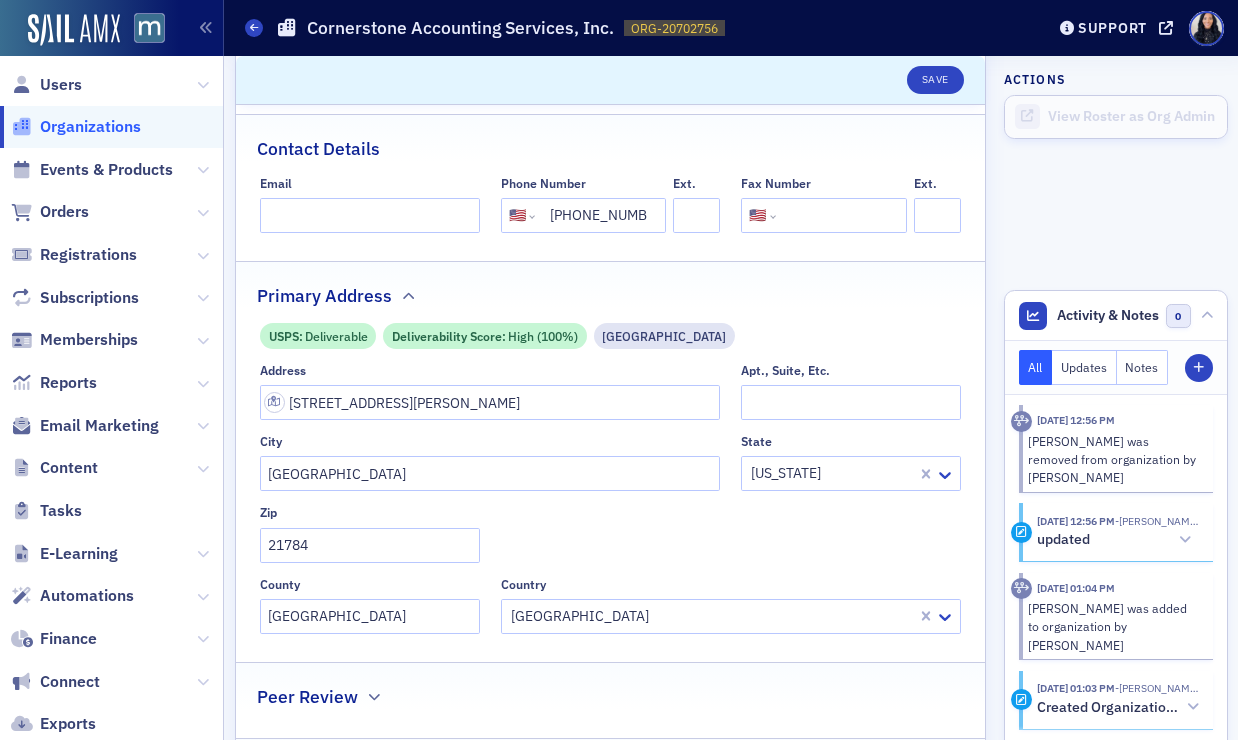 scroll, scrollTop: 444, scrollLeft: 0, axis: vertical 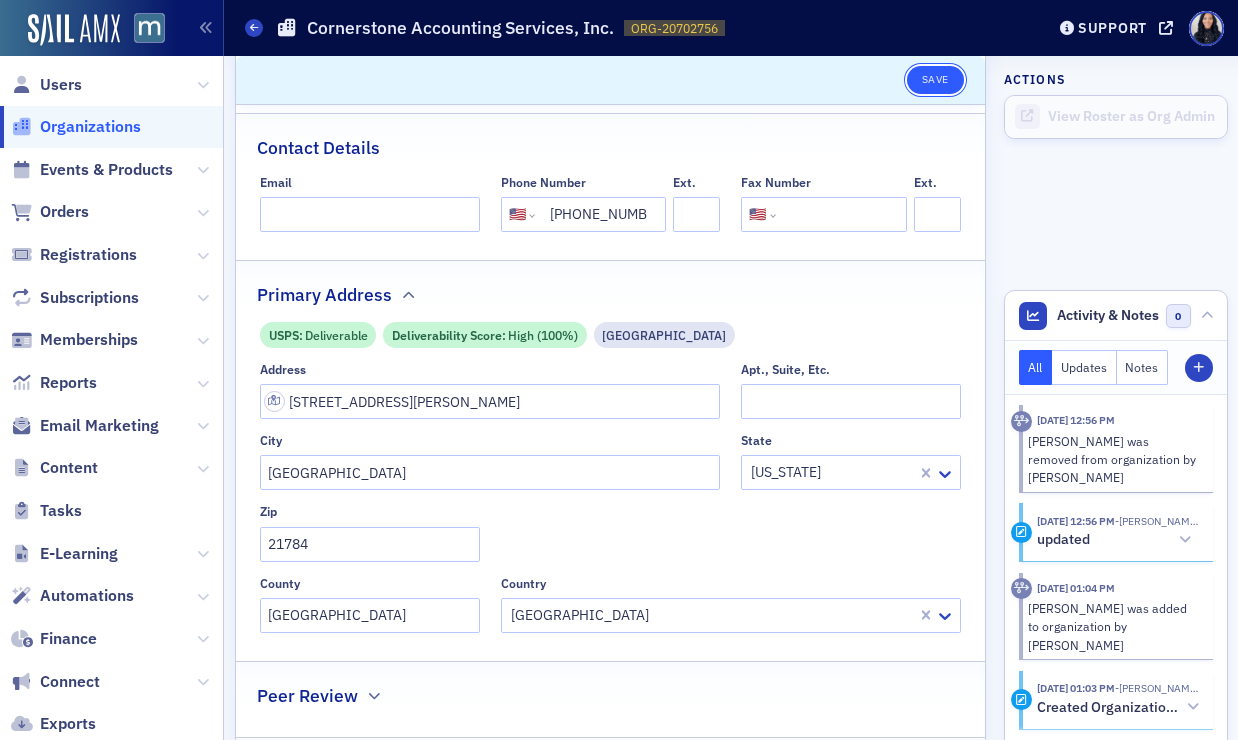 click on "Save" 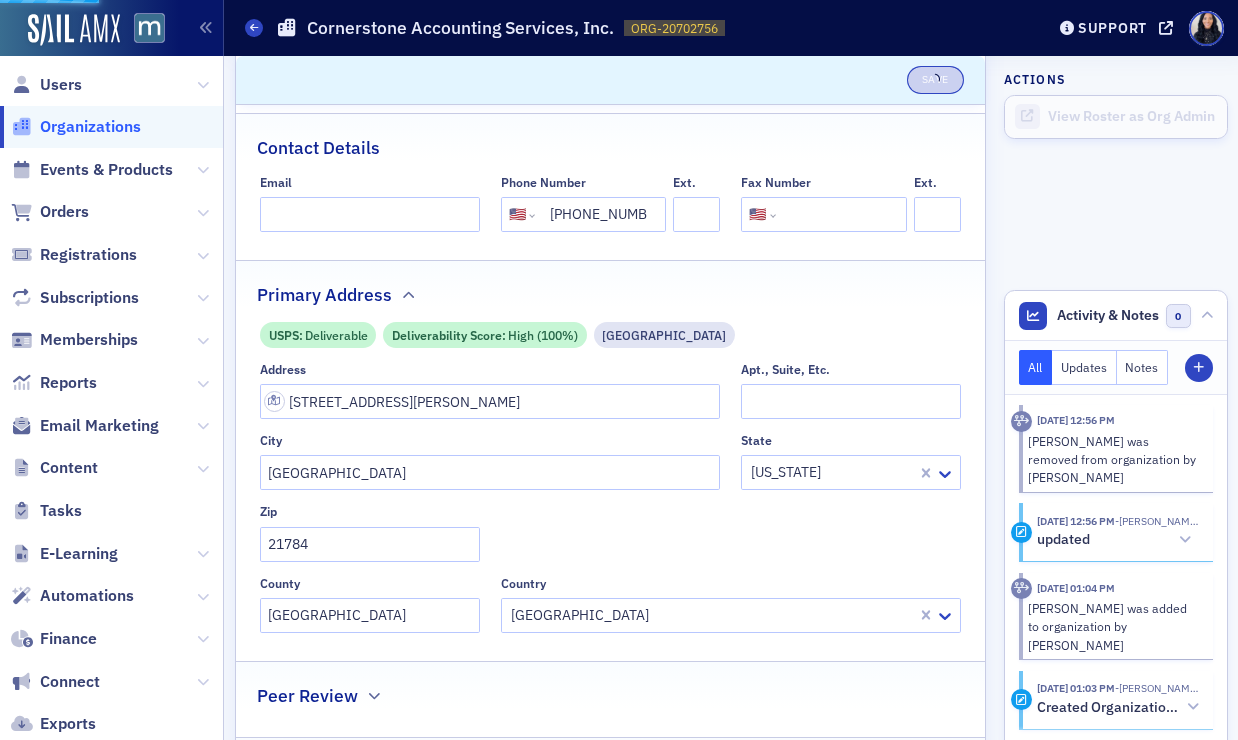 select on "US" 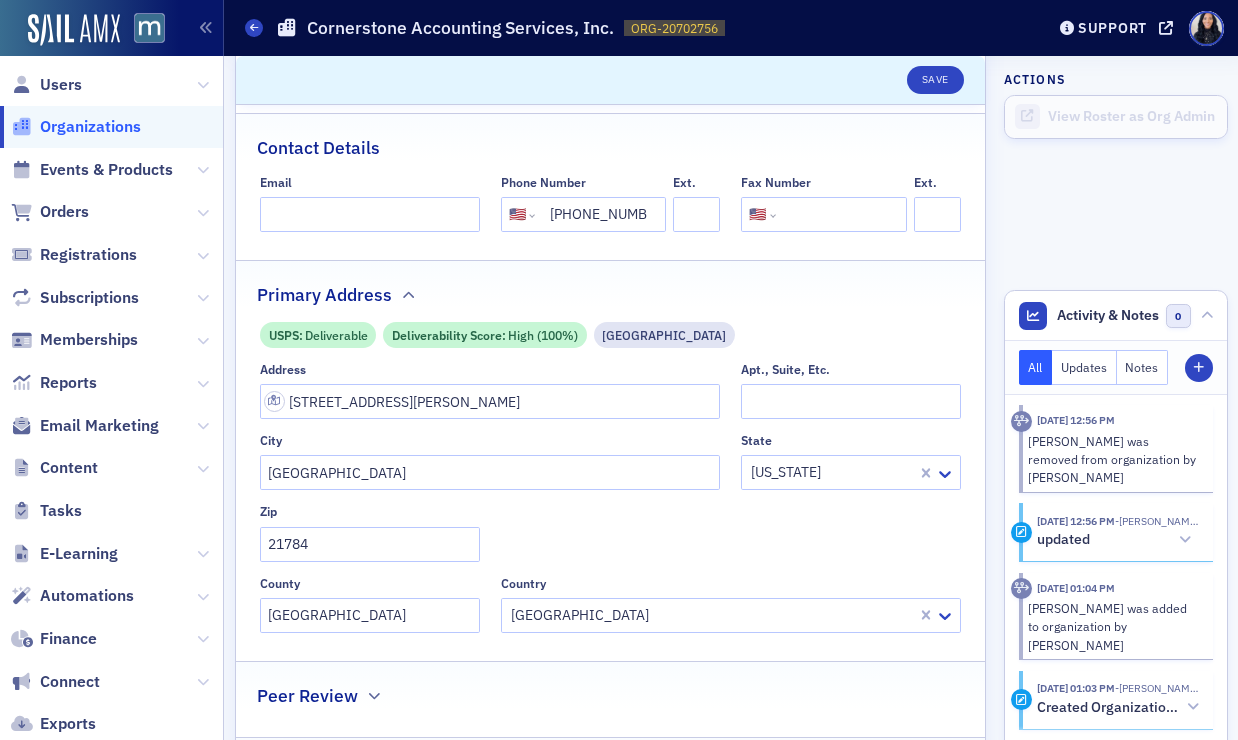 click on "Organizations" 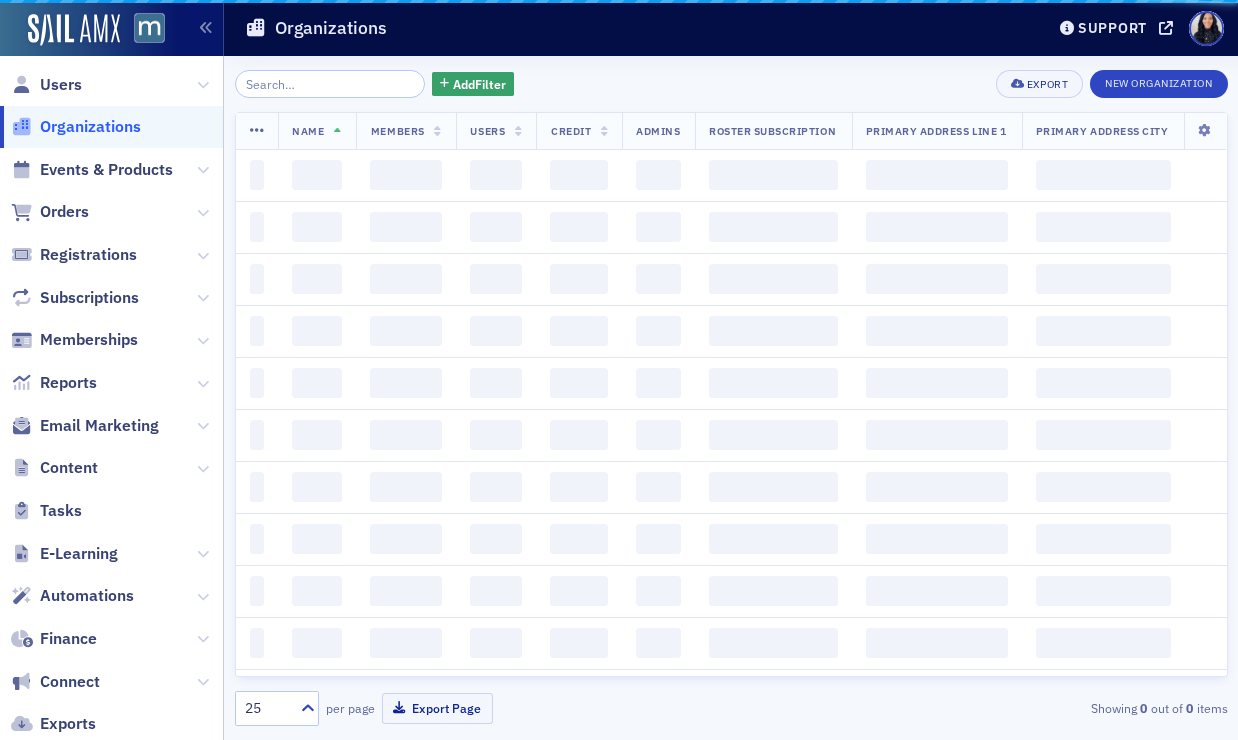 scroll, scrollTop: 0, scrollLeft: 0, axis: both 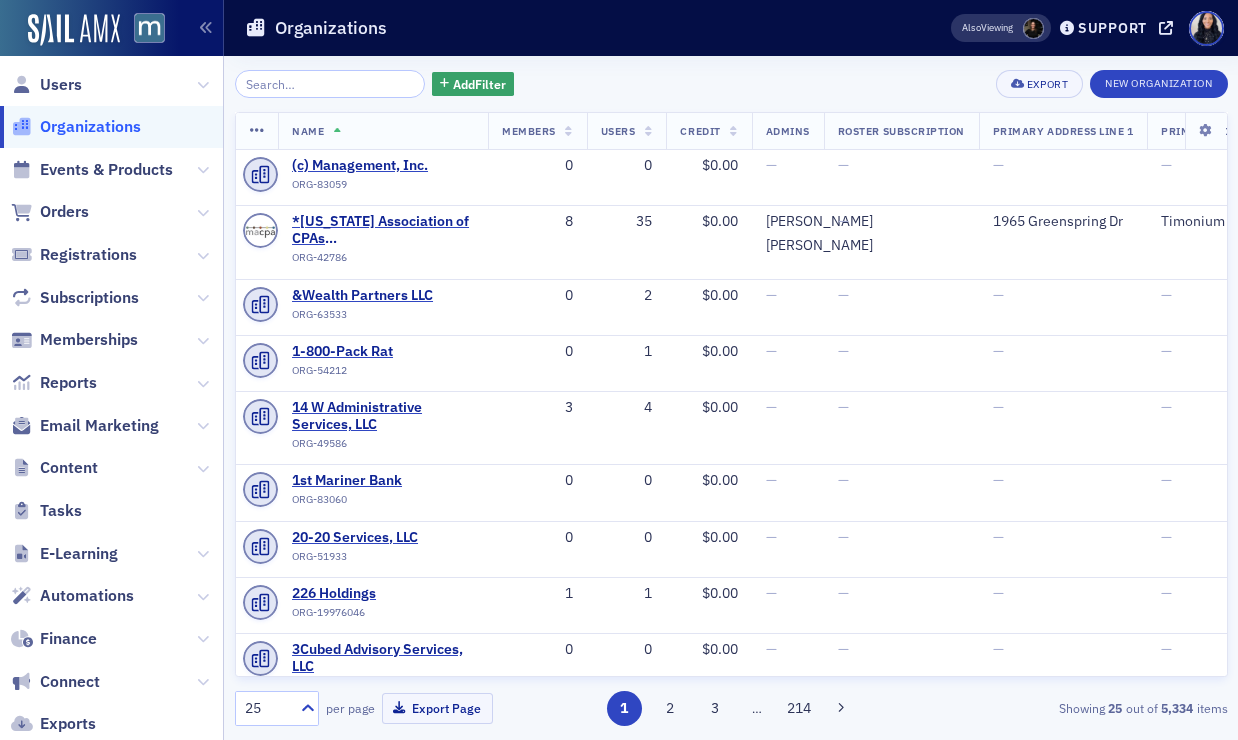 click 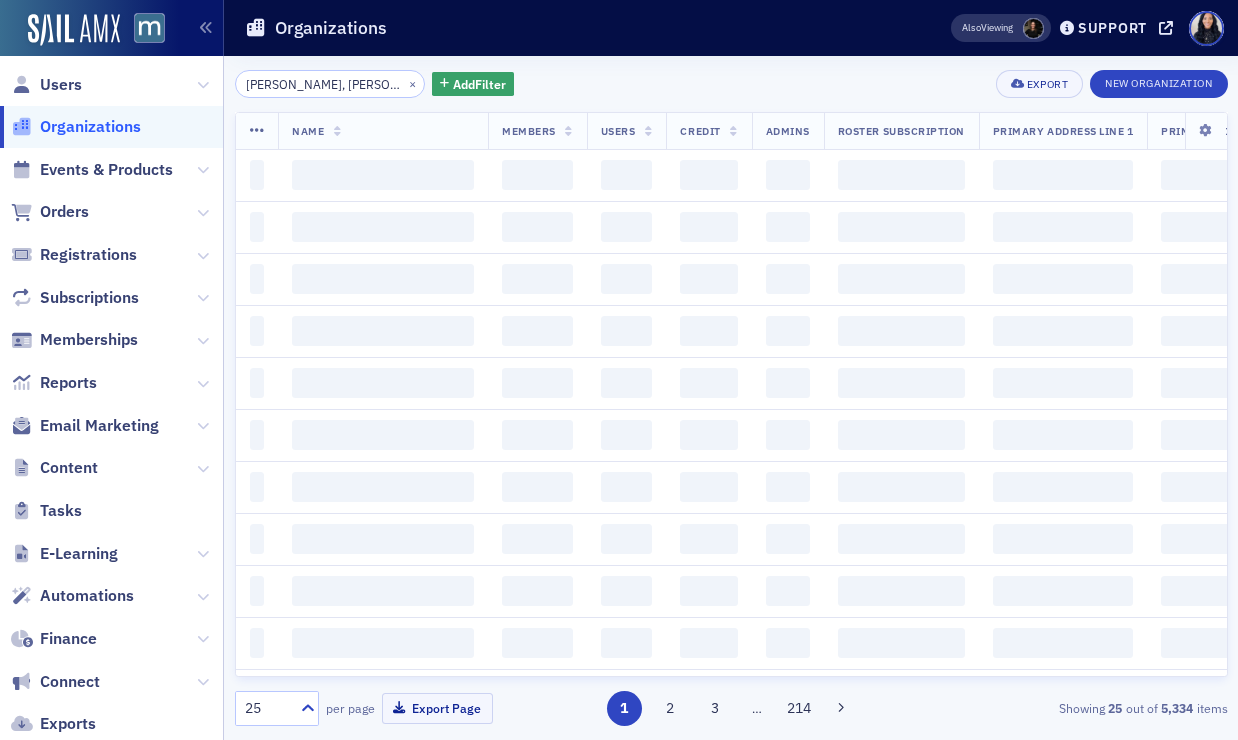 scroll, scrollTop: 0, scrollLeft: 68, axis: horizontal 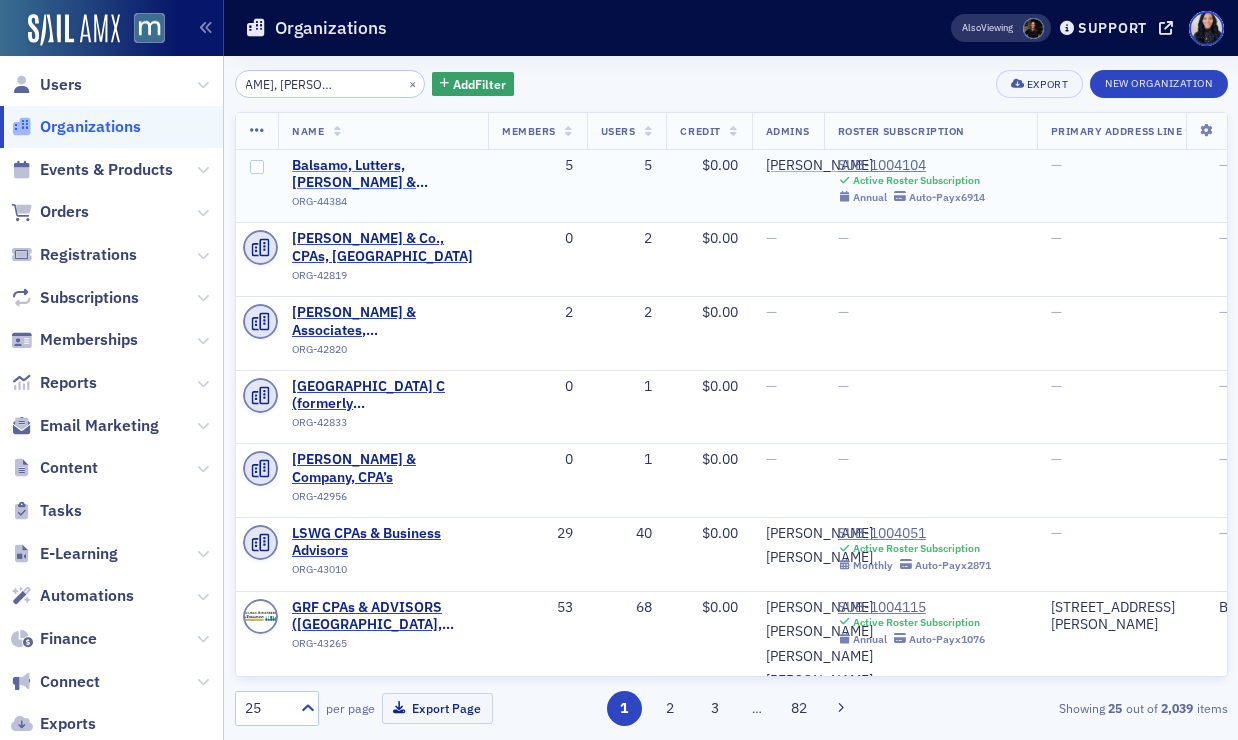 type on "Balsamo, Stewart, Lutters & Ruth PA" 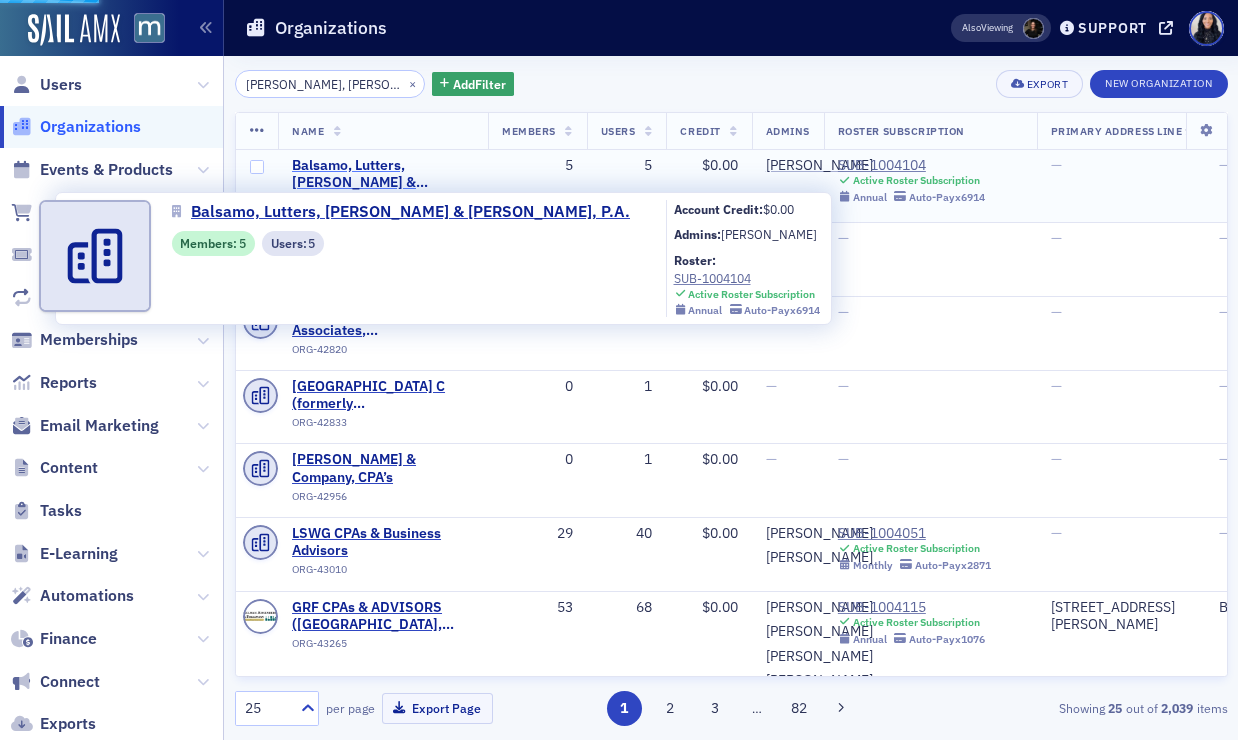 select on "US" 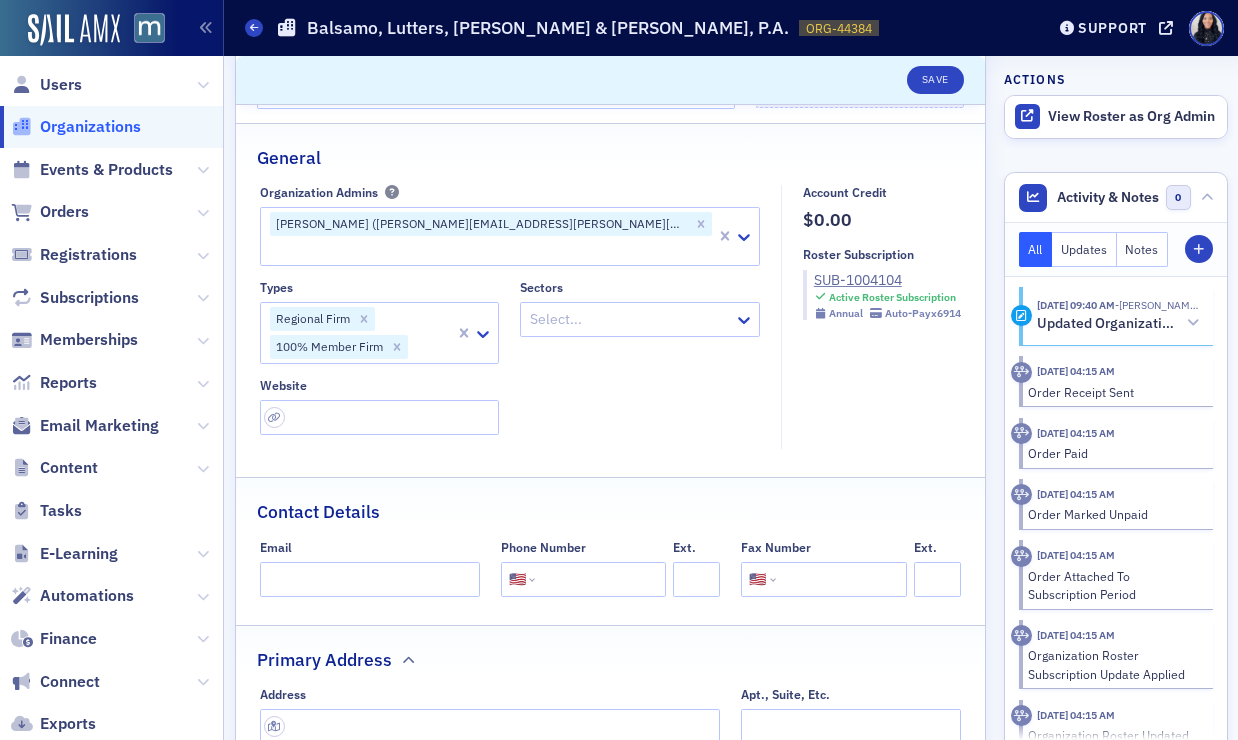 scroll, scrollTop: 136, scrollLeft: 0, axis: vertical 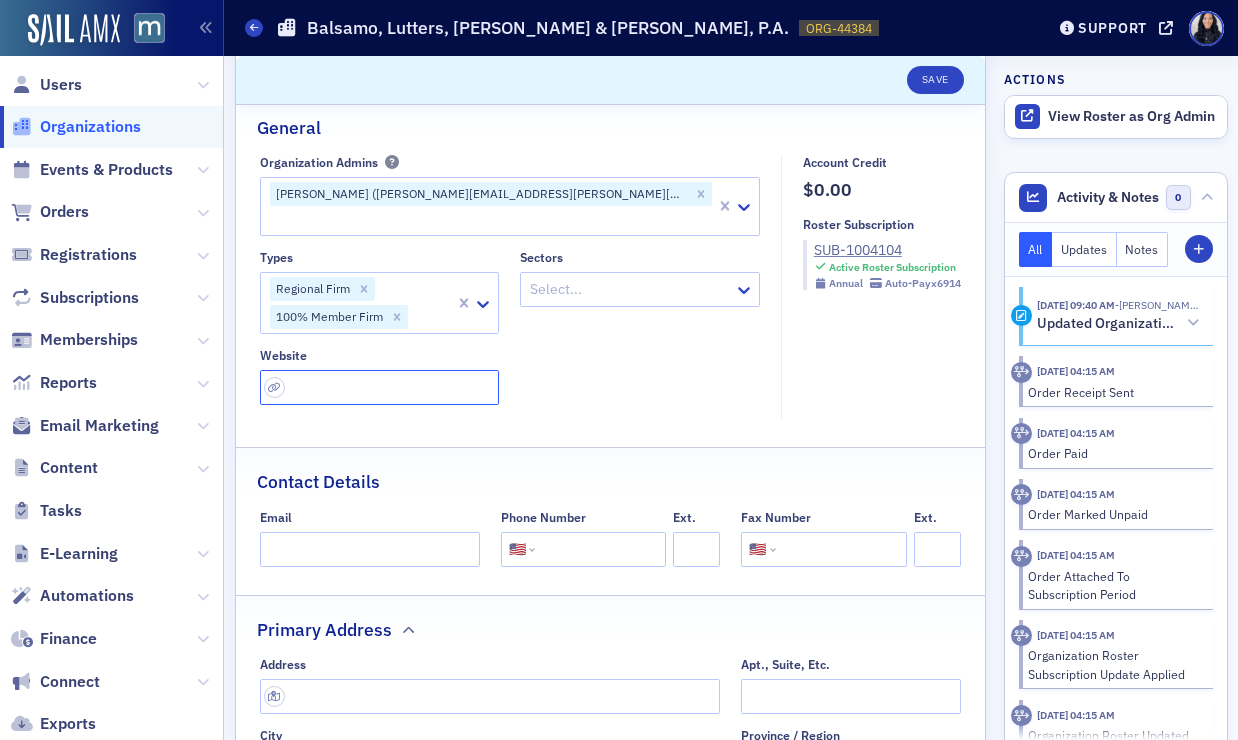 click 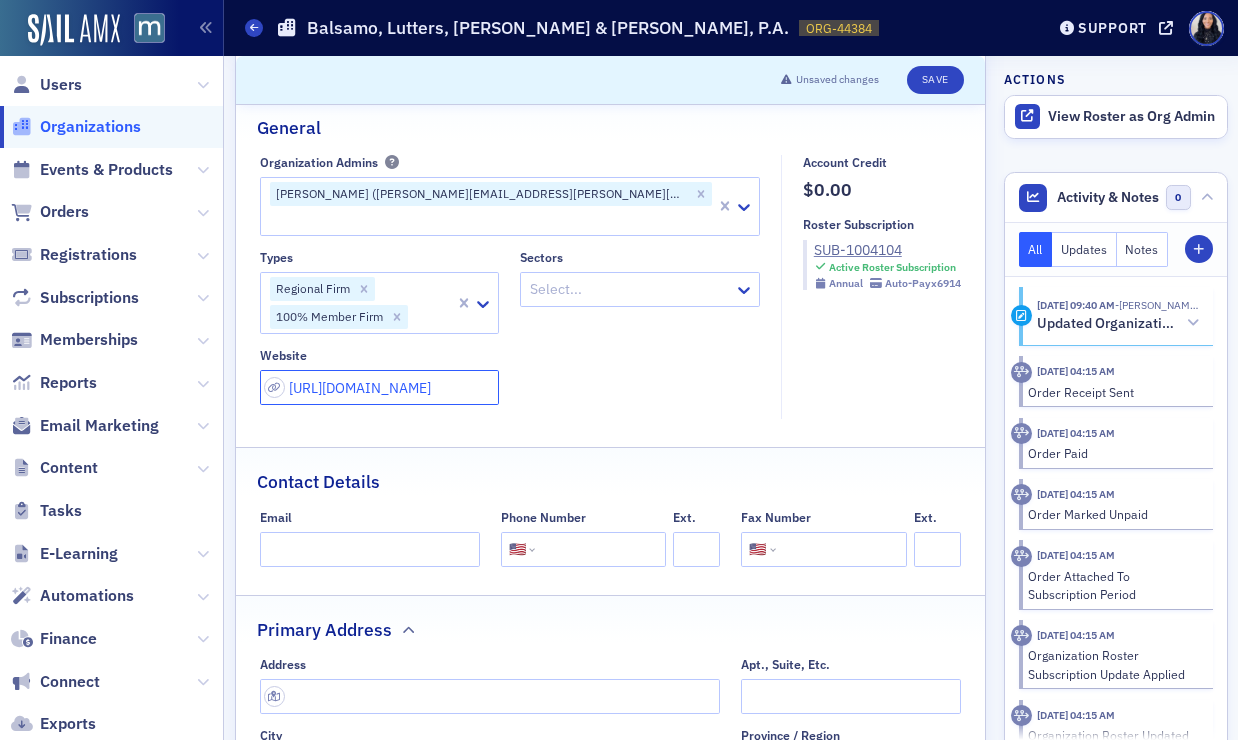 type on "http://blrrcpa.com/" 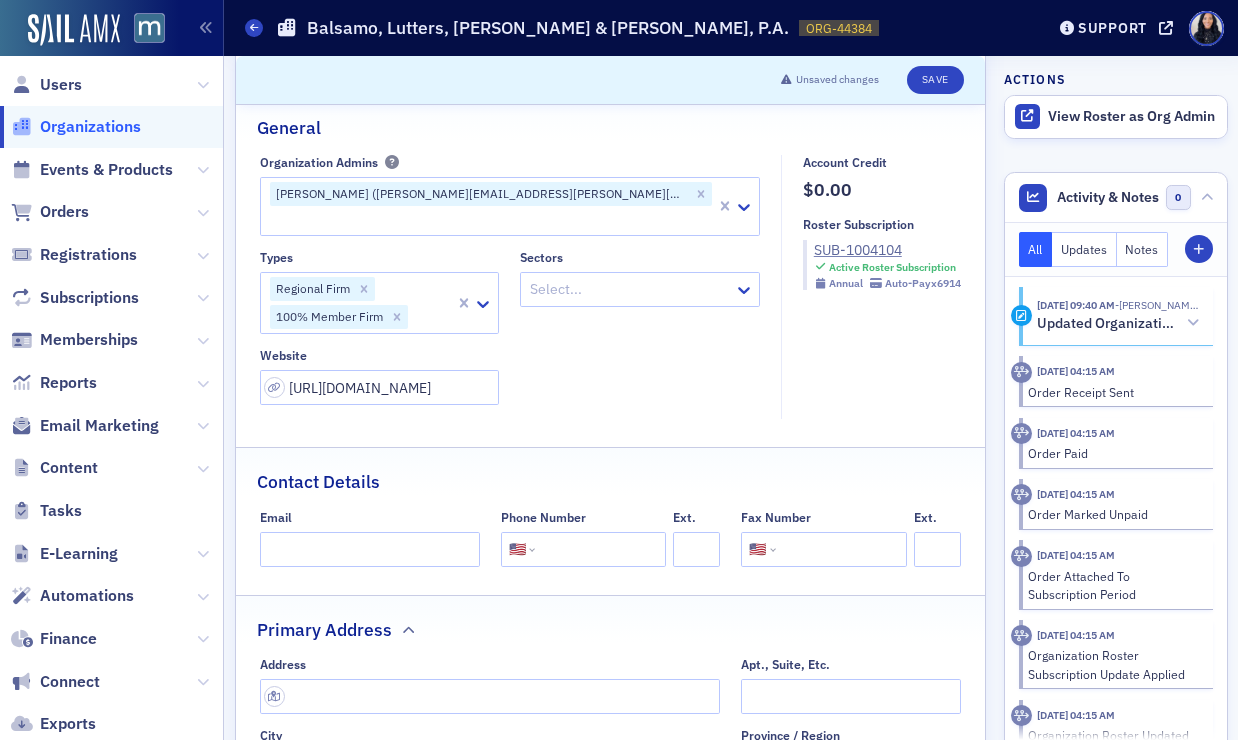 click 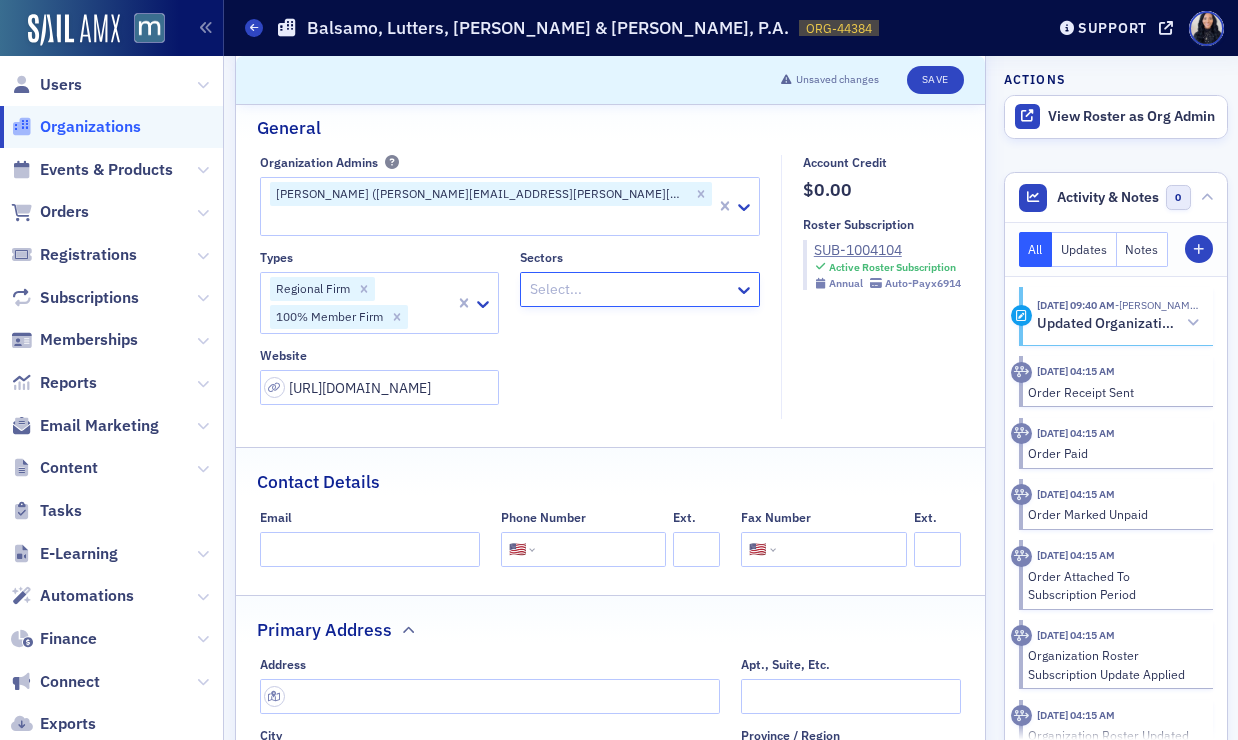 click 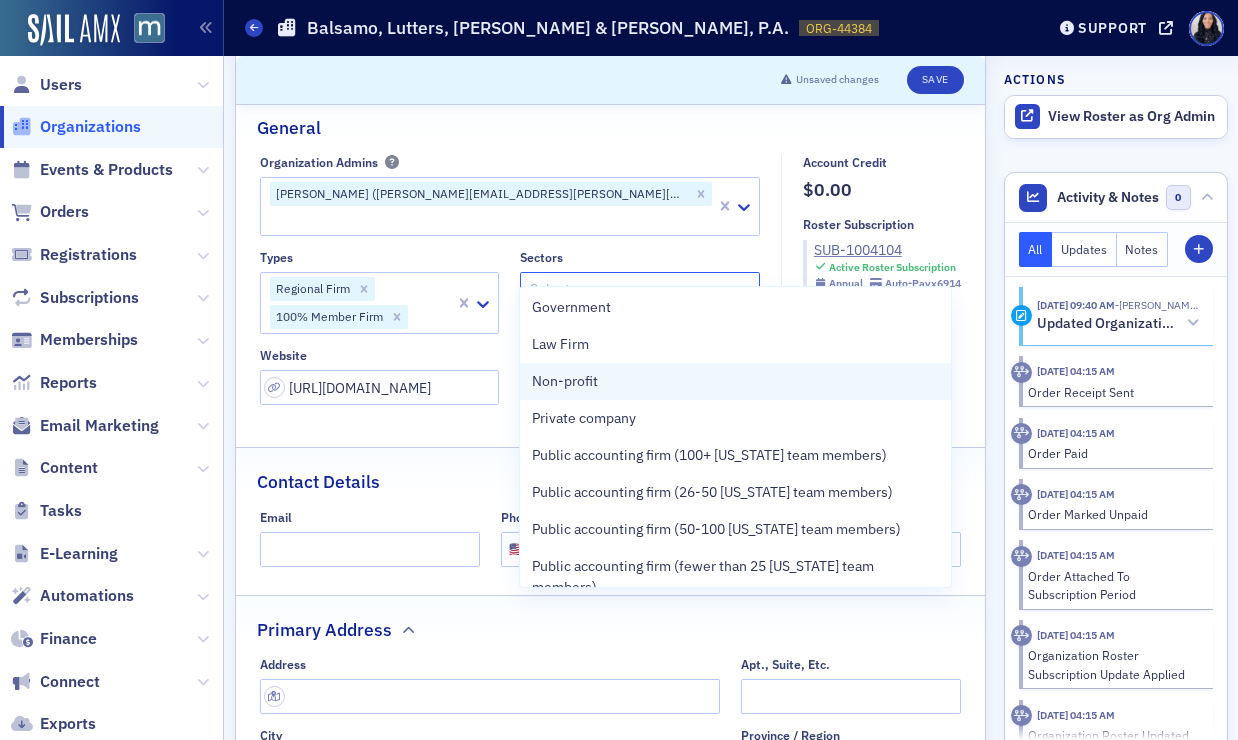 scroll, scrollTop: 96, scrollLeft: 0, axis: vertical 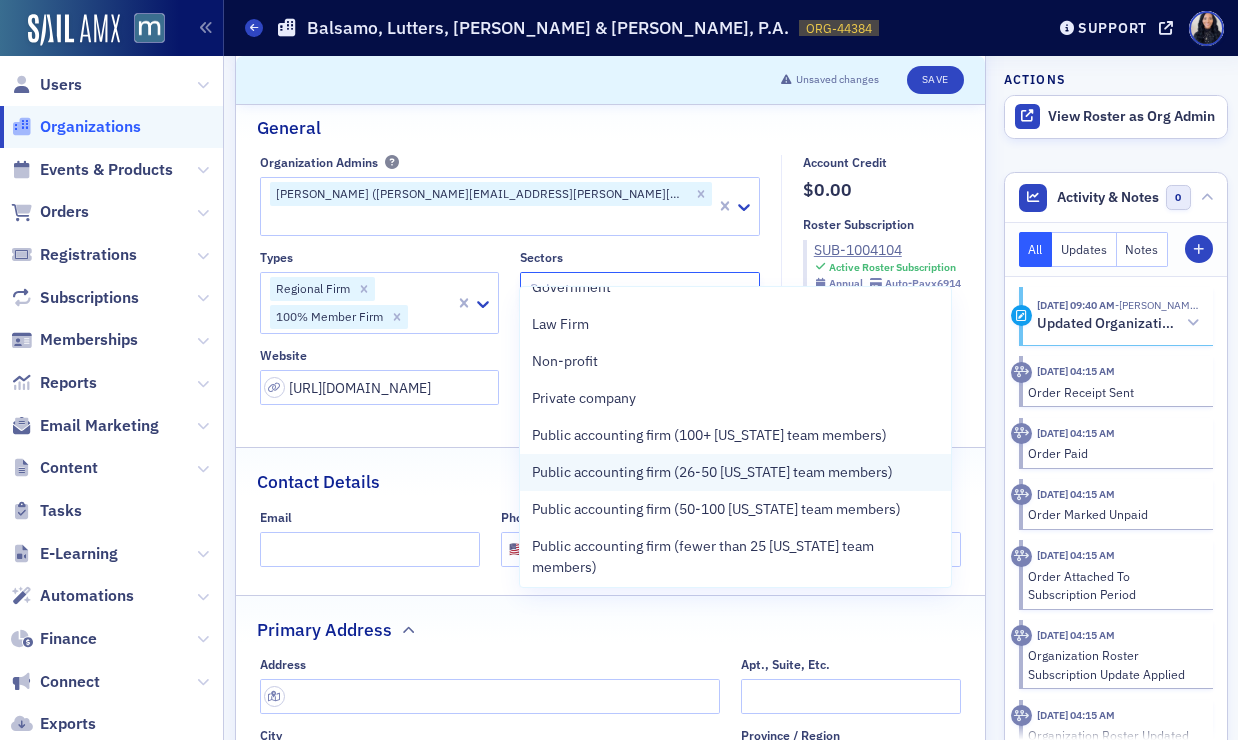click on "Public accounting firm (26-50 [US_STATE] team members)" at bounding box center [712, 472] 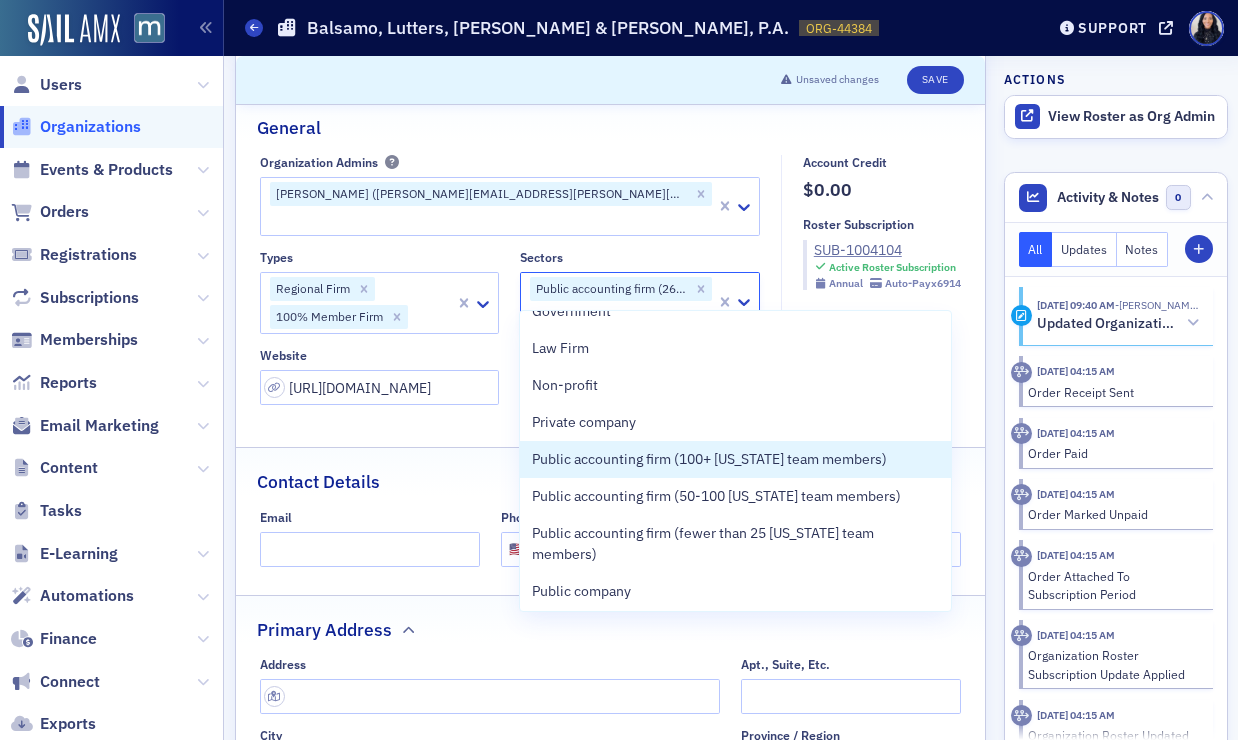 click on "Contact Details" 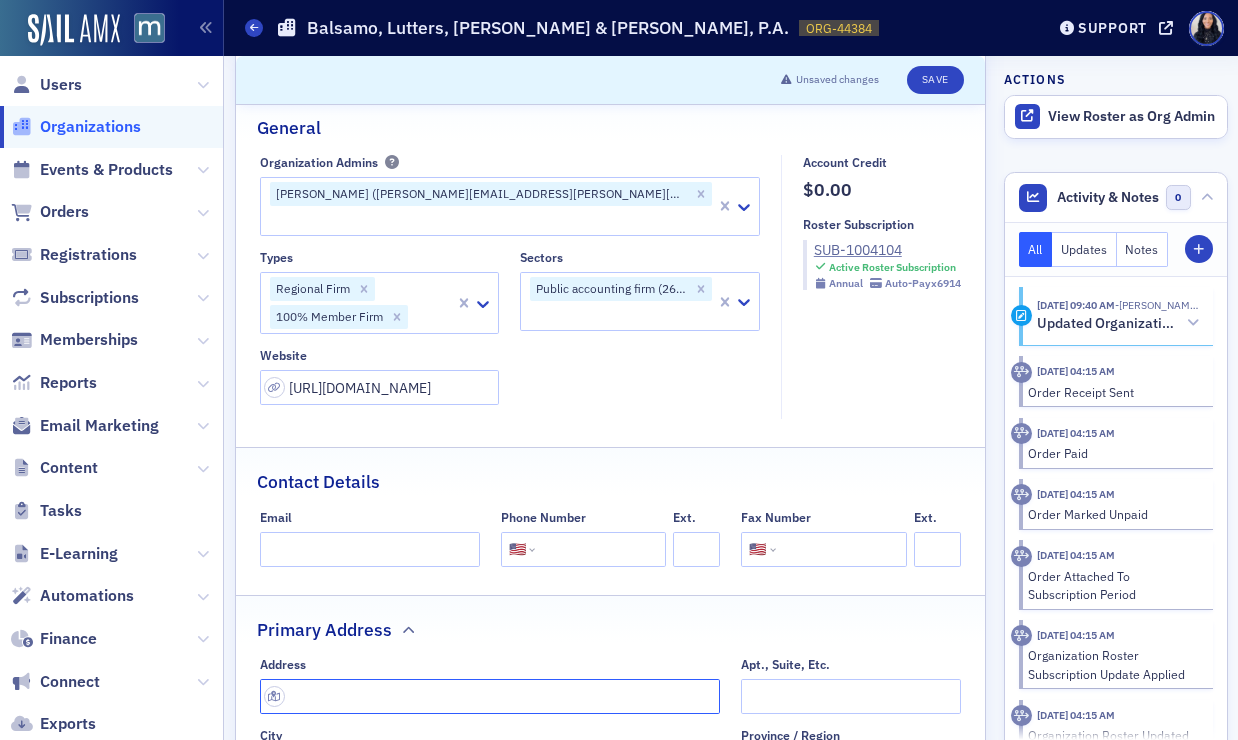 click 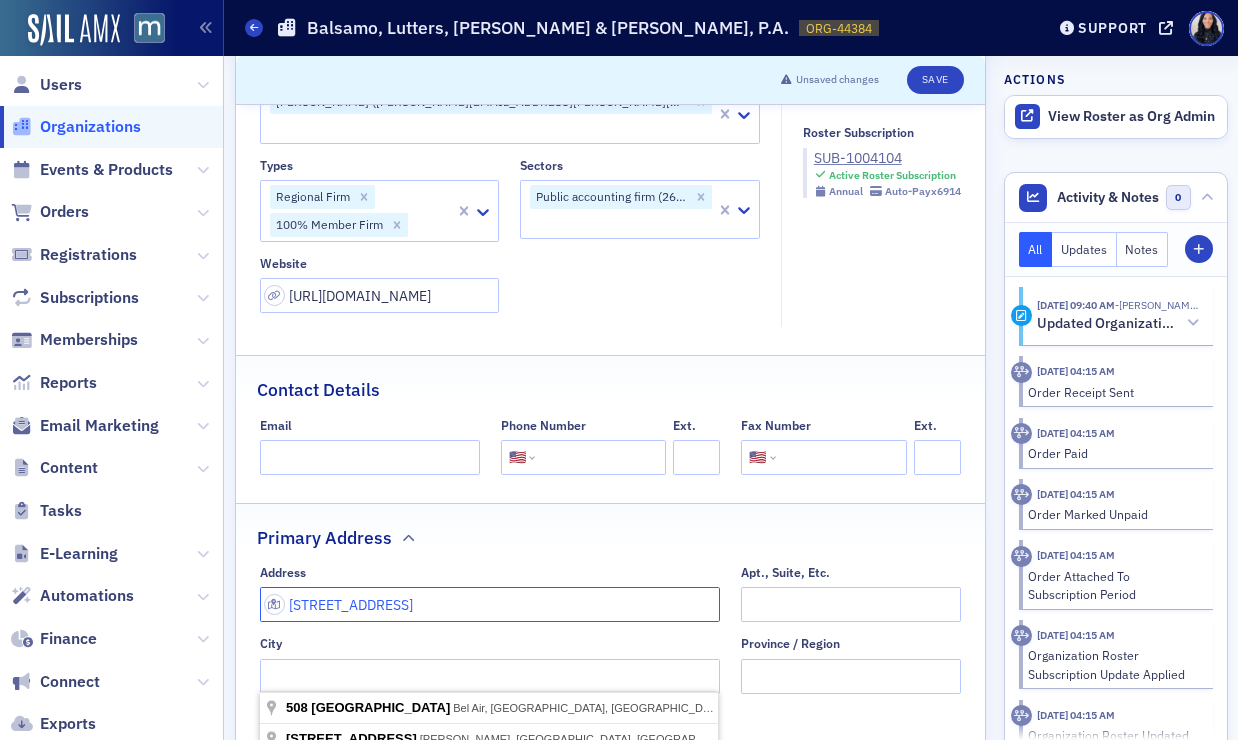 scroll, scrollTop: 244, scrollLeft: 0, axis: vertical 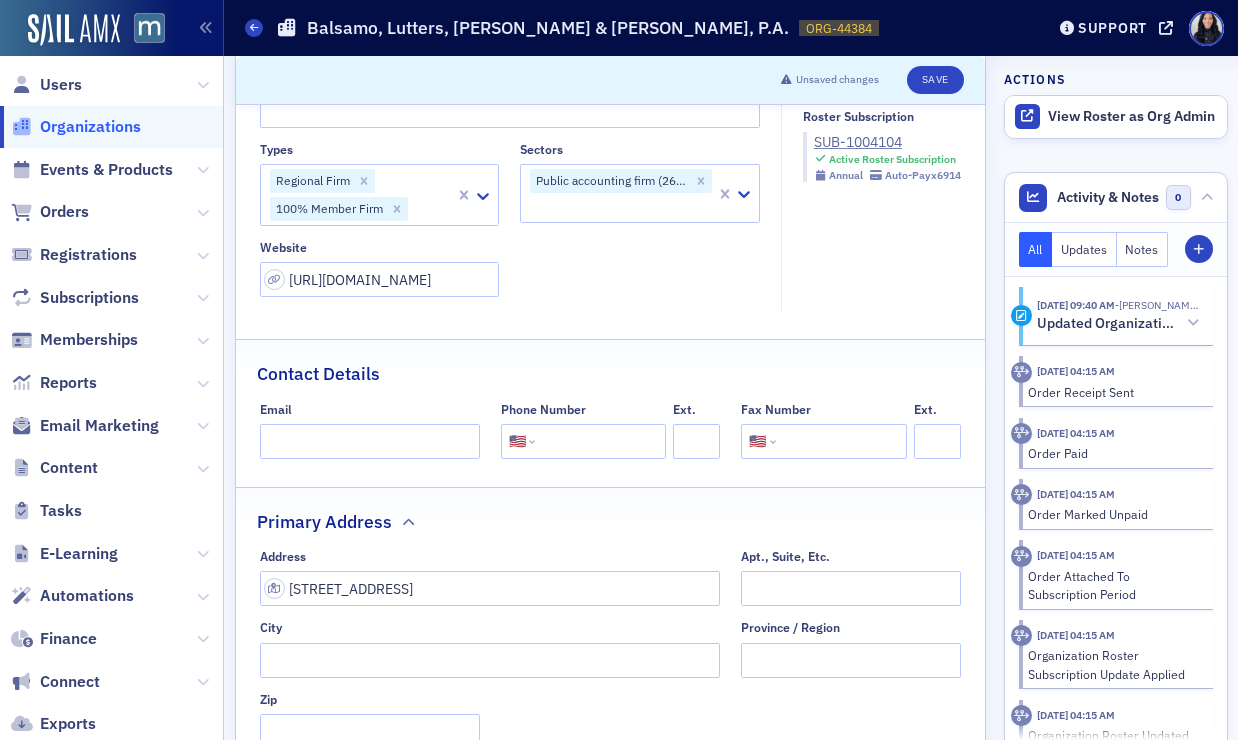 type on "508 Rock Spring Rd" 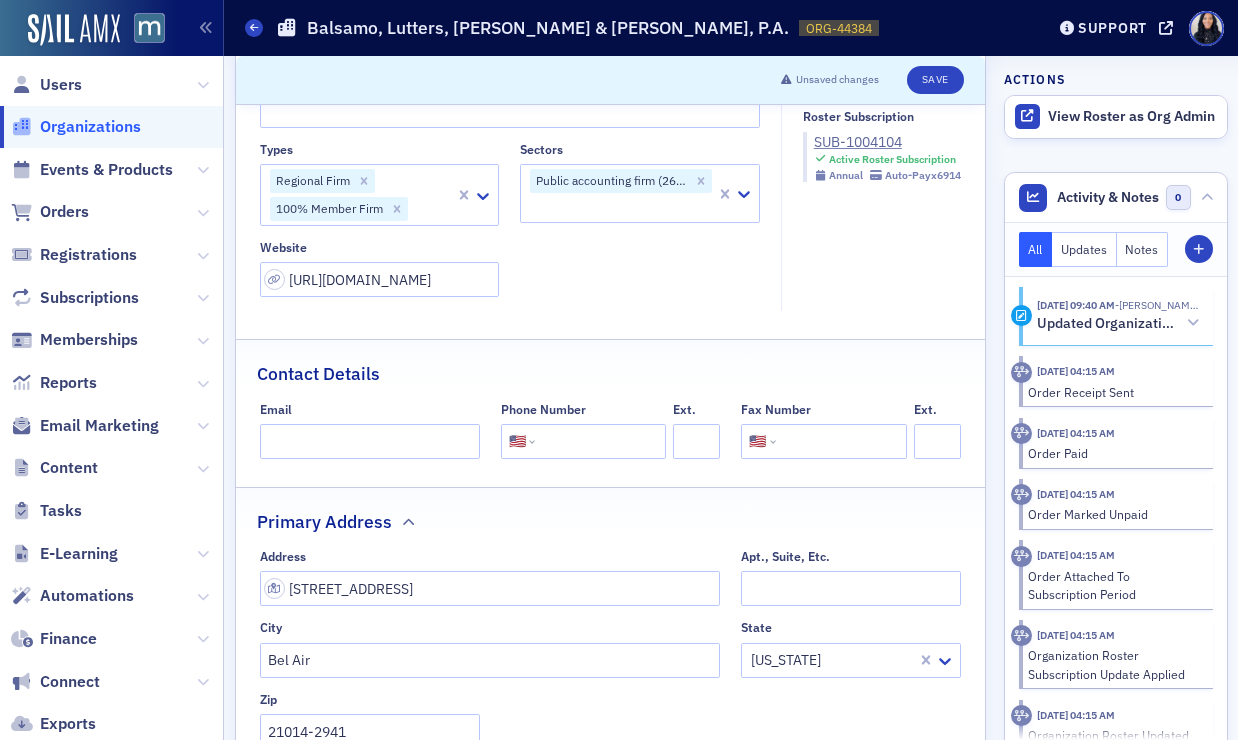 click 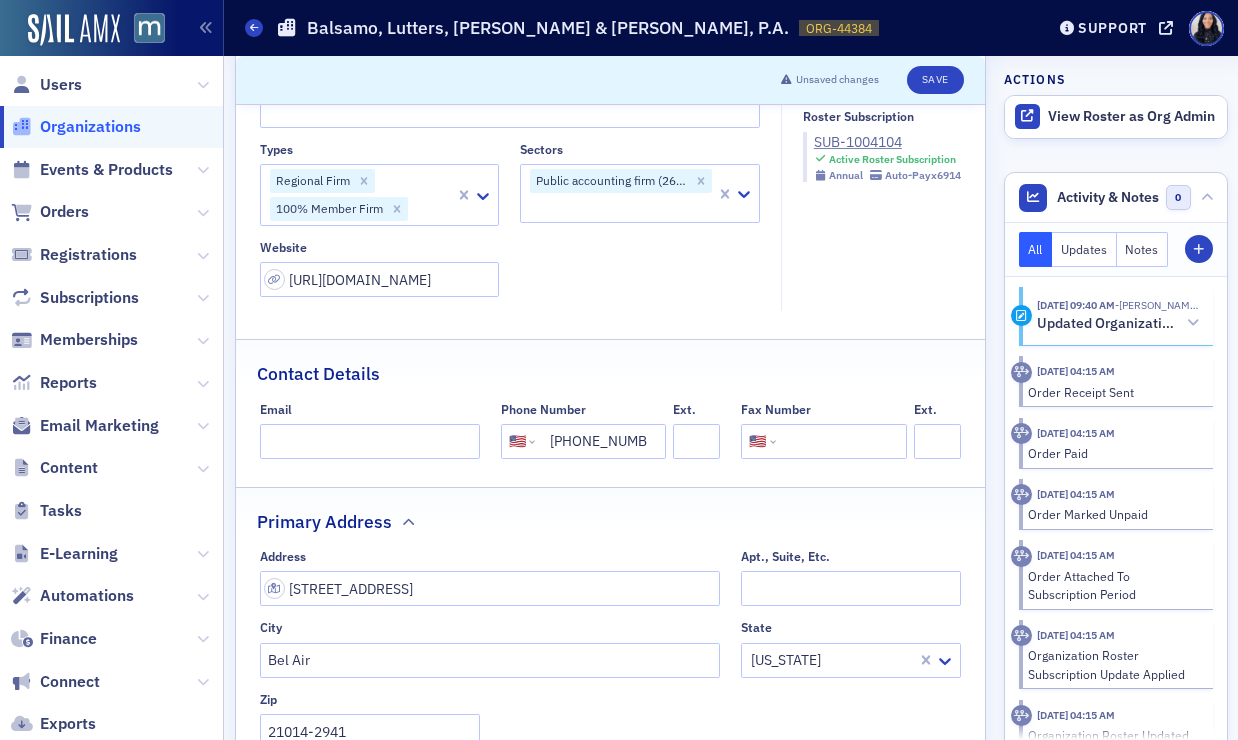scroll, scrollTop: 0, scrollLeft: 7, axis: horizontal 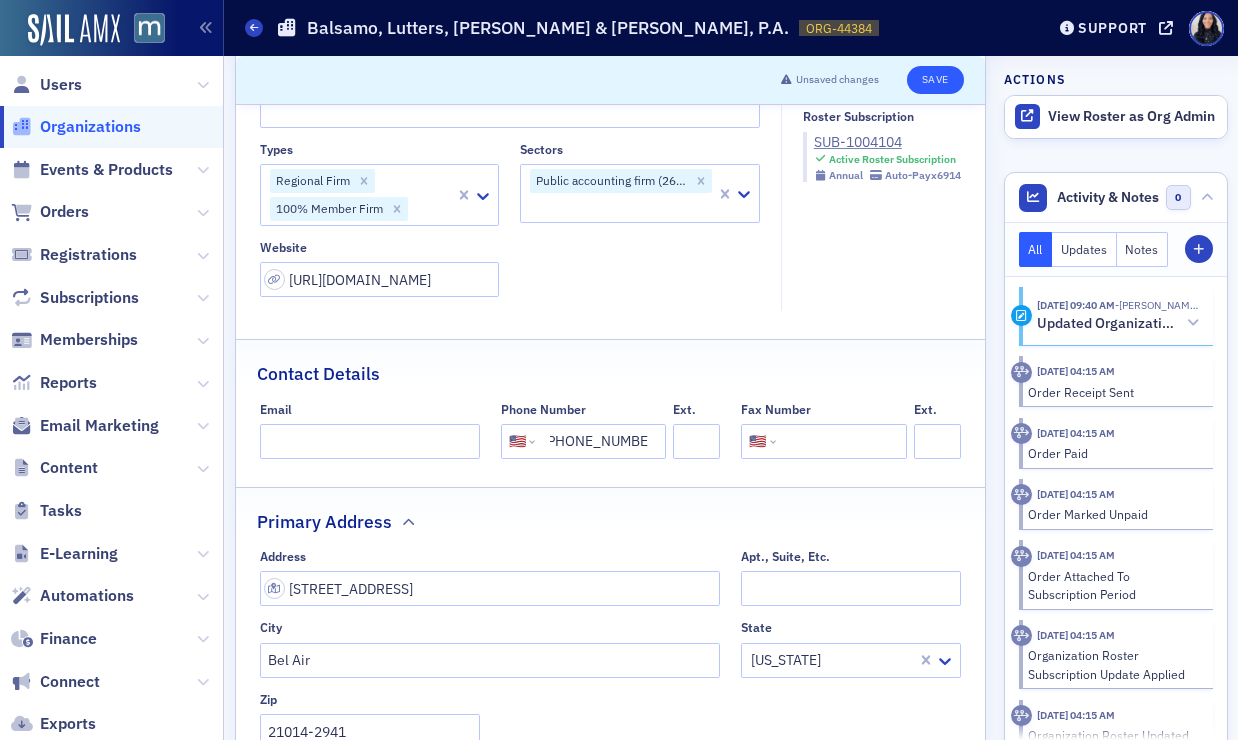 type on "(410) 879-3535" 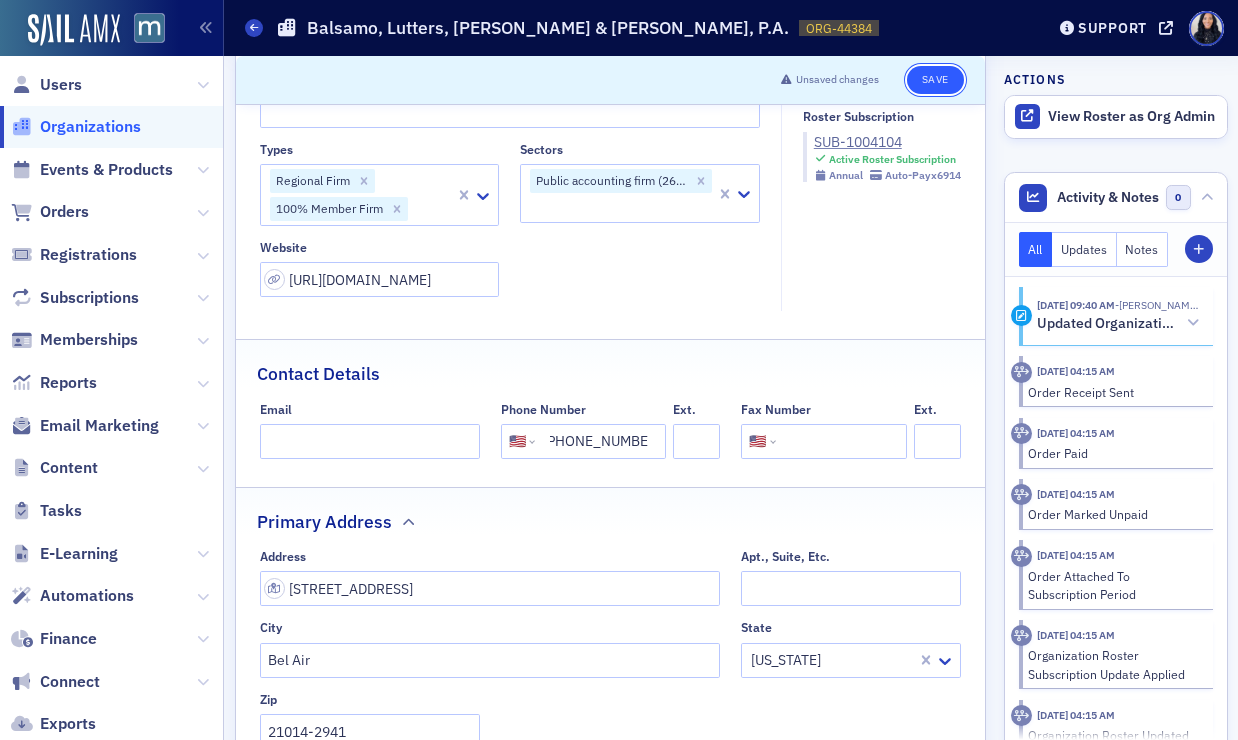 scroll, scrollTop: 0, scrollLeft: 0, axis: both 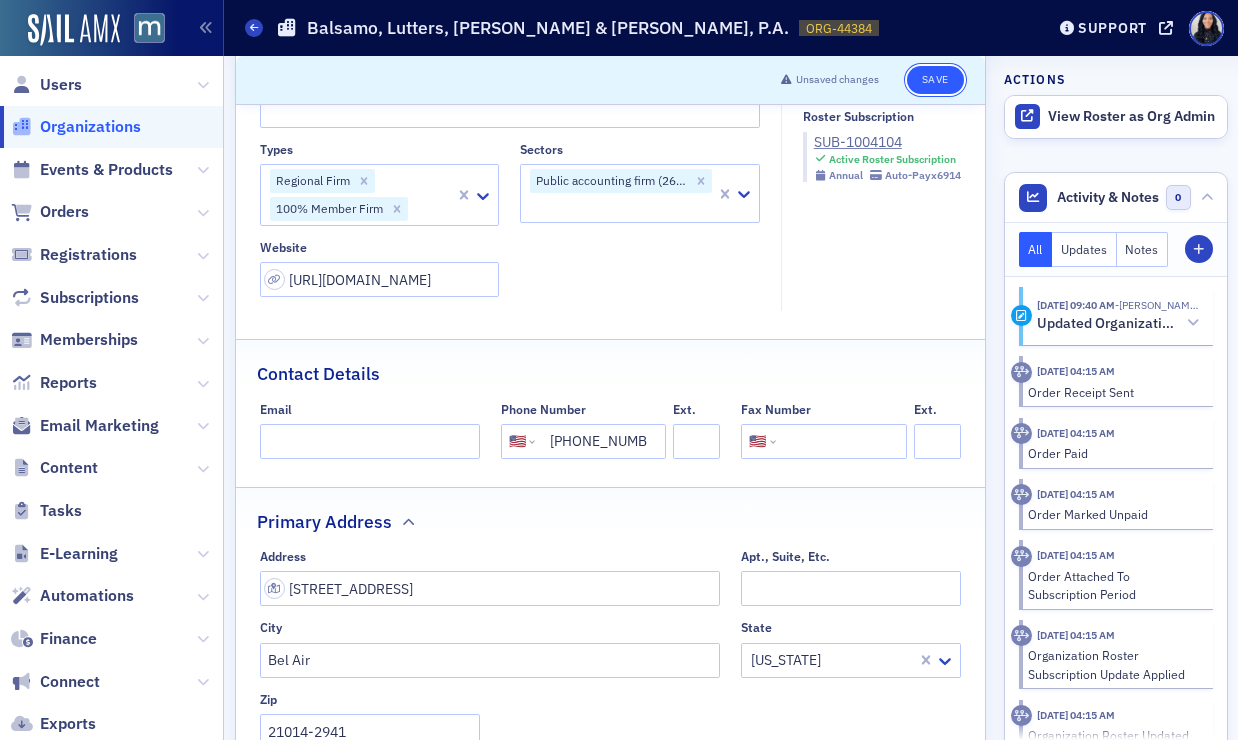 click on "Save" 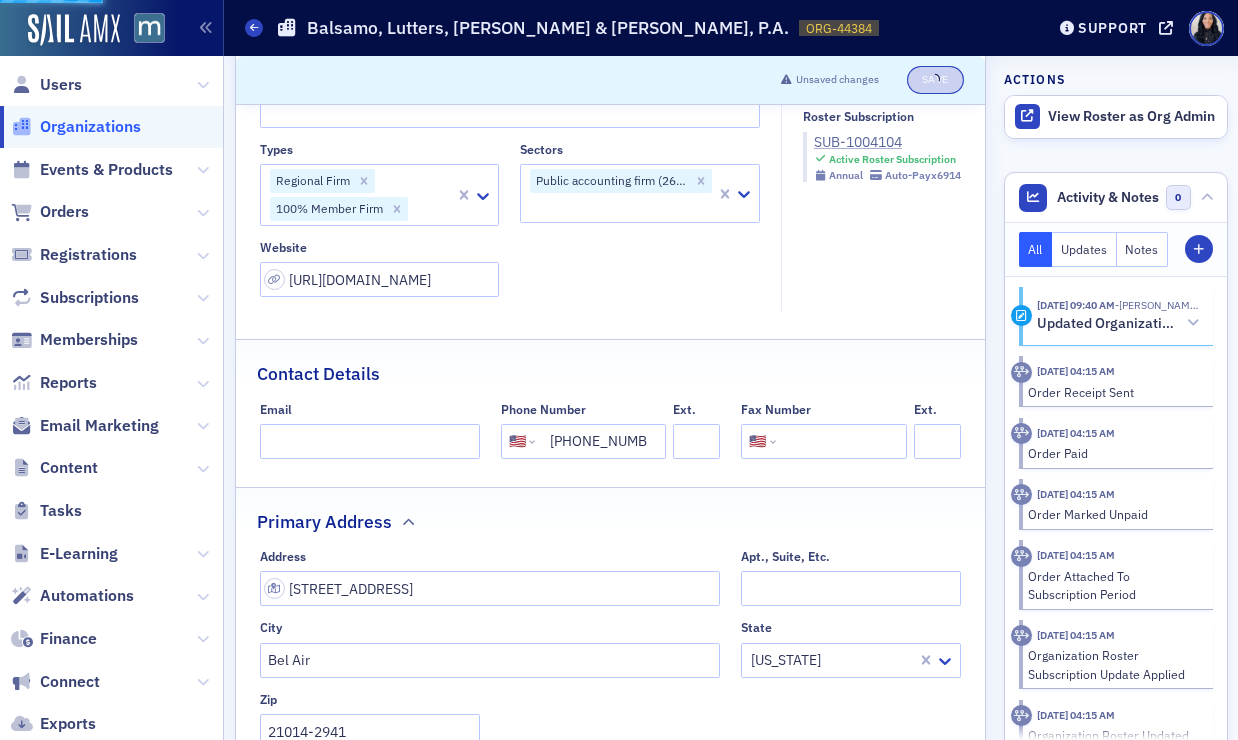 select on "US" 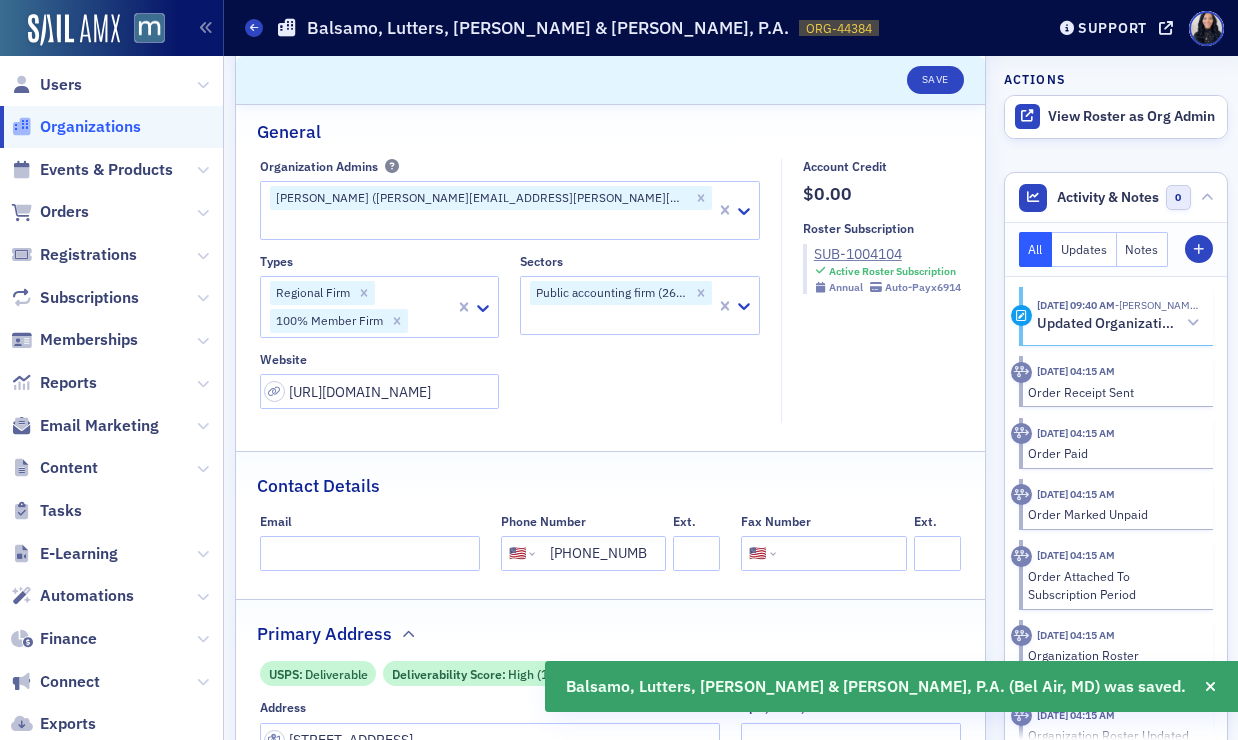 scroll, scrollTop: 105, scrollLeft: 0, axis: vertical 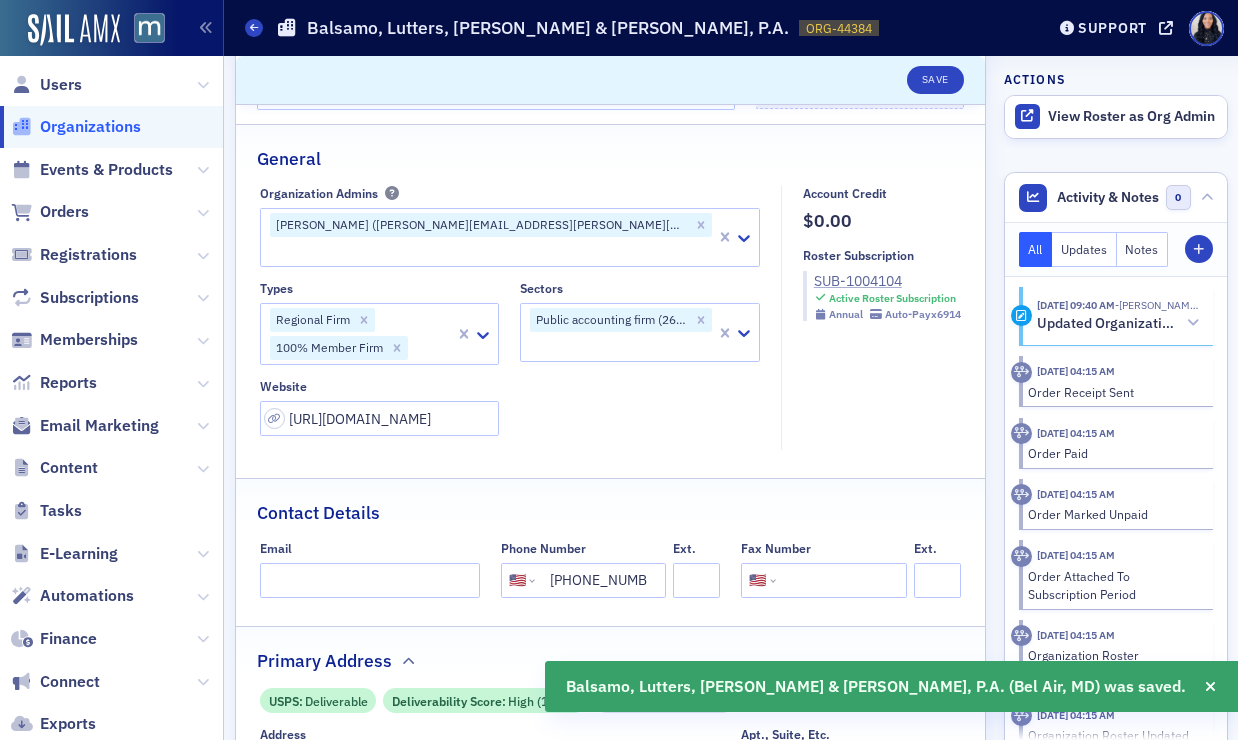 click on "SUB-1004104" 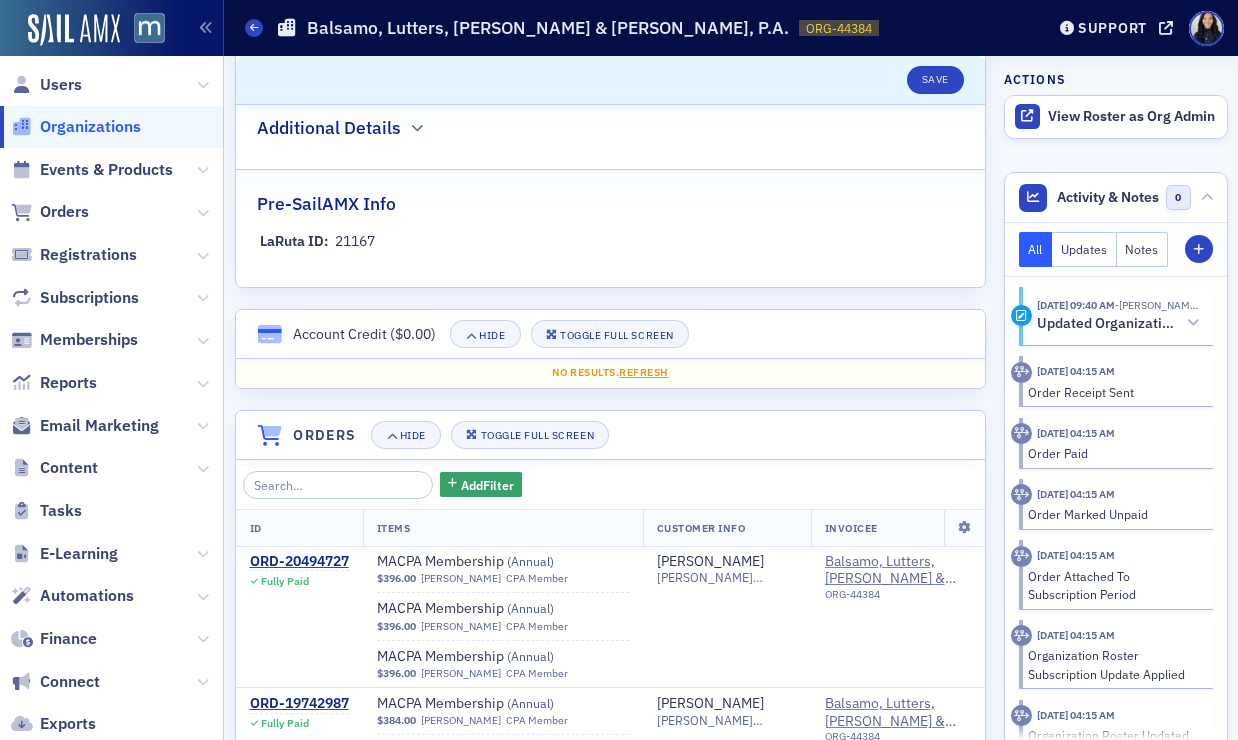 scroll, scrollTop: 1389, scrollLeft: 0, axis: vertical 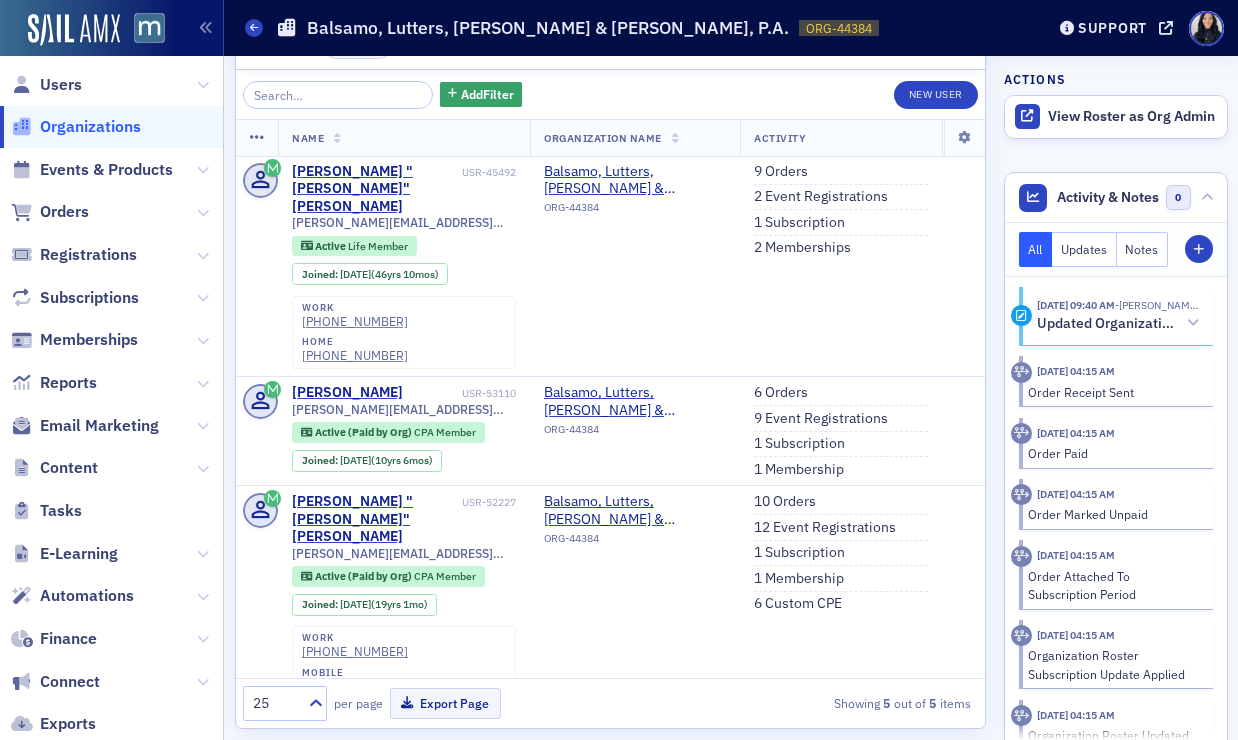 click on "Organizations" 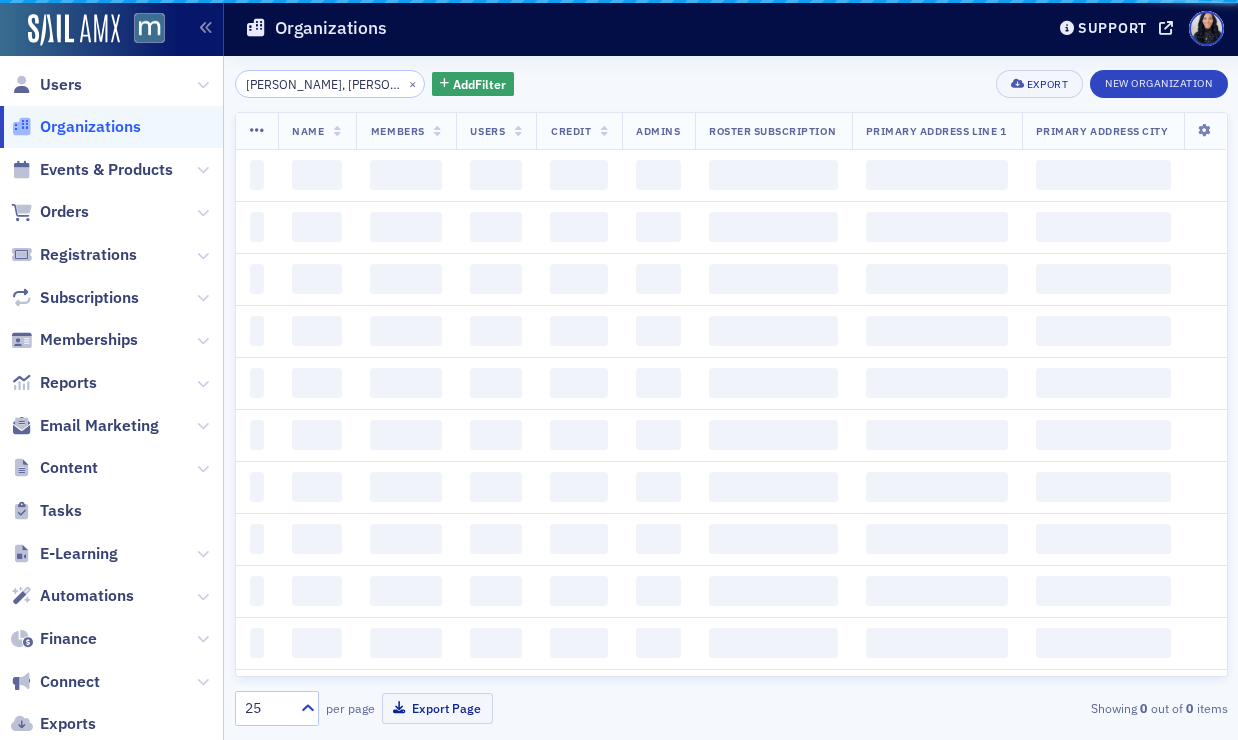 scroll, scrollTop: 0, scrollLeft: 0, axis: both 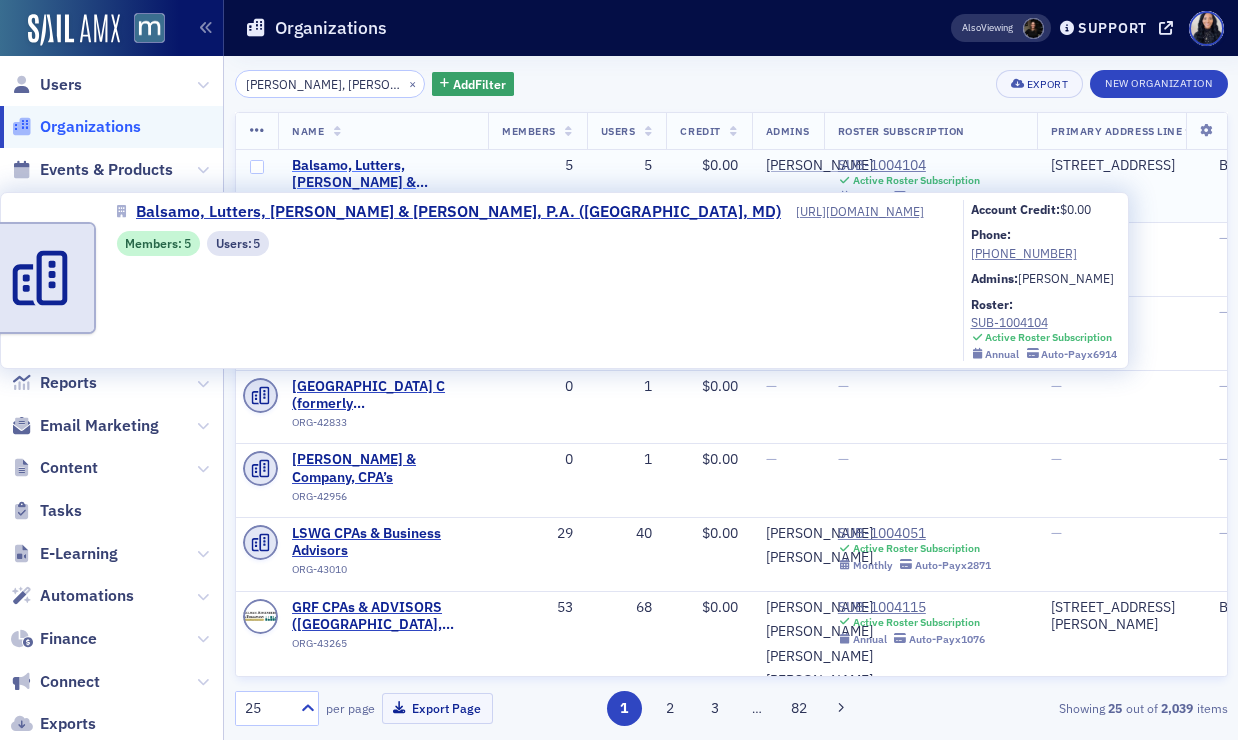 click on "Balsamo, Lutters, Renna & Rosensteel, P.A. (Bel Air, MD)" 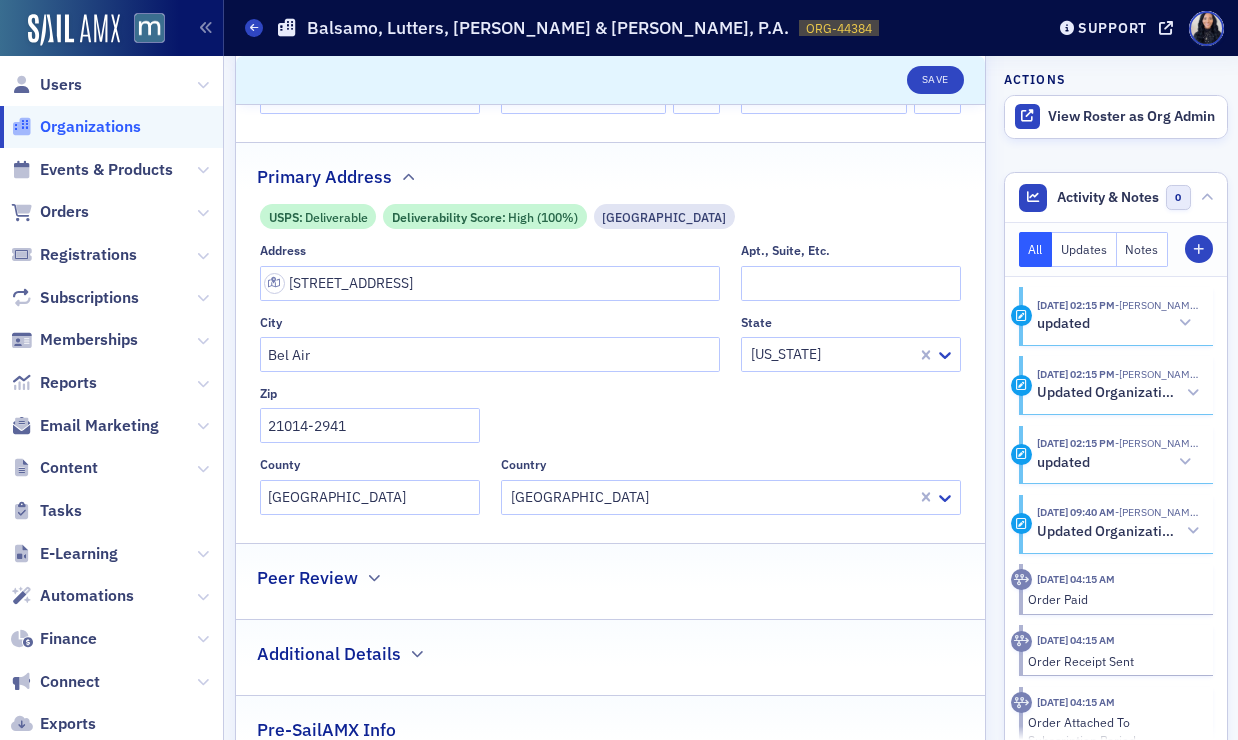 scroll, scrollTop: 567, scrollLeft: 0, axis: vertical 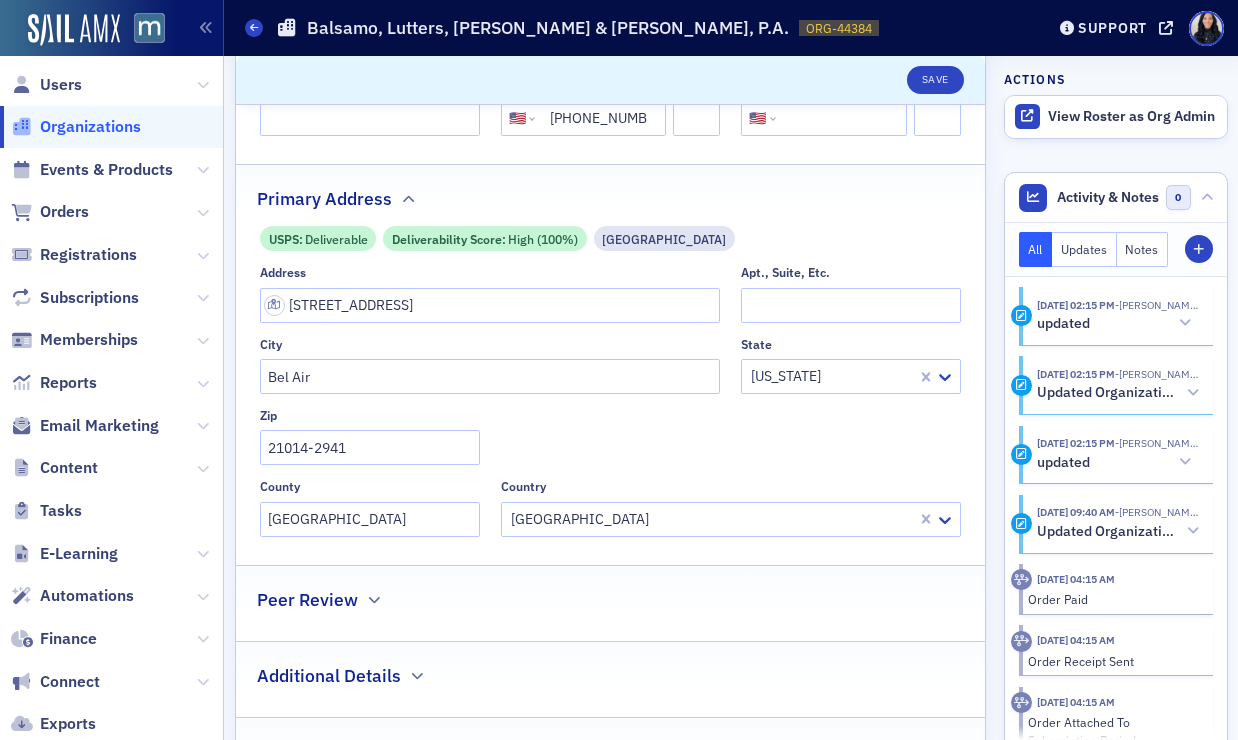 click on "Organizations" 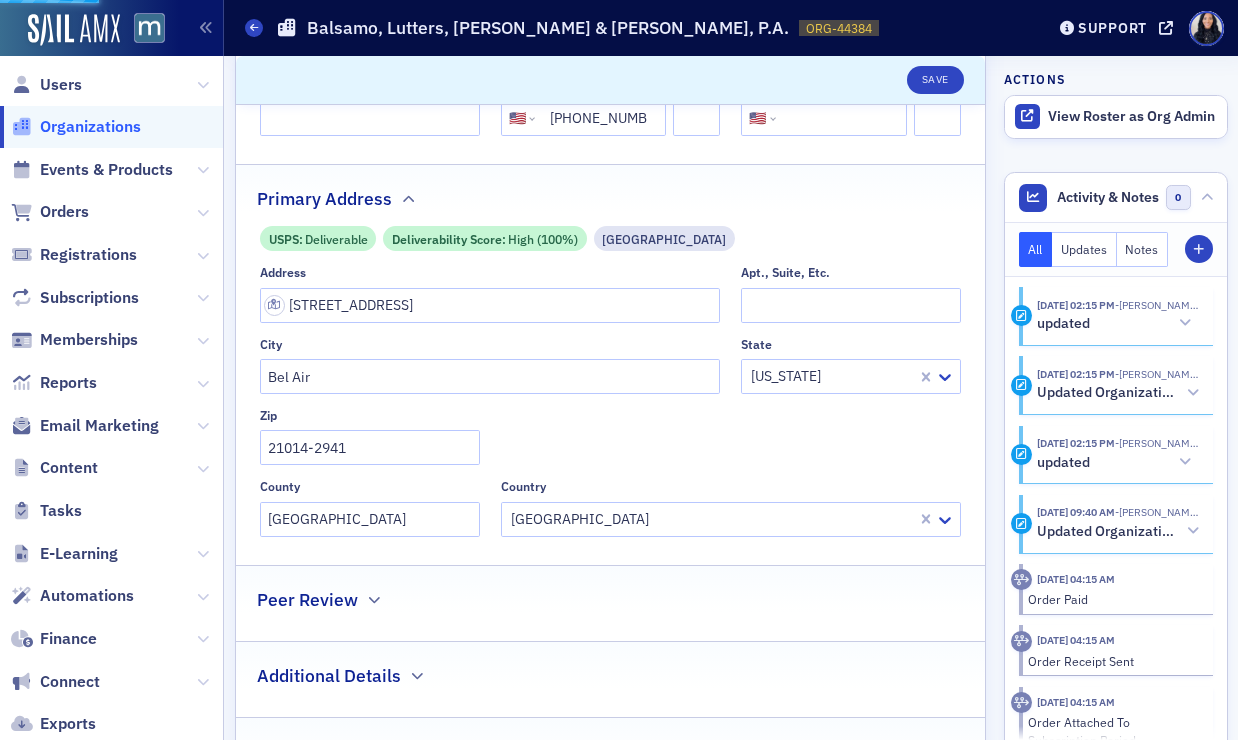 scroll, scrollTop: 0, scrollLeft: 0, axis: both 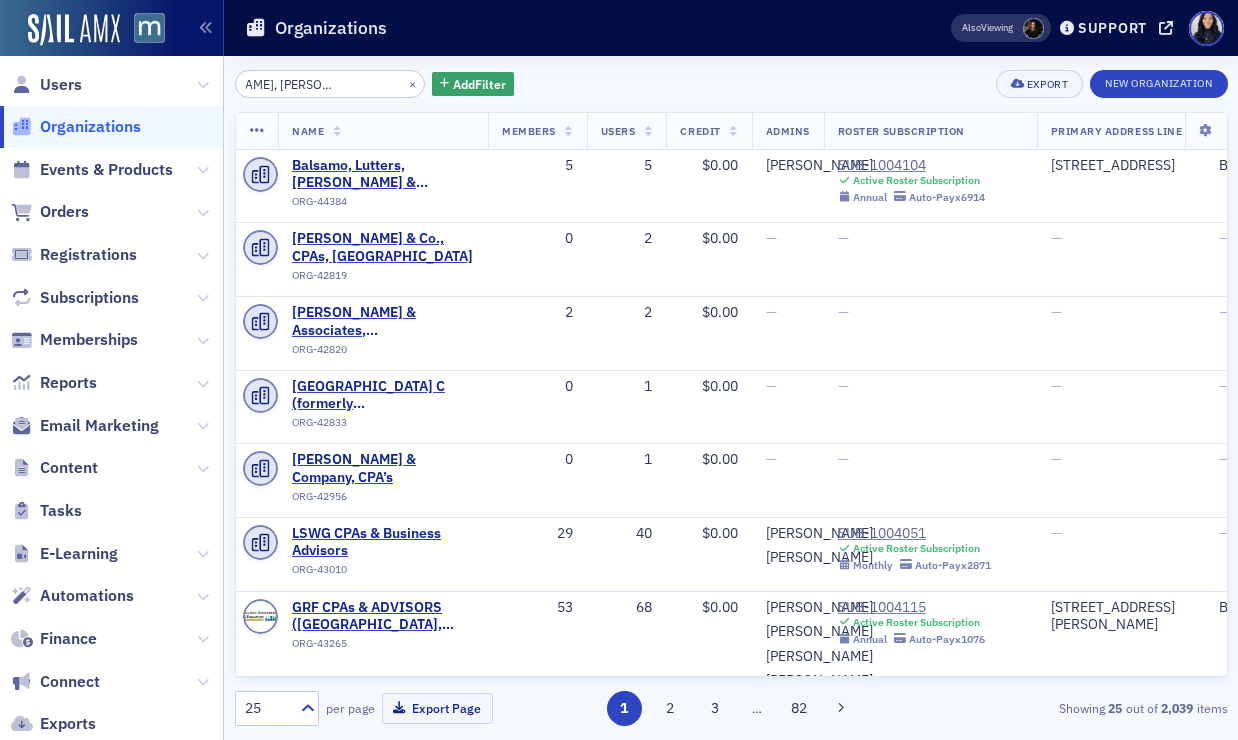 click on "Balsamo, Stewart, Lutters & Ruth PA" 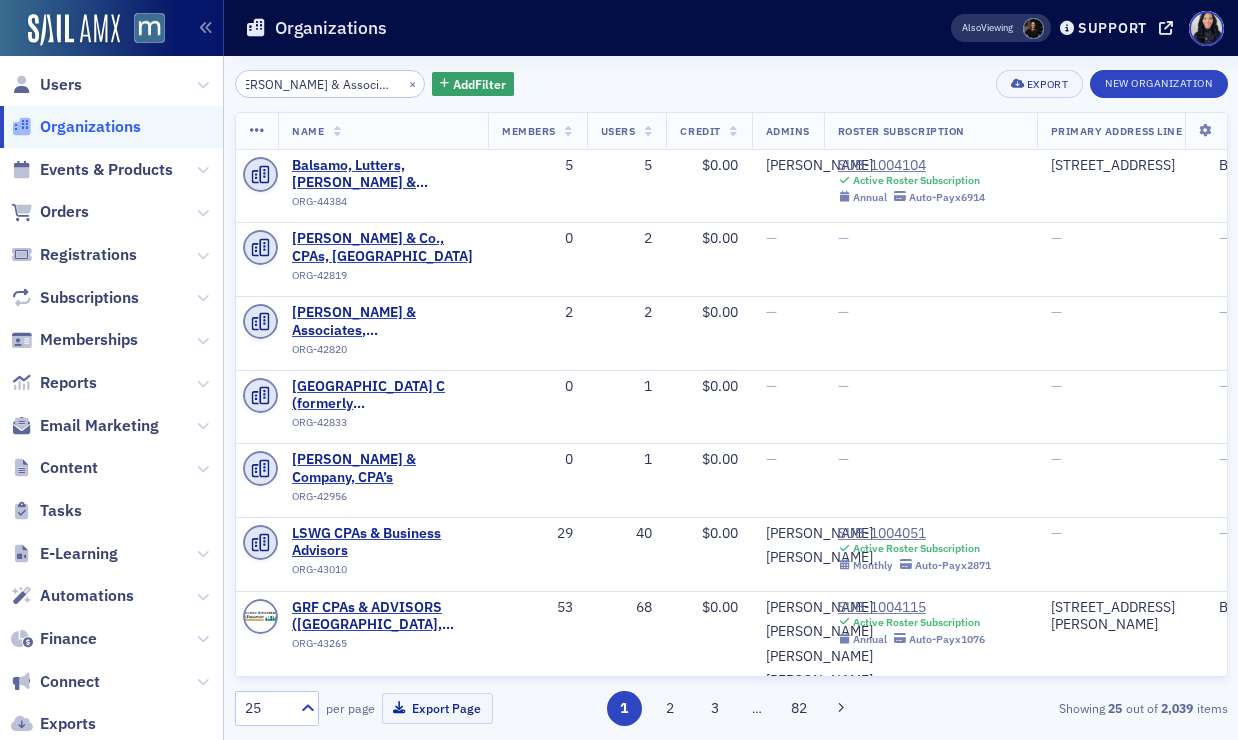 scroll, scrollTop: 0, scrollLeft: 8, axis: horizontal 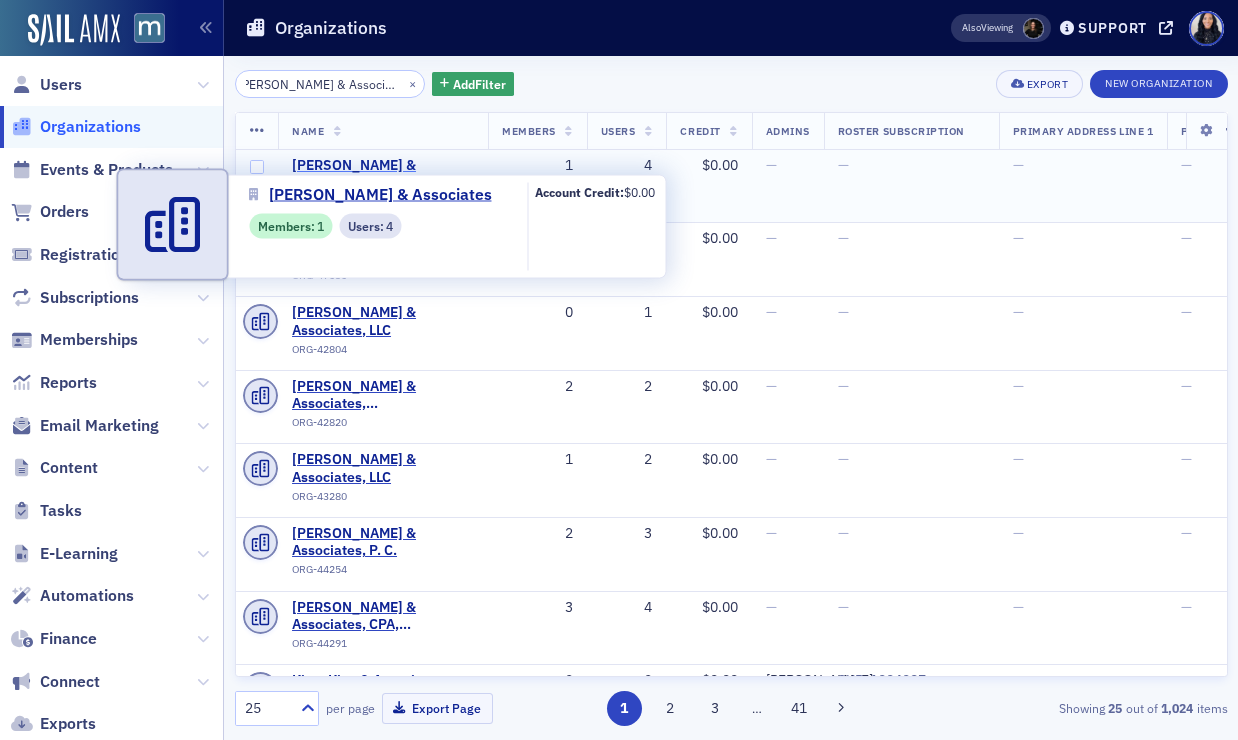 type on "Frank Hajek & Associates" 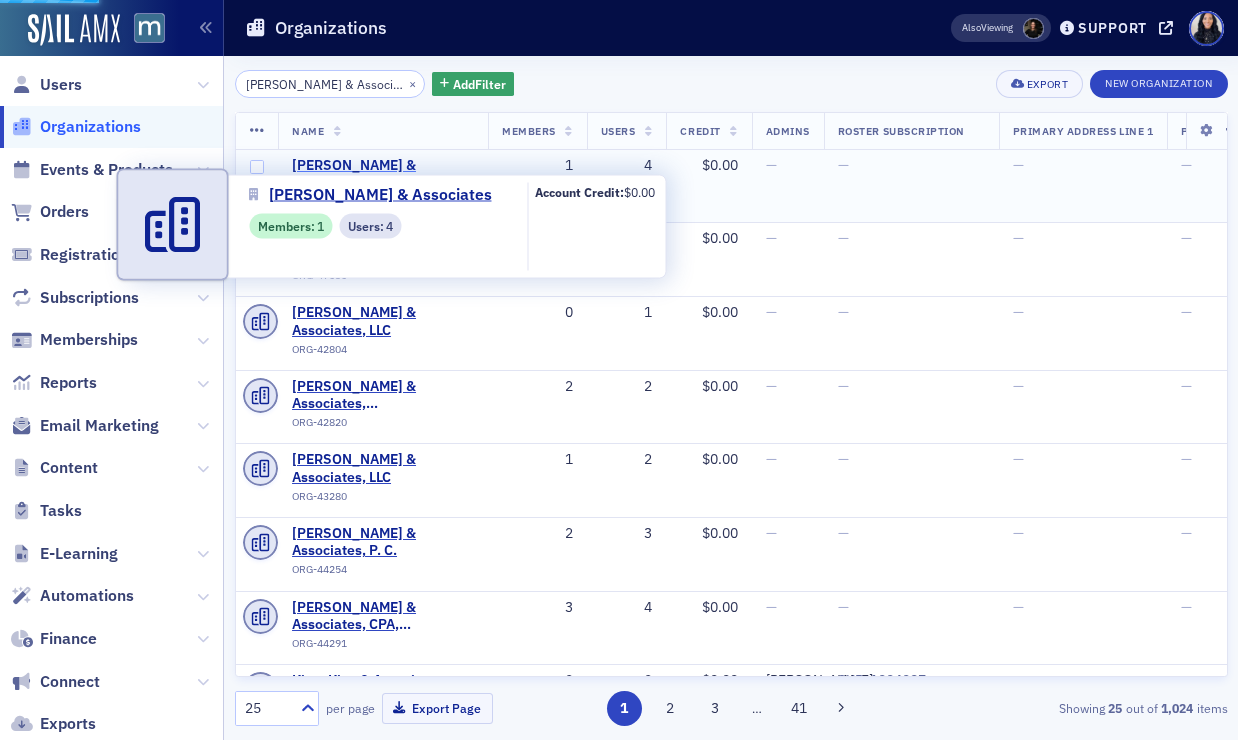 select on "US" 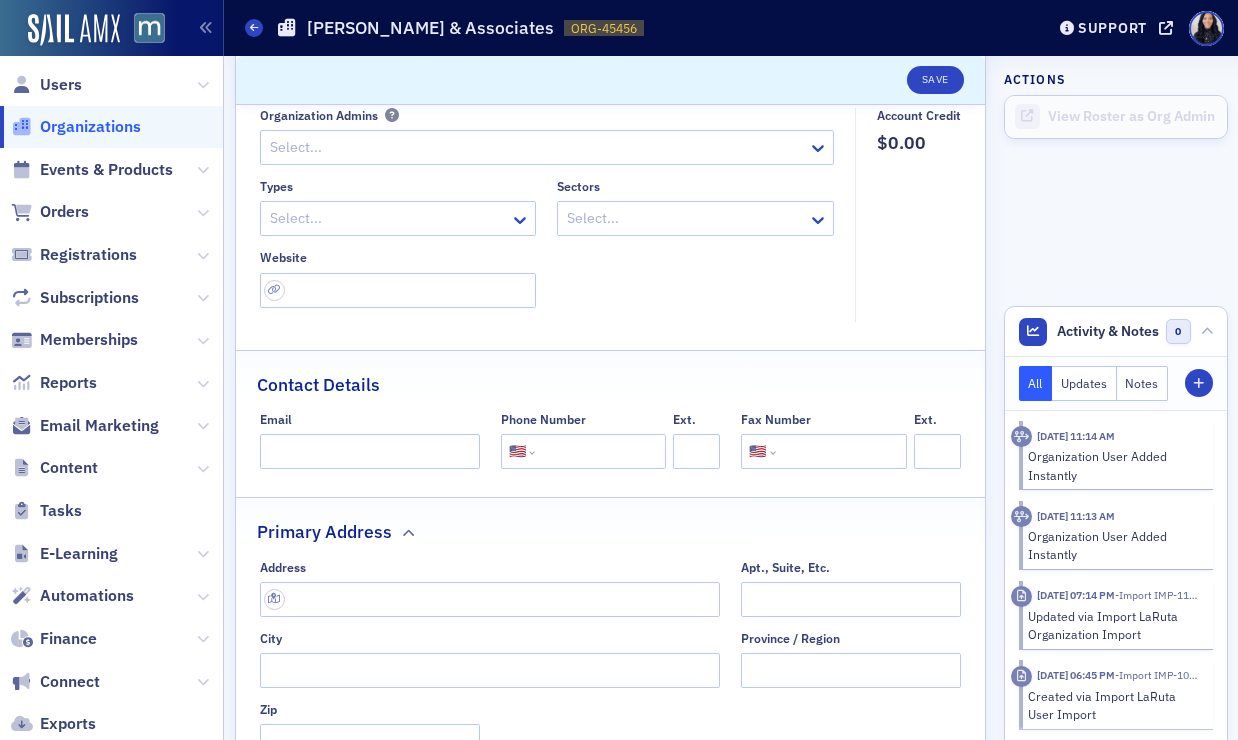 scroll, scrollTop: 223, scrollLeft: 0, axis: vertical 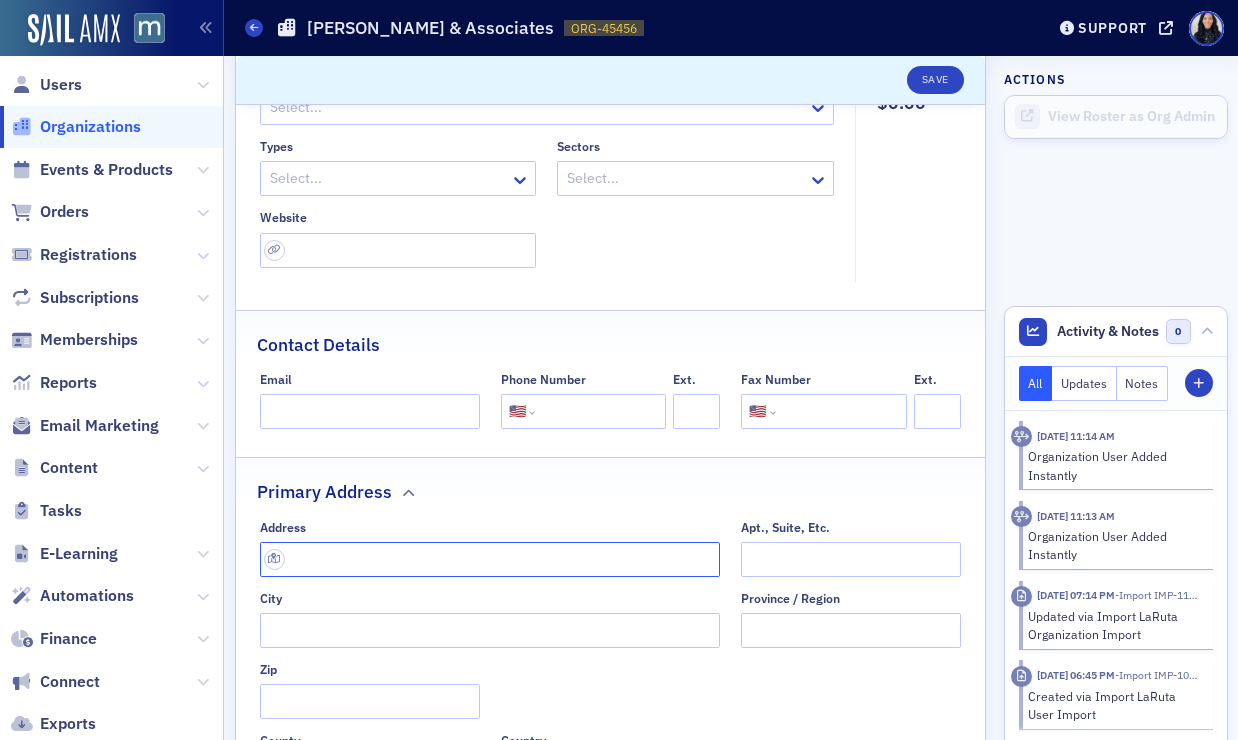 click 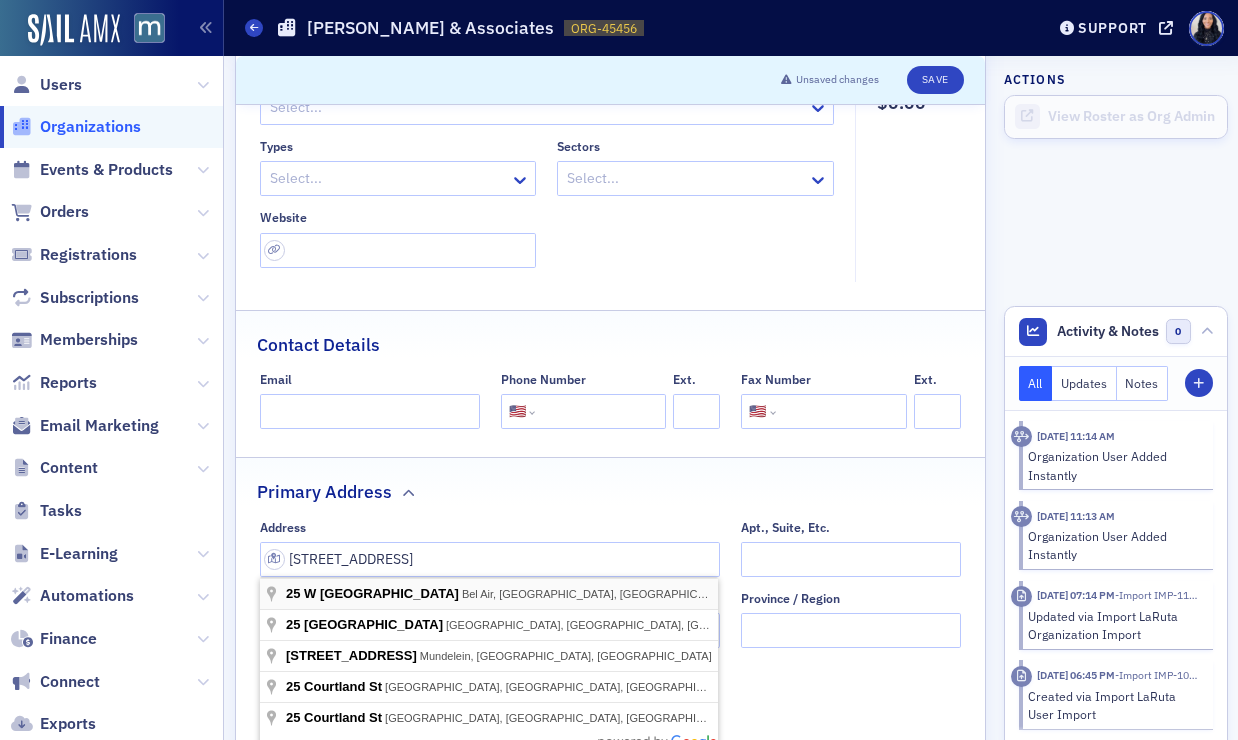 type on "25 W Courtland St" 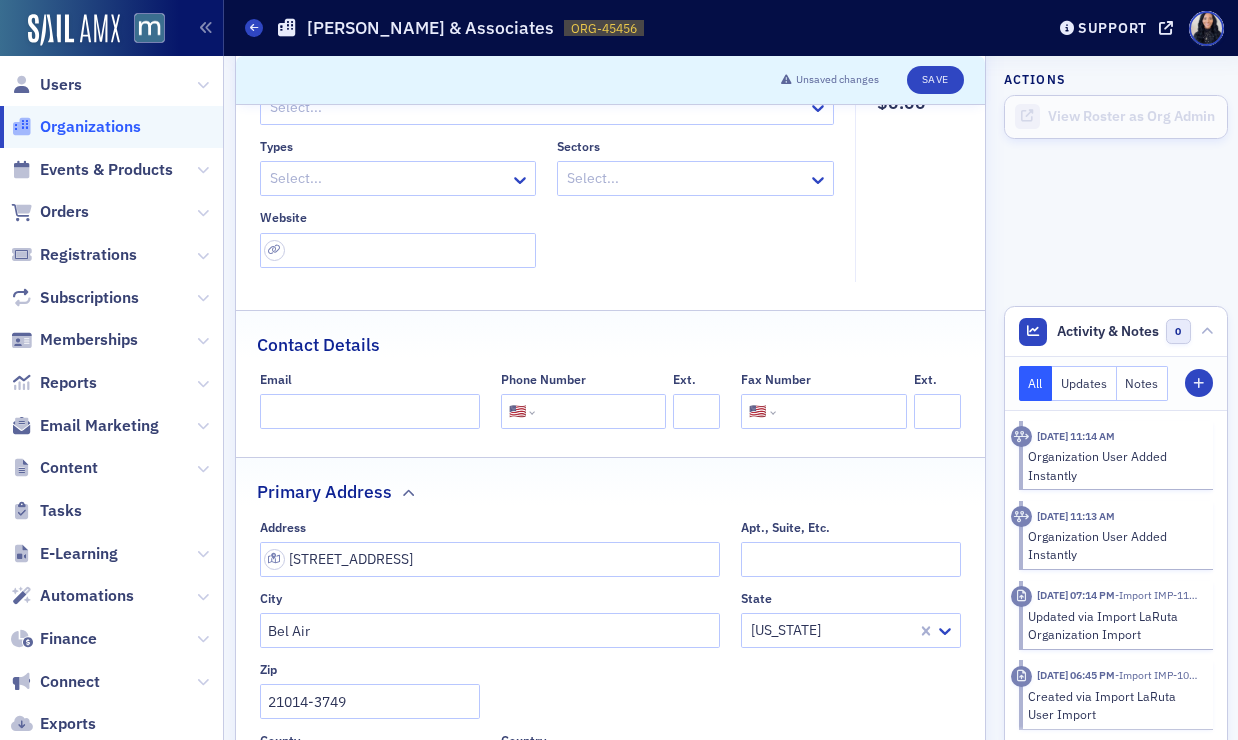 click 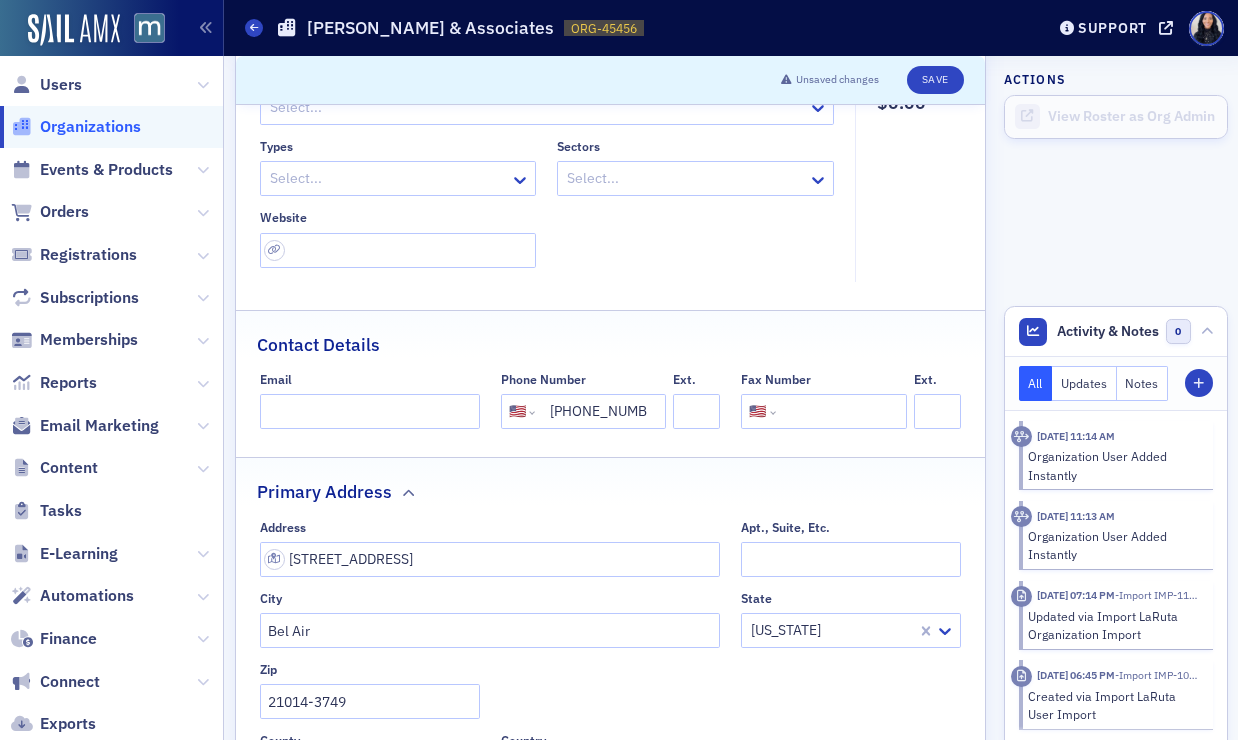scroll, scrollTop: 0, scrollLeft: 7, axis: horizontal 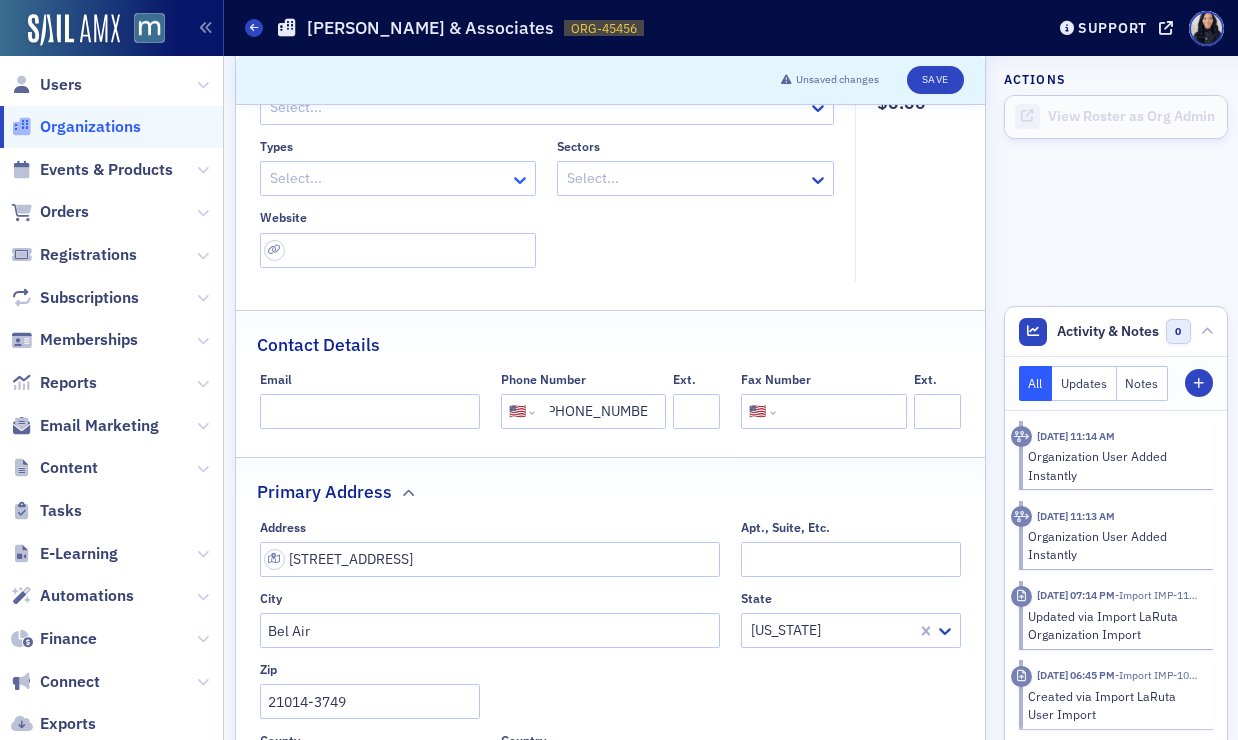 type on "(410) 893-2083" 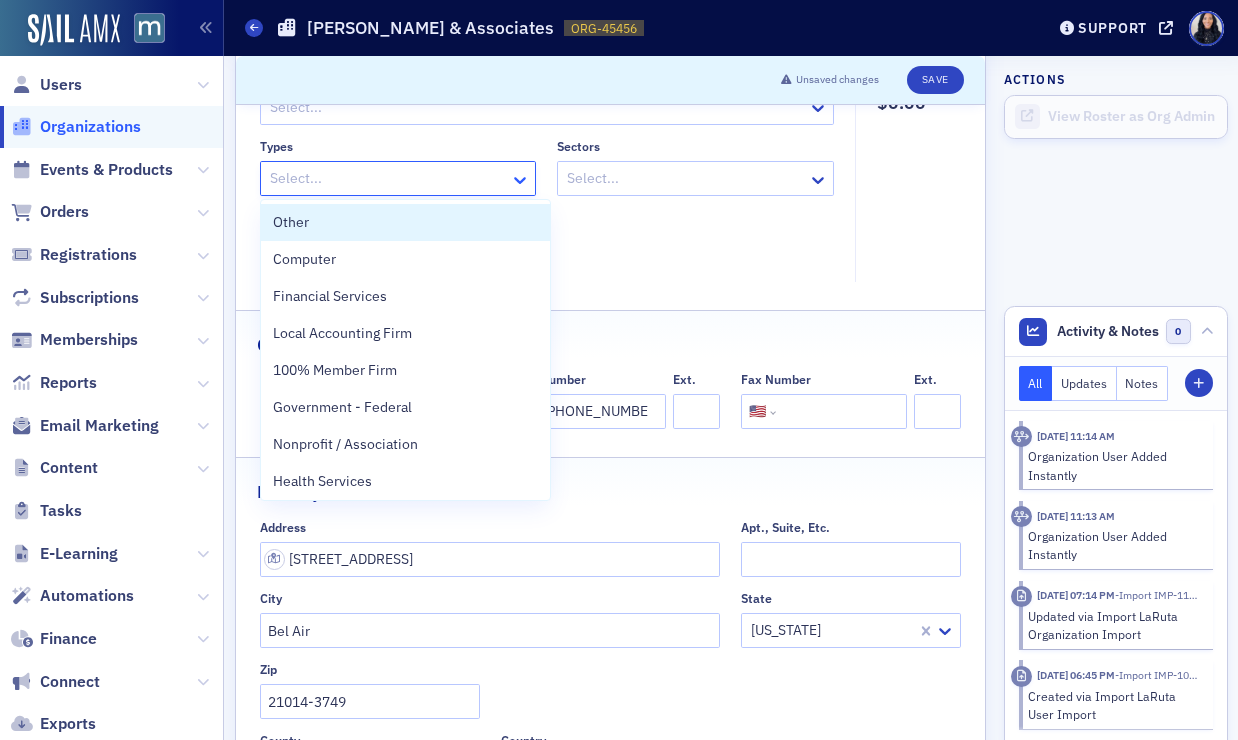 click 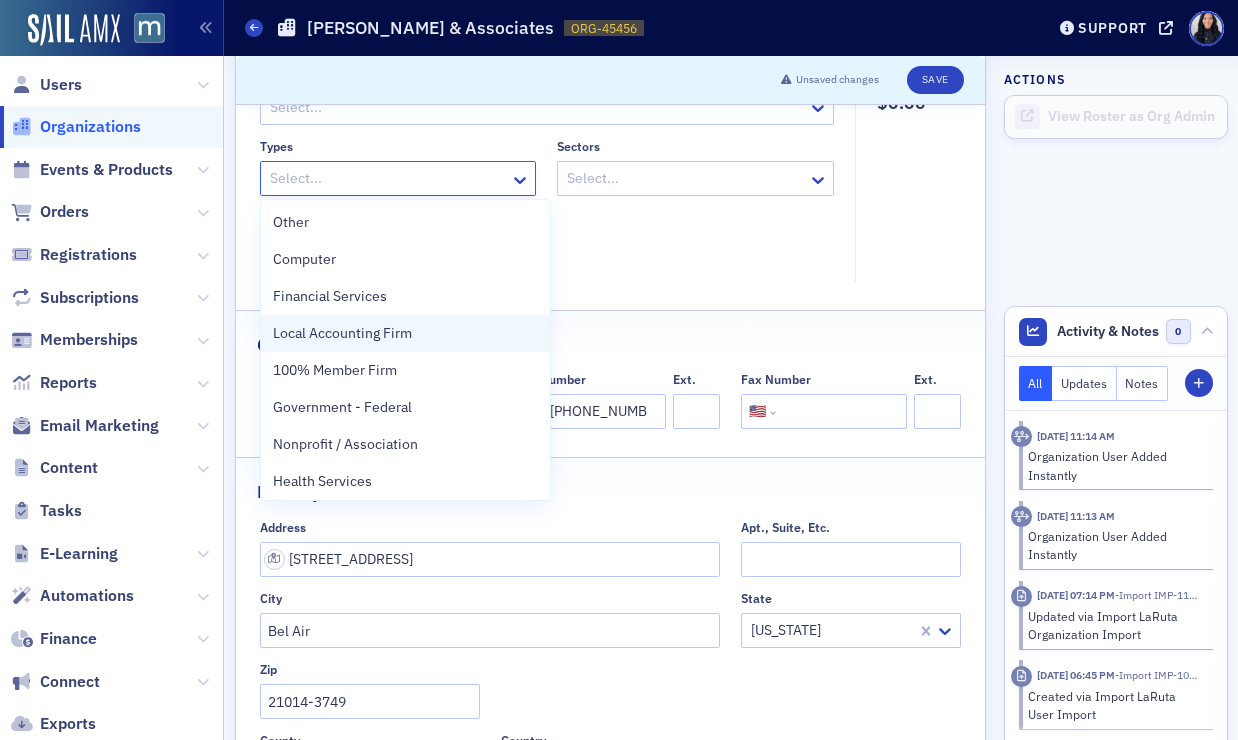 click on "Local Accounting Firm" at bounding box center [405, 333] 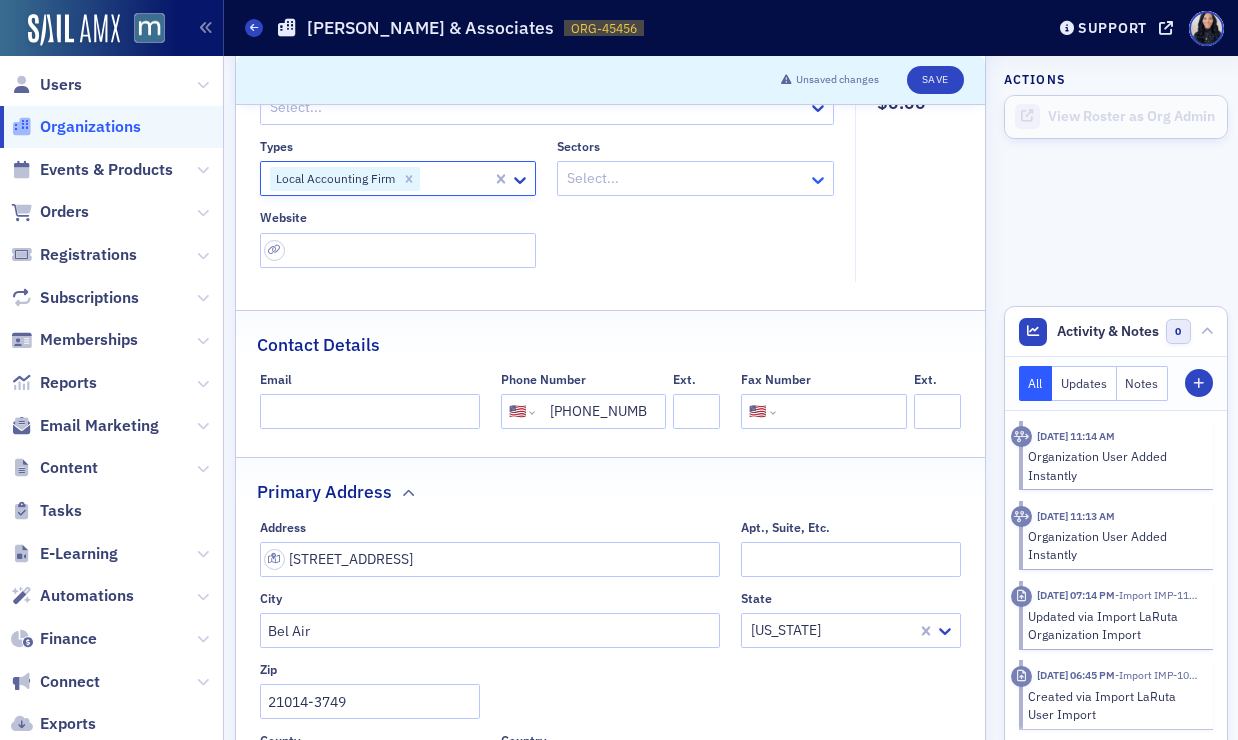 click 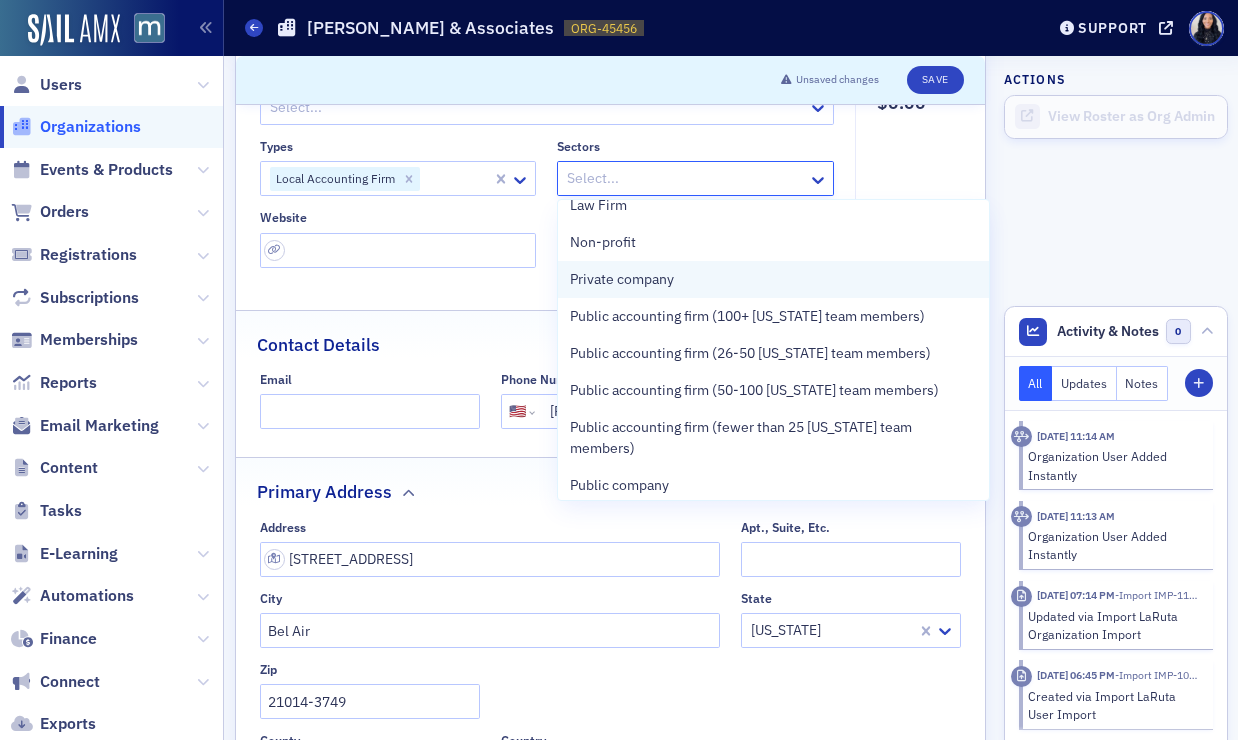 scroll, scrollTop: 132, scrollLeft: 0, axis: vertical 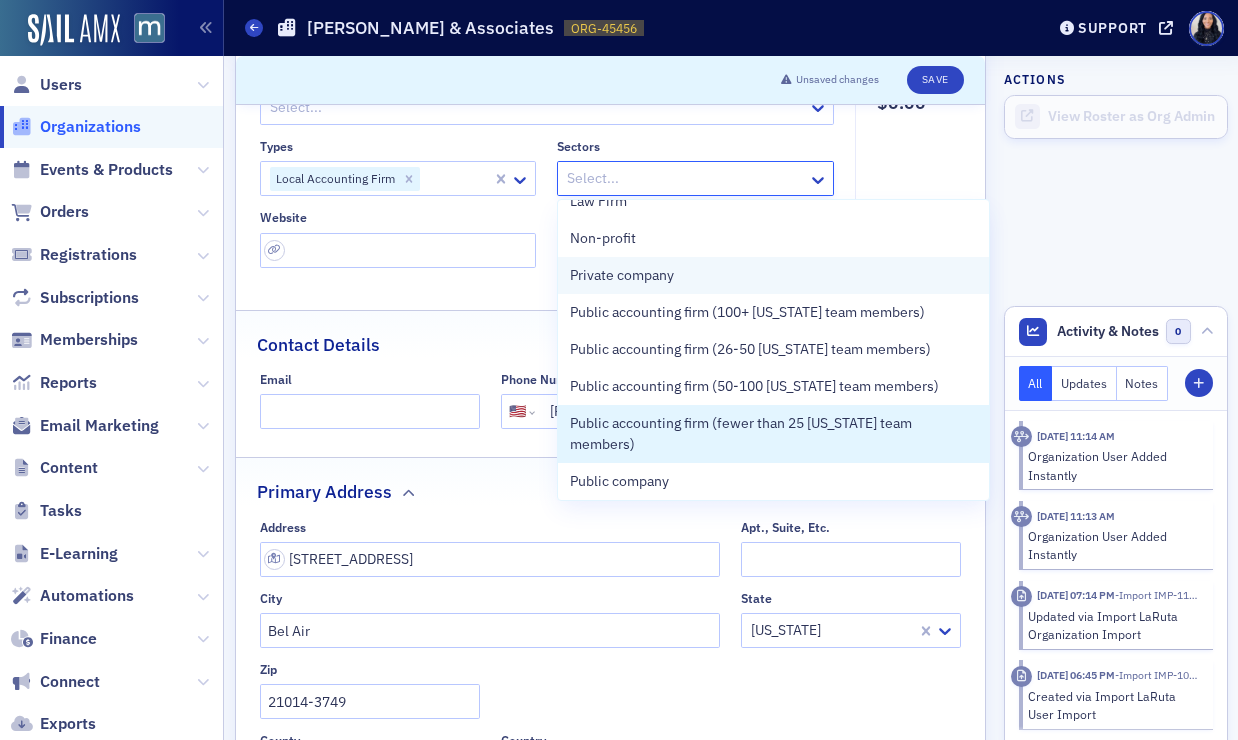 click on "Public accounting firm (fewer than 25 [US_STATE] team members)" at bounding box center (773, 434) 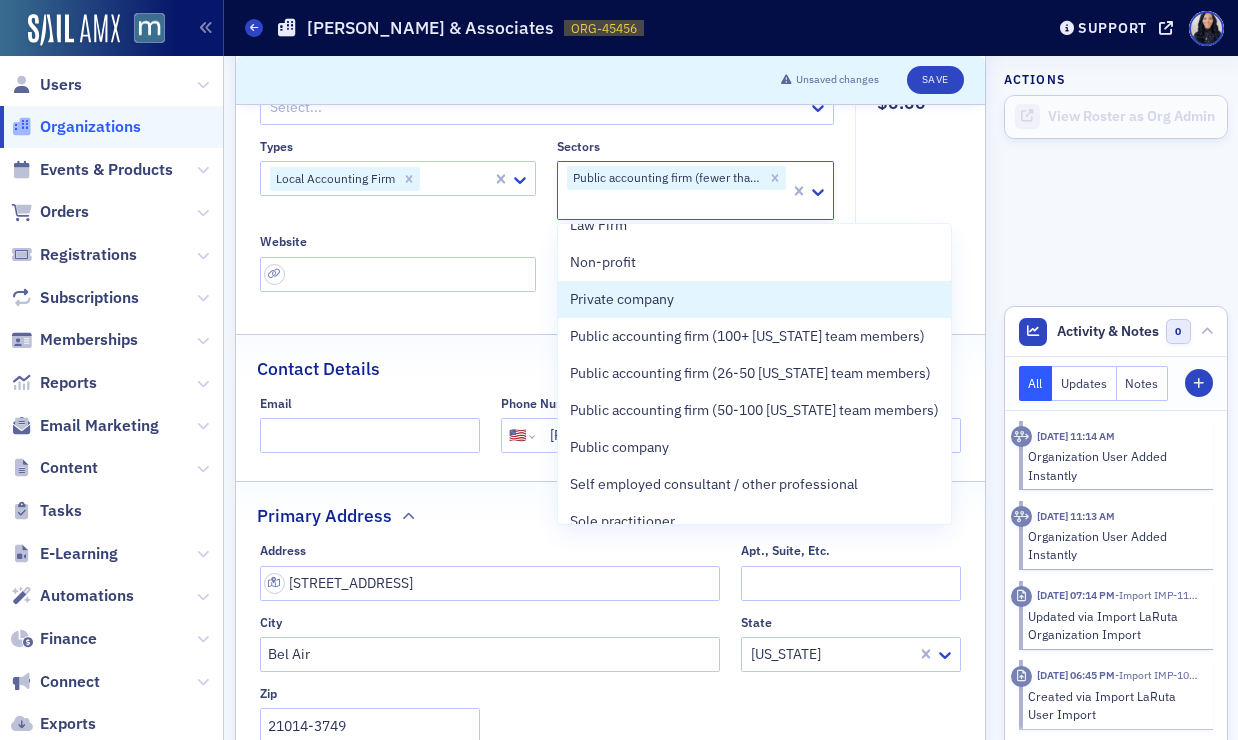 click on "General Organization Admins Select... Types Local Accounting Firm Sectors option Public accounting firm (fewer than 25 Maryland team members), selected. Private company, 6 of 13. 13 results available. Use Up and Down to choose options, press Enter to select the currently focused option, press Escape to exit the menu, press Tab to select the option and exit the menu. Public accounting firm (fewer than 25 Maryland team members) Website Account Credit $0.00" 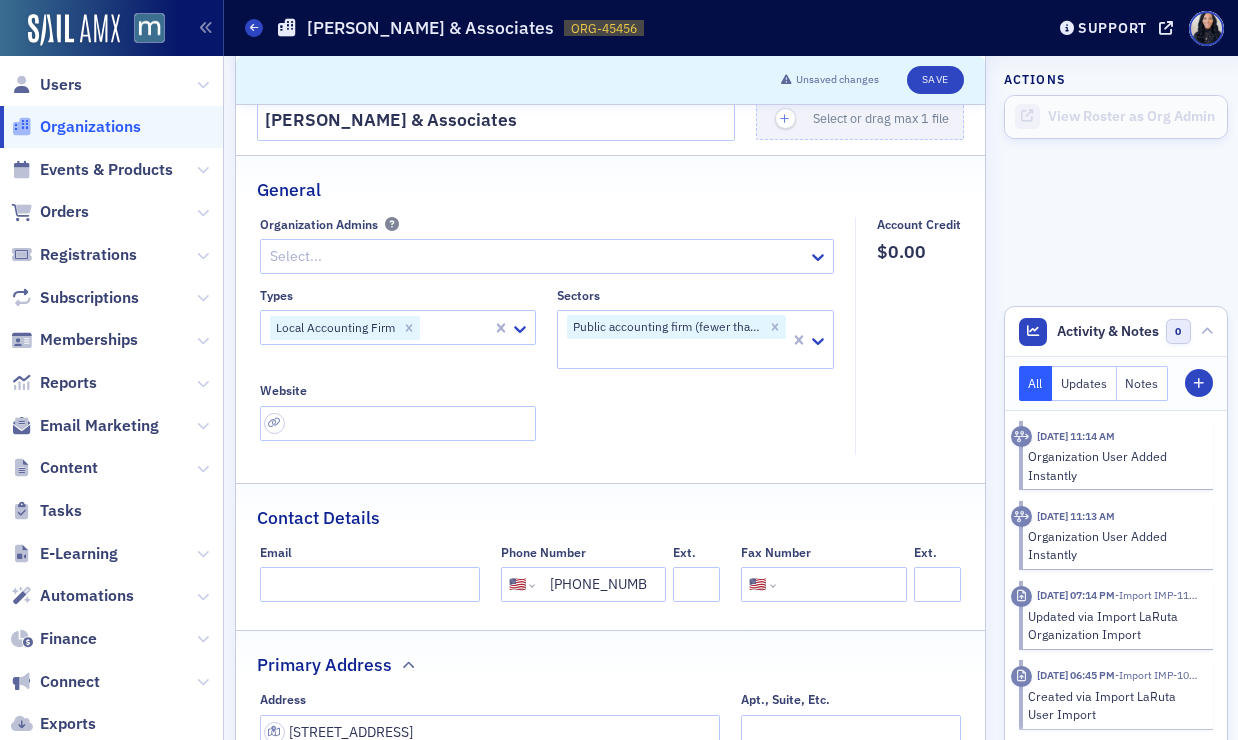 scroll, scrollTop: 0, scrollLeft: 0, axis: both 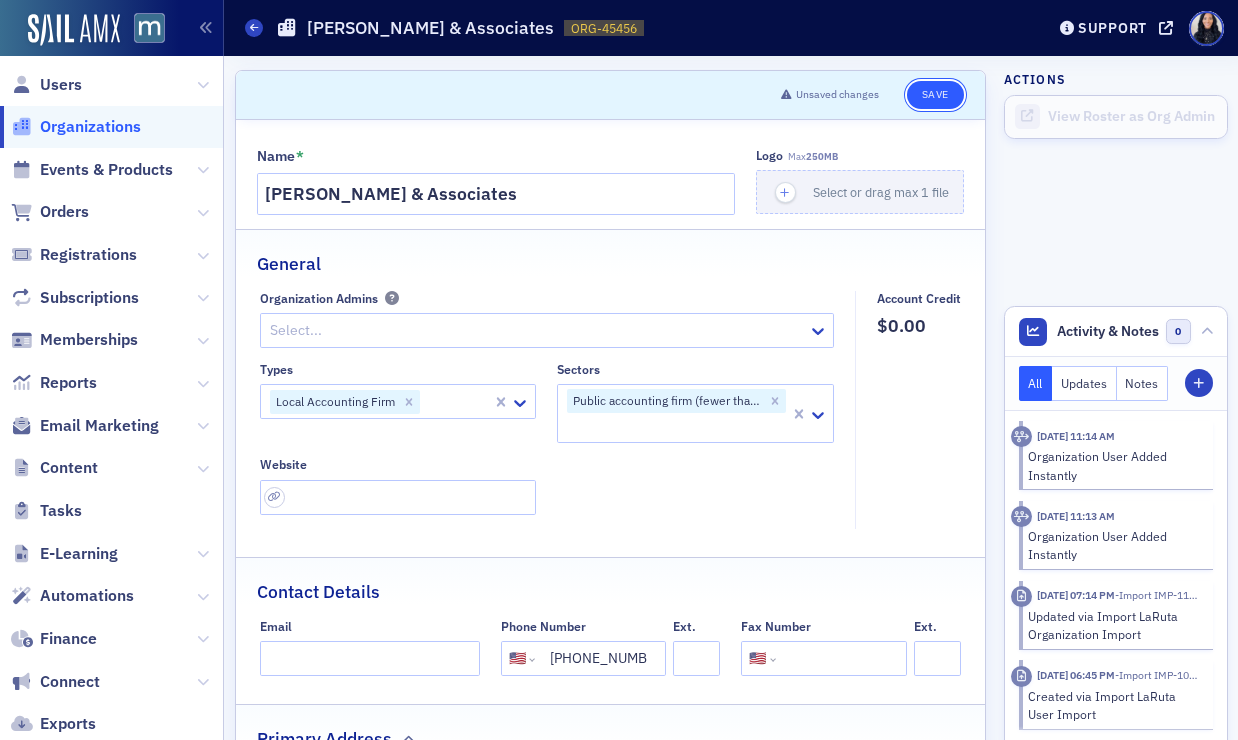 click on "Save" 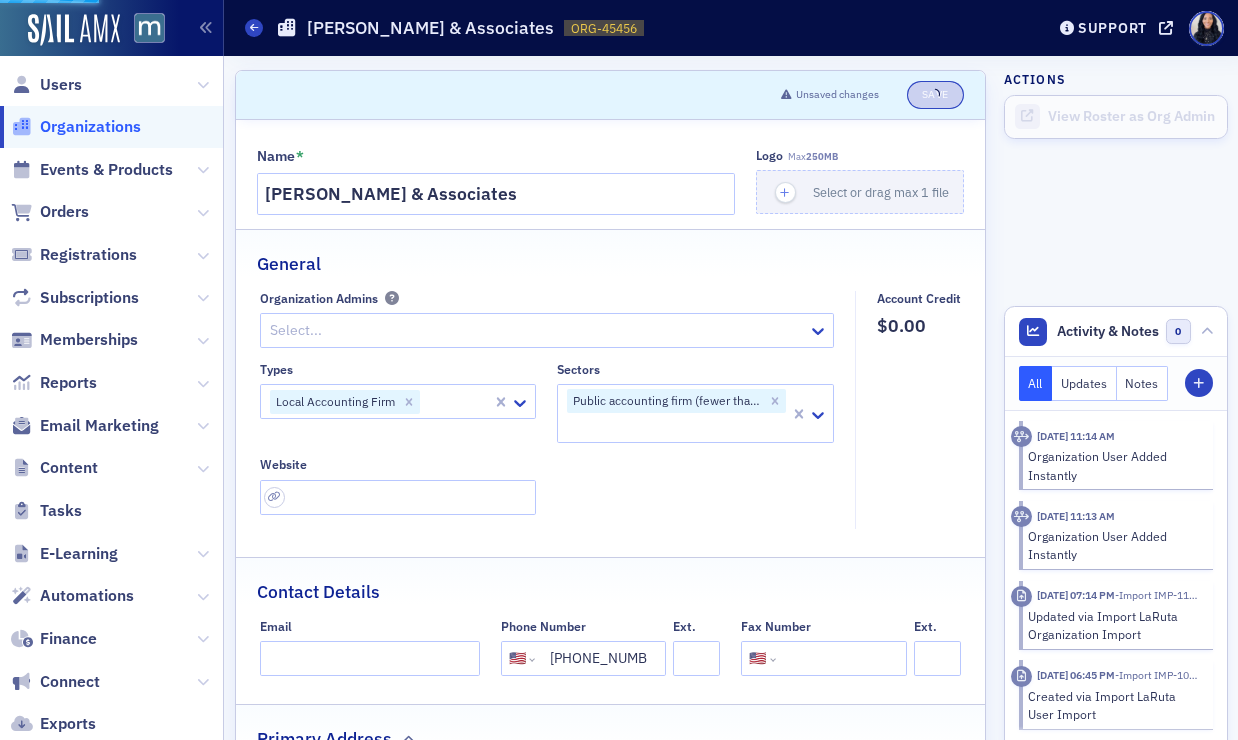 select on "US" 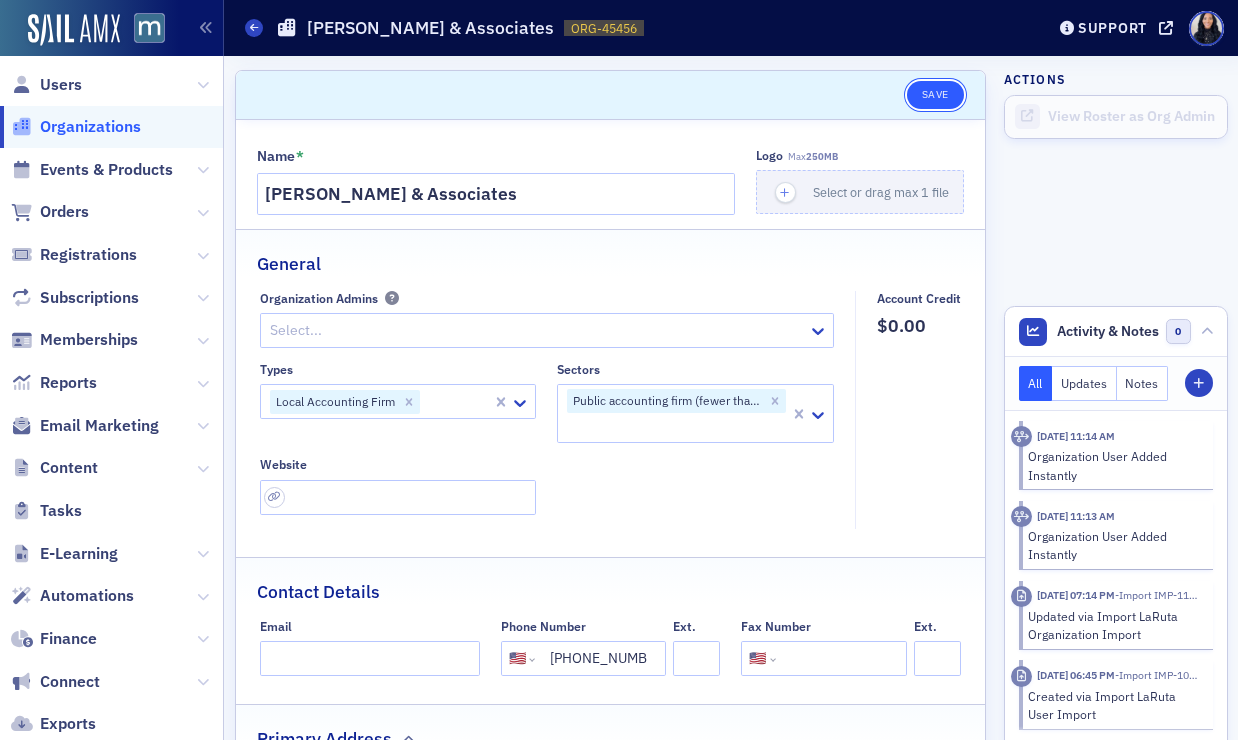 click on "Save" 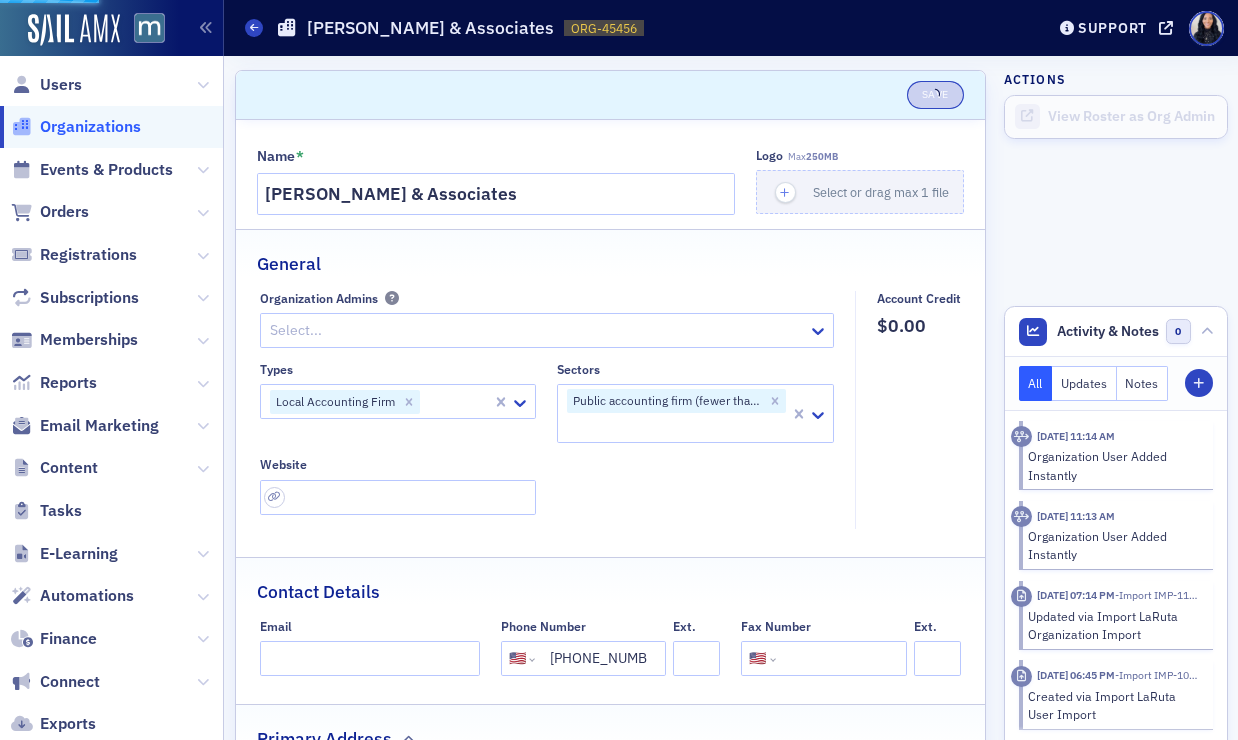 select on "US" 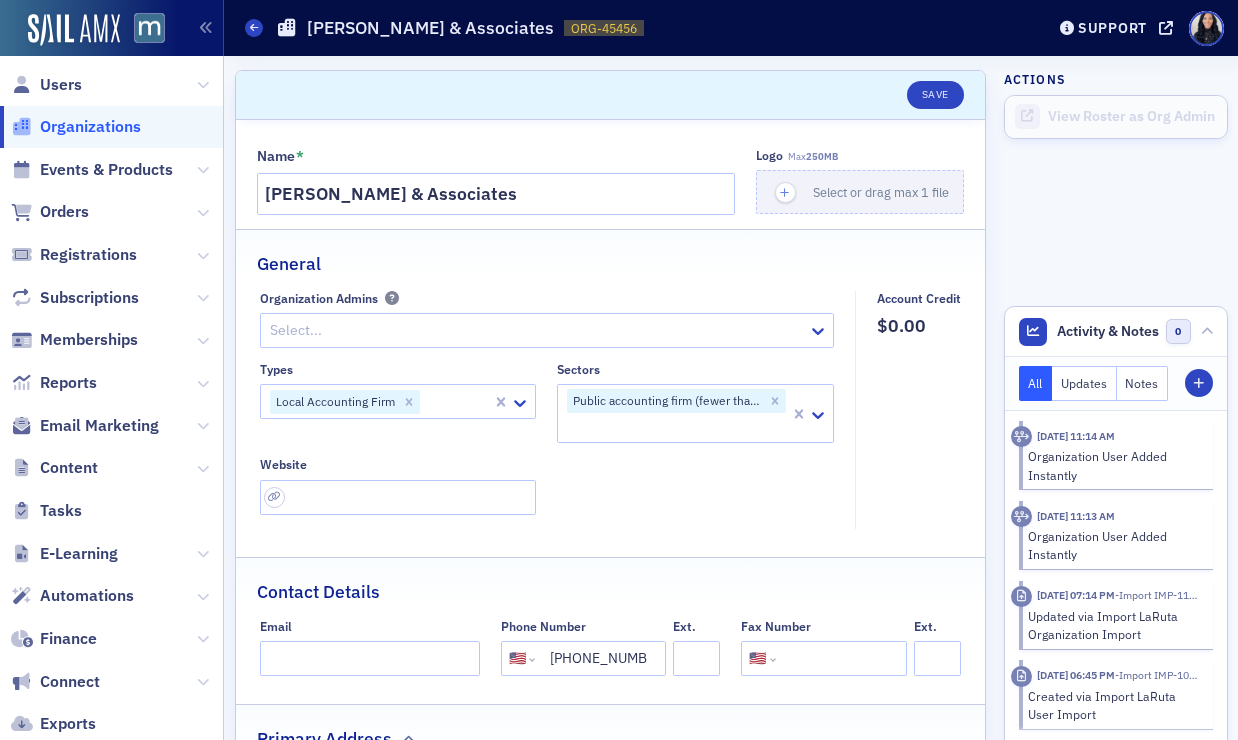 click on "Organizations" 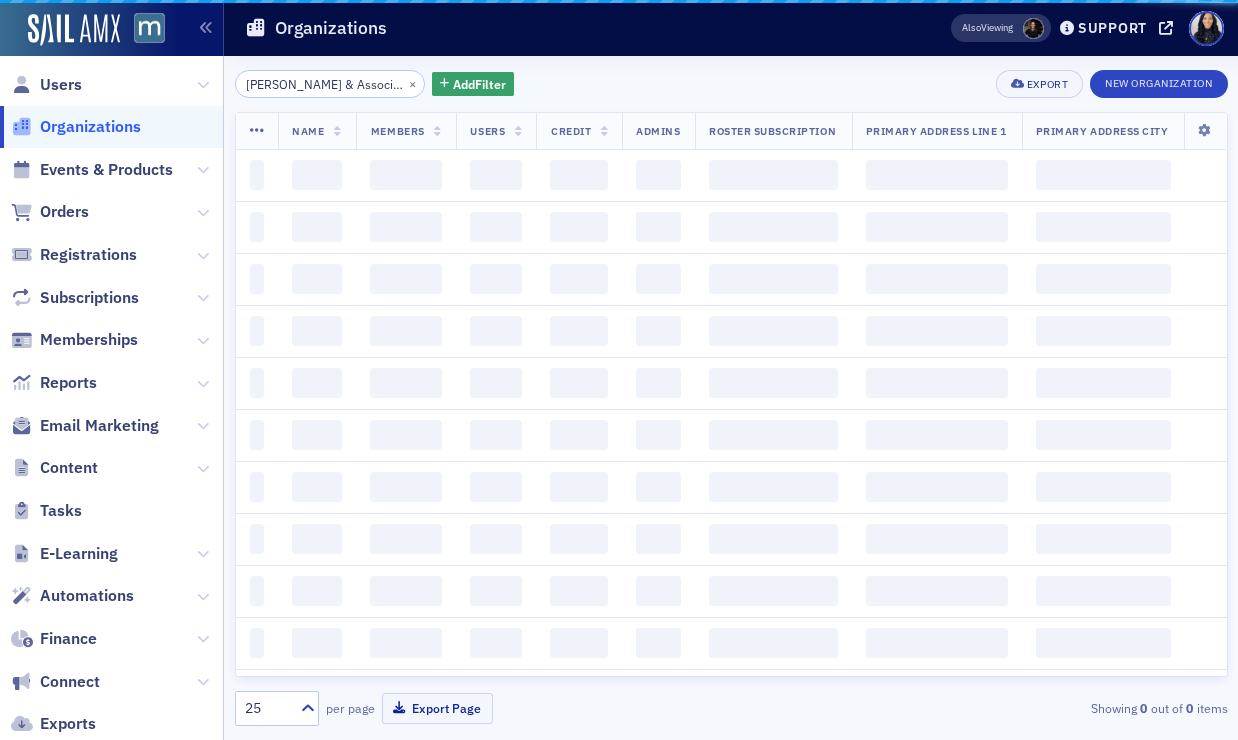 scroll, scrollTop: 0, scrollLeft: 8, axis: horizontal 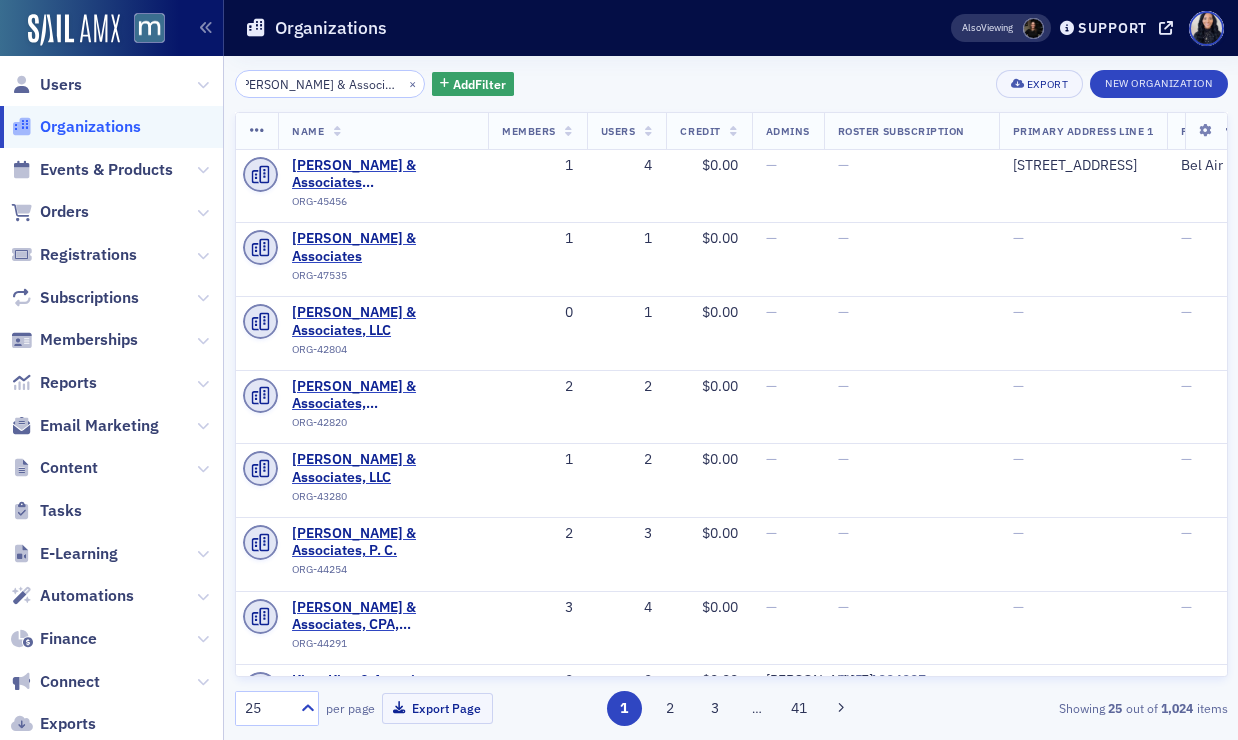 click on "Frank Hajek & Associates" 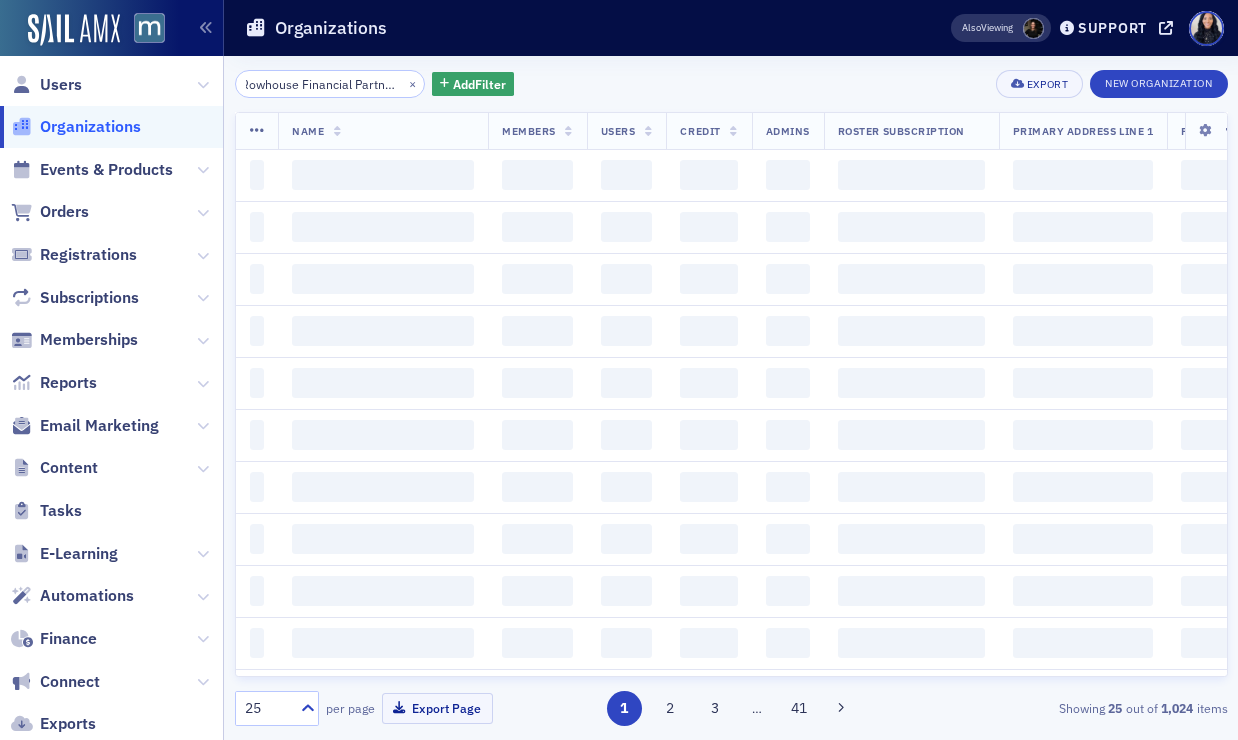 scroll, scrollTop: 0, scrollLeft: 28, axis: horizontal 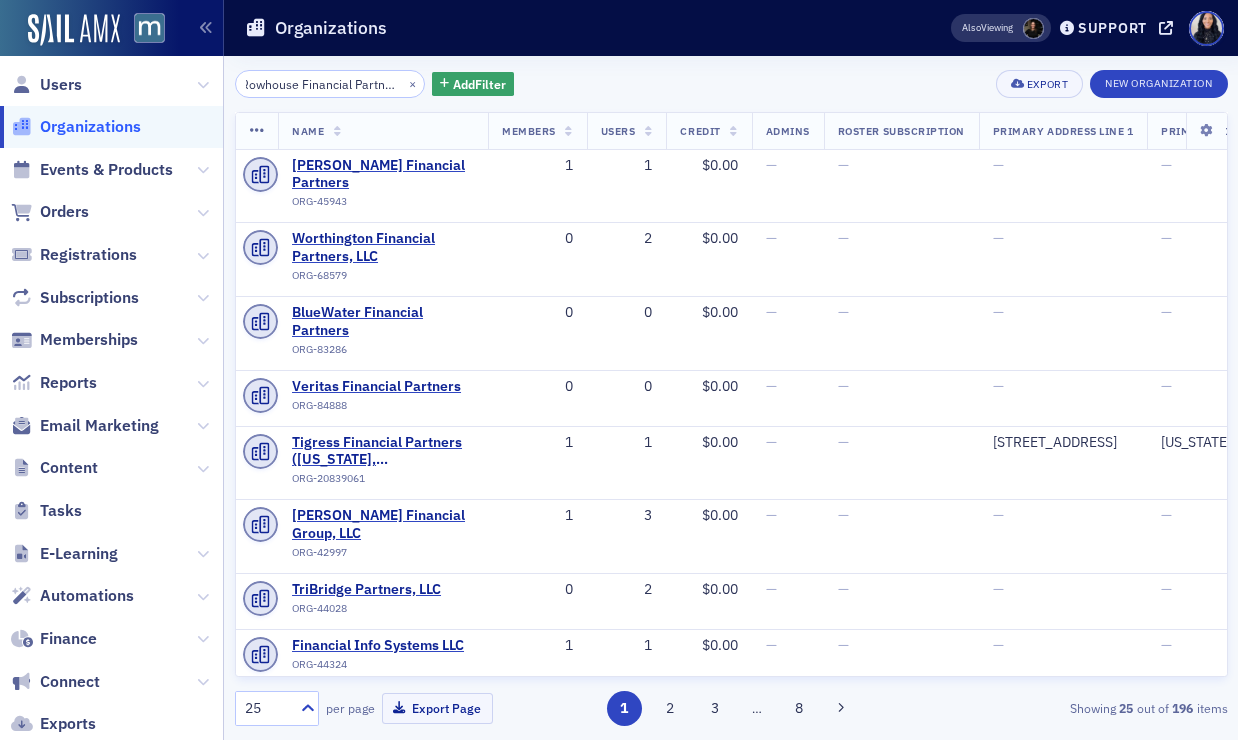 drag, startPoint x: 291, startPoint y: 88, endPoint x: 382, endPoint y: 92, distance: 91.08787 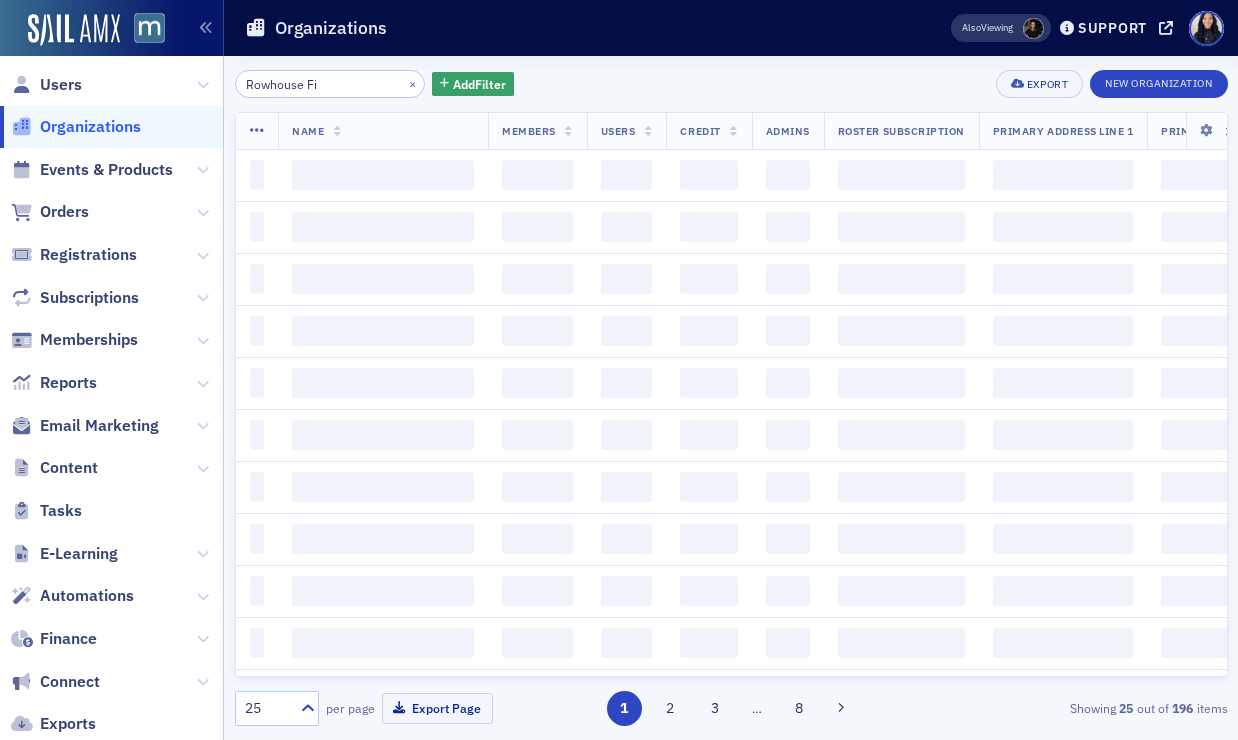 scroll, scrollTop: 0, scrollLeft: 0, axis: both 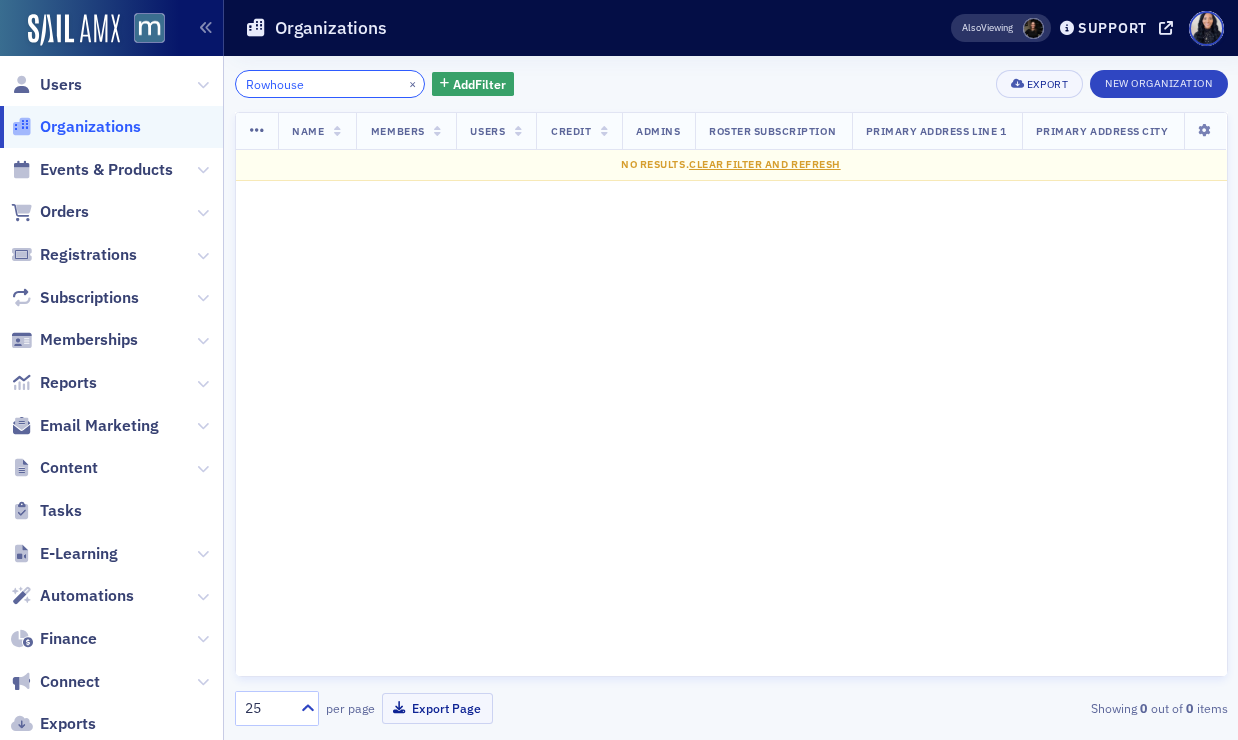 click on "Rowhouse" 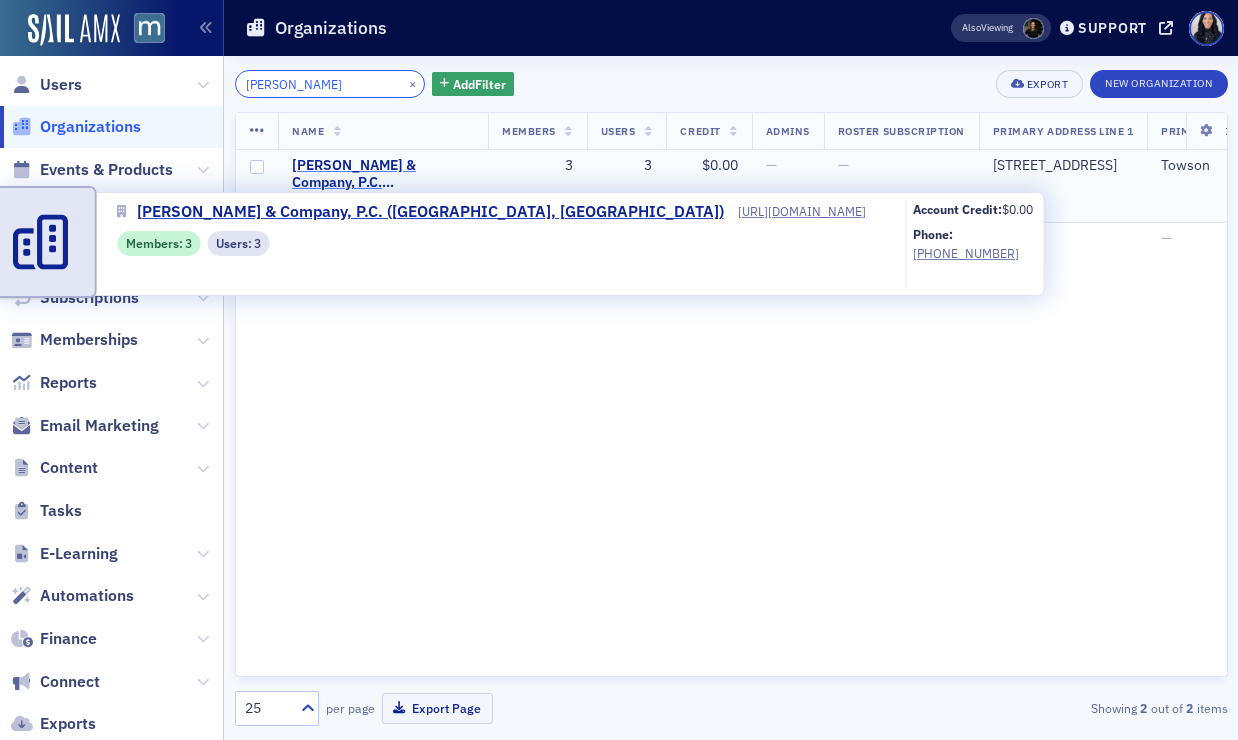 type on "L.K. Benson" 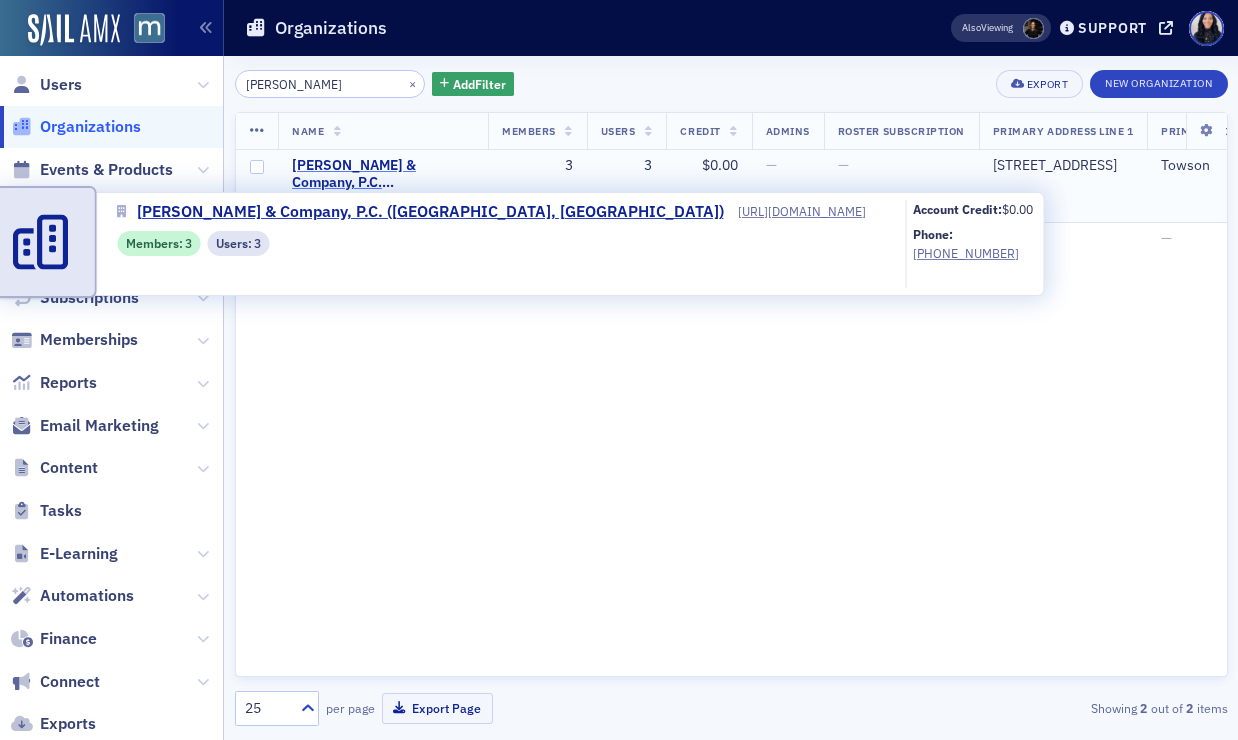click on "L. K. Benson & Company, P.C. (Towson, MD)" 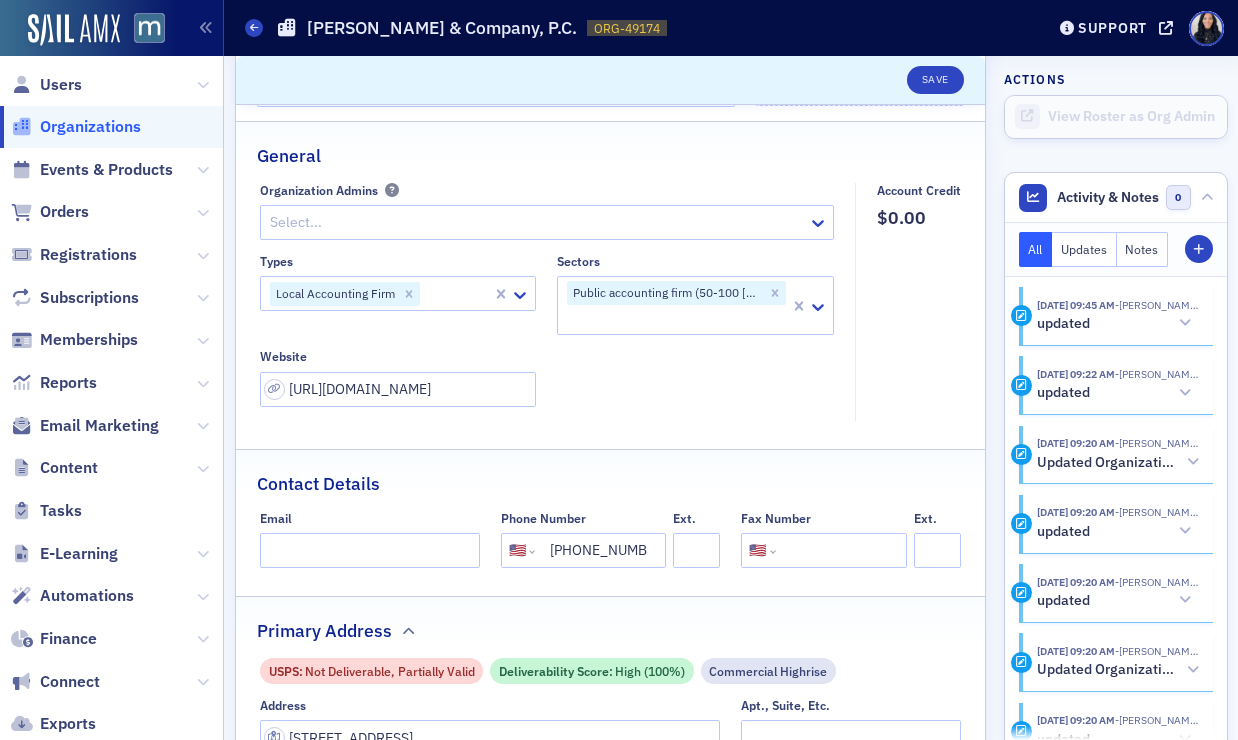 scroll, scrollTop: 0, scrollLeft: 0, axis: both 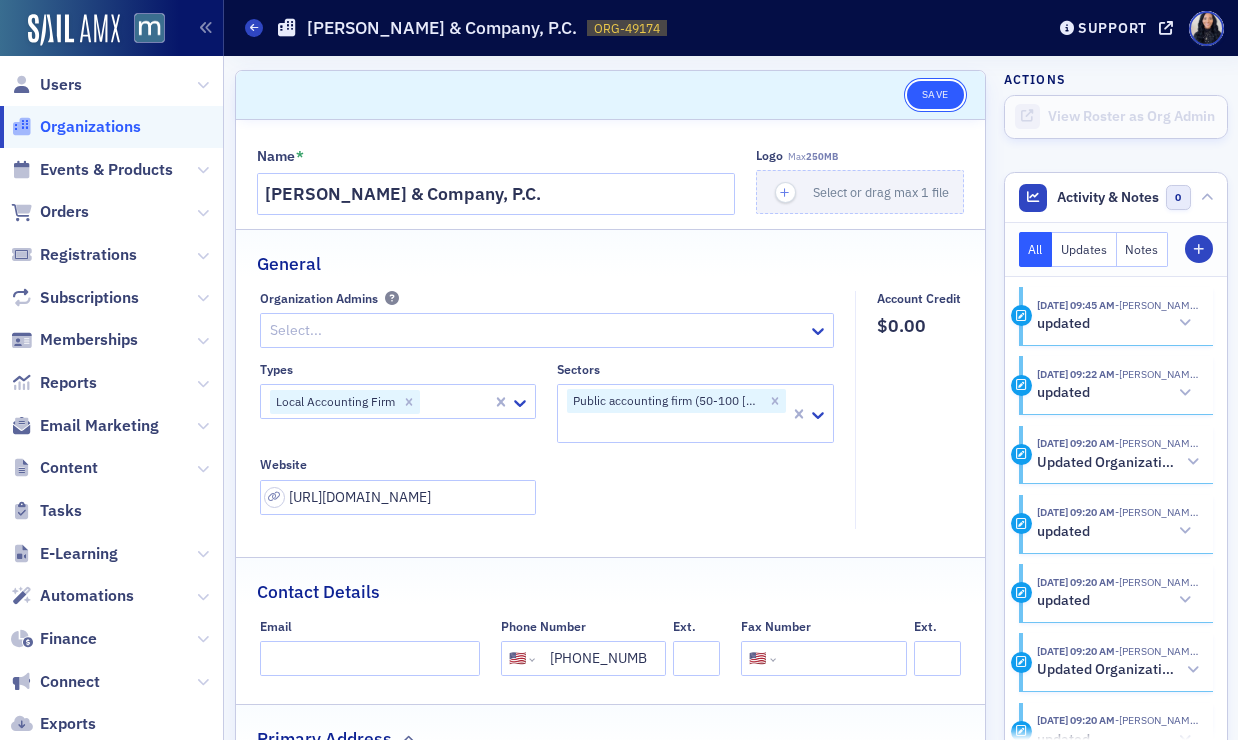 click on "Save" 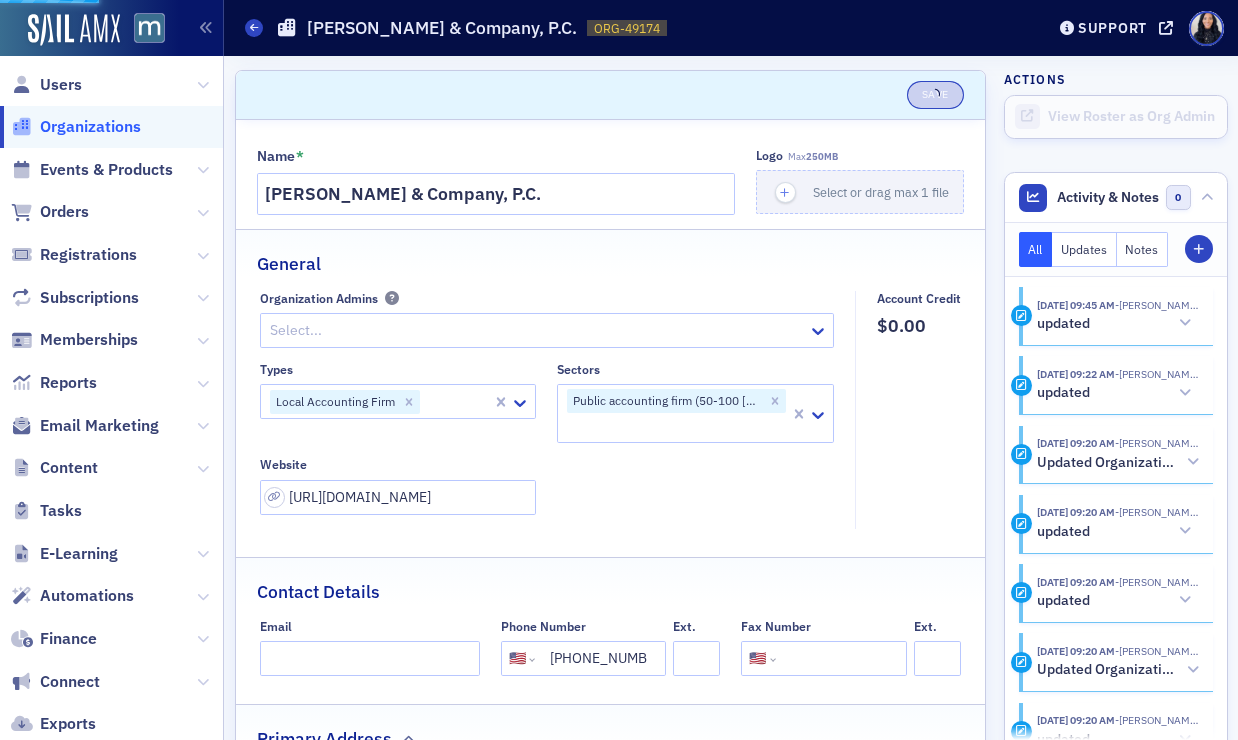 select on "US" 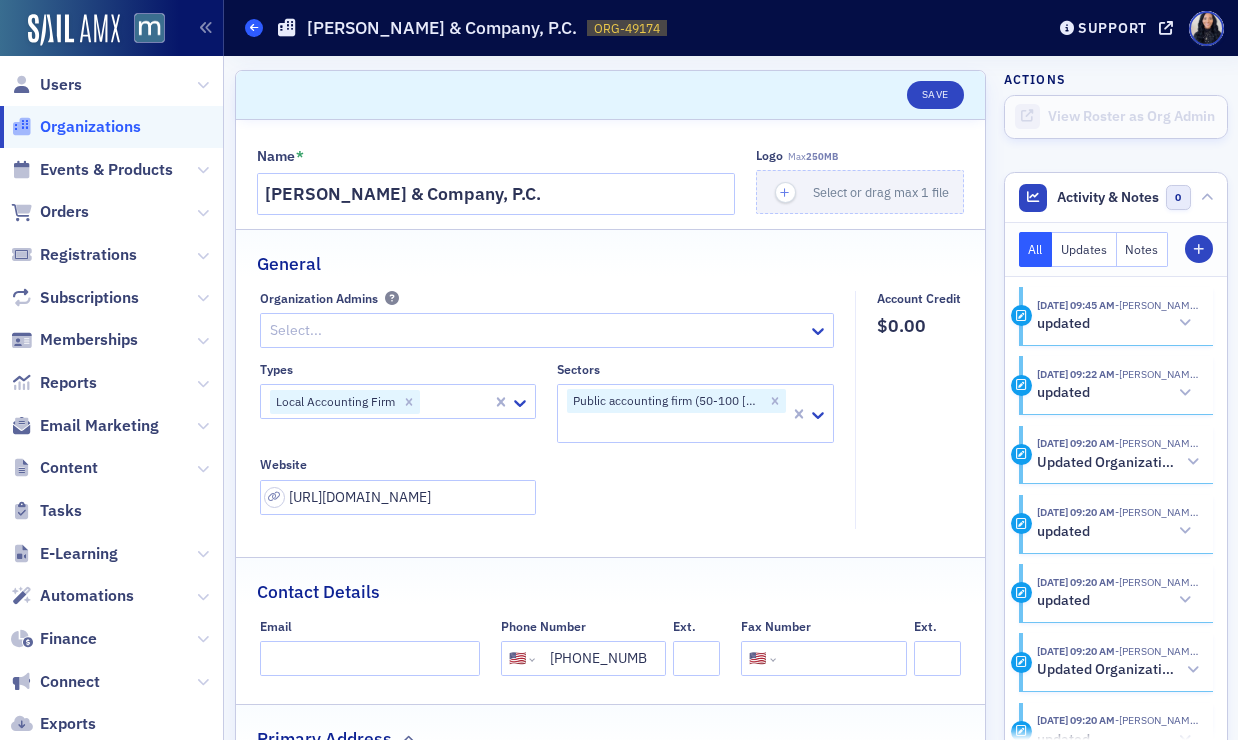 click 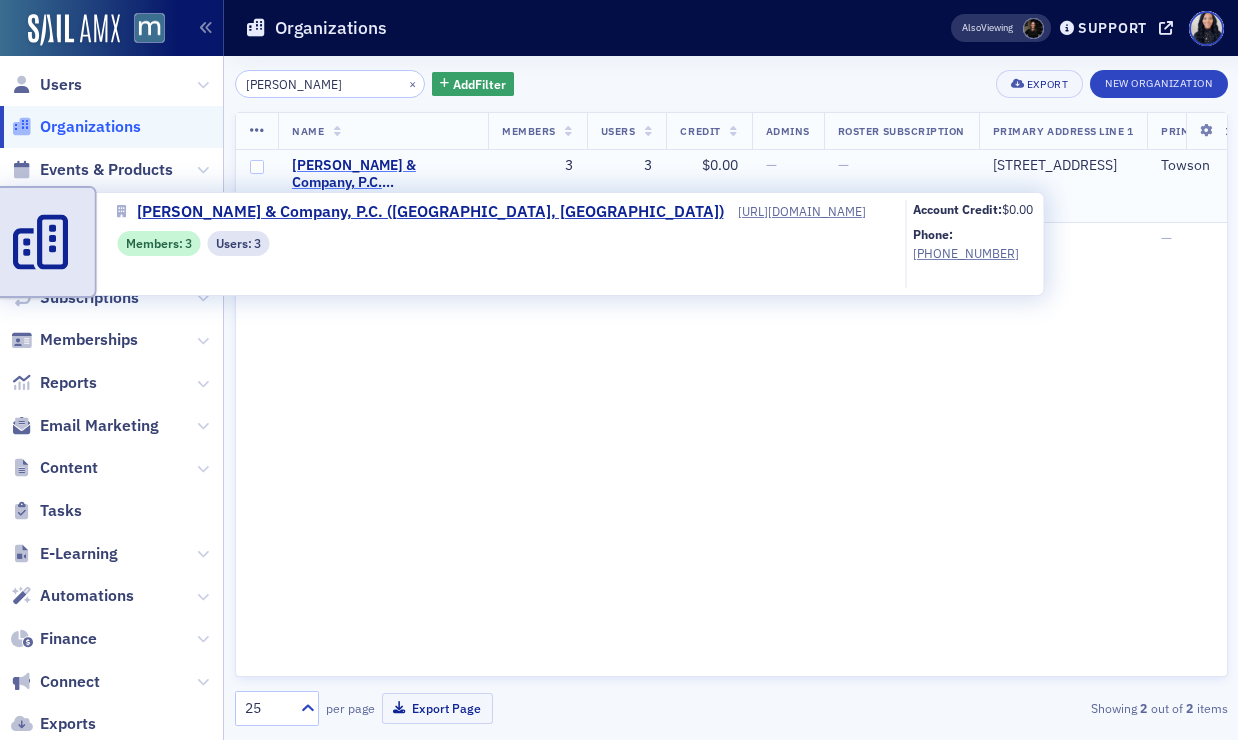 click on "L. K. Benson & Company, P.C. (Towson, MD)" 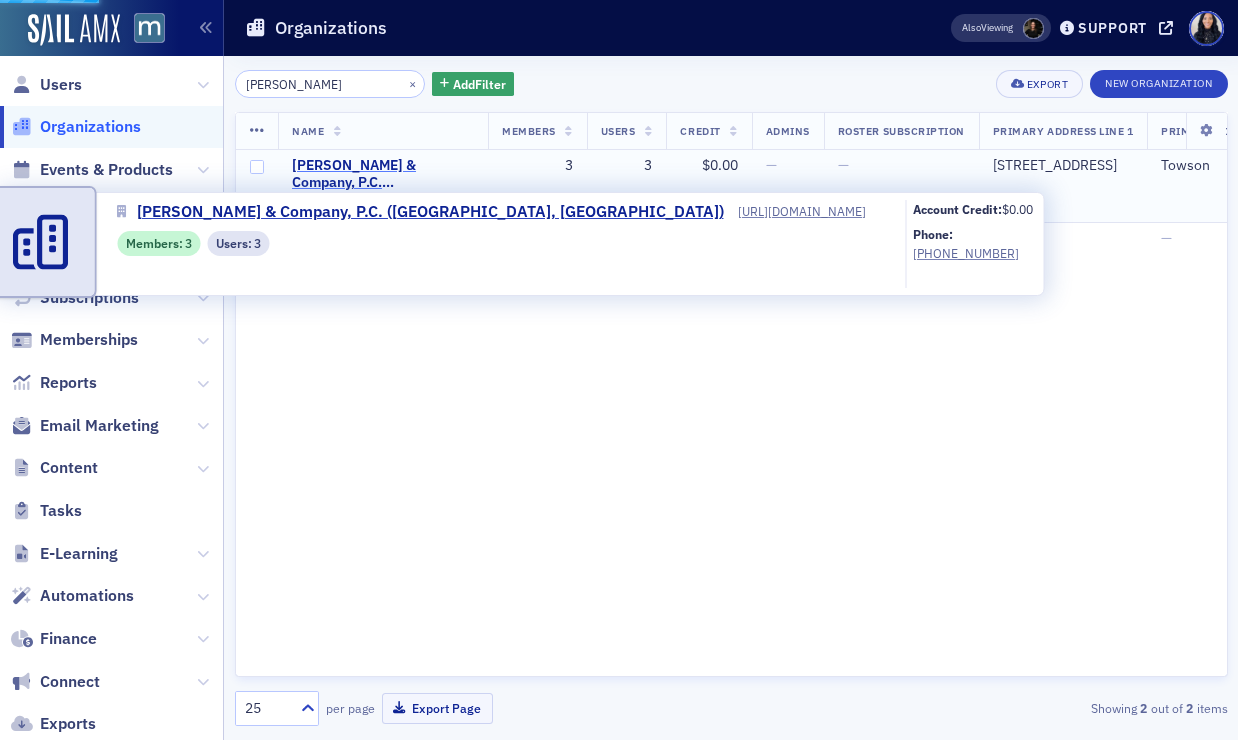 select on "US" 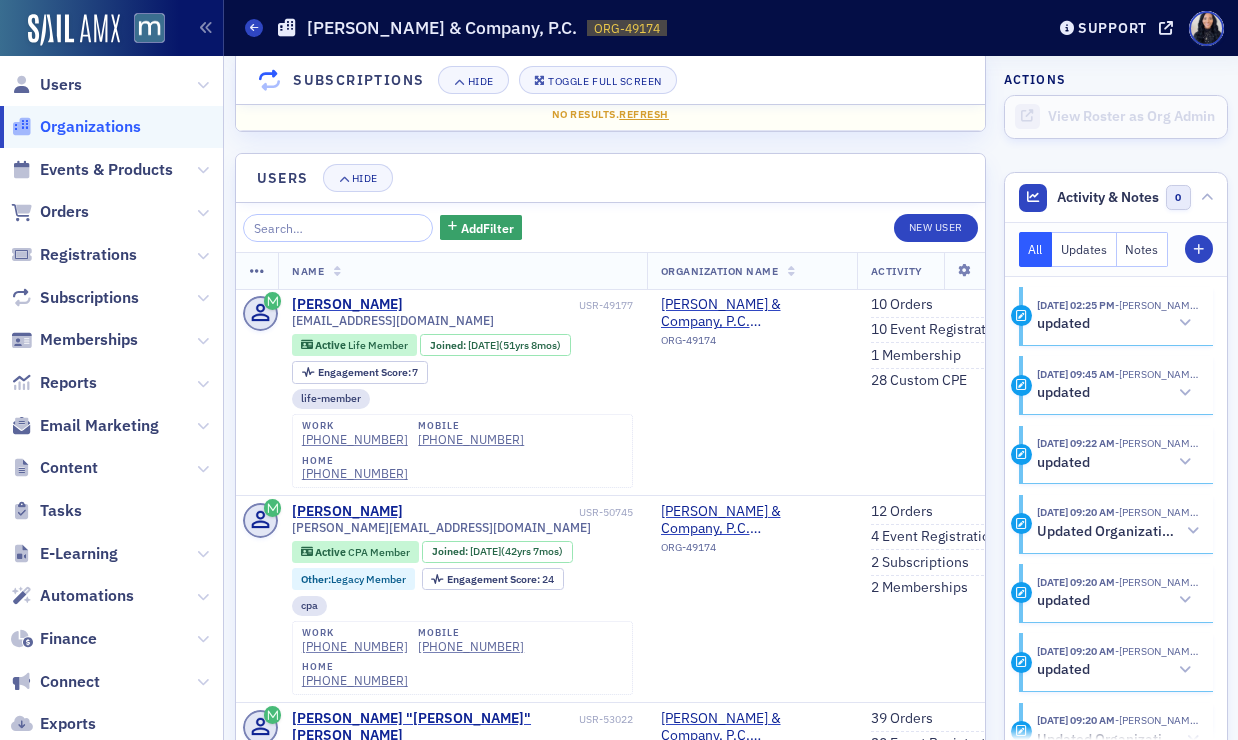scroll, scrollTop: 1679, scrollLeft: 0, axis: vertical 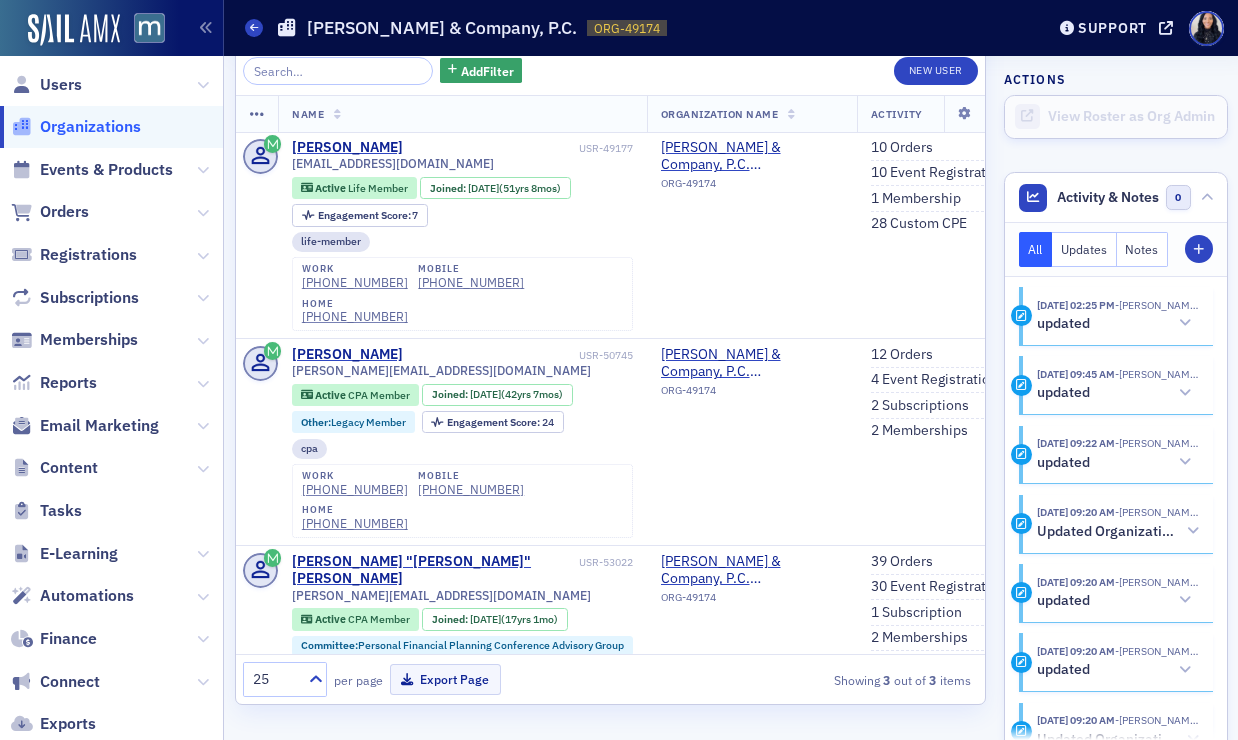 click on "Organizations" 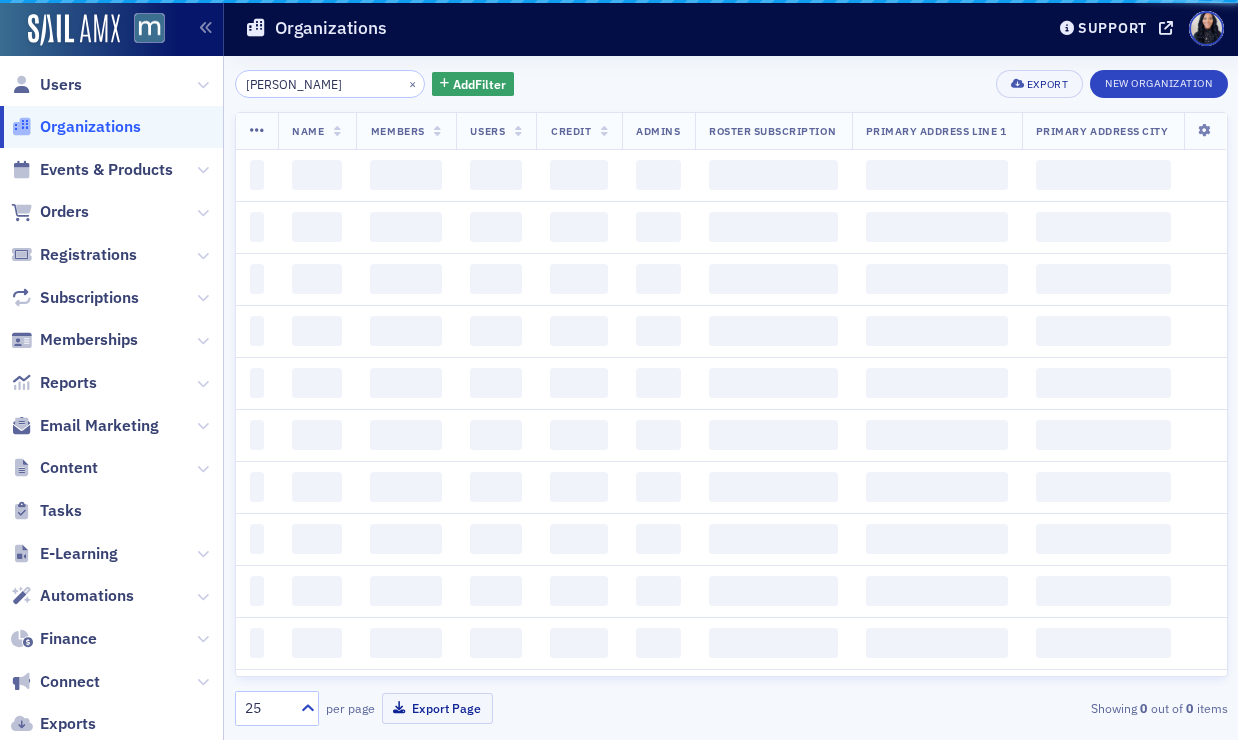 scroll, scrollTop: 0, scrollLeft: 0, axis: both 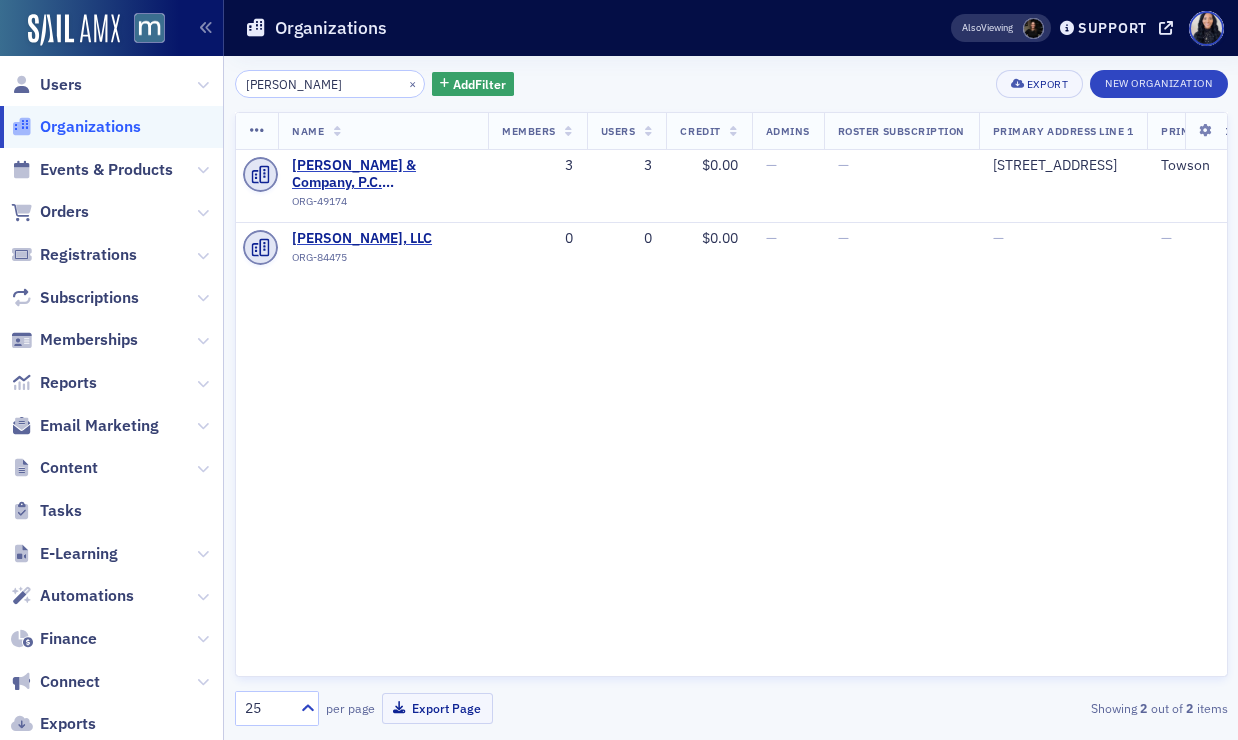 click on "L.K. Benson" 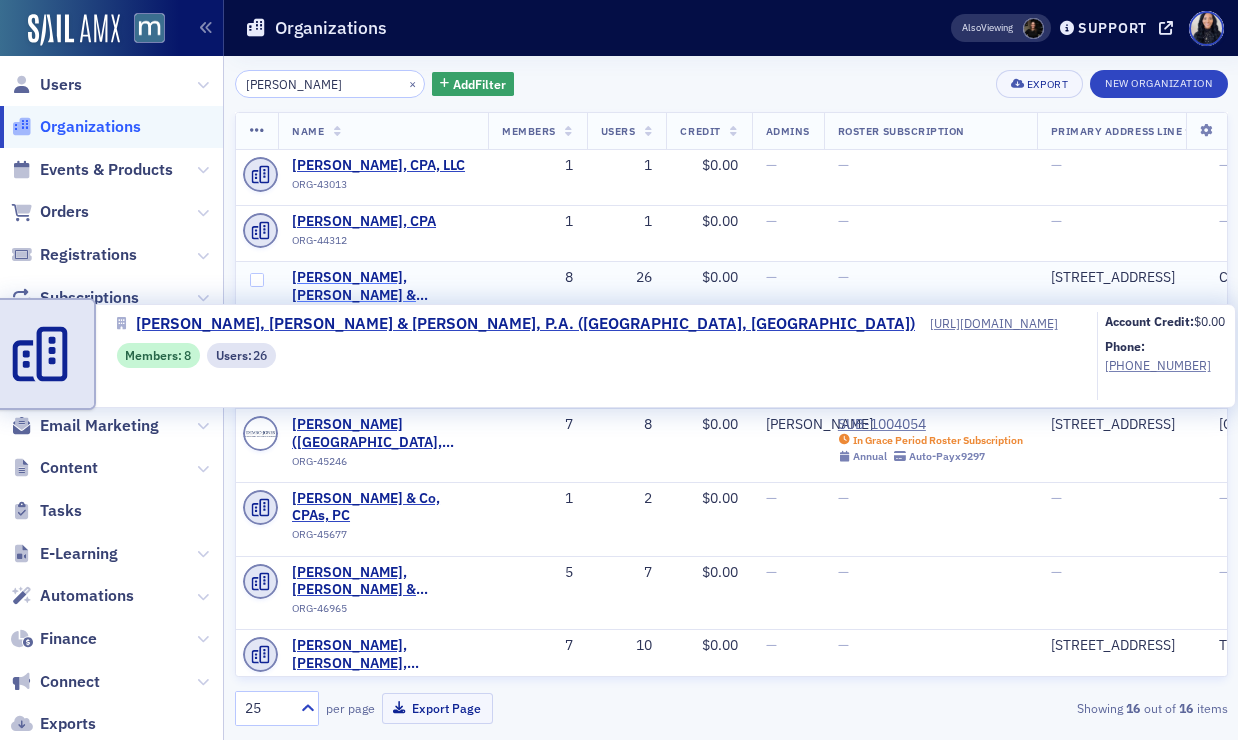 type on "Jones" 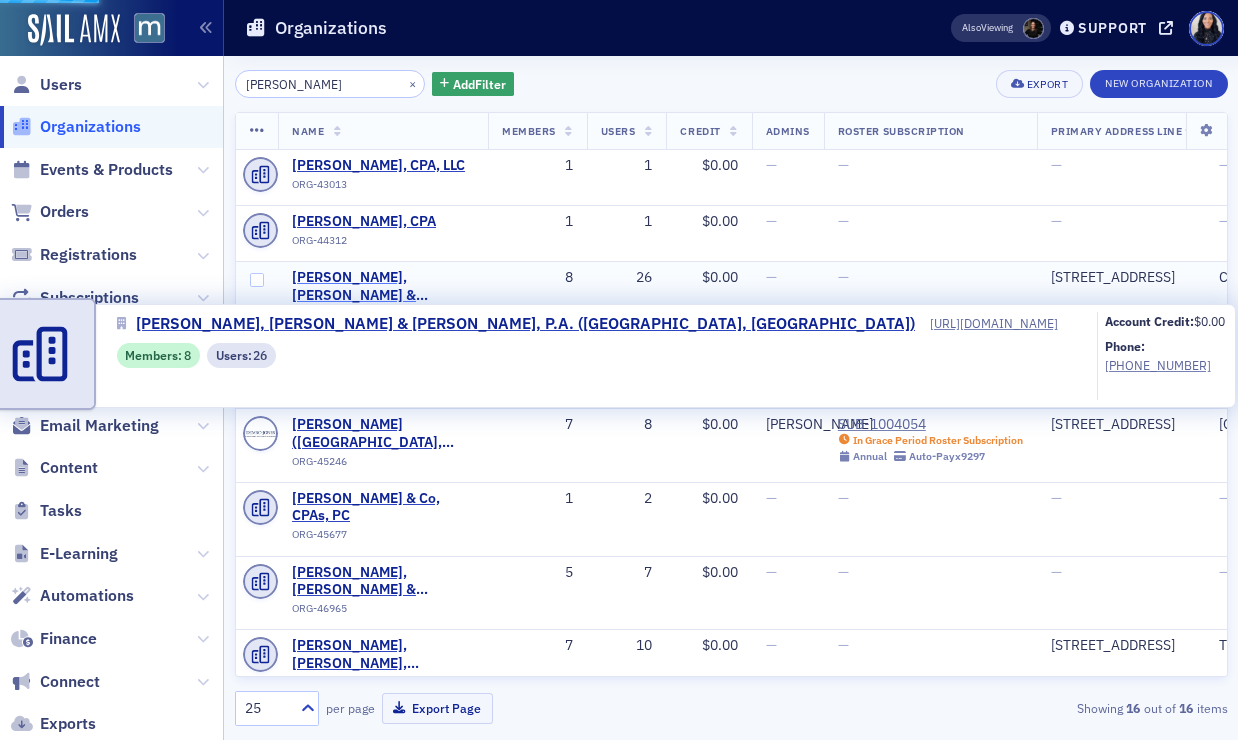 select on "US" 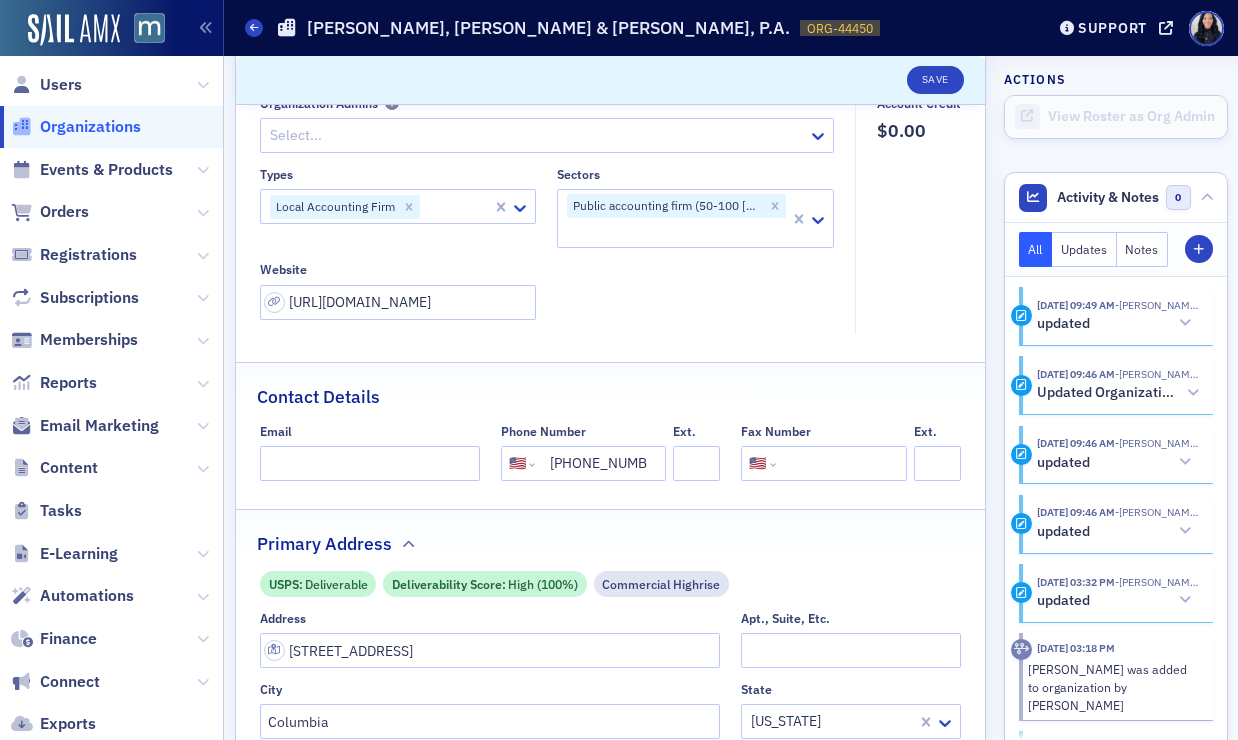 scroll, scrollTop: 183, scrollLeft: 0, axis: vertical 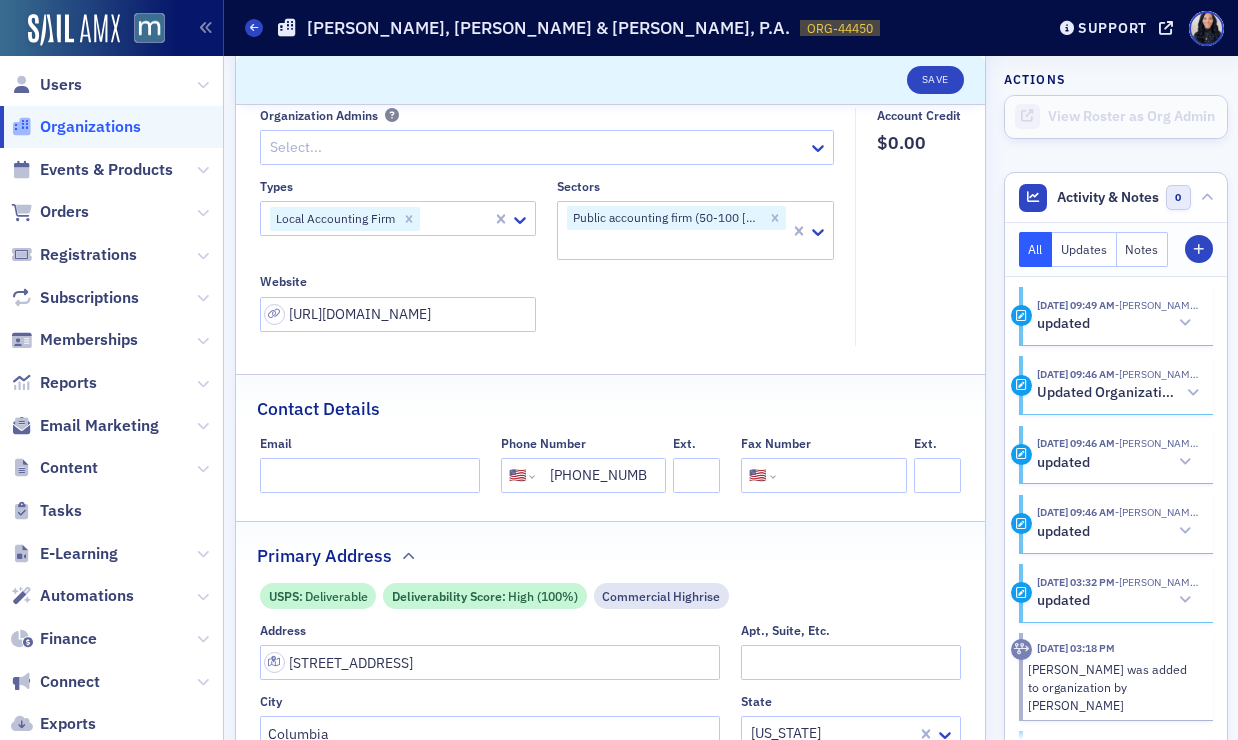 click on "Organizations" 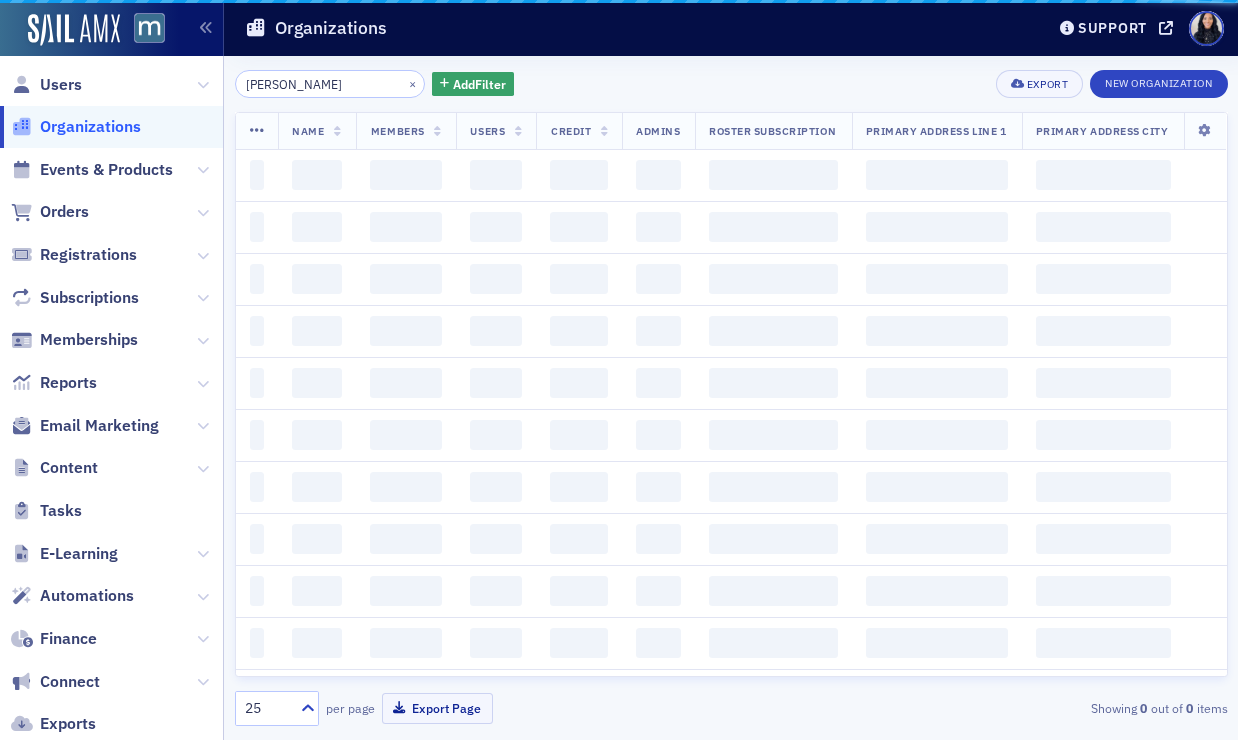 scroll, scrollTop: 0, scrollLeft: 0, axis: both 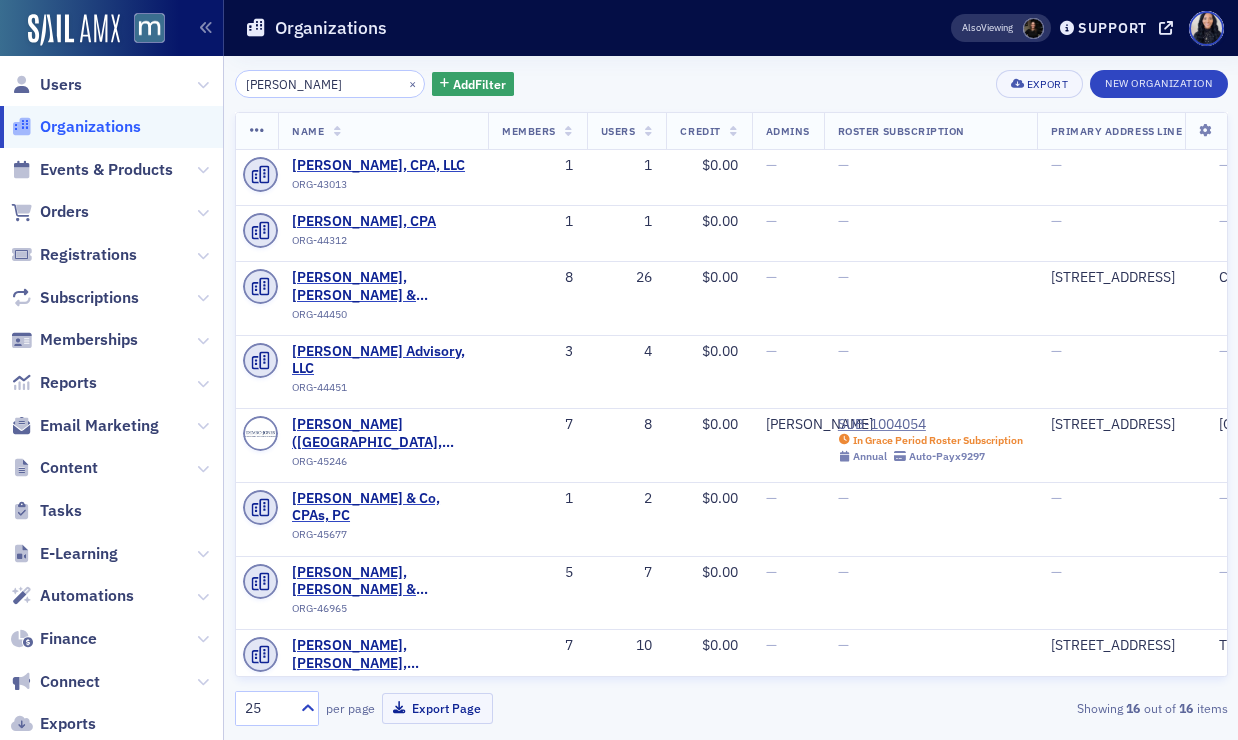 click on "Jones" 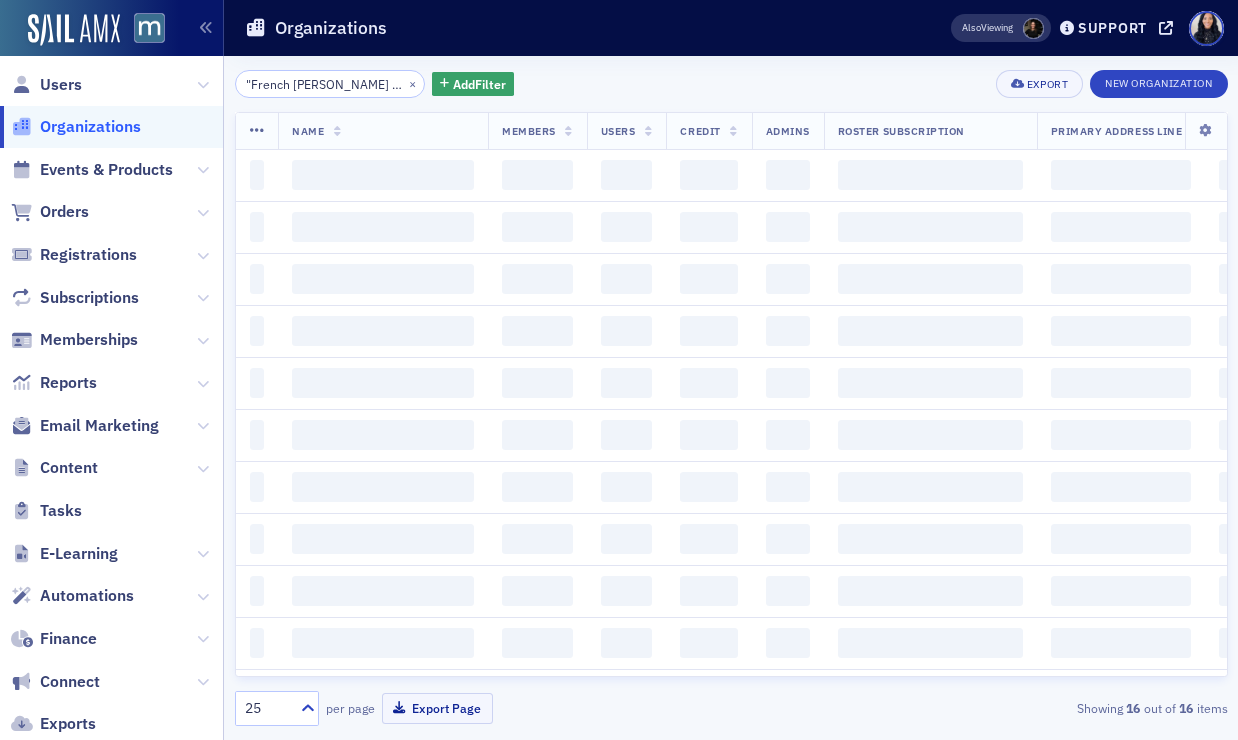 scroll, scrollTop: 0, scrollLeft: 31, axis: horizontal 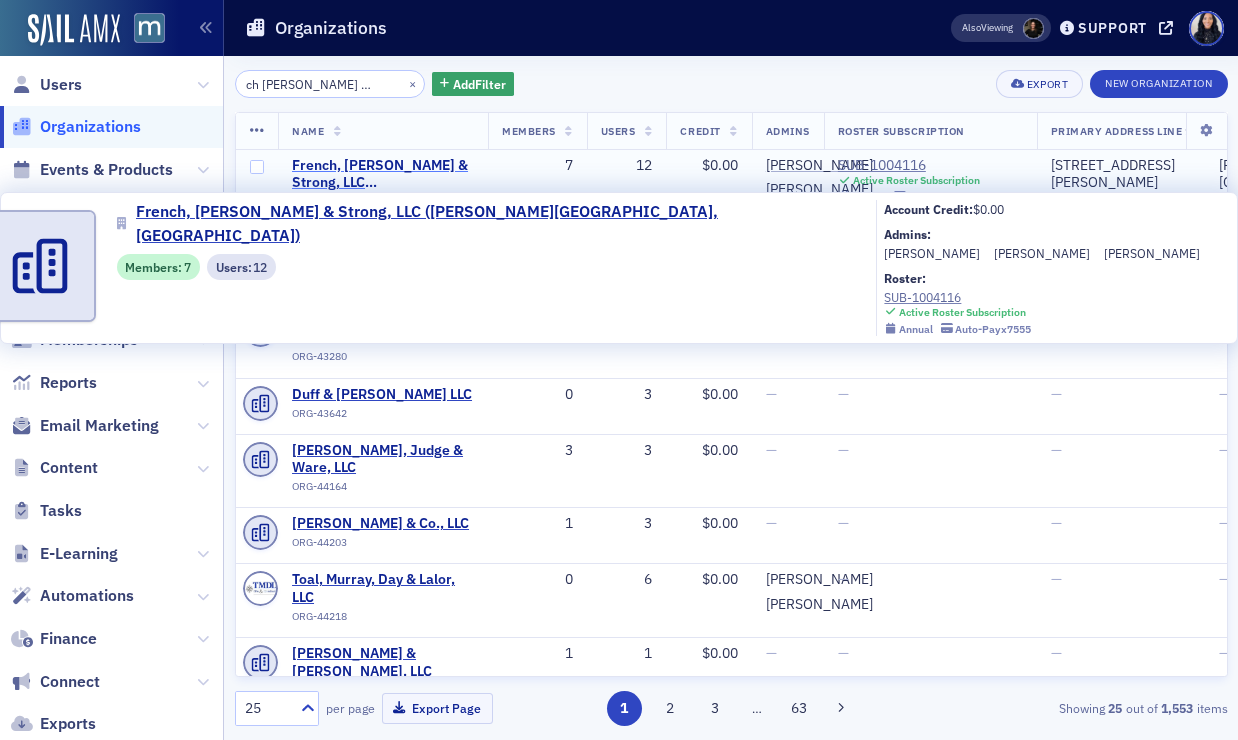 type on ""French Shepley & Strong LLC" 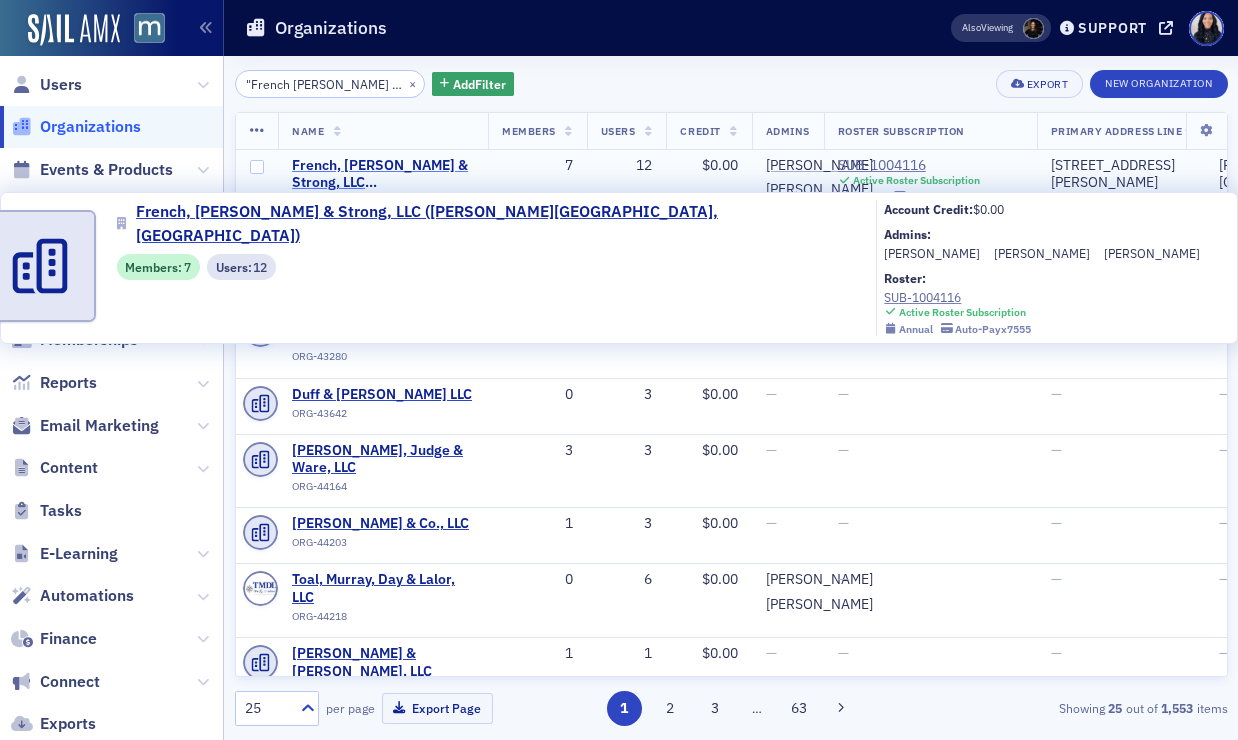 click on "French, Shepley & Strong, LLC (Hunt Valley, MD)" 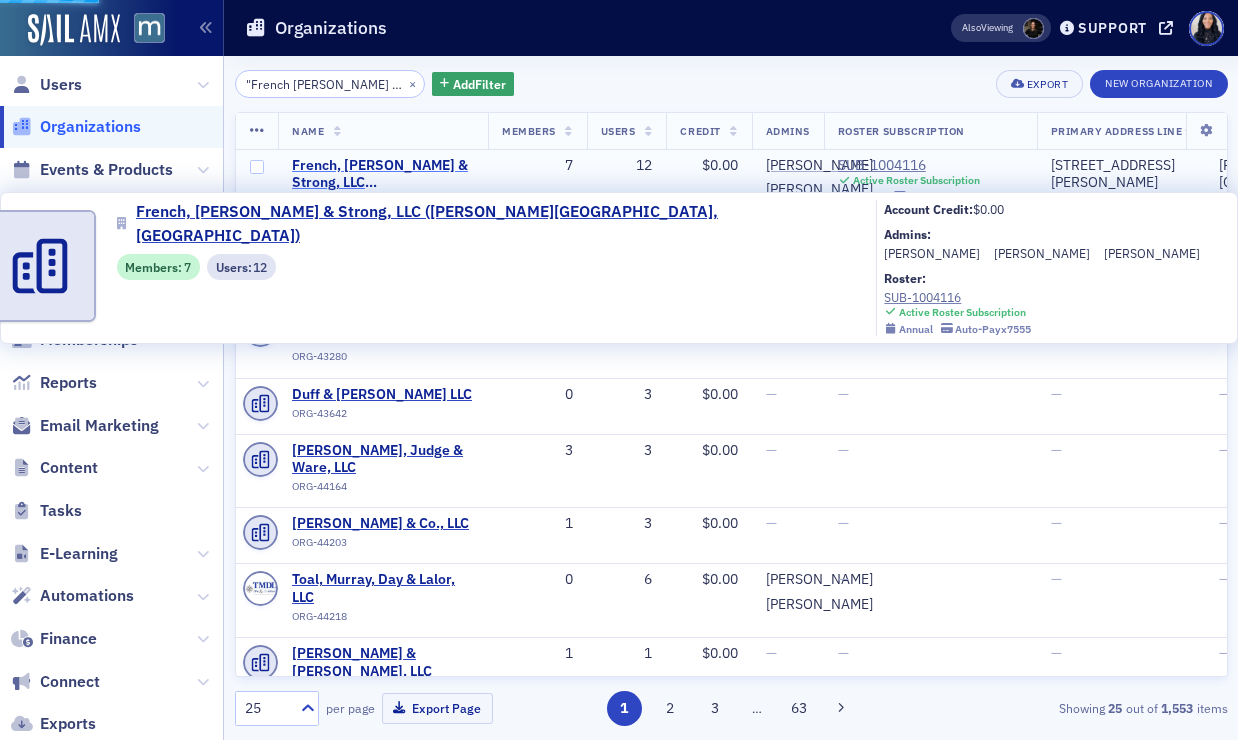 select on "US" 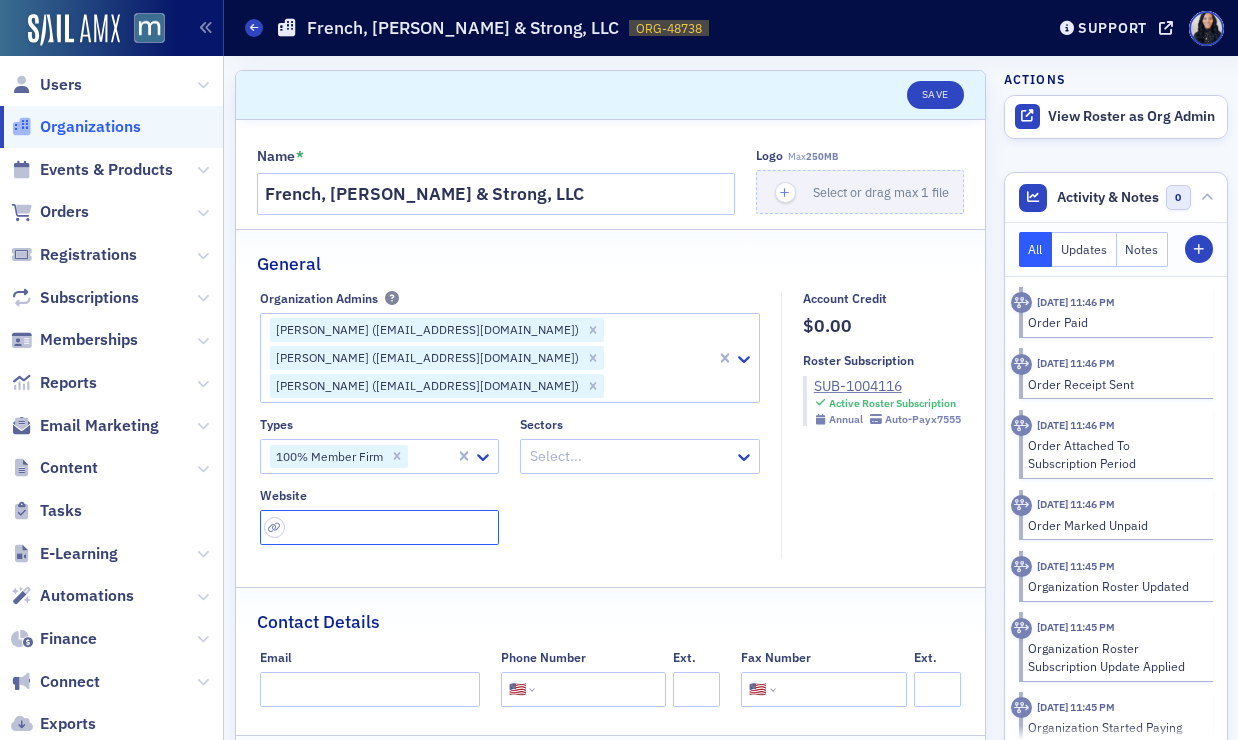 click 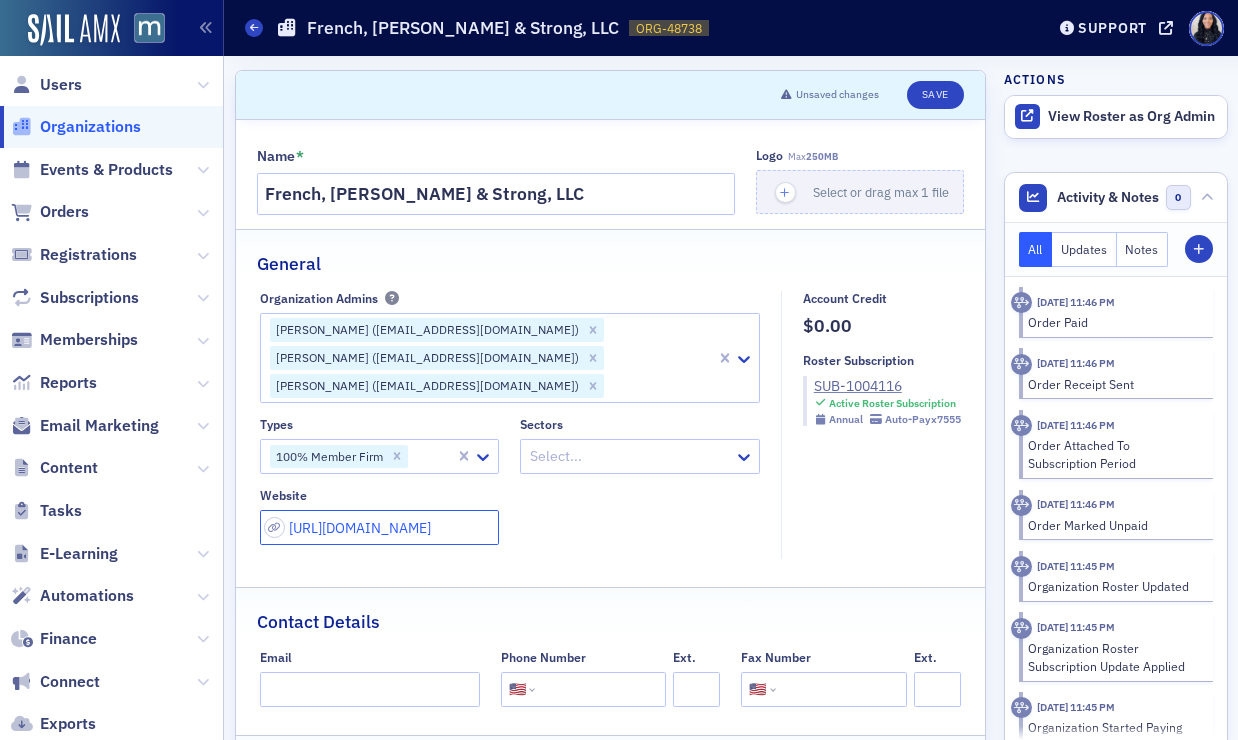 type on "http://fsscpamd.com/" 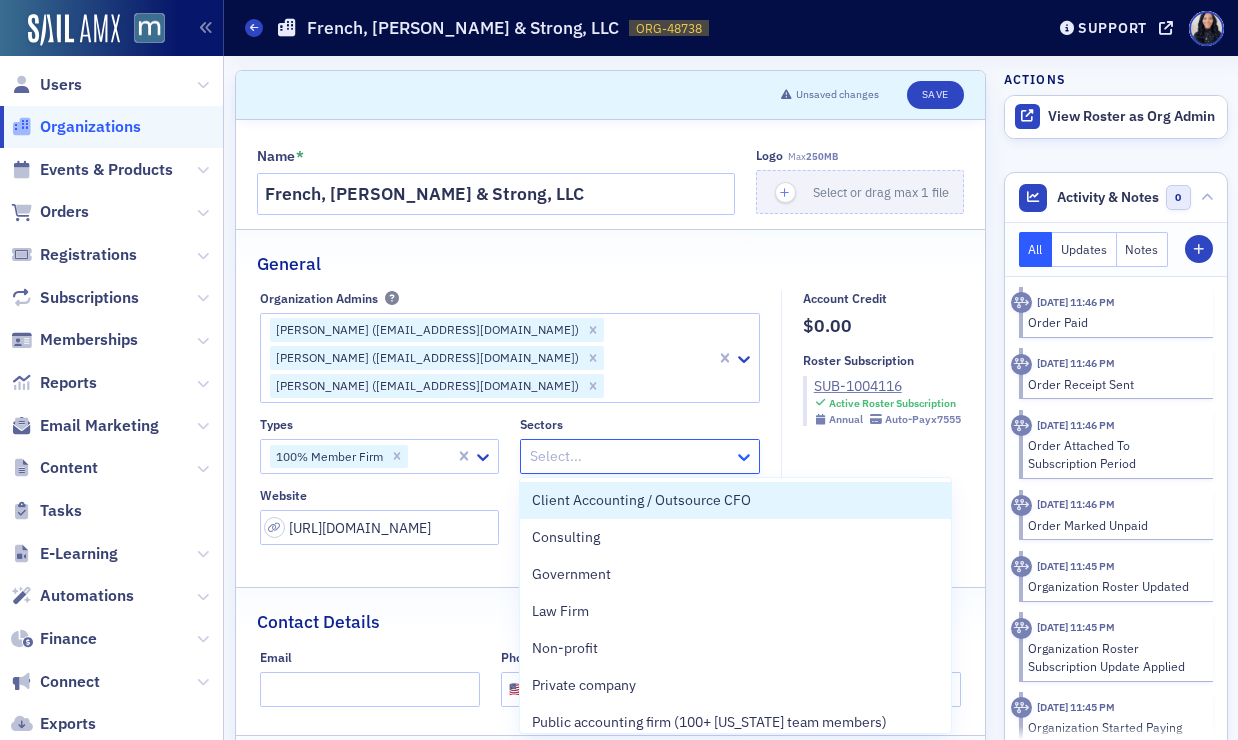click 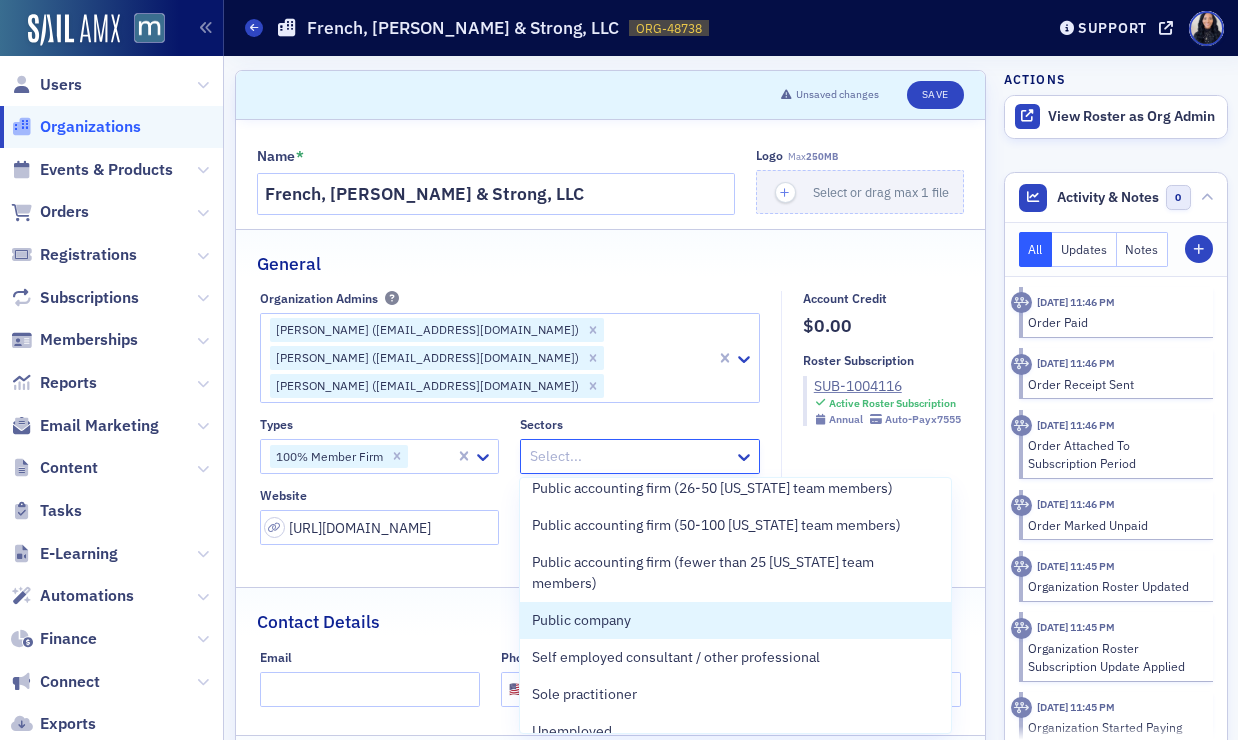 scroll, scrollTop: 228, scrollLeft: 0, axis: vertical 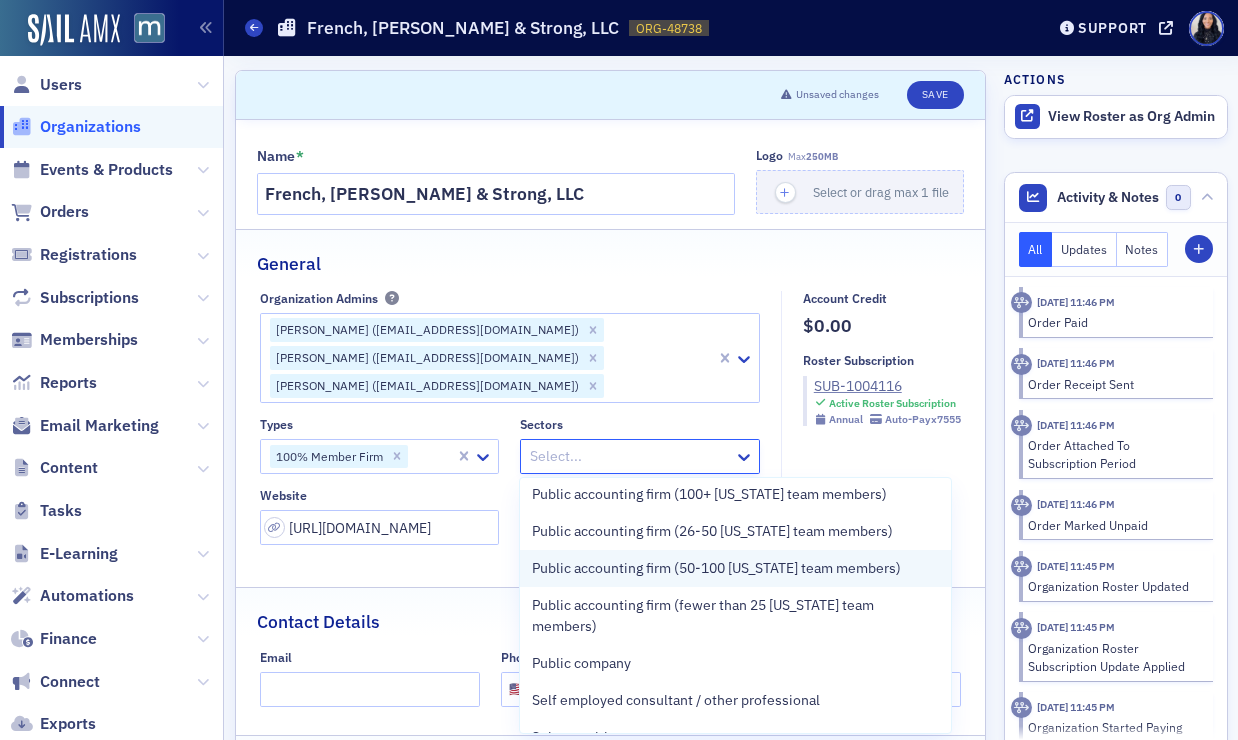click on "Public accounting firm (50-100 [US_STATE] team members)" at bounding box center [716, 568] 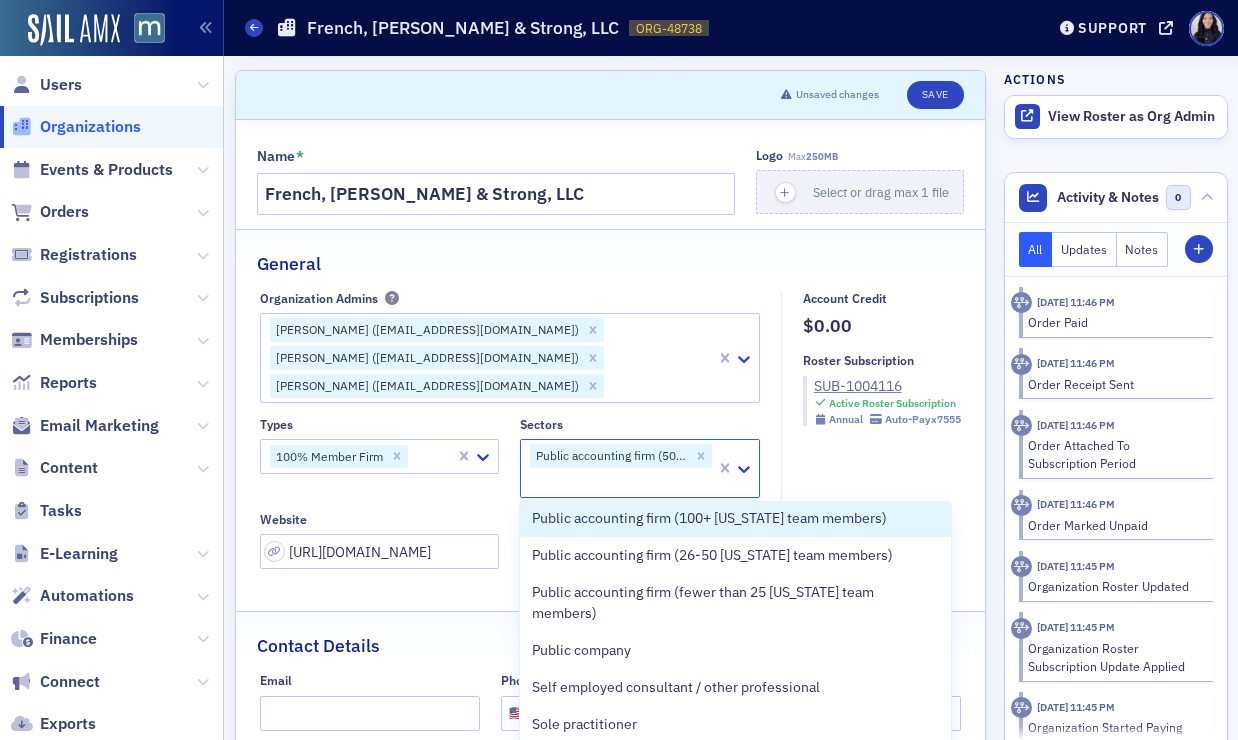 click on "Account Credit $0.00 Roster Subscription SUB-1004116 Active Roster Subscription Annual   Auto-Pay  x7555" 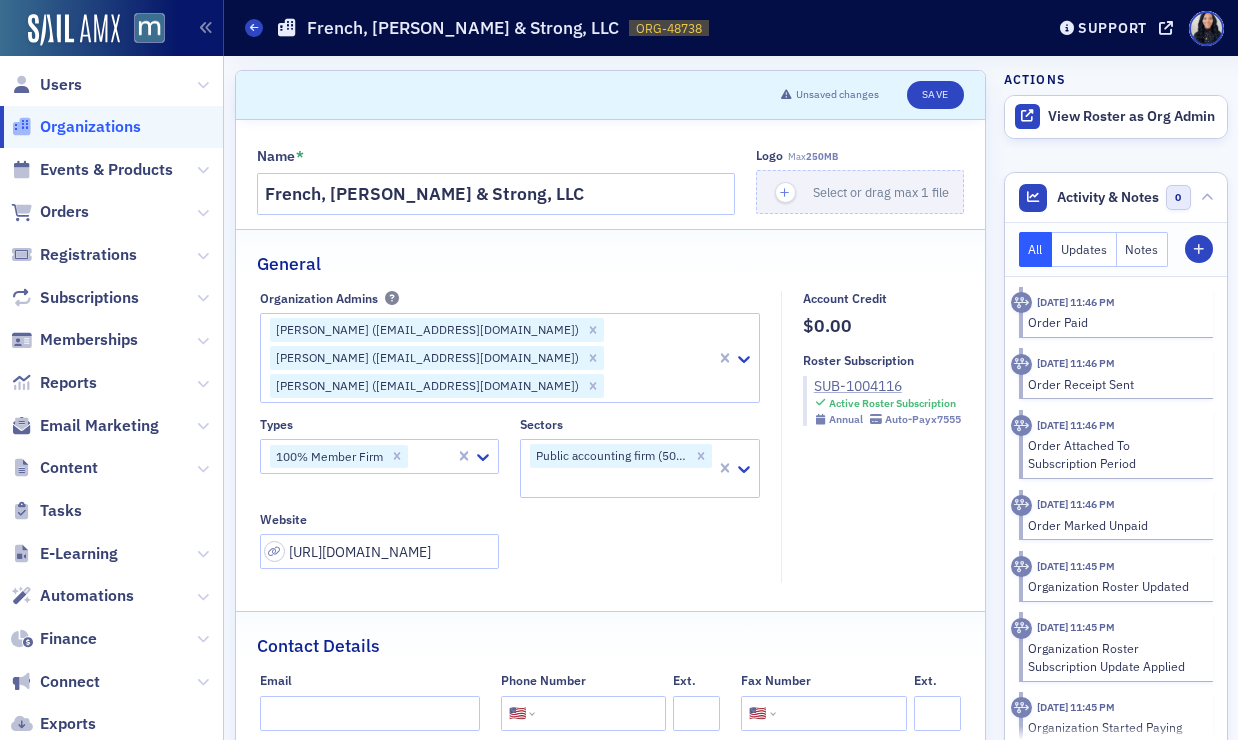 click on "SUB-1004116" 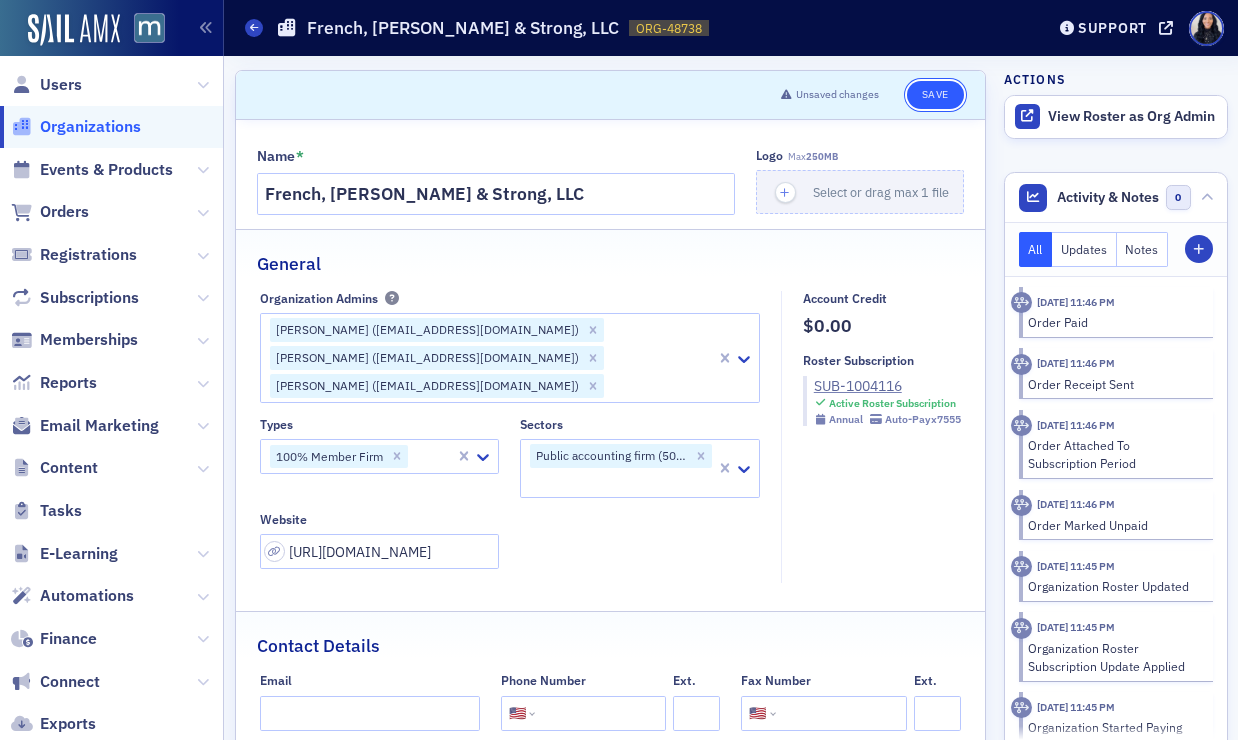 click on "Save" 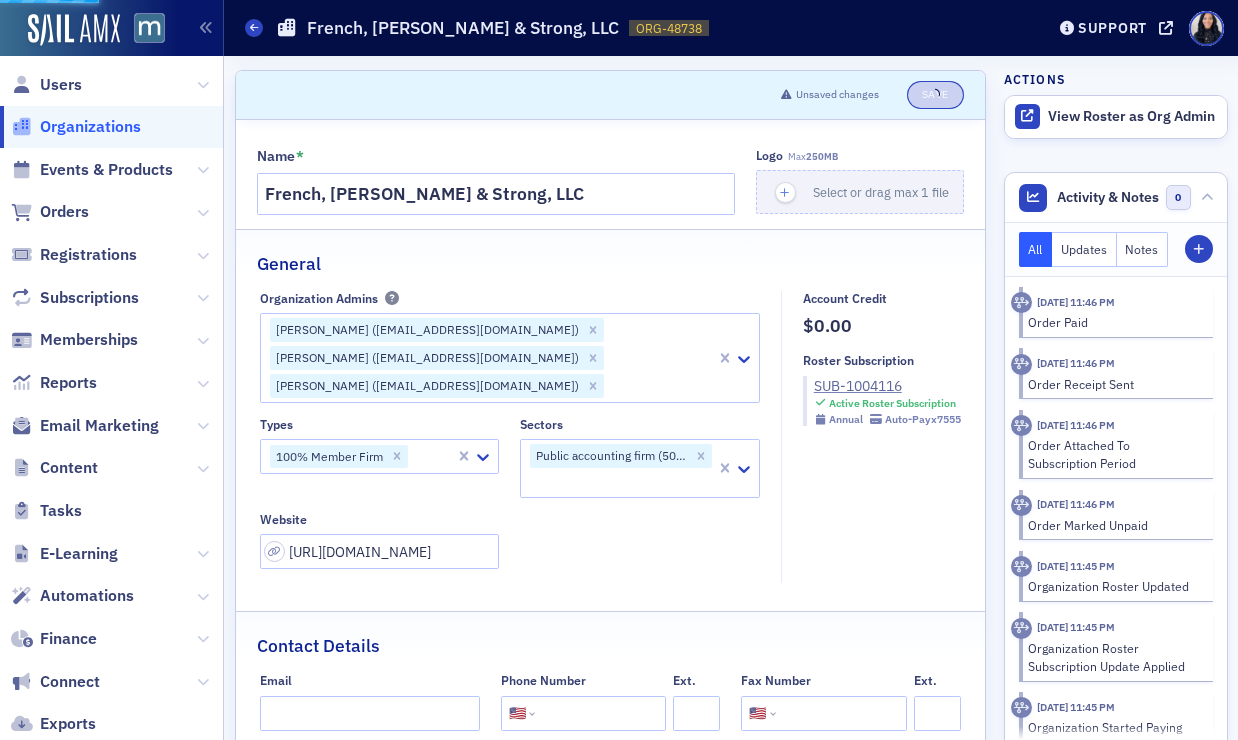 select on "US" 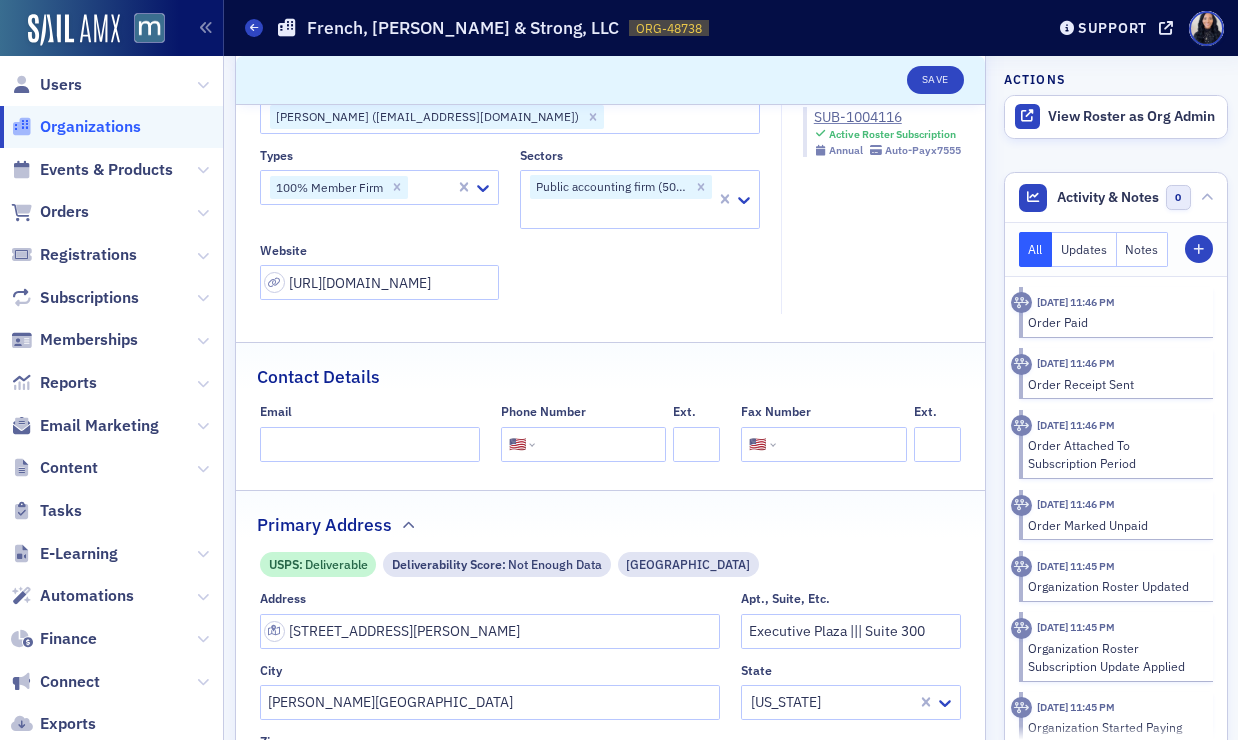 scroll, scrollTop: 402, scrollLeft: 0, axis: vertical 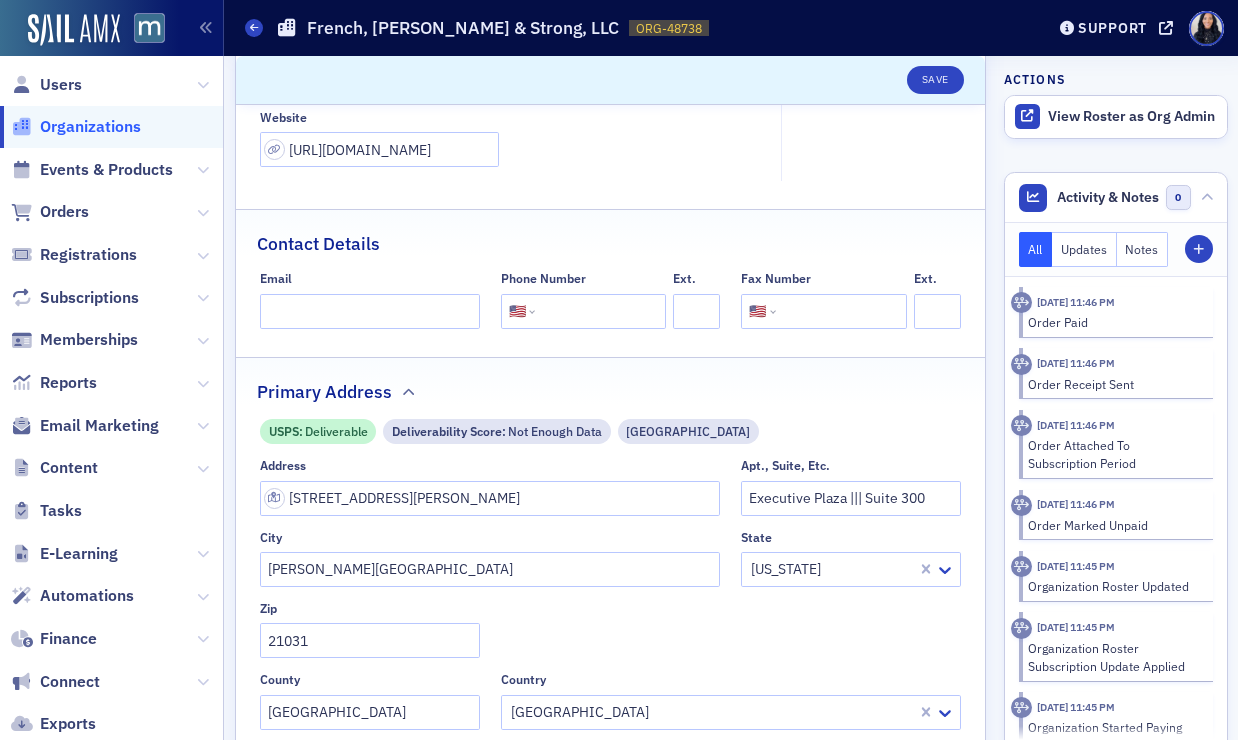 click 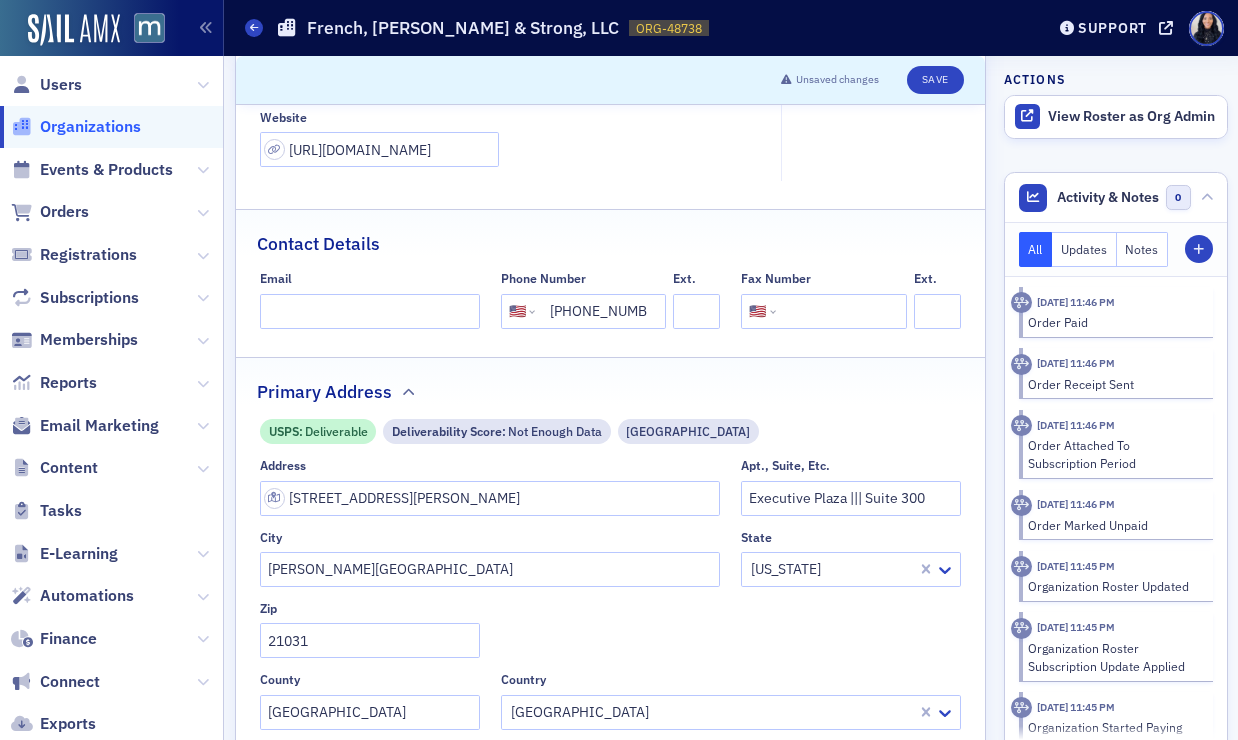 scroll, scrollTop: 0, scrollLeft: 7, axis: horizontal 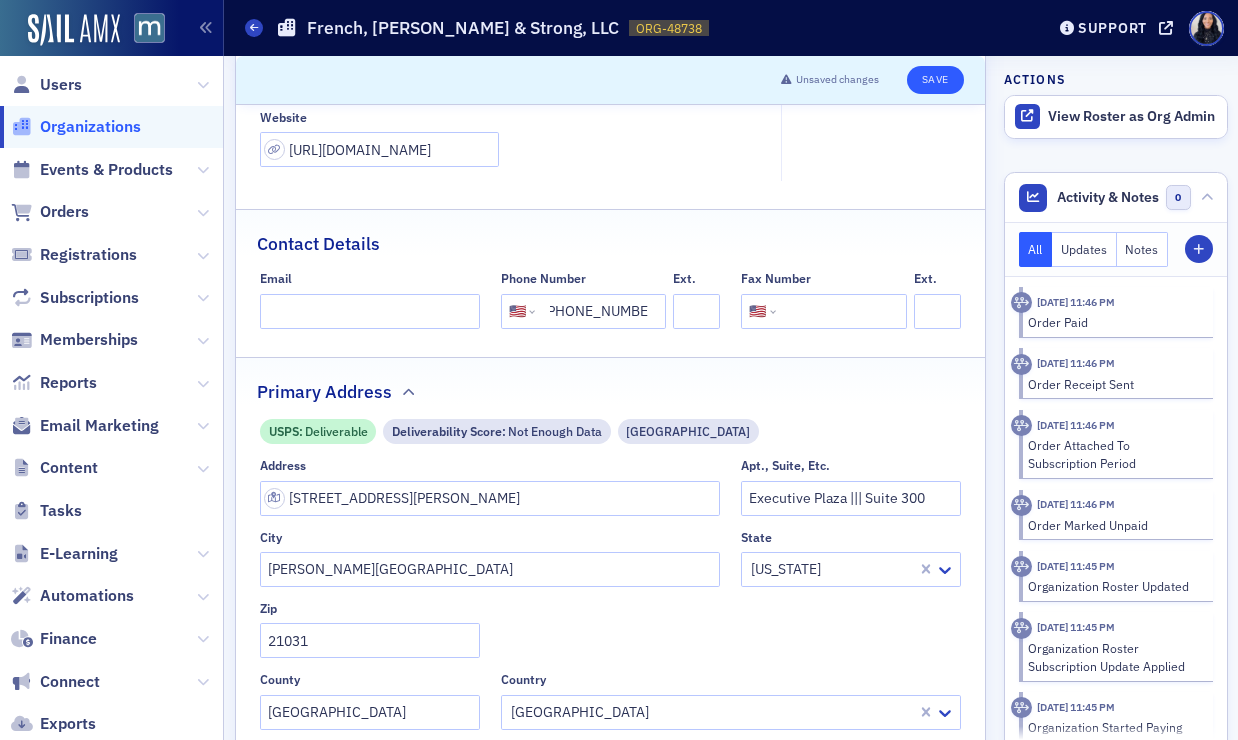type on "(443) 391-8580" 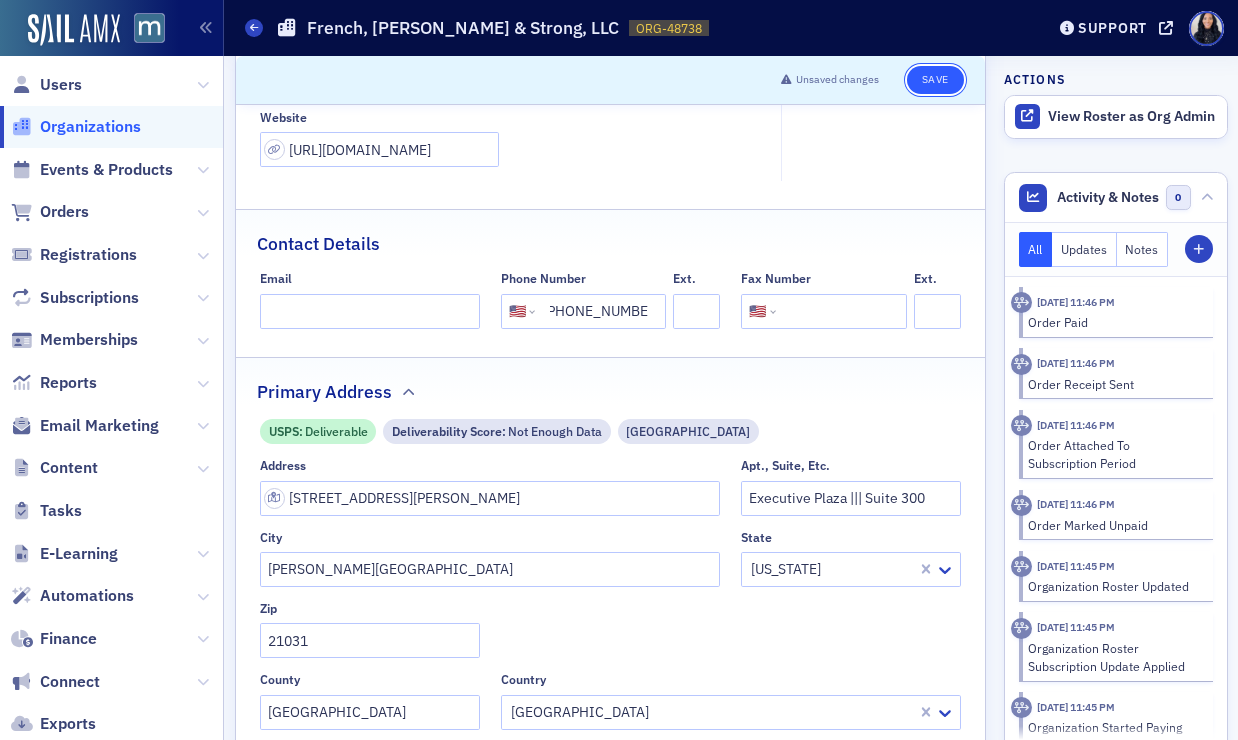 click on "Save" 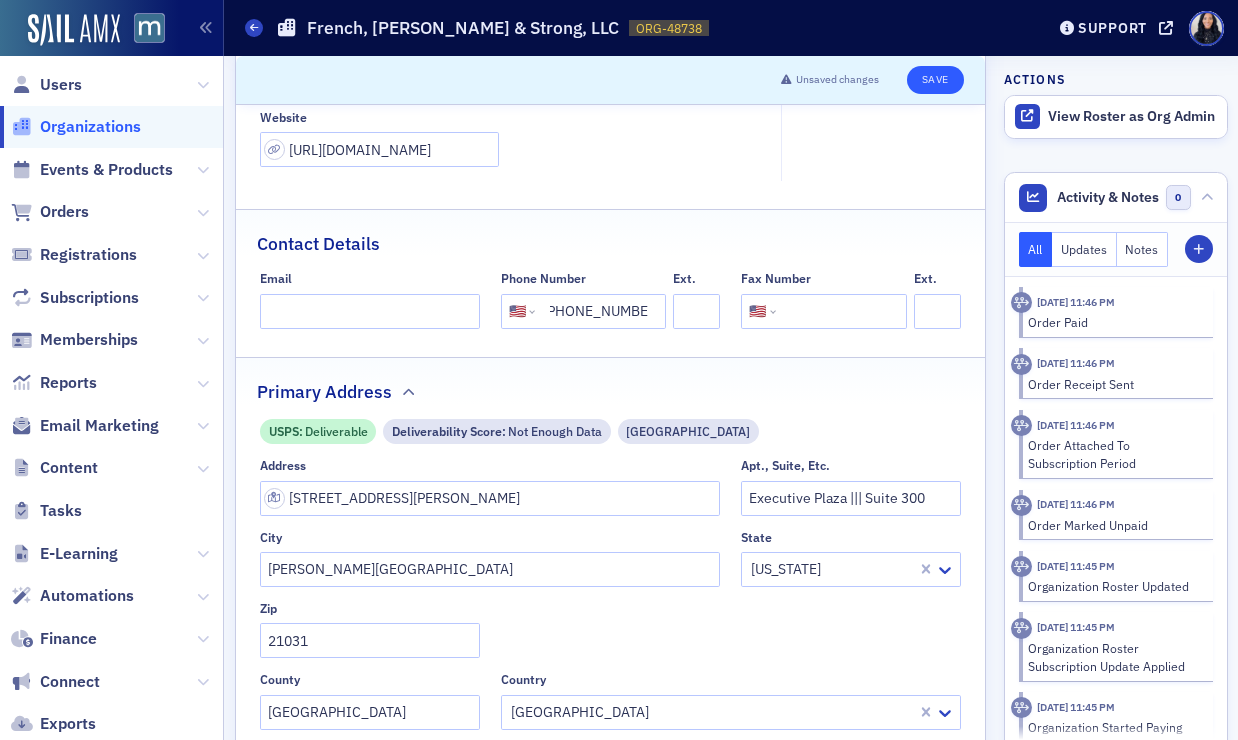 scroll, scrollTop: 0, scrollLeft: 0, axis: both 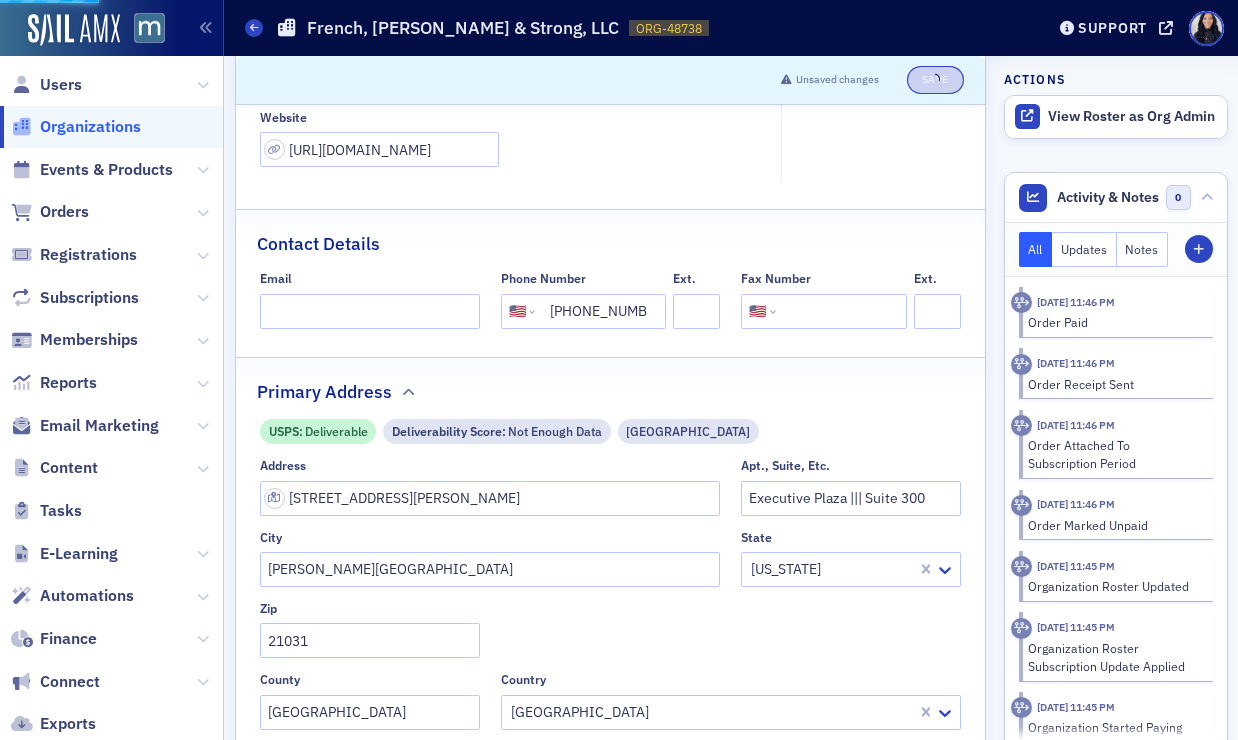 select on "US" 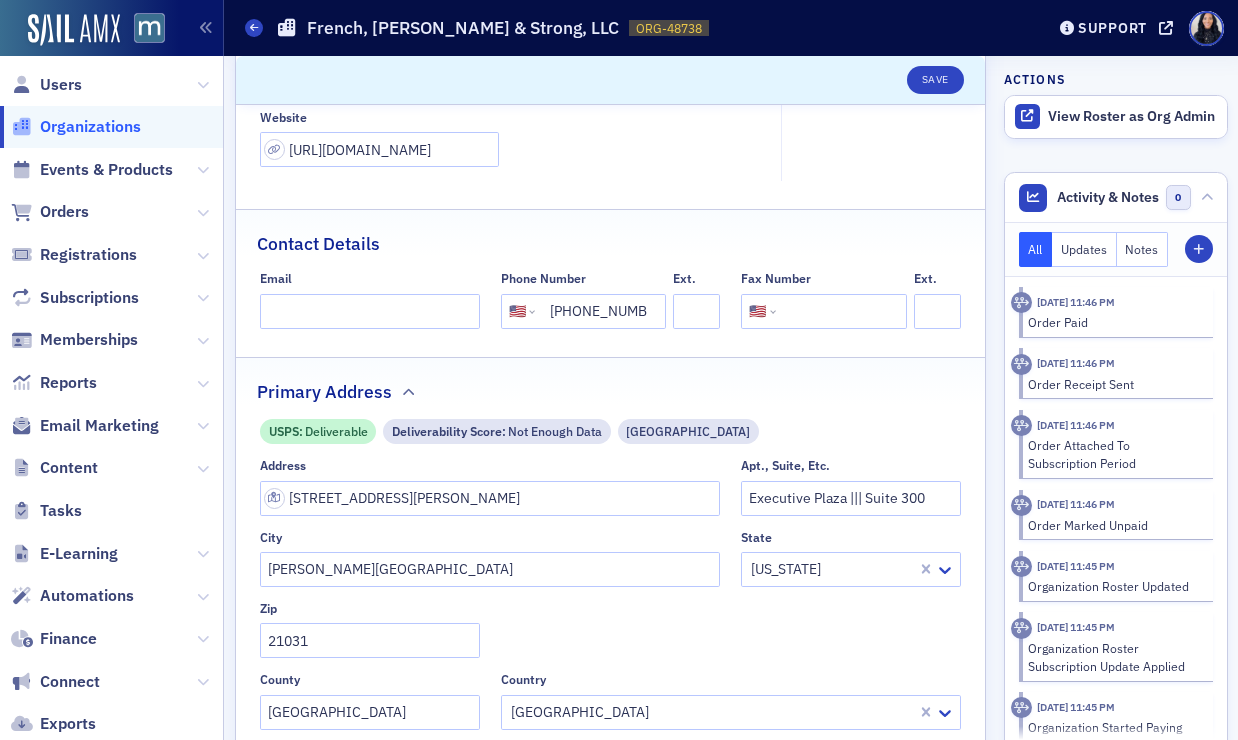click on "Organizations" 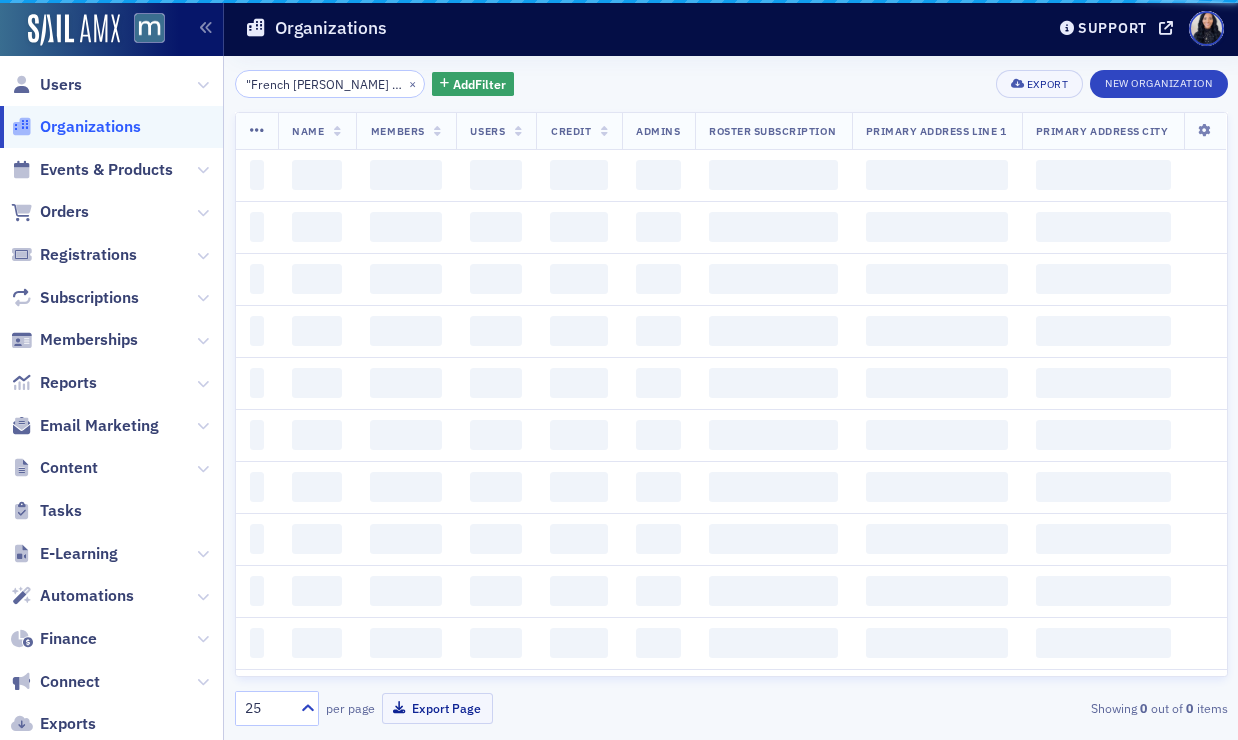 scroll, scrollTop: 0, scrollLeft: 0, axis: both 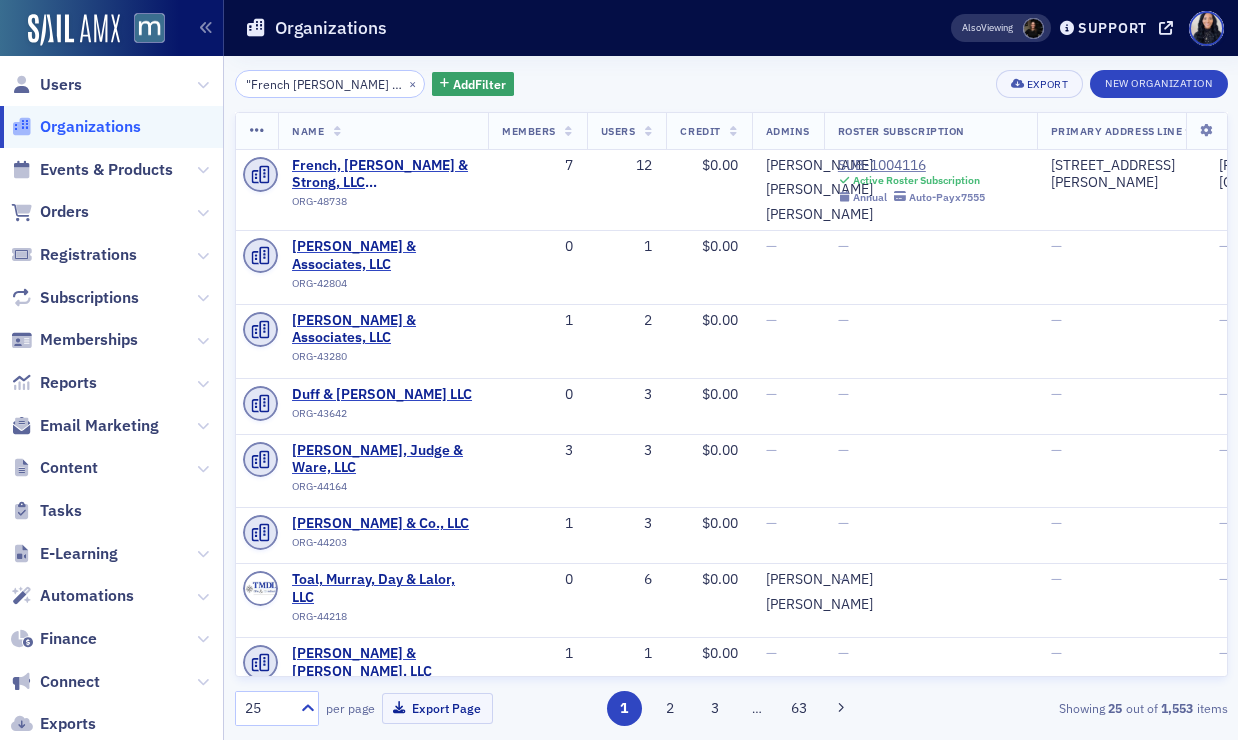 click on "Organizations" 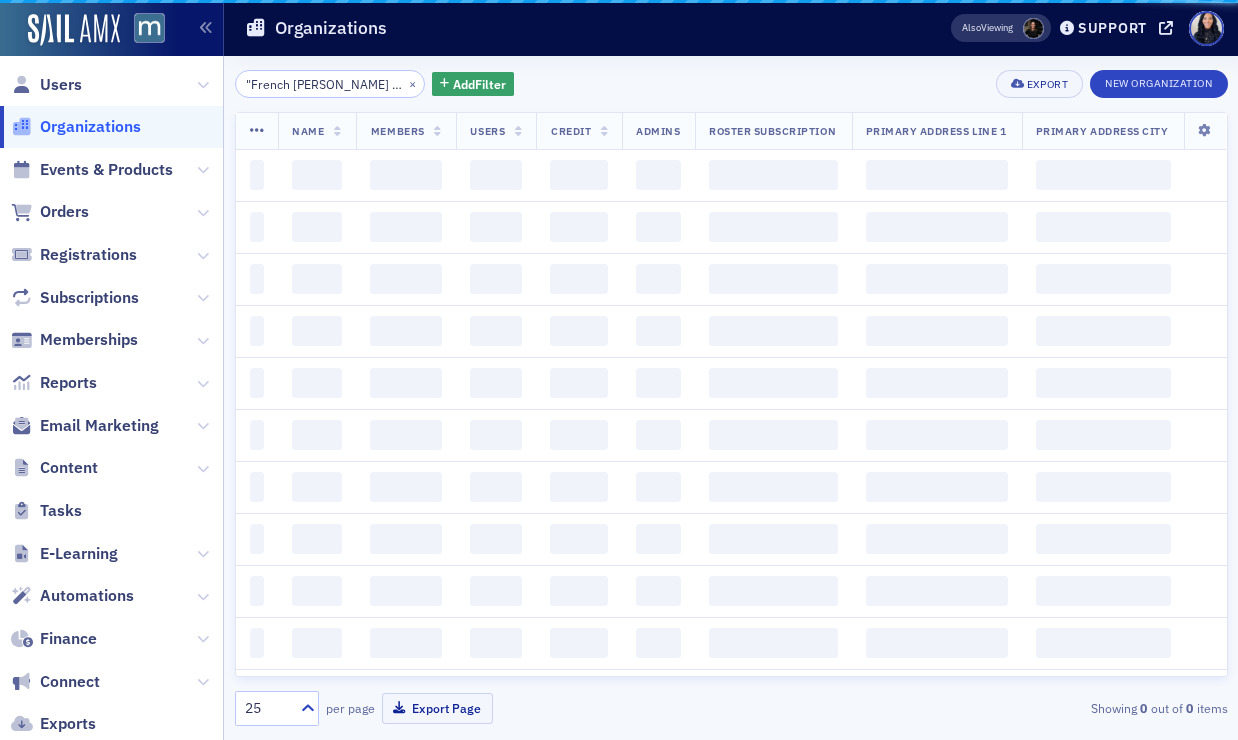 scroll, scrollTop: 0, scrollLeft: 31, axis: horizontal 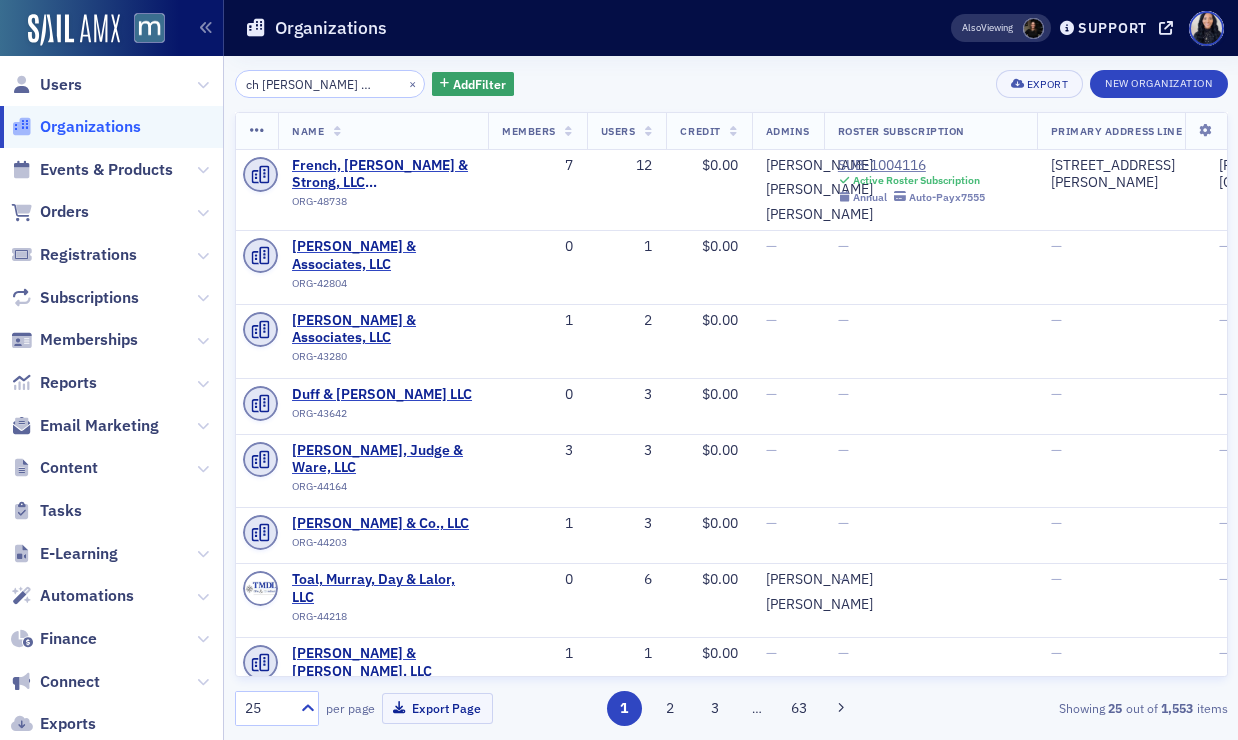 click on ""French Shepley & Strong LLC" 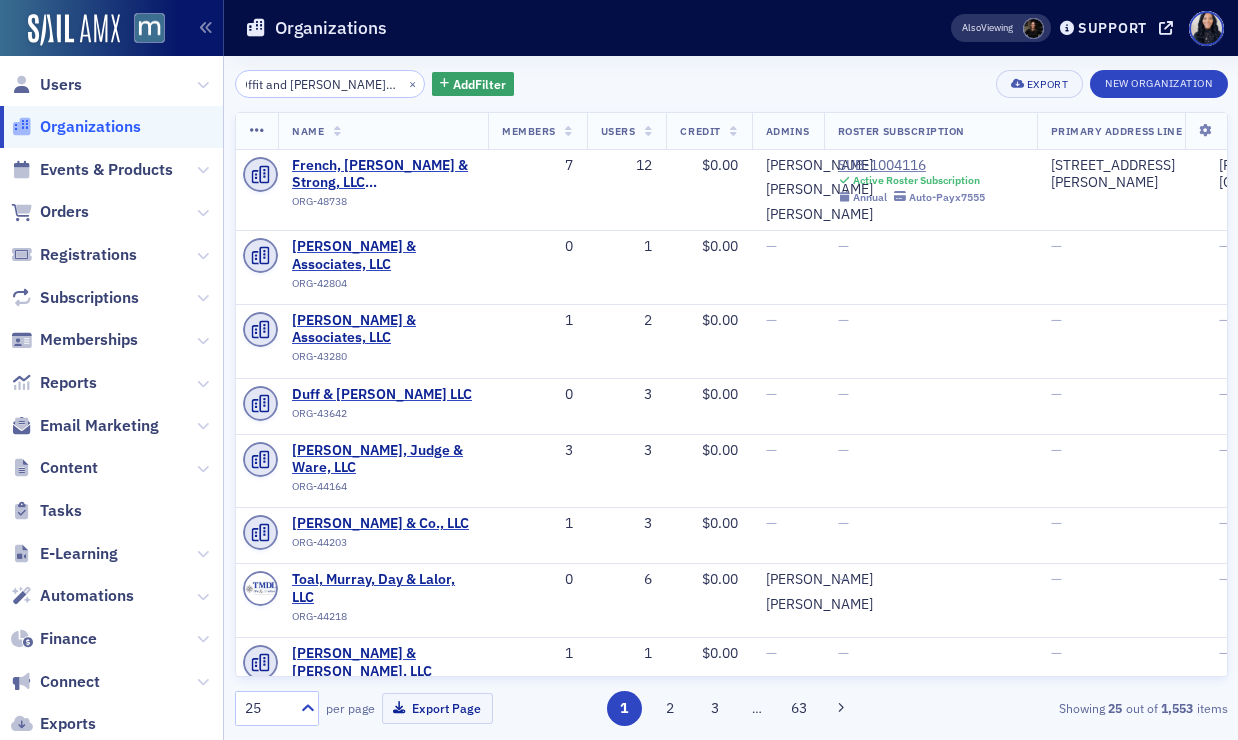 scroll, scrollTop: 0, scrollLeft: 0, axis: both 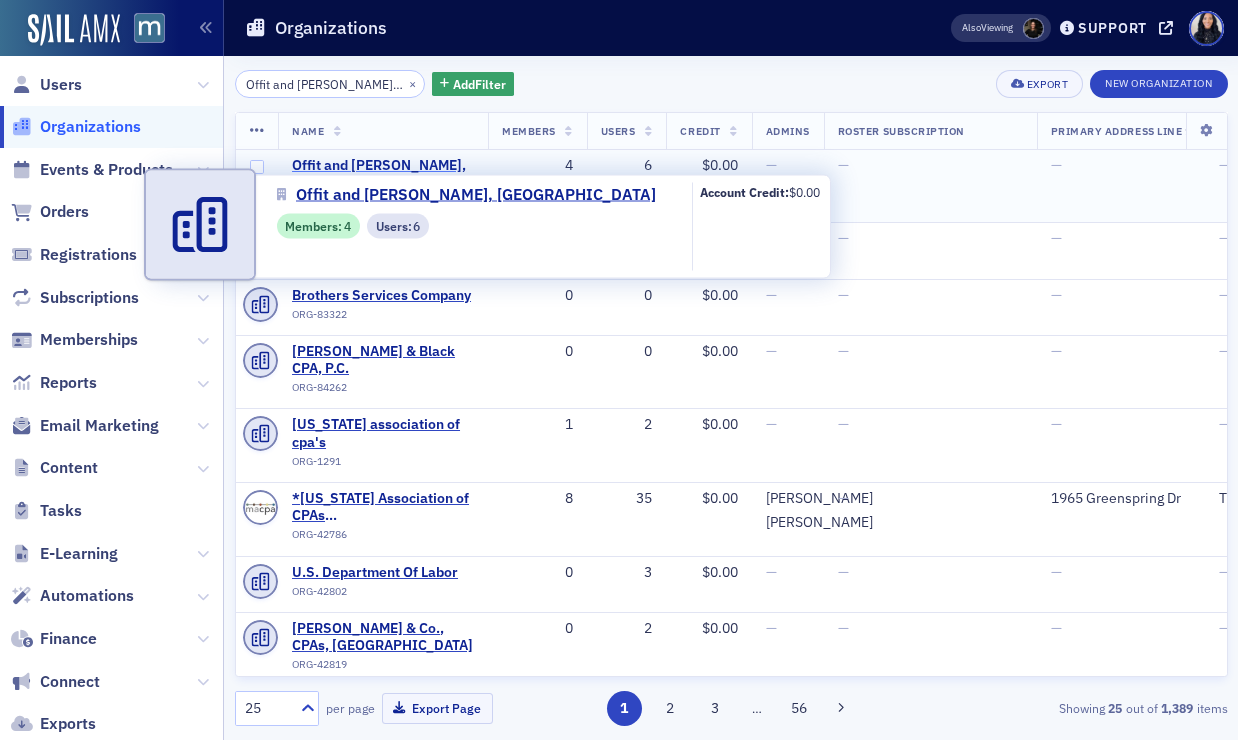 type on "Offit and Roth PA" 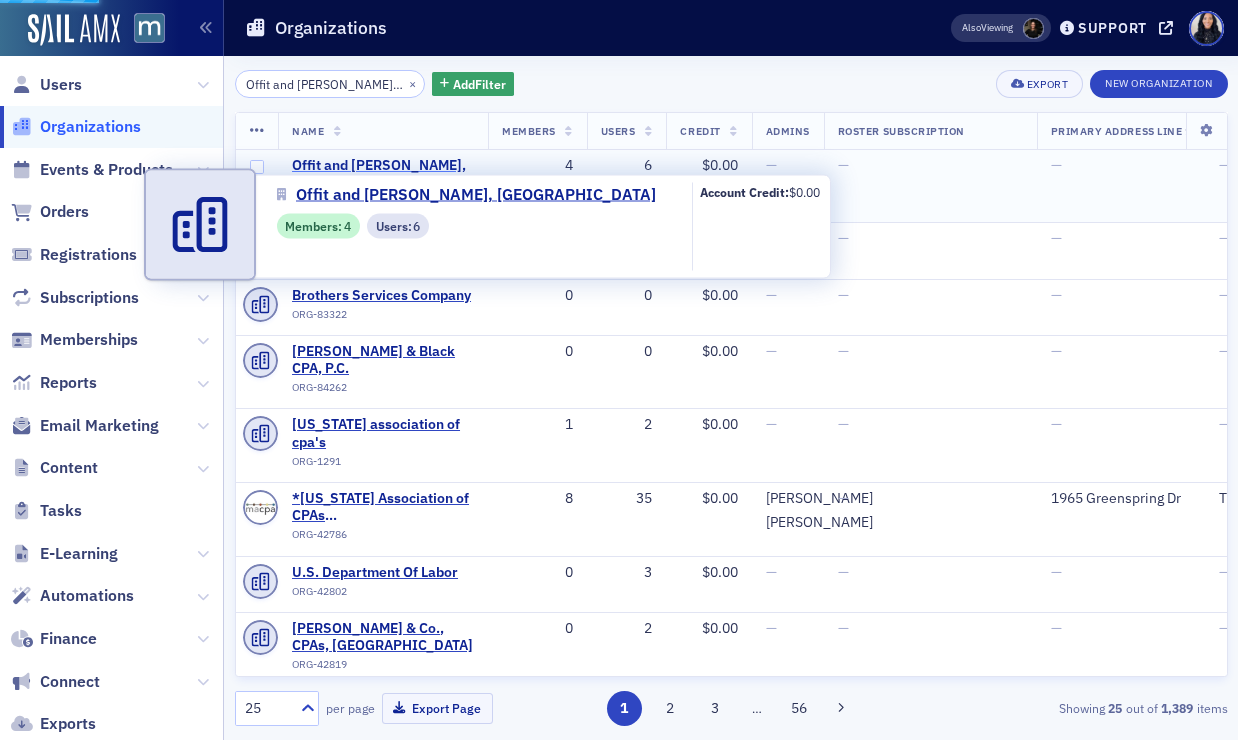 select on "US" 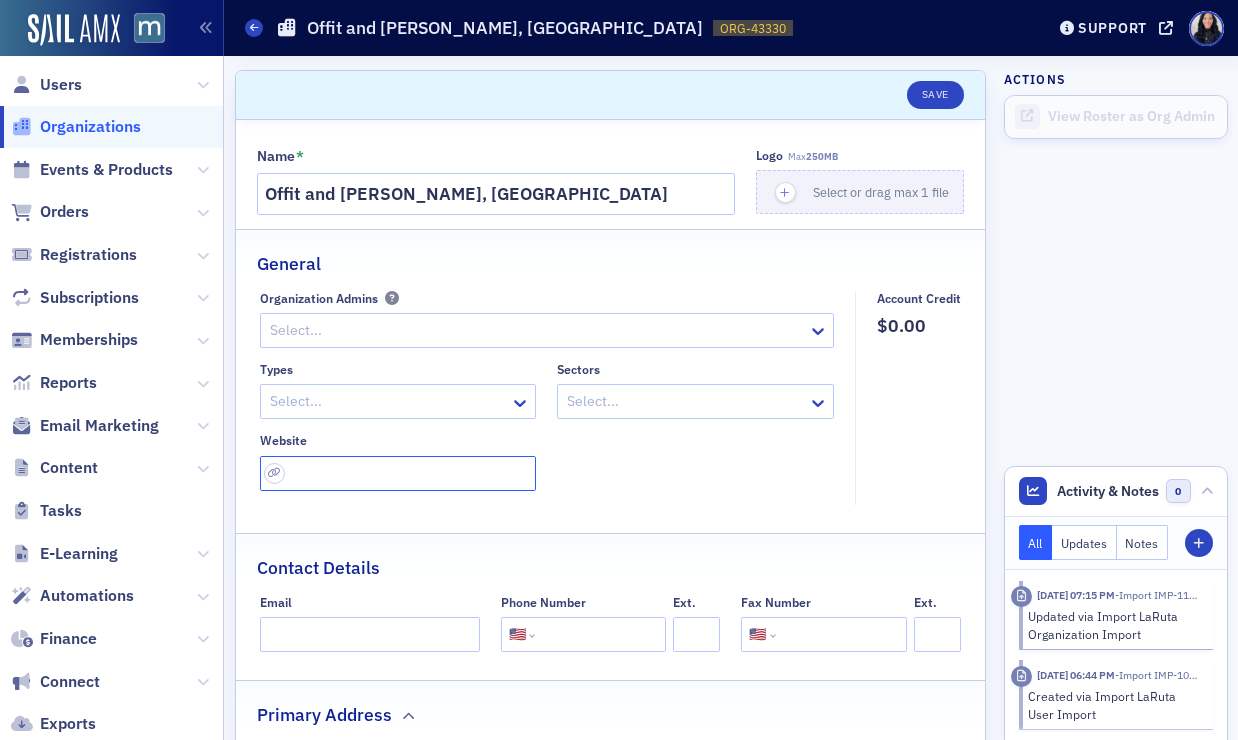 click 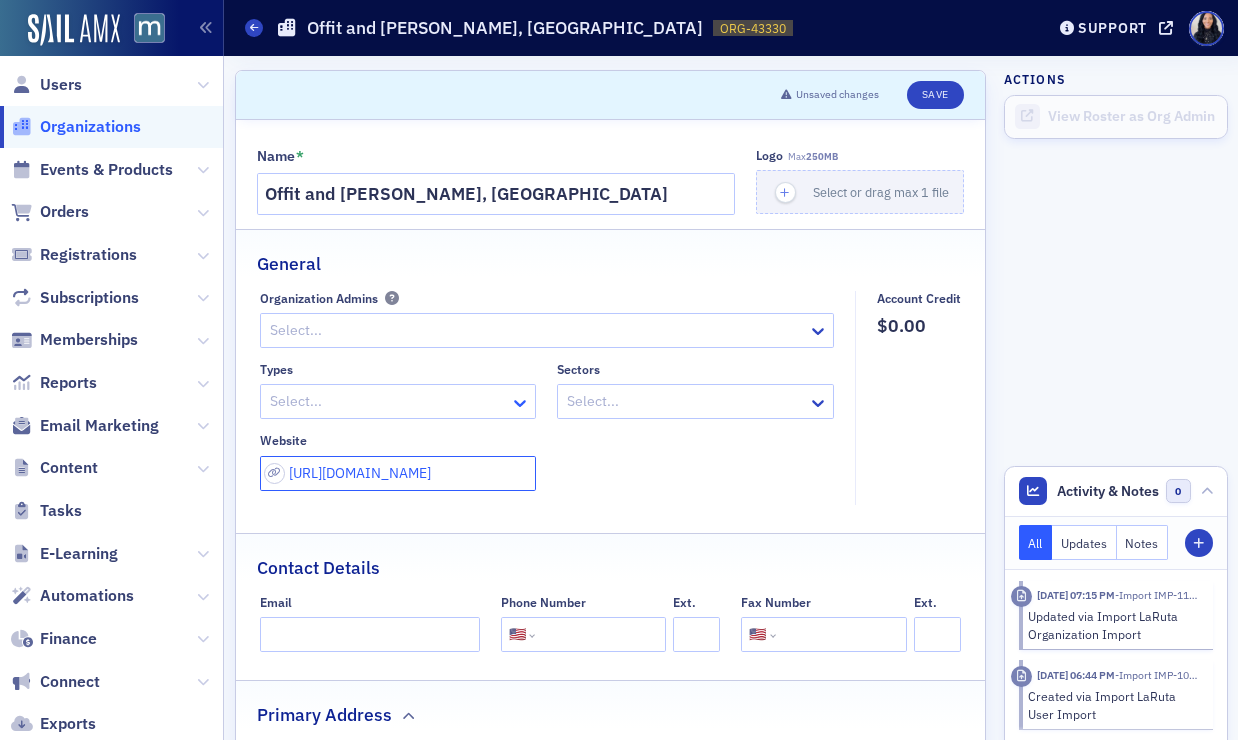 type on "http://offitroth.com/" 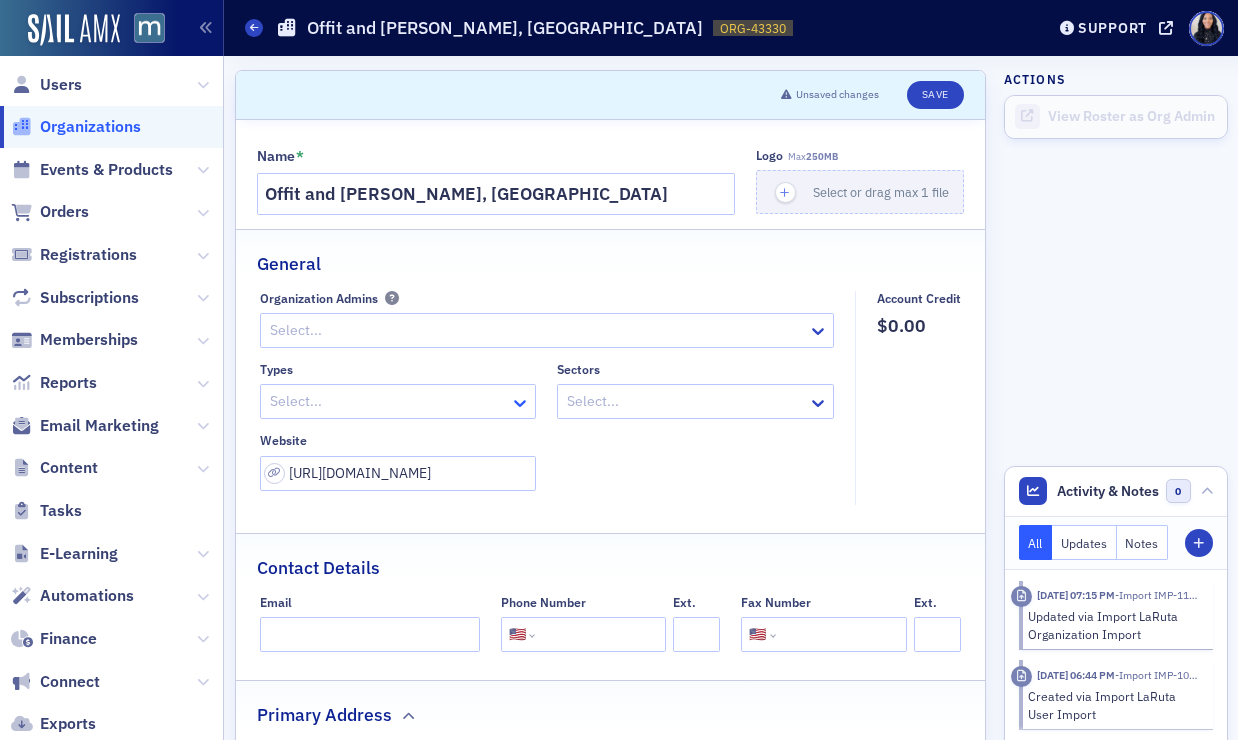 click 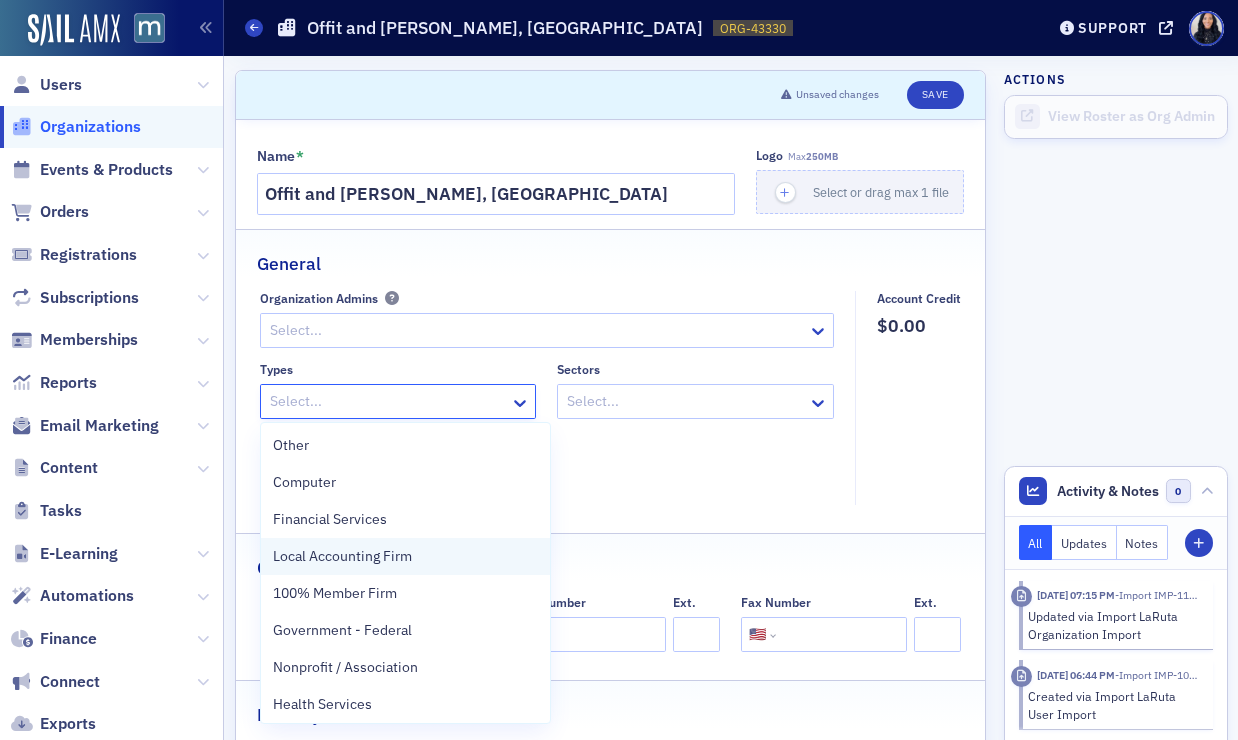 click on "Local Accounting Firm" at bounding box center [405, 556] 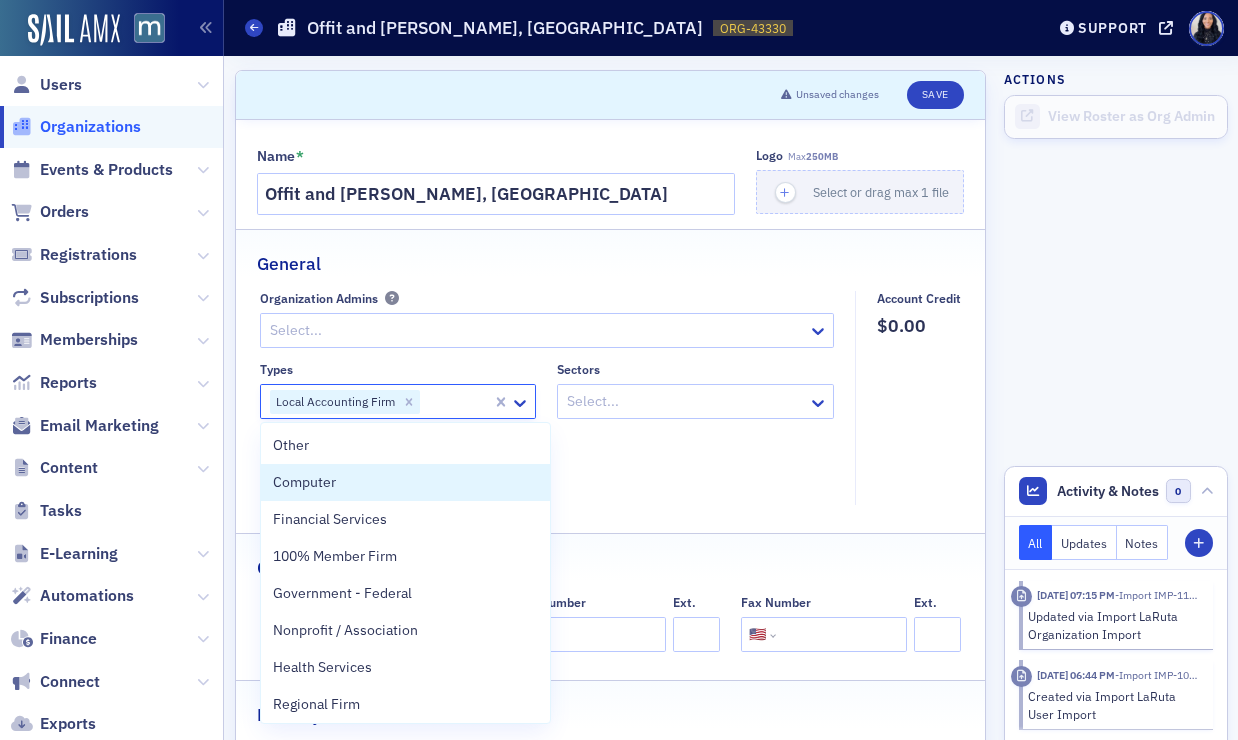 click on "Select..." 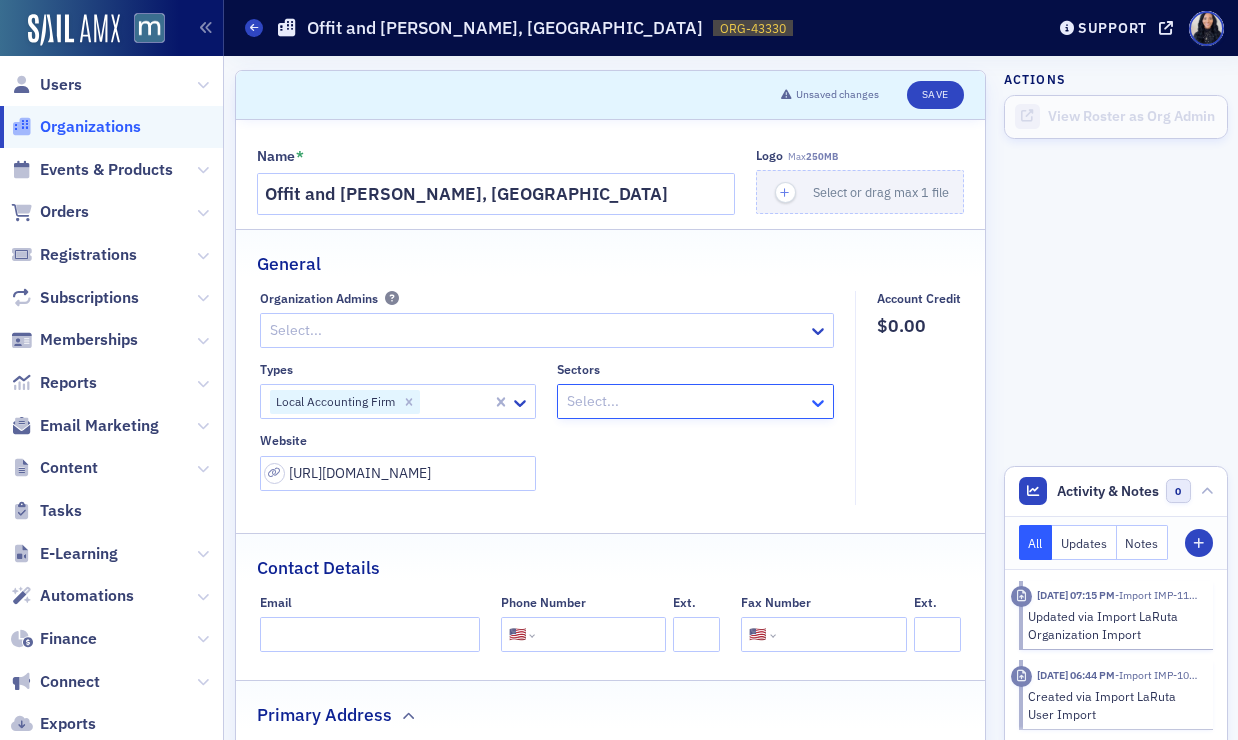 click 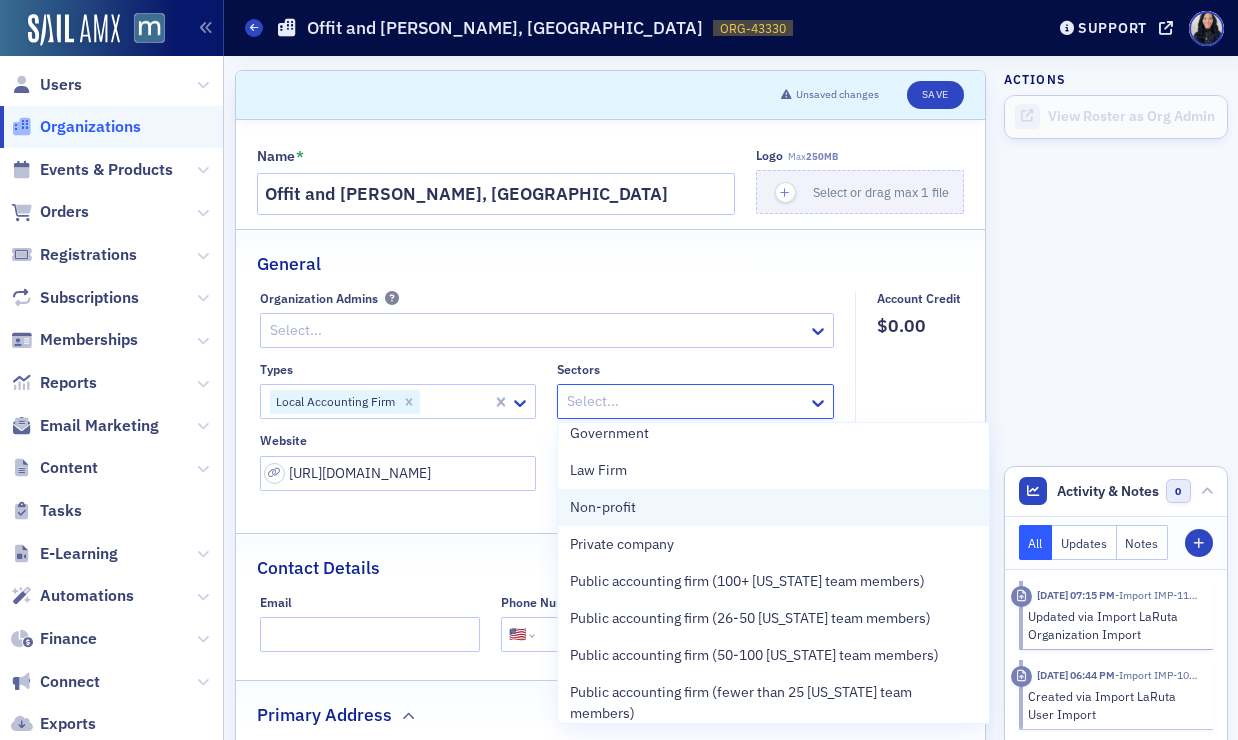 scroll, scrollTop: 88, scrollLeft: 0, axis: vertical 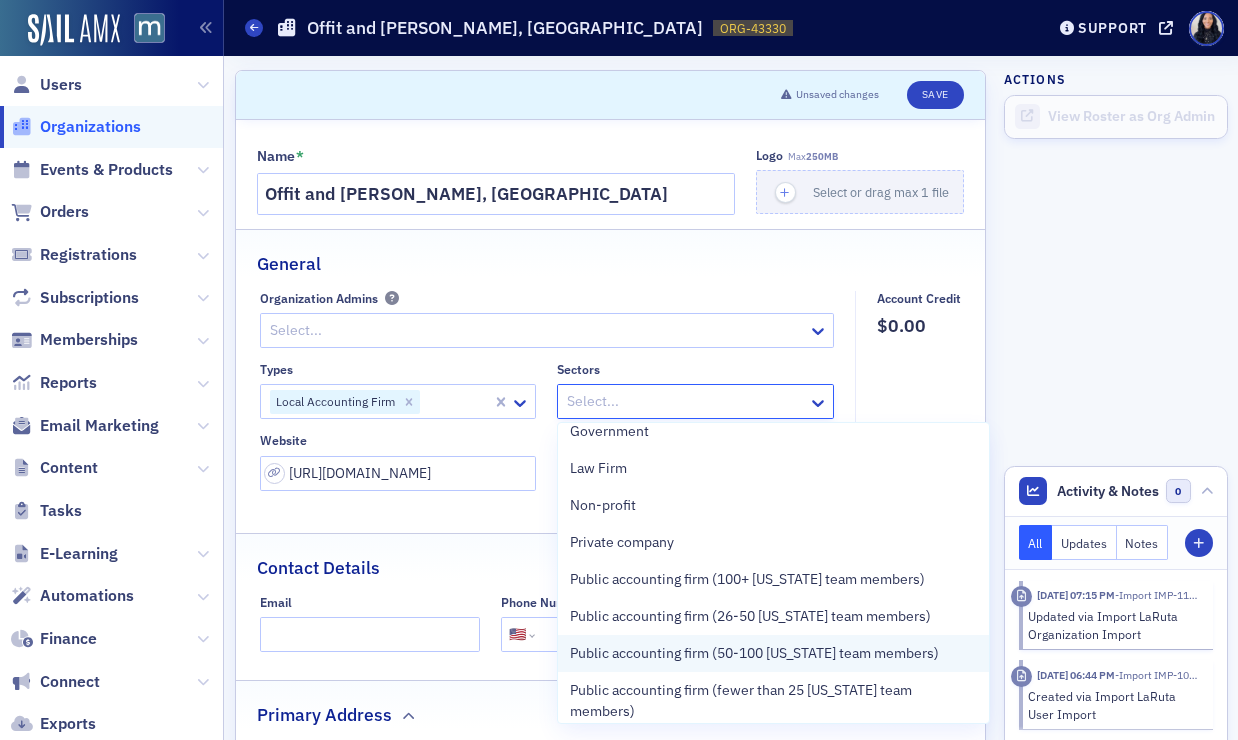 click on "Public accounting firm (50-100 [US_STATE] team members)" at bounding box center (754, 653) 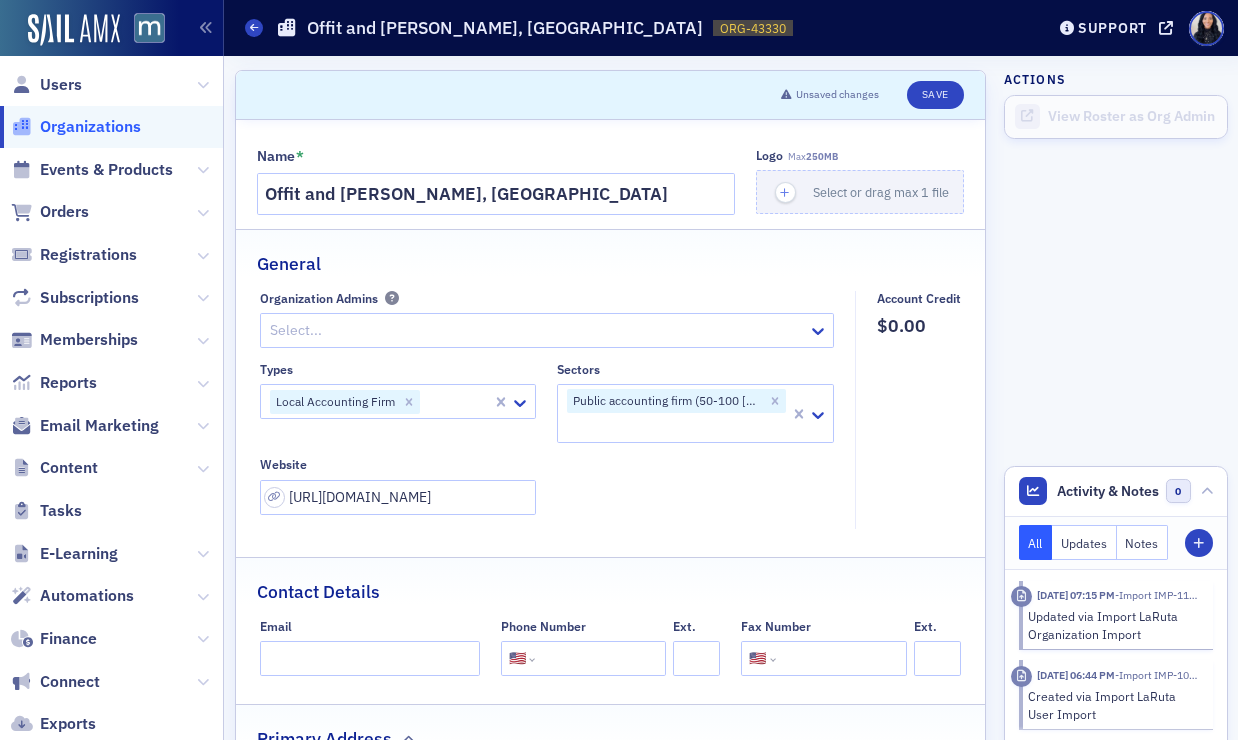 click on "Account Credit $0.00" 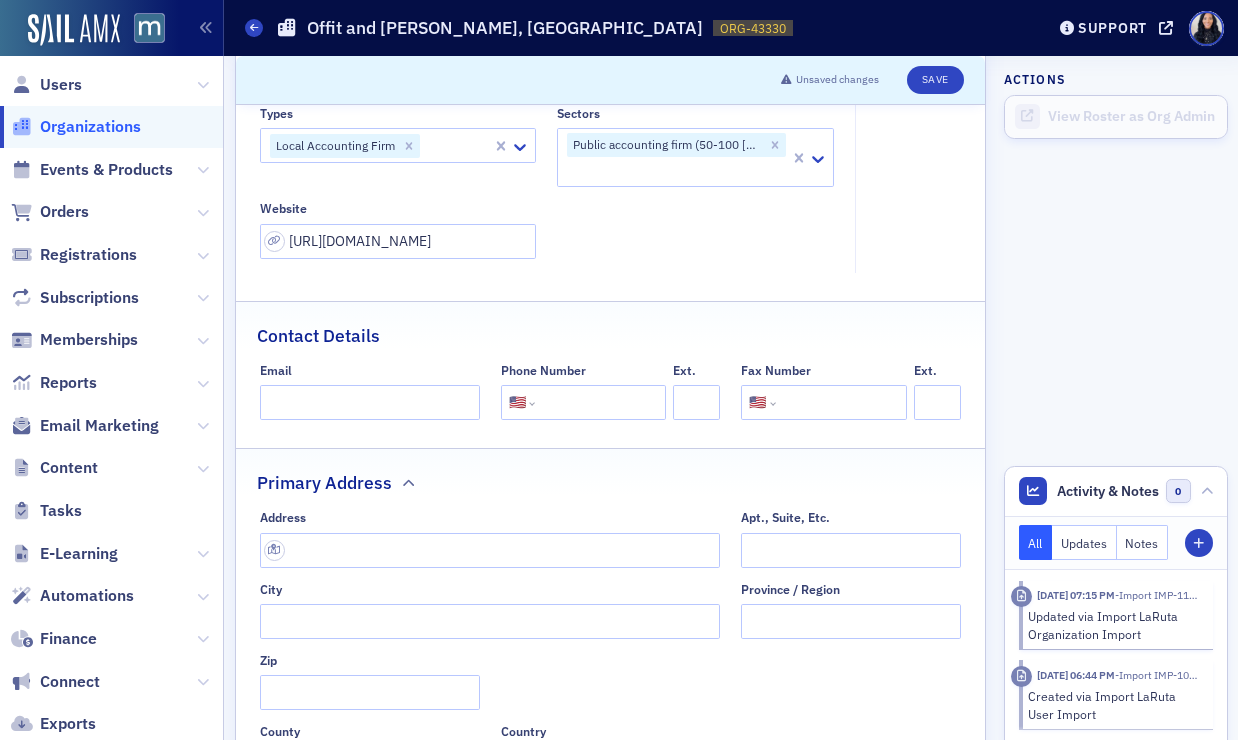scroll, scrollTop: 446, scrollLeft: 0, axis: vertical 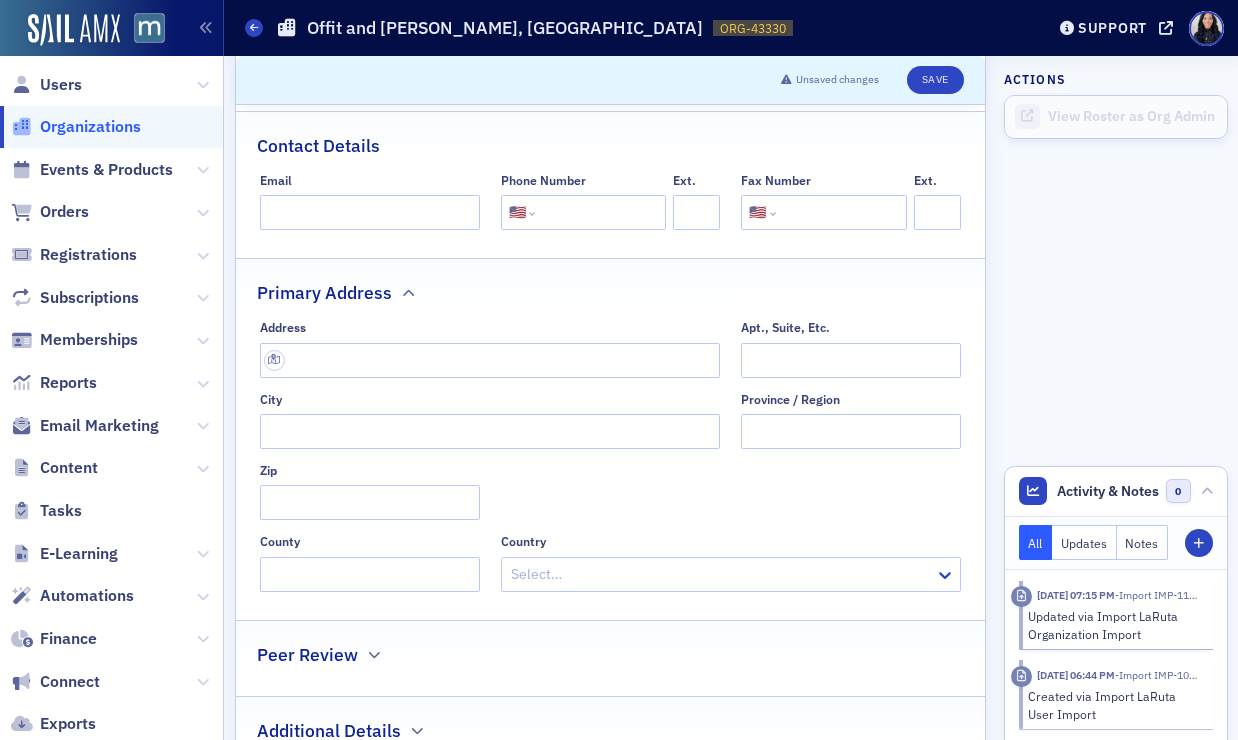 click 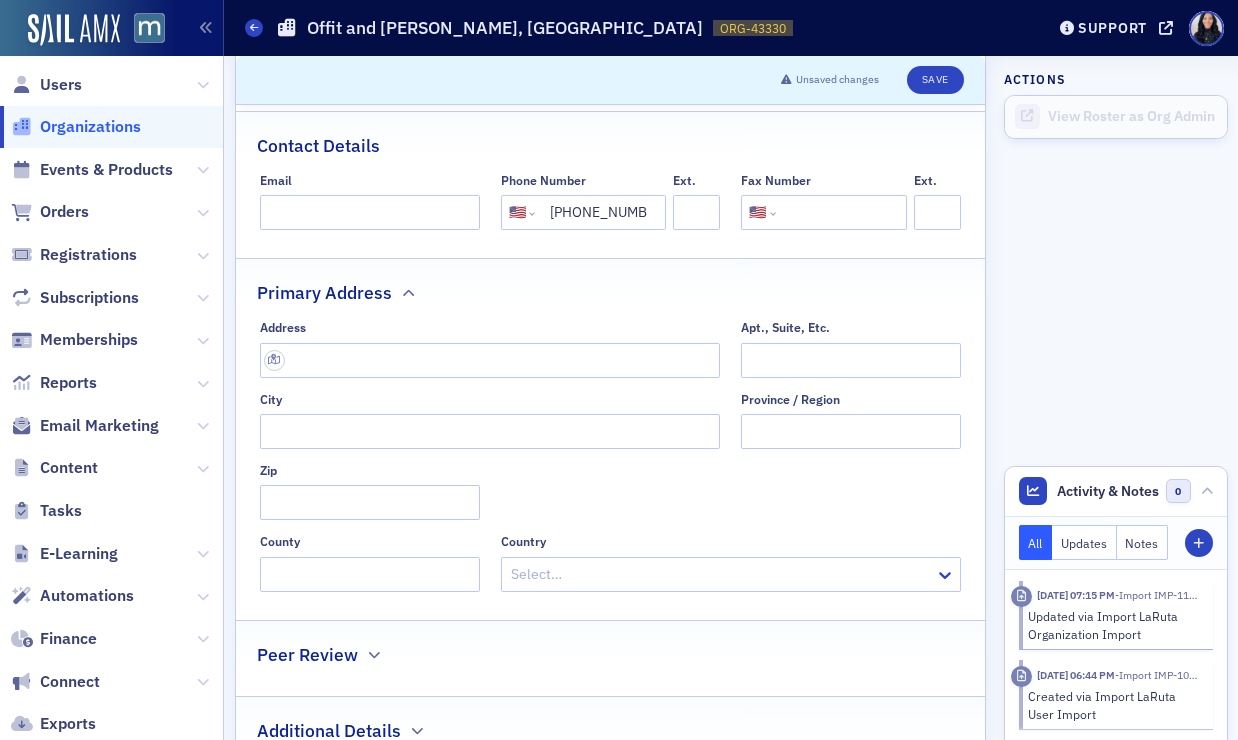 scroll, scrollTop: 0, scrollLeft: 7, axis: horizontal 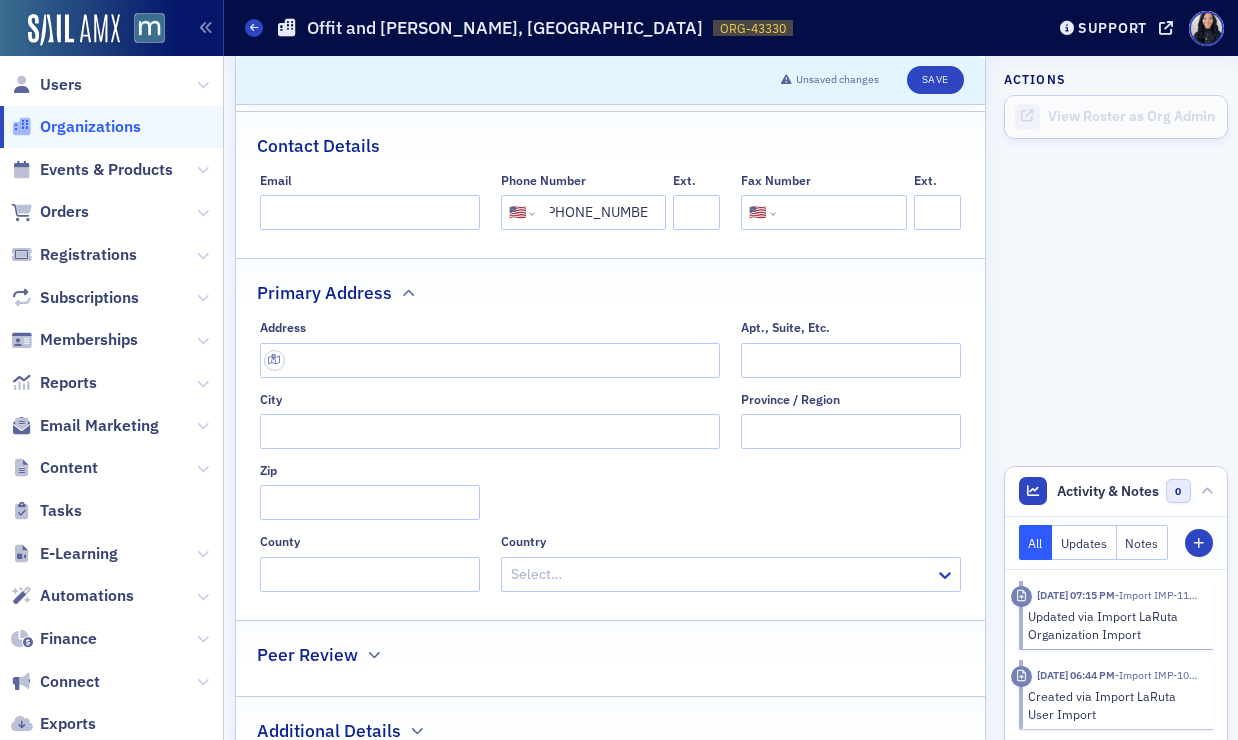 type on "(410) 356-6600" 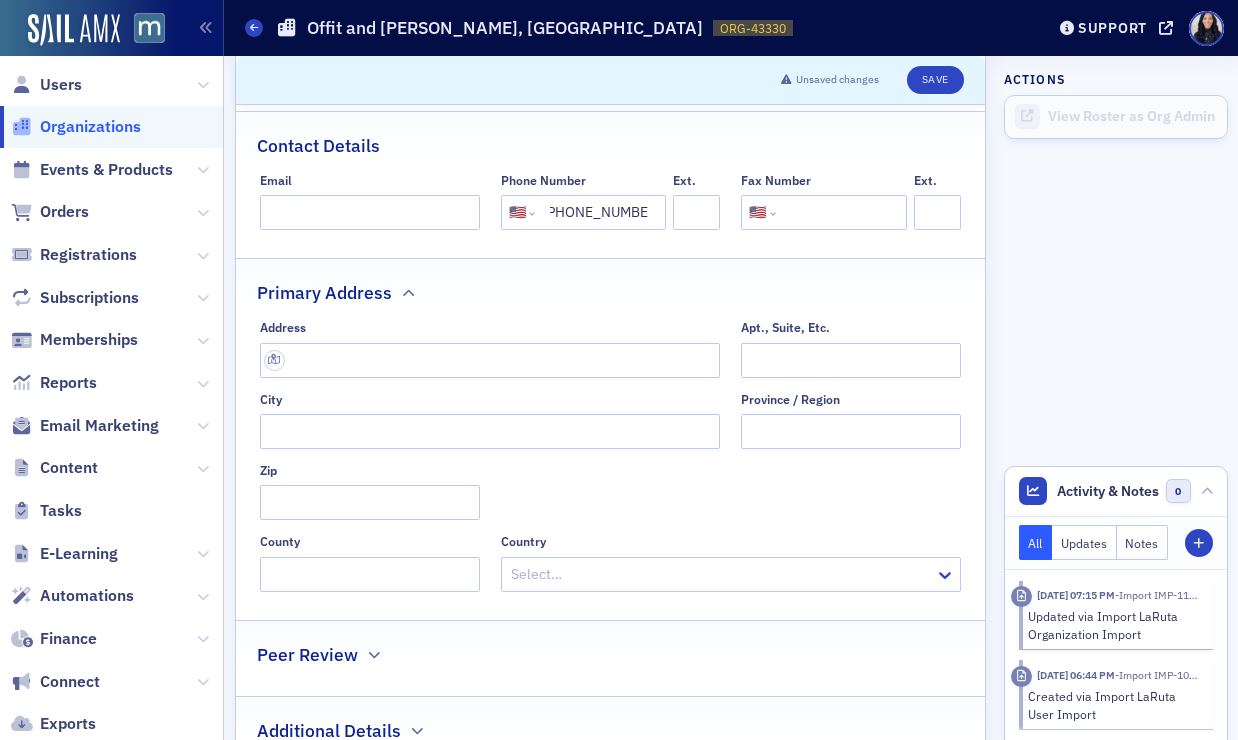 scroll, scrollTop: 0, scrollLeft: 0, axis: both 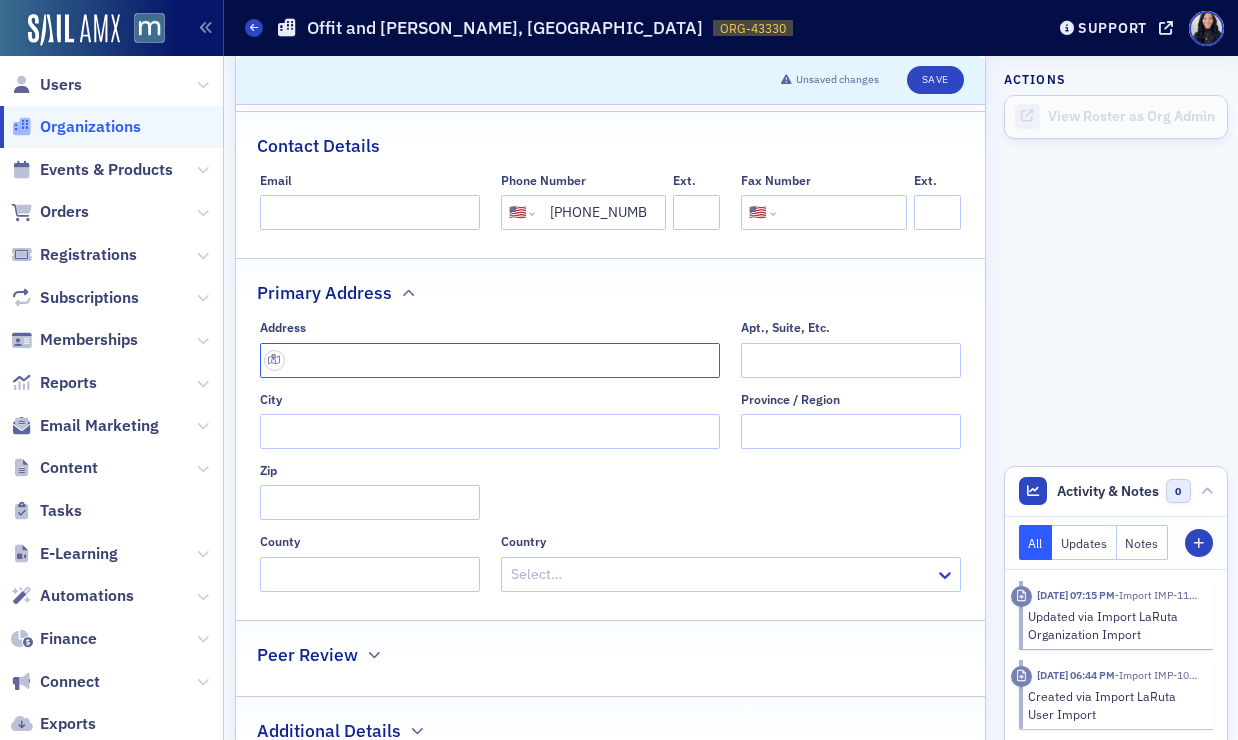 click 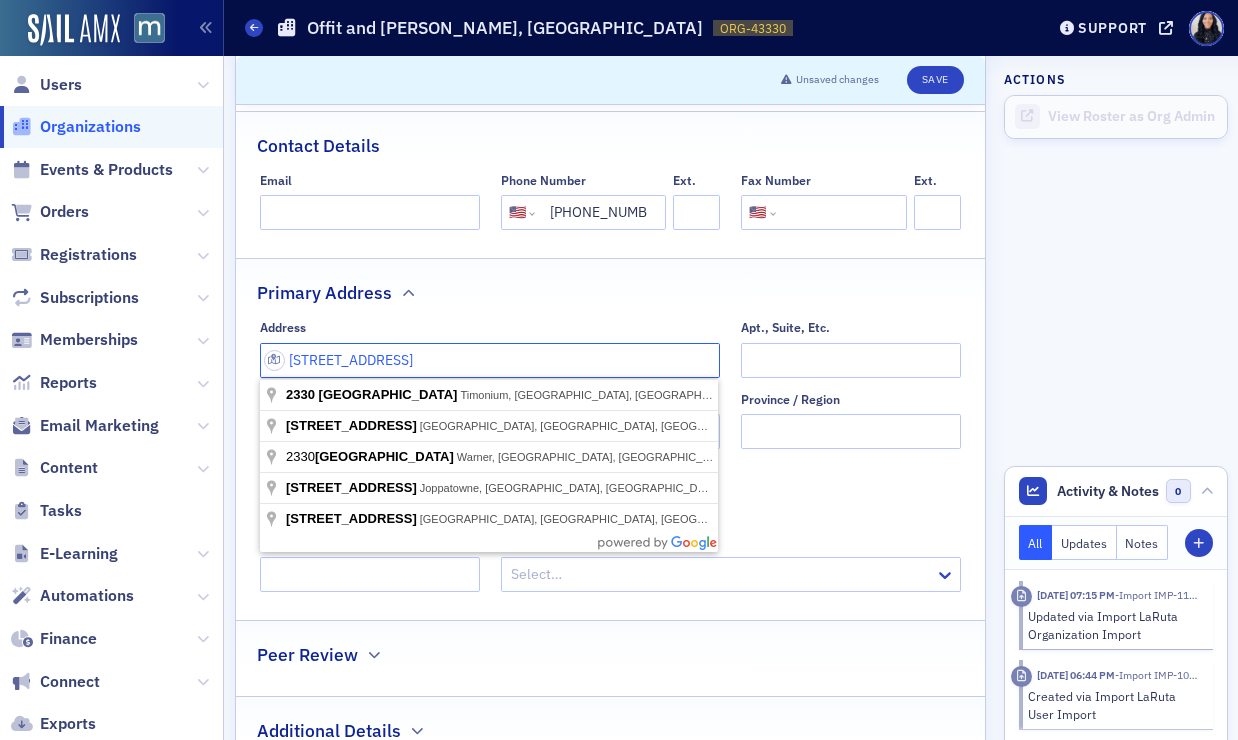 type on "2330 W. Joppa Road" 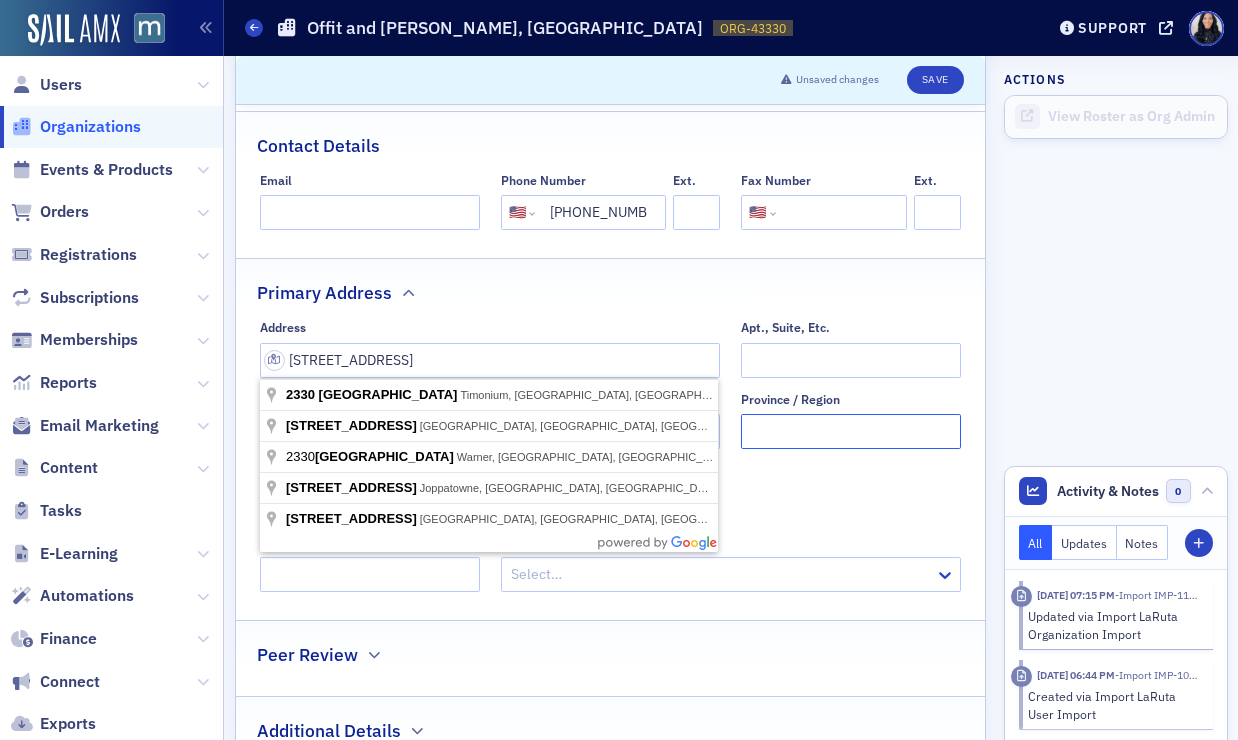 click on "Province / Region" 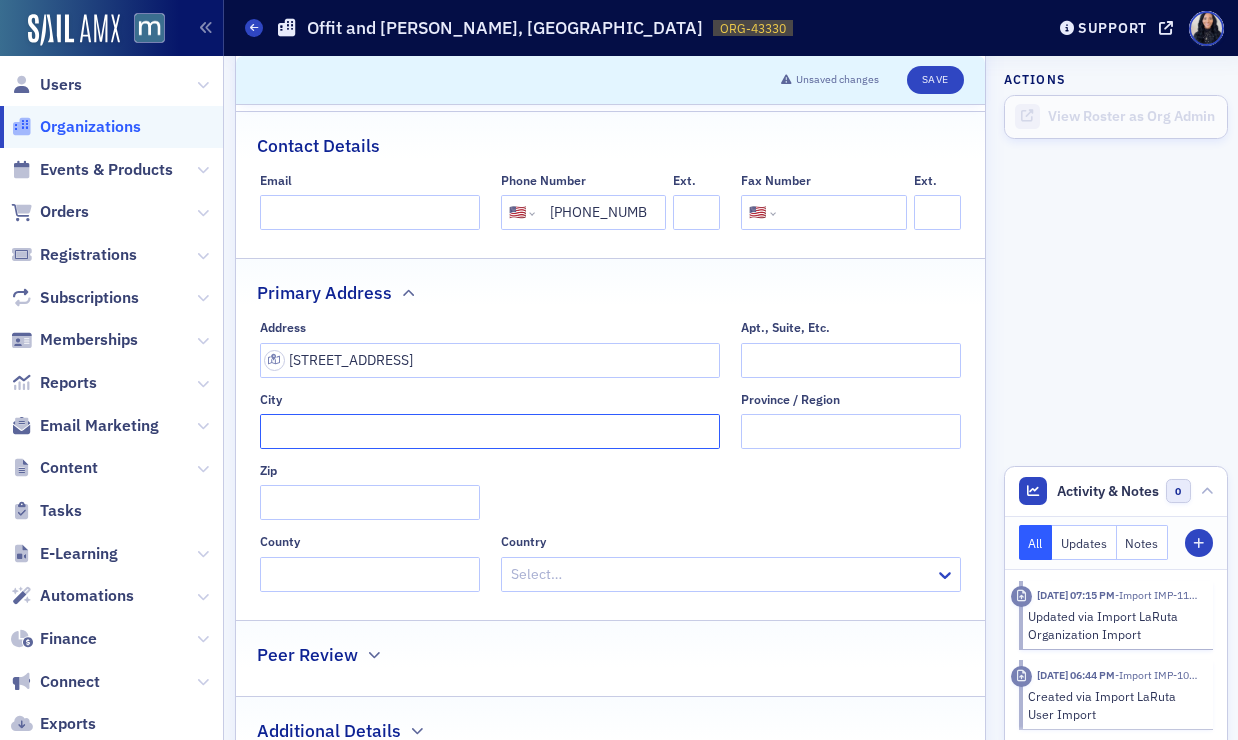 click on "City" 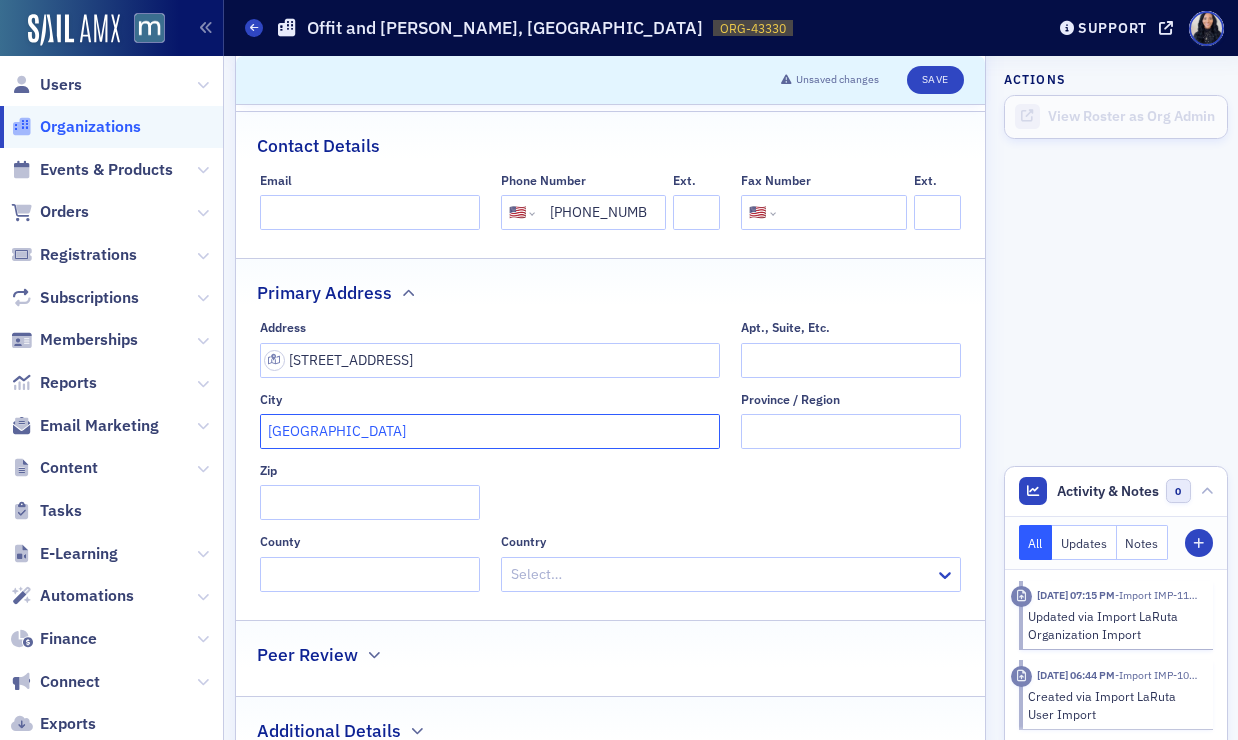 type on "[GEOGRAPHIC_DATA]" 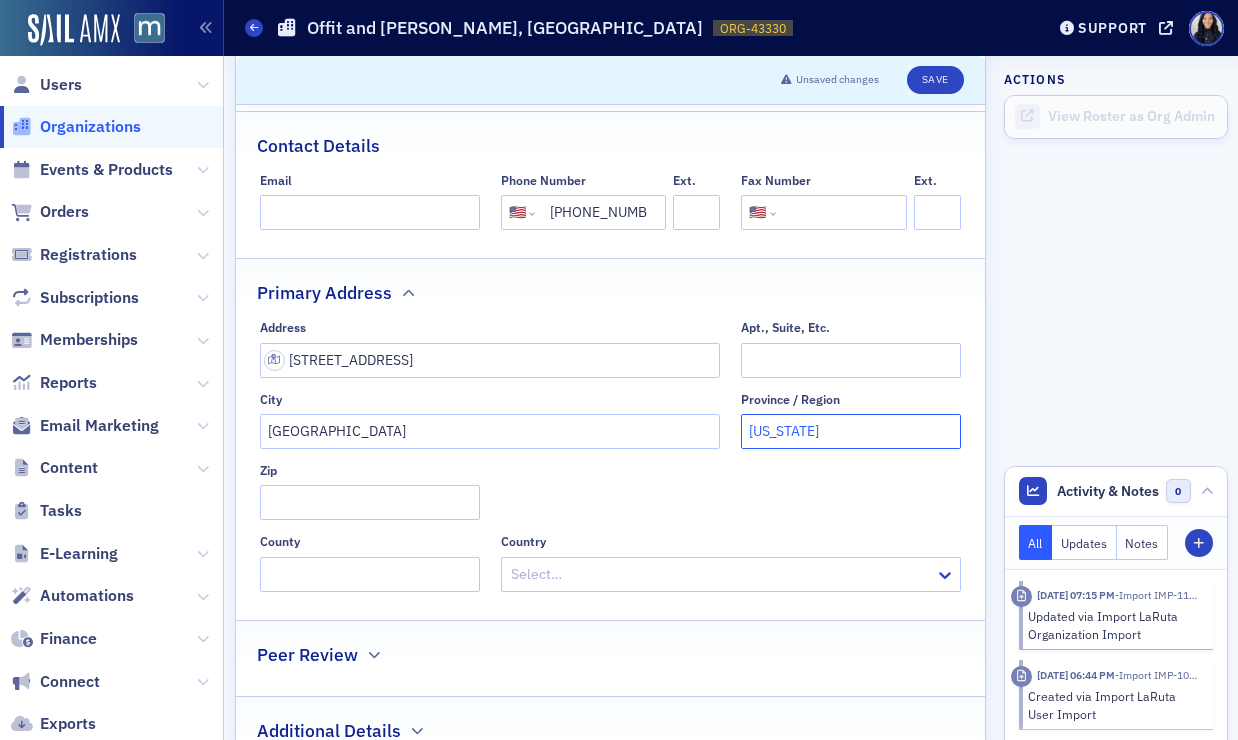 type on "[US_STATE]" 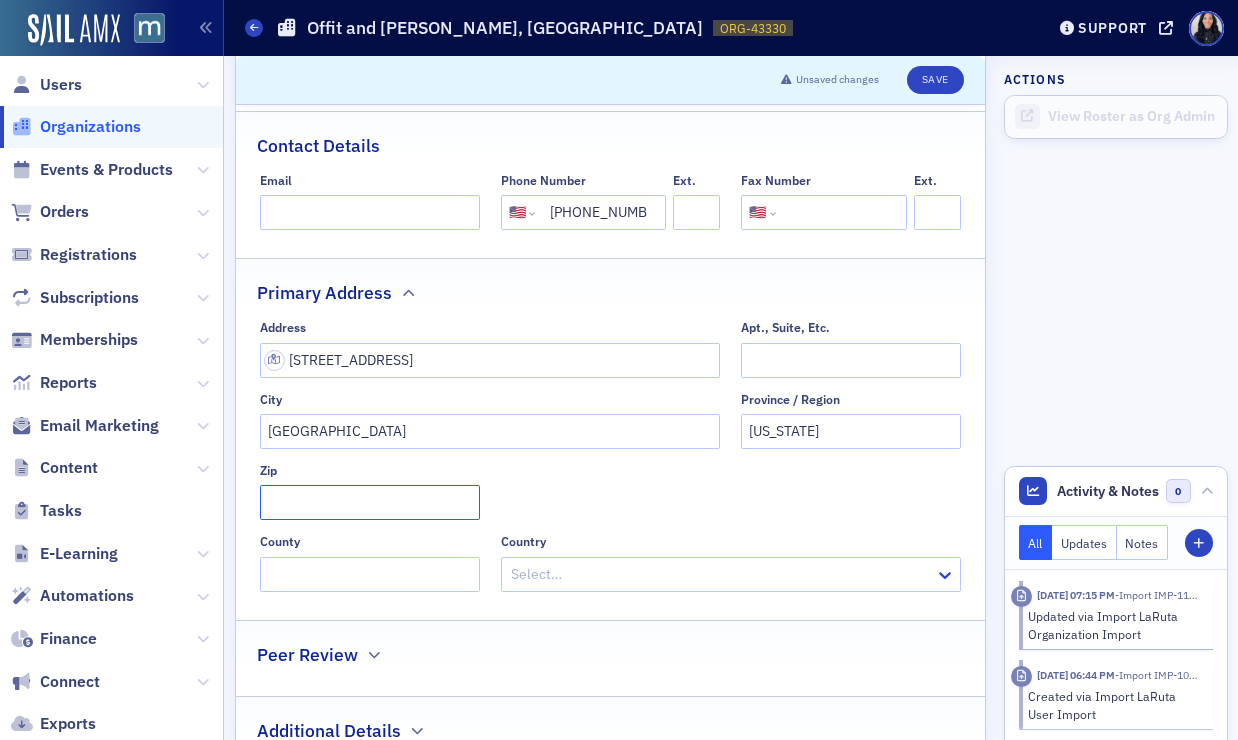 click on "Zip" 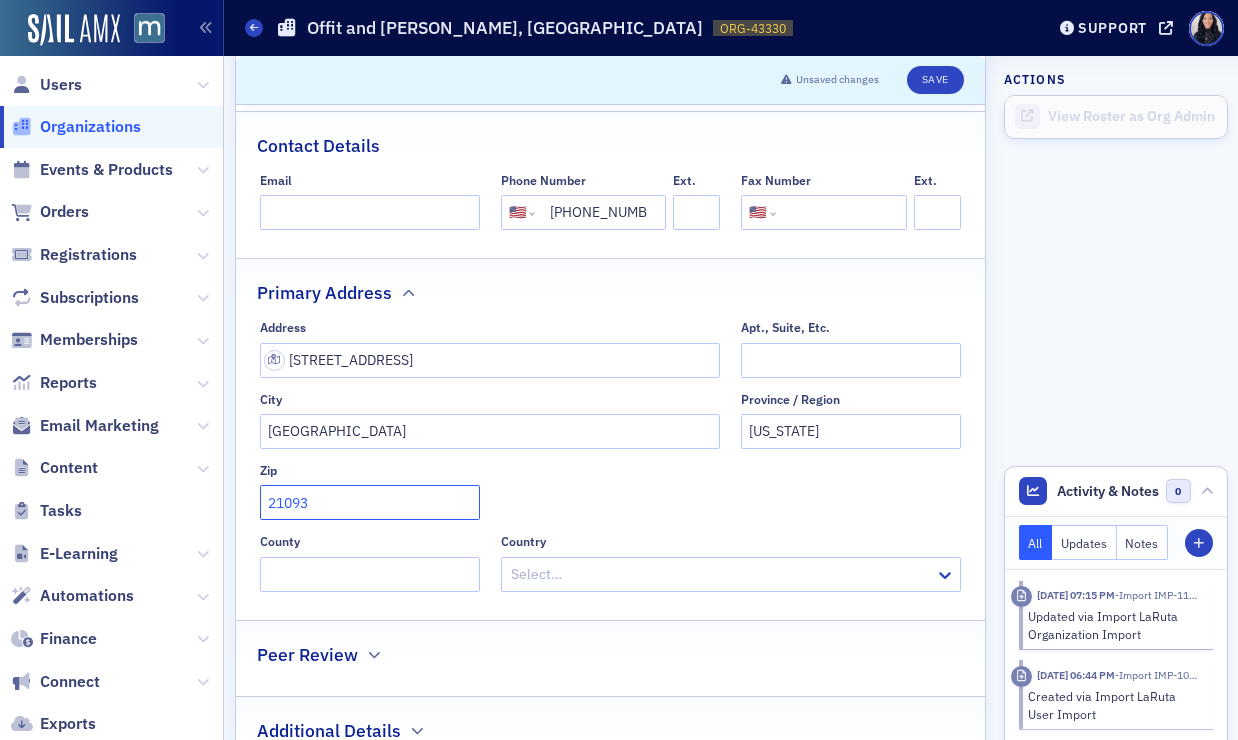 type on "21093" 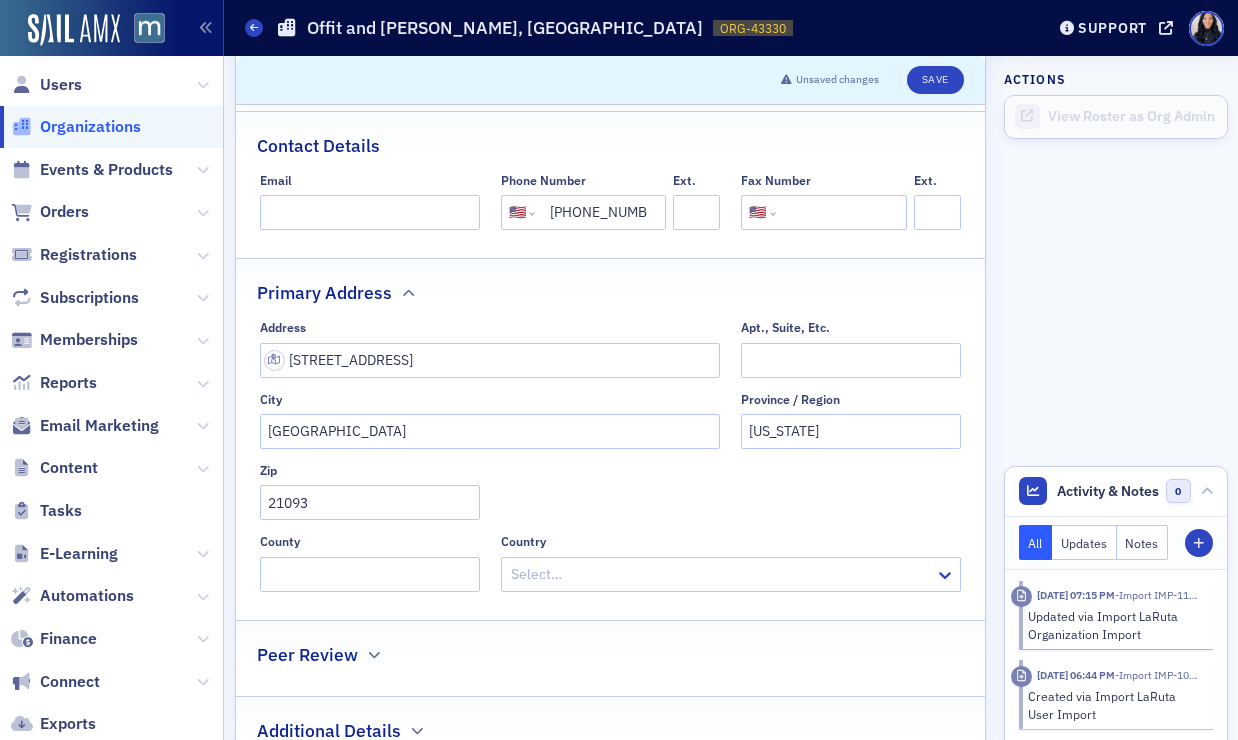 click on "Address 2330 W. Joppa Road Apt., Suite, Etc. City Lutherville Province / Region Maryland Zip 21093 County Country Select…" 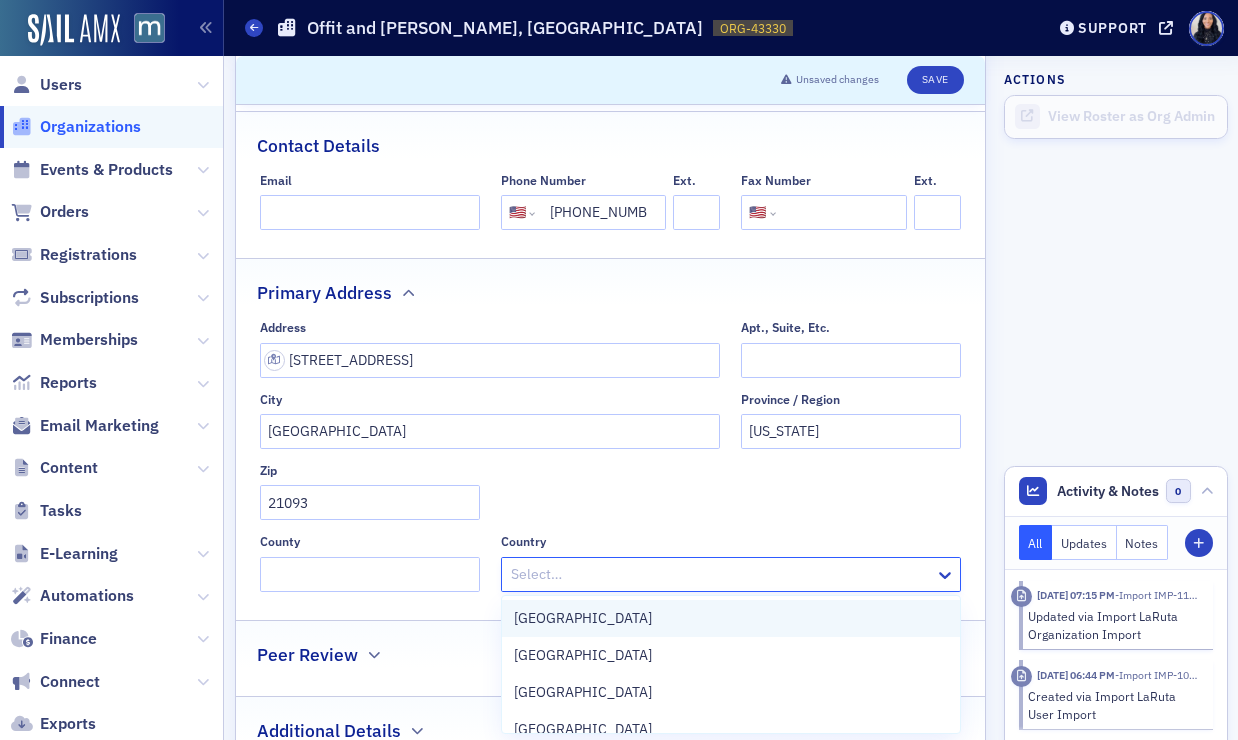 click on "[GEOGRAPHIC_DATA]" at bounding box center [583, 618] 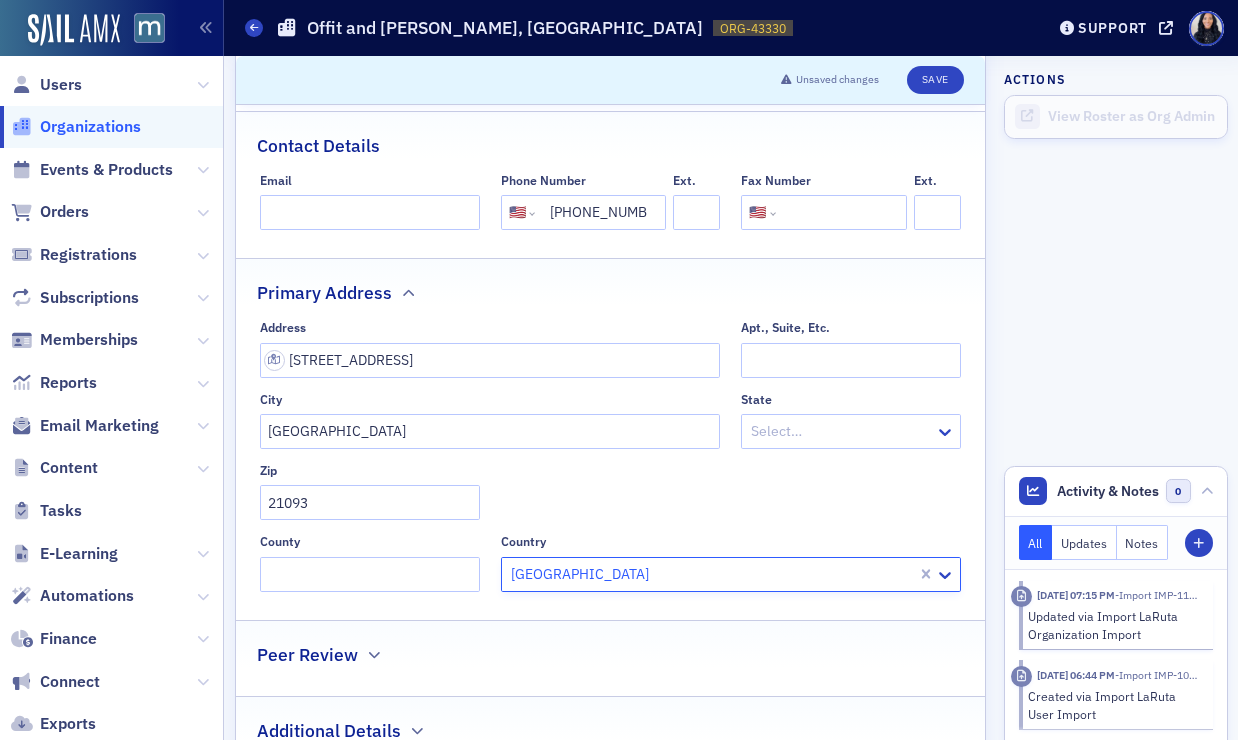 click on "Address 2330 W. Joppa Road Apt., Suite, Etc. City Lutherville State Select… Zip 21093 County Country option United States, selected. United States" 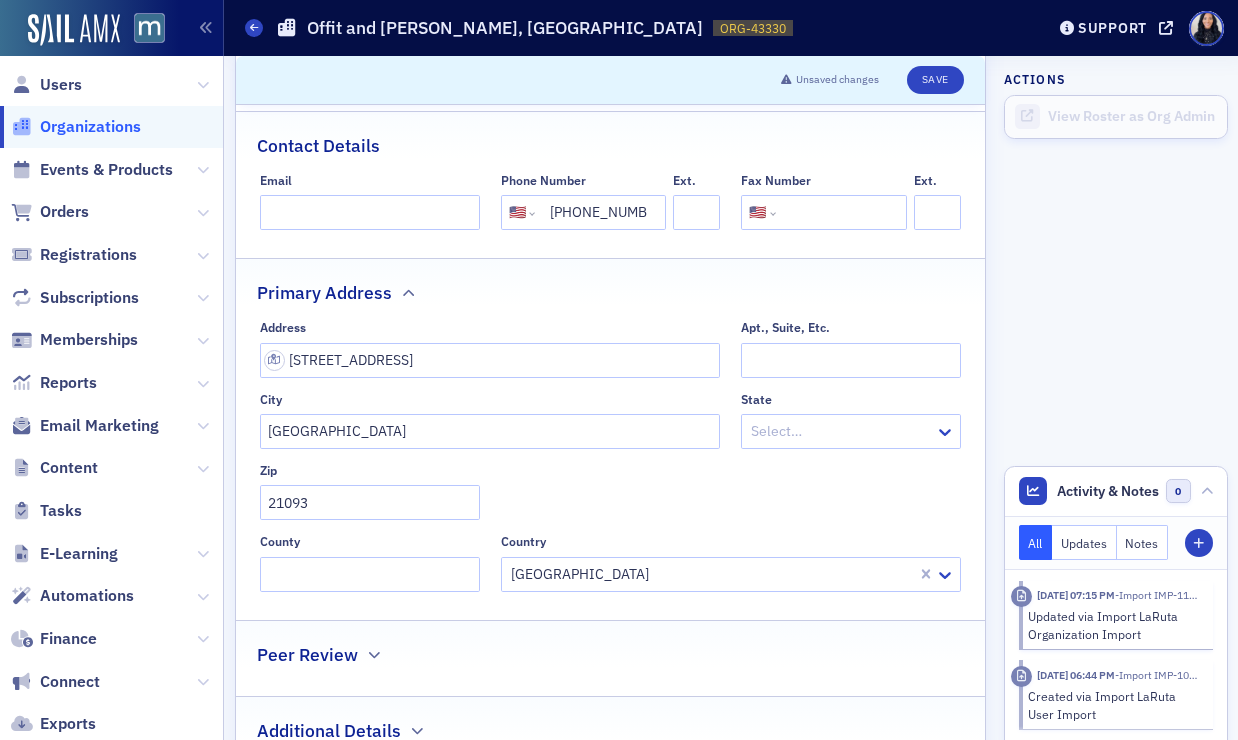 click 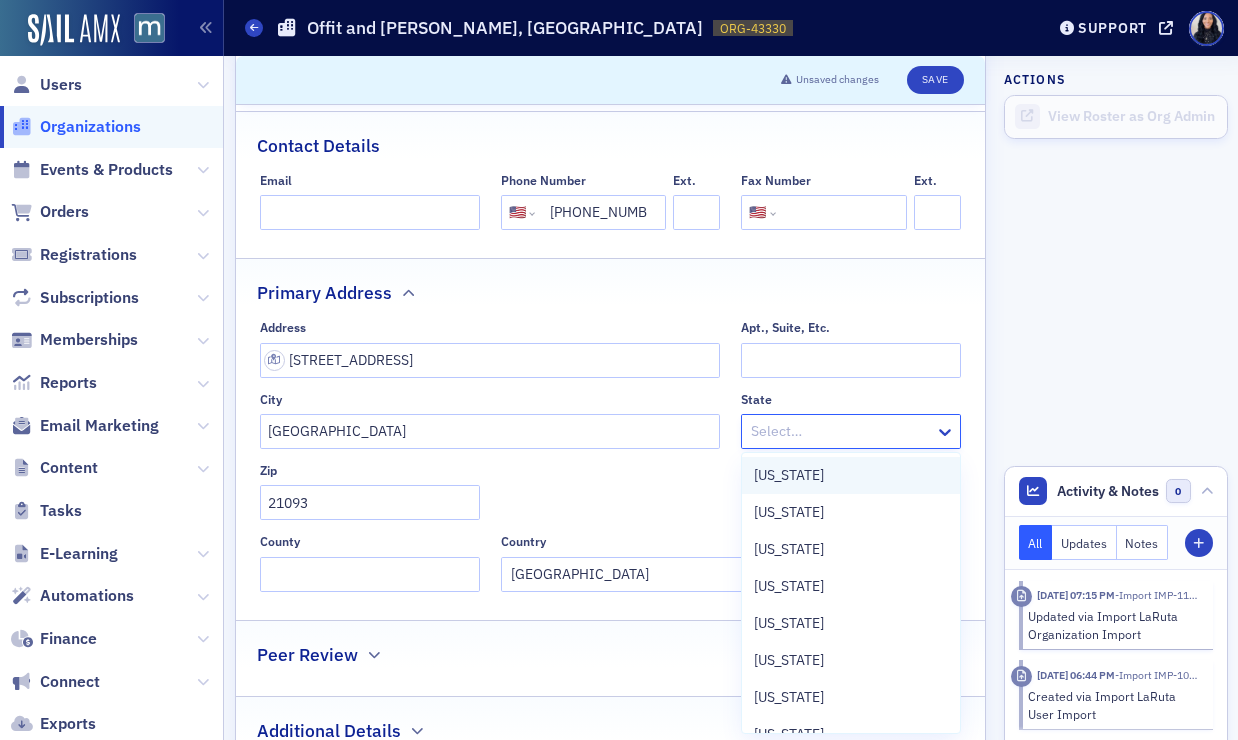 click on "[US_STATE]" at bounding box center [789, 475] 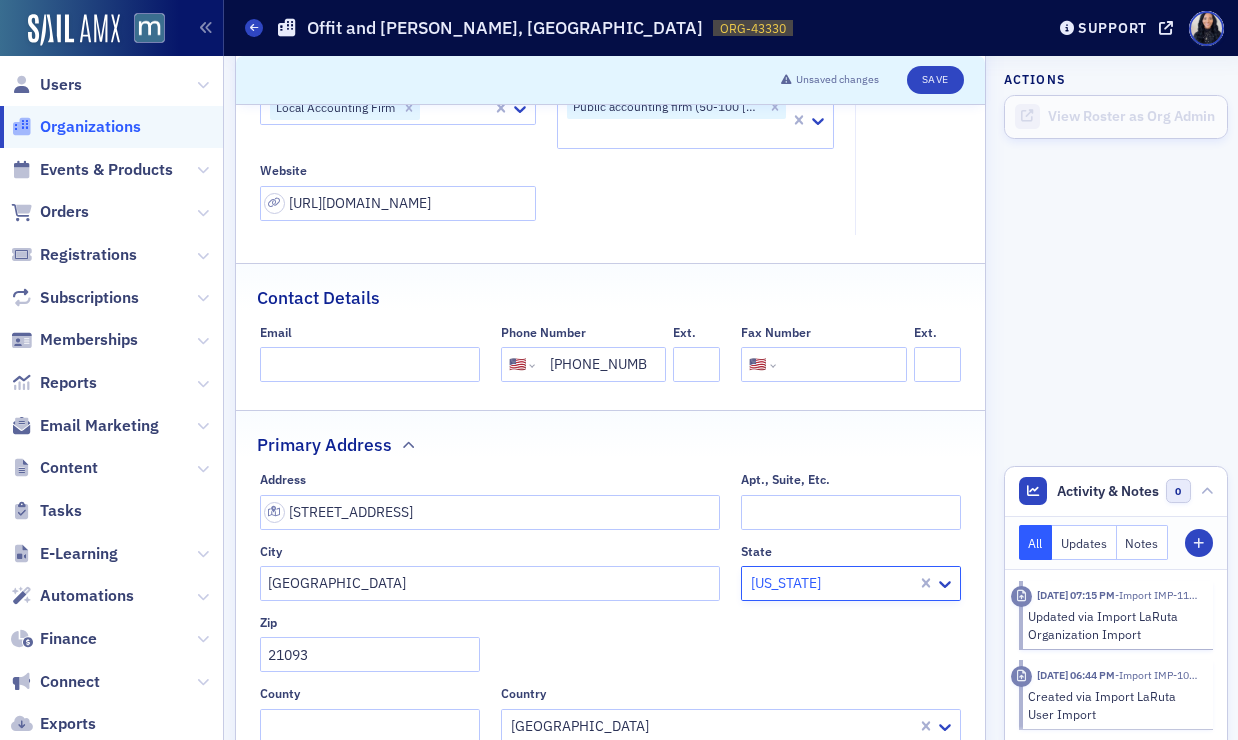 scroll, scrollTop: 287, scrollLeft: 0, axis: vertical 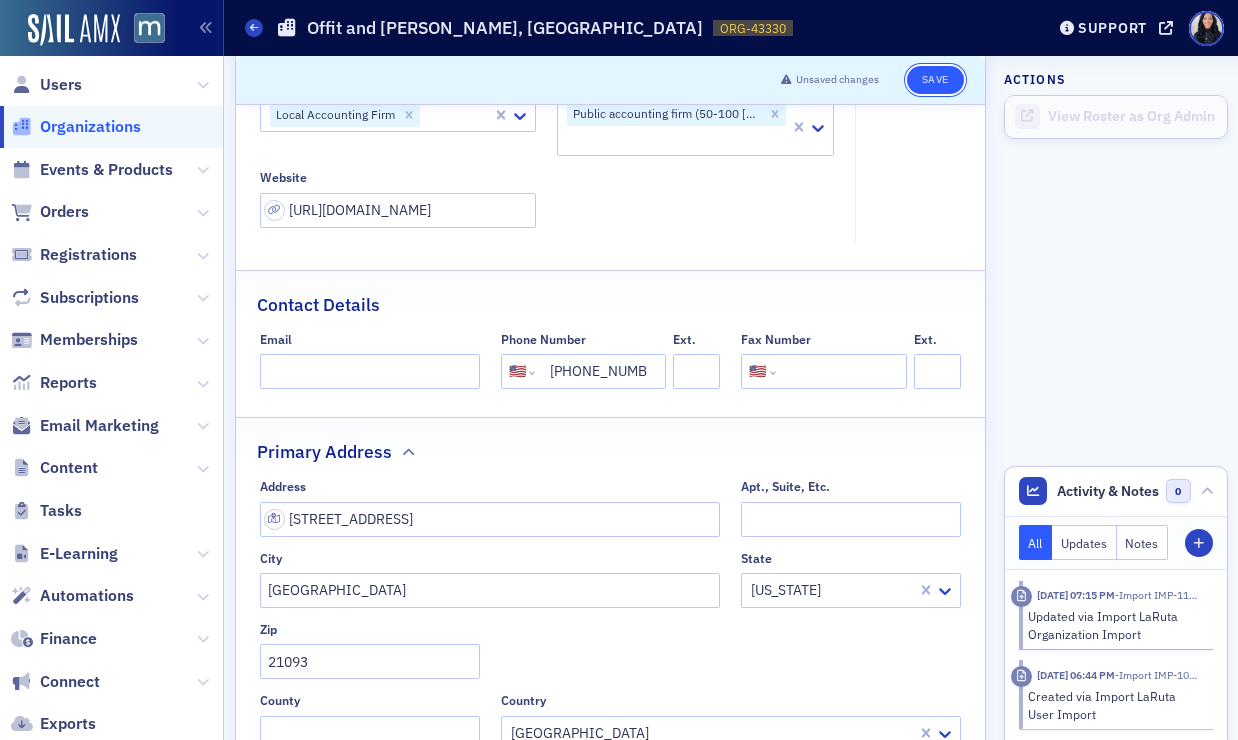 click on "Save" 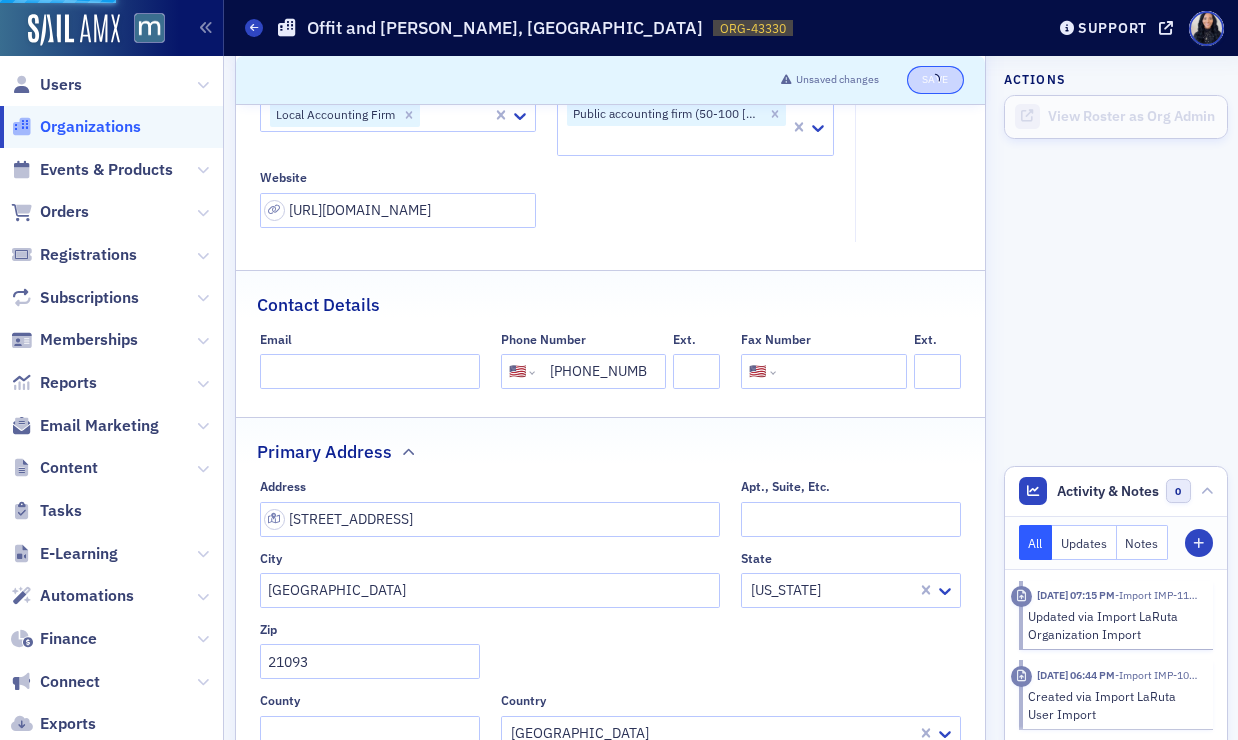 select on "US" 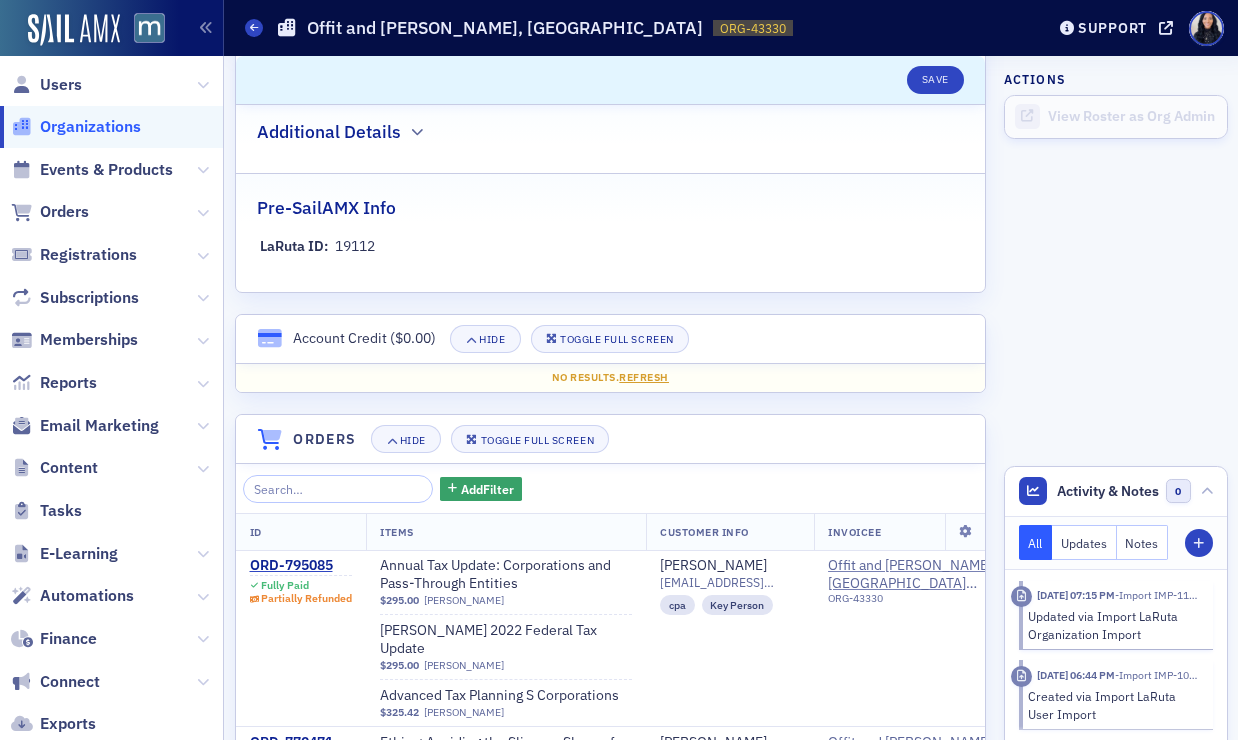 scroll, scrollTop: 1342, scrollLeft: 0, axis: vertical 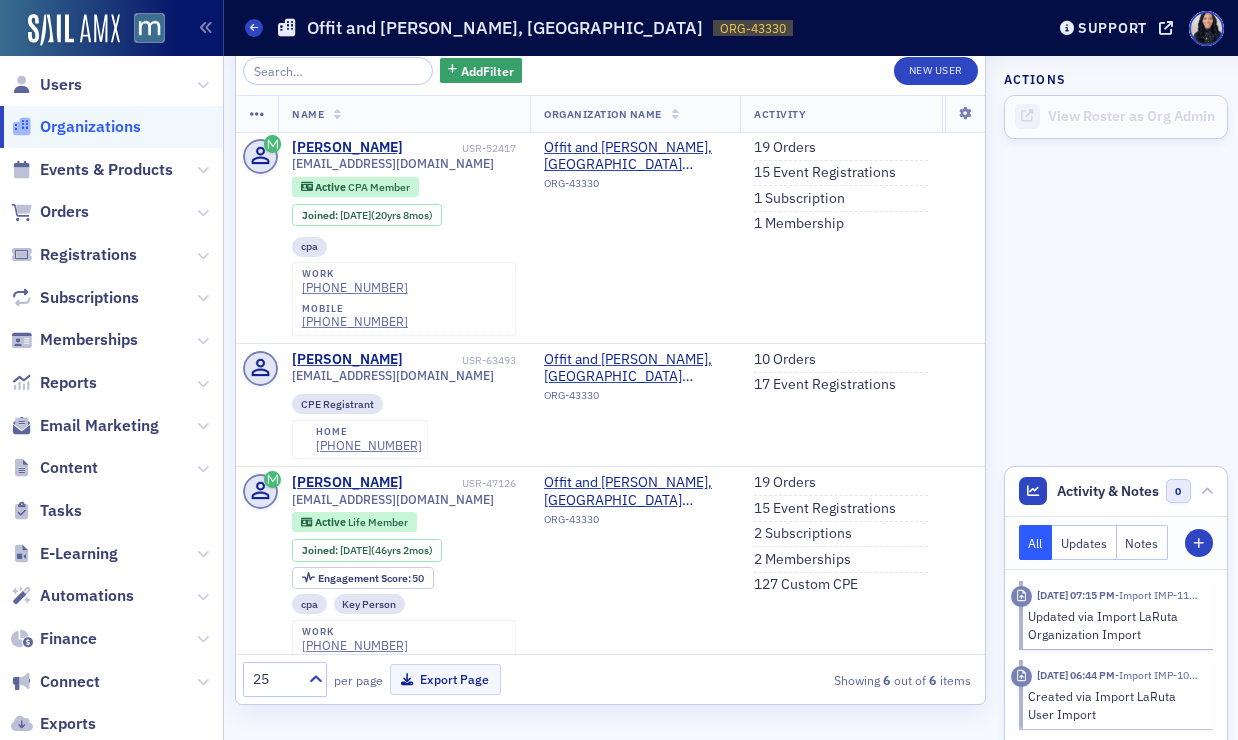 click on "Organizations" 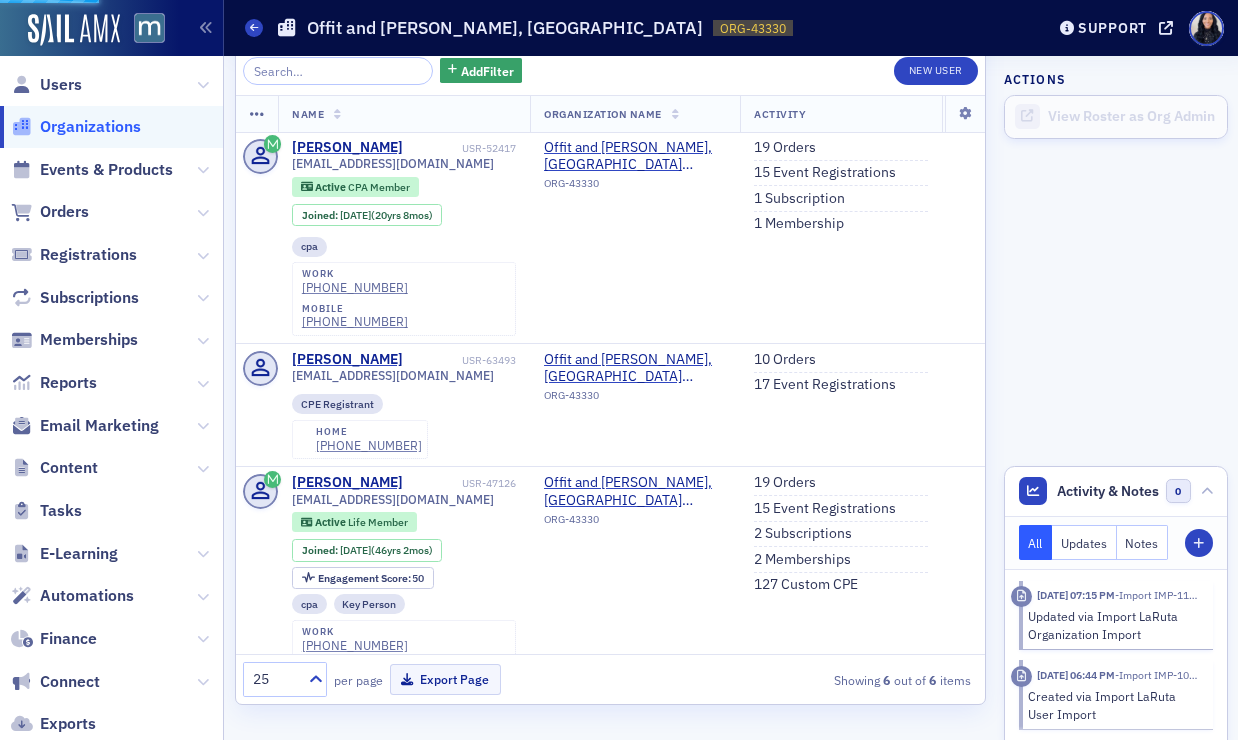 scroll, scrollTop: 0, scrollLeft: 0, axis: both 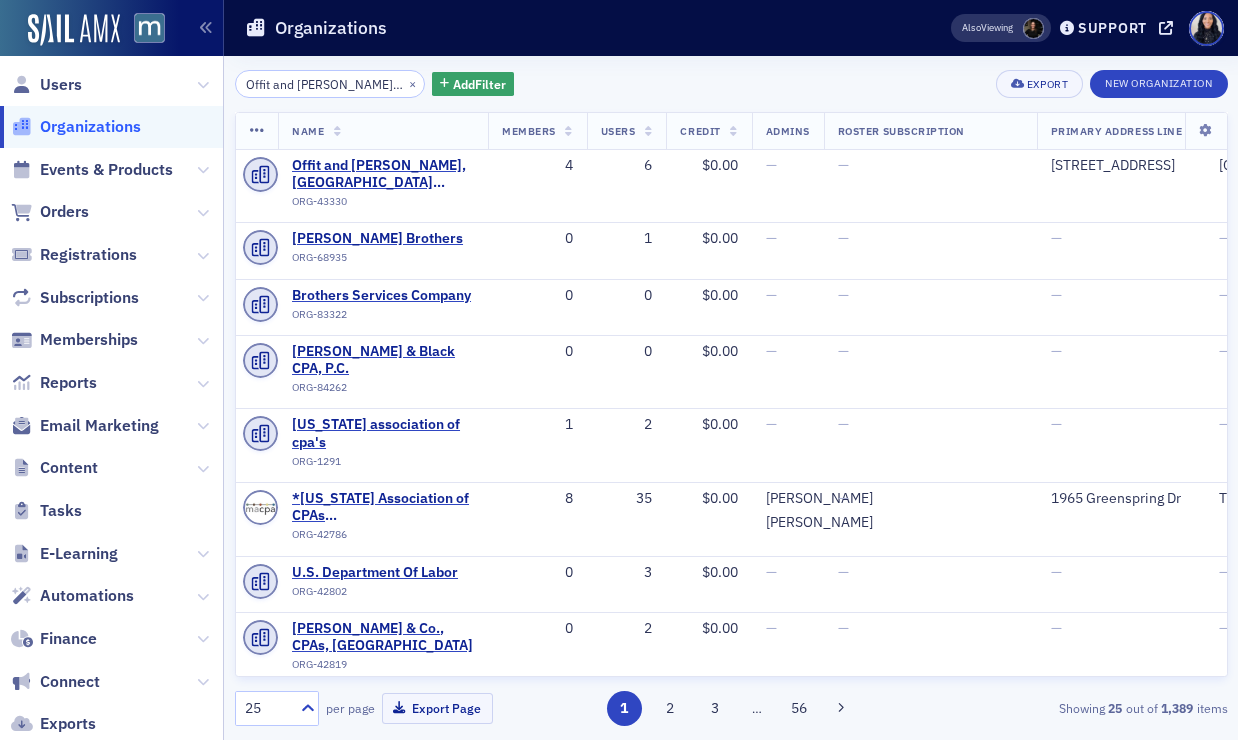 click on "Offit and Roth PA" 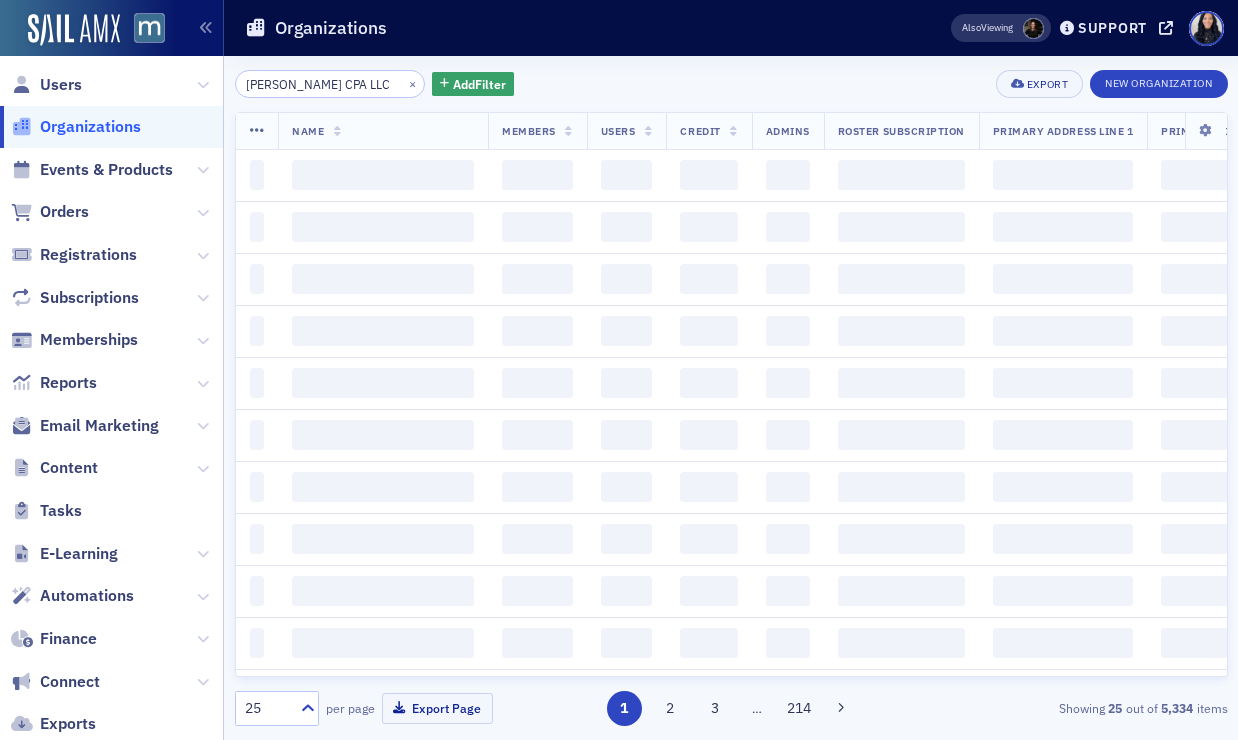 scroll, scrollTop: 0, scrollLeft: 8, axis: horizontal 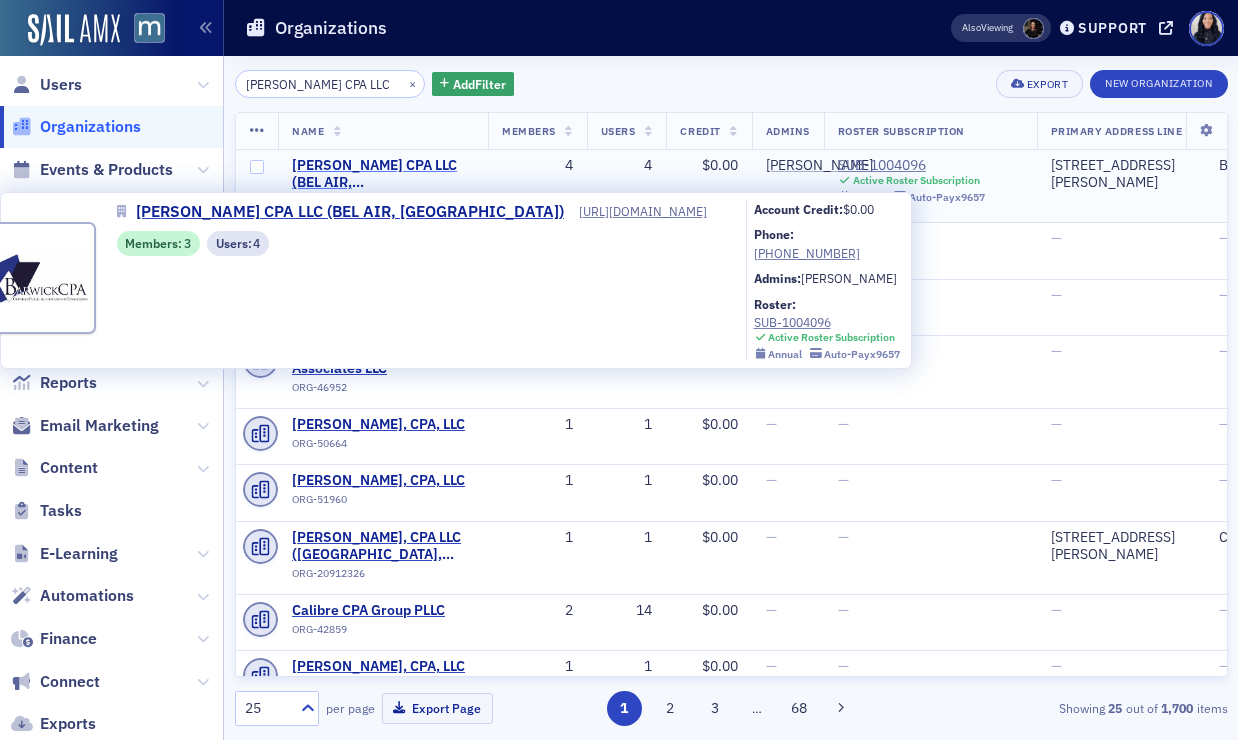 type on "Laura A. Barwick CPA LLC" 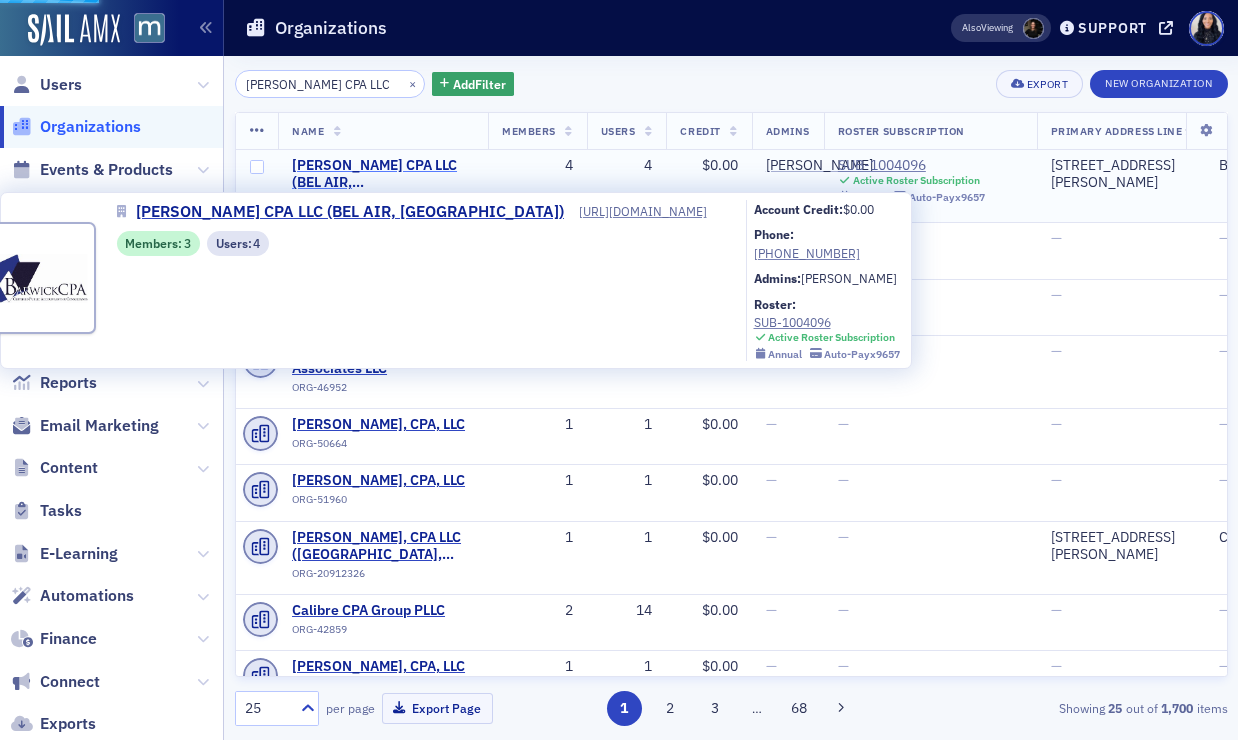 select on "US" 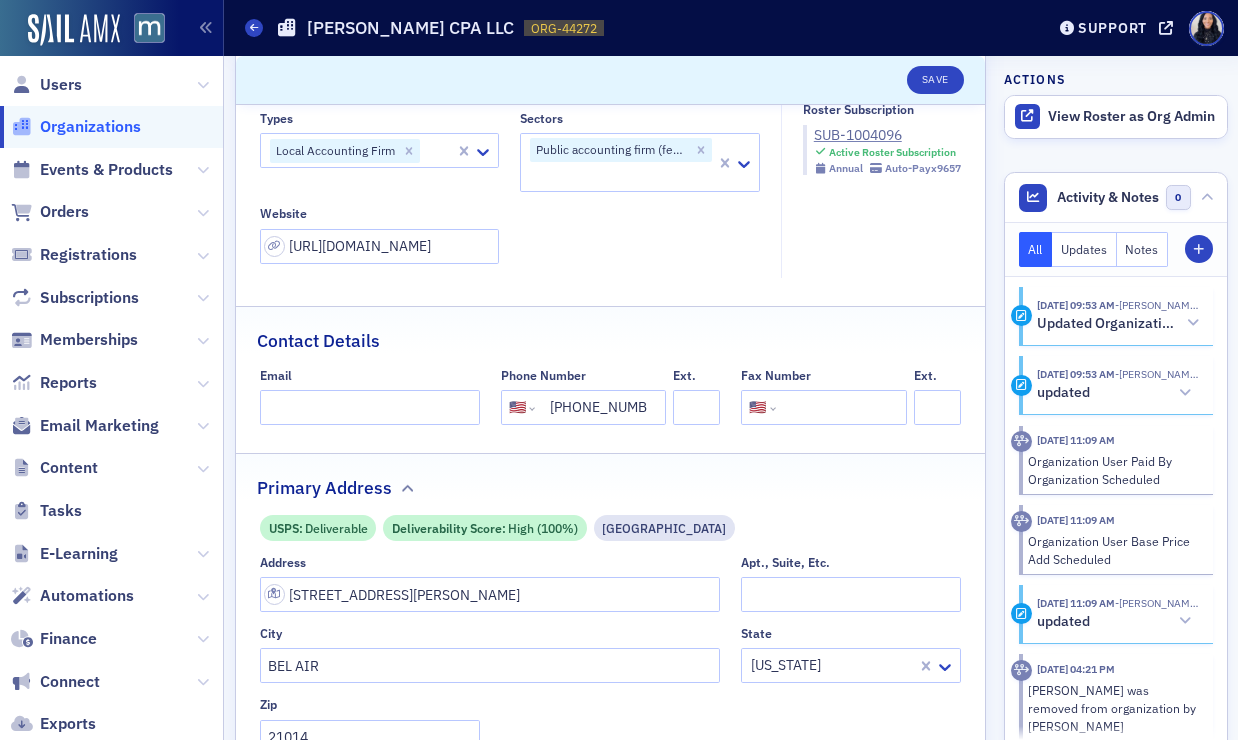 scroll, scrollTop: 292, scrollLeft: 0, axis: vertical 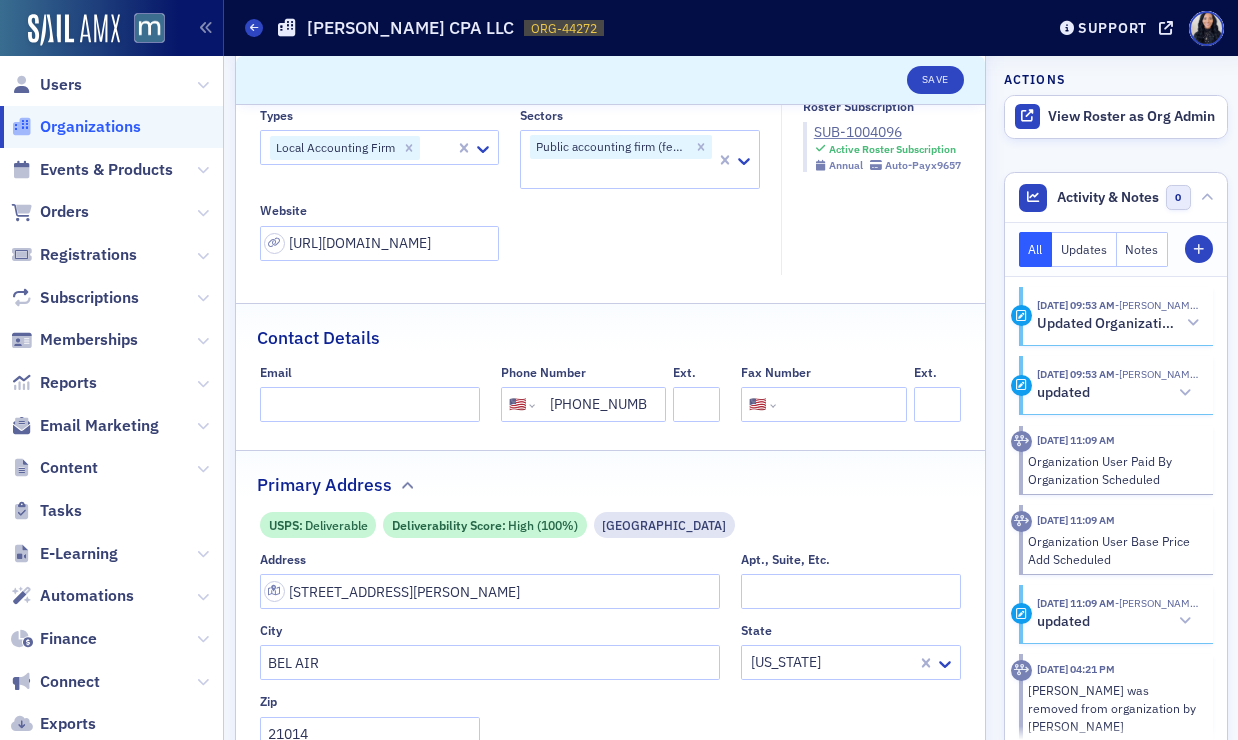 click on "Organizations" 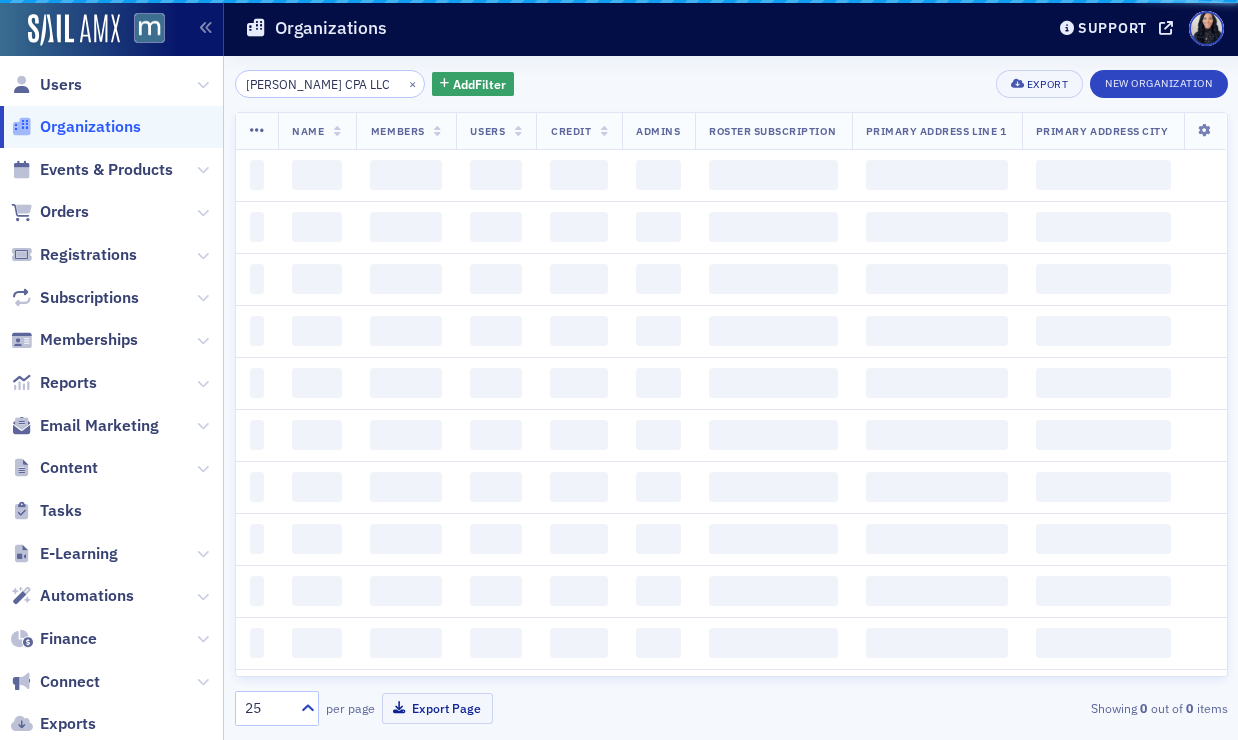 scroll, scrollTop: 0, scrollLeft: 0, axis: both 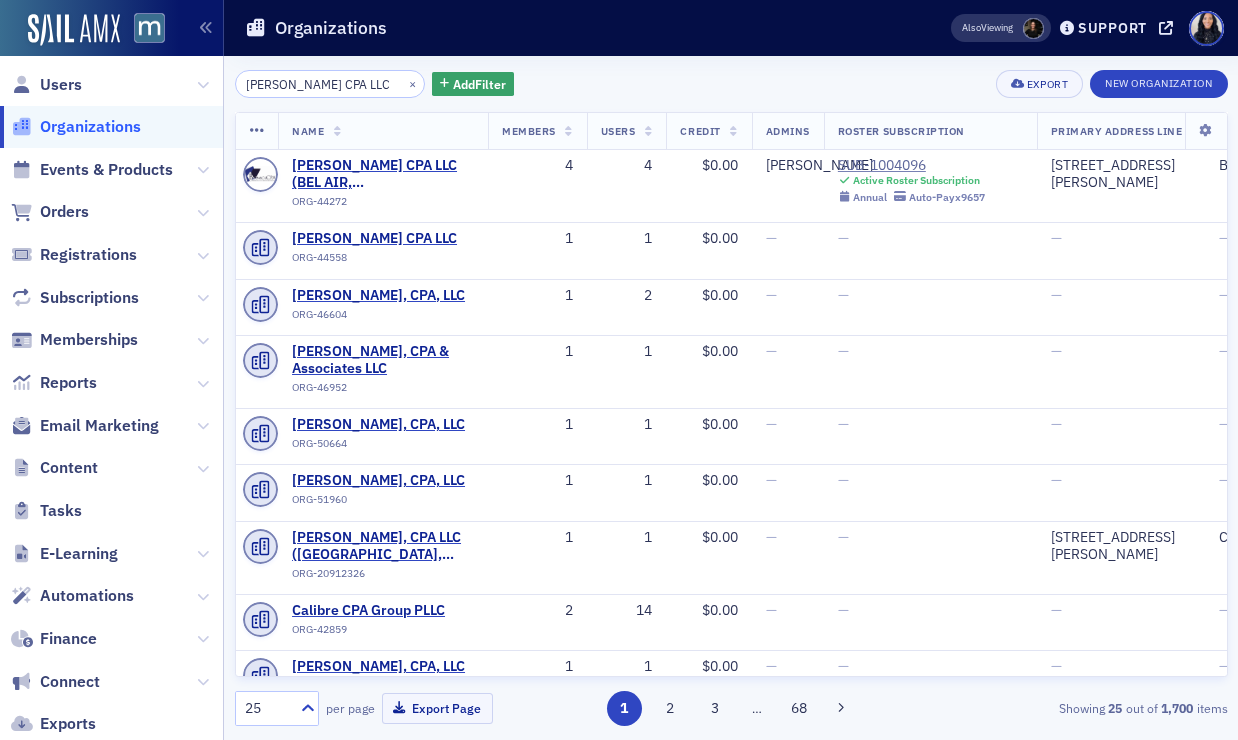 click on "Laura A. Barwick CPA LLC" 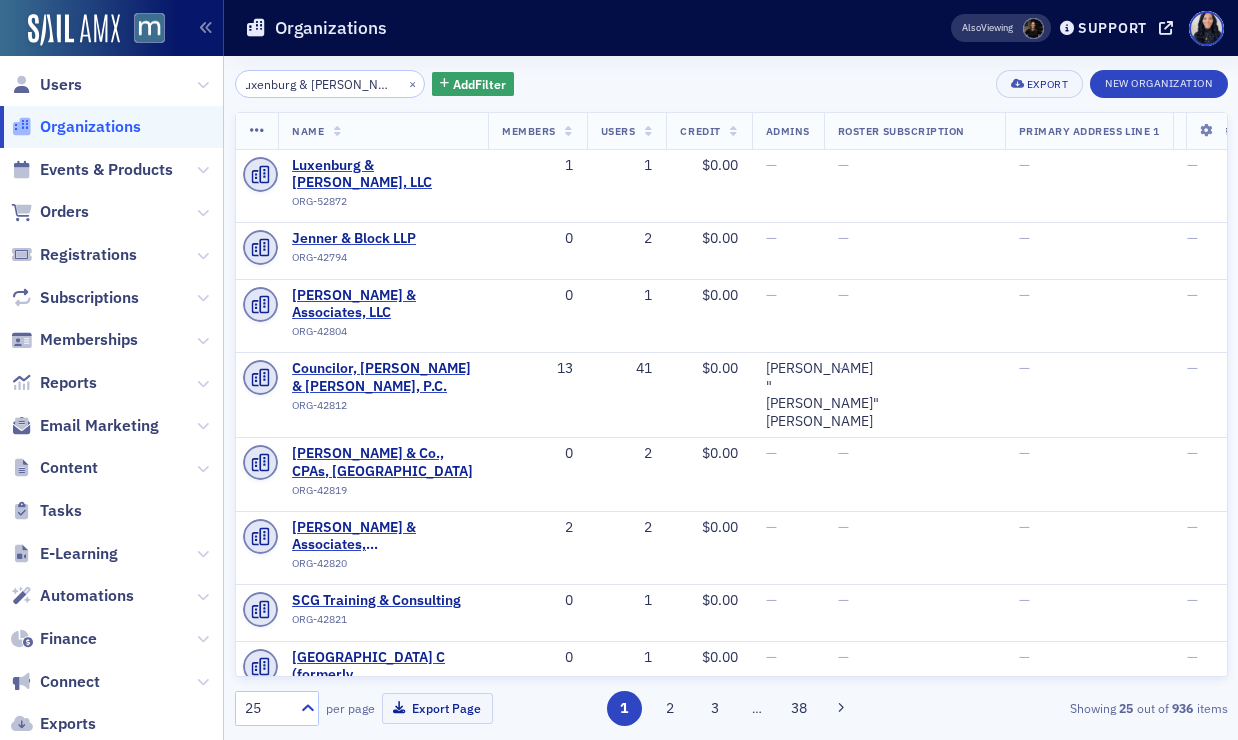 scroll, scrollTop: 0, scrollLeft: 3, axis: horizontal 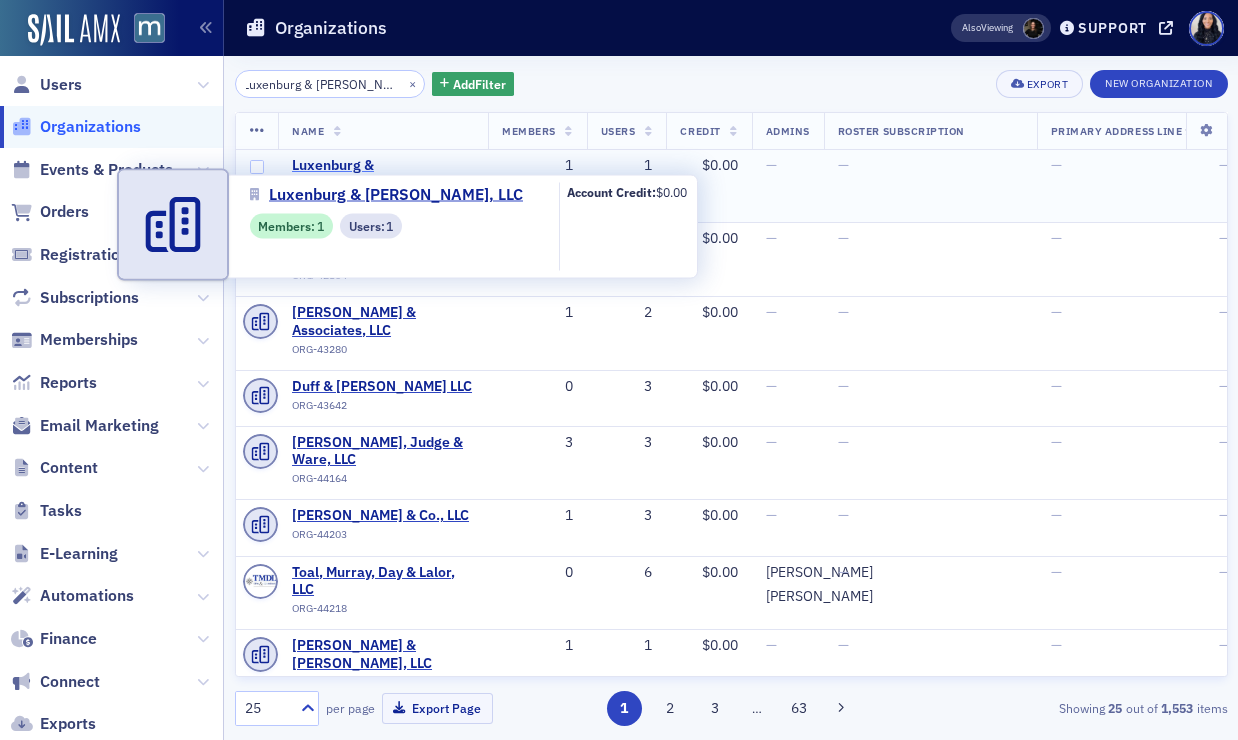 type on "Luxenburg & Bronfin LLC" 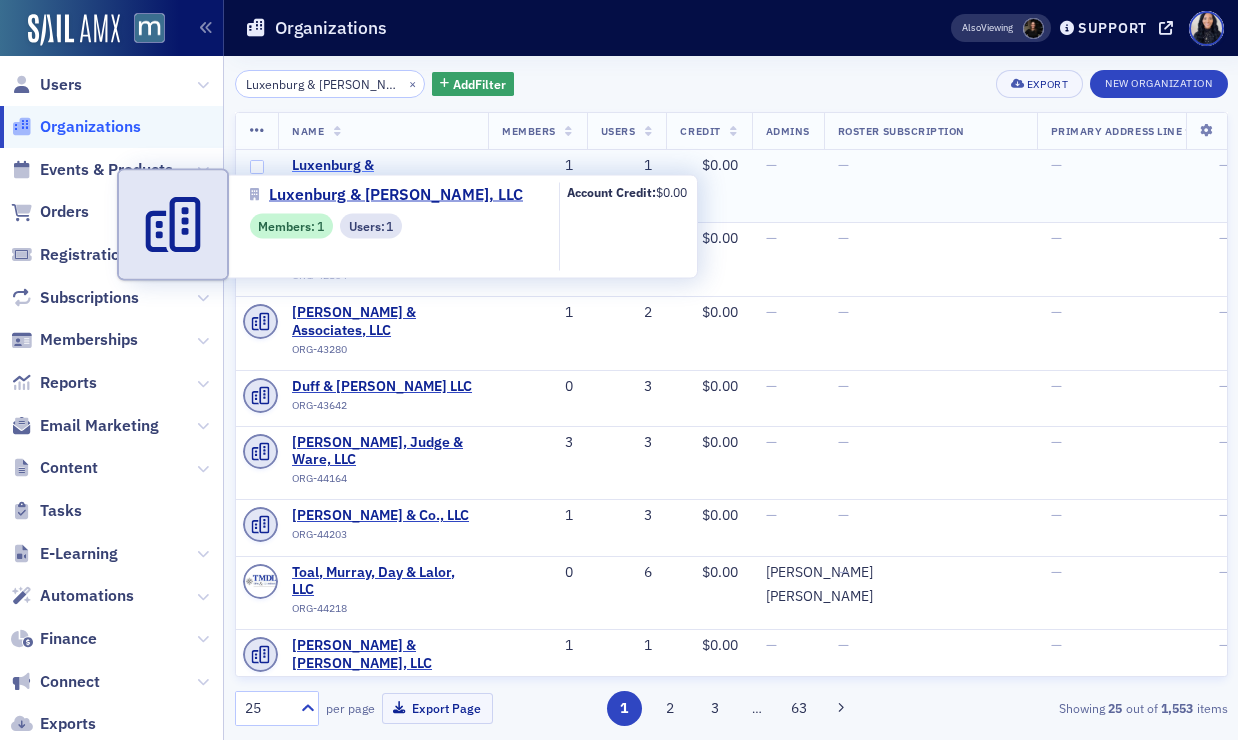 click on "Luxenburg & Bronfin, LLC" 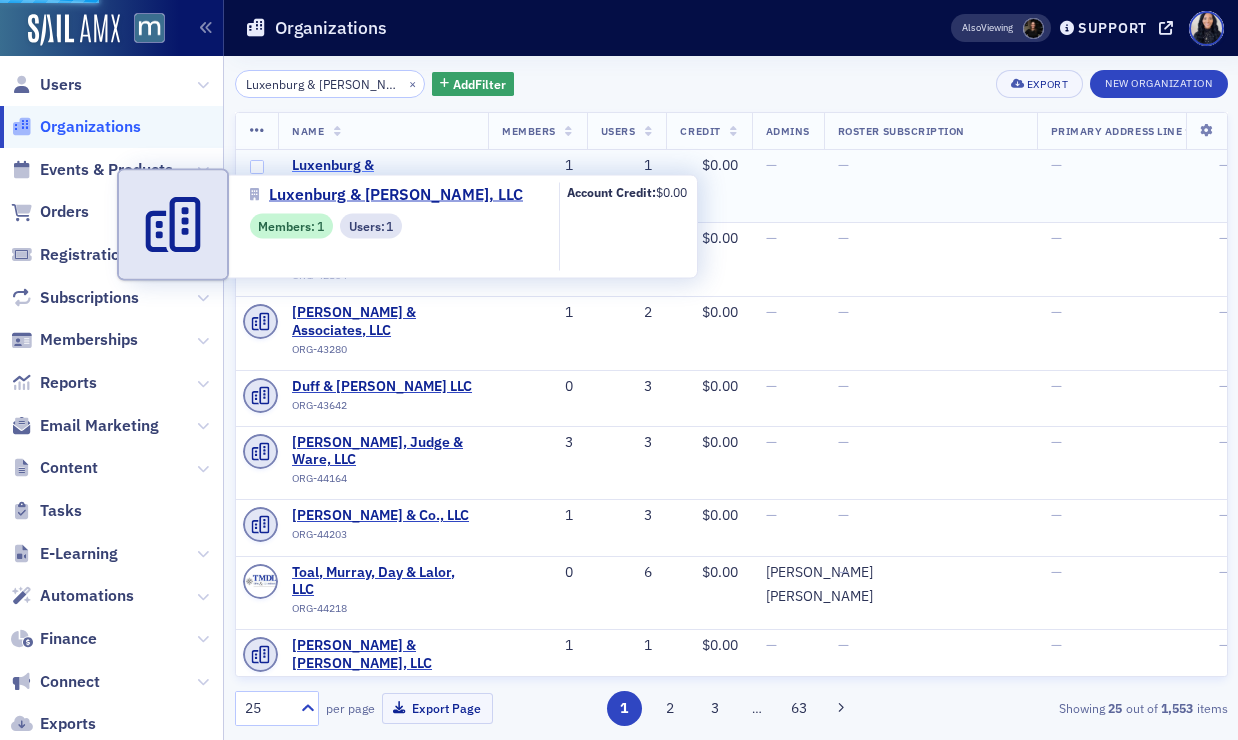 select on "US" 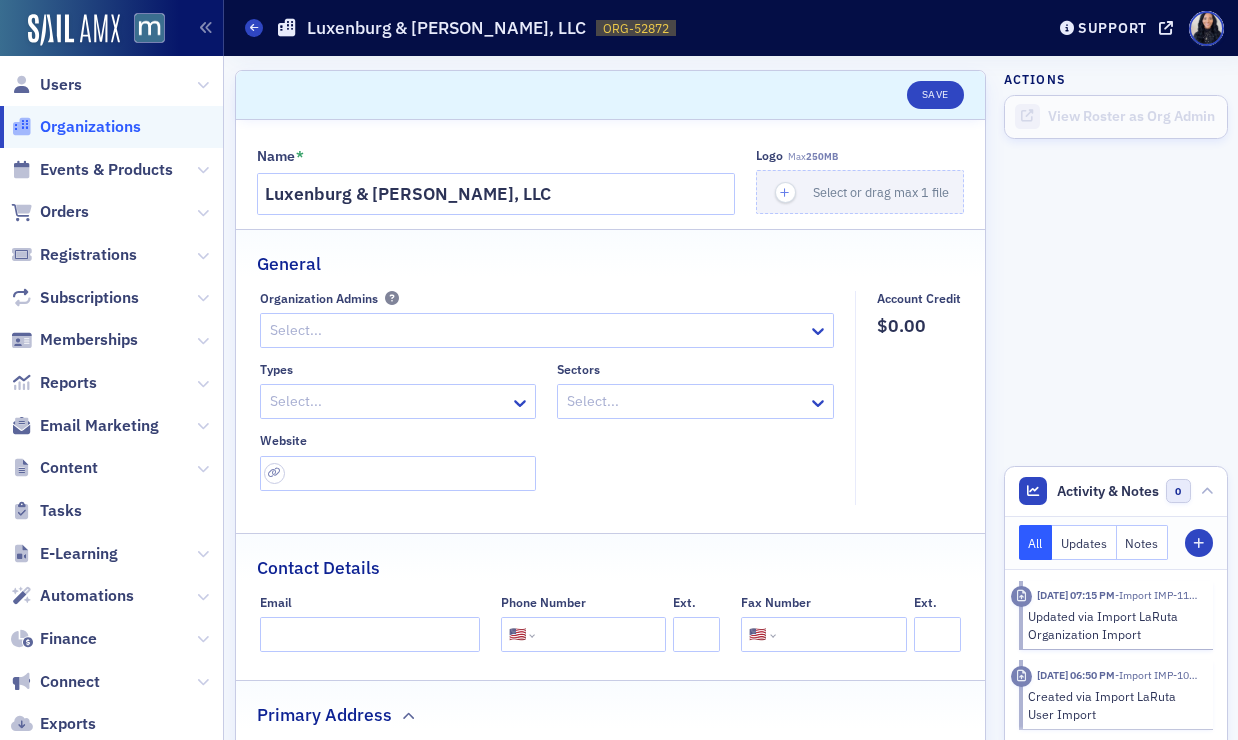click 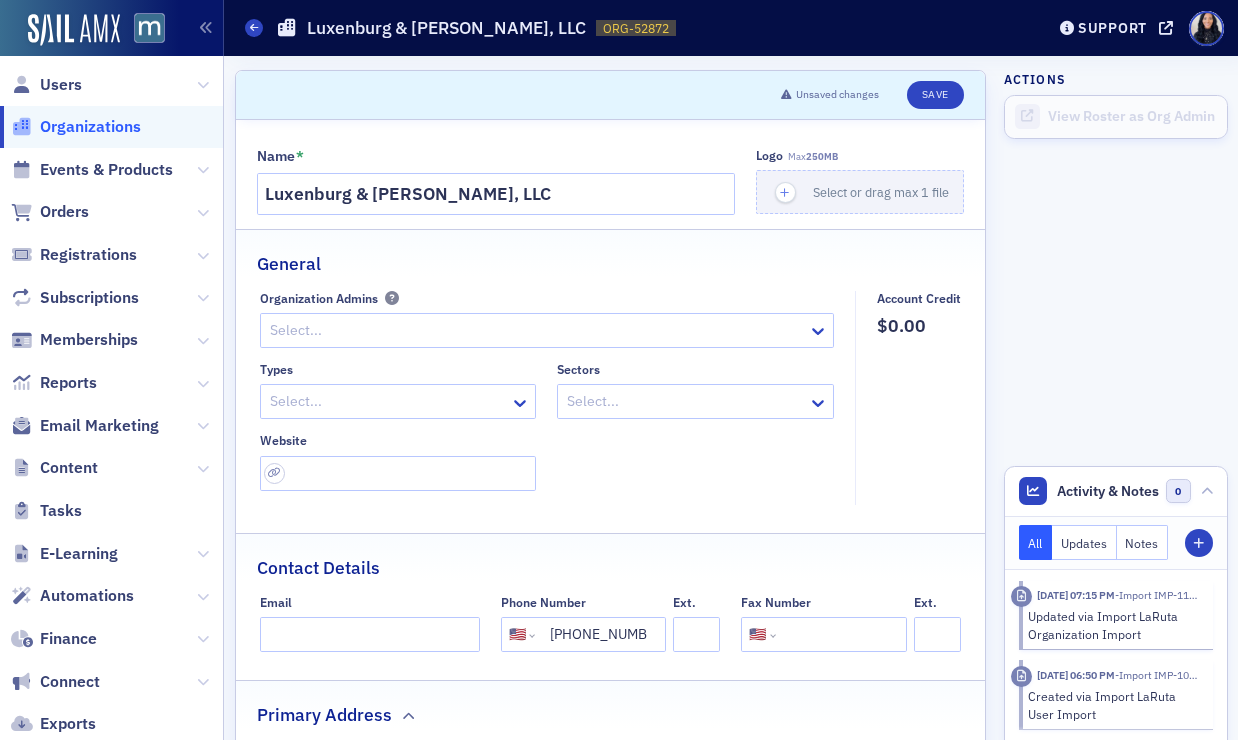 scroll, scrollTop: 0, scrollLeft: 7, axis: horizontal 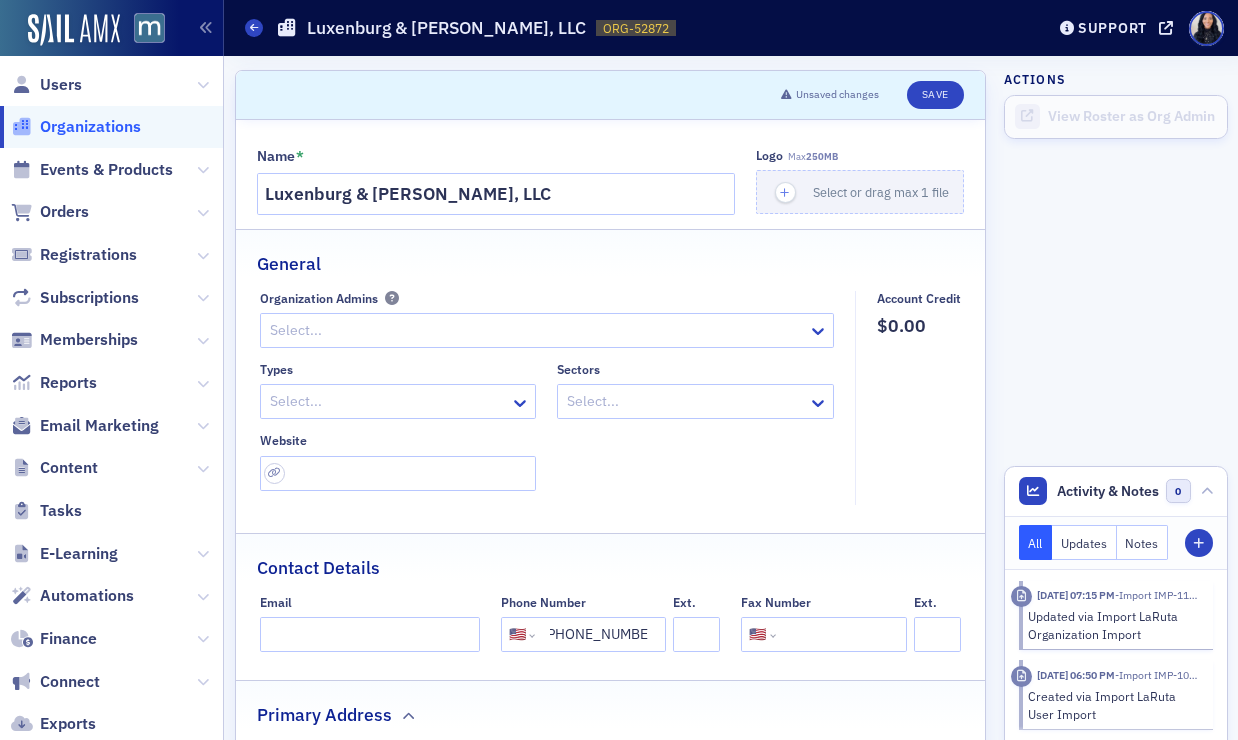 type on "(410) 358-7225" 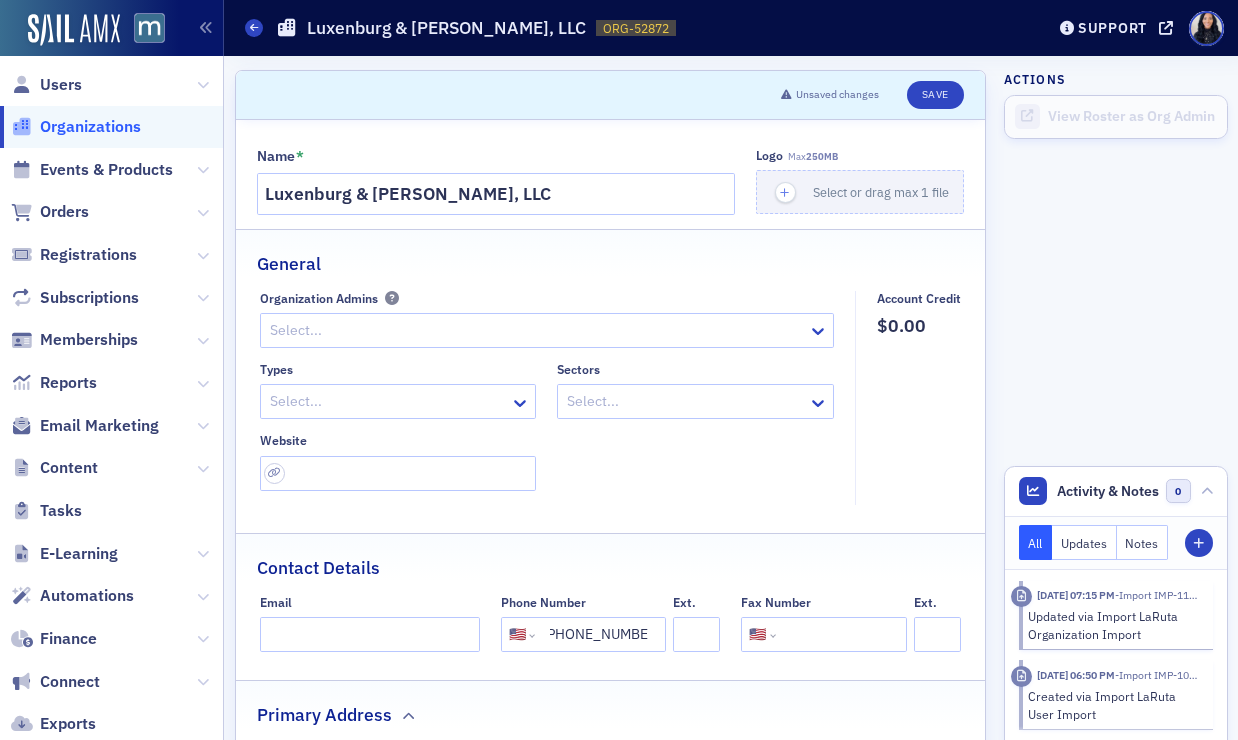 scroll, scrollTop: 0, scrollLeft: 0, axis: both 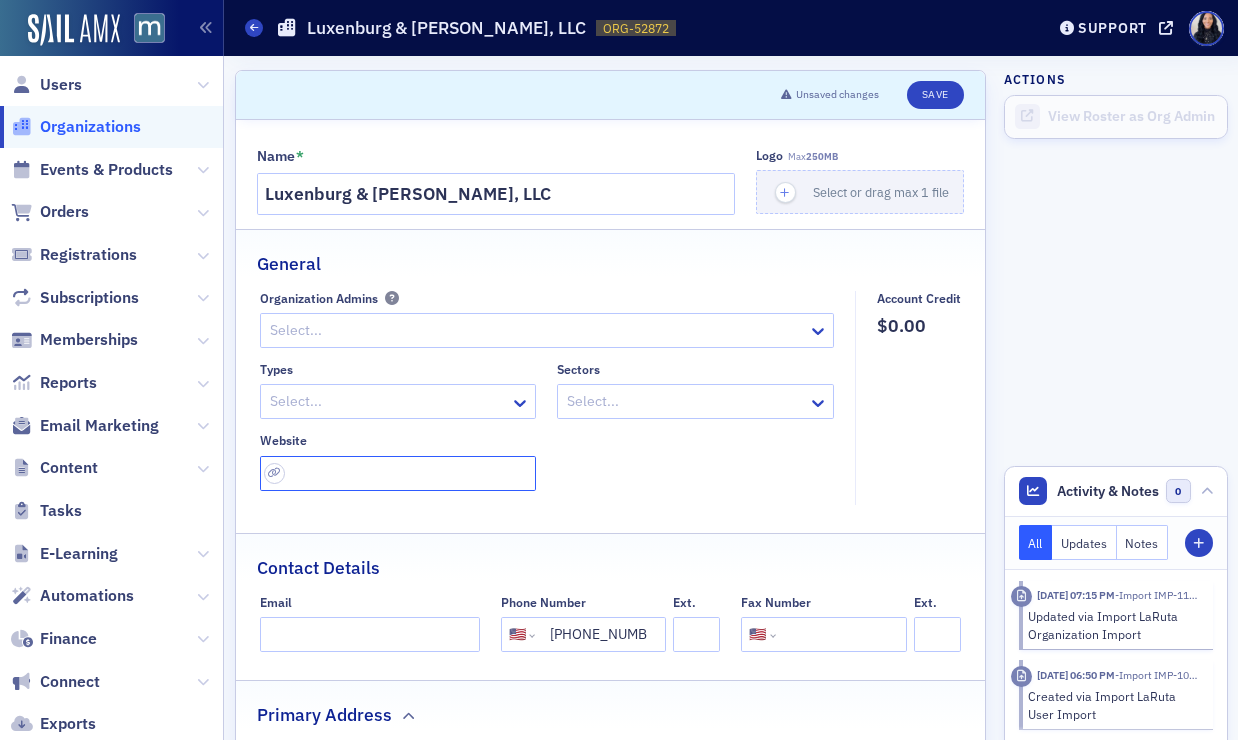 click 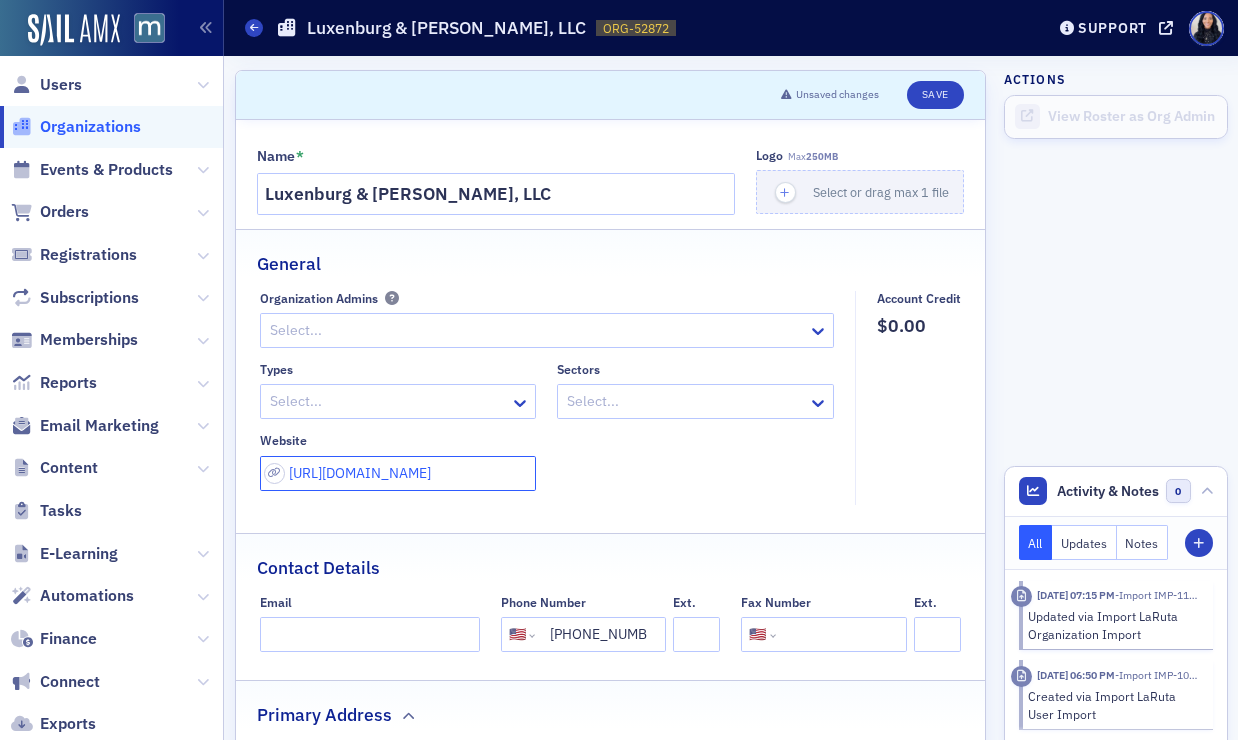 type on "http://landbcpa.com/" 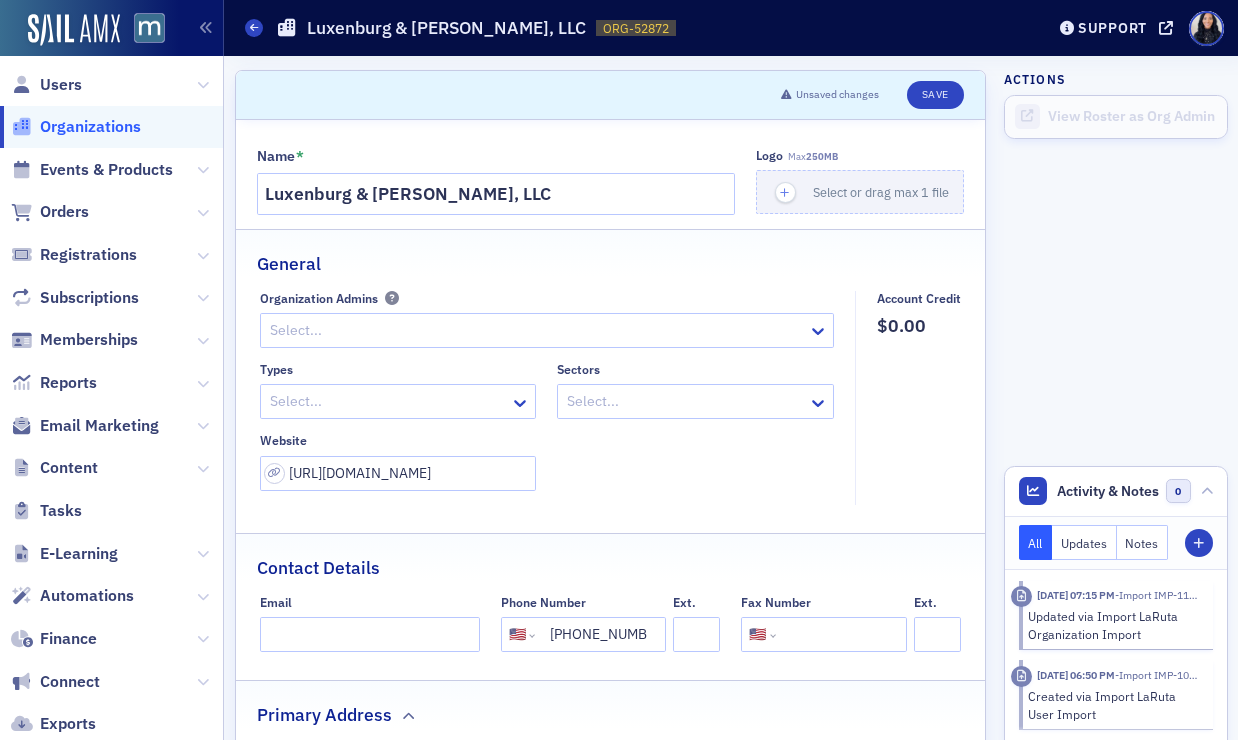 click 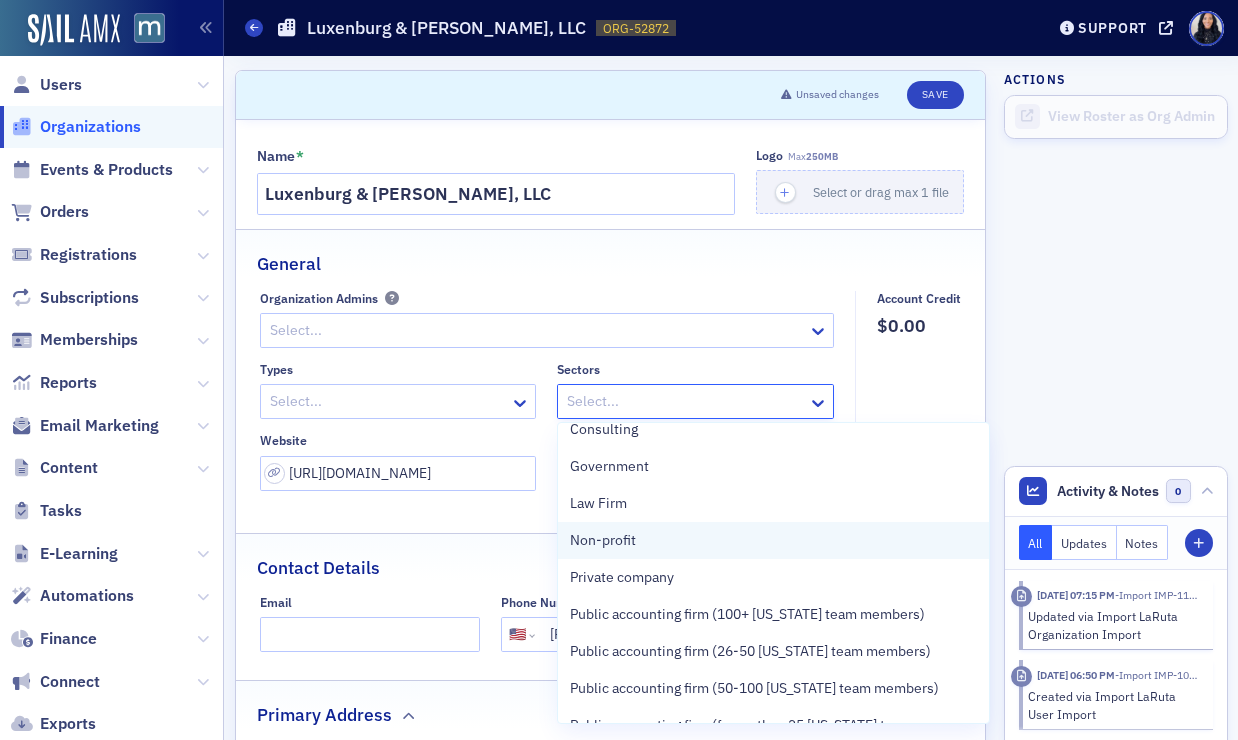 scroll, scrollTop: 66, scrollLeft: 0, axis: vertical 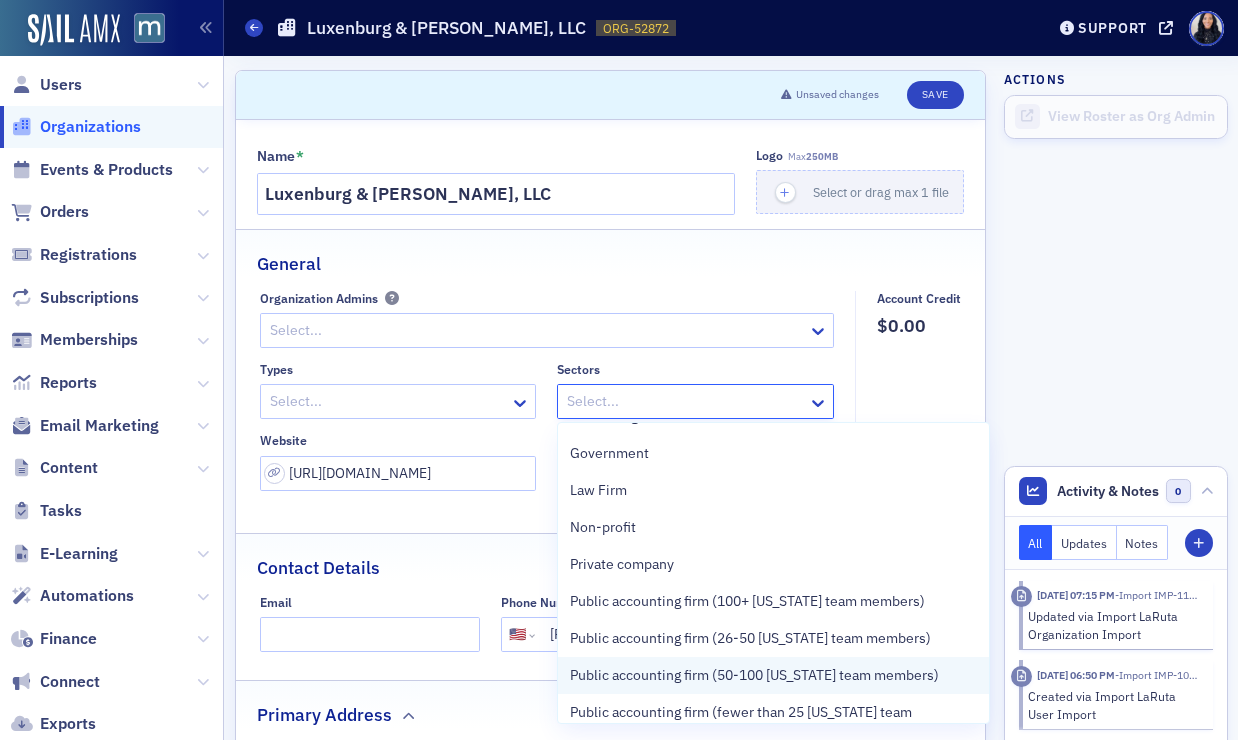 click on "Public accounting firm (50-100 [US_STATE] team members)" at bounding box center (754, 675) 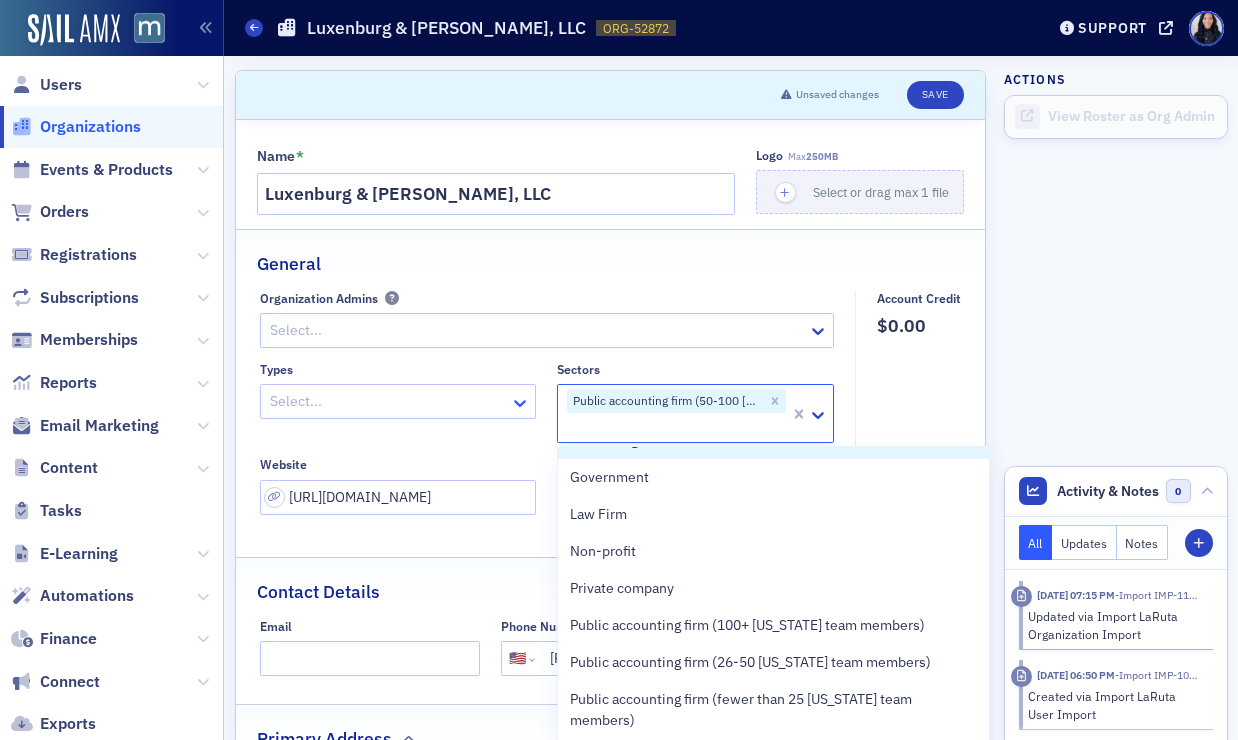 click 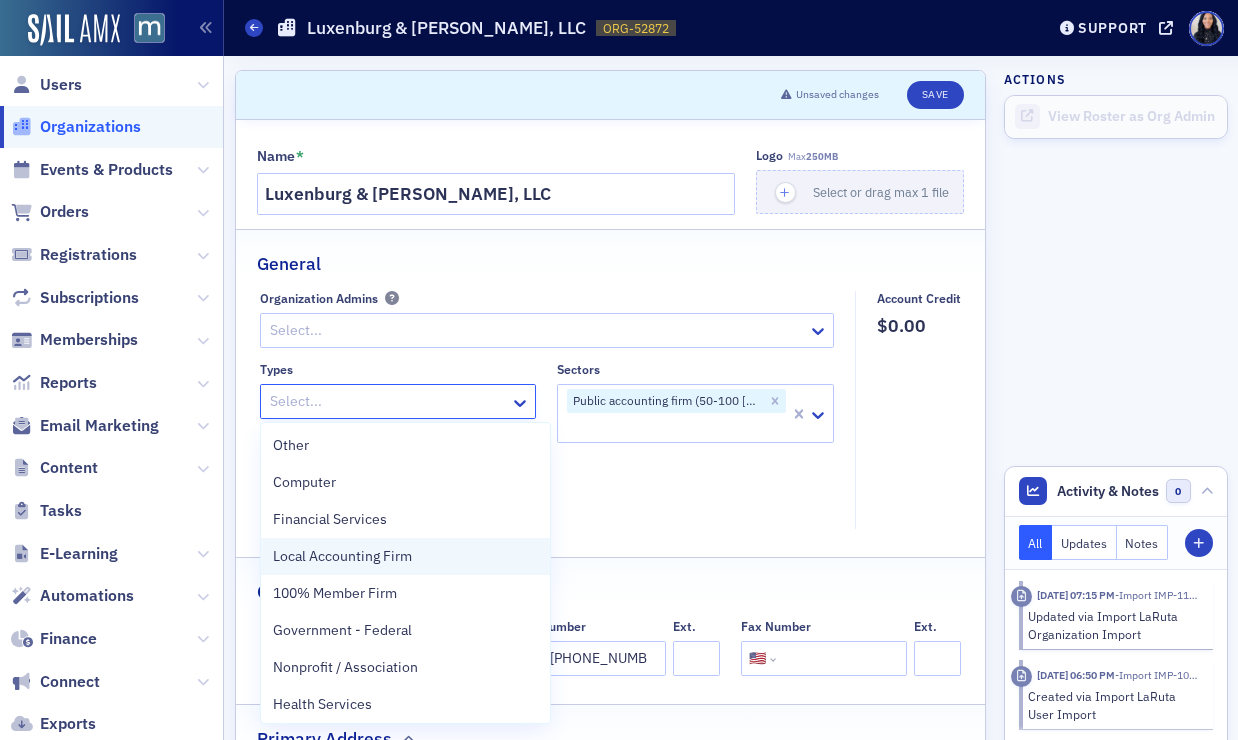 click on "Local Accounting Firm" at bounding box center [405, 556] 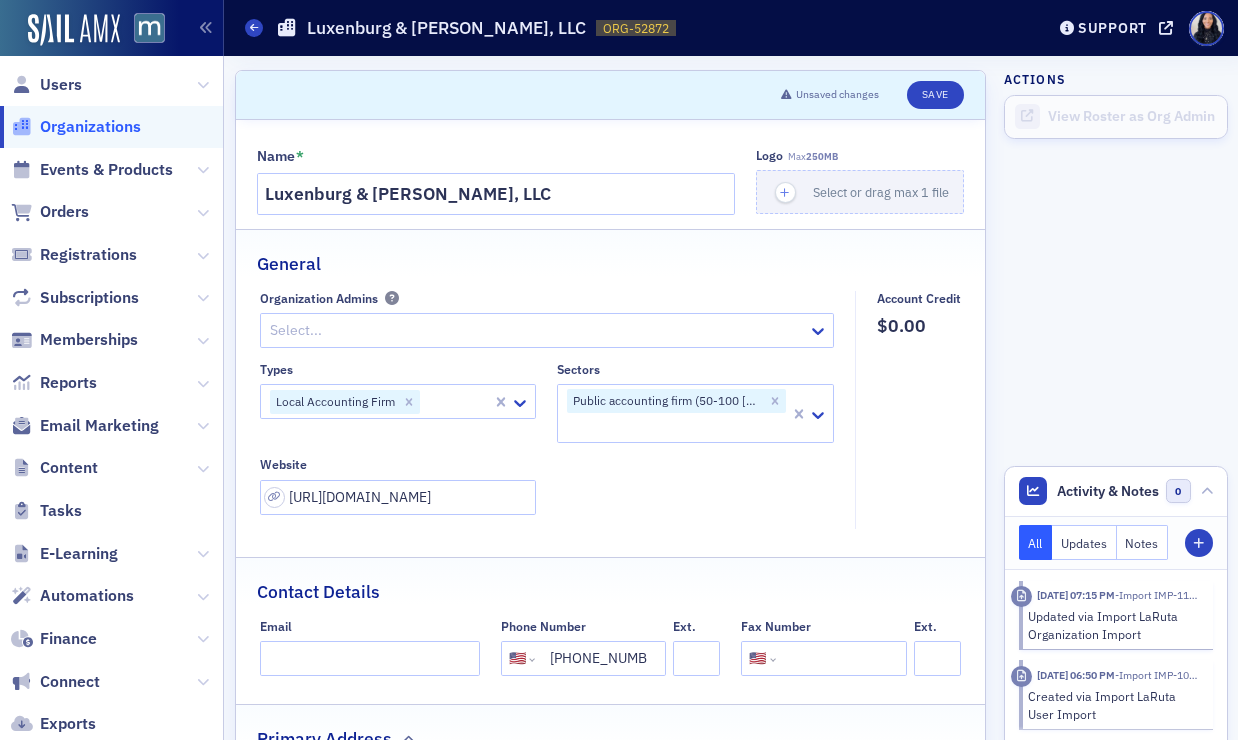 click on "Types Local Accounting Firm Sectors Public accounting firm (50-100 Maryland team members) Website http://landbcpa.com/" 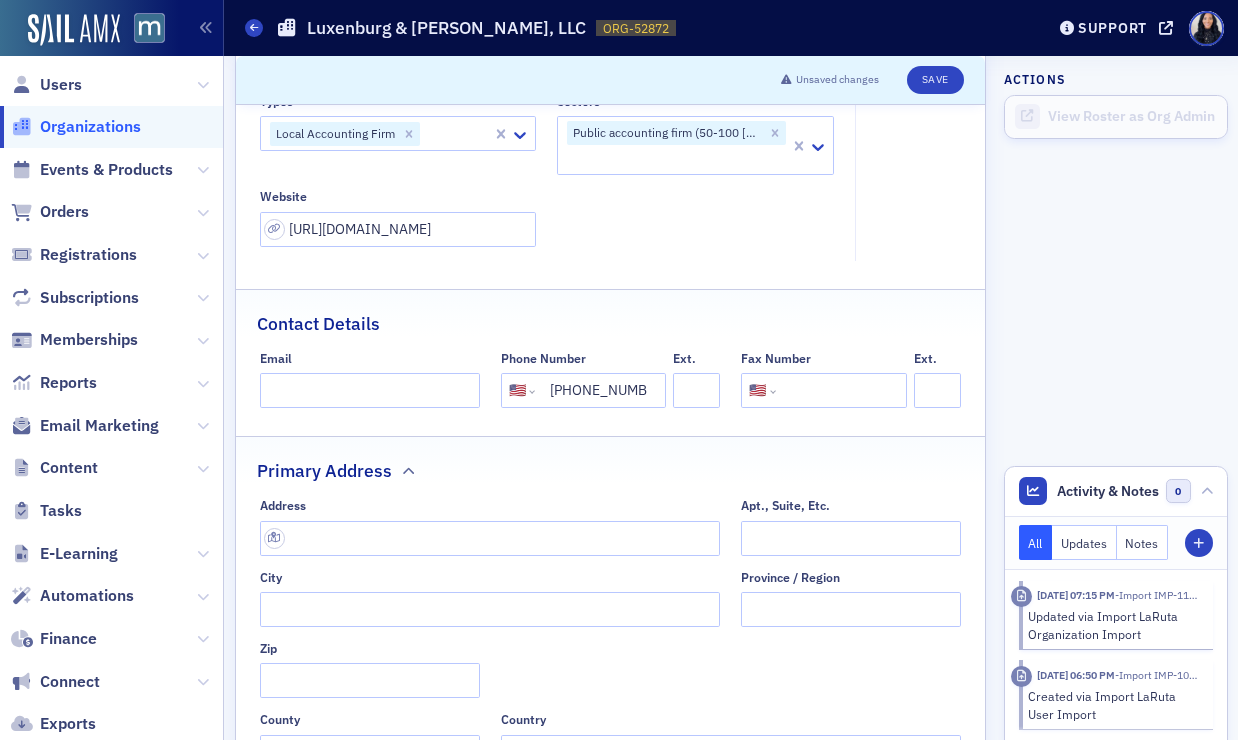 scroll, scrollTop: 482, scrollLeft: 0, axis: vertical 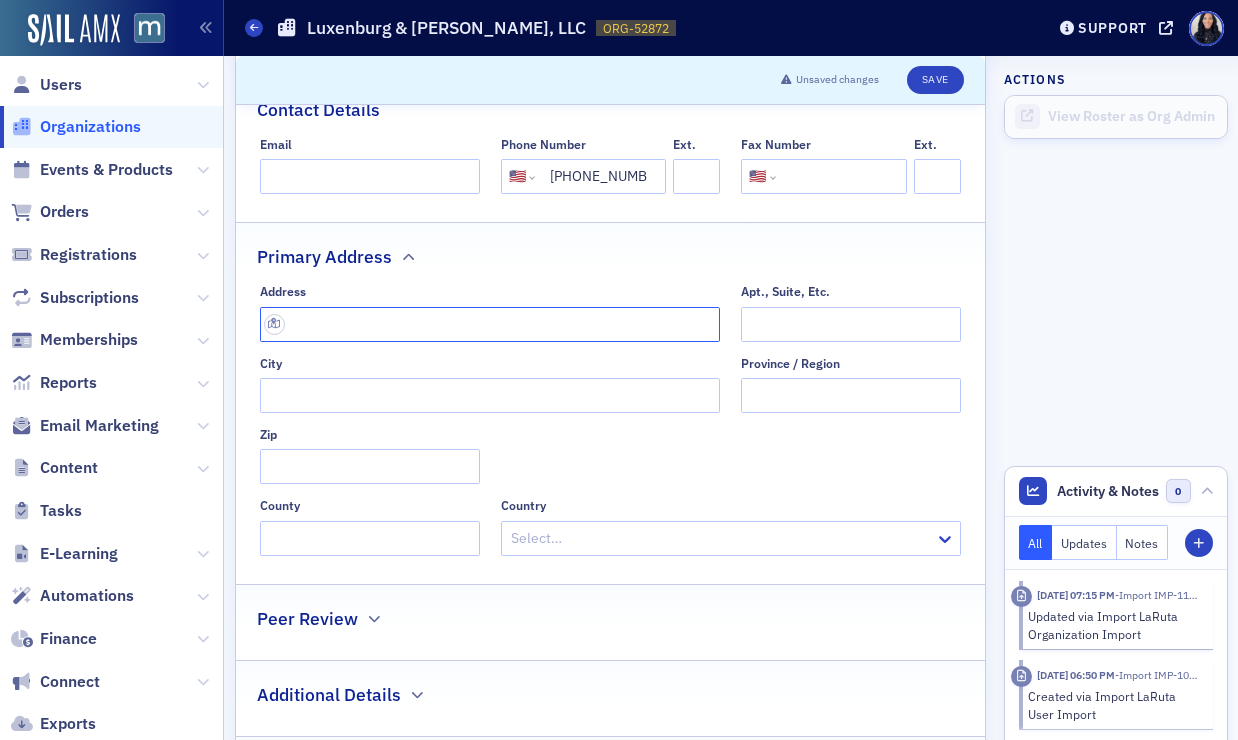 click 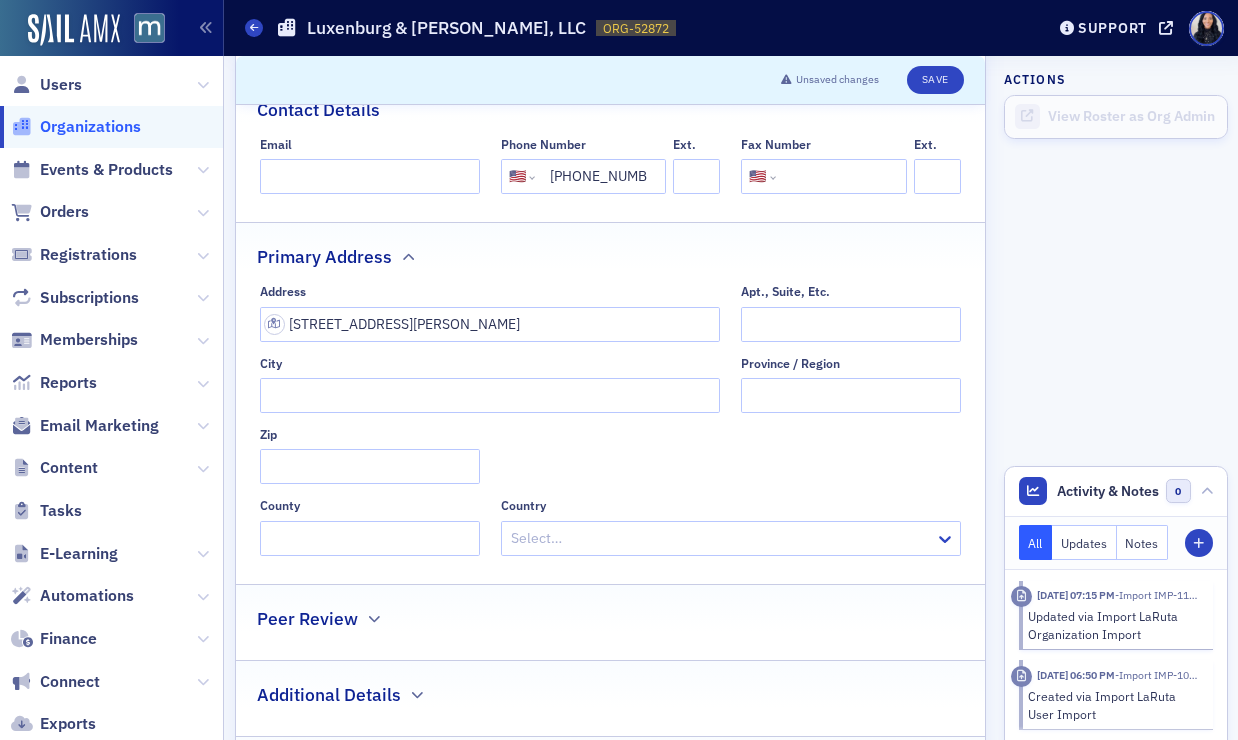 type on "28 Walker Ave" 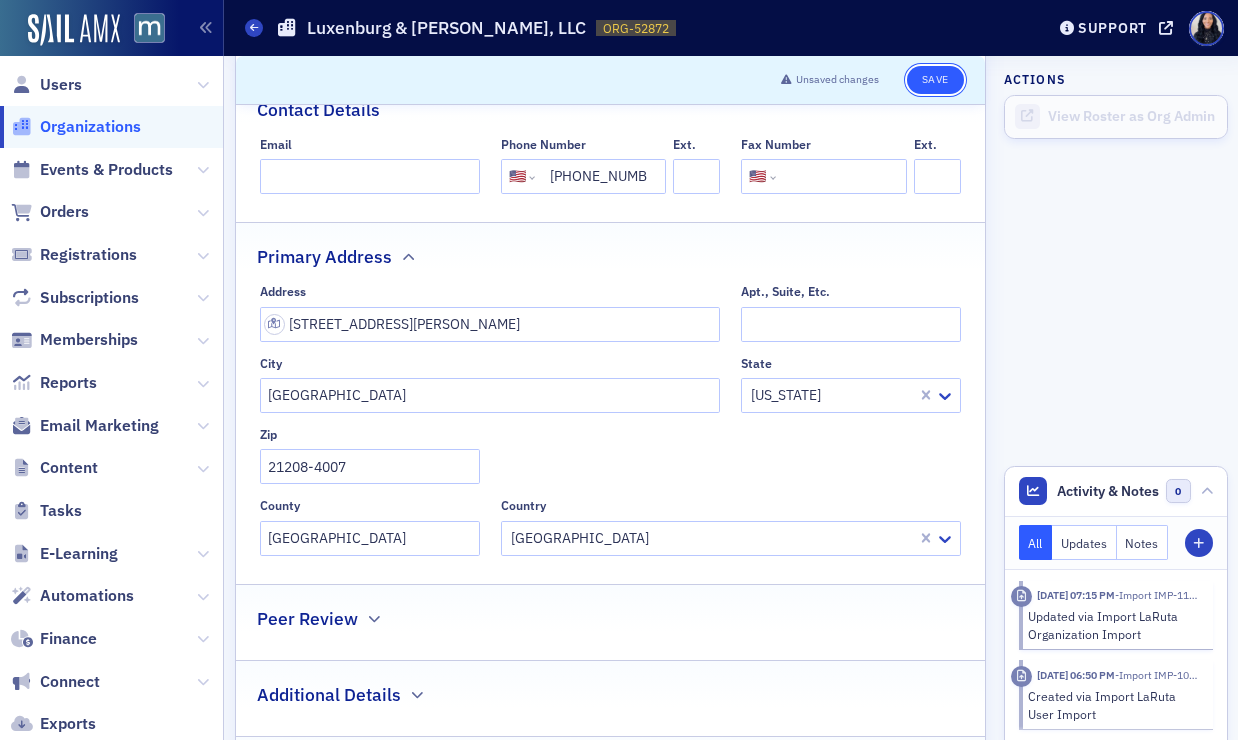 click on "Save" 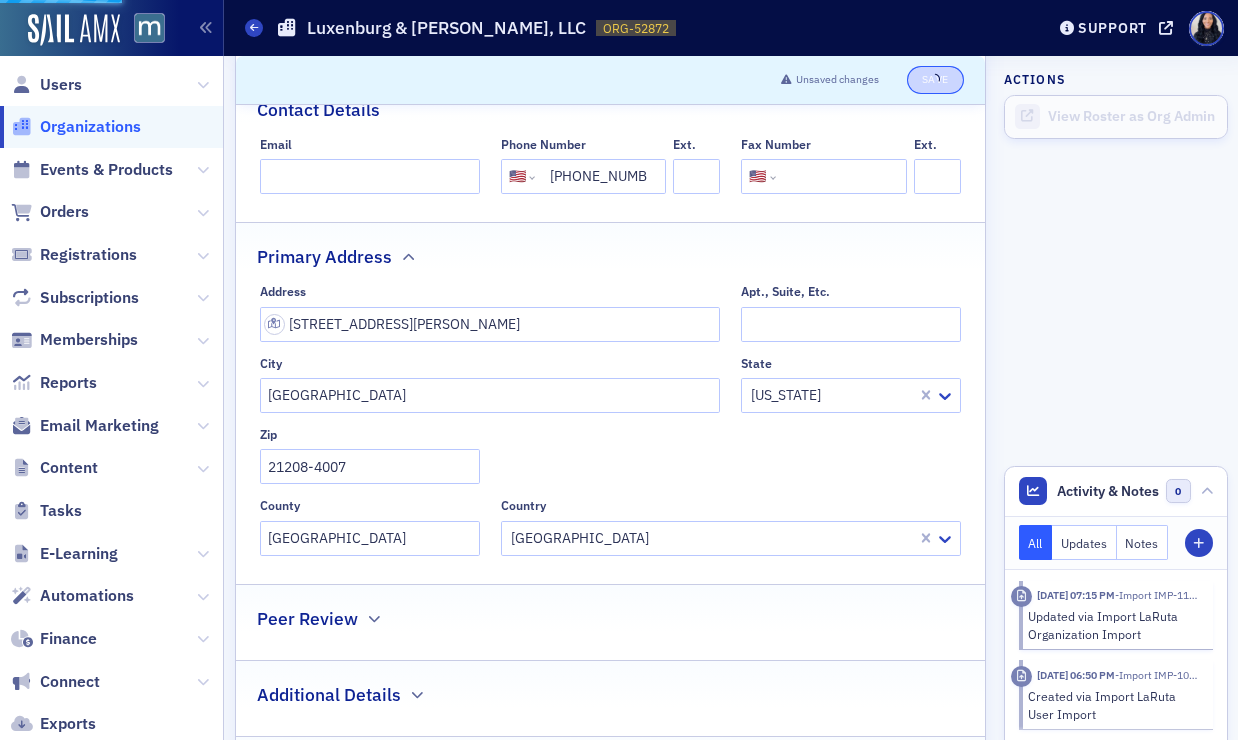 select on "US" 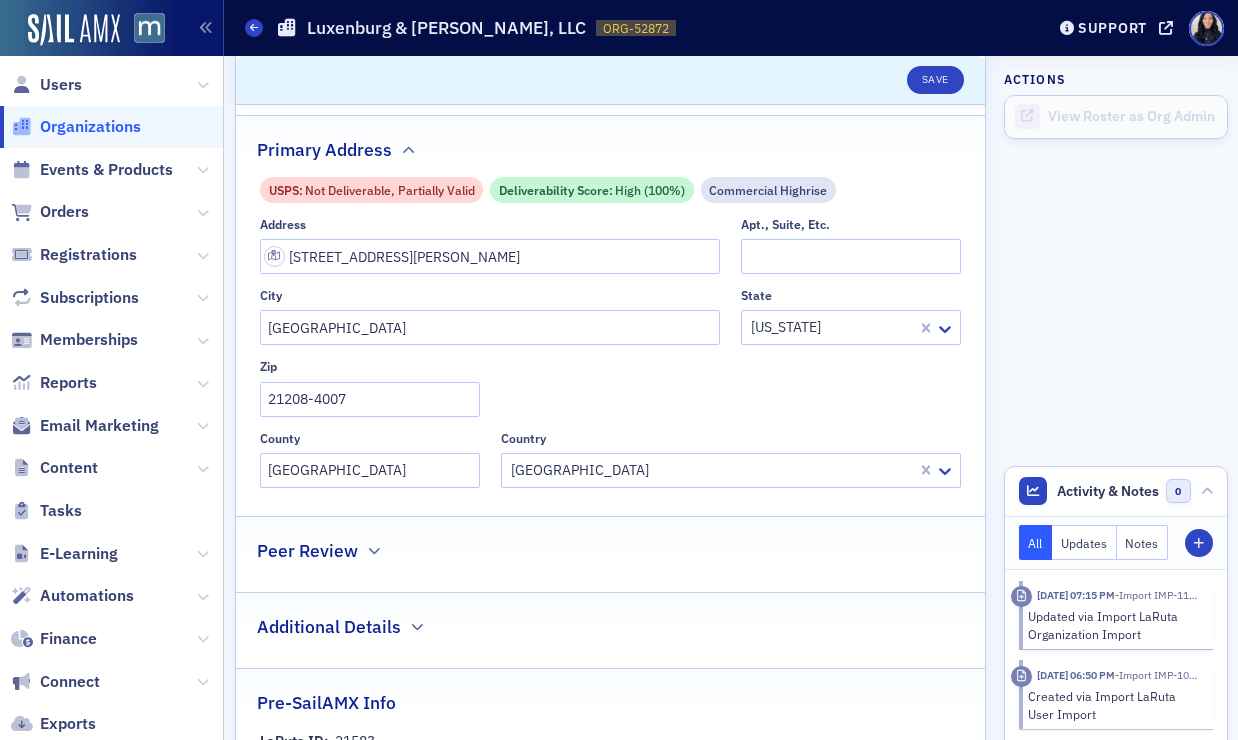 scroll, scrollTop: 483, scrollLeft: 0, axis: vertical 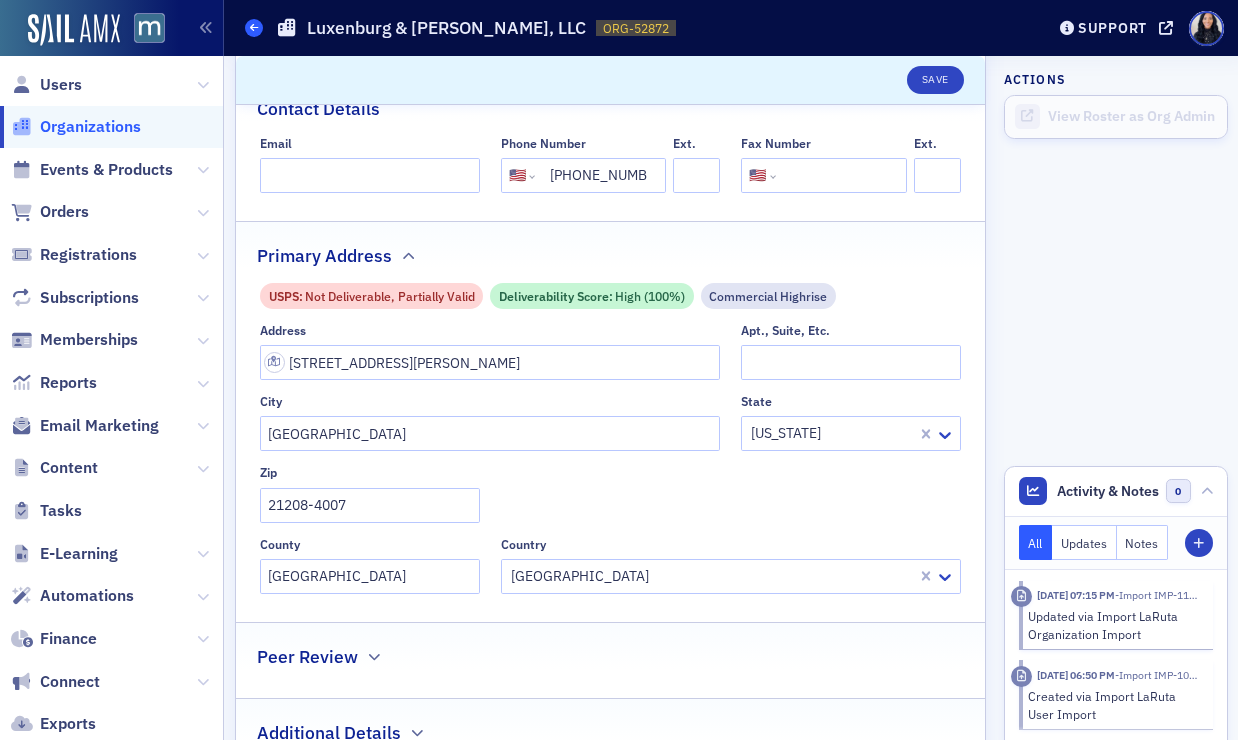 click 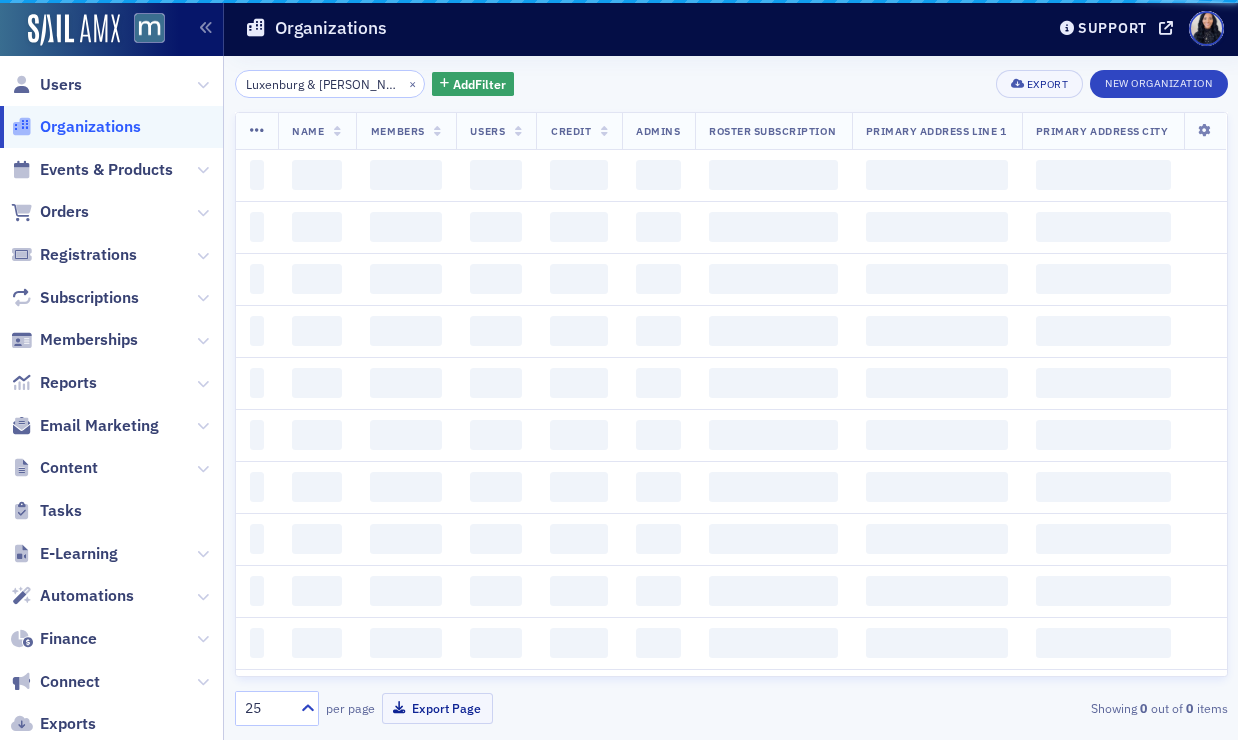 scroll, scrollTop: 0, scrollLeft: 0, axis: both 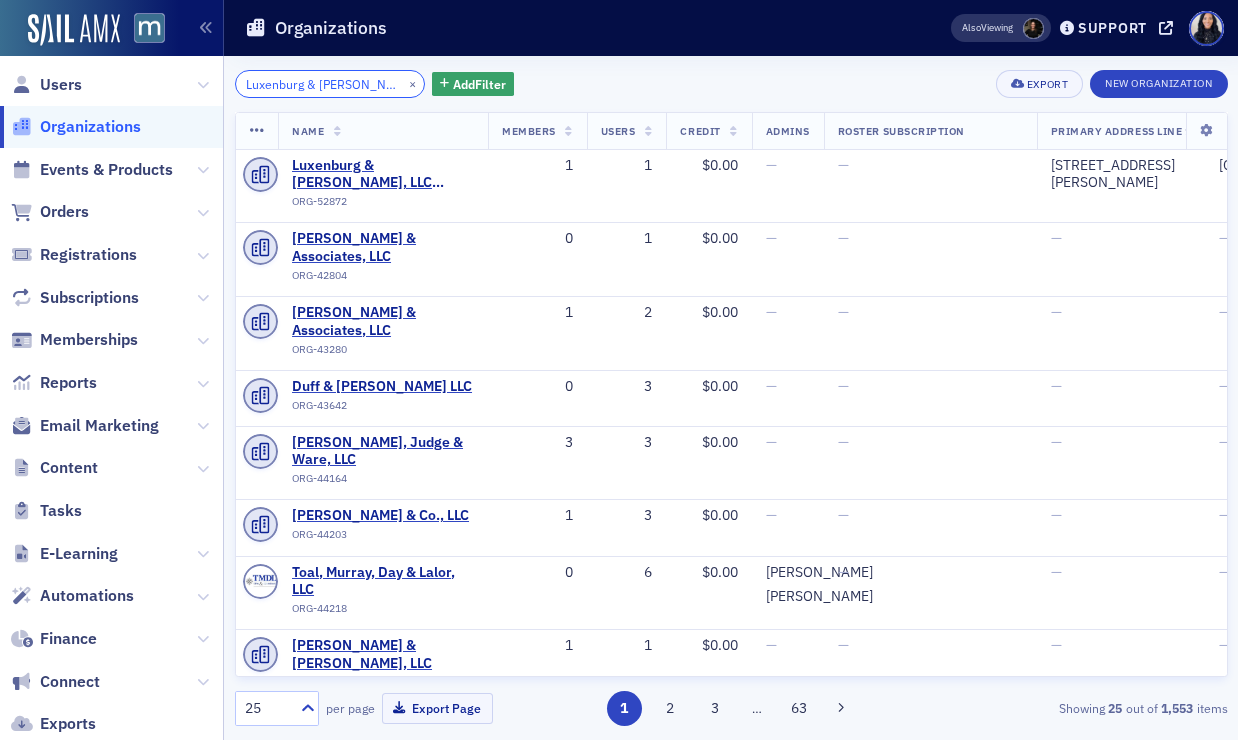 click on "Luxenburg & Bronfin LLC" 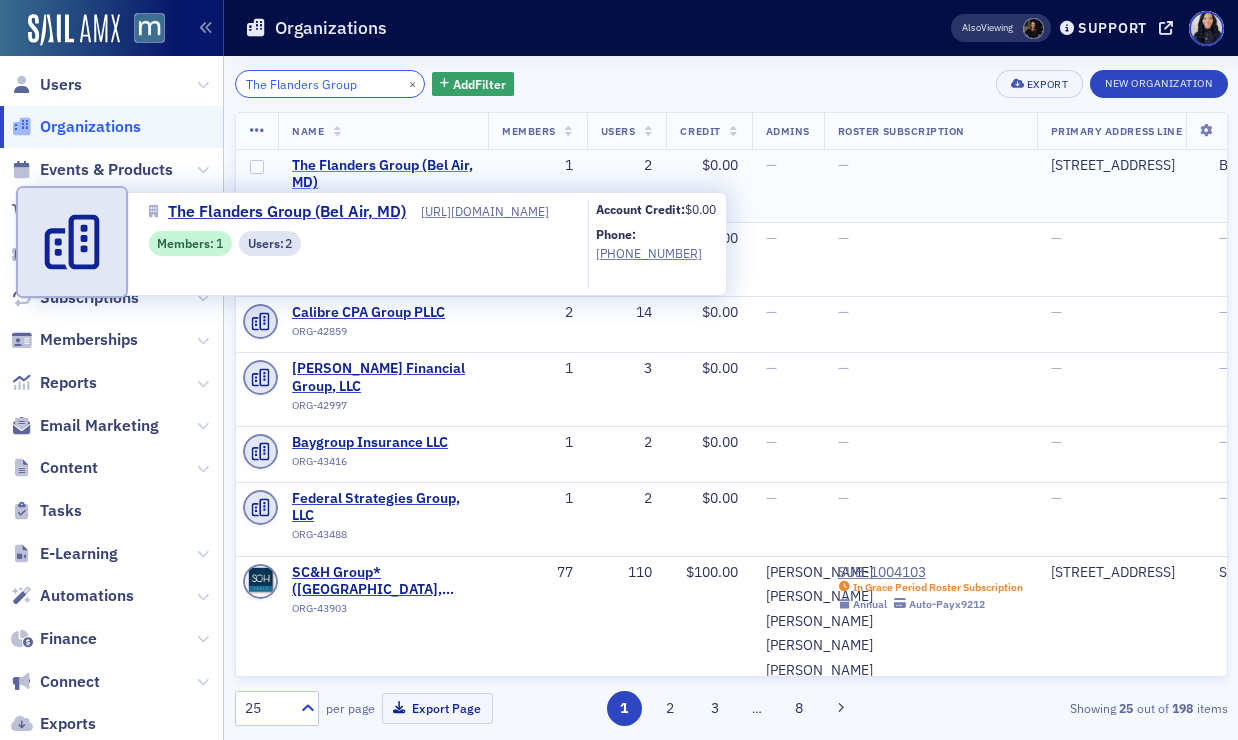 type on "The Flanders Group" 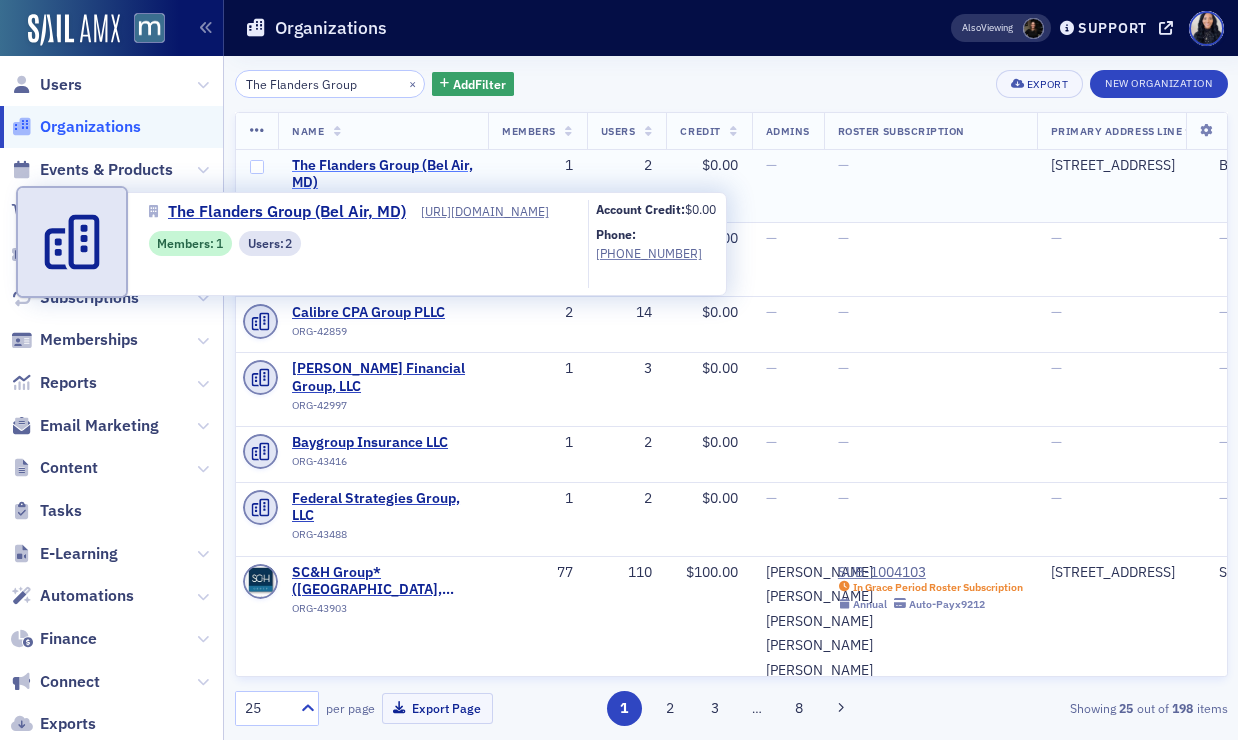 click on "The Flanders Group (Bel Air, MD)" 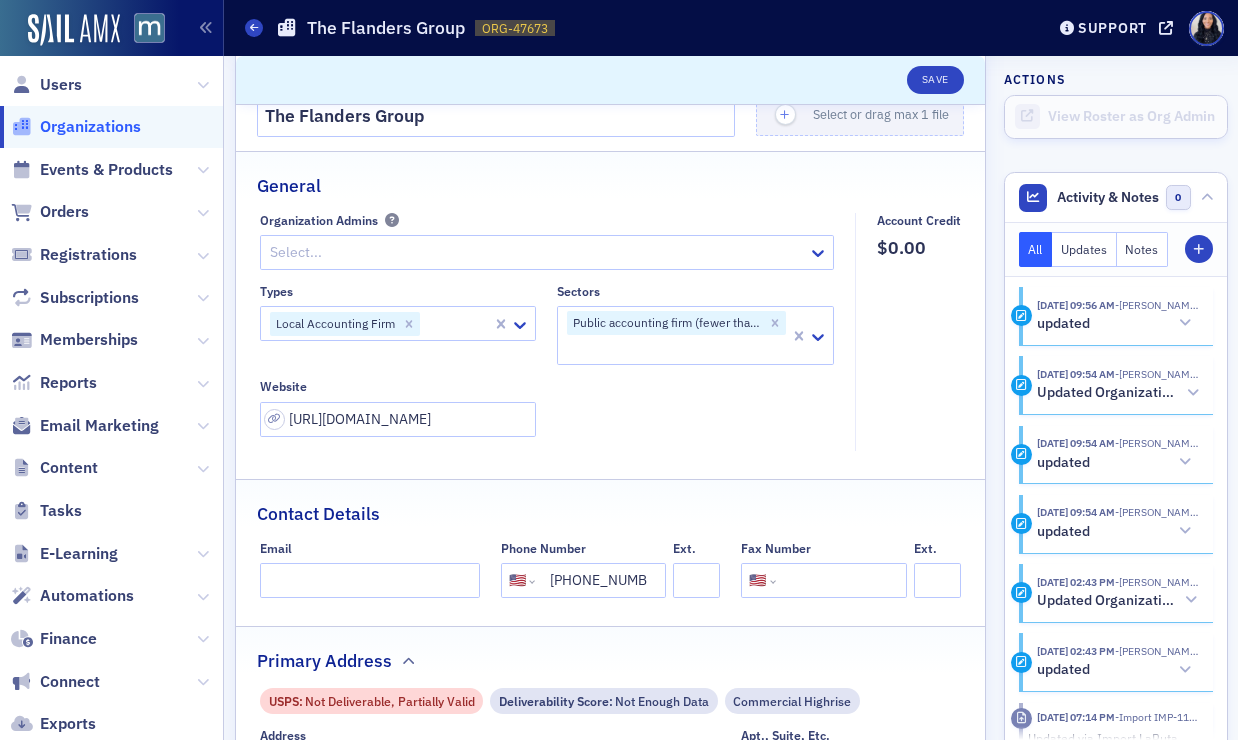 scroll, scrollTop: 68, scrollLeft: 0, axis: vertical 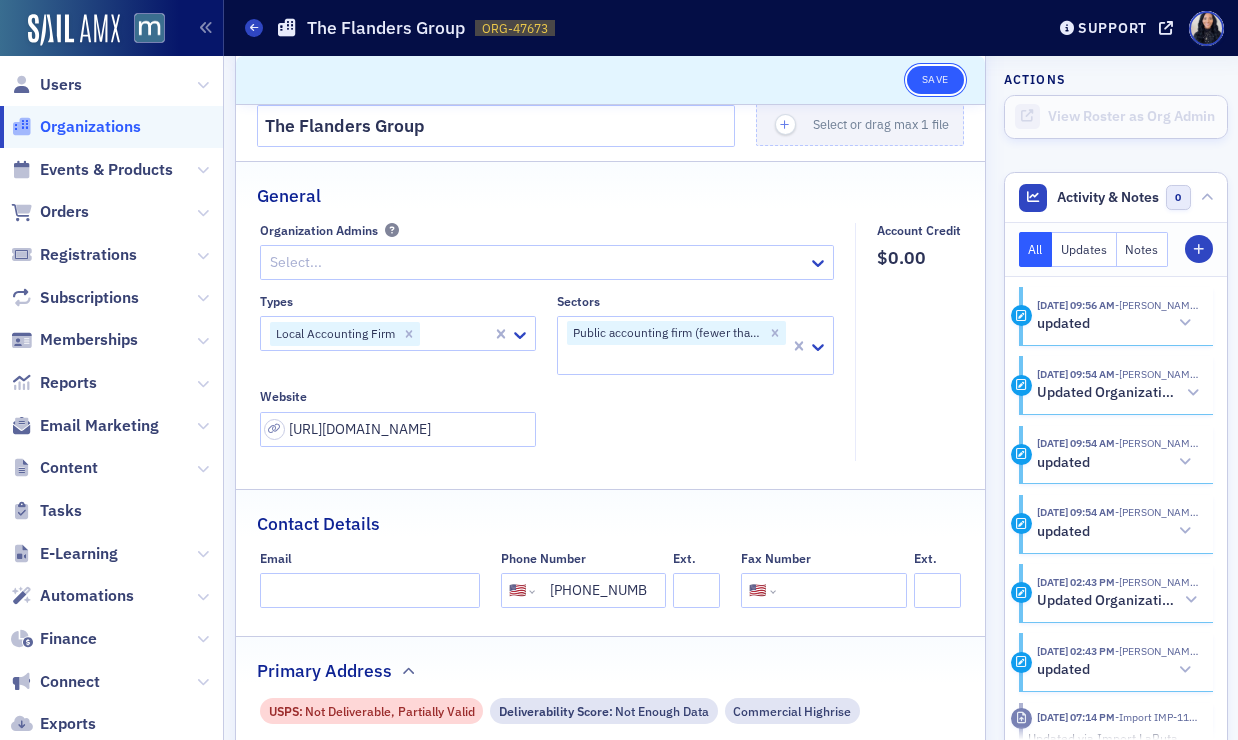 click on "Save" 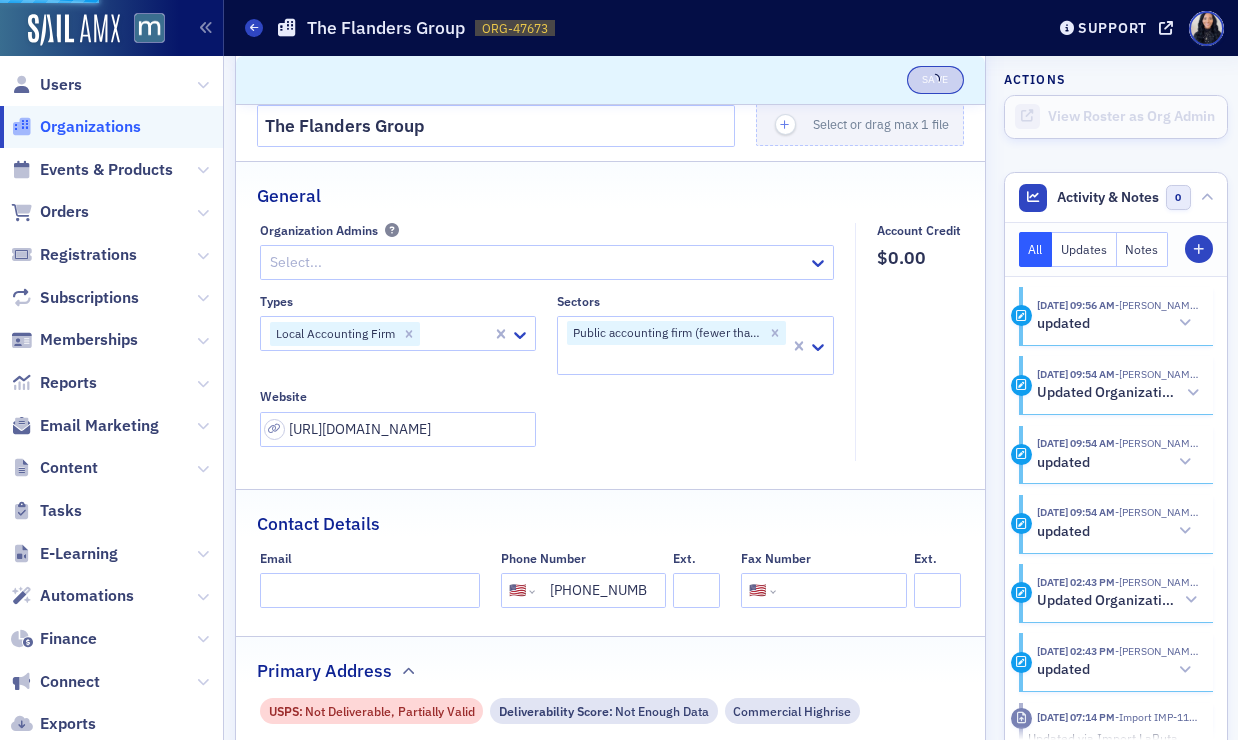 select on "US" 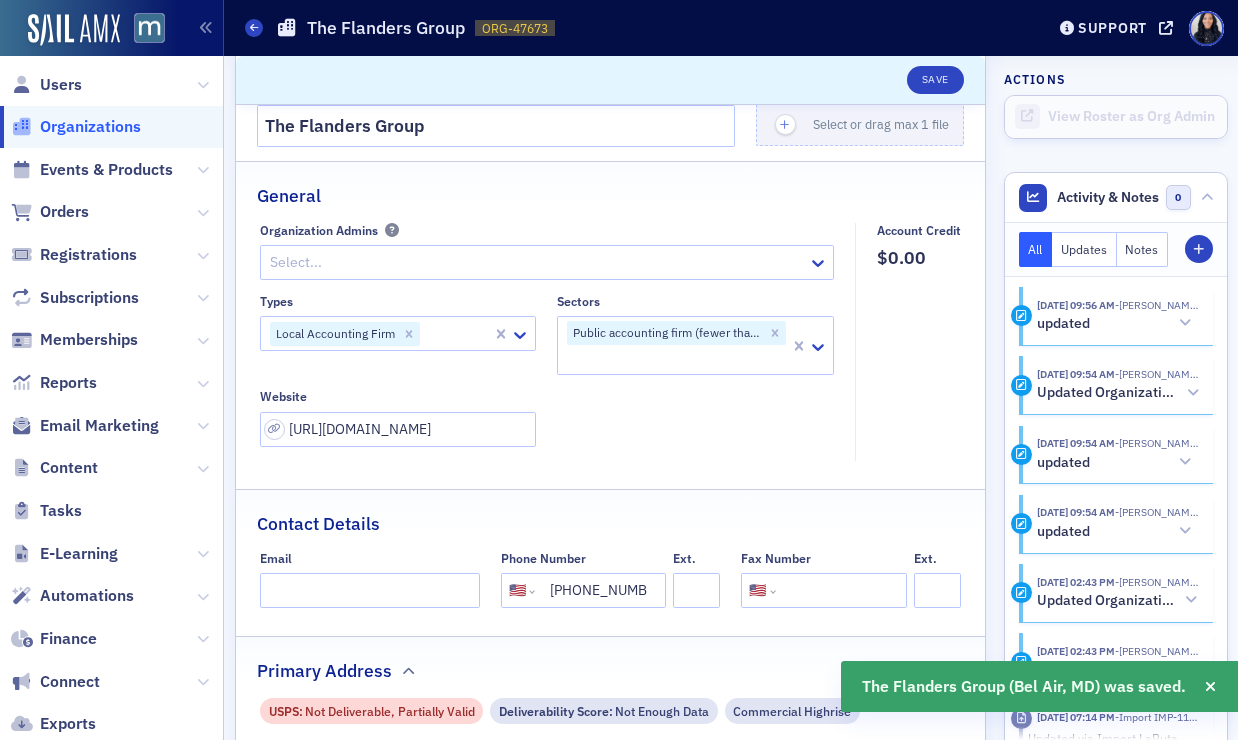 click on "Organizations" 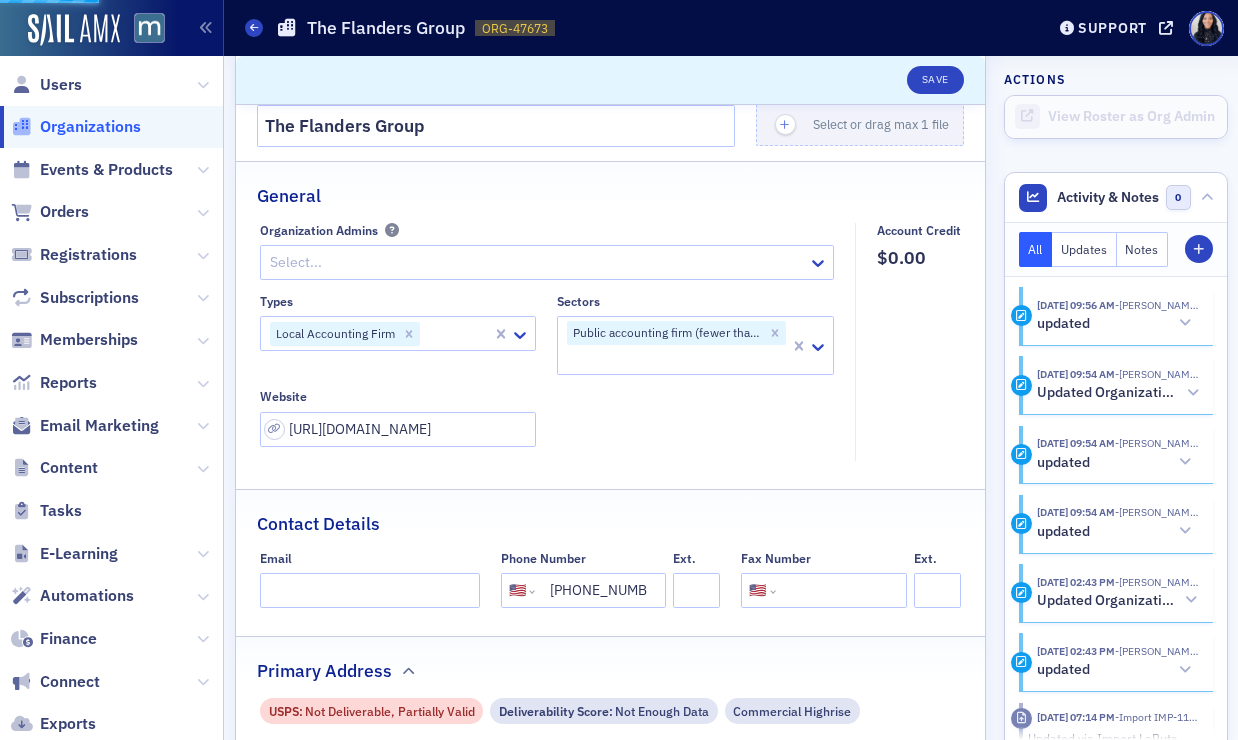 scroll, scrollTop: 0, scrollLeft: 0, axis: both 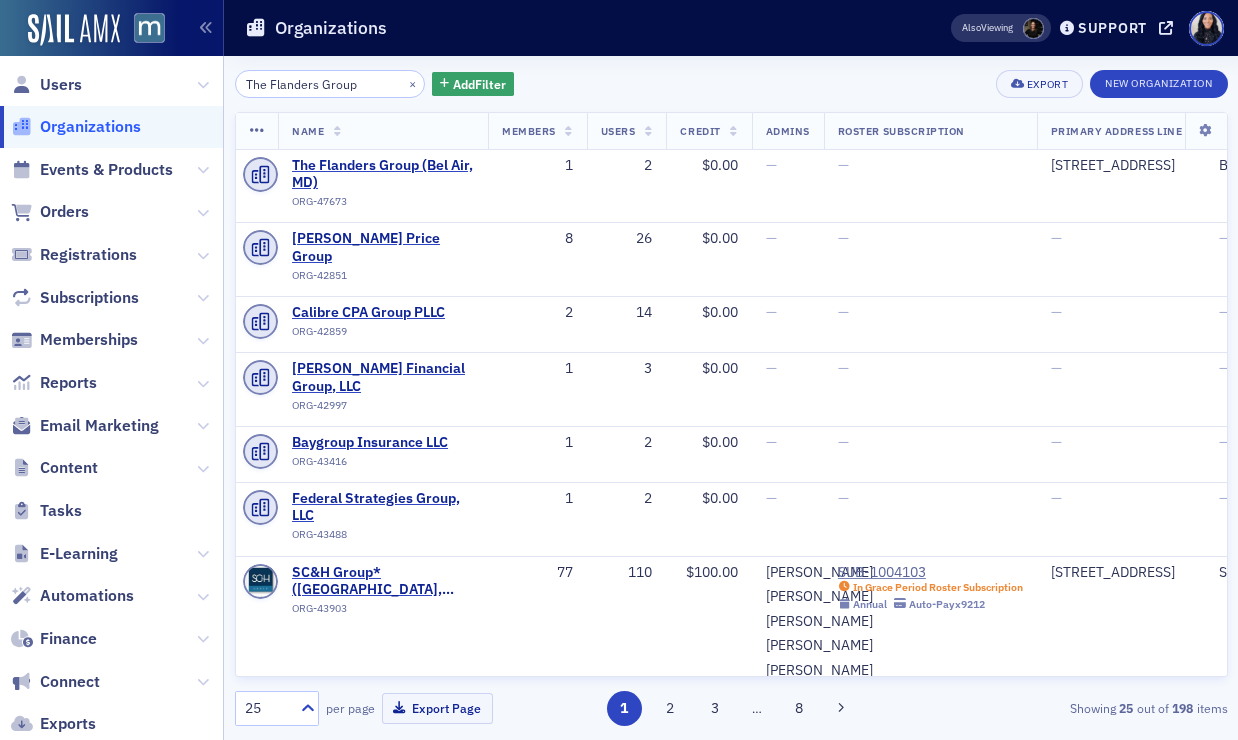 click on "The Flanders Group" 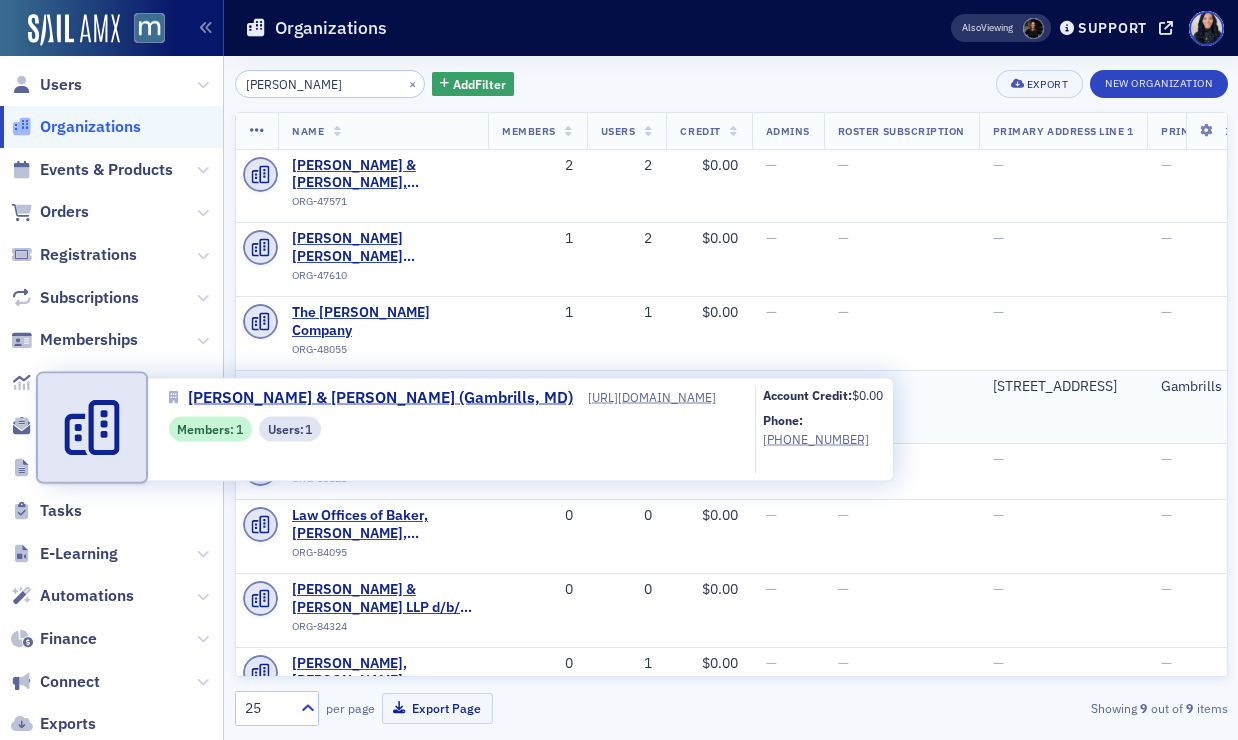 type on "Nelson" 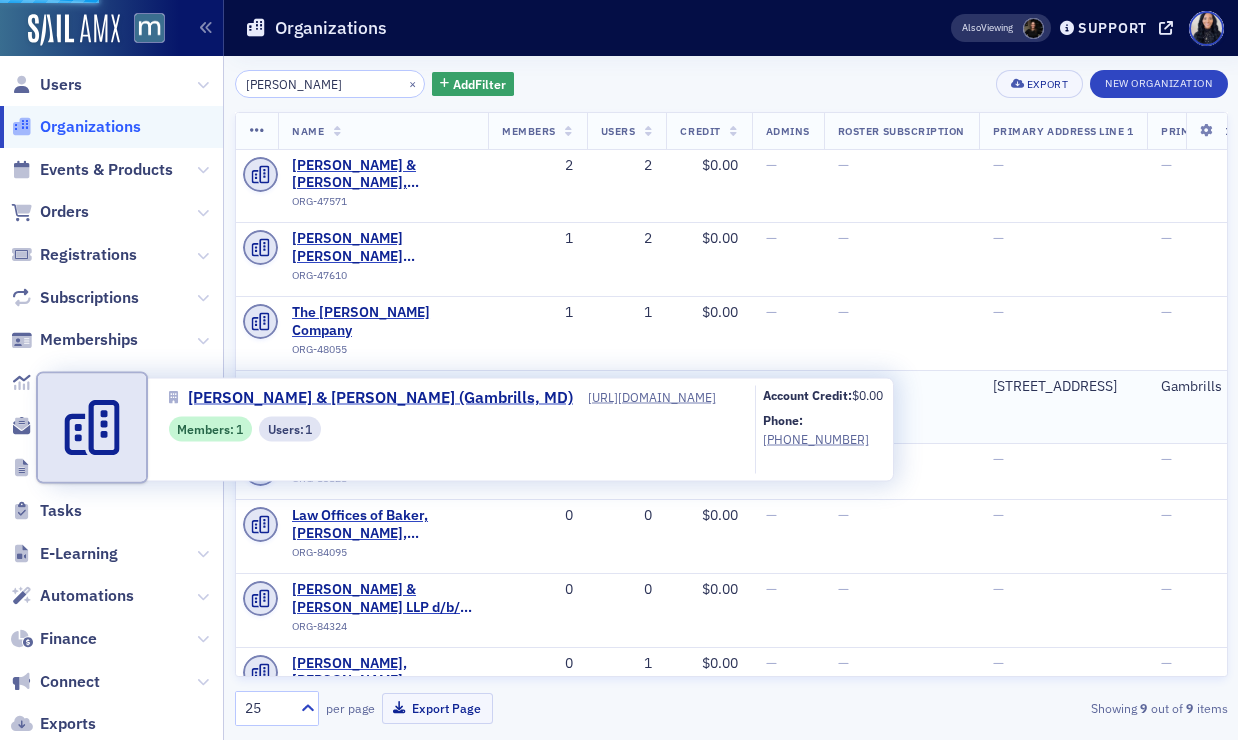 select on "US" 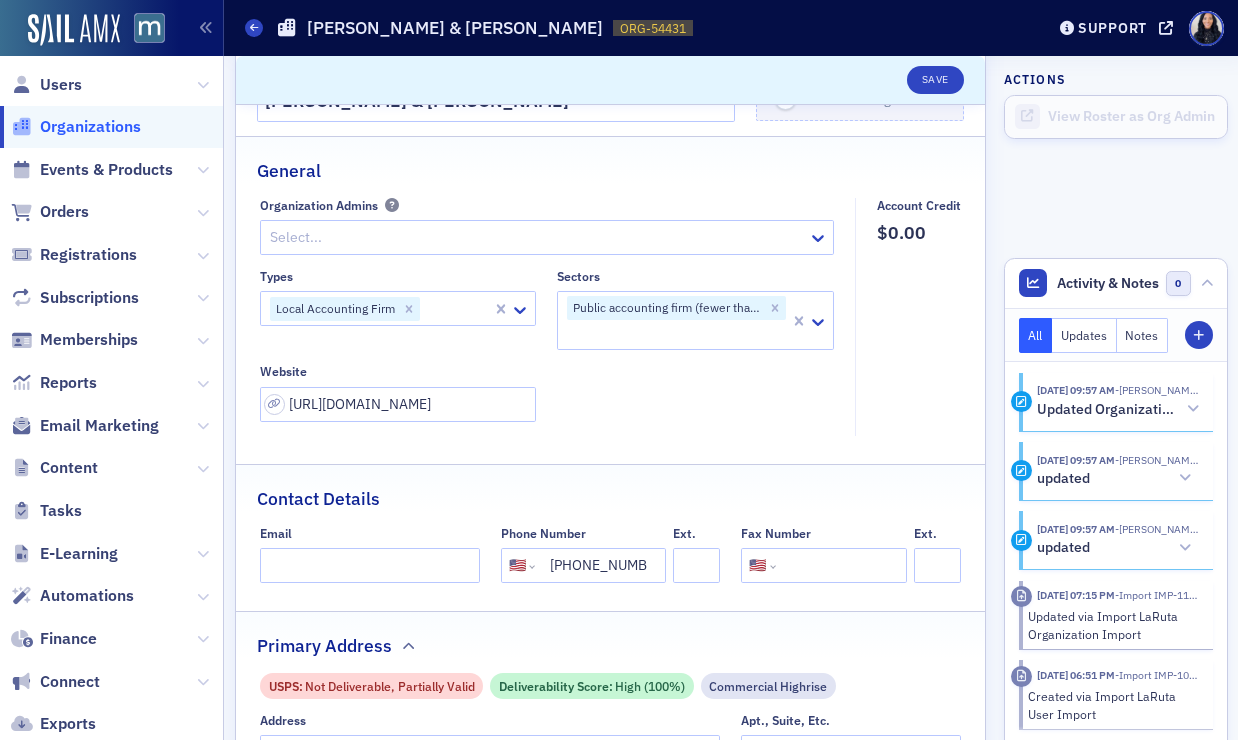 scroll, scrollTop: 0, scrollLeft: 0, axis: both 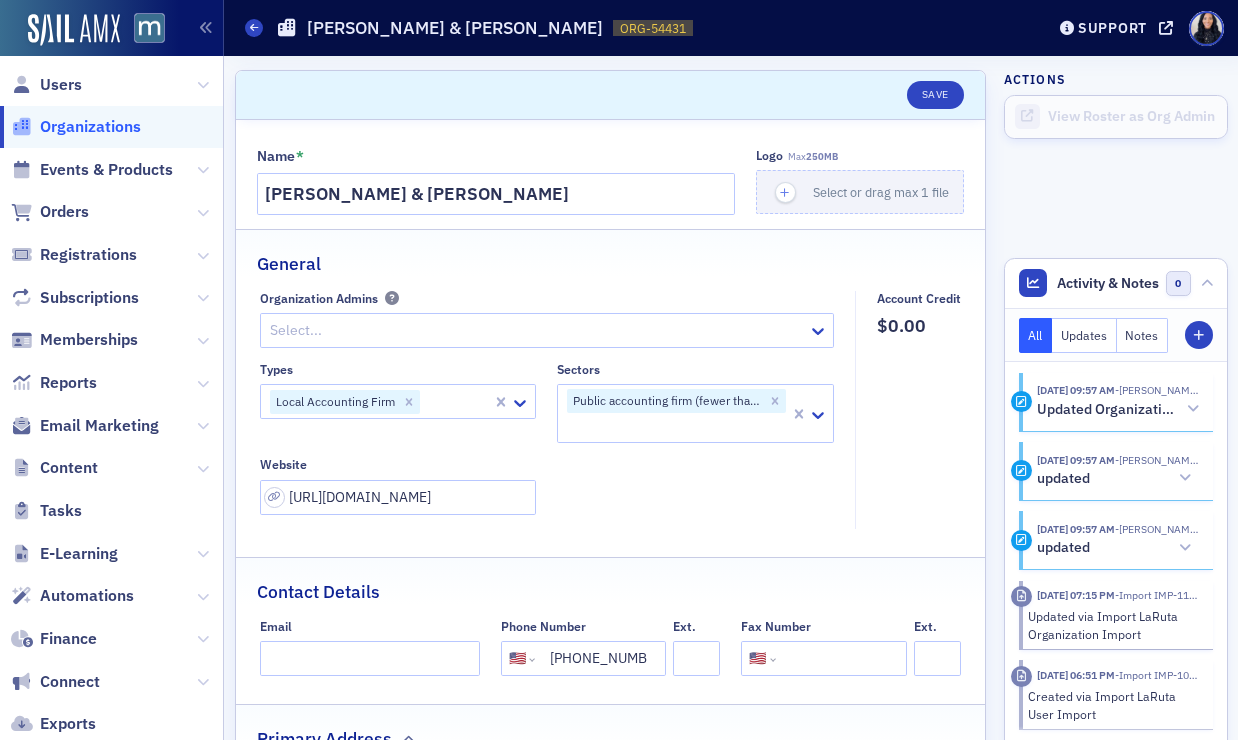 click on "Organizations" 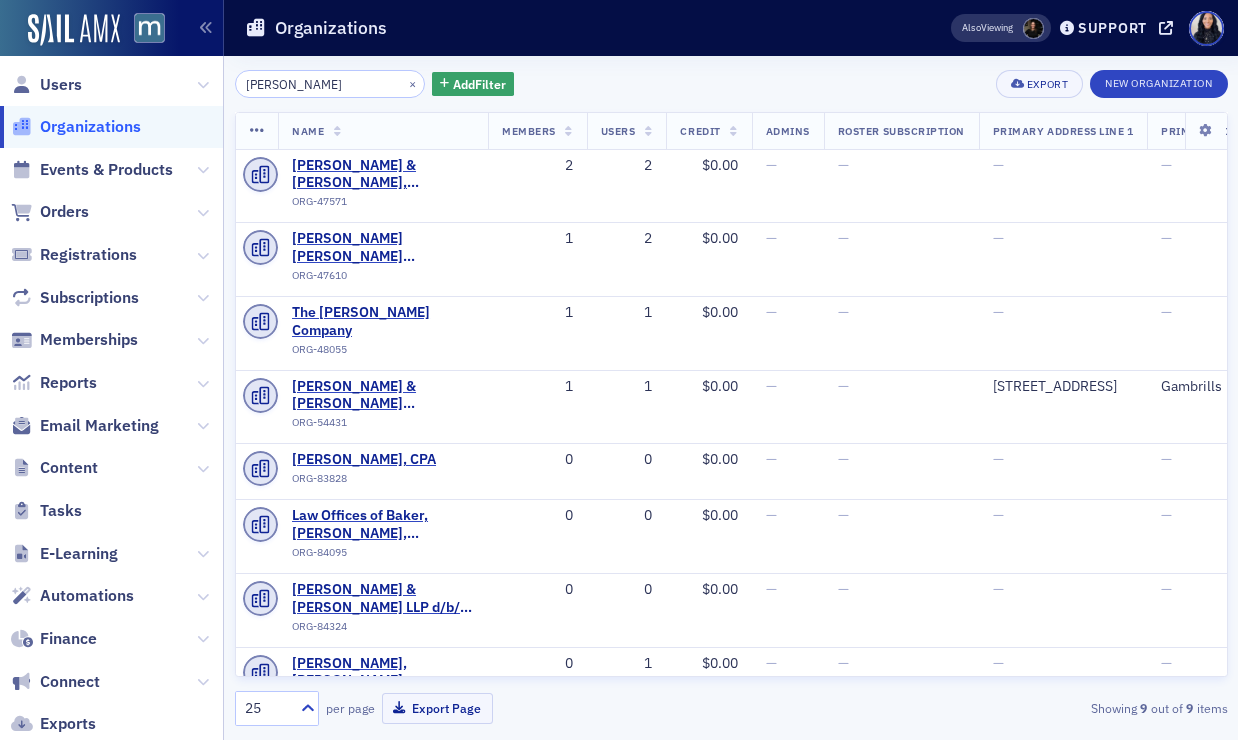 click on "Nelson" 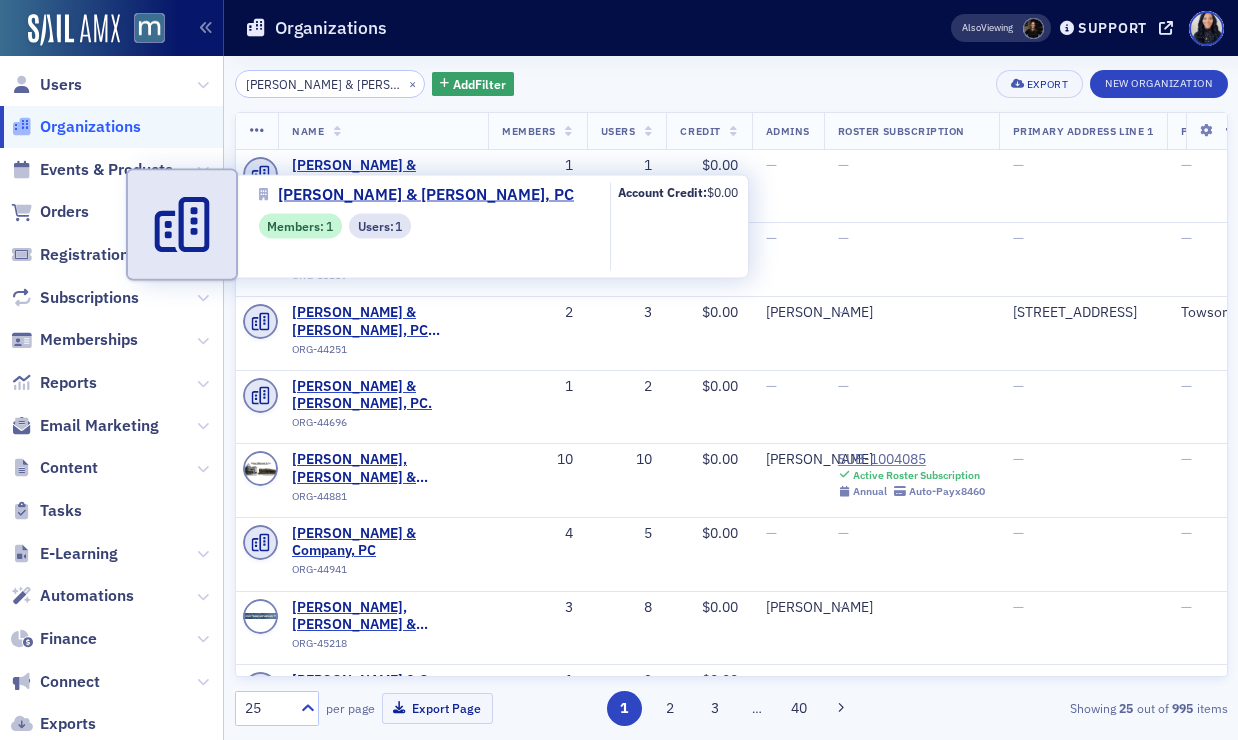 type on "Huber & Weakland PC" 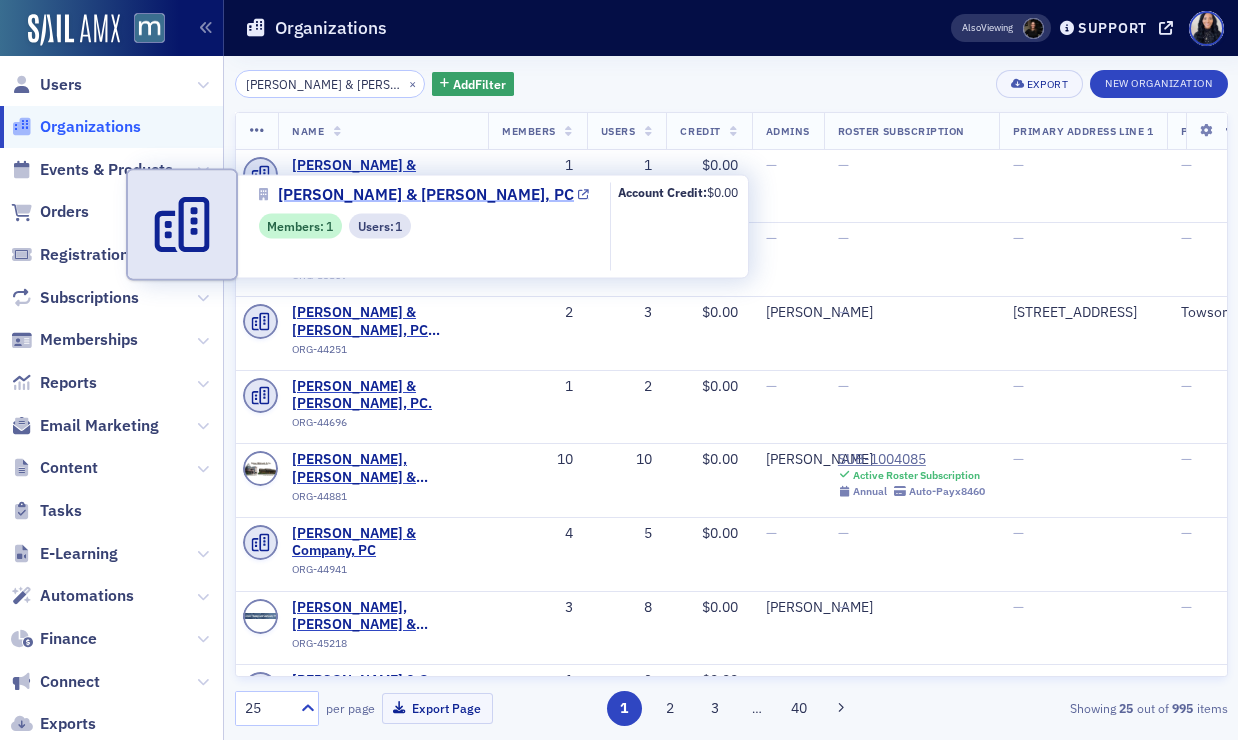 click on "Huber & Weakland, PC" at bounding box center [426, 195] 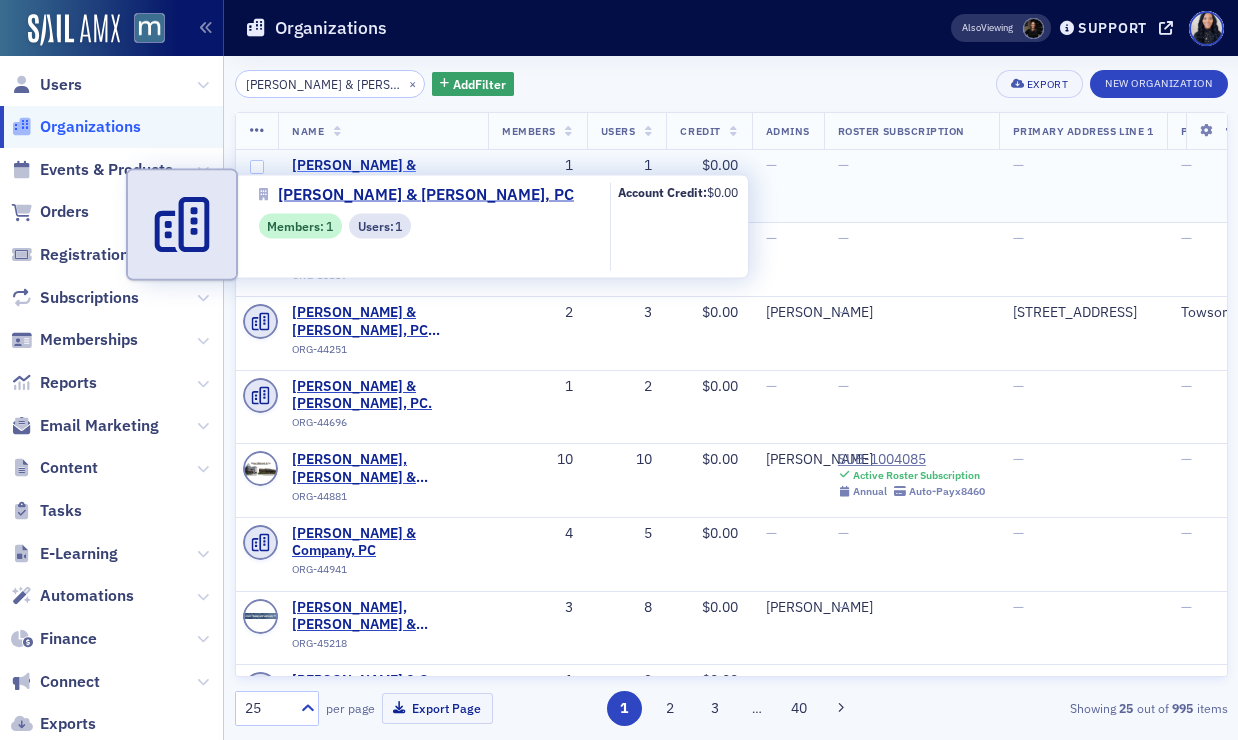 click on "Huber & Weakland, PC" 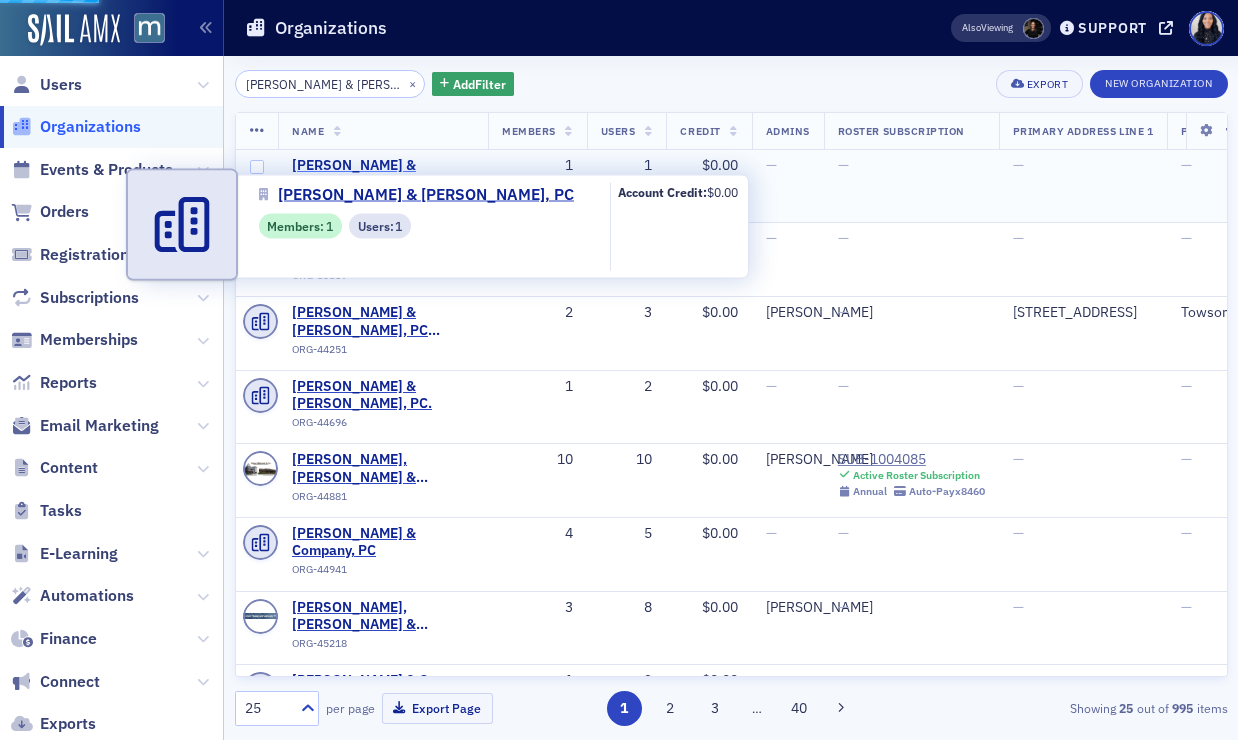 select on "US" 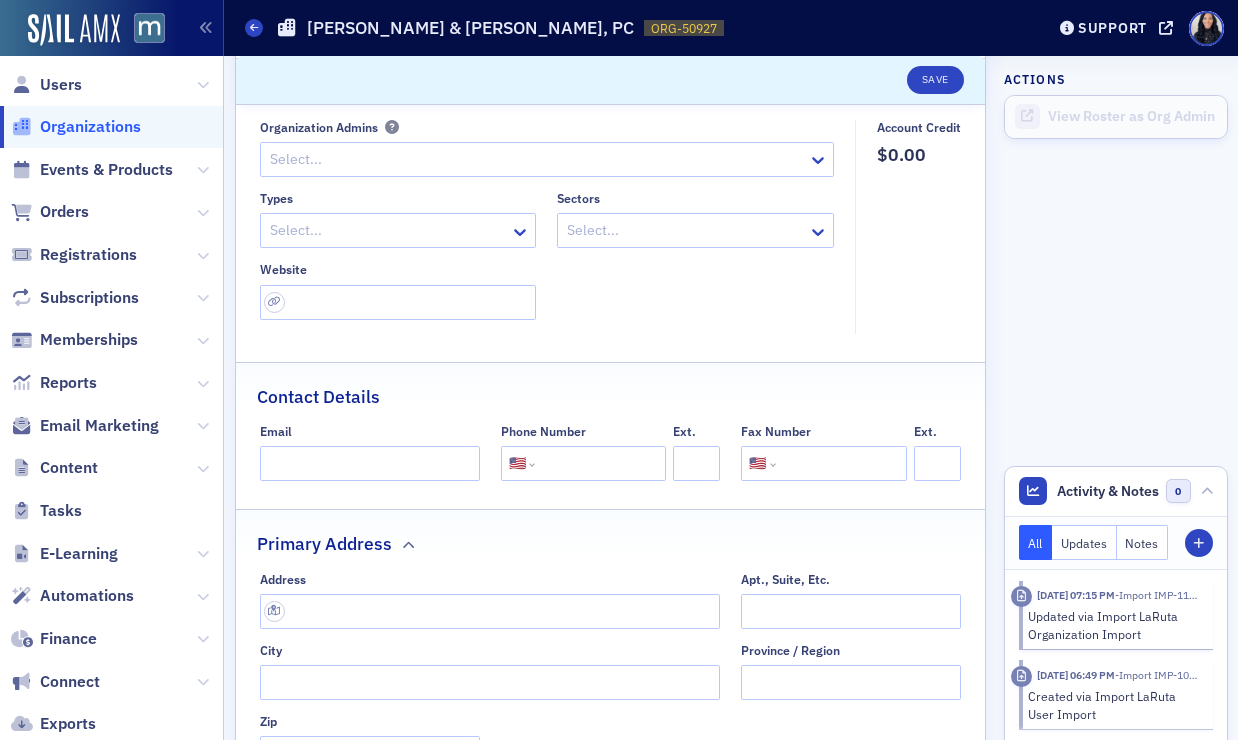 scroll, scrollTop: 211, scrollLeft: 0, axis: vertical 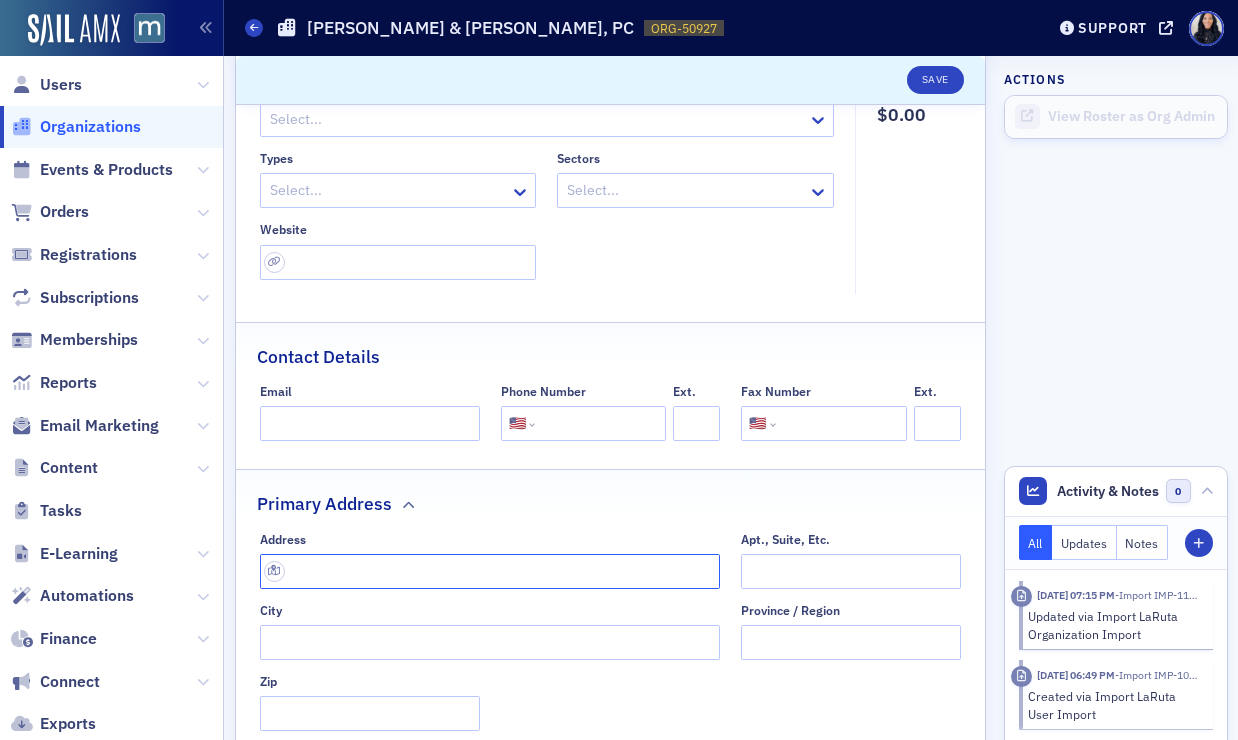 click 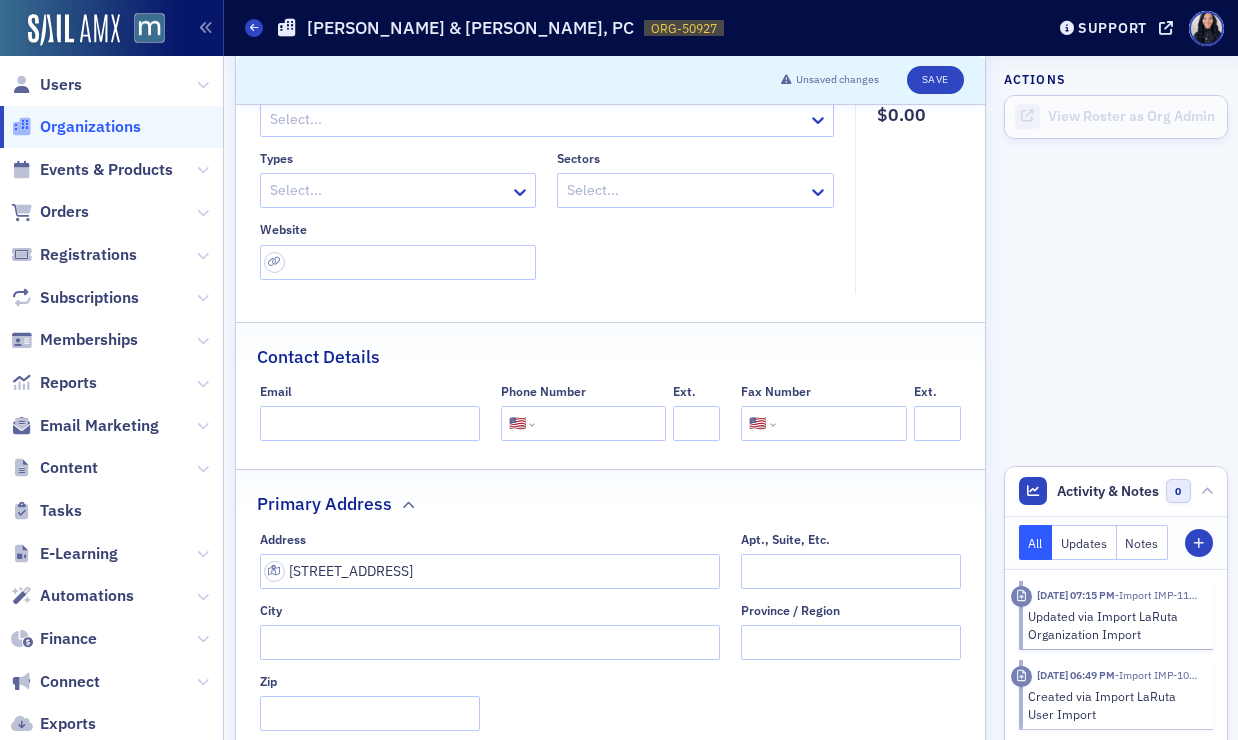 type on "3448 Ellicott Center Dr" 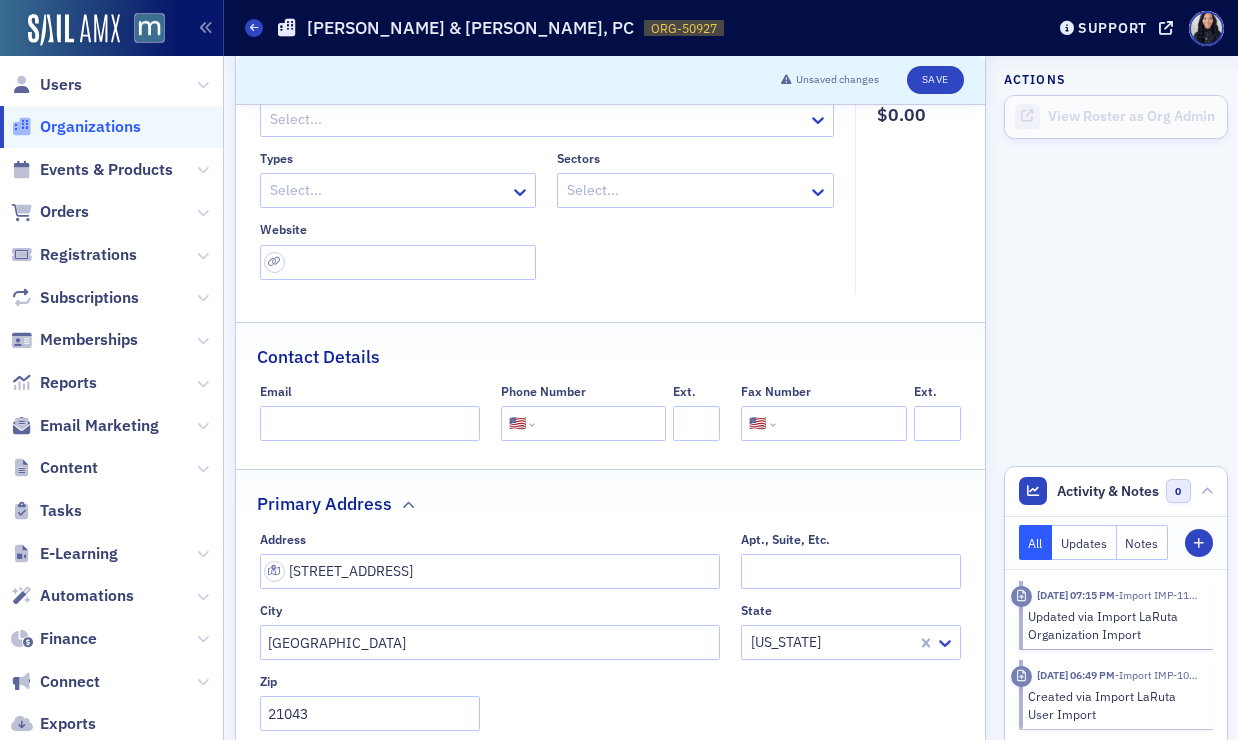 click 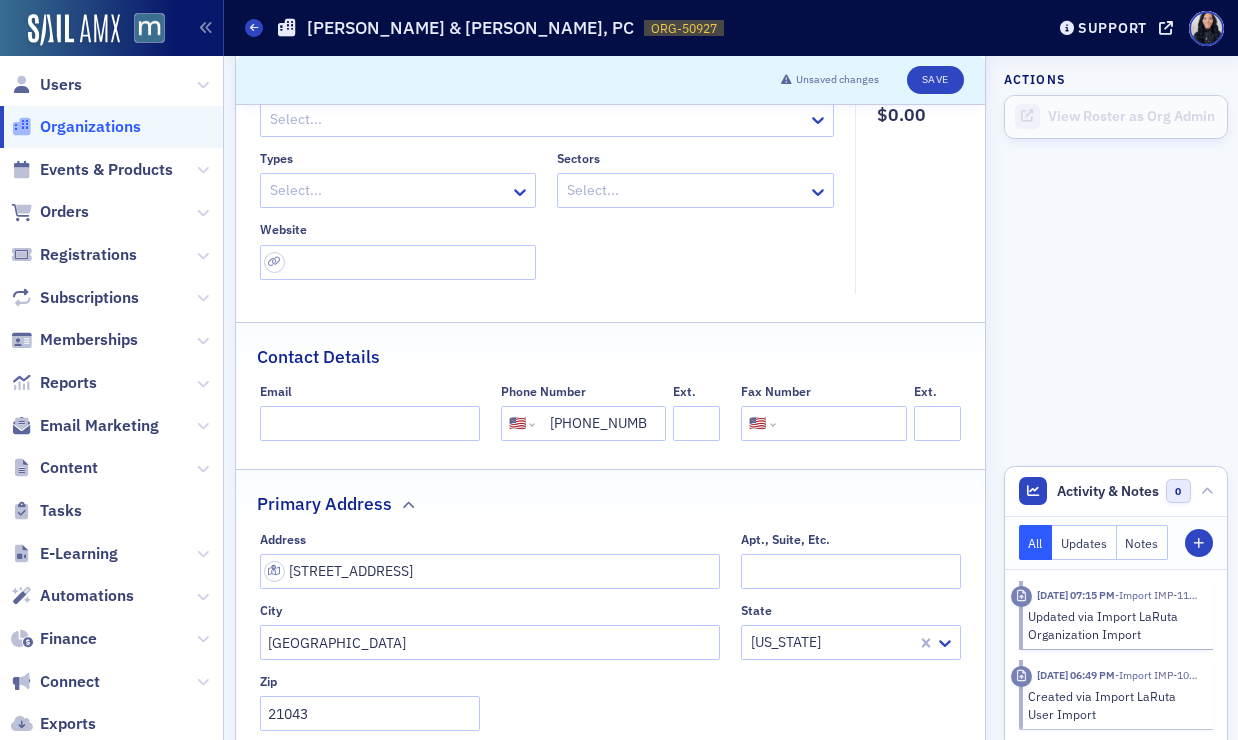 scroll, scrollTop: 0, scrollLeft: 7, axis: horizontal 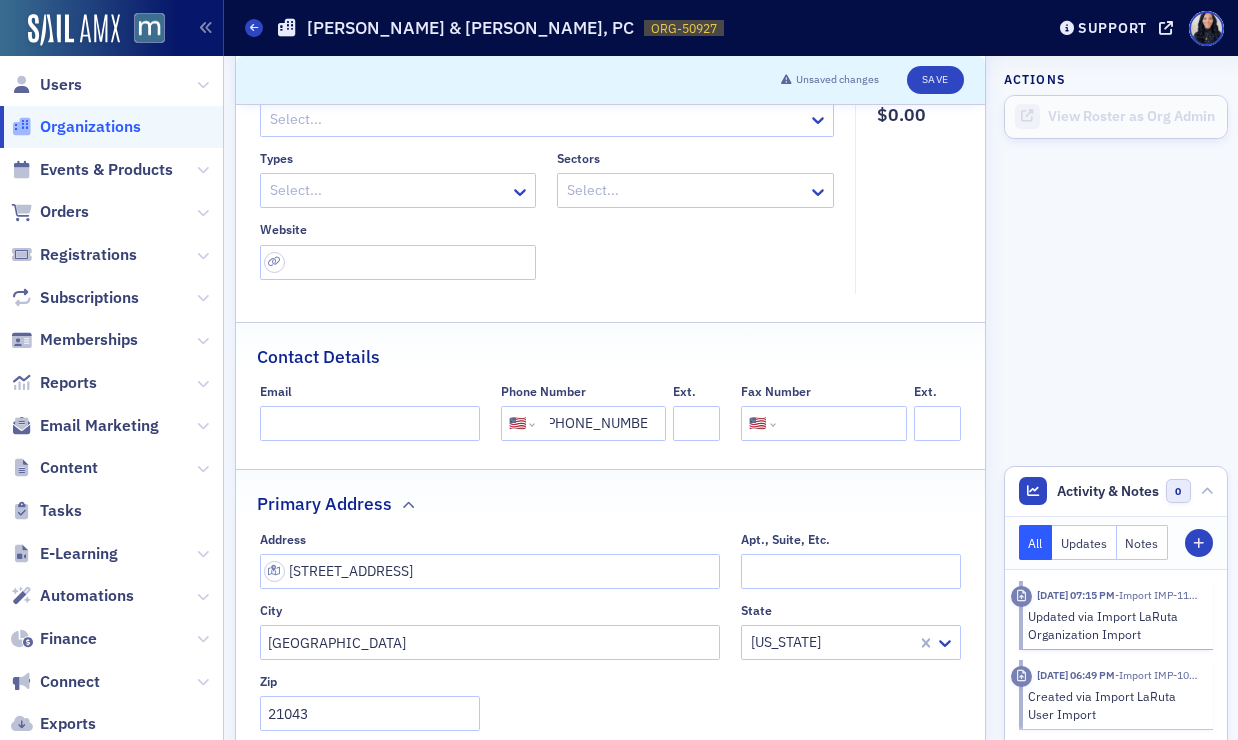 type on "(410) 461-4111" 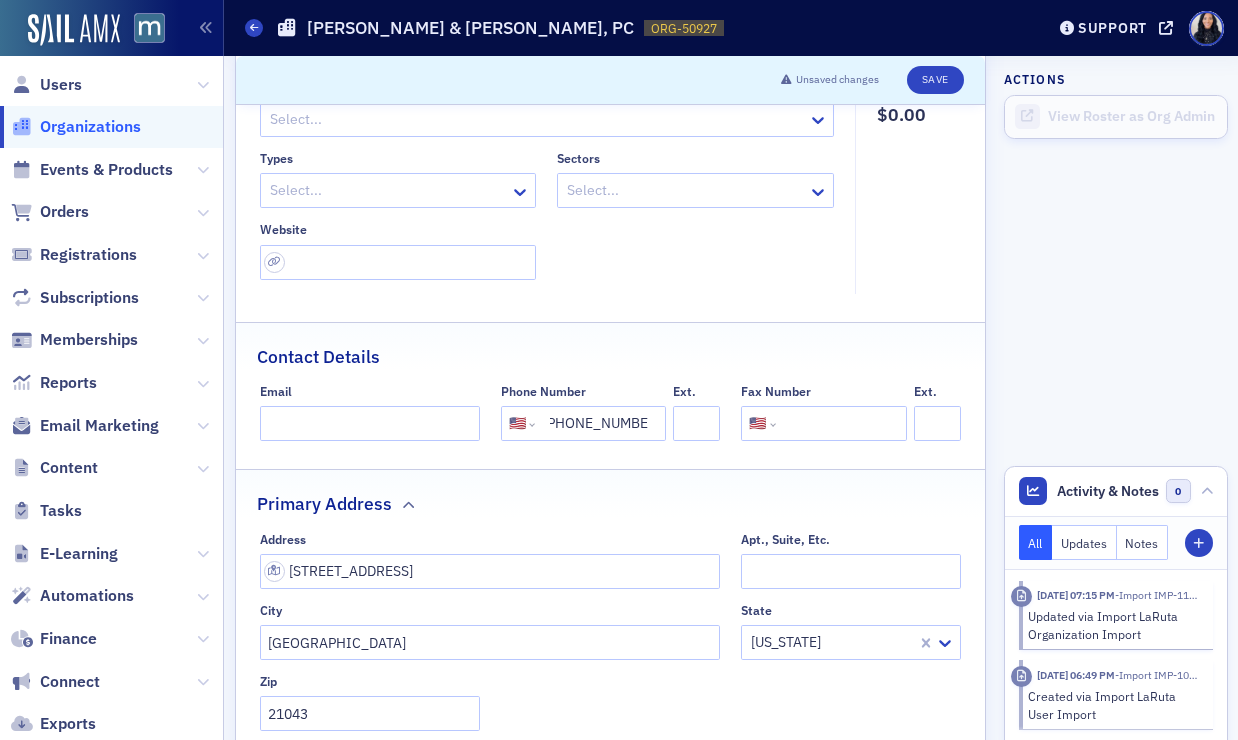 scroll, scrollTop: 0, scrollLeft: 0, axis: both 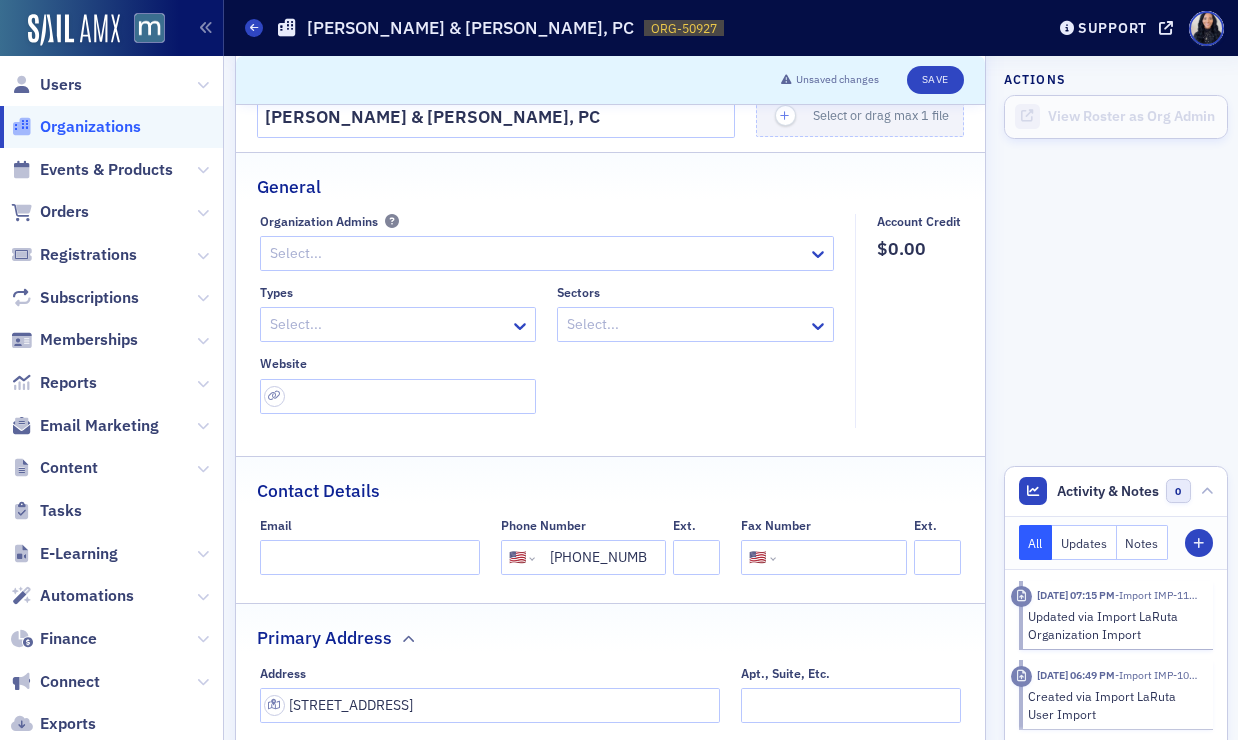click 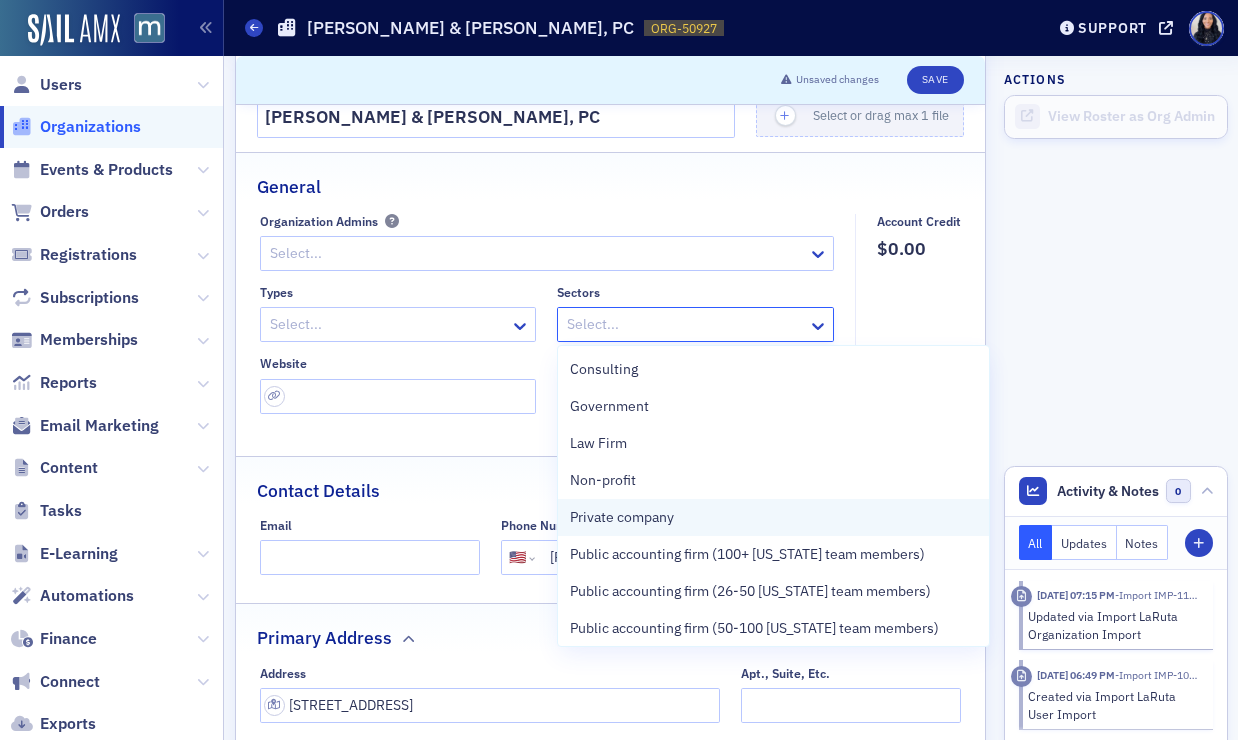 scroll, scrollTop: 40, scrollLeft: 0, axis: vertical 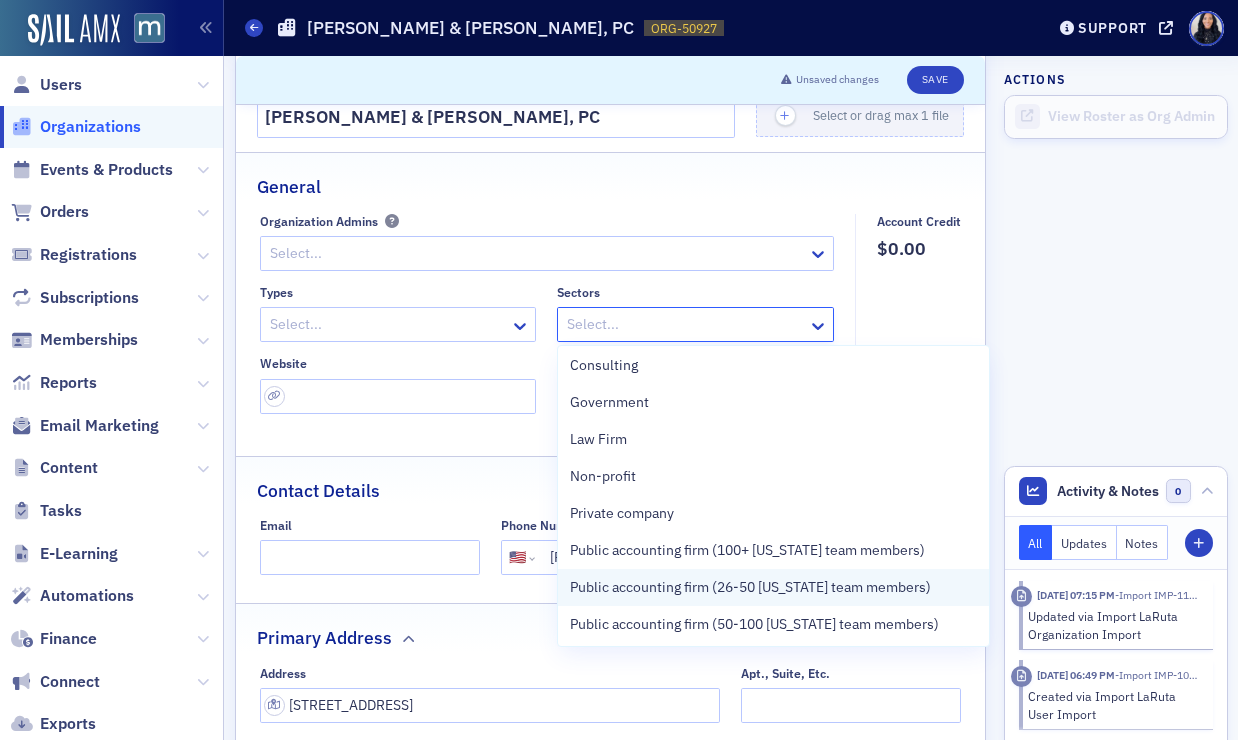 click on "Public accounting firm (26-50 [US_STATE] team members)" at bounding box center [750, 587] 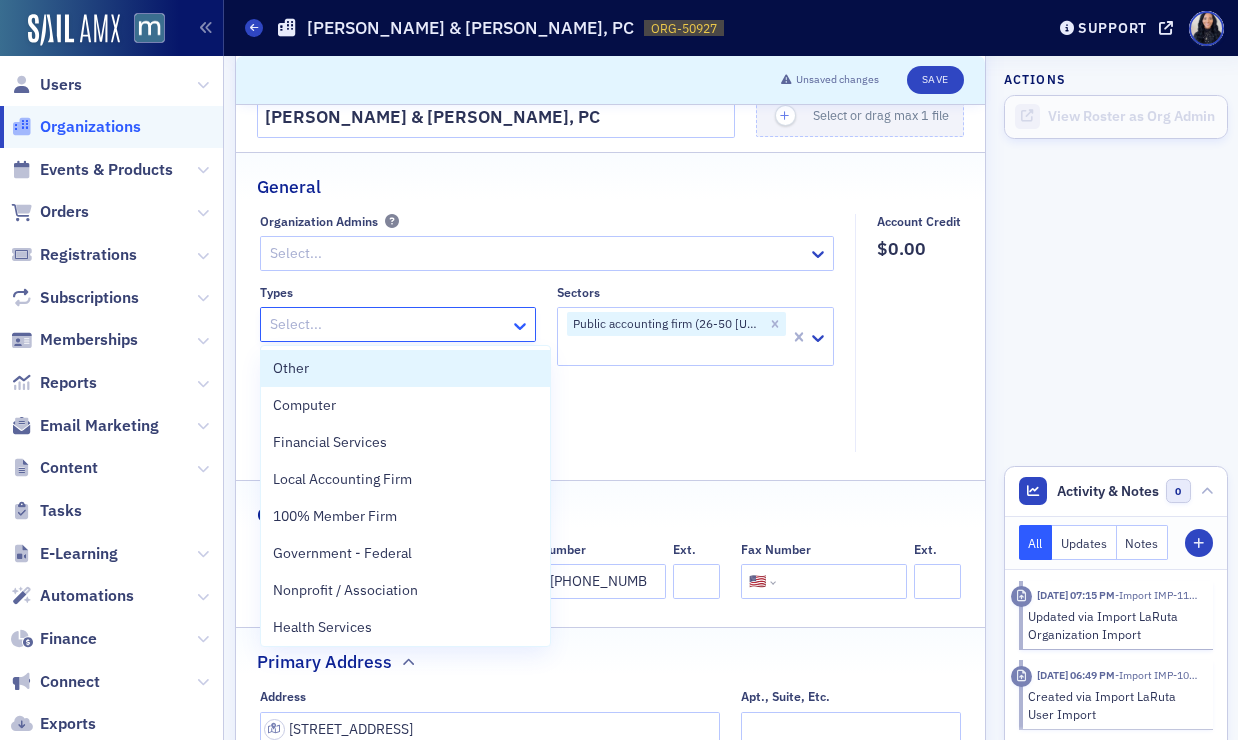 click 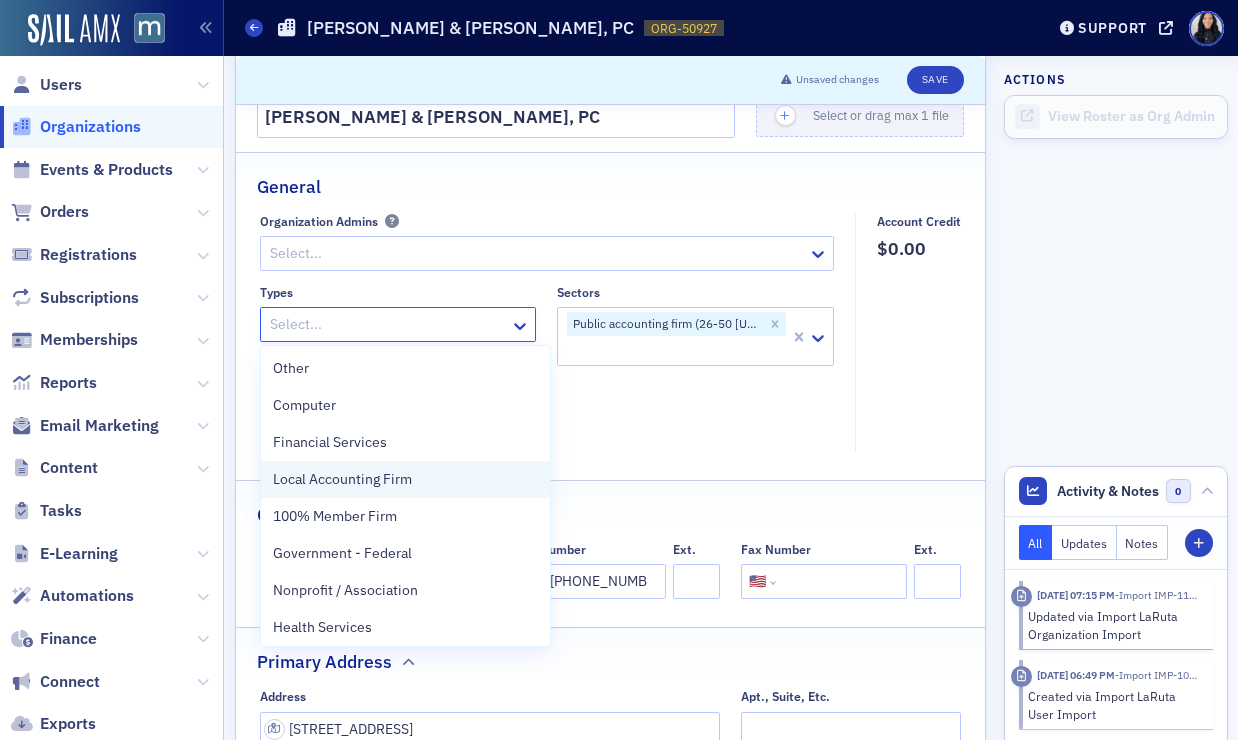 click on "Local Accounting Firm" at bounding box center [405, 479] 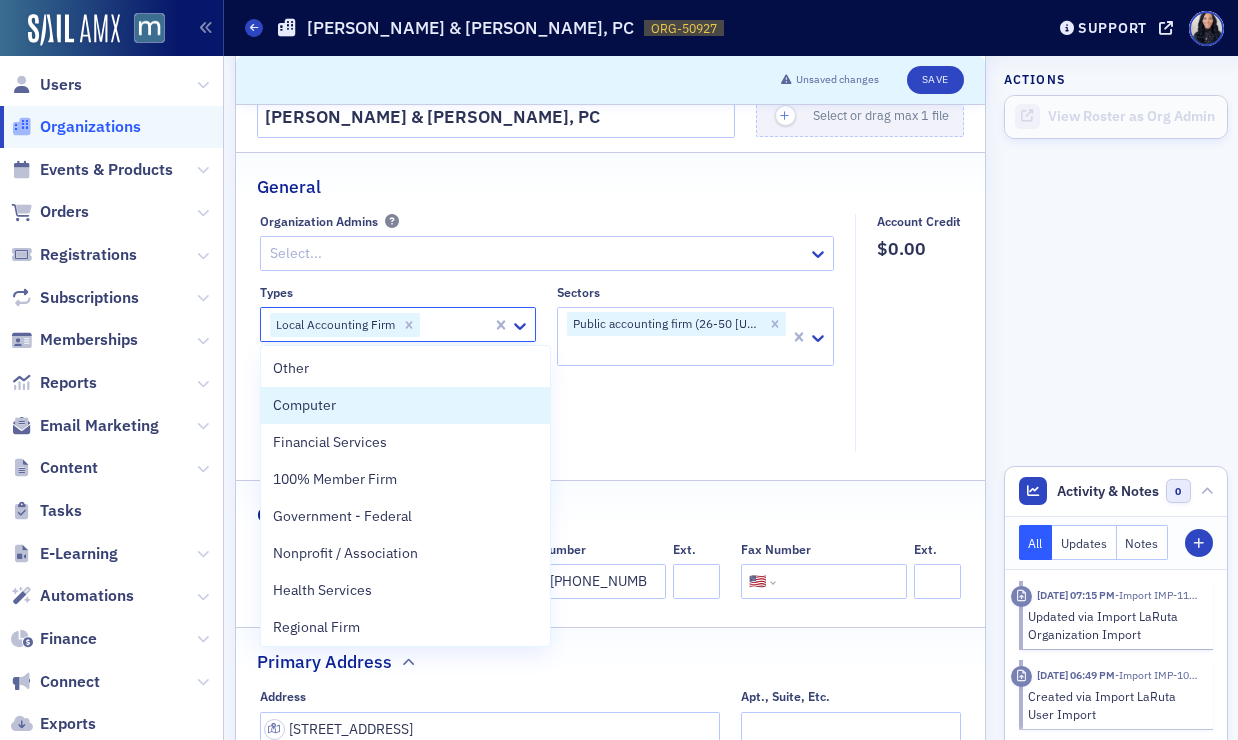 click on "Types option Local Accounting Firm, selected. Computer, 2 of 34. 34 results available. Use Up and Down to choose options, press Enter to select the currently focused option, press Escape to exit the menu, press Tab to select the option and exit the menu. Local Accounting Firm Sectors Public accounting firm (26-50 Maryland team members) Website" 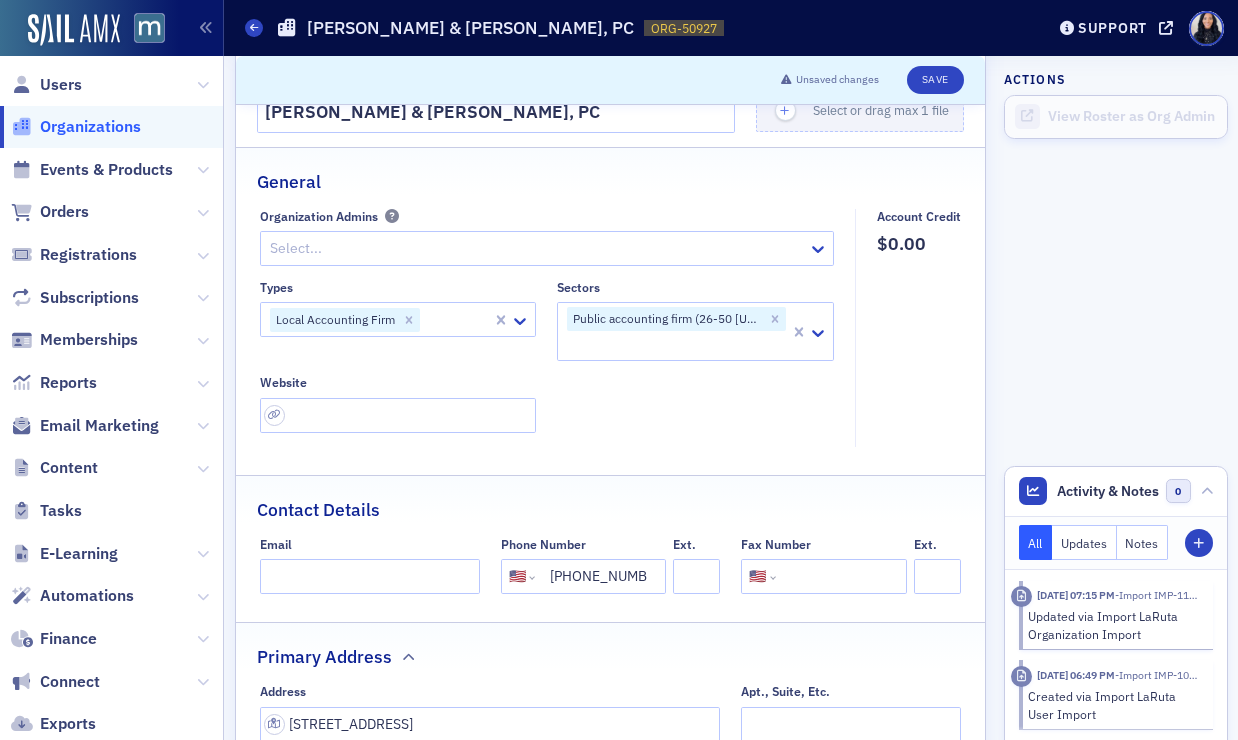 scroll, scrollTop: 0, scrollLeft: 0, axis: both 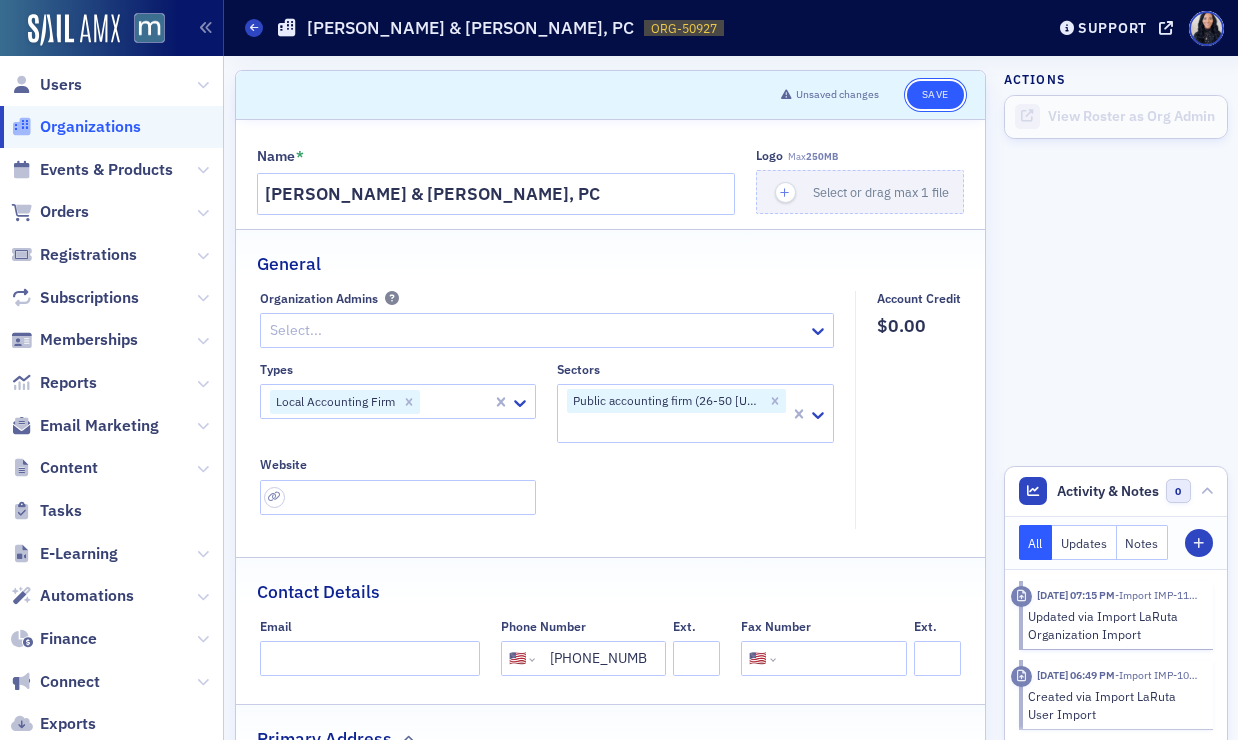 click on "Save" 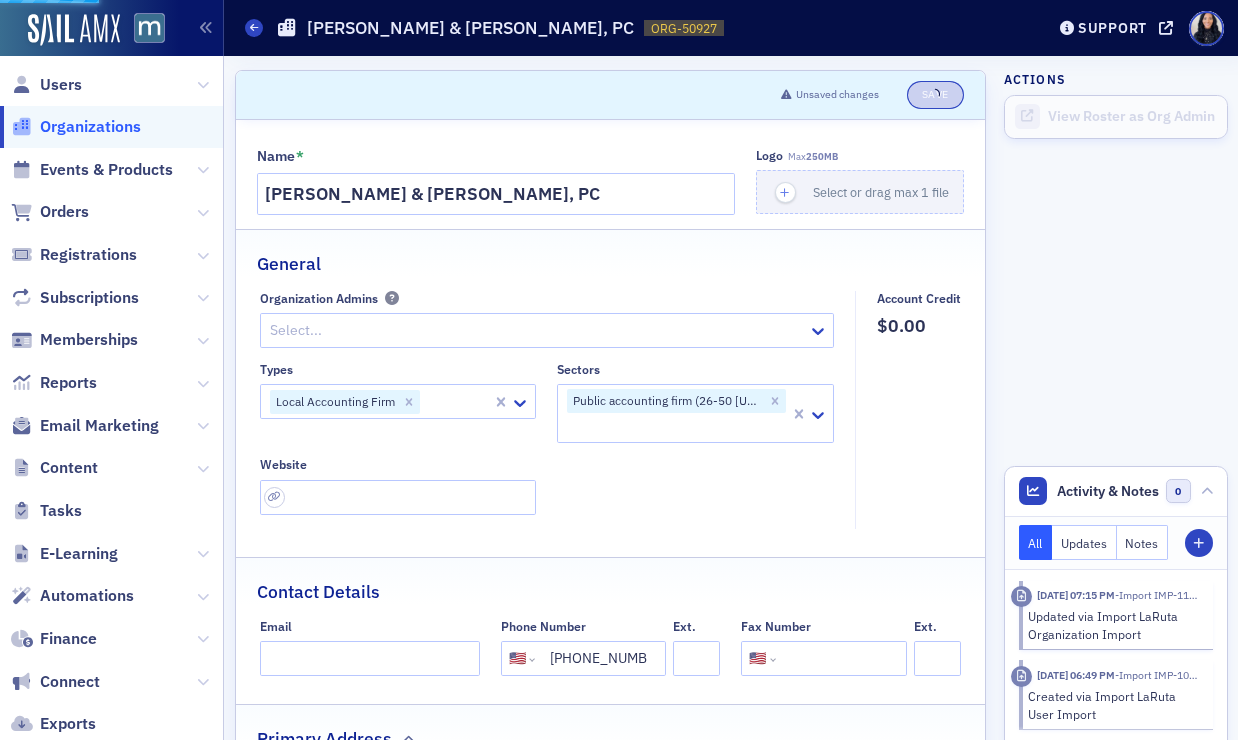 select on "US" 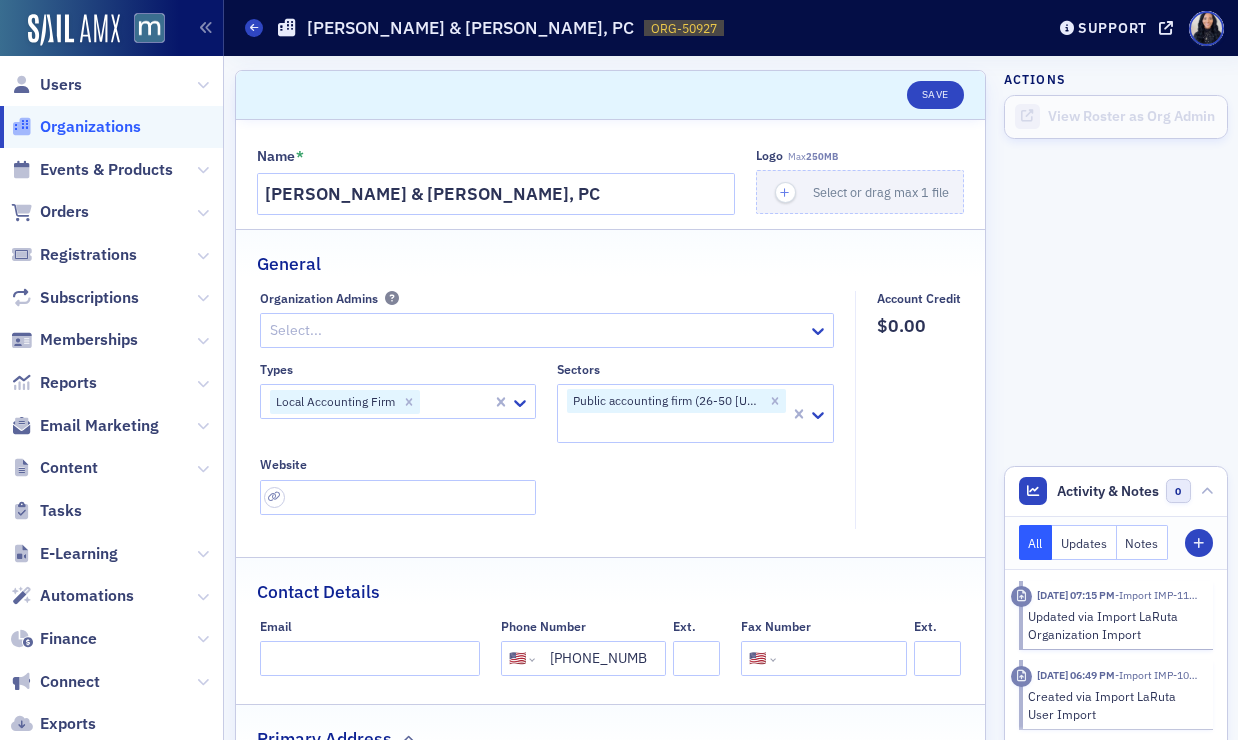 click on "Organizations" 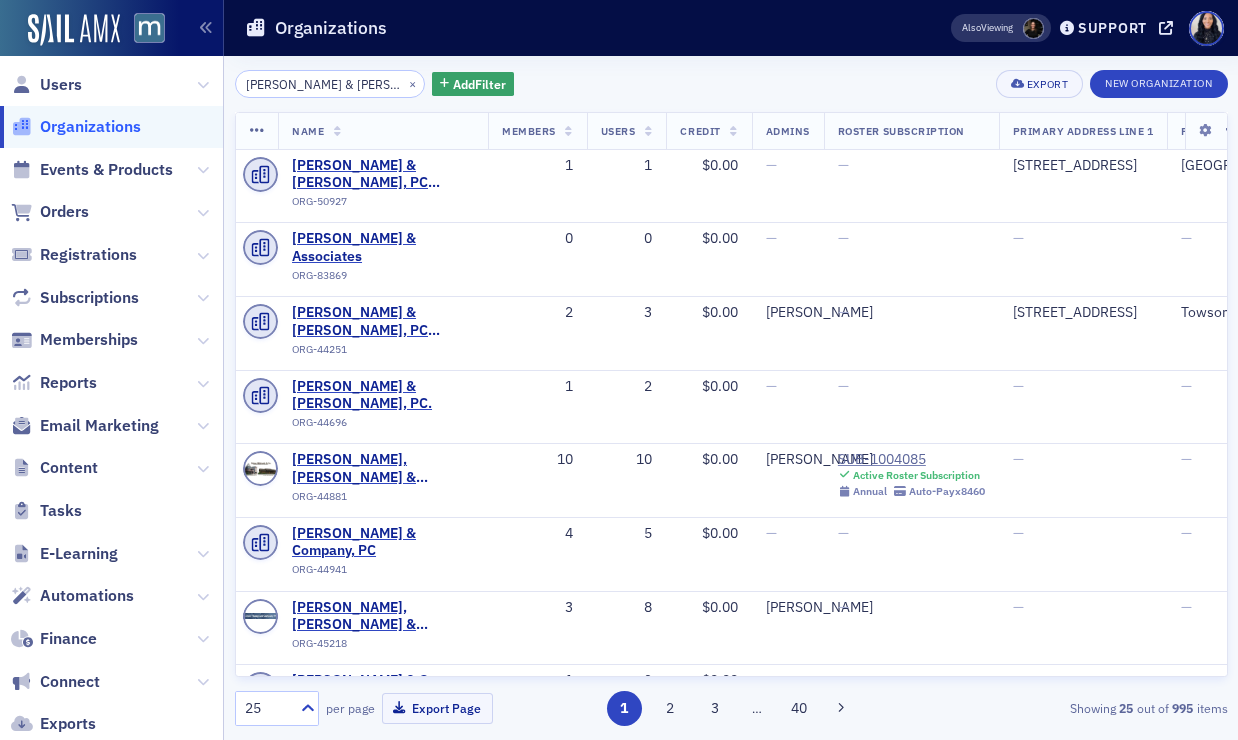 click on "Huber & Weakland PC" 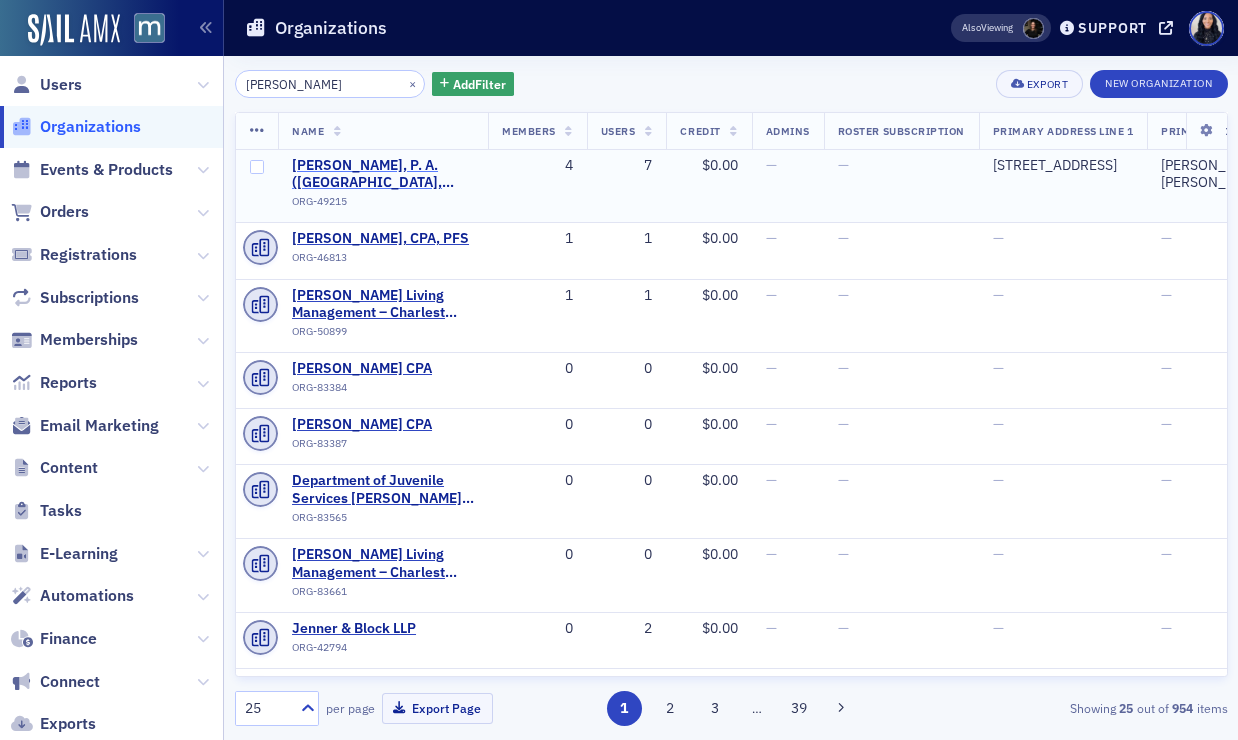 type on "Charles K" 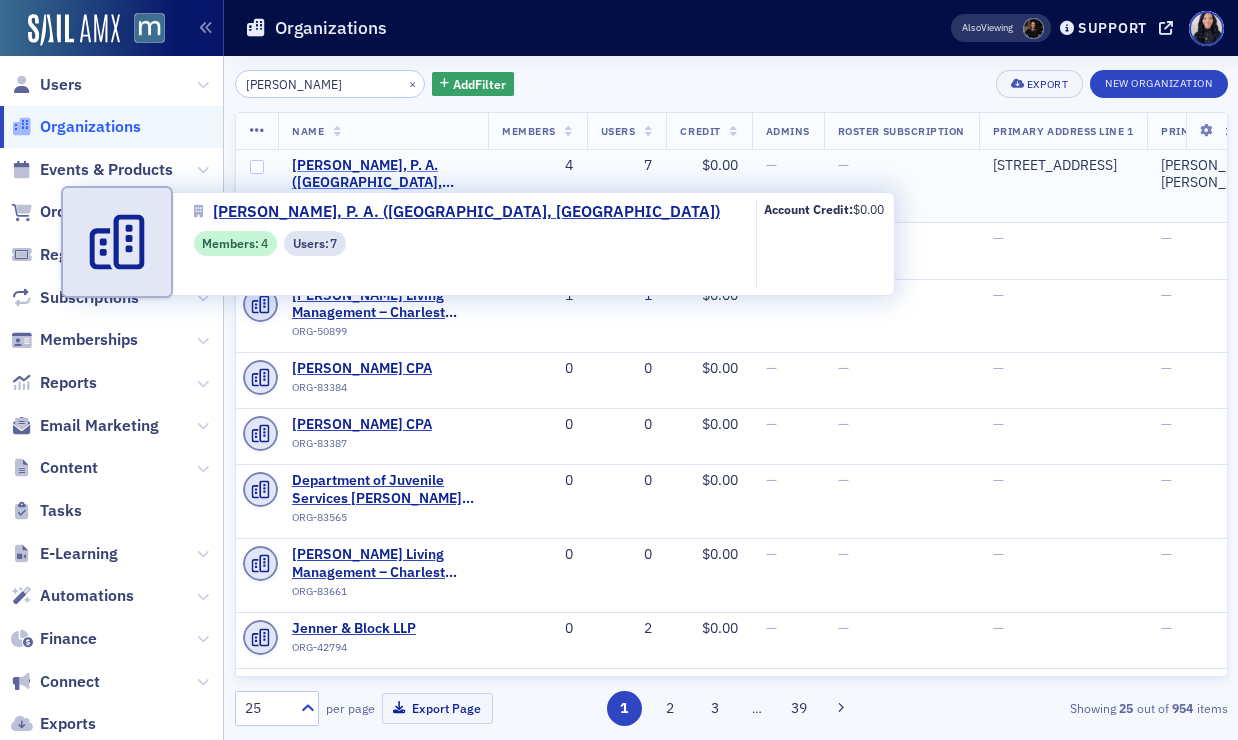 click on "Charles Krengel, P. A. (Owings Mills, MD)" 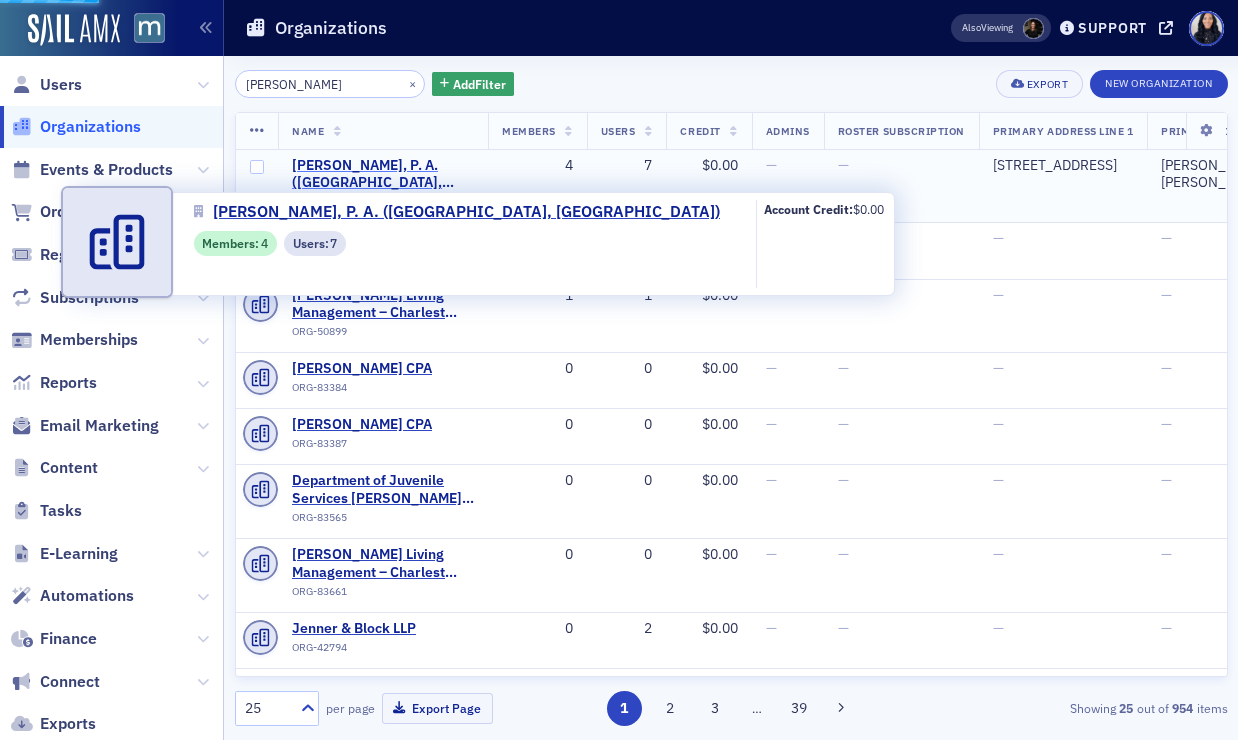 select on "US" 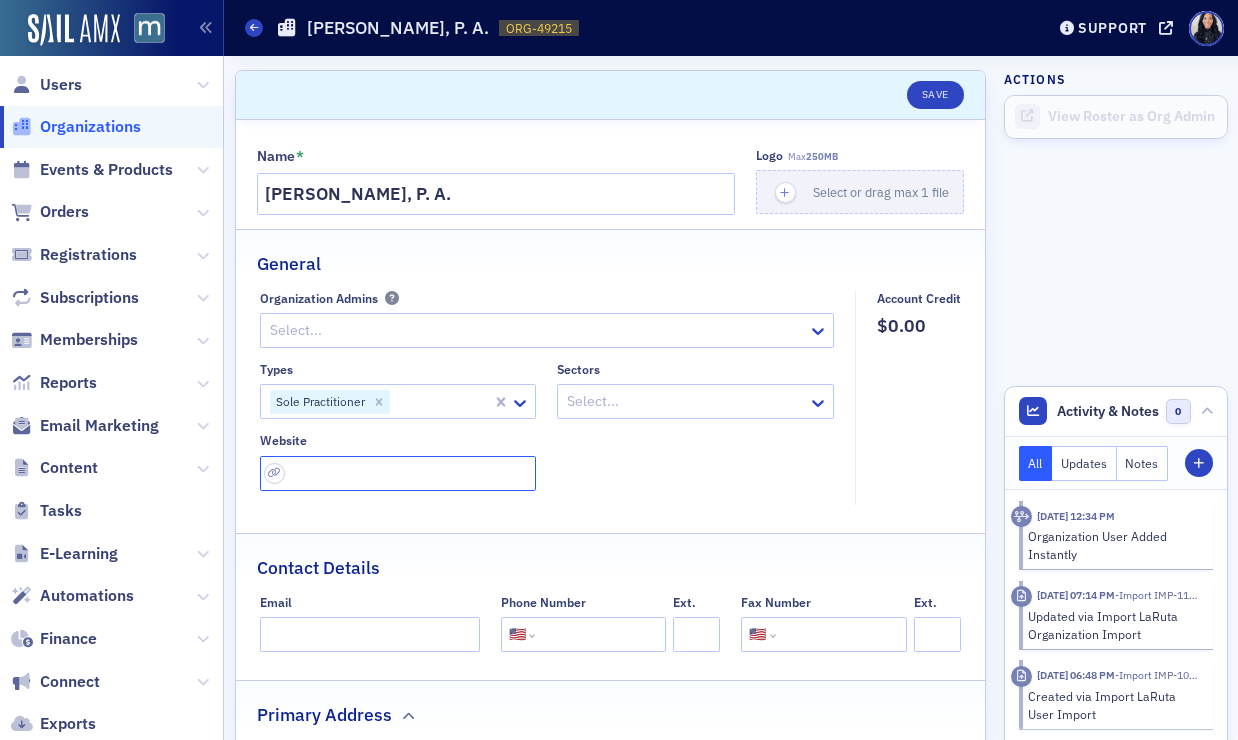 click 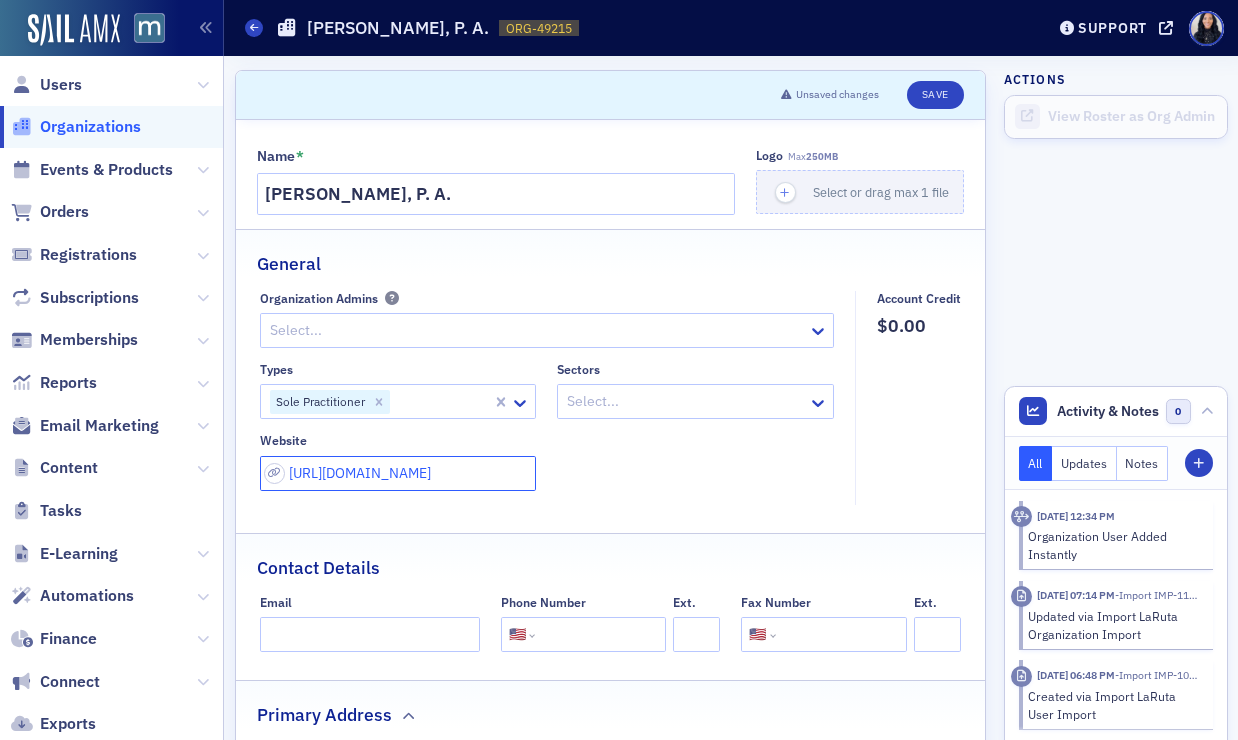 type on "http://krengelcpas.com/" 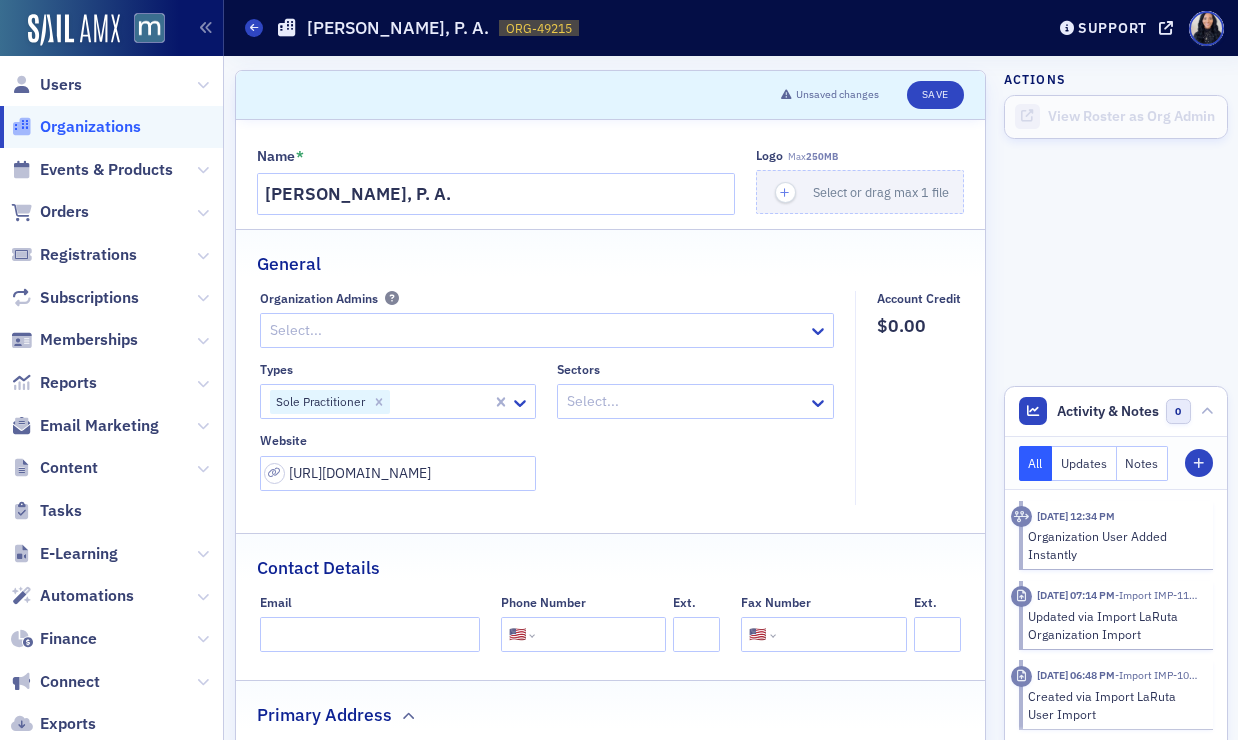 click on "Types Sole Practitioner Sectors Select... Website http://krengelcpas.com/" 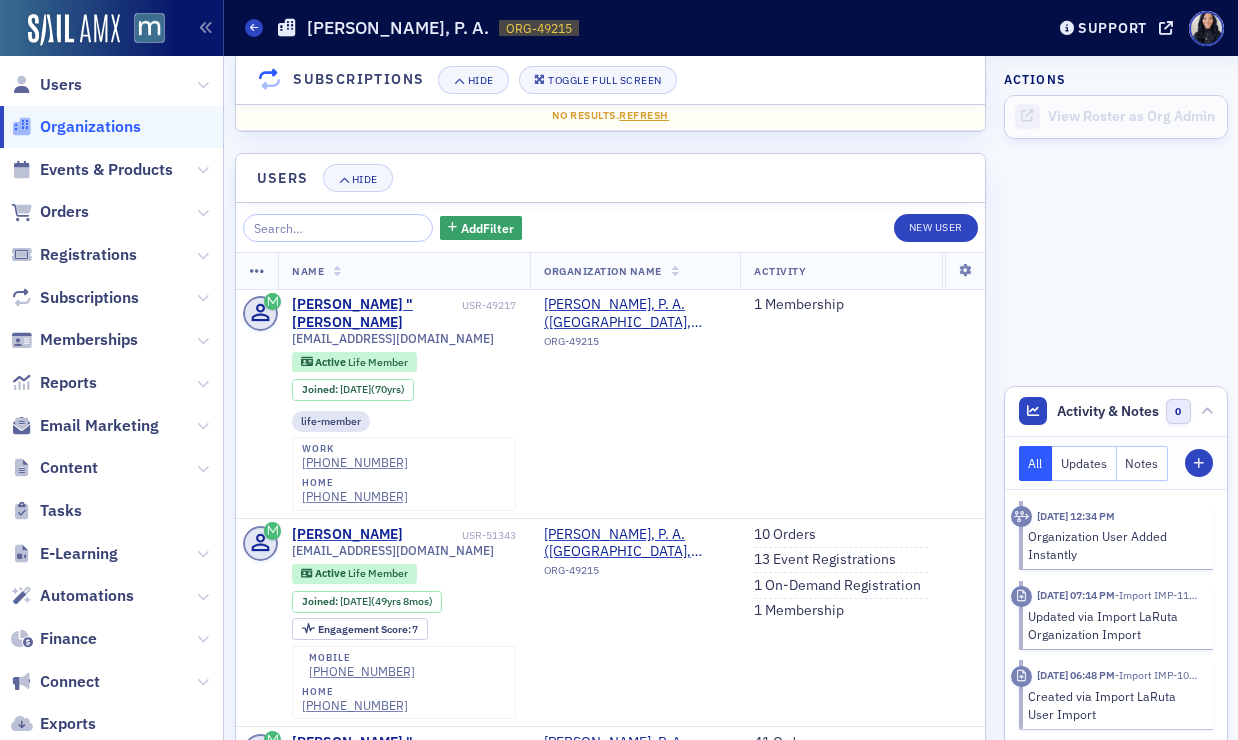 scroll, scrollTop: 2311, scrollLeft: 0, axis: vertical 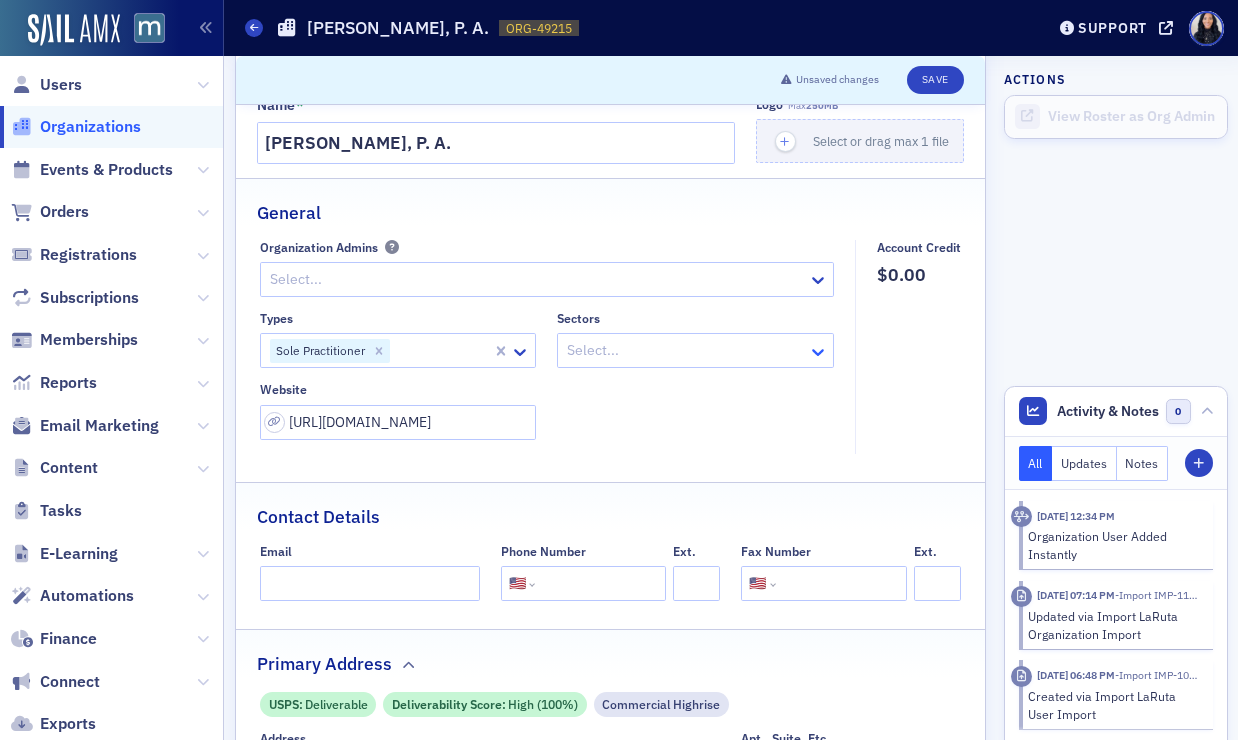click 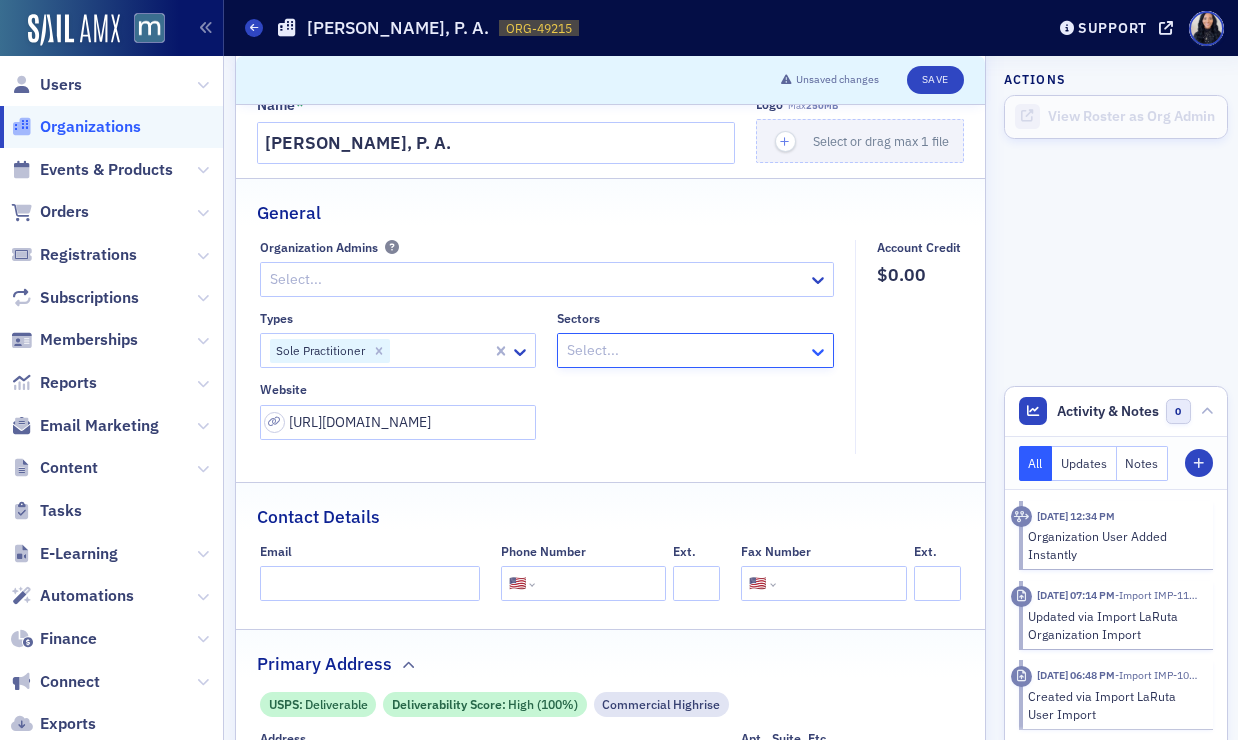 click 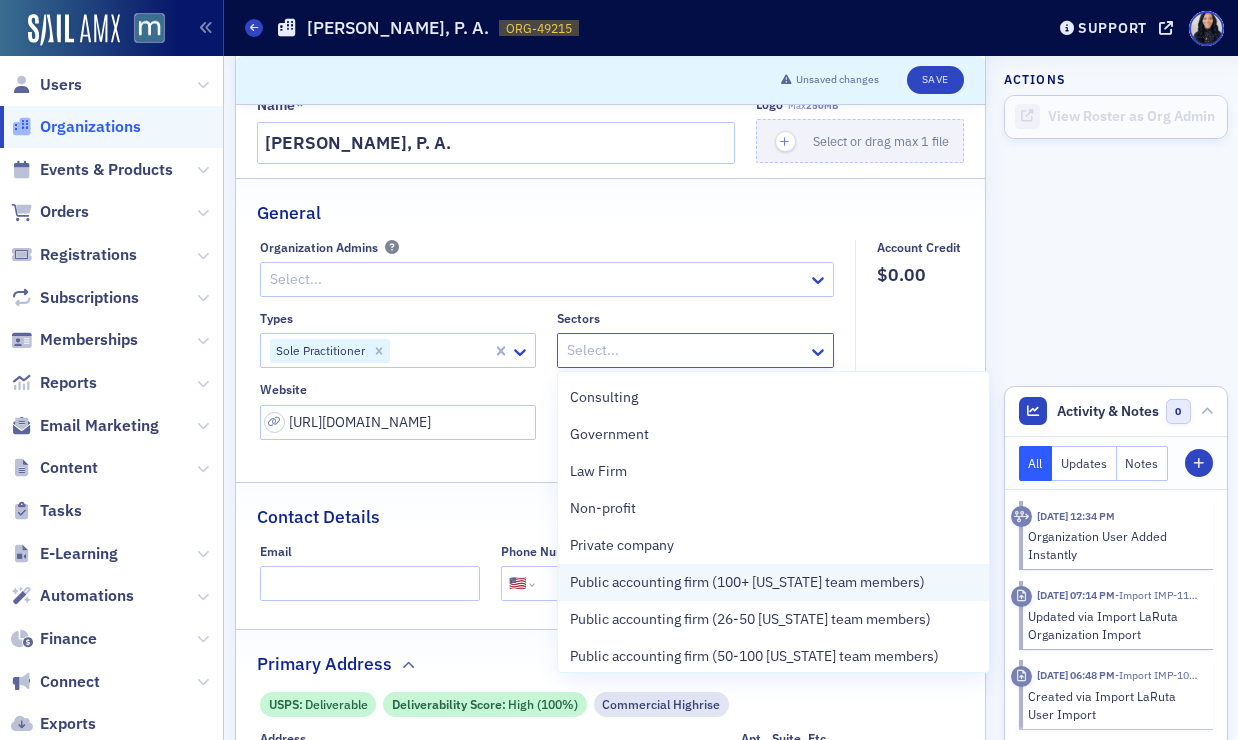 scroll, scrollTop: 36, scrollLeft: 0, axis: vertical 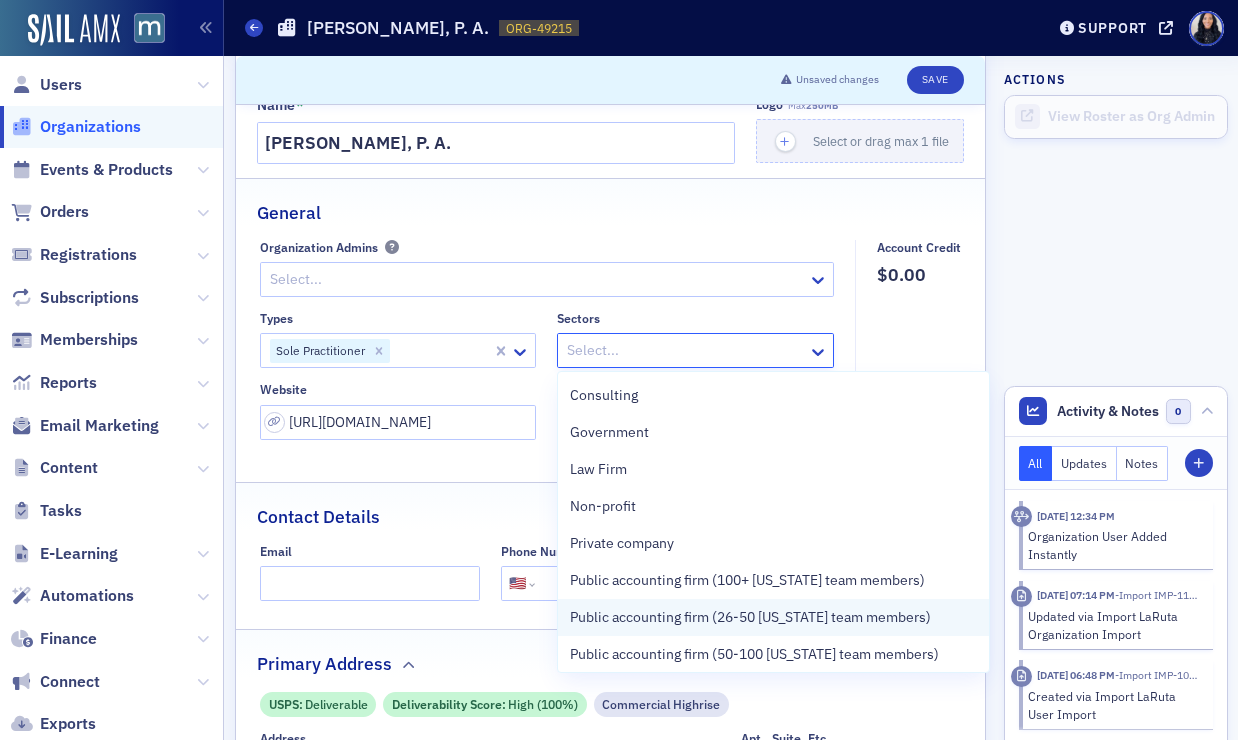 click on "Public accounting firm (26-50 [US_STATE] team members)" at bounding box center (750, 617) 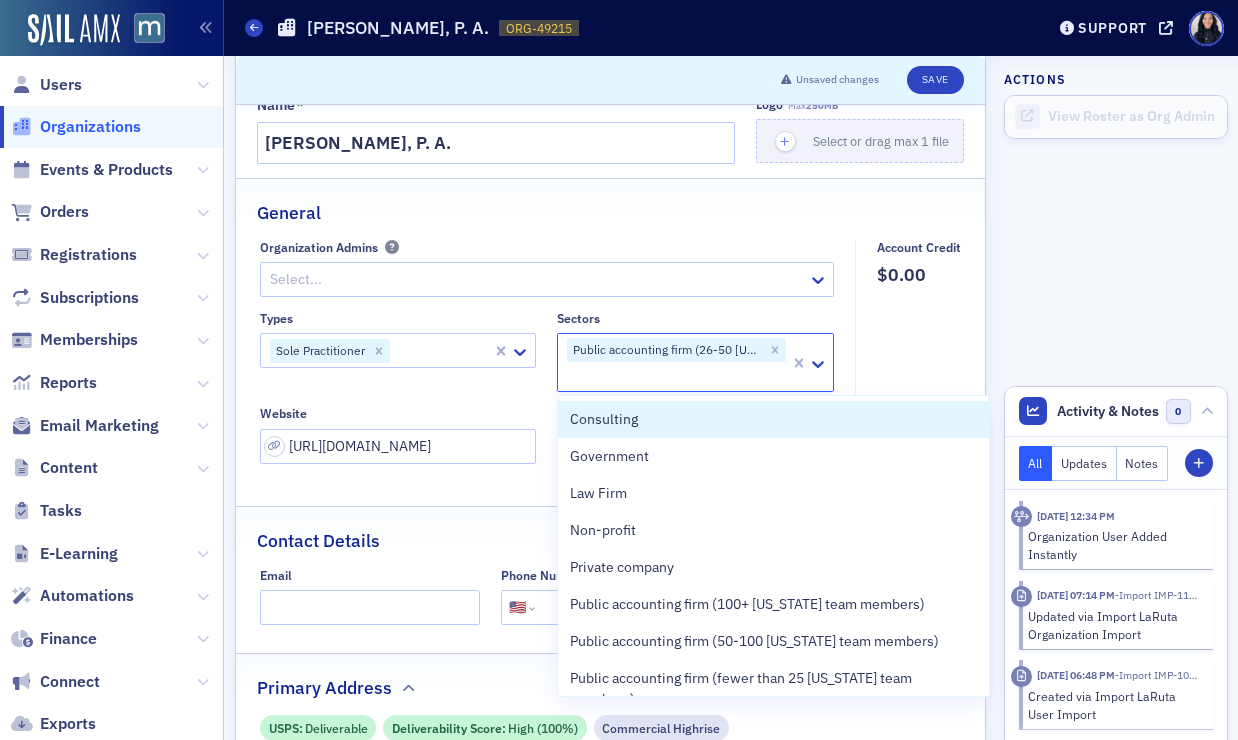 click on "Types Sole Practitioner" 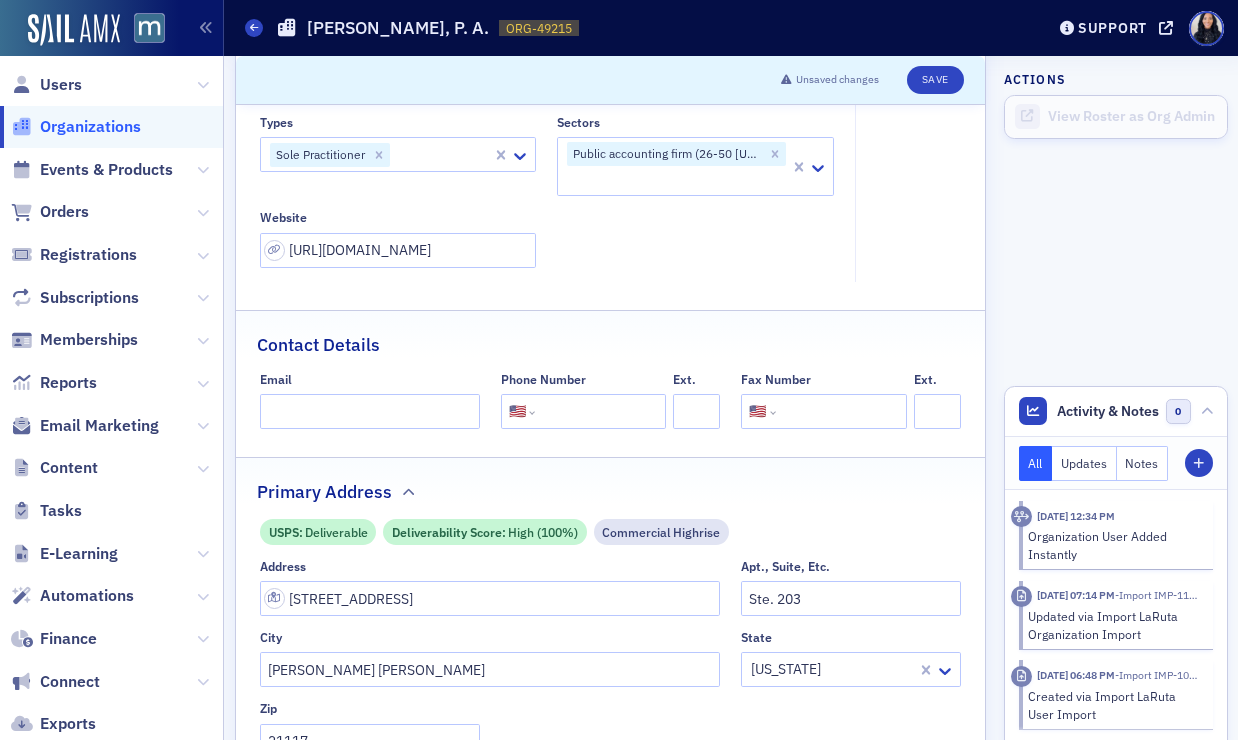 scroll, scrollTop: 250, scrollLeft: 0, axis: vertical 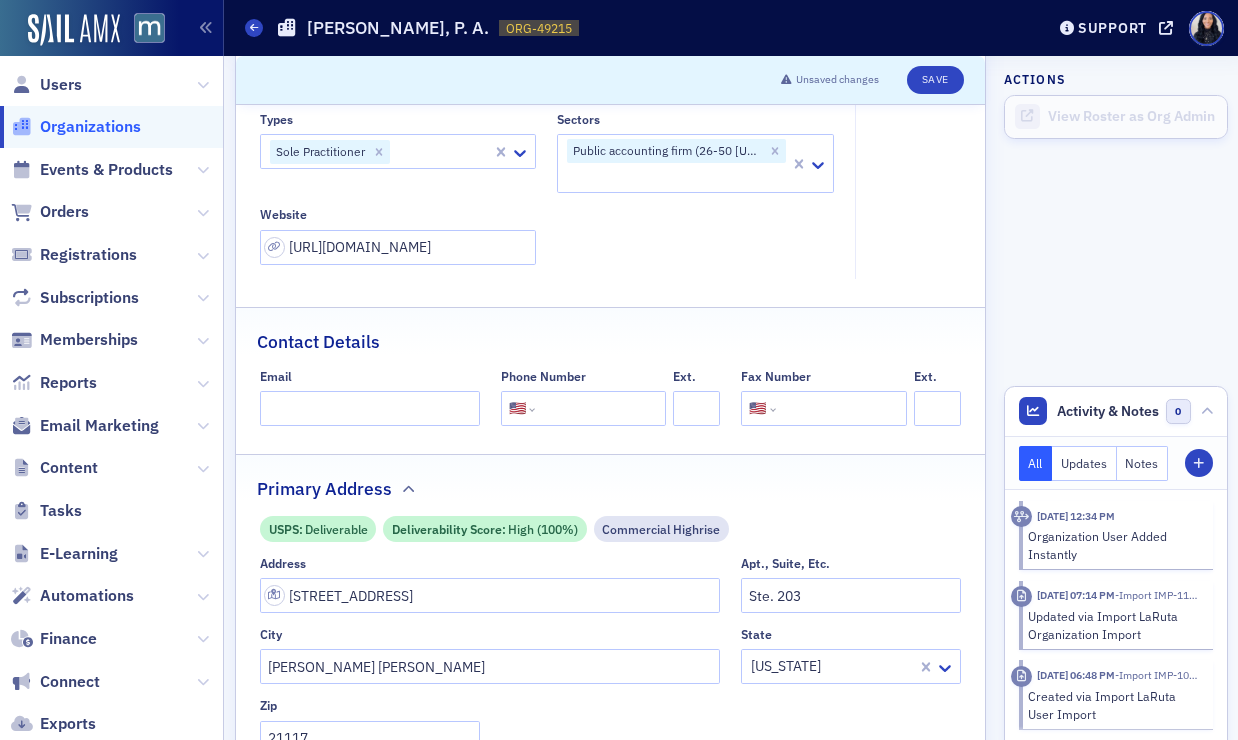 click 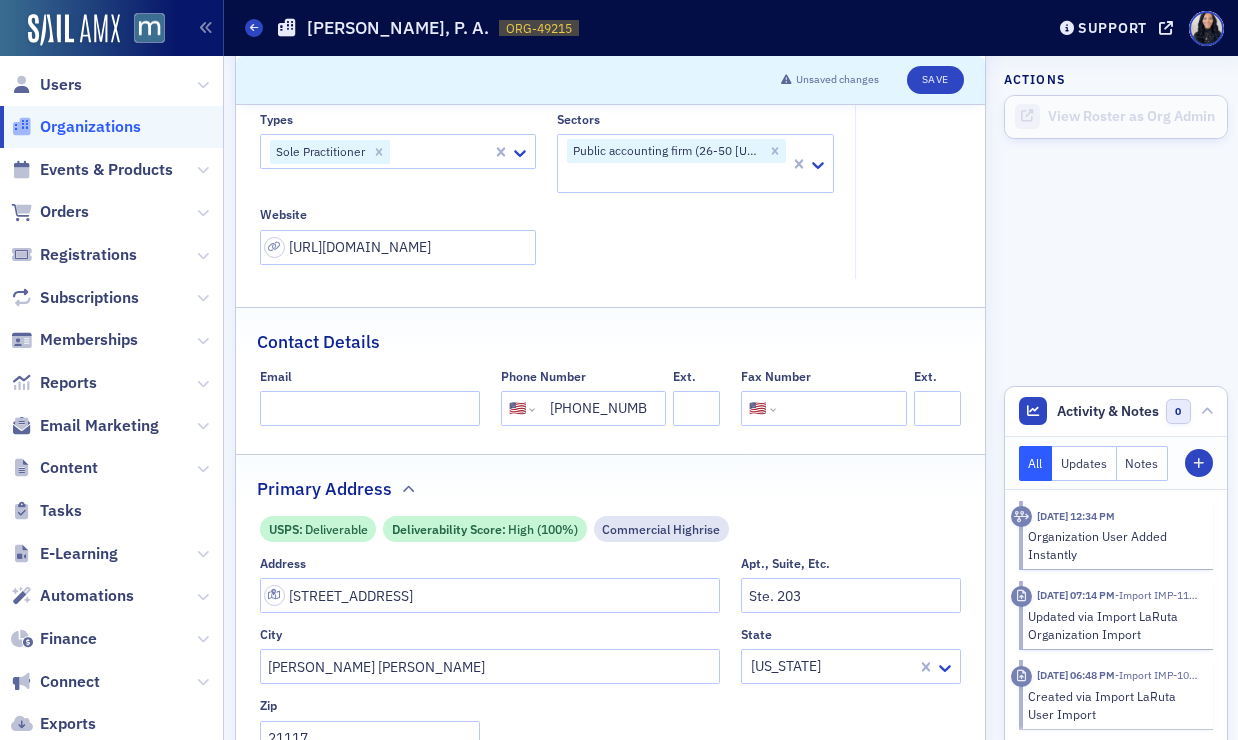 scroll, scrollTop: 0, scrollLeft: 7, axis: horizontal 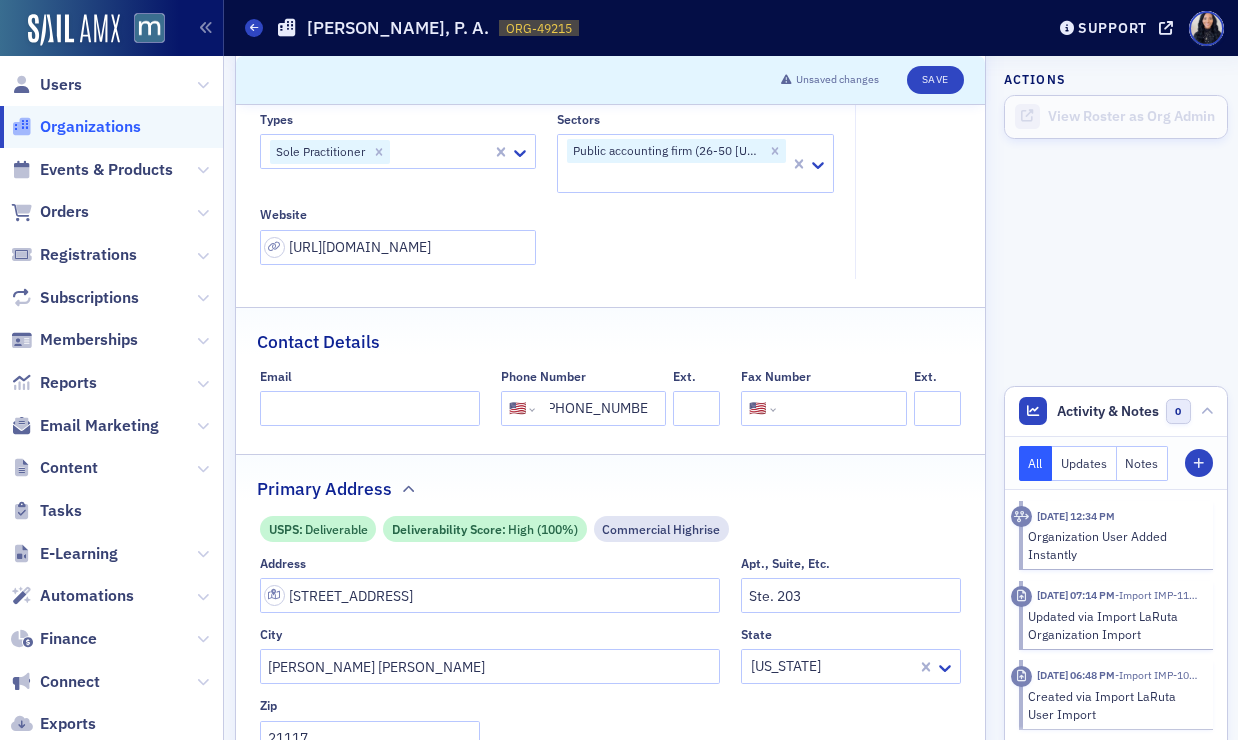 type on "(410) 654-9424" 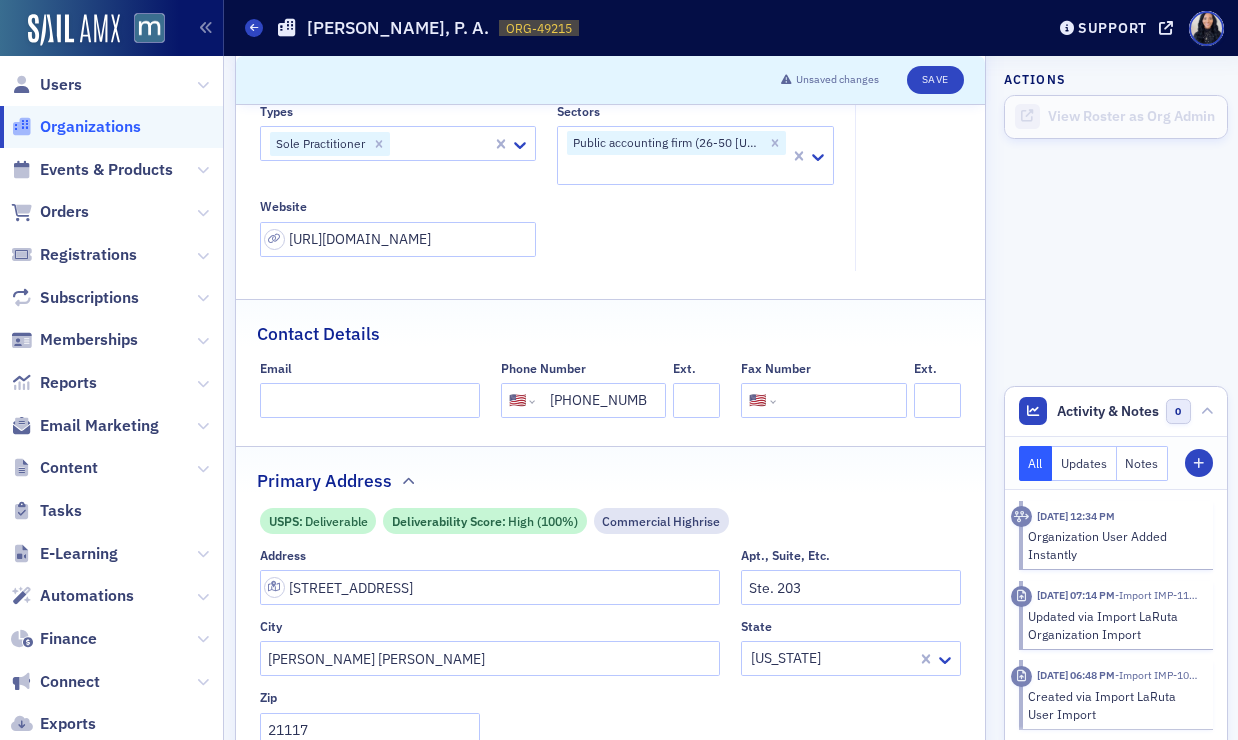 scroll, scrollTop: 262, scrollLeft: 0, axis: vertical 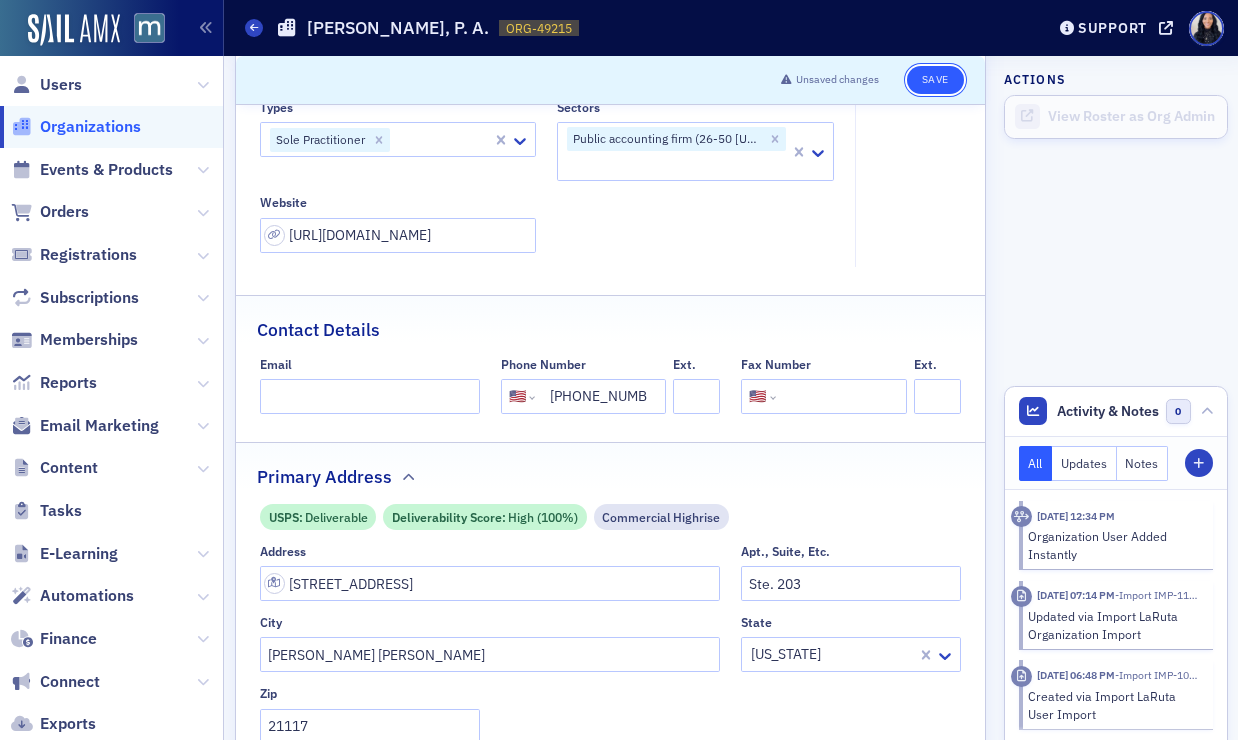 click on "Save" 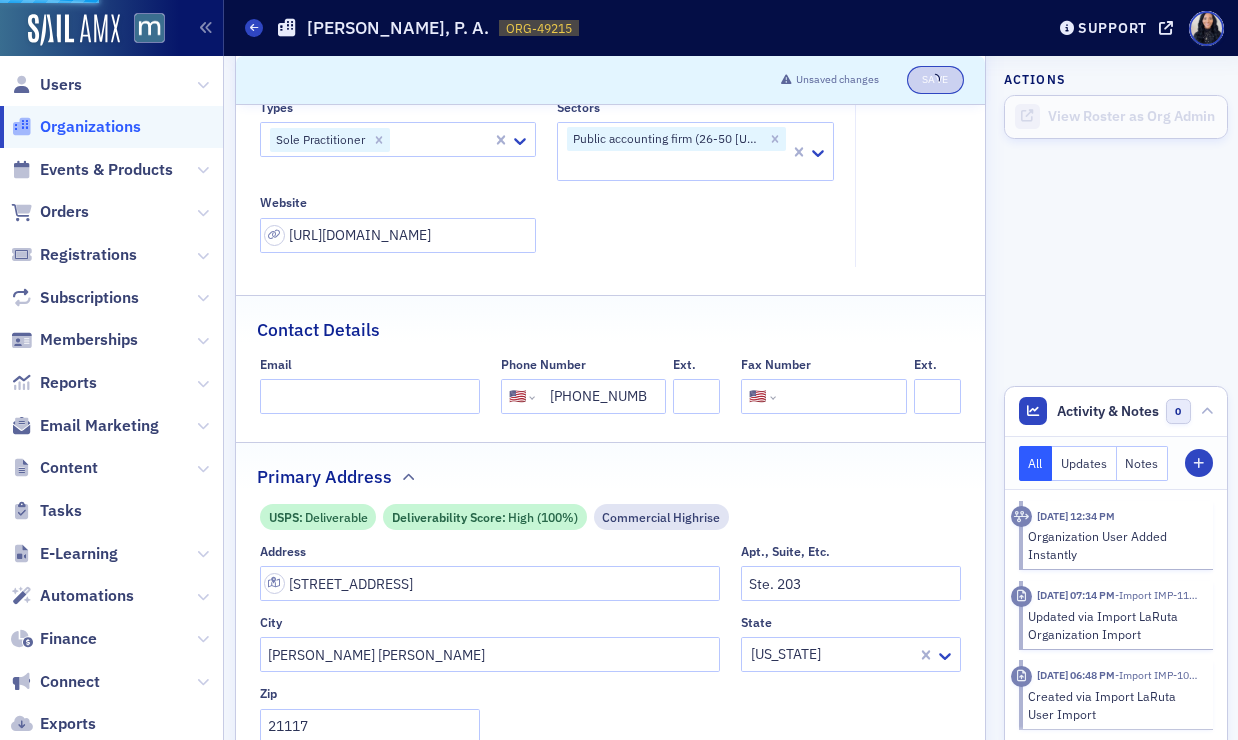 select on "US" 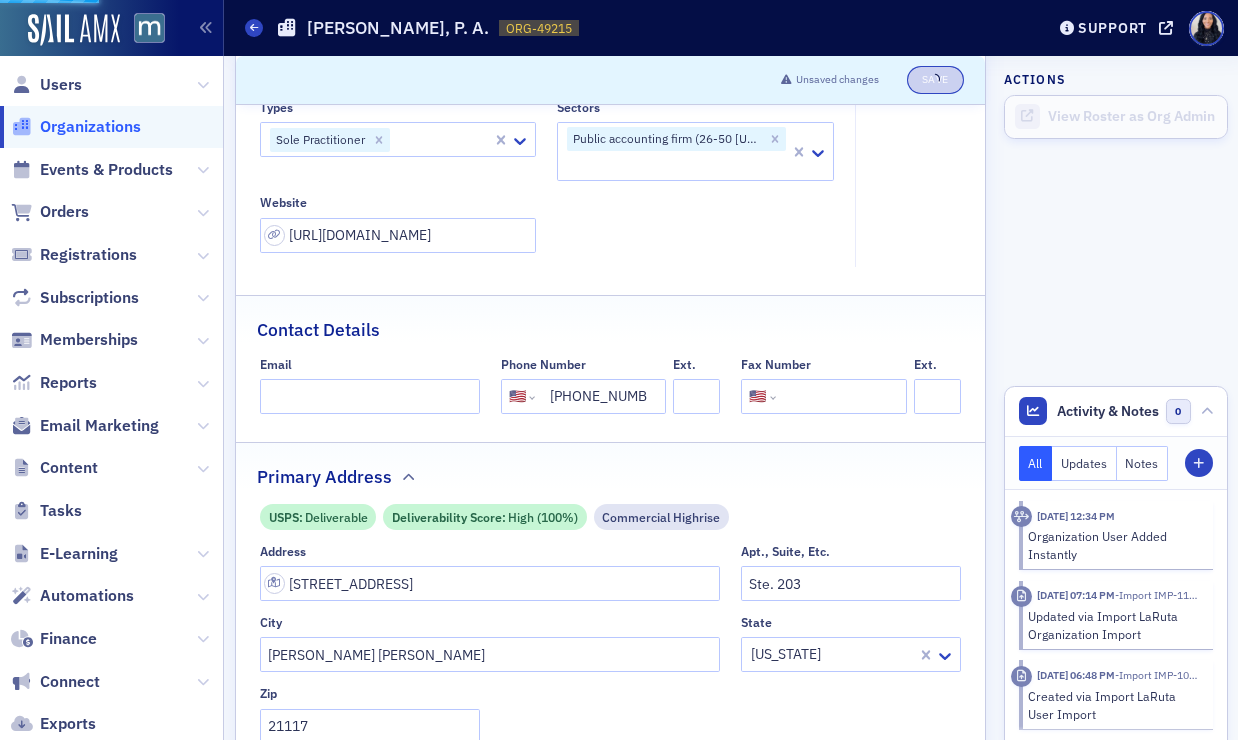 select on "US" 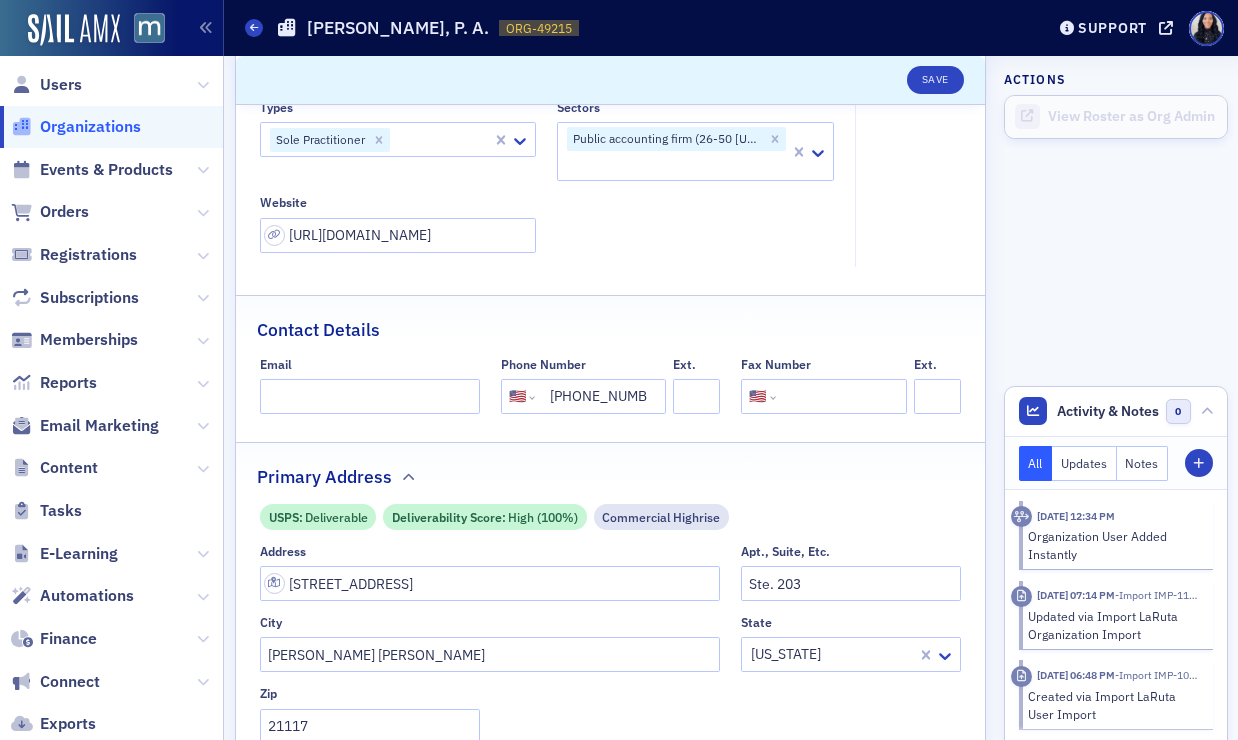click on "Organizations" 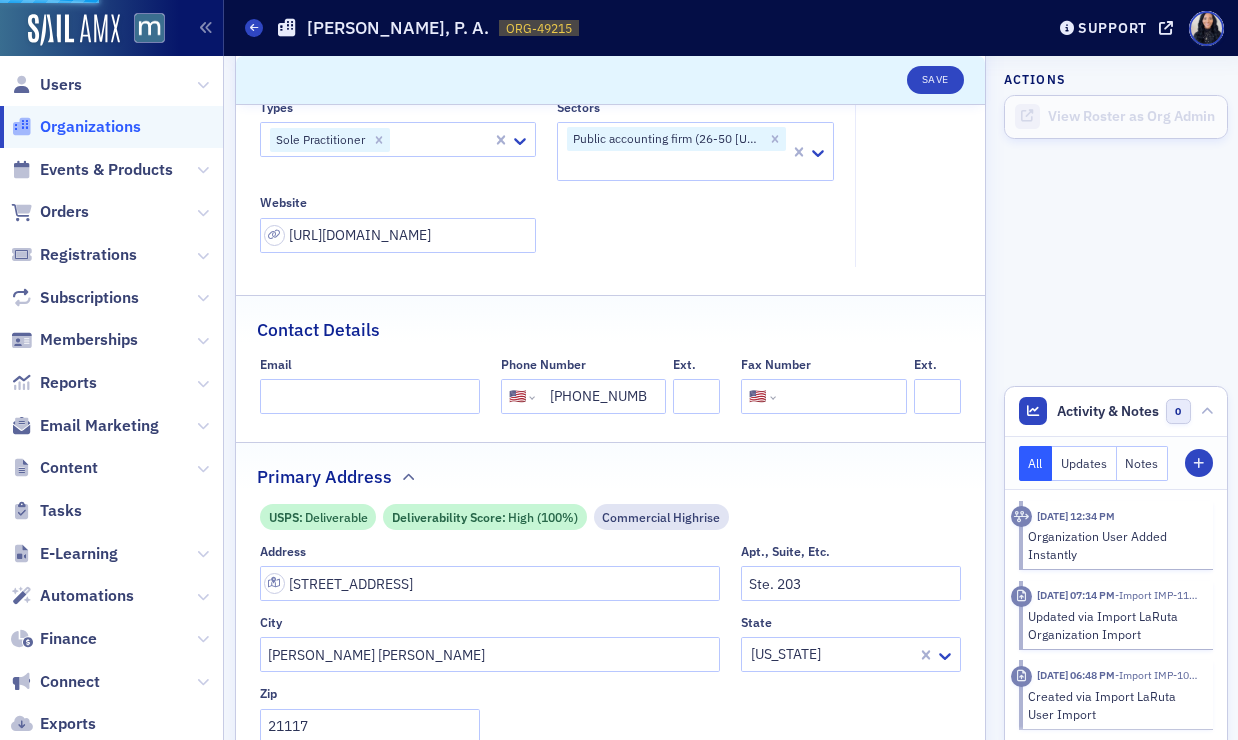 scroll, scrollTop: 0, scrollLeft: 0, axis: both 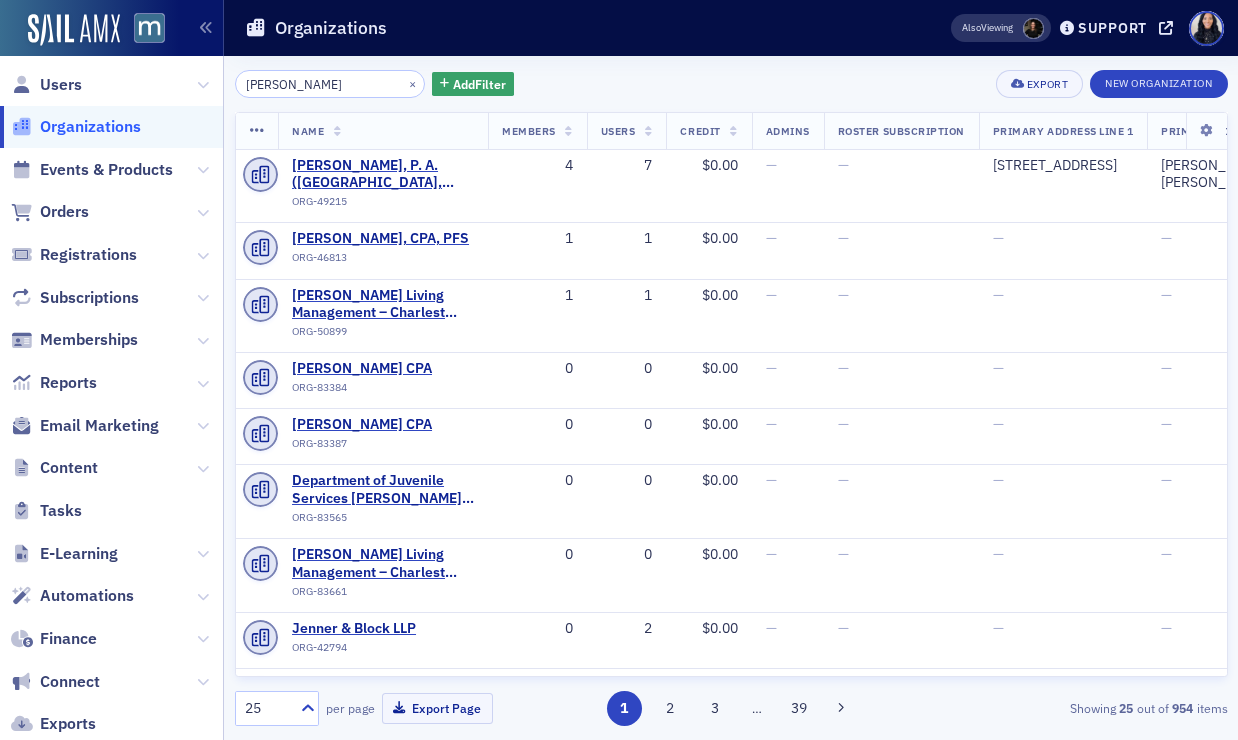 click on "Organizations" 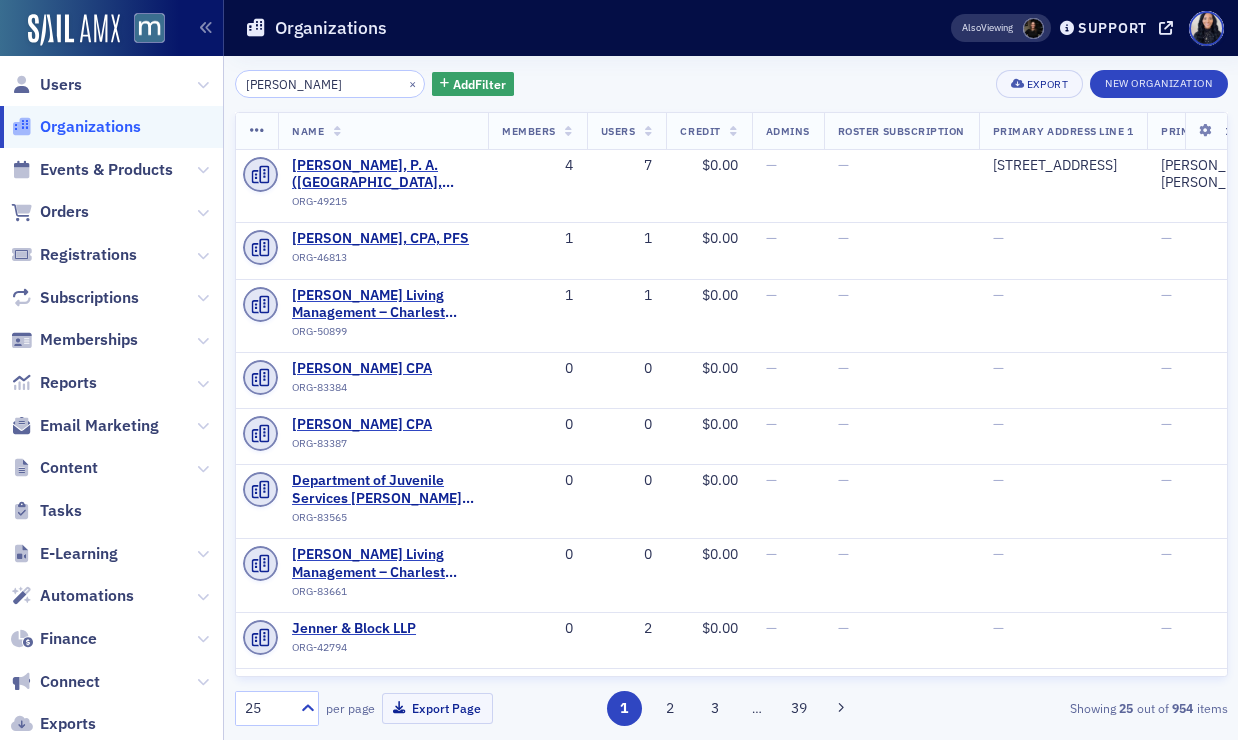 click on "Charles K" 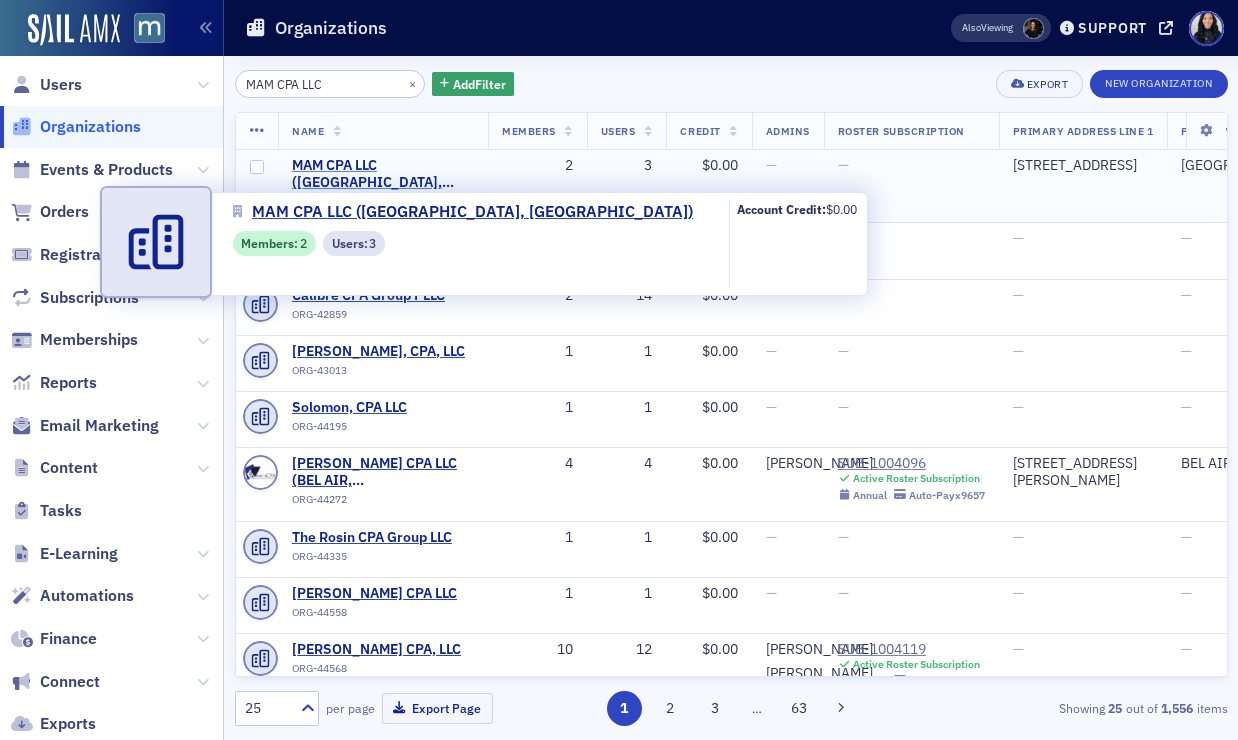 type on "MAM CPA LLC" 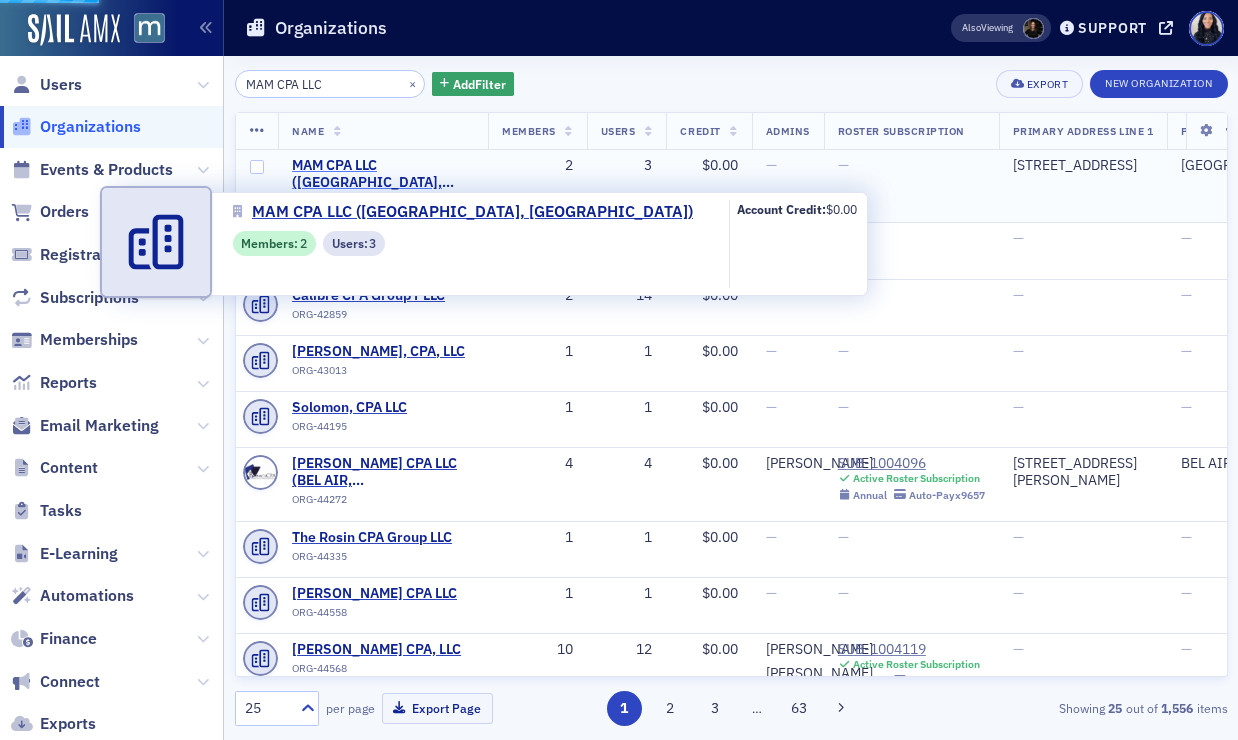 select on "US" 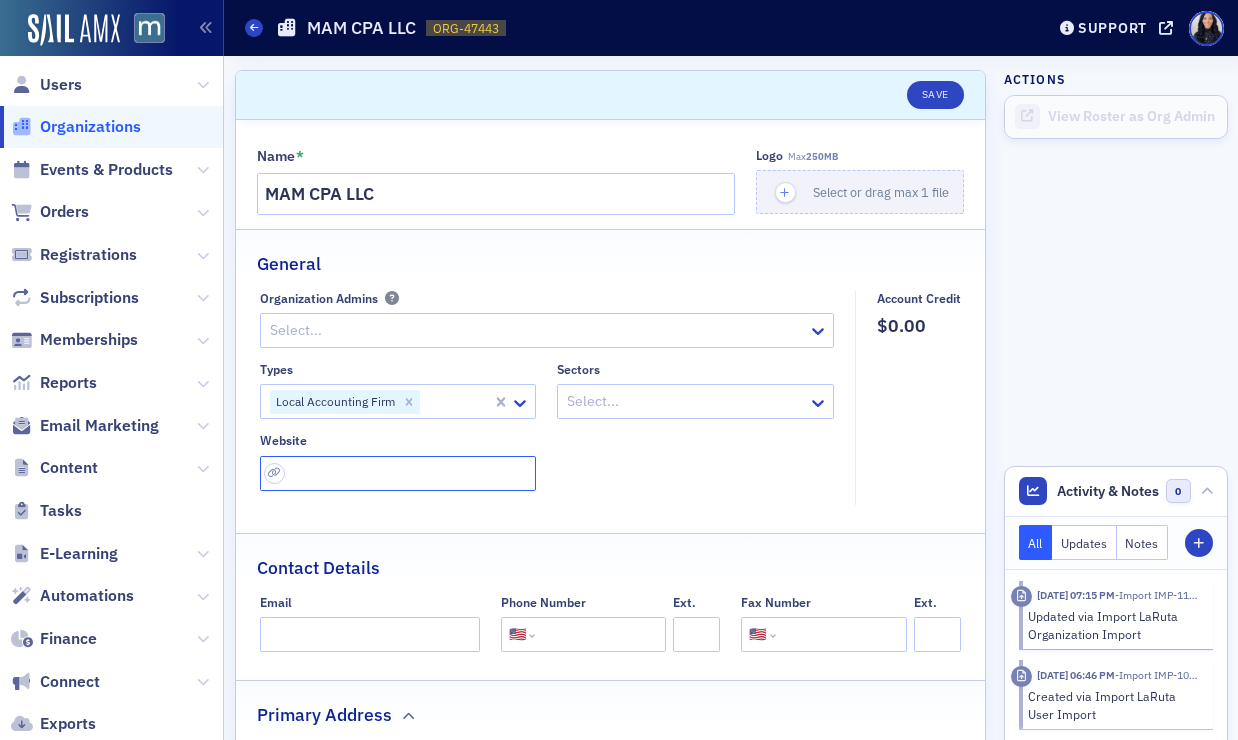 click 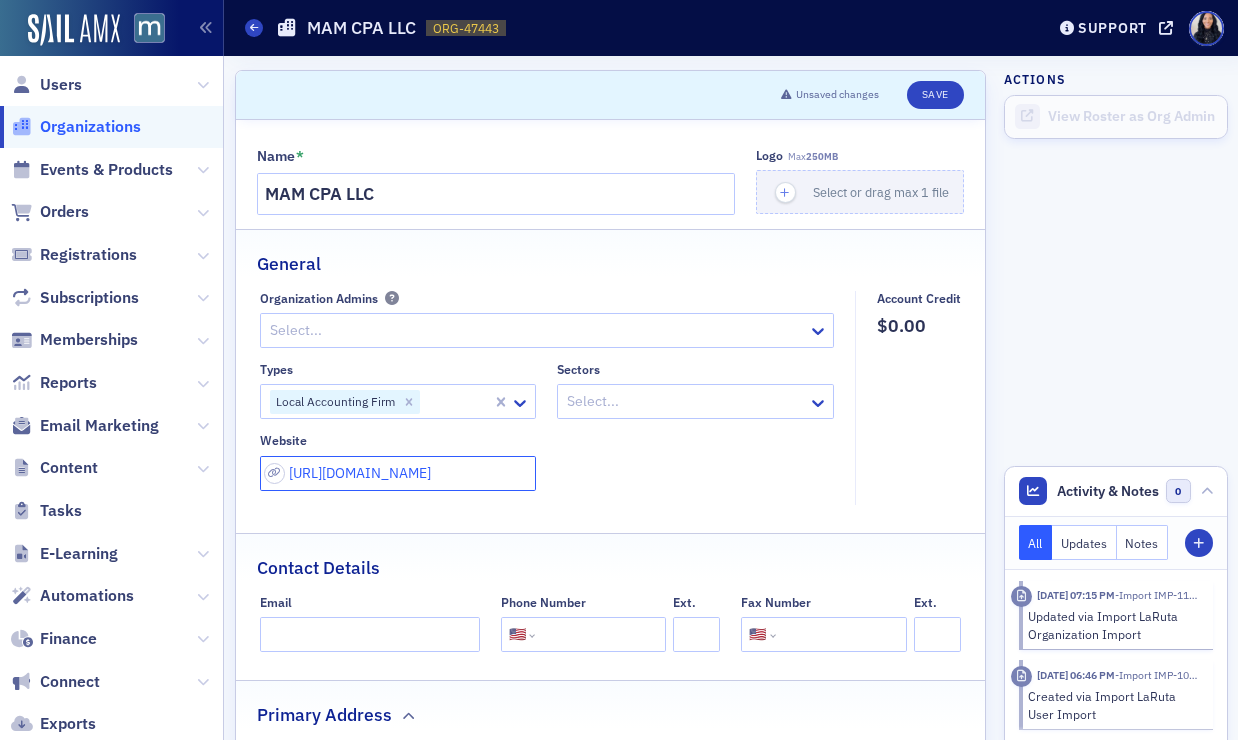 type on "[URL][DOMAIN_NAME]" 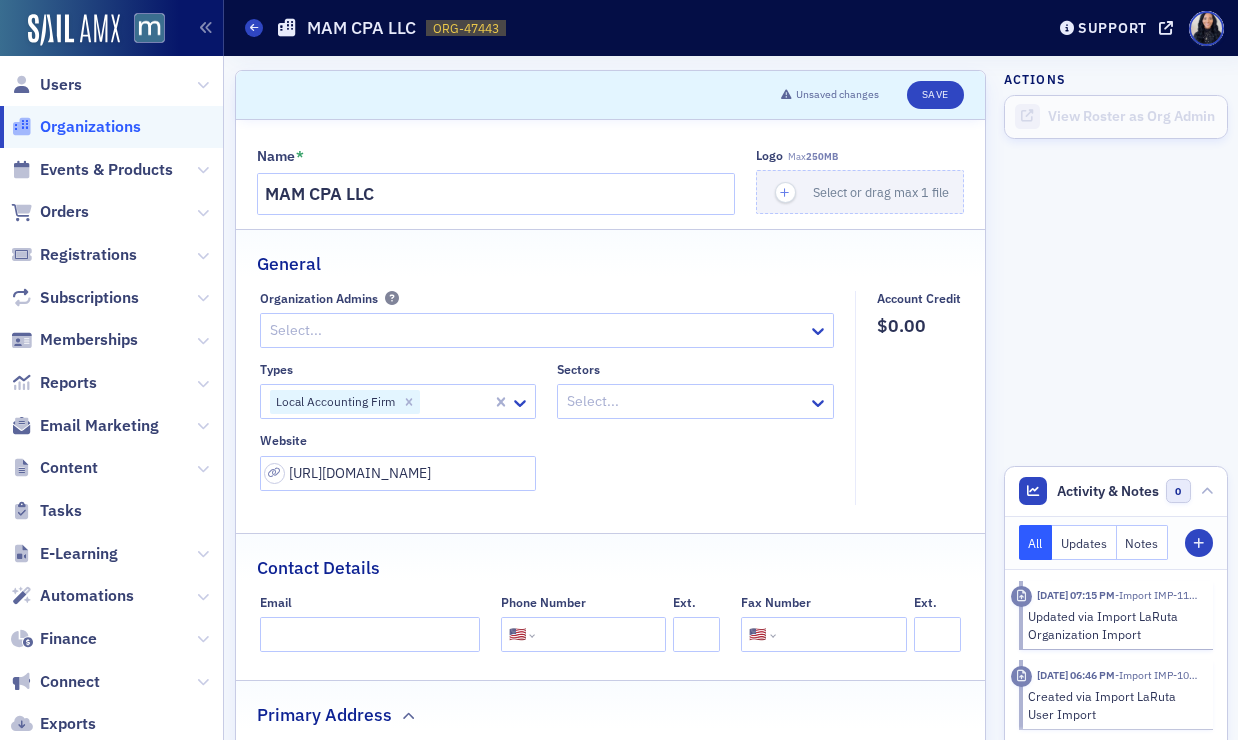 click on "Types Local Accounting Firm Sectors Select... Website http://mamcpallc.com/" 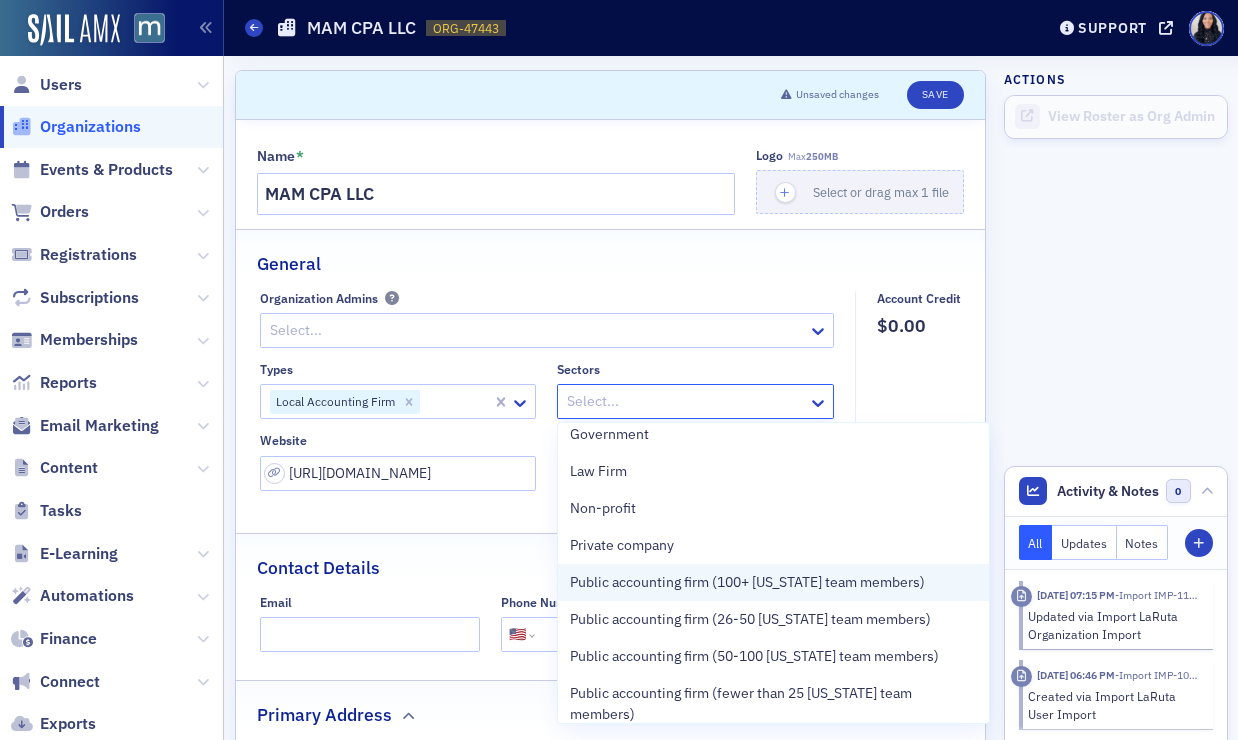 scroll, scrollTop: 90, scrollLeft: 0, axis: vertical 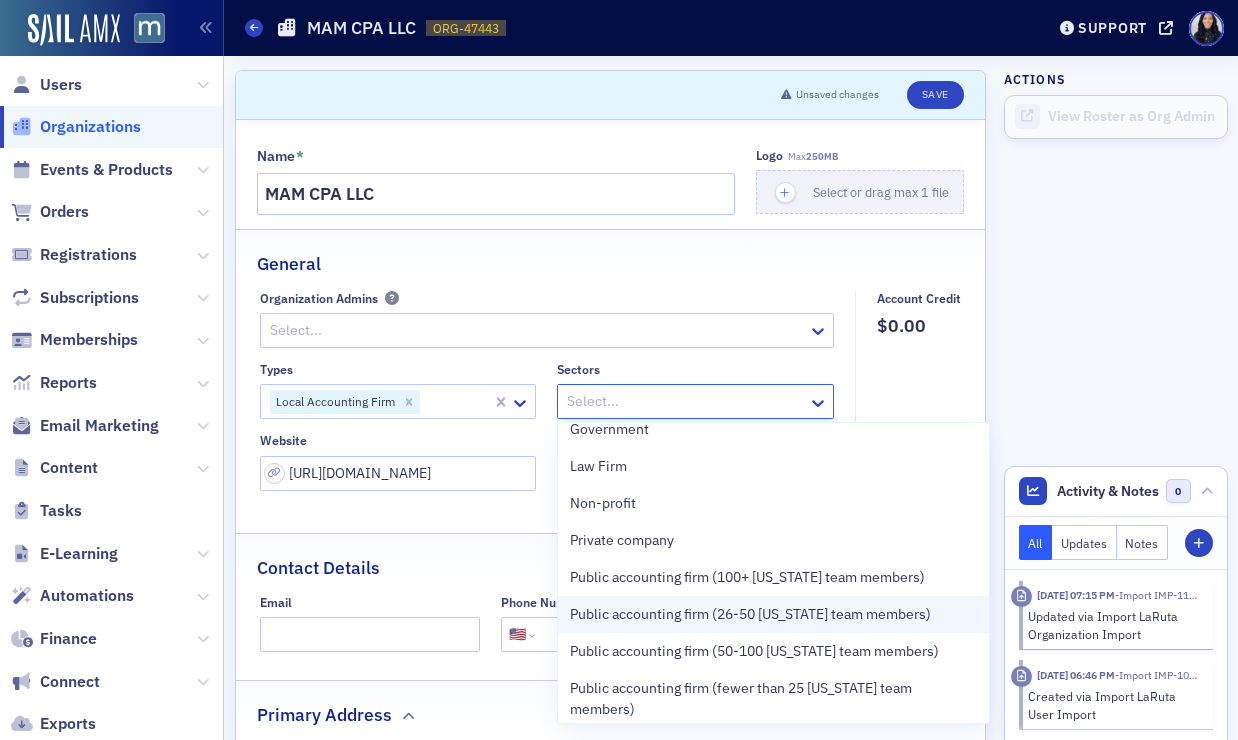 click on "Public accounting firm (26-50 [US_STATE] team members)" at bounding box center [750, 614] 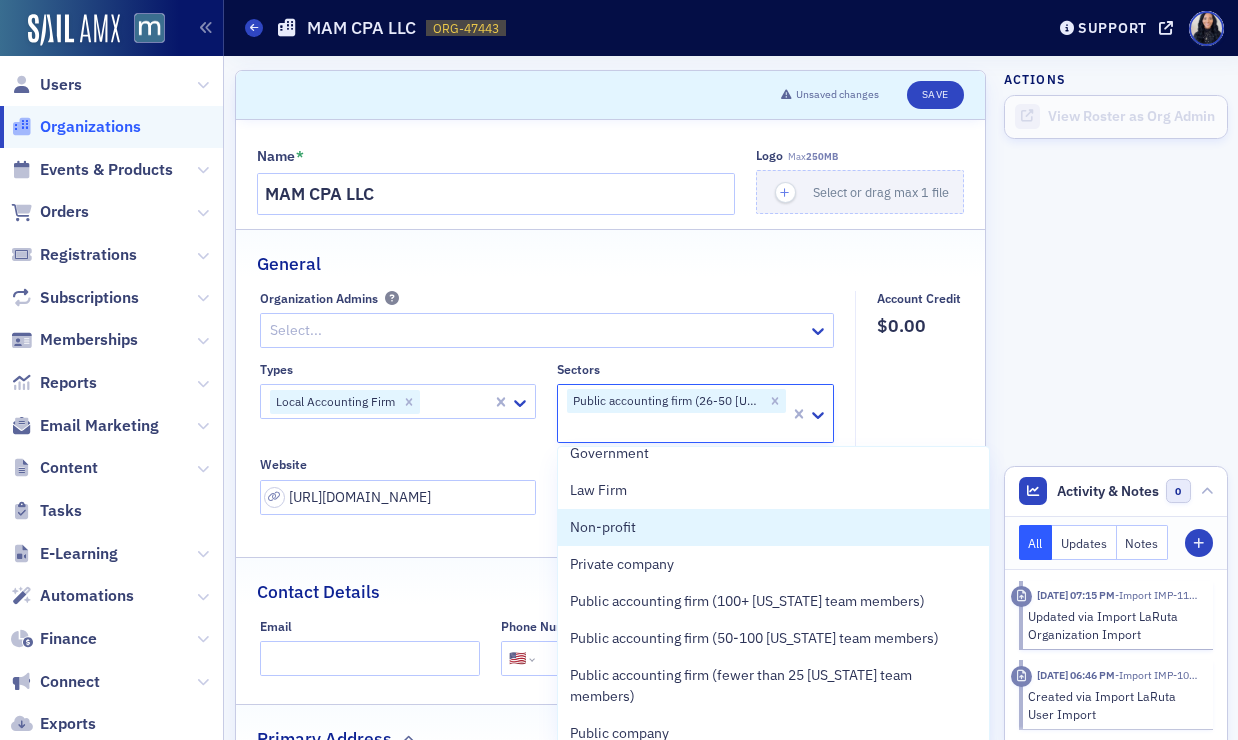 click on "Types Local Accounting Firm Sectors option Public accounting firm (26-50 Maryland team members), selected. Non-profit, 5 of 13. 13 results available. Use Up and Down to choose options, press Enter to select the currently focused option, press Escape to exit the menu, press Tab to select the option and exit the menu. Public accounting firm (26-50 Maryland team members) Website http://mamcpallc.com/" 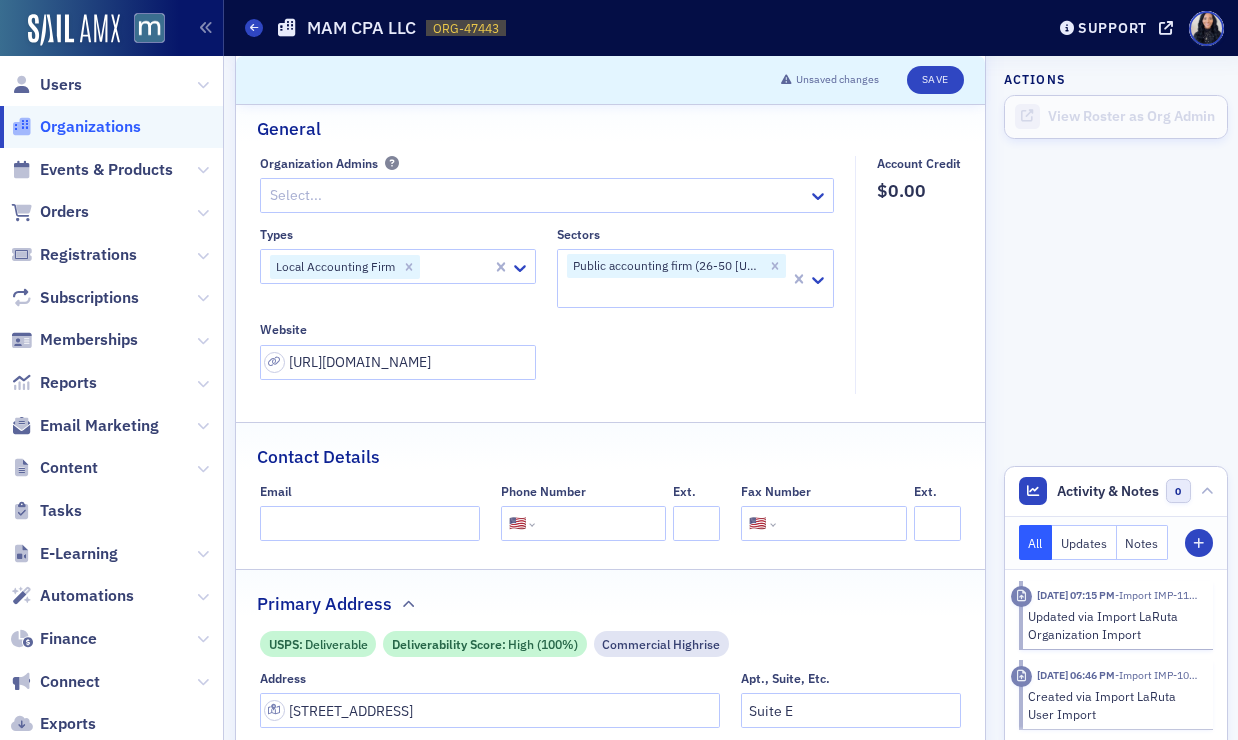 scroll, scrollTop: 182, scrollLeft: 0, axis: vertical 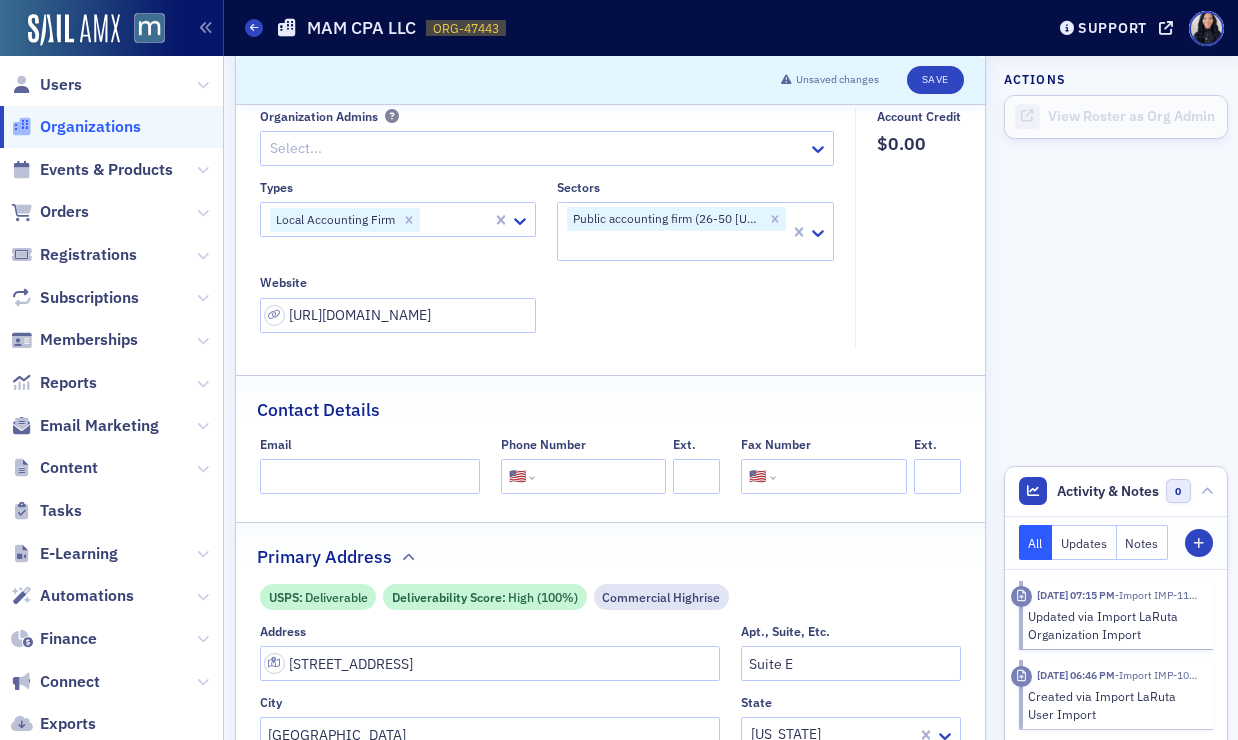 click 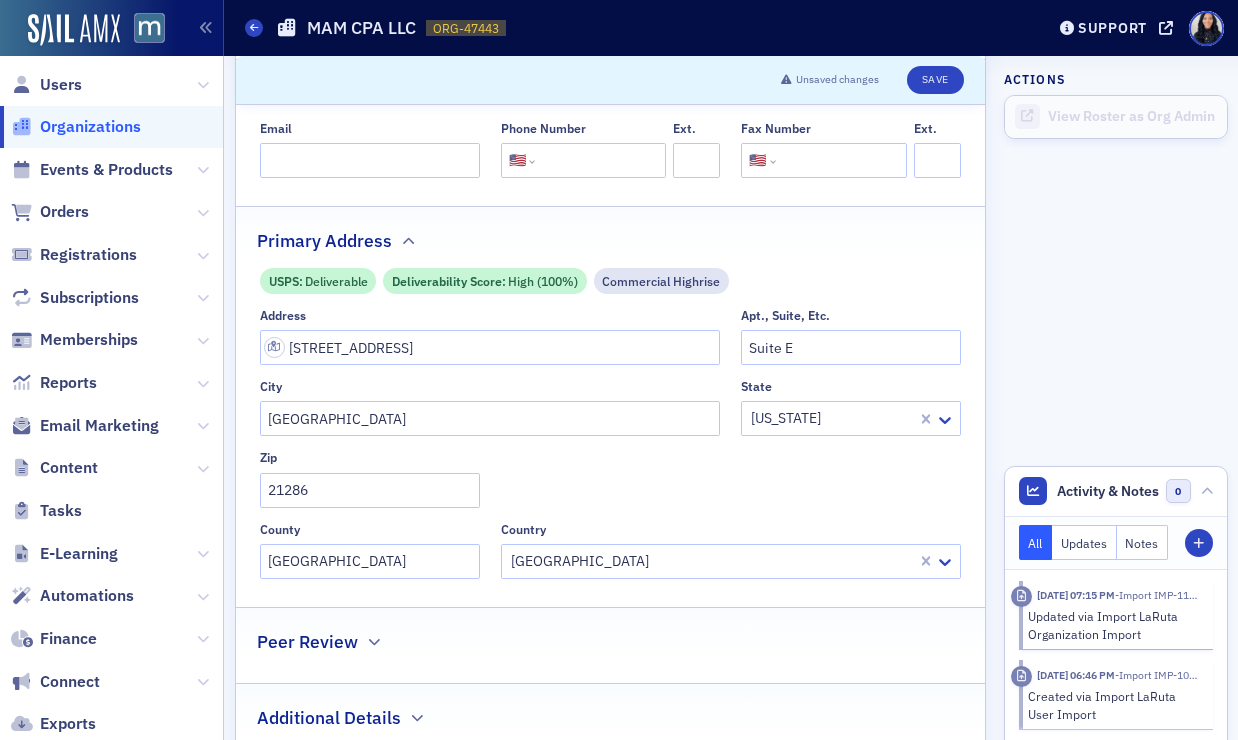 scroll, scrollTop: 273, scrollLeft: 0, axis: vertical 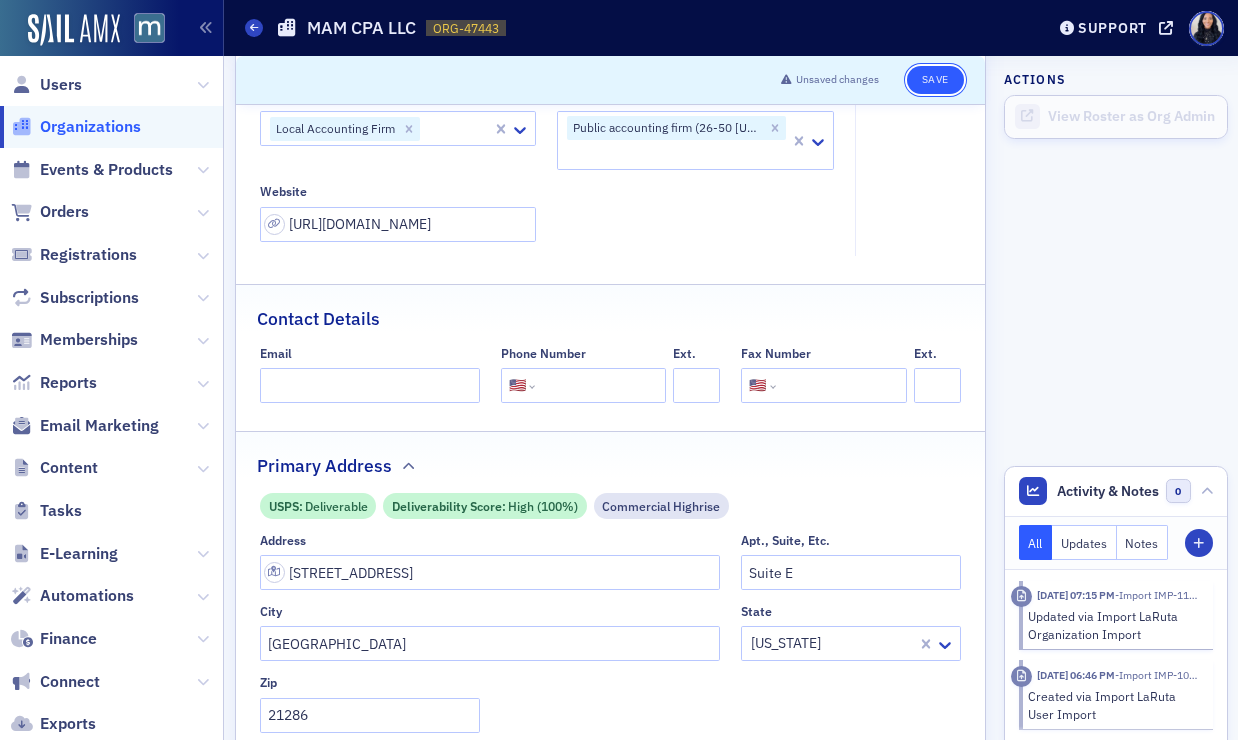 click on "Save" 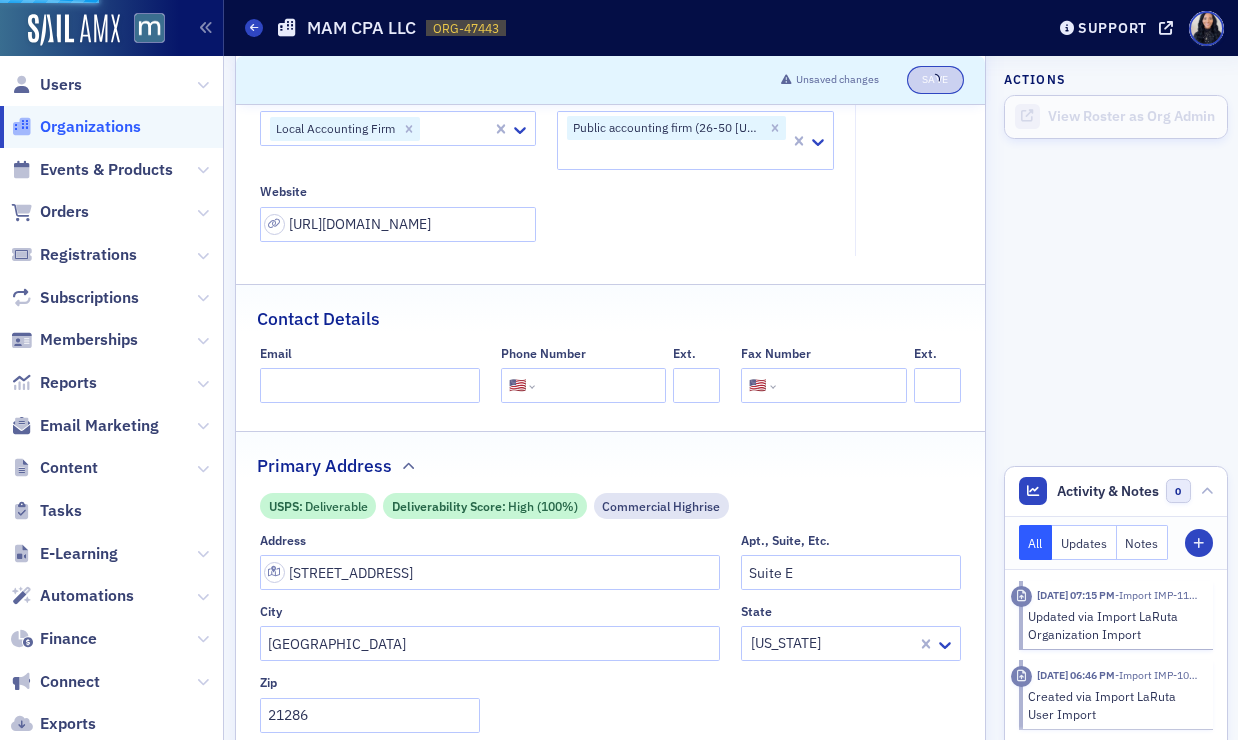 select on "US" 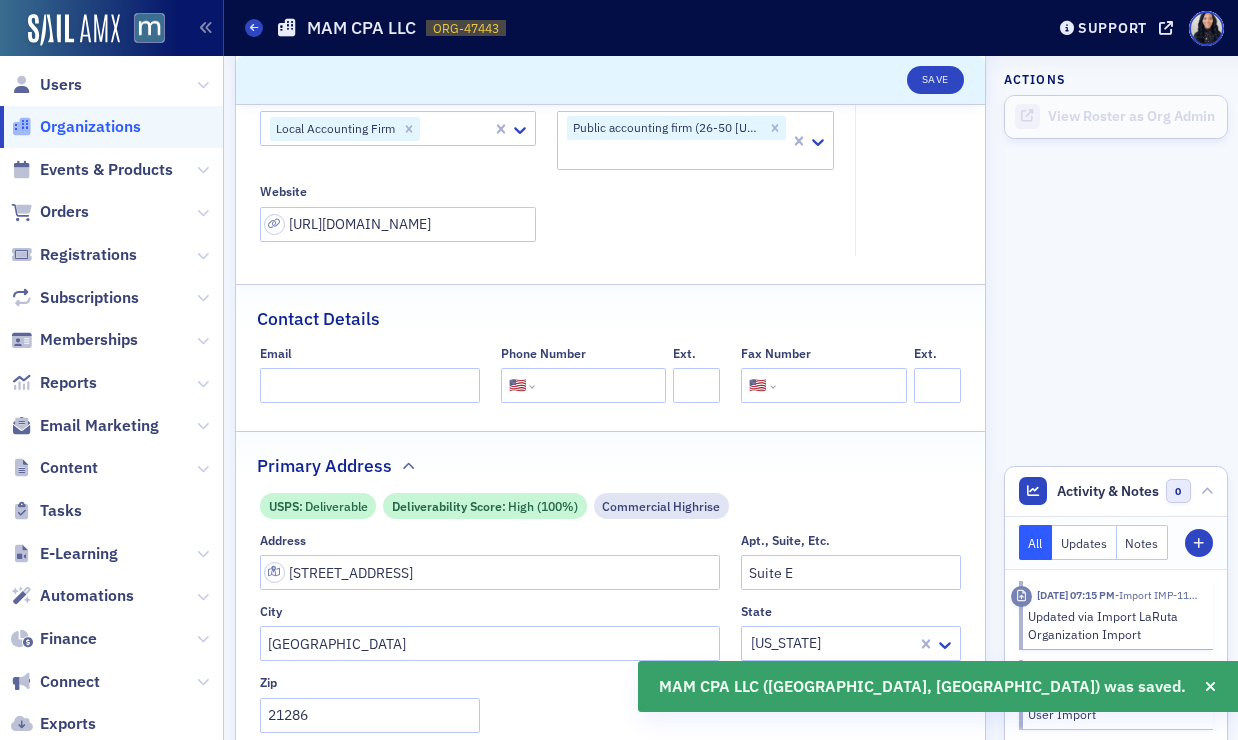 click on "Organizations" 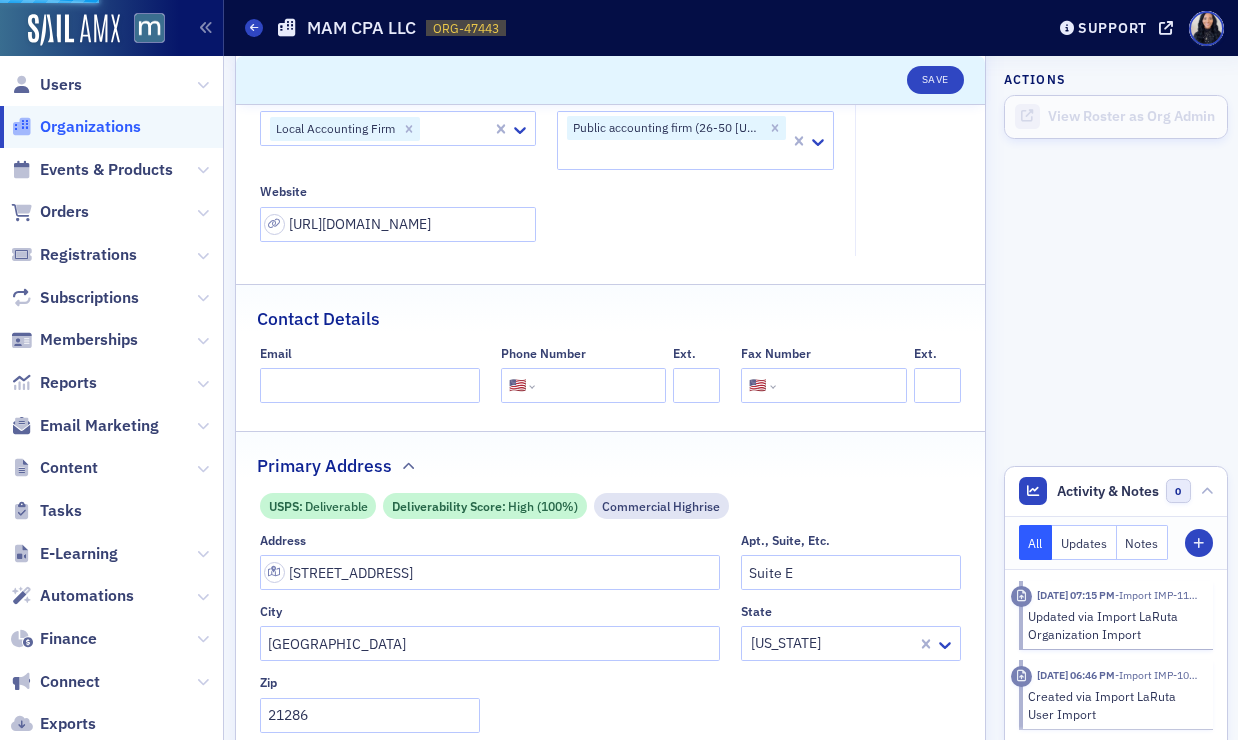 scroll, scrollTop: 0, scrollLeft: 0, axis: both 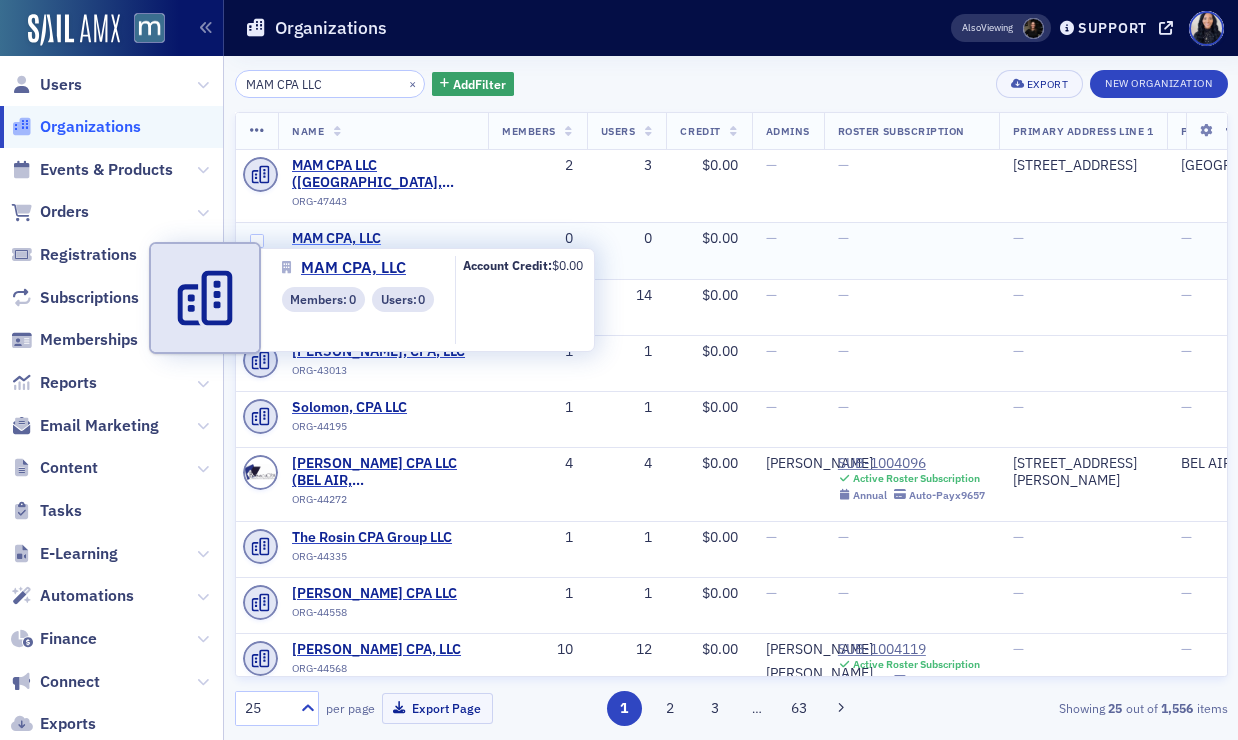 click on "MAM CPA, LLC" 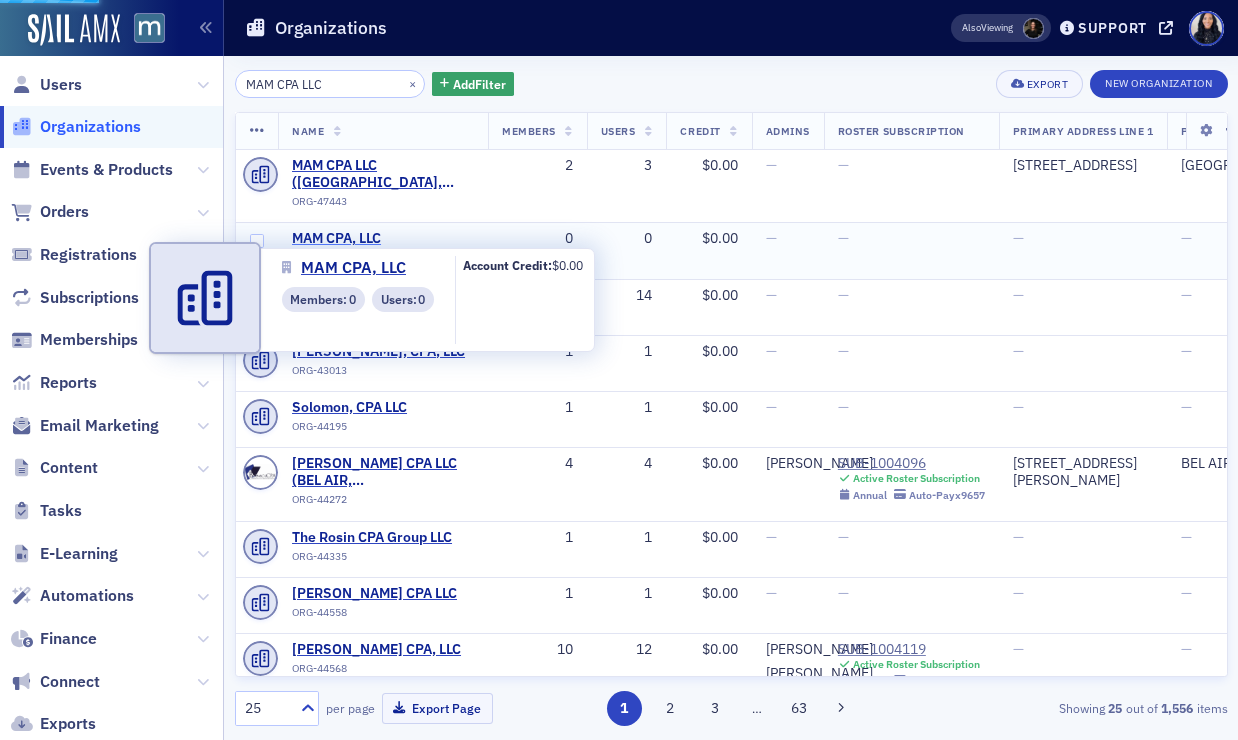 select on "US" 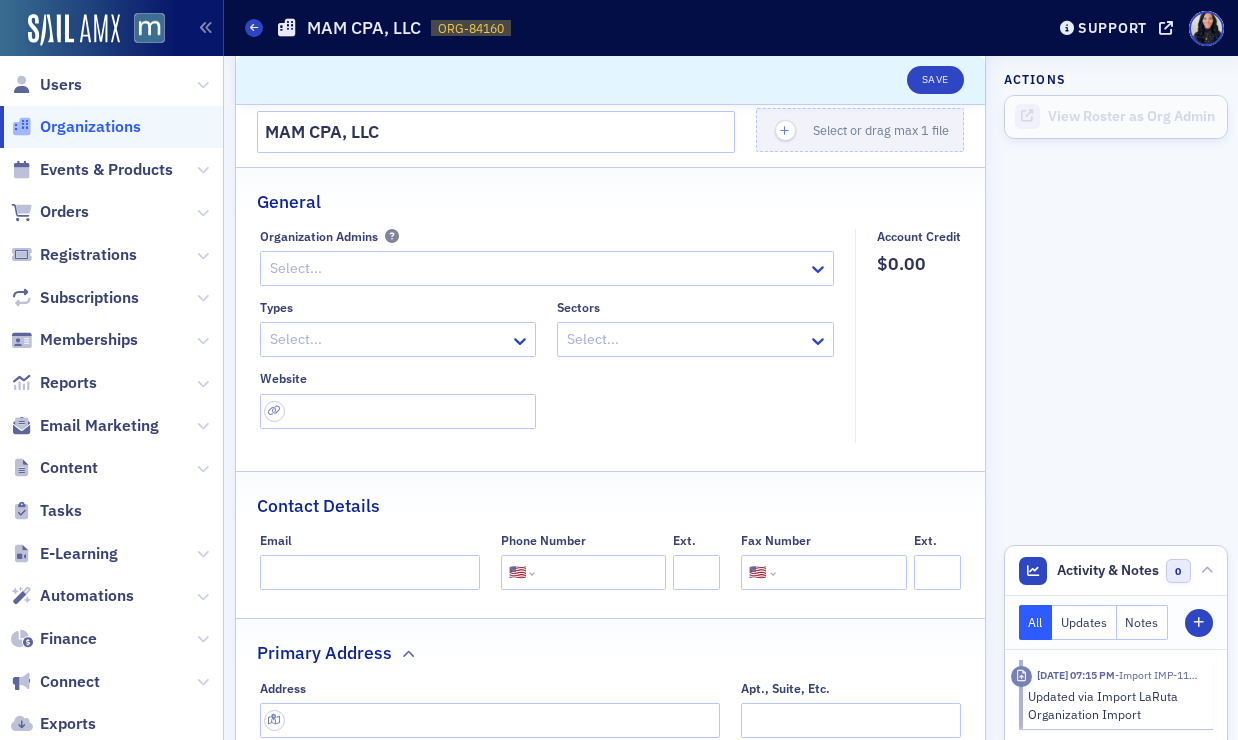 scroll, scrollTop: 176, scrollLeft: 0, axis: vertical 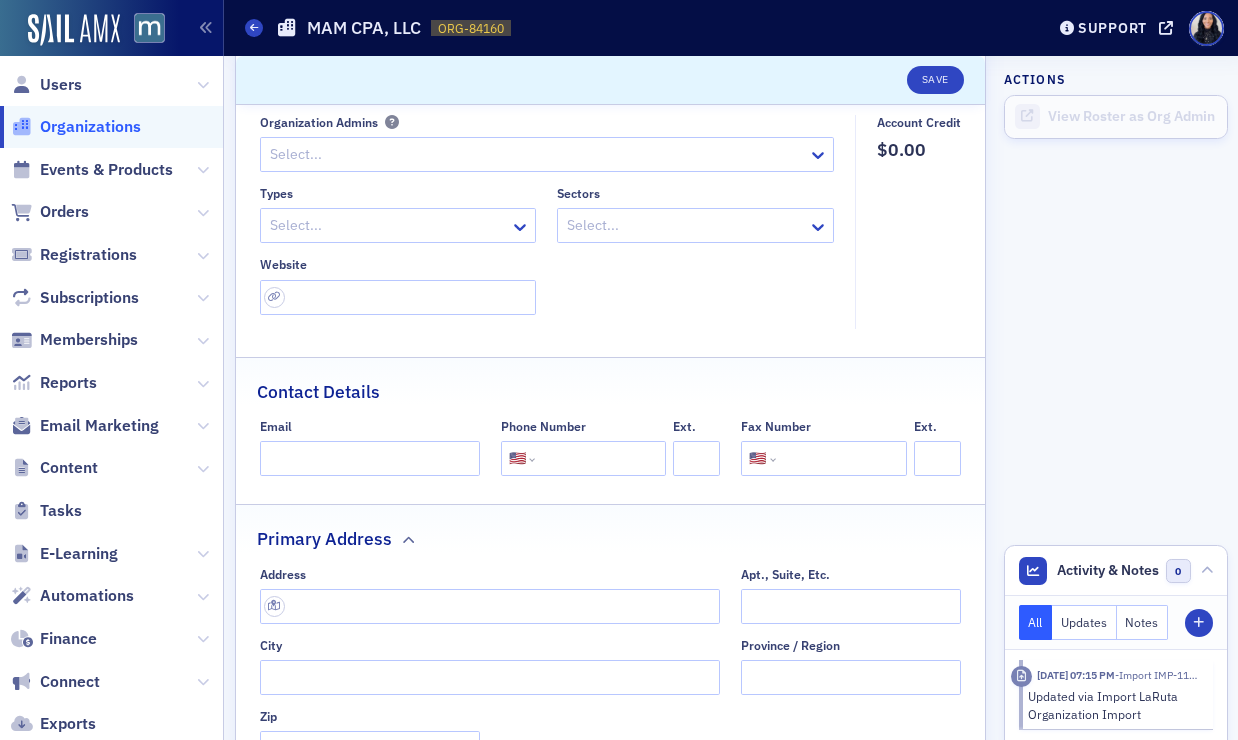 click on "Organizations" 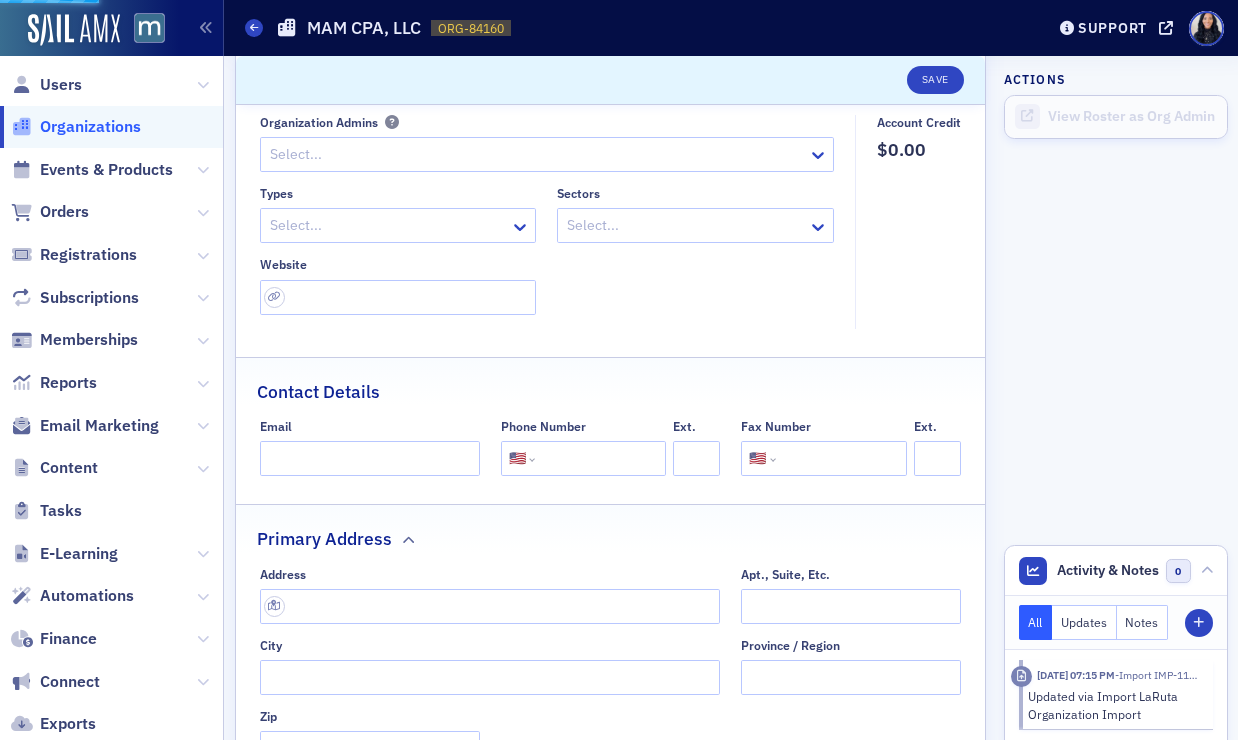 scroll, scrollTop: 0, scrollLeft: 0, axis: both 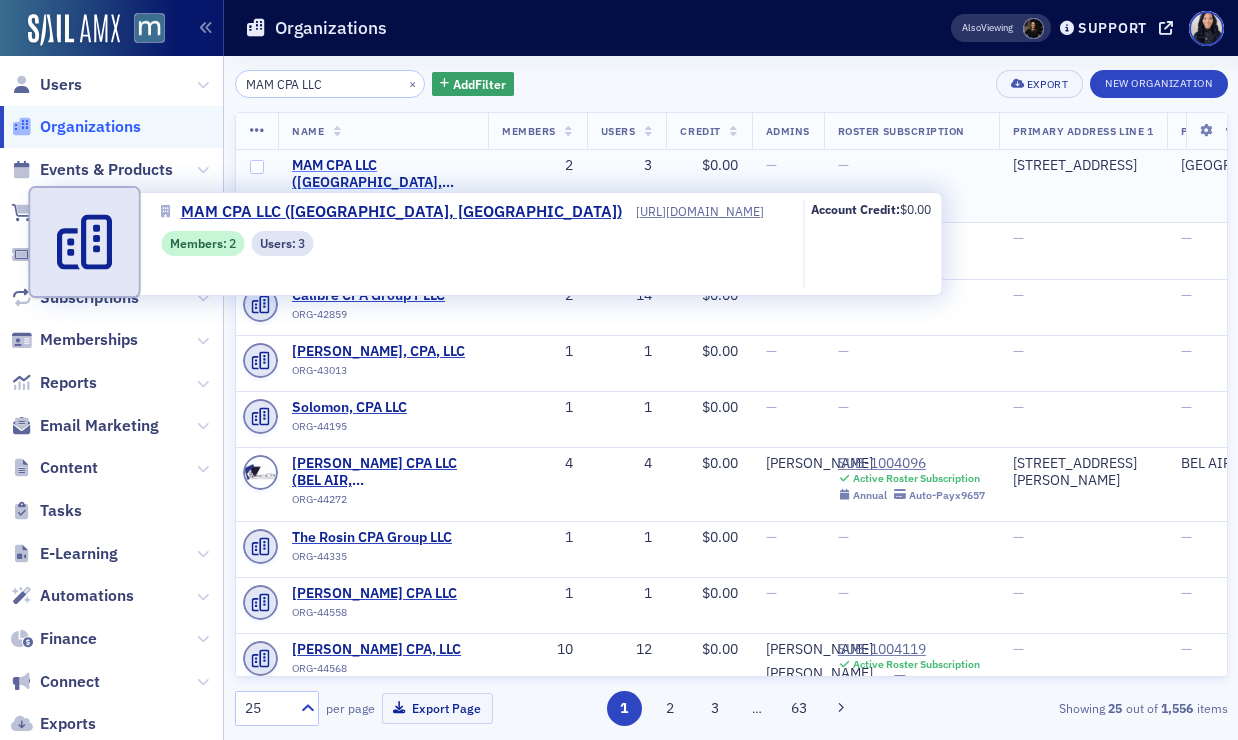 click on "MAM CPA LLC ([GEOGRAPHIC_DATA], [GEOGRAPHIC_DATA])" 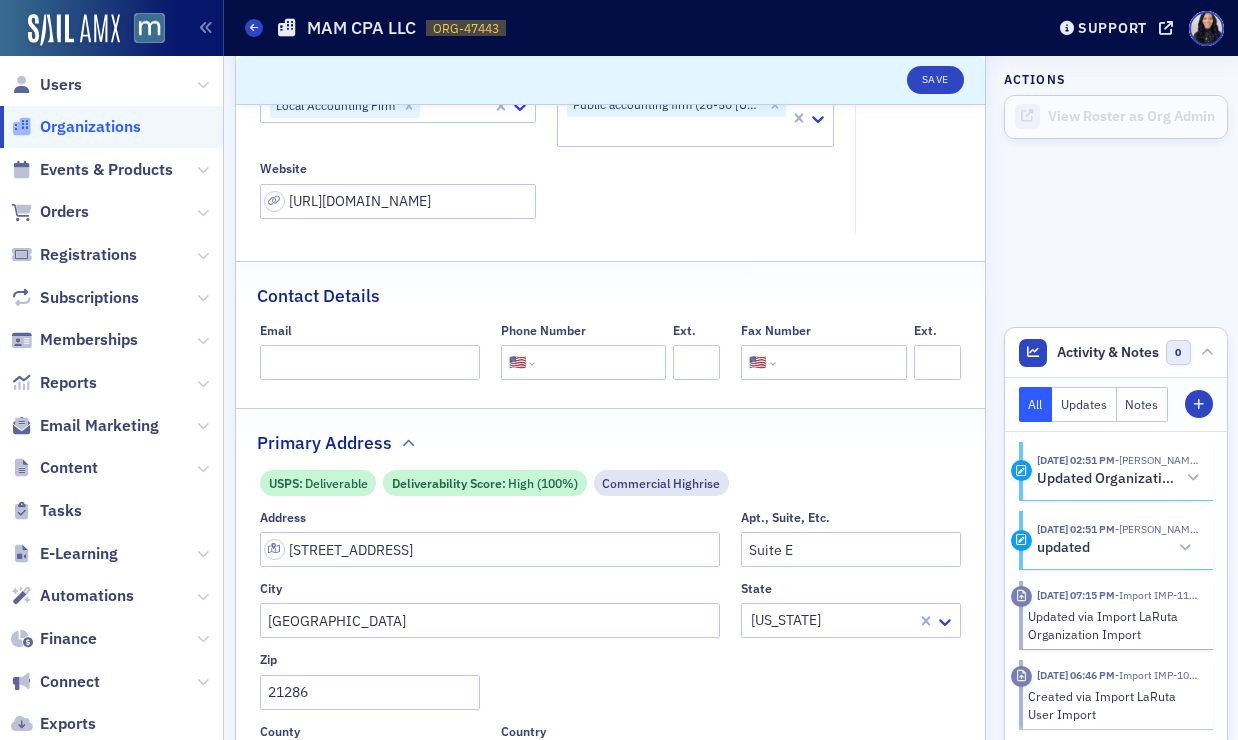 scroll, scrollTop: 441, scrollLeft: 0, axis: vertical 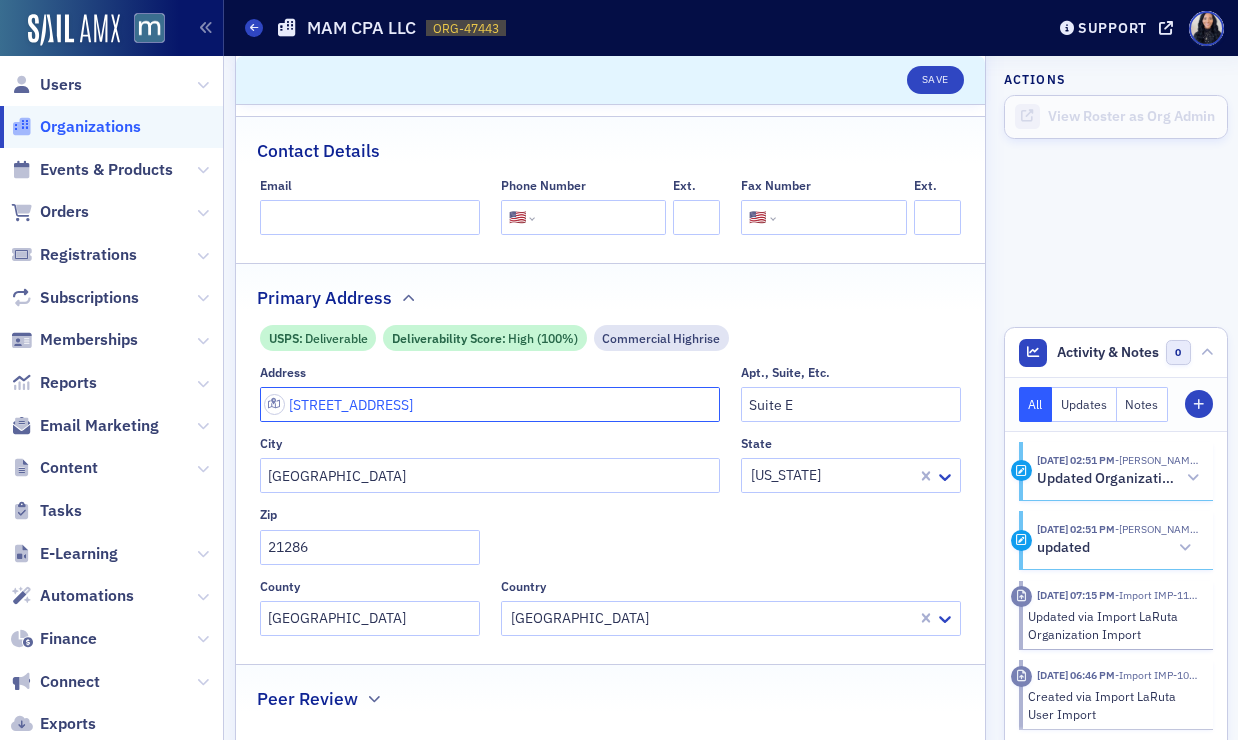 click on "[STREET_ADDRESS]" 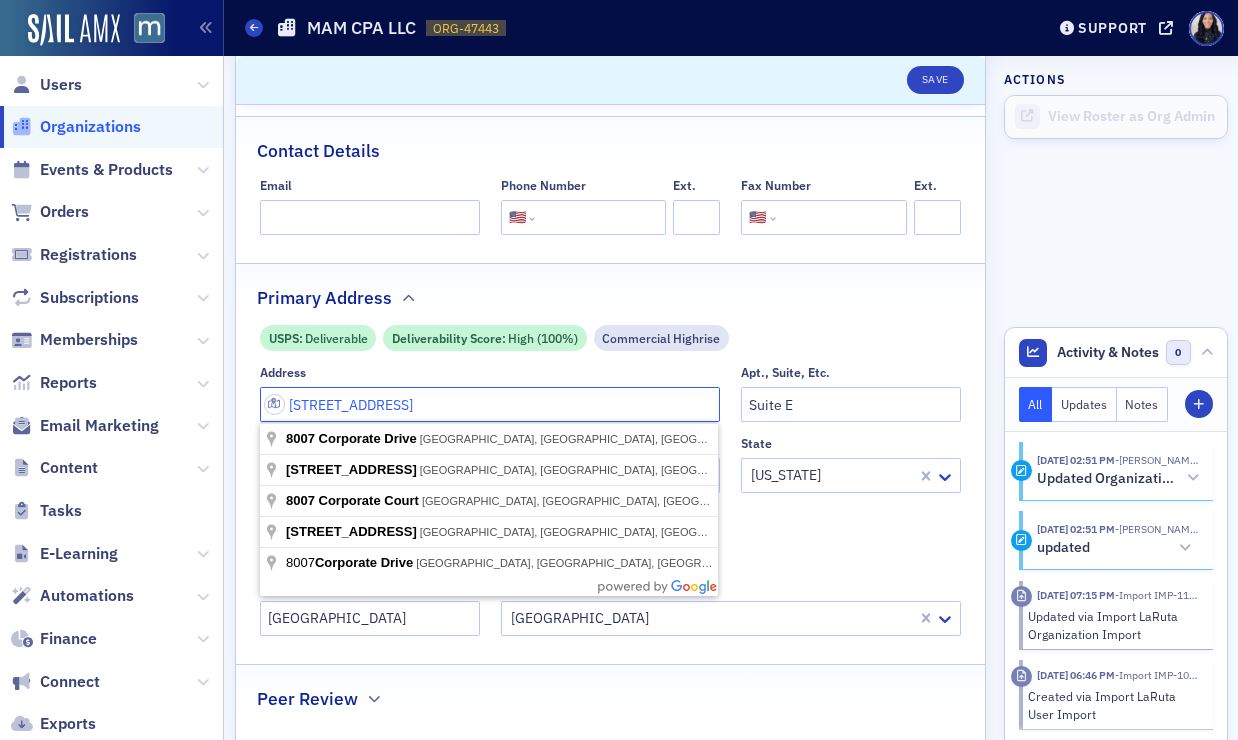 click on "[STREET_ADDRESS]" 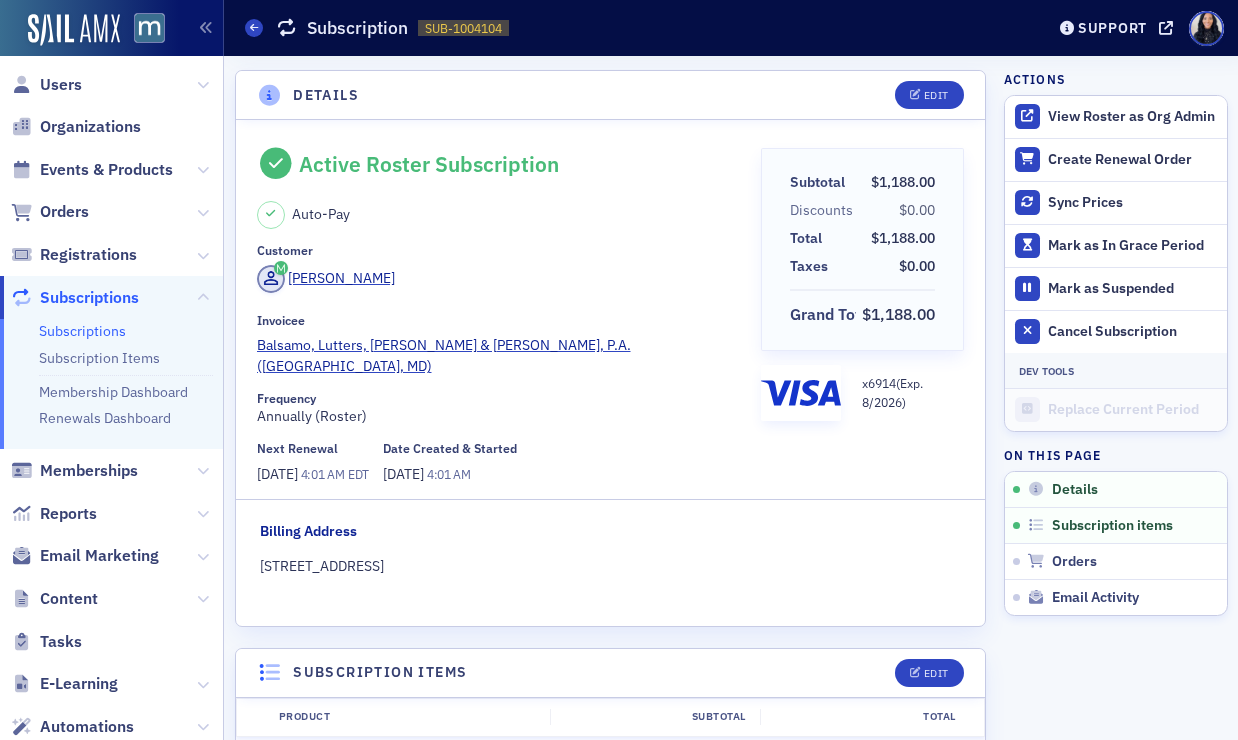 scroll, scrollTop: 0, scrollLeft: 0, axis: both 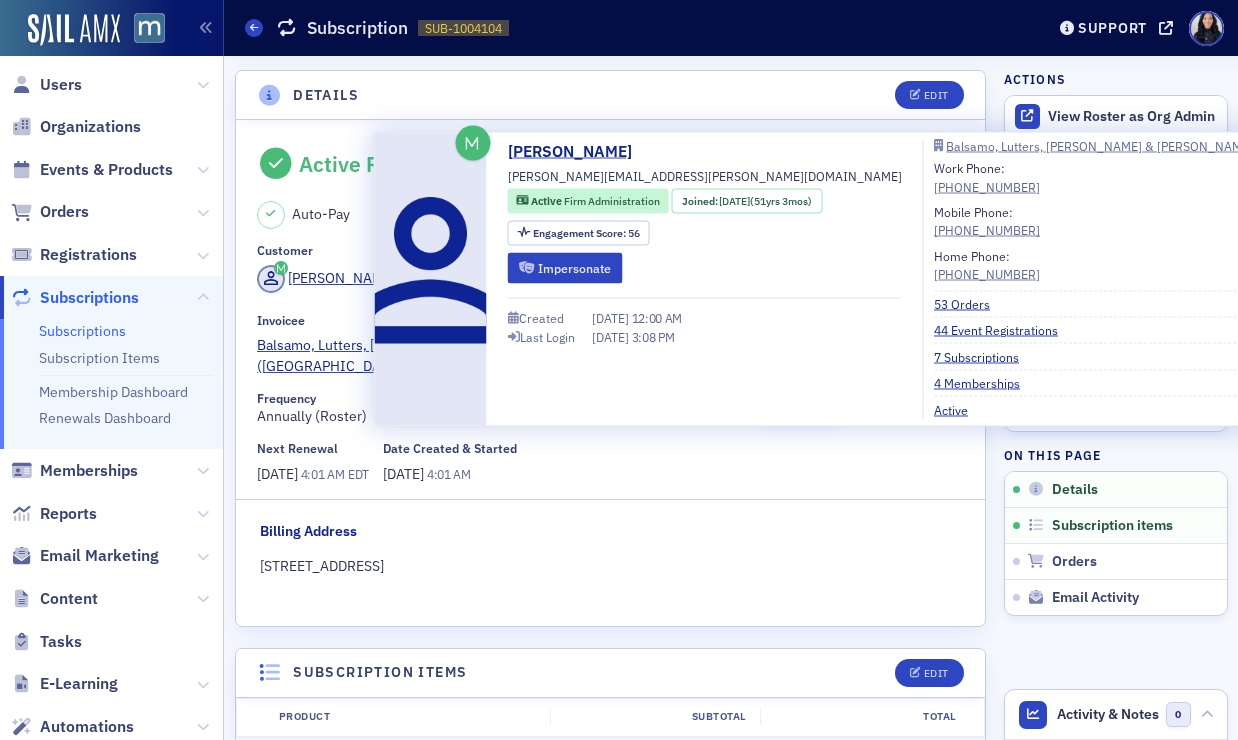 click on "[PERSON_NAME][EMAIL_ADDRESS][PERSON_NAME][DOMAIN_NAME]" at bounding box center [705, 176] 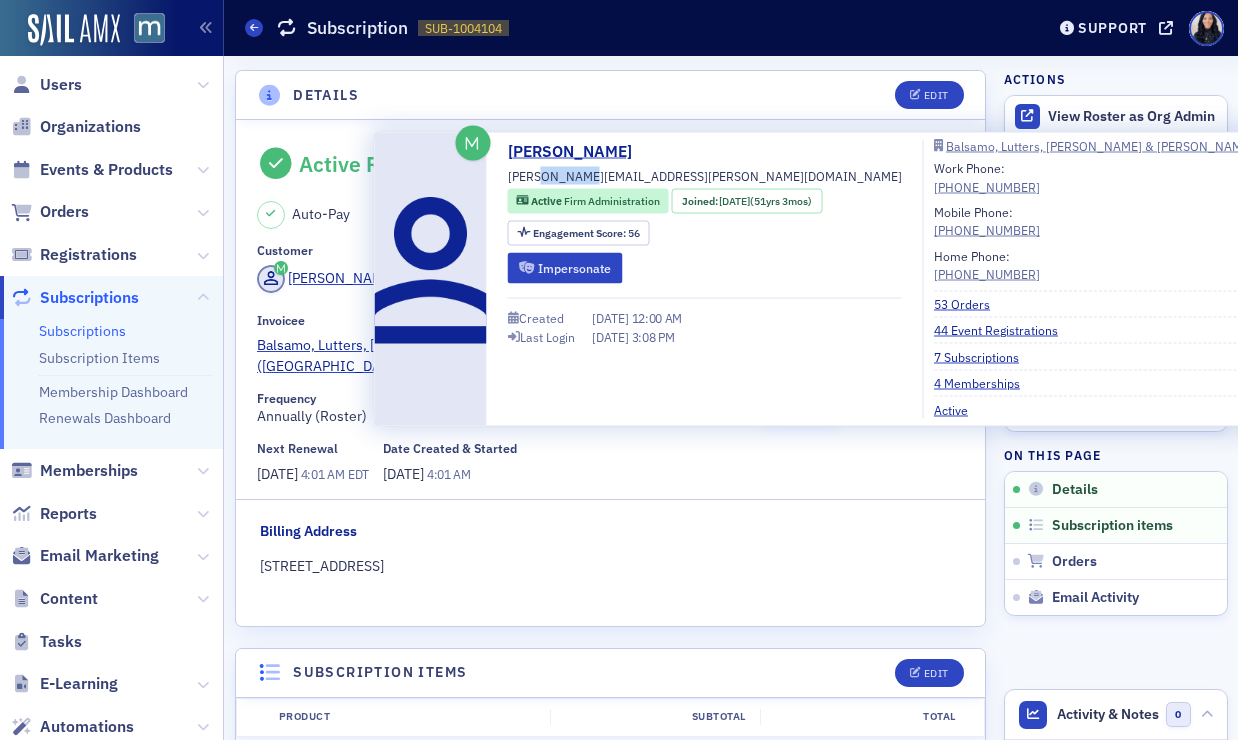 click on "[PERSON_NAME][EMAIL_ADDRESS][PERSON_NAME][DOMAIN_NAME]" at bounding box center (705, 176) 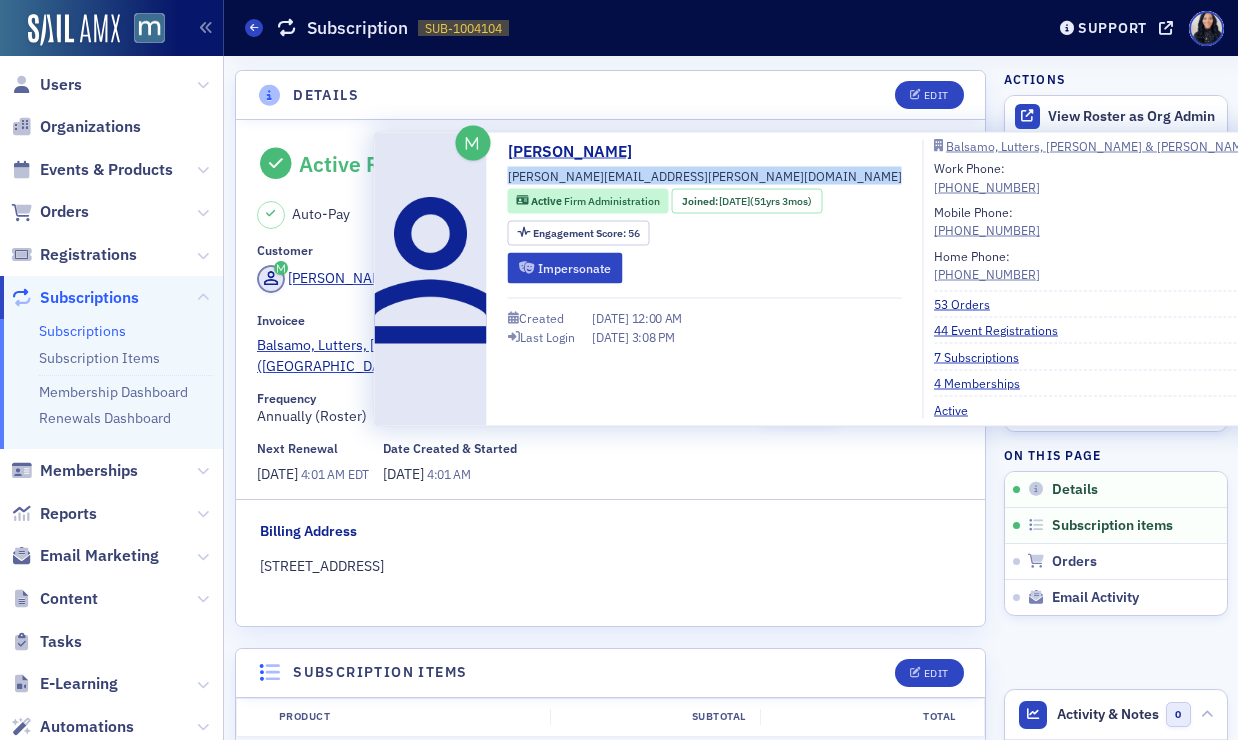 click on "[PERSON_NAME][EMAIL_ADDRESS][PERSON_NAME][DOMAIN_NAME]" at bounding box center [705, 176] 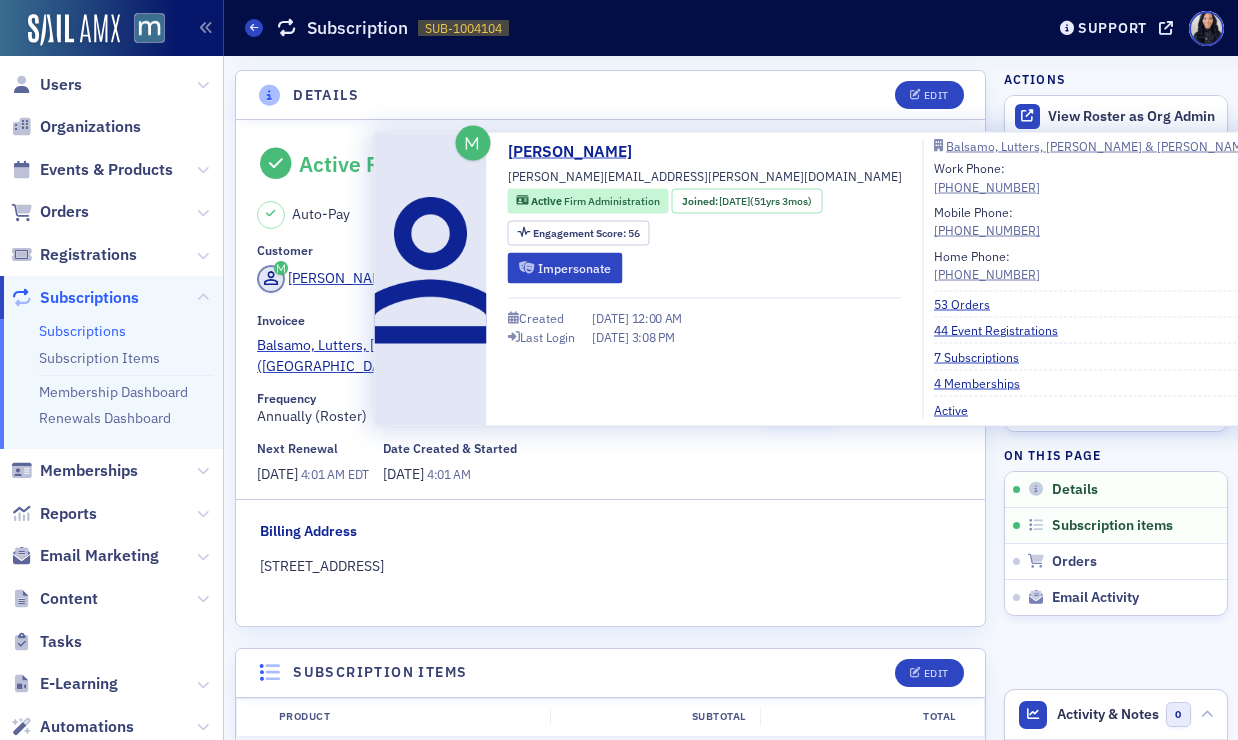 click on "Next Renewal 7/15/2025   4:01 AM EDT Date Created & Started 7/15/2022   4:01 AM" 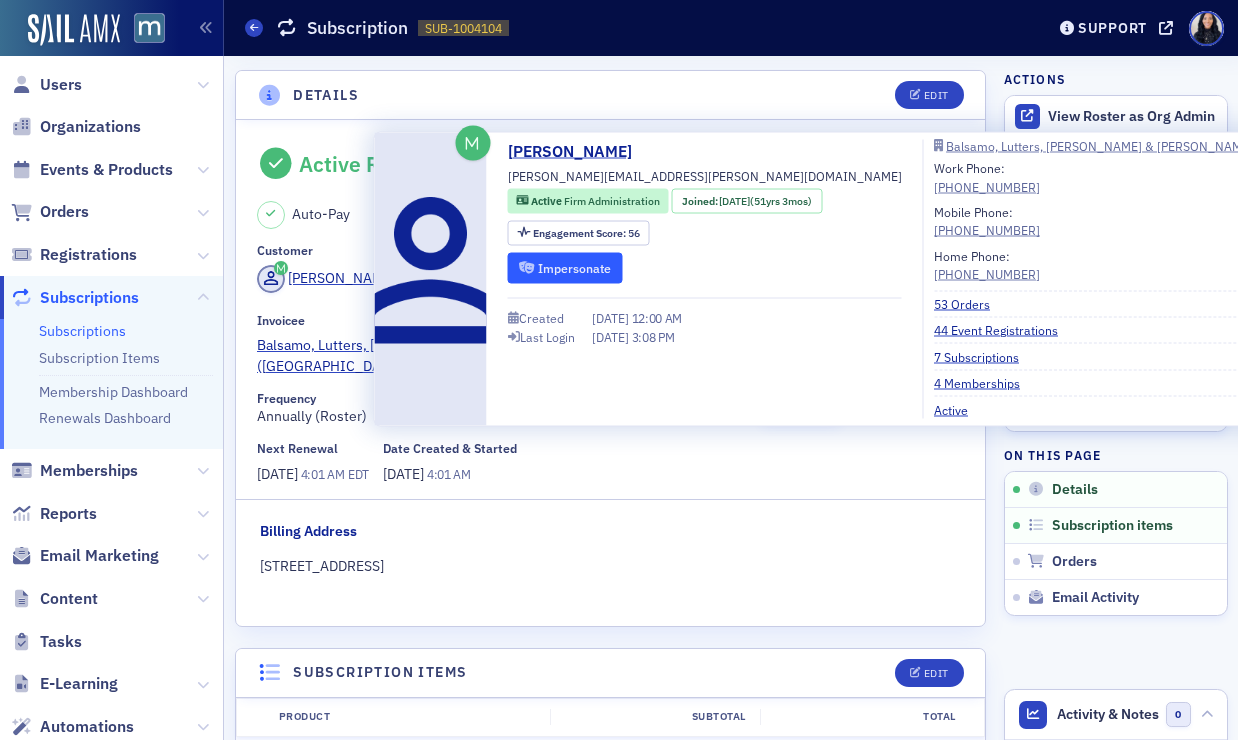click on "Impersonate" at bounding box center [565, 267] 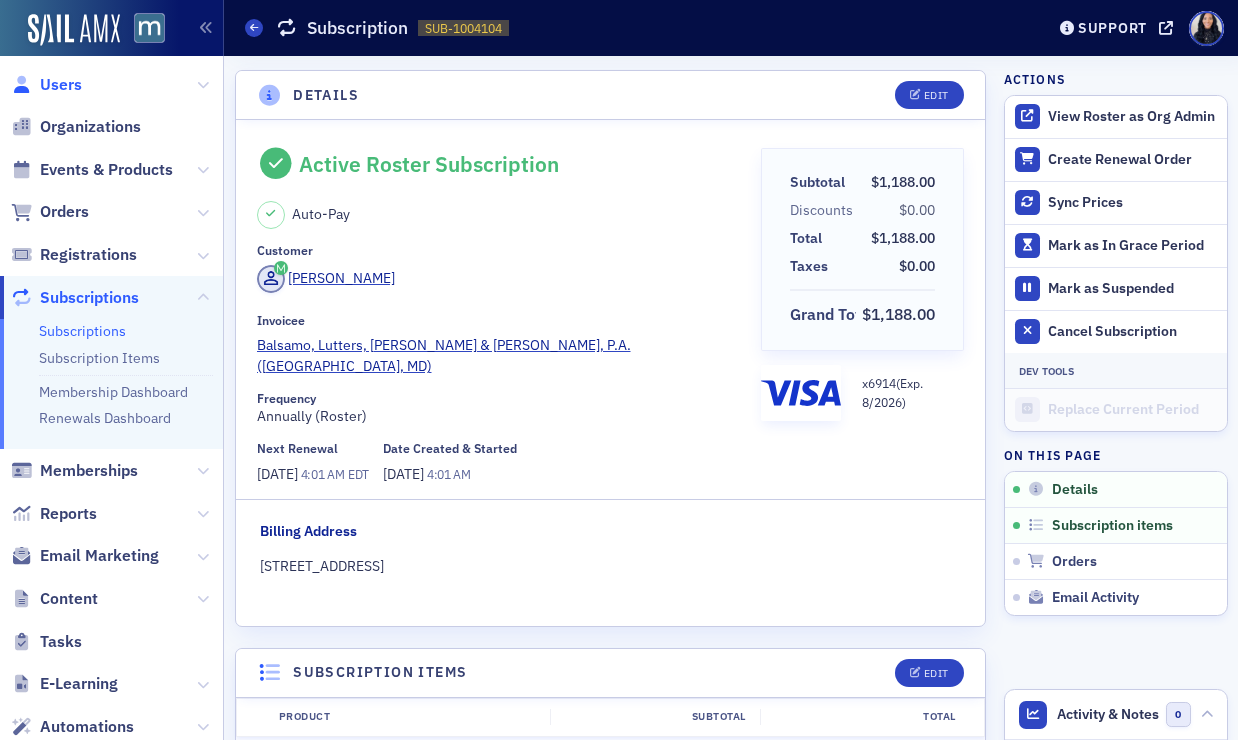 click on "Users" 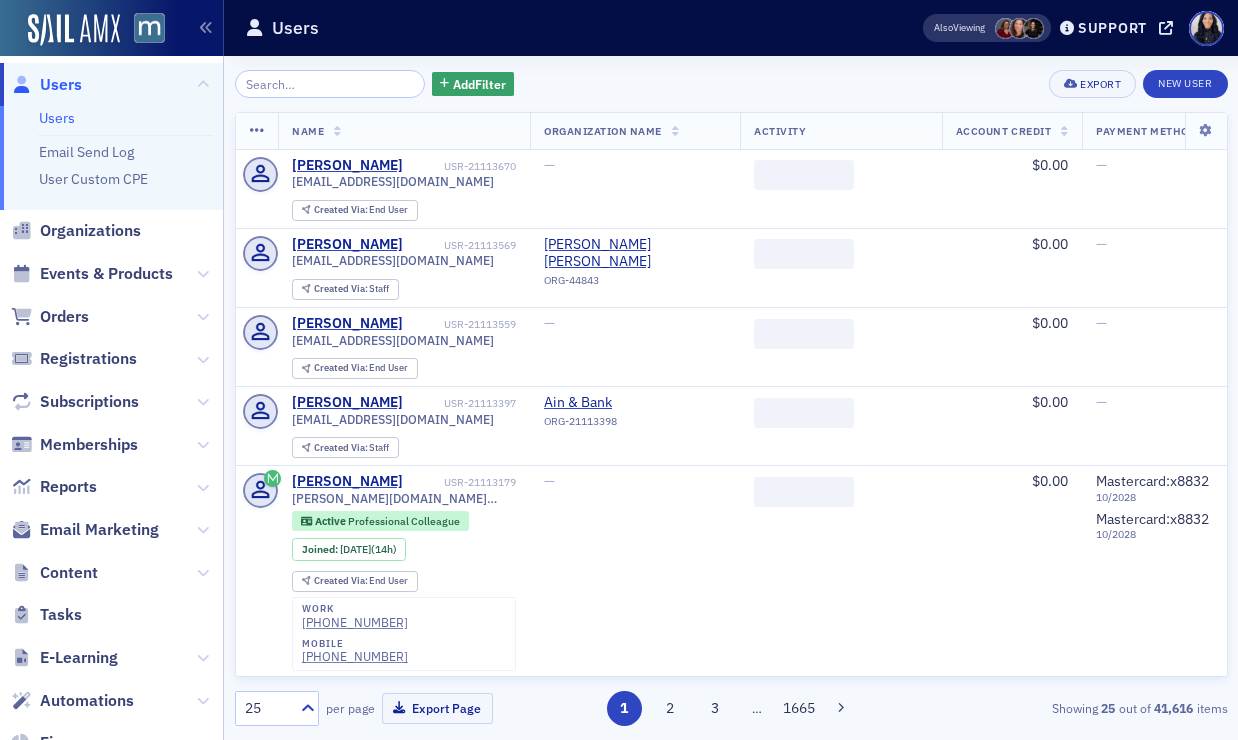 click 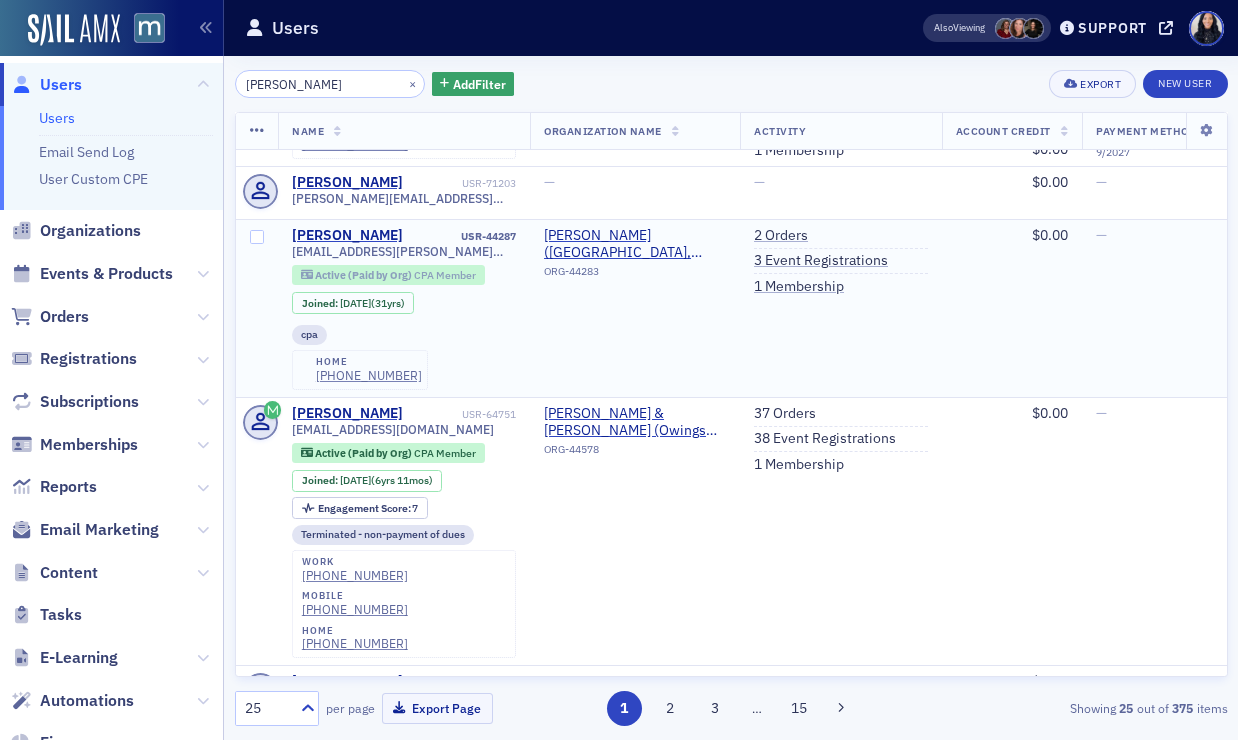 scroll, scrollTop: 478, scrollLeft: 0, axis: vertical 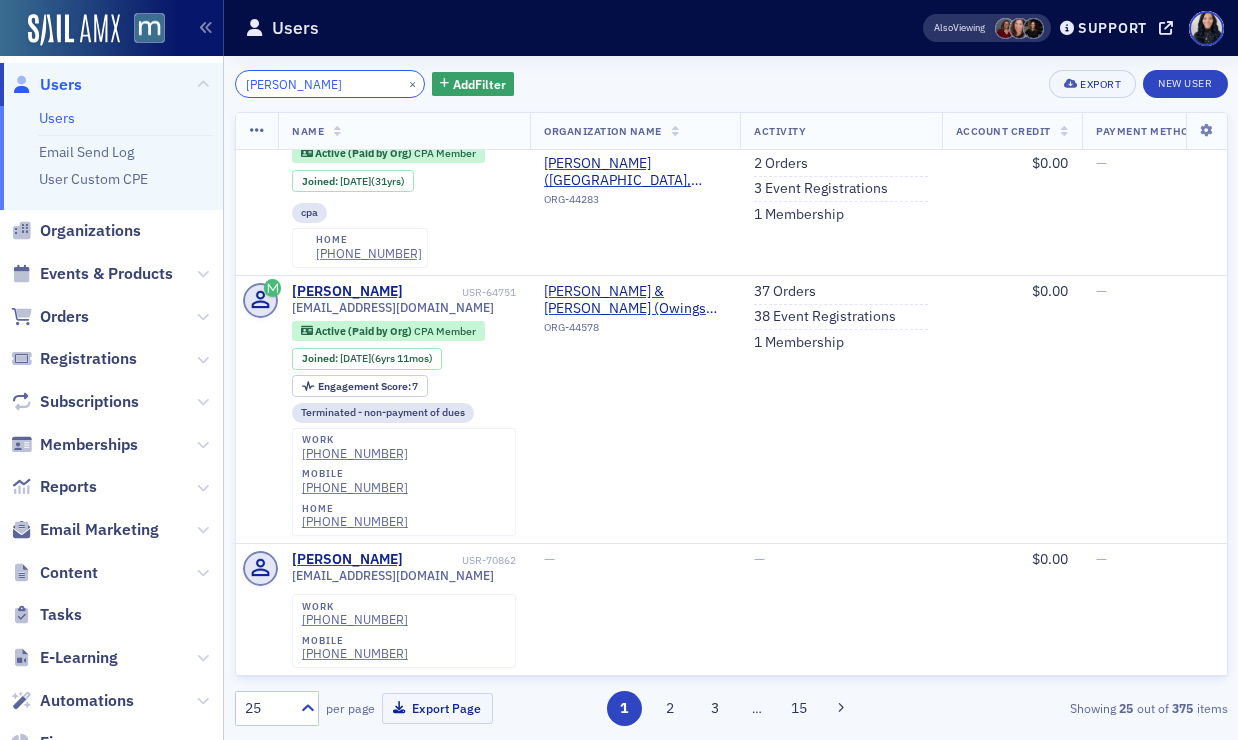 click on "Matt Horton" 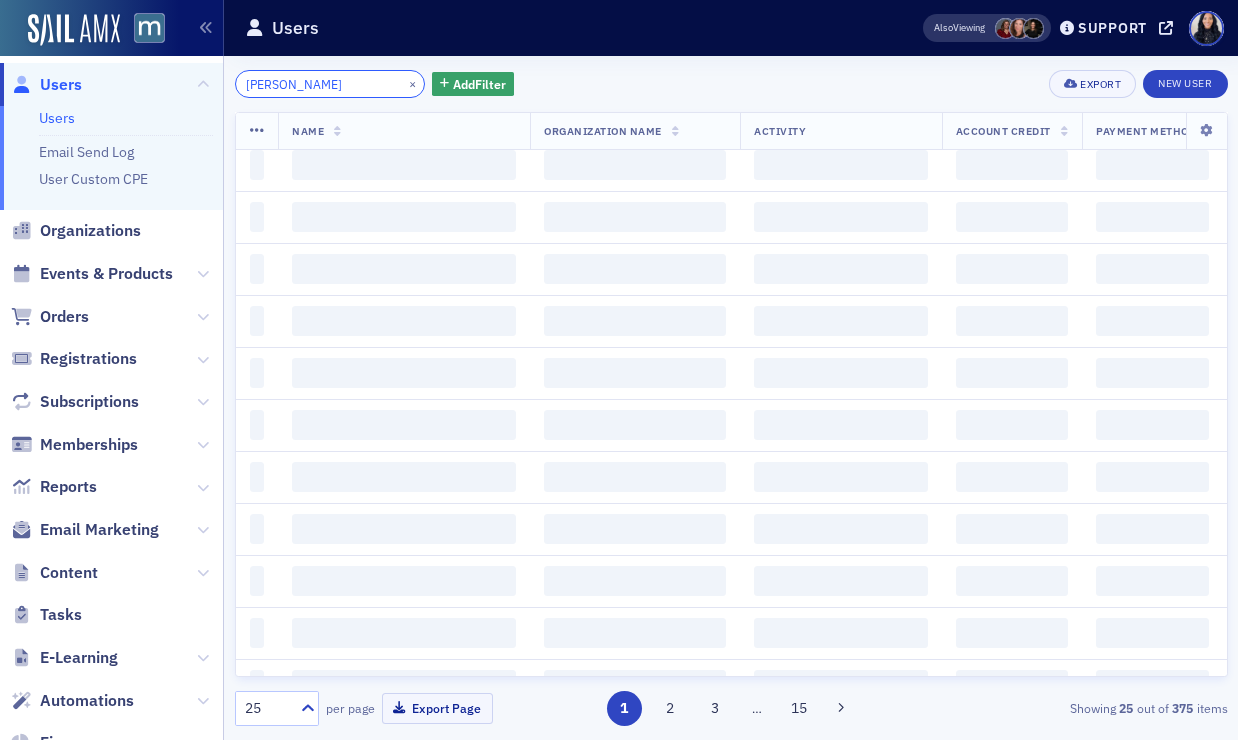 scroll, scrollTop: 134, scrollLeft: 0, axis: vertical 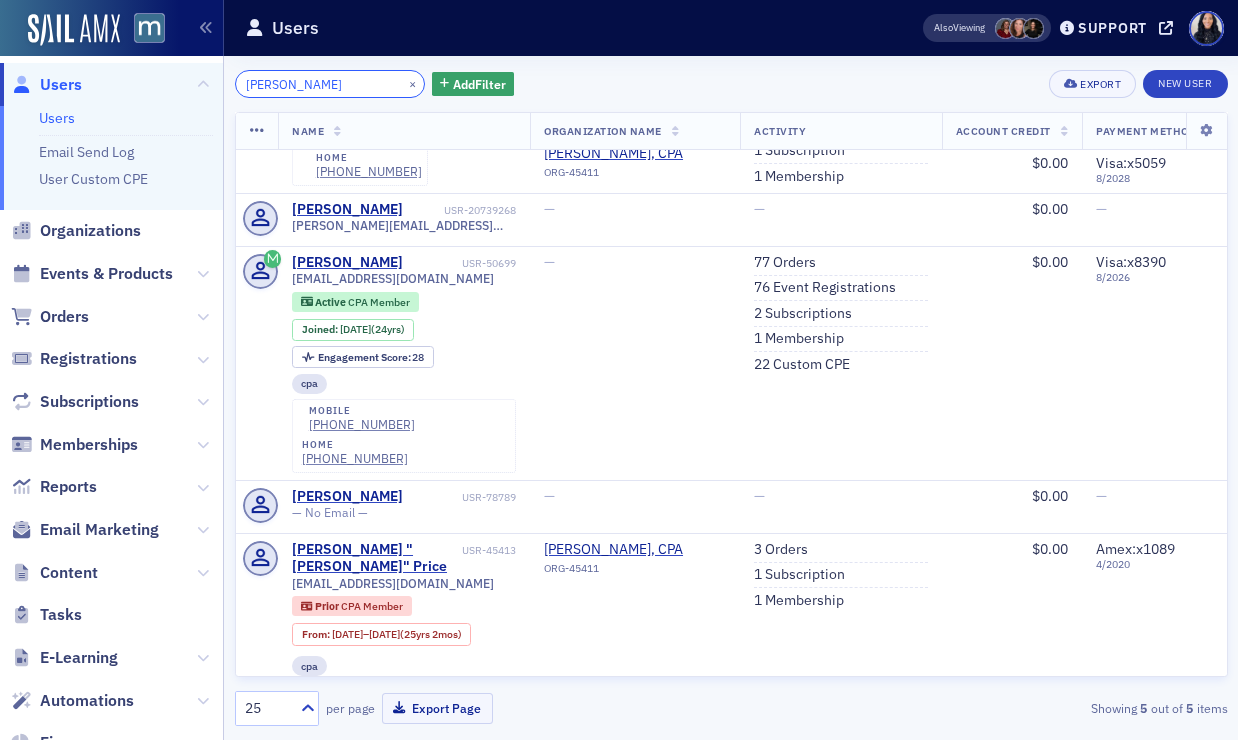 click on "Palumbo" 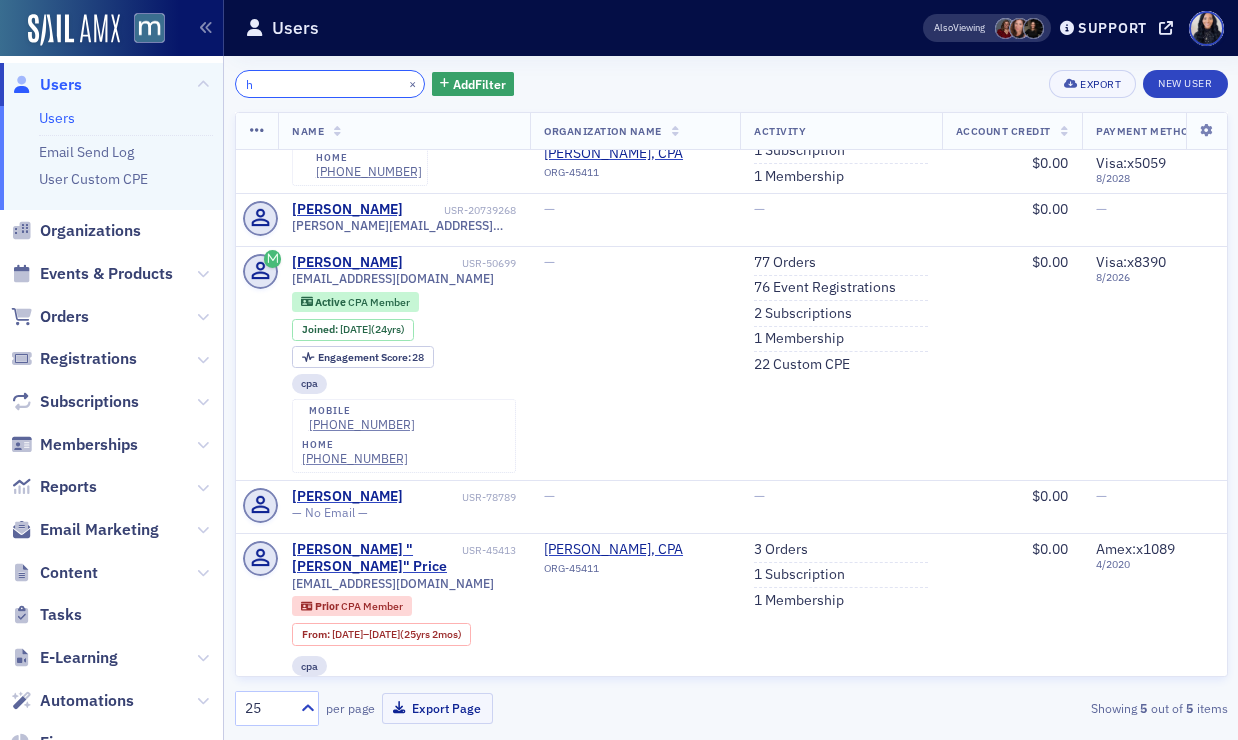 scroll, scrollTop: 389, scrollLeft: 0, axis: vertical 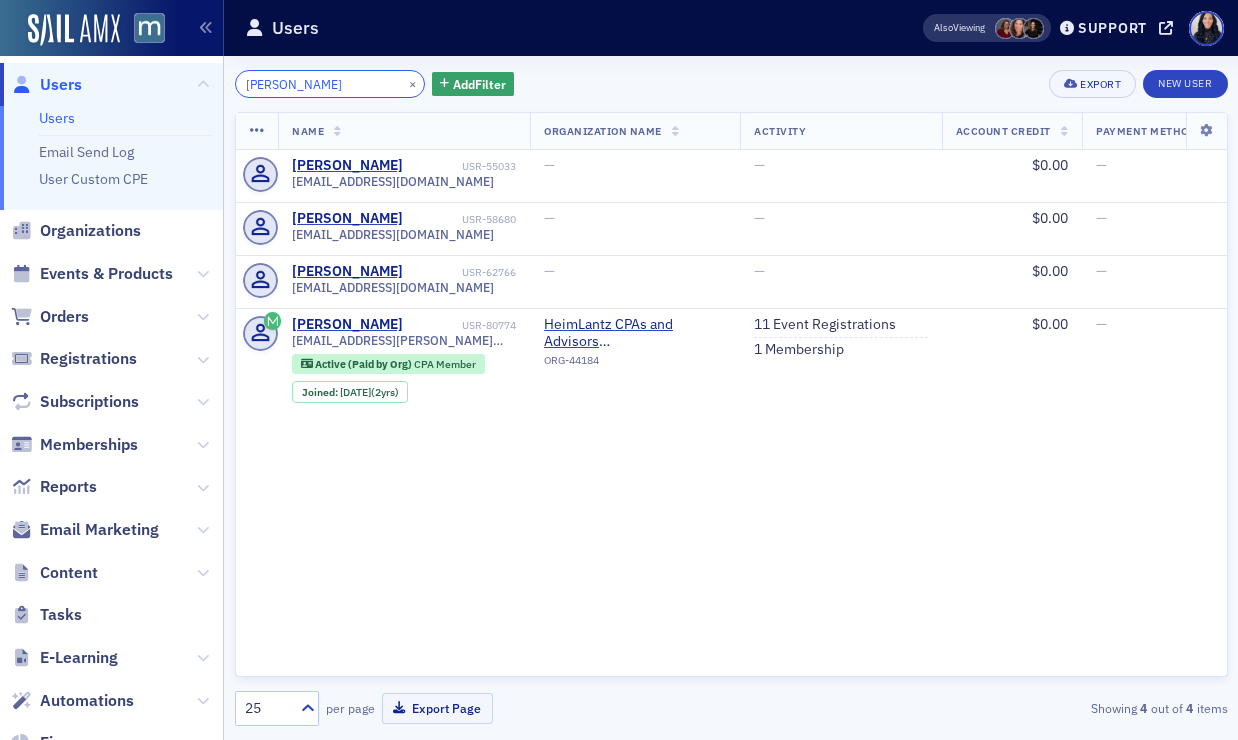 type on "horton" 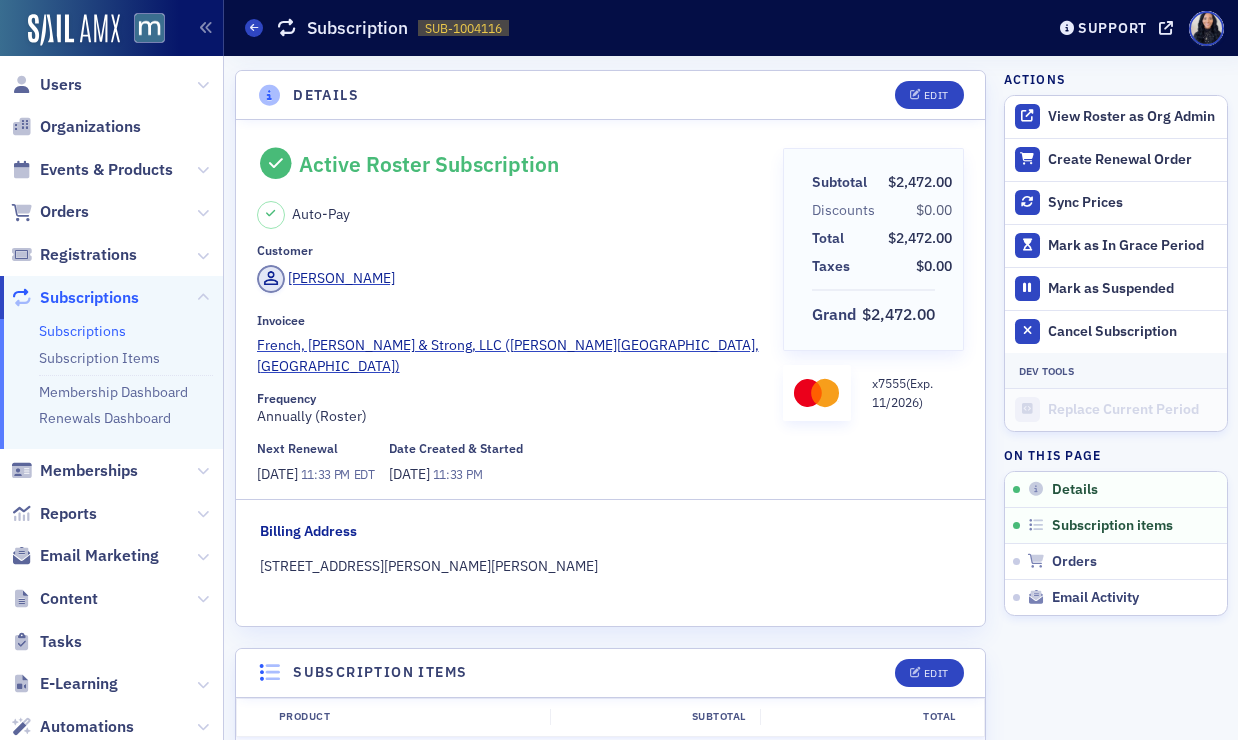 scroll, scrollTop: 0, scrollLeft: 0, axis: both 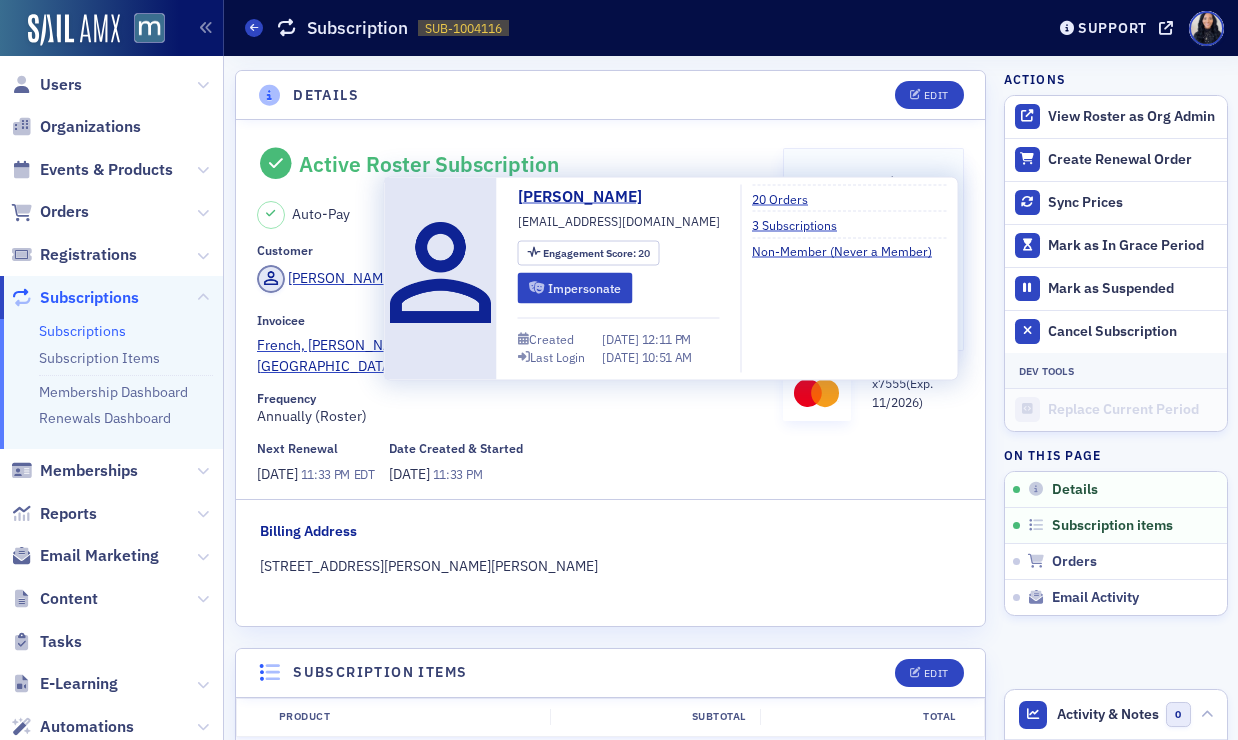 click on "vstrange@fsscpamd.com" at bounding box center [619, 221] 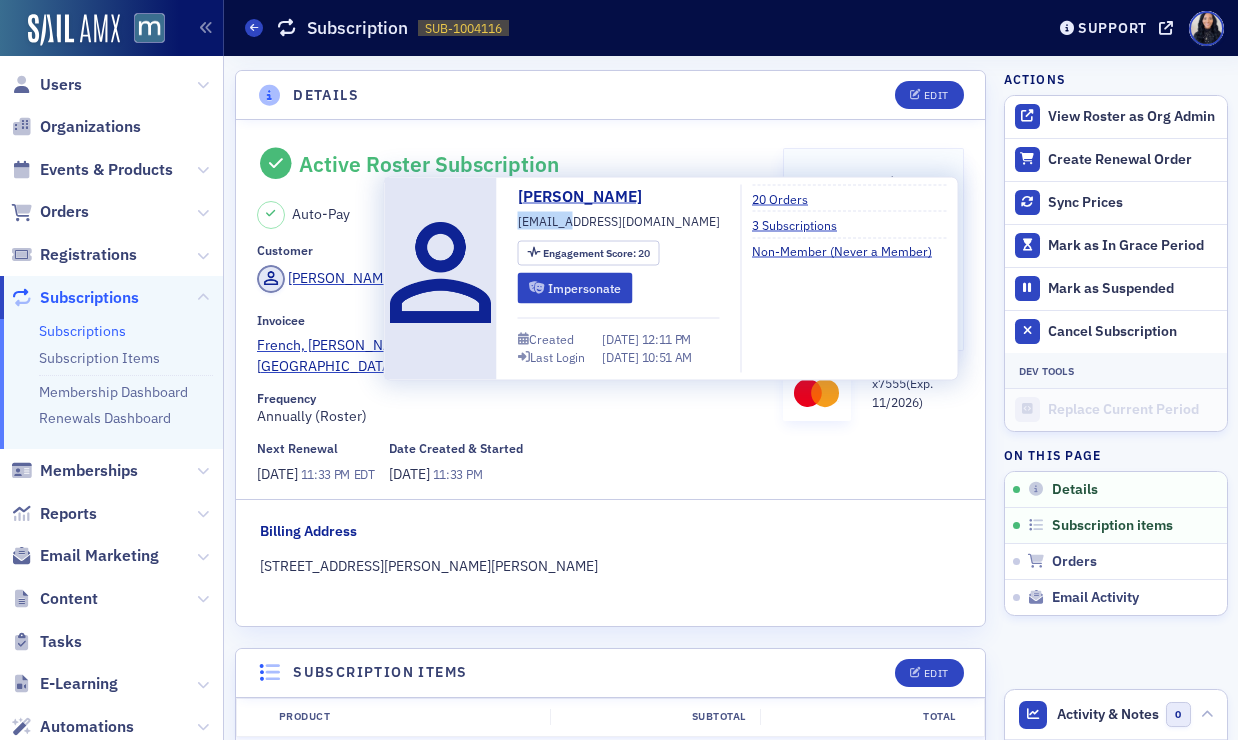 click on "vstrange@fsscpamd.com" at bounding box center [619, 221] 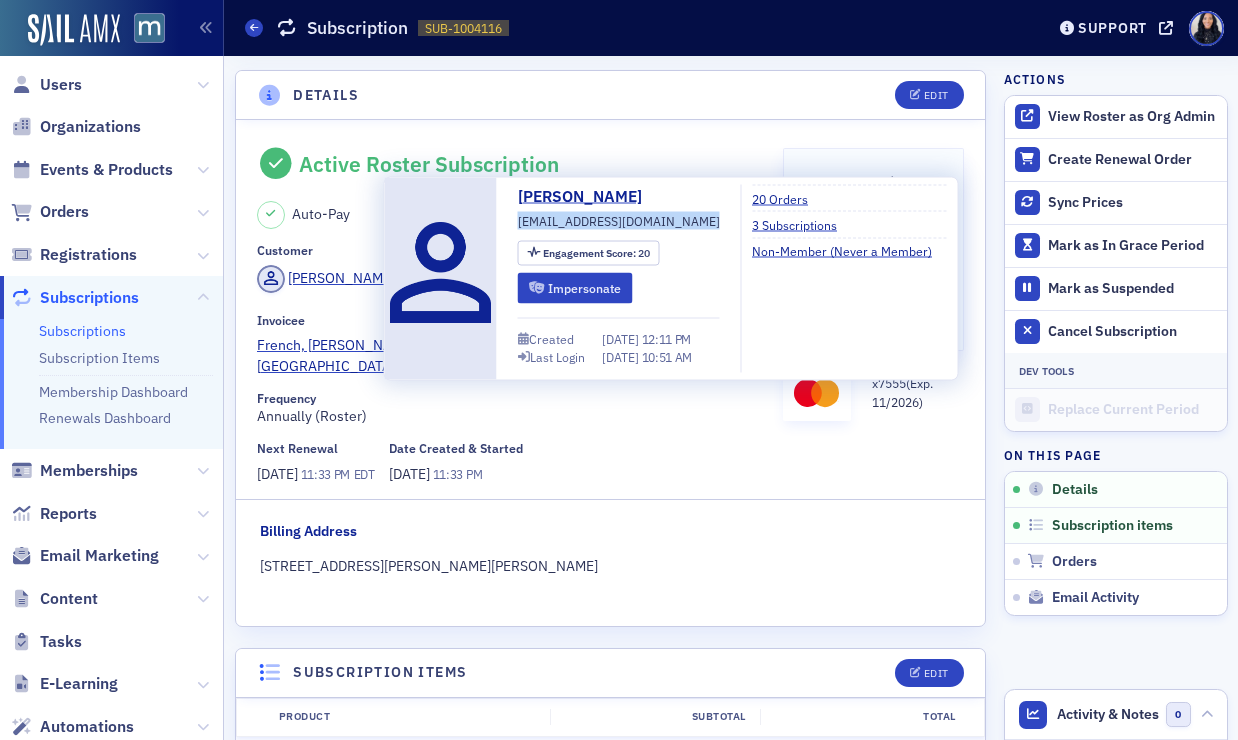 click on "vstrange@fsscpamd.com" at bounding box center [619, 221] 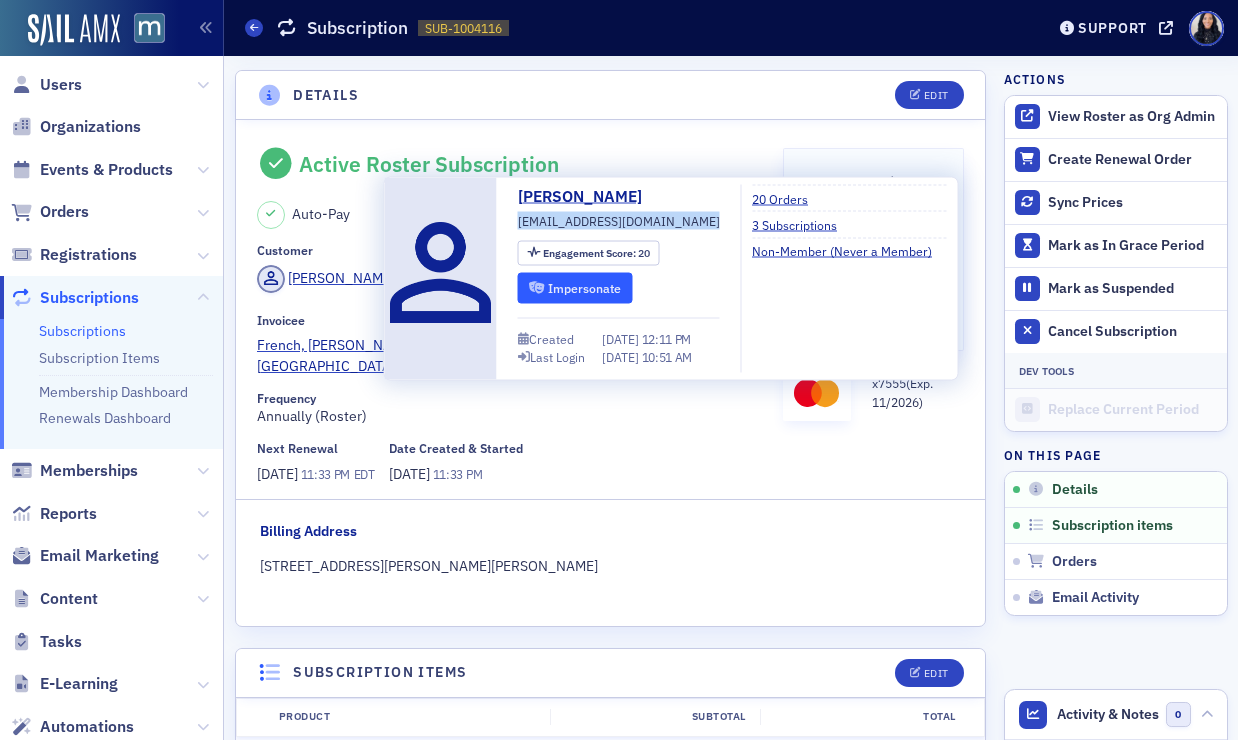 click on "Impersonate" at bounding box center [575, 287] 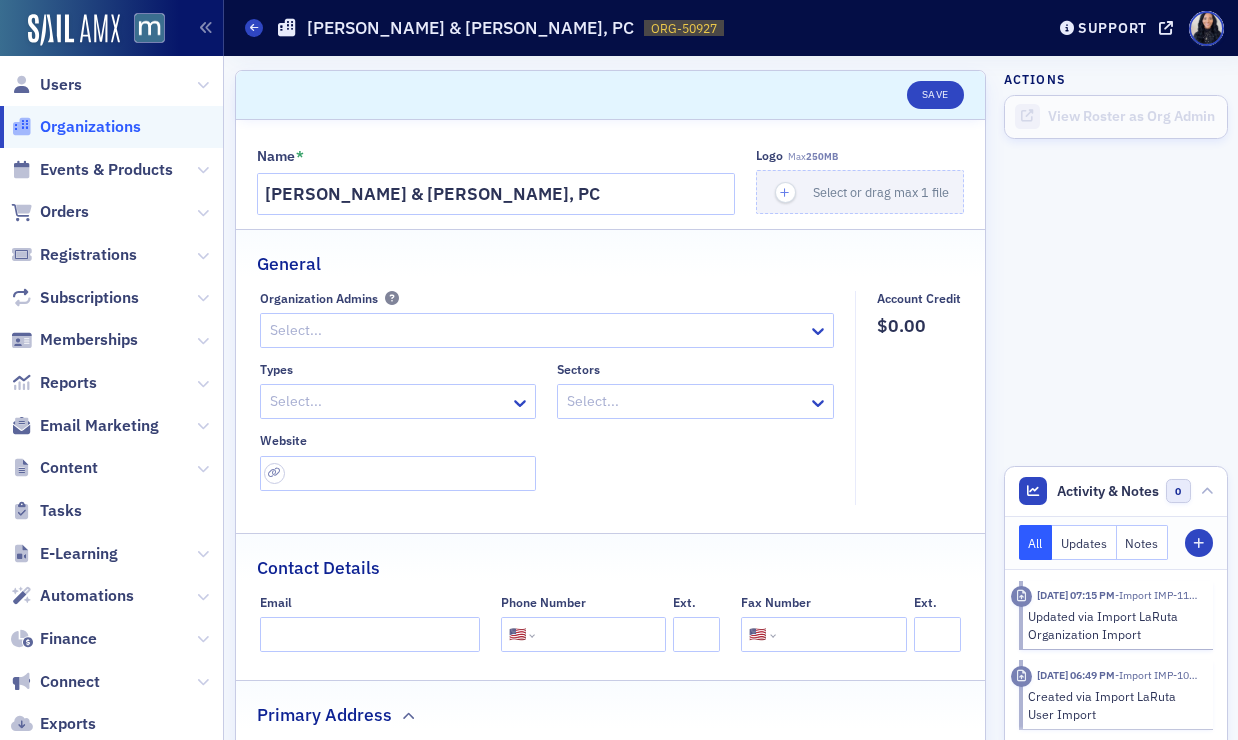select on "US" 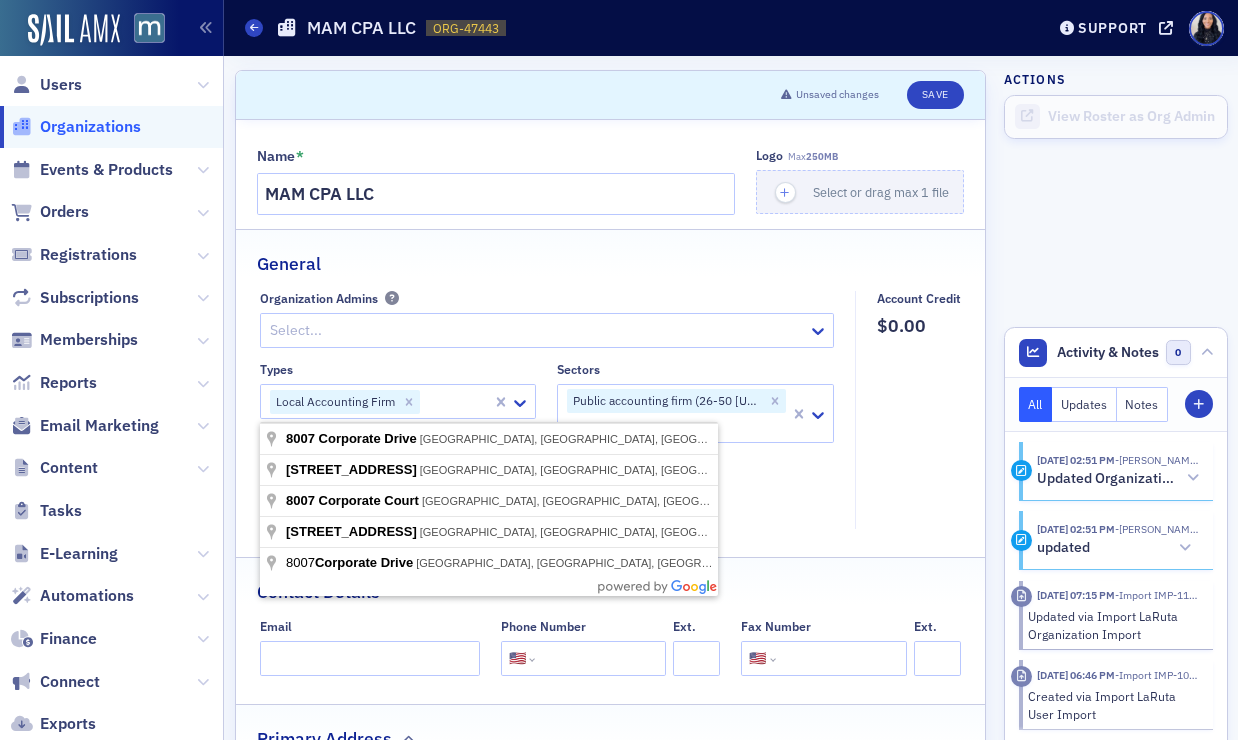 select on "US" 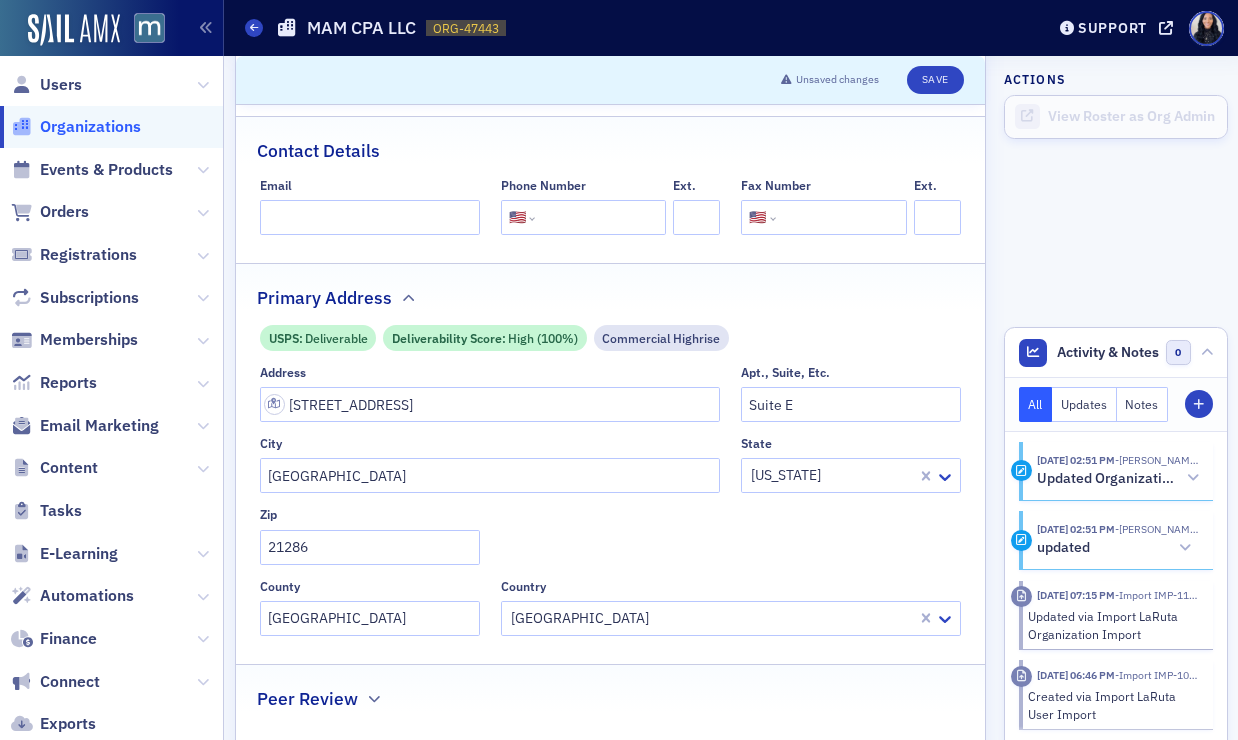 type on "[GEOGRAPHIC_DATA]" 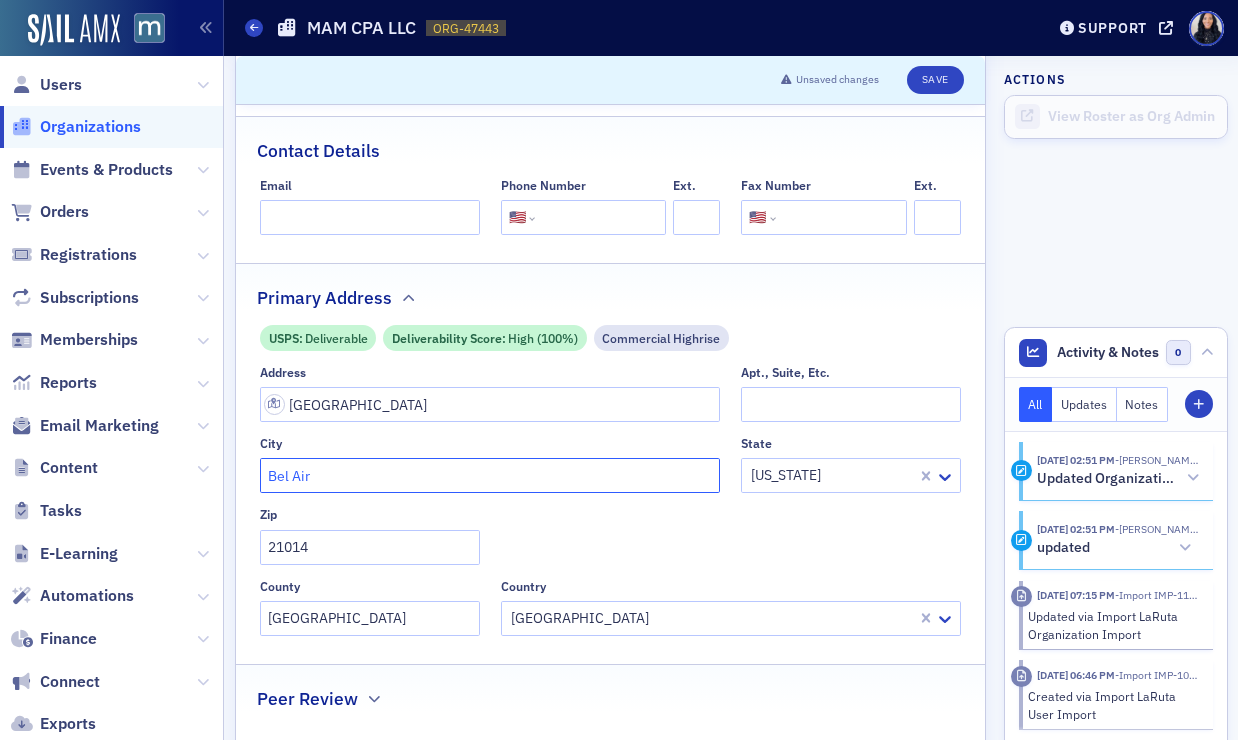 click on "Bel Air" 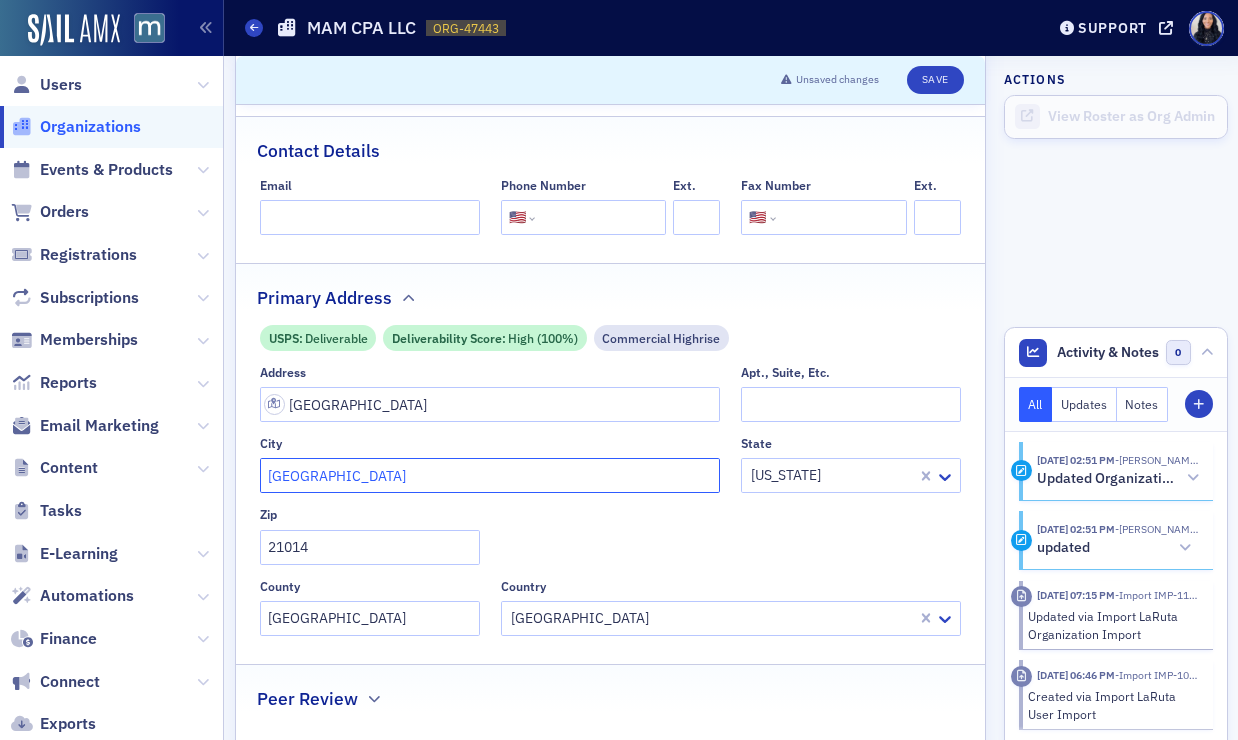 type on "[GEOGRAPHIC_DATA]" 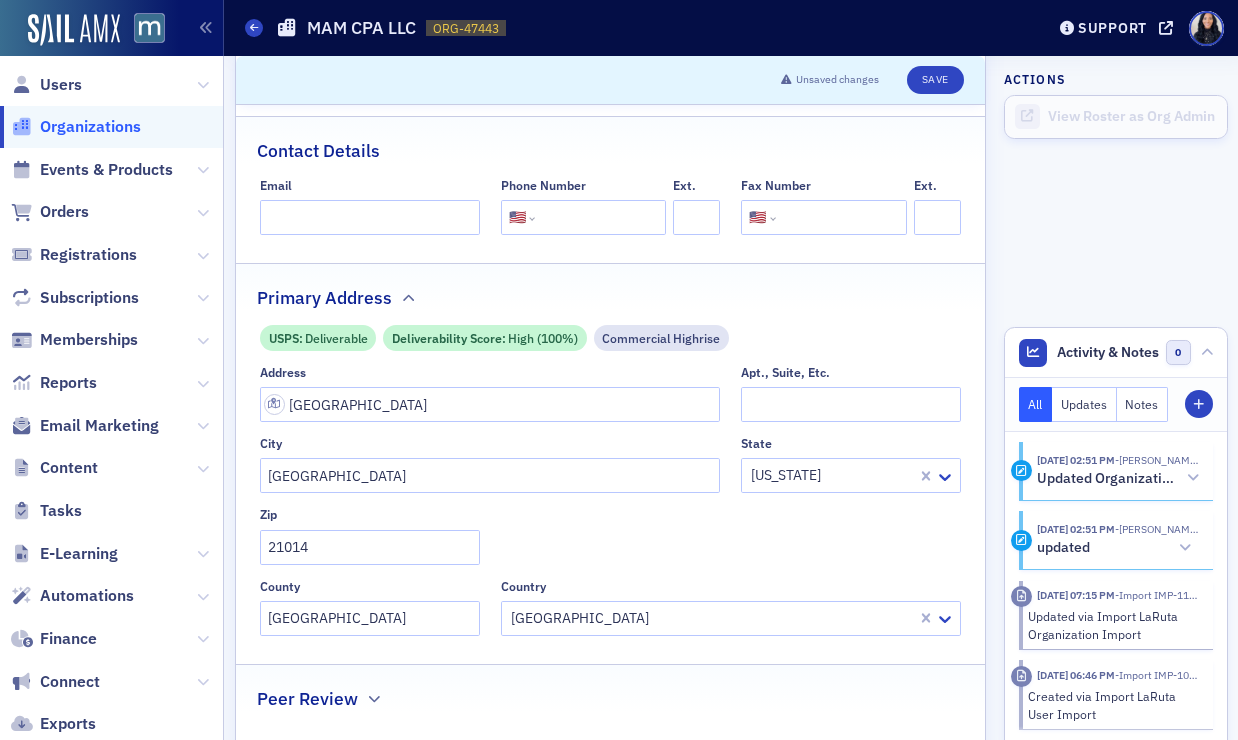 click 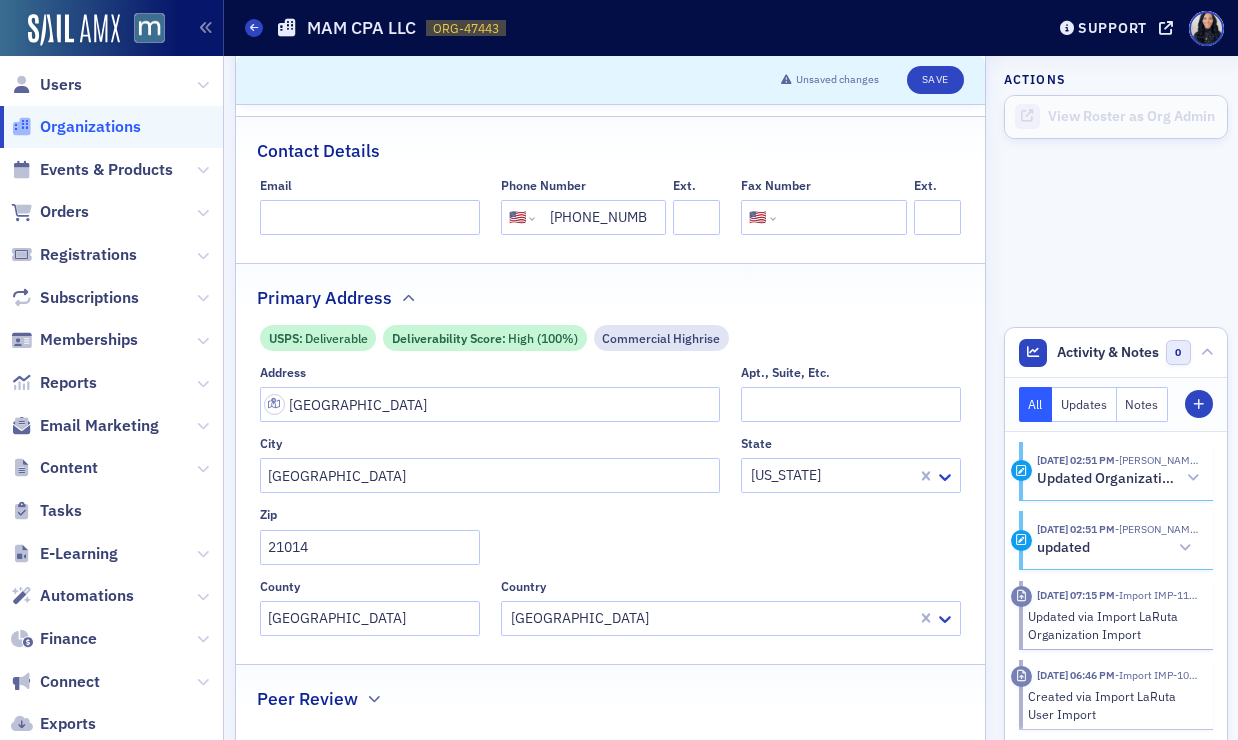 scroll, scrollTop: 0, scrollLeft: 7, axis: horizontal 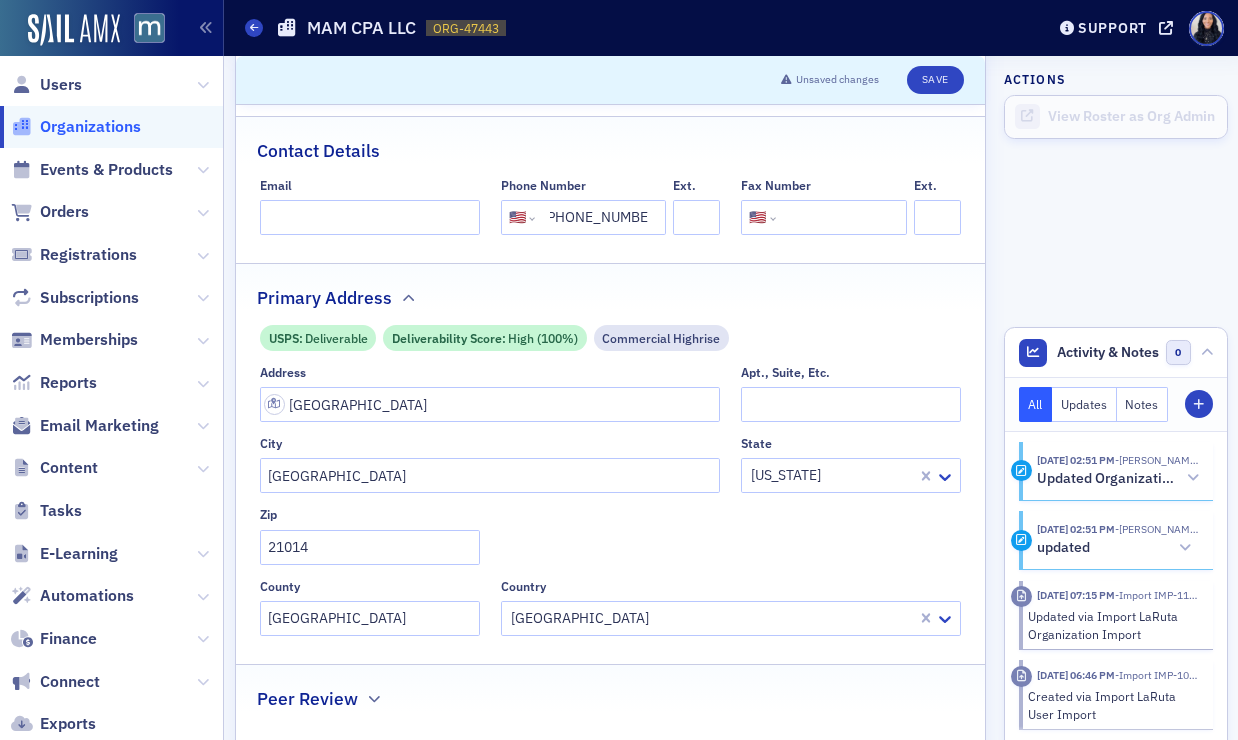 type on "[PHONE_NUMBER]" 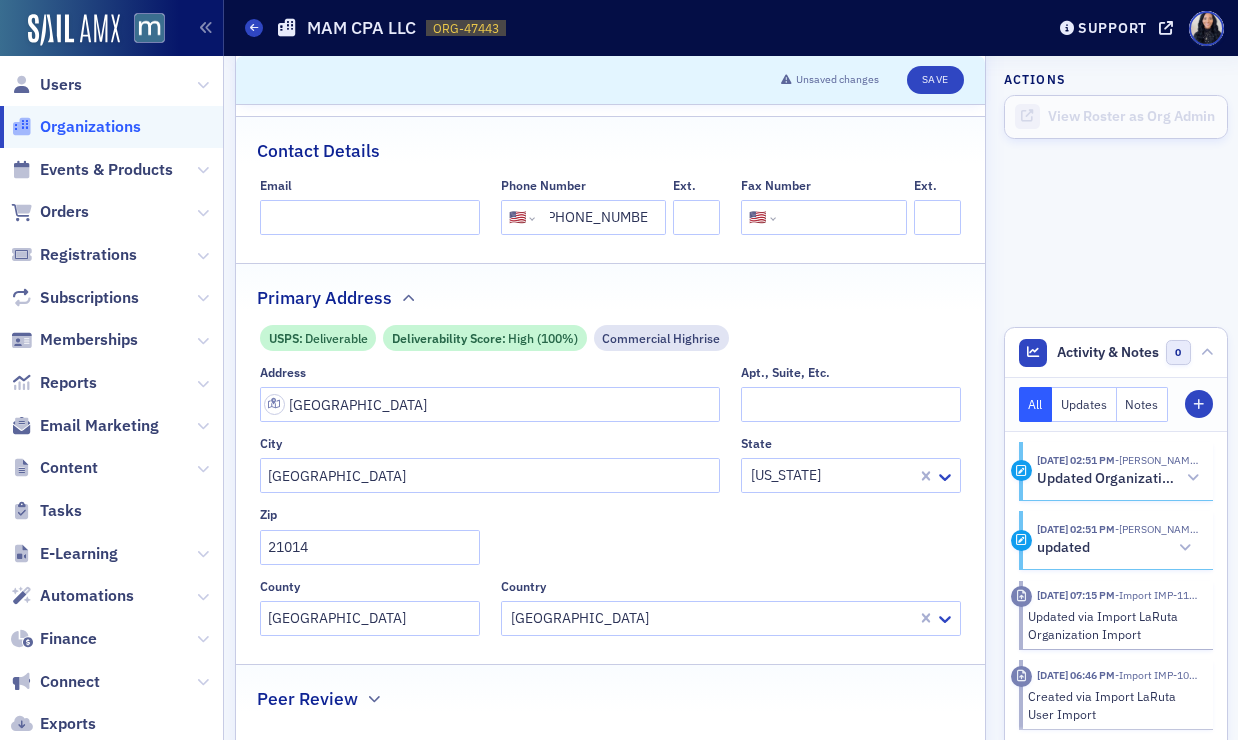 scroll, scrollTop: 0, scrollLeft: 0, axis: both 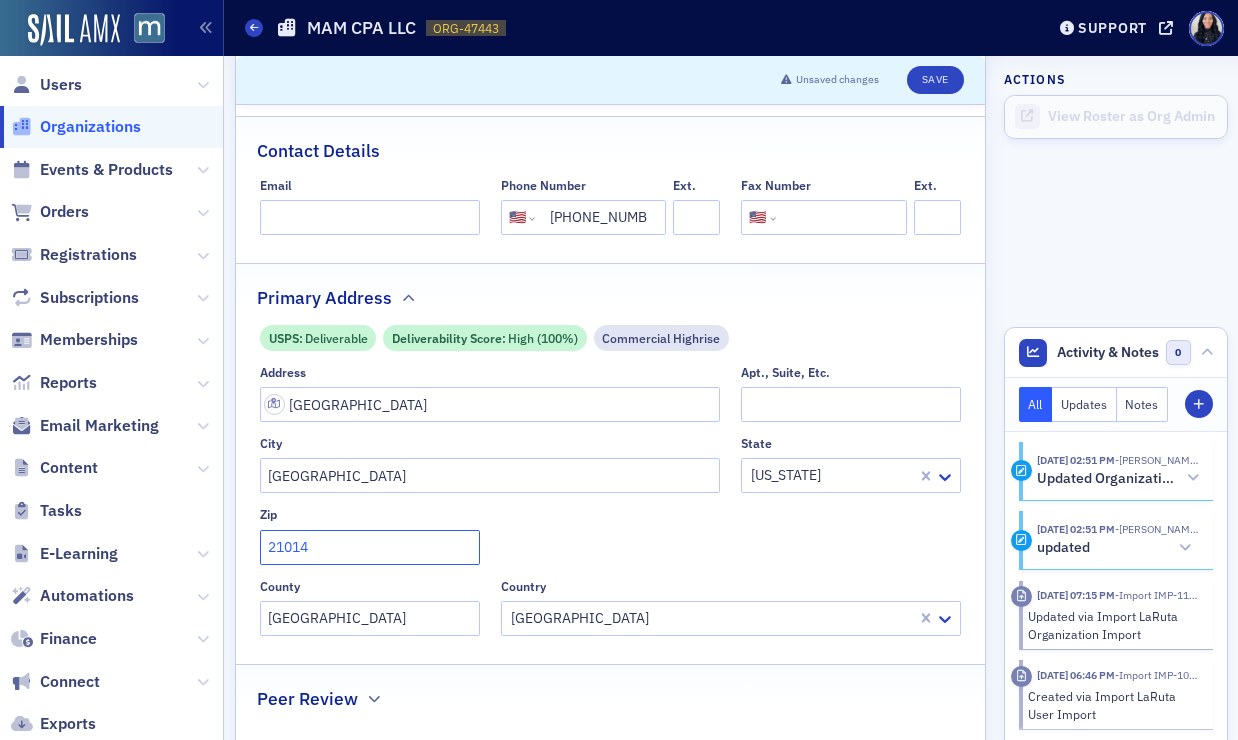 click on "21014" 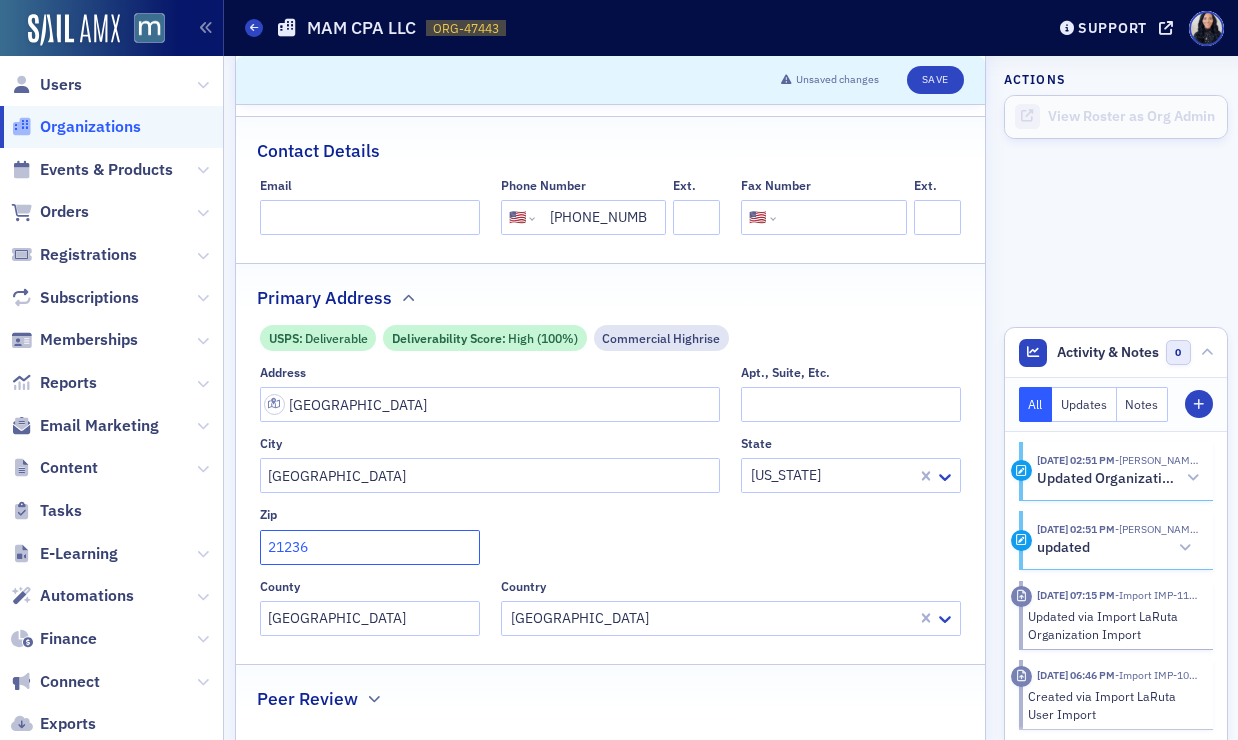 type on "21236" 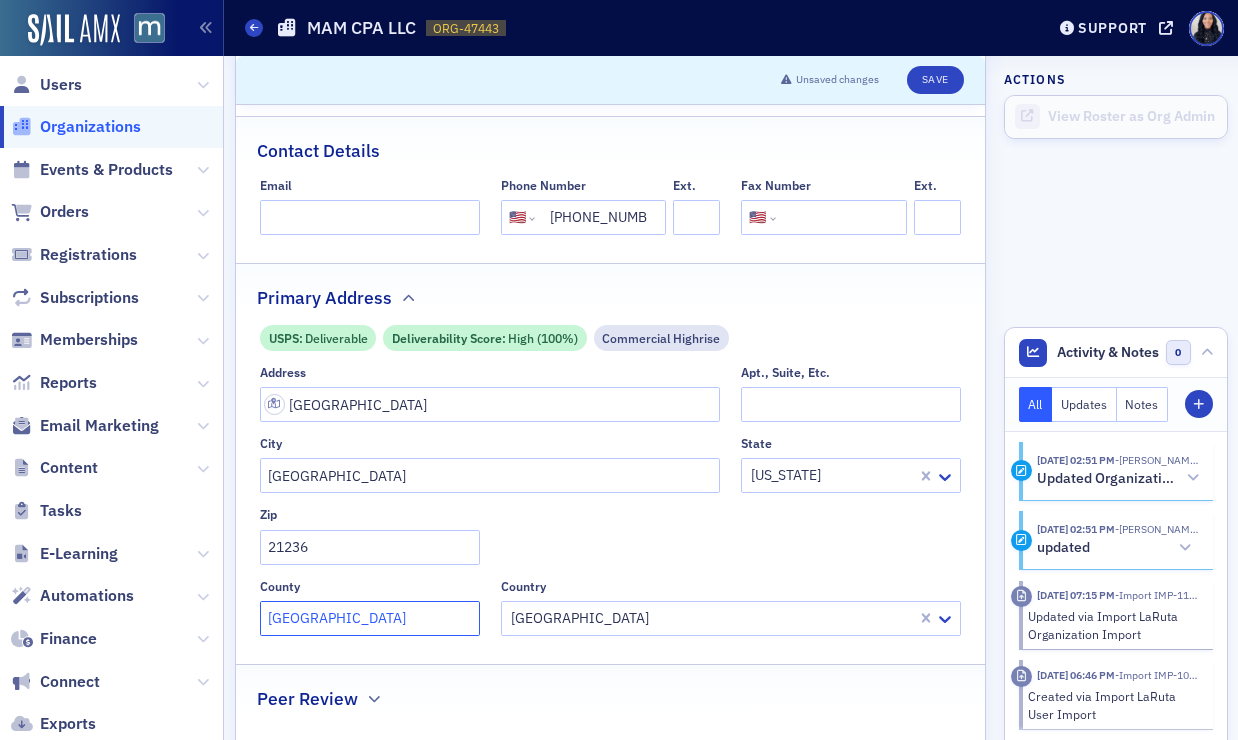 click on "[GEOGRAPHIC_DATA]" 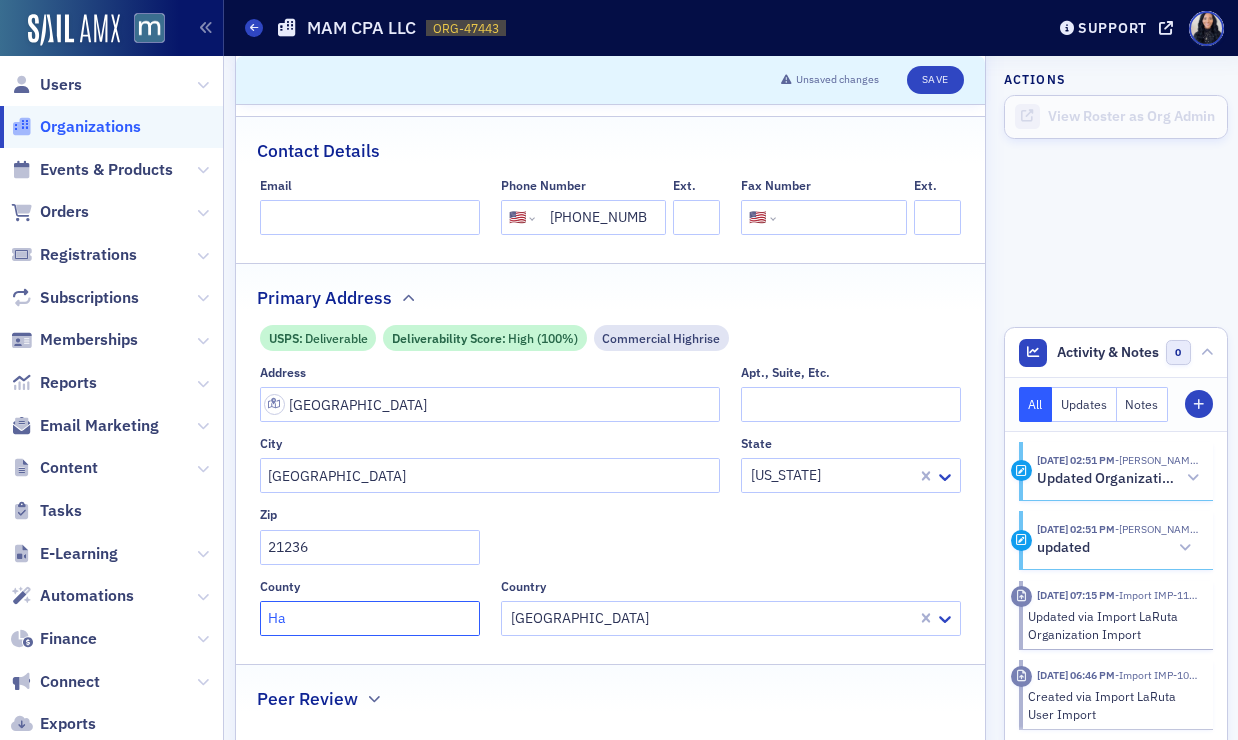 type on "H" 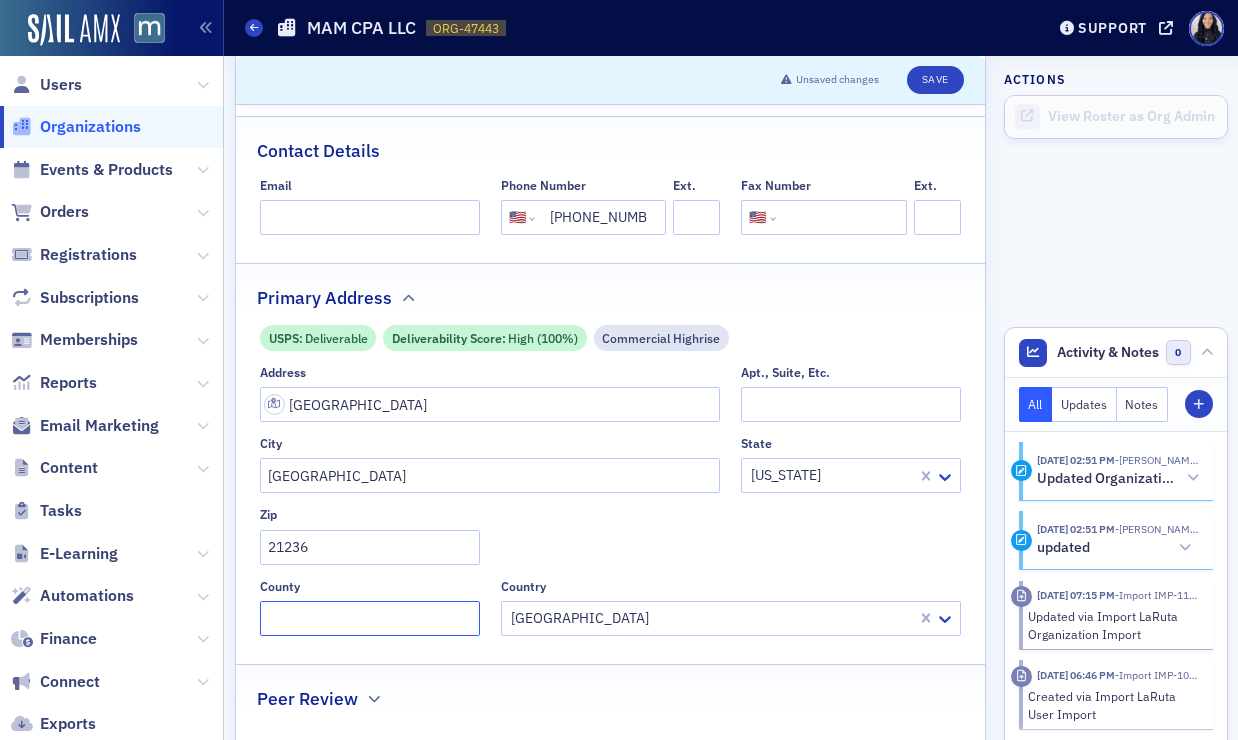 type 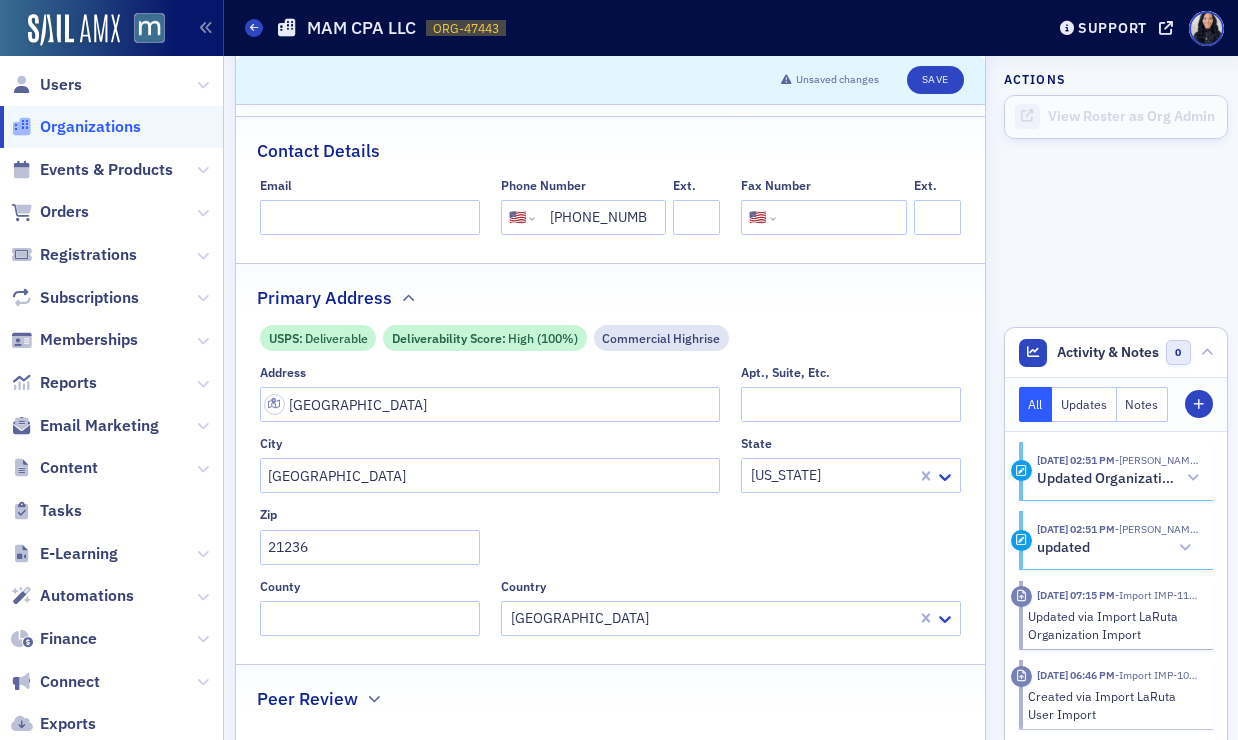 click on "Address [GEOGRAPHIC_DATA]. City [GEOGRAPHIC_DATA] [US_STATE] Zip 21236 County Country [GEOGRAPHIC_DATA]" 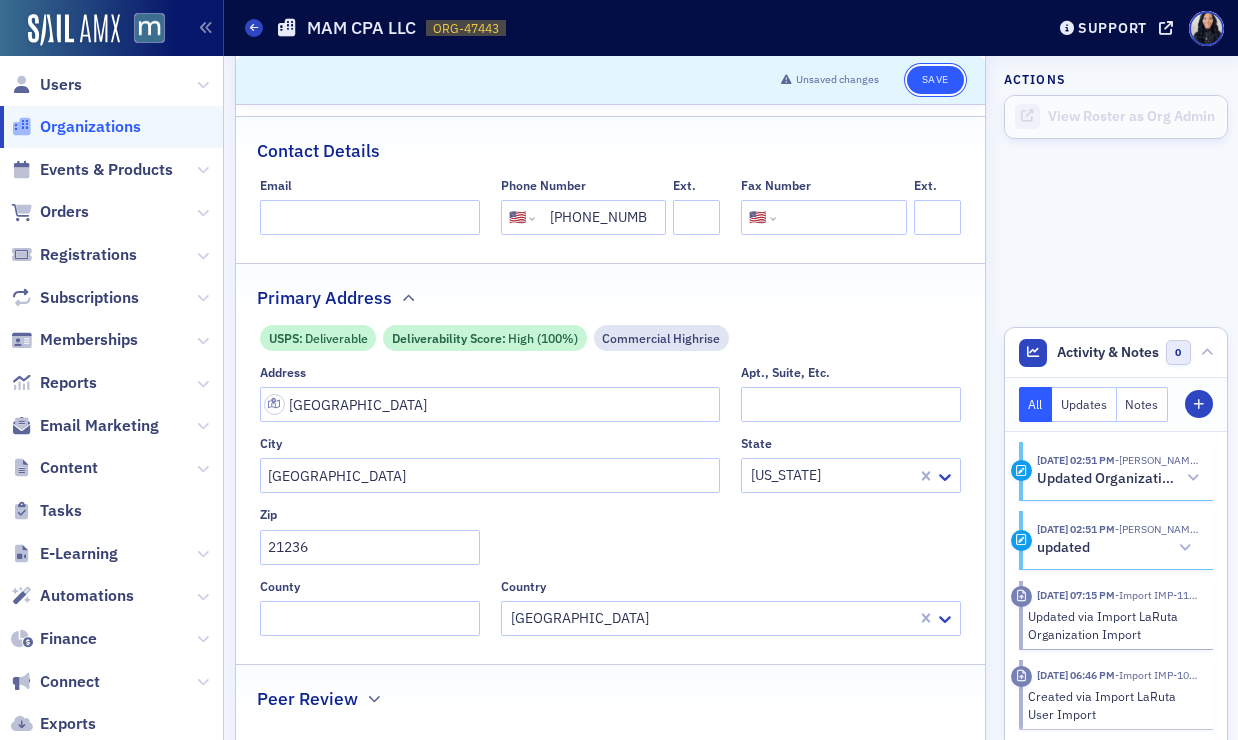 click on "Save" 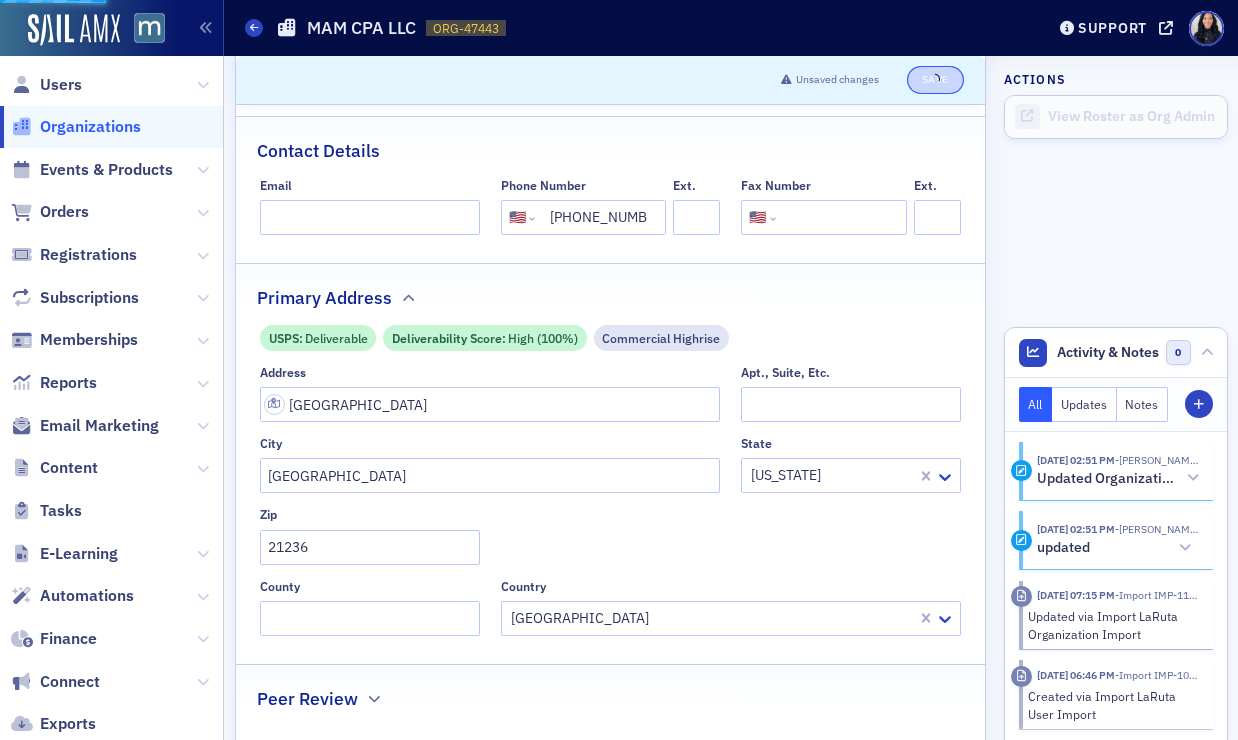 select on "US" 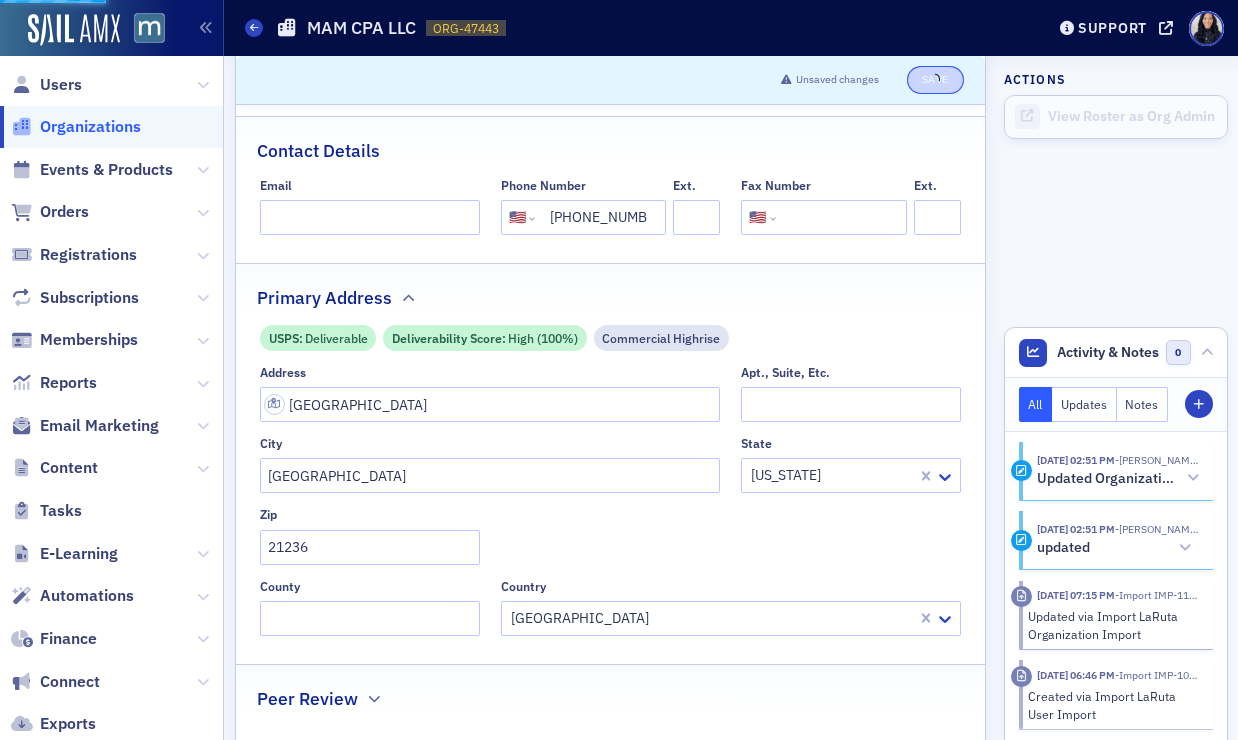 select on "US" 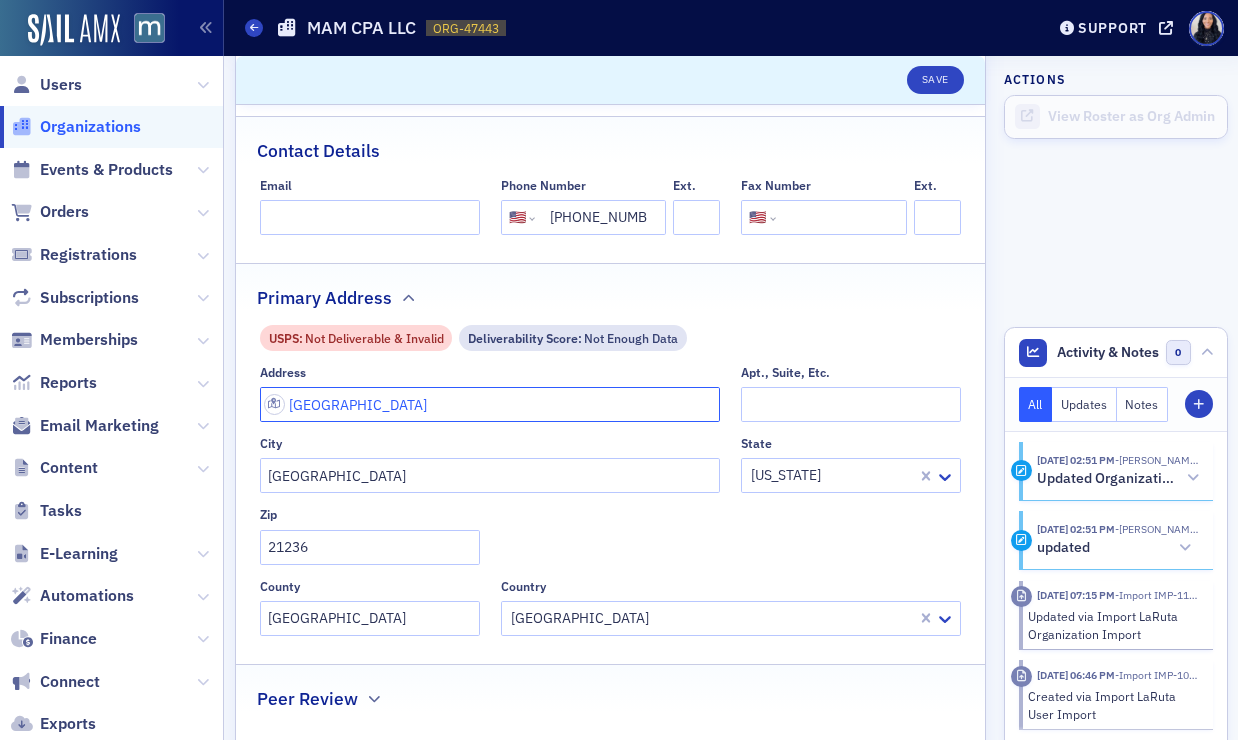 click on "[GEOGRAPHIC_DATA]" 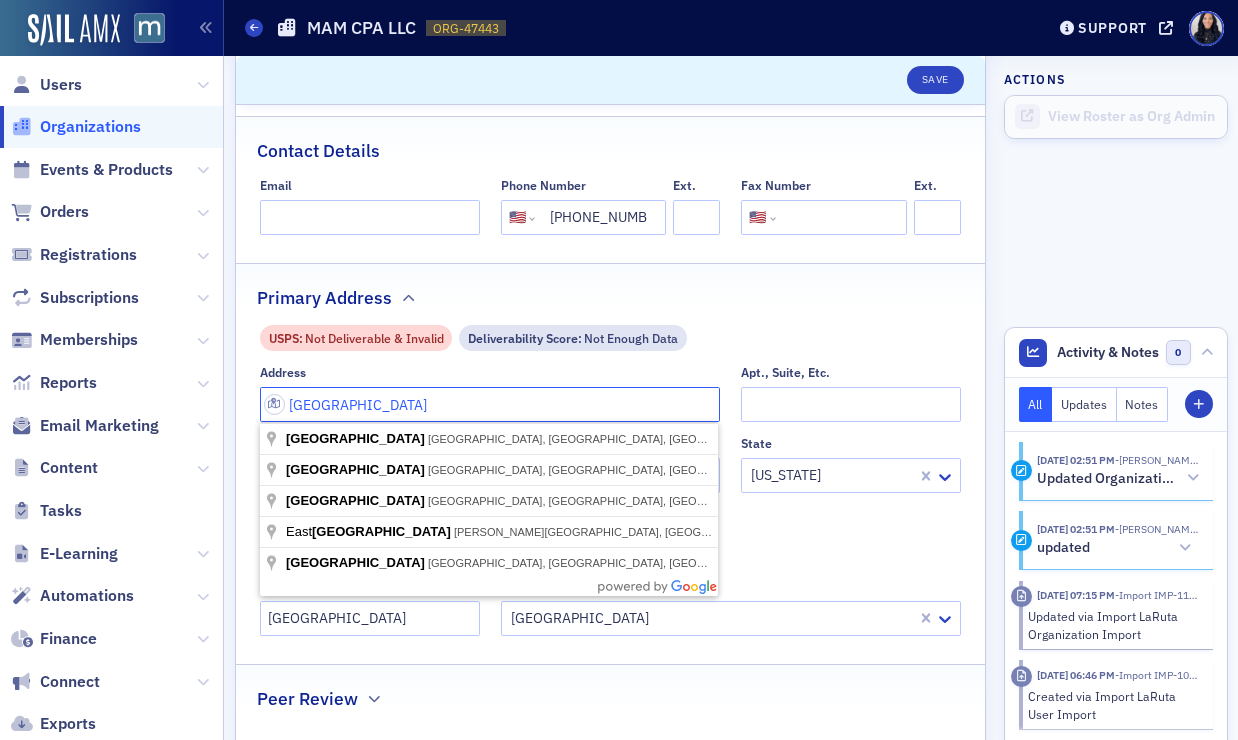 paste on "9335" 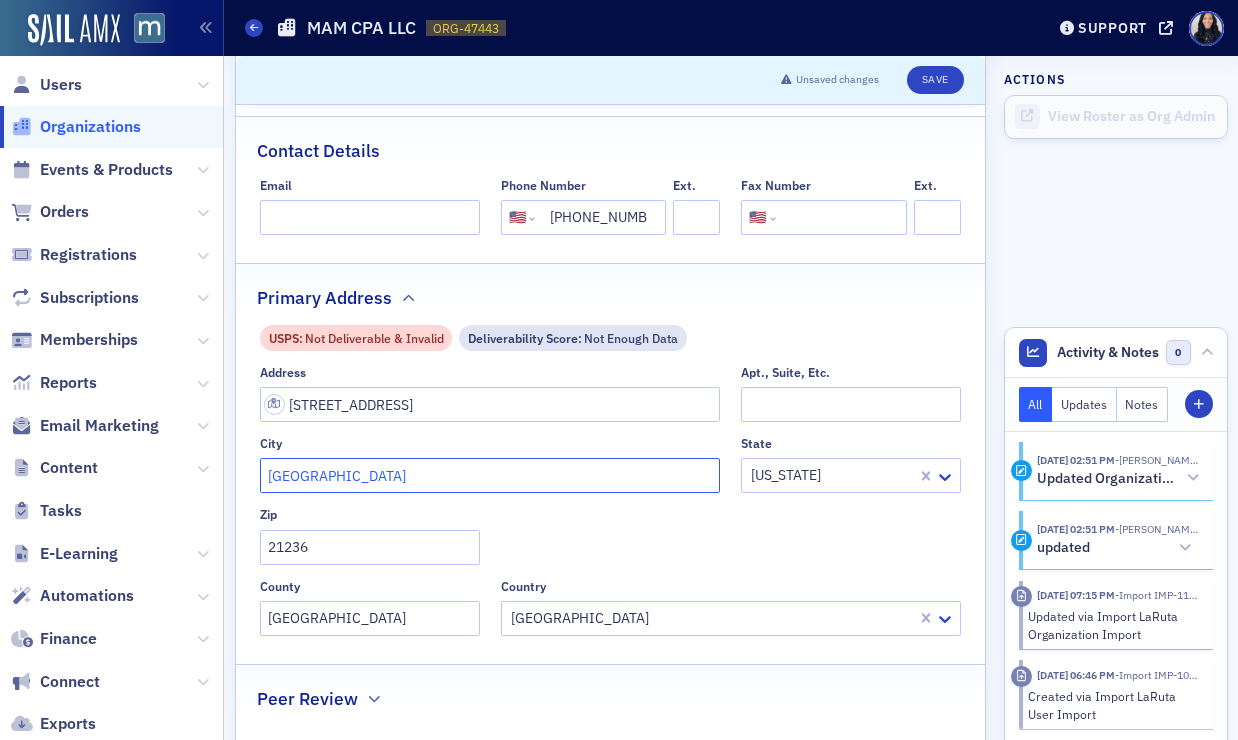 type on "[GEOGRAPHIC_DATA]" 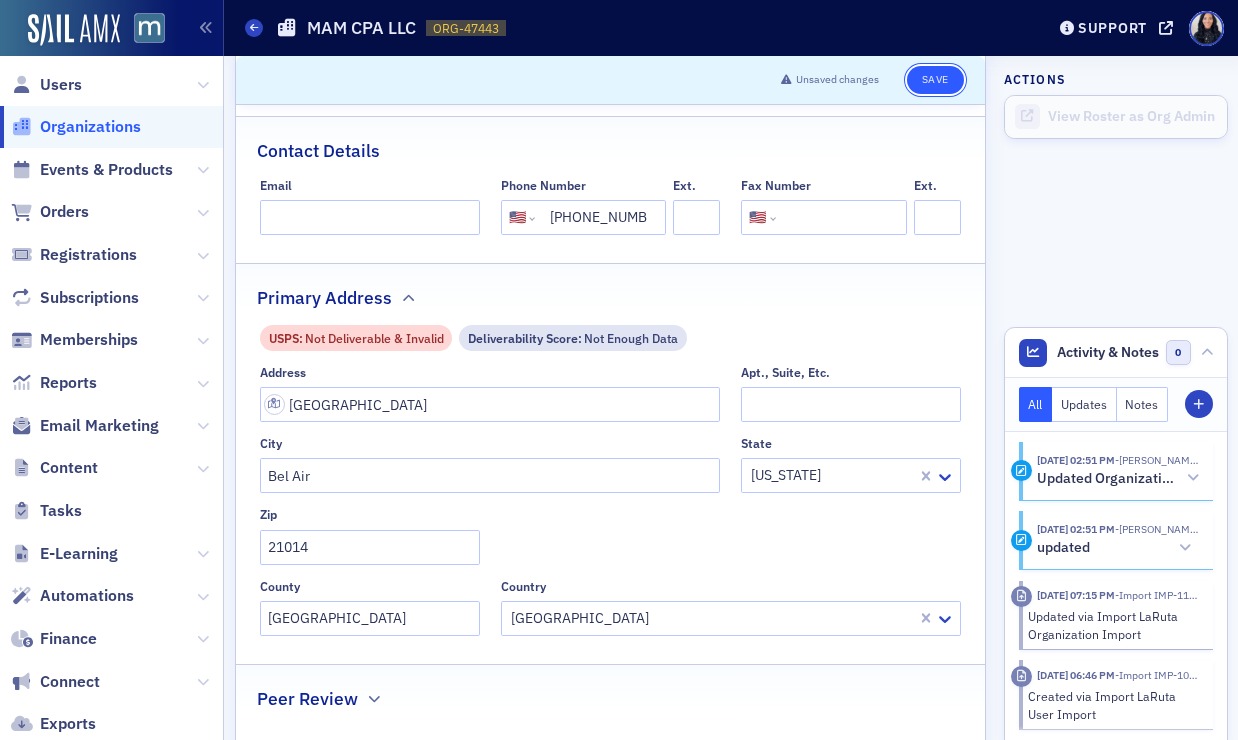 click on "Save" 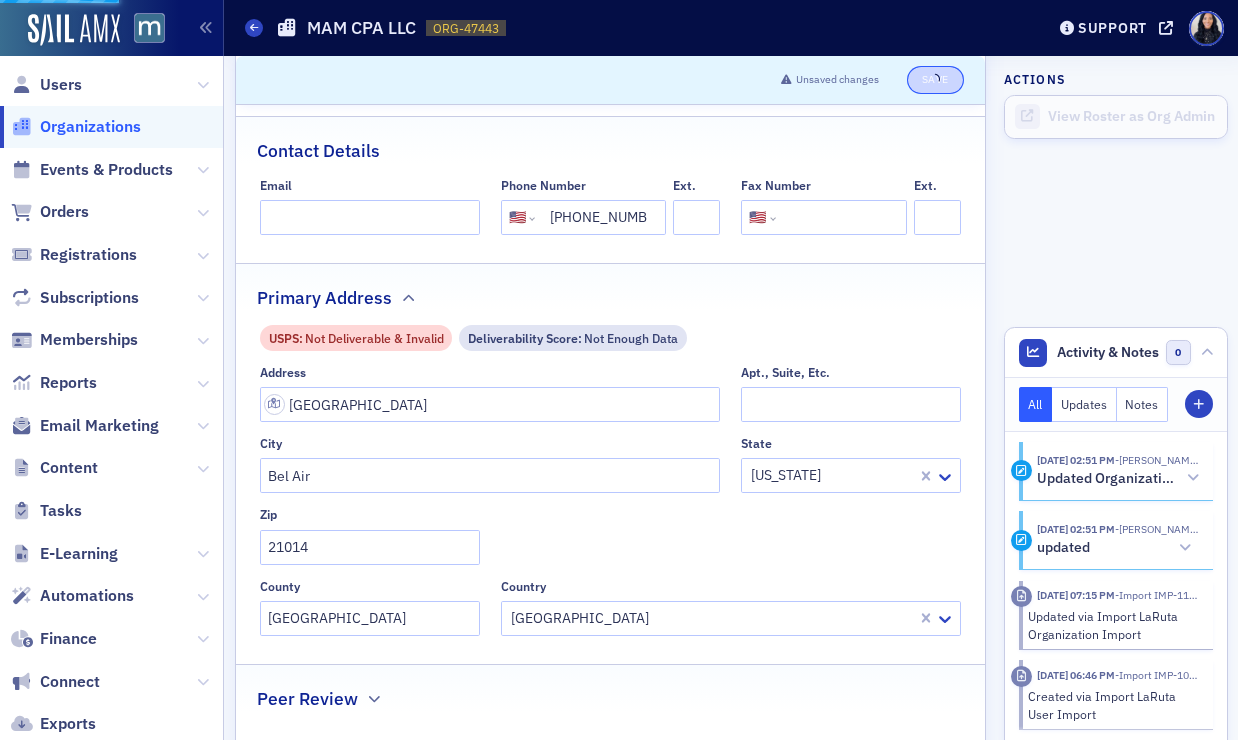 select on "US" 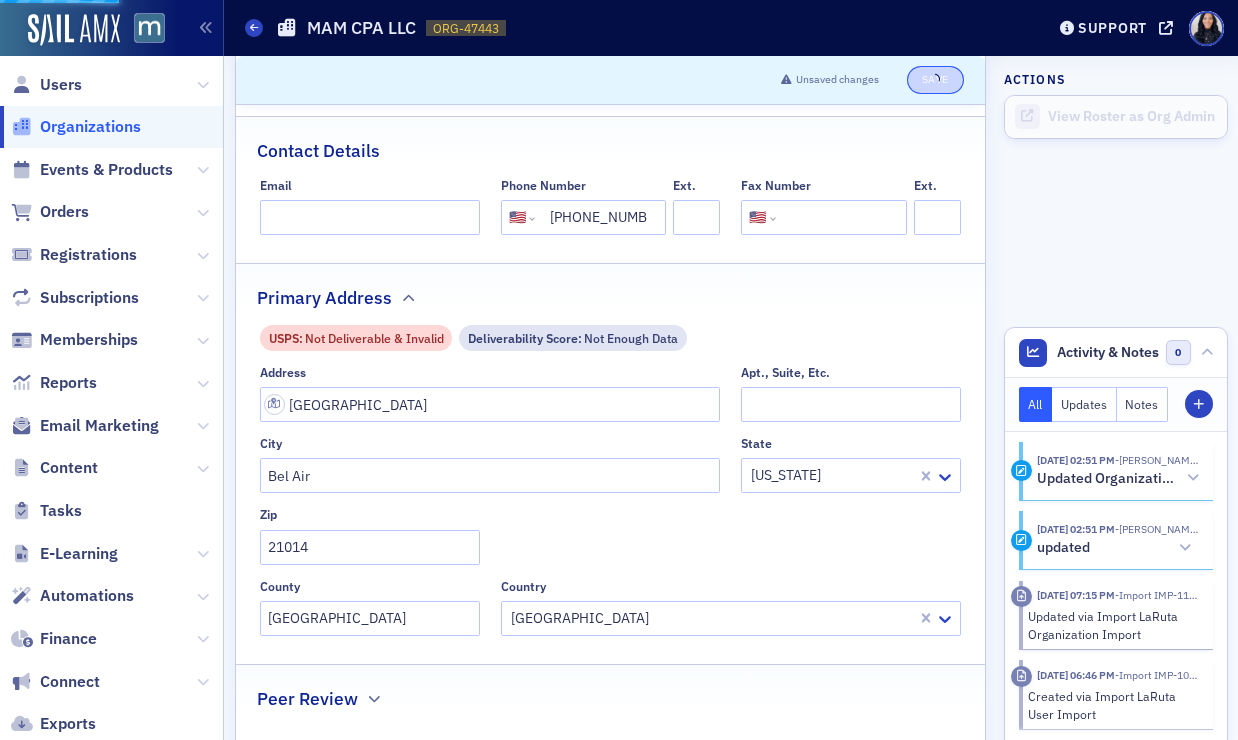 select on "US" 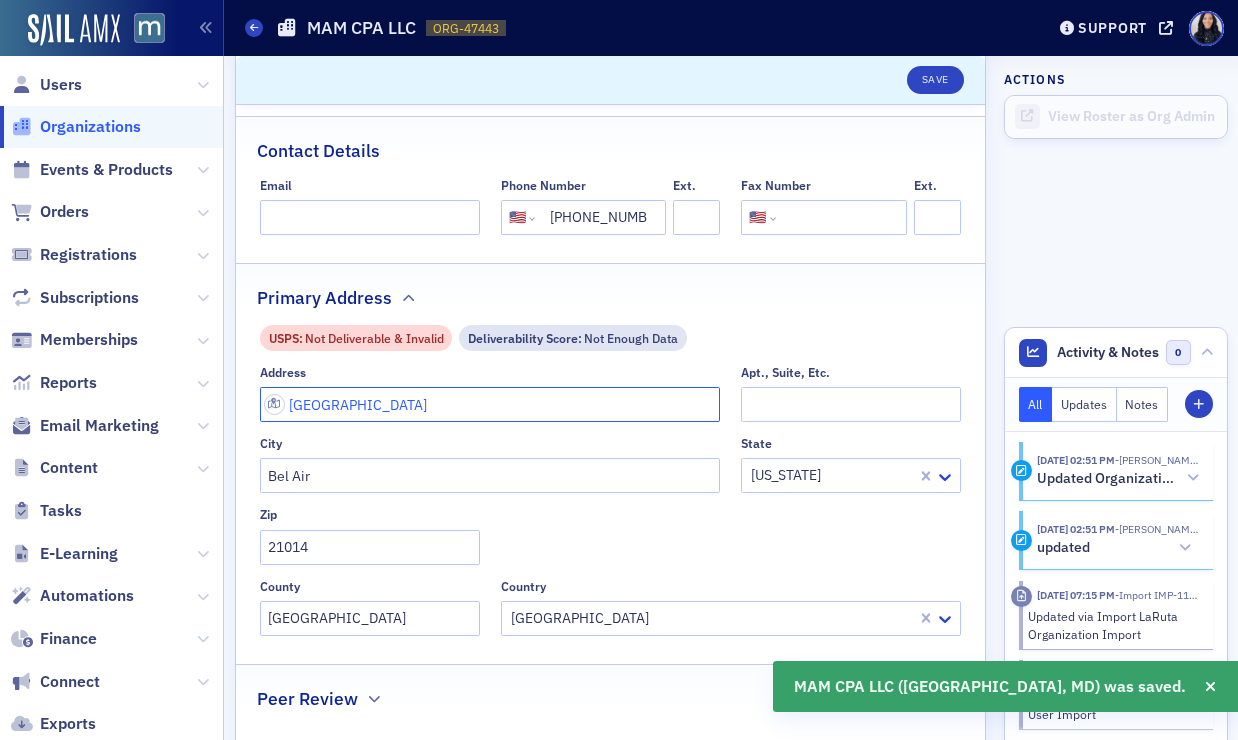 click on "[GEOGRAPHIC_DATA]" 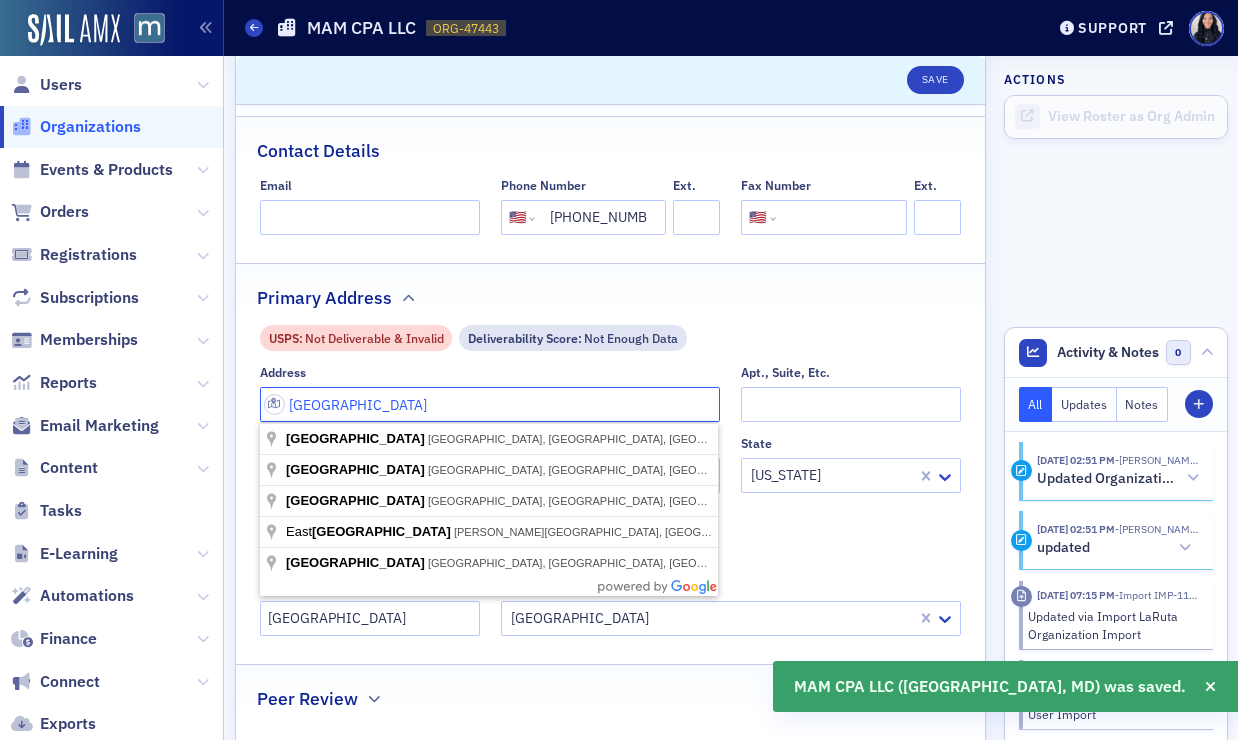click on "[GEOGRAPHIC_DATA]" 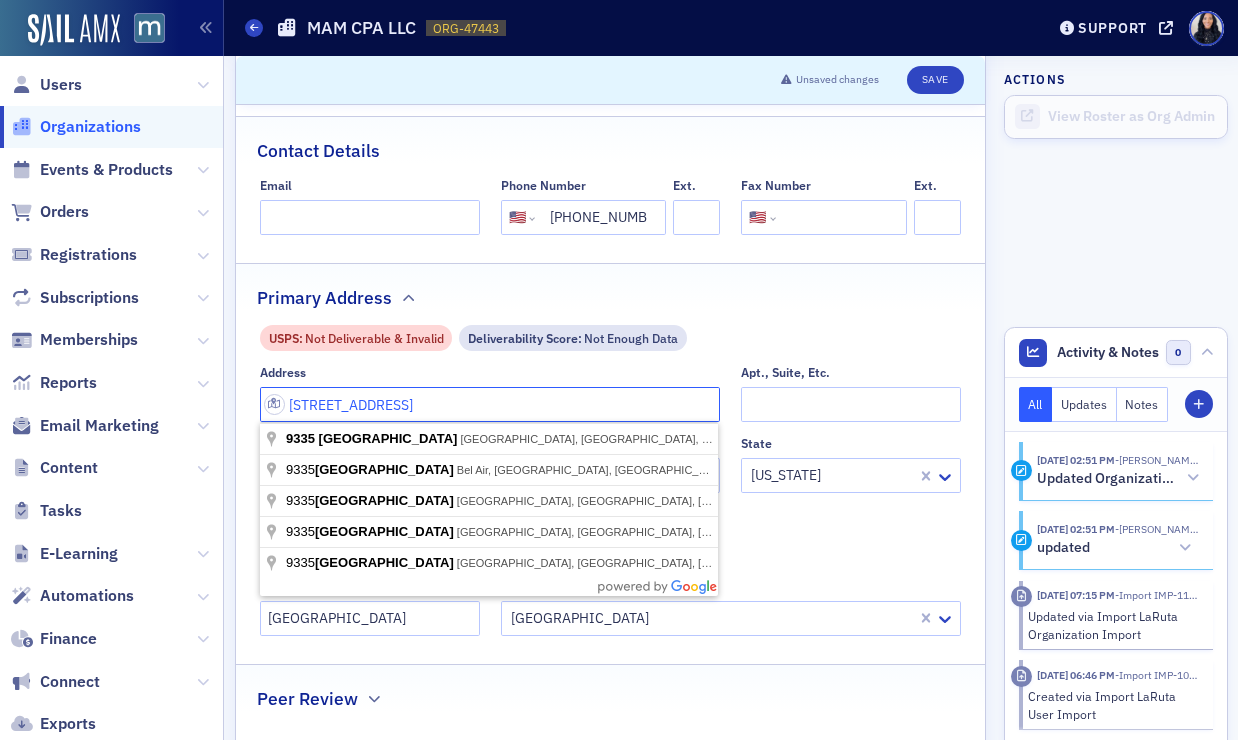 type on "[STREET_ADDRESS]" 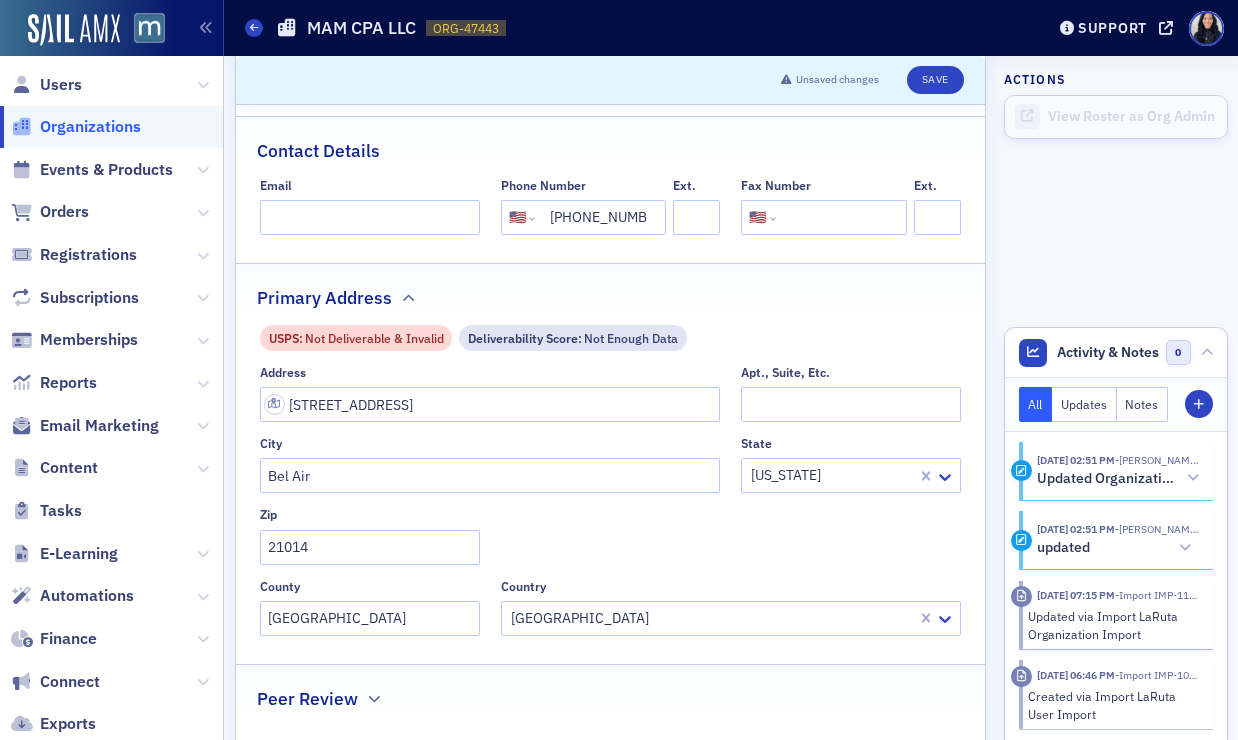 click on "Address" 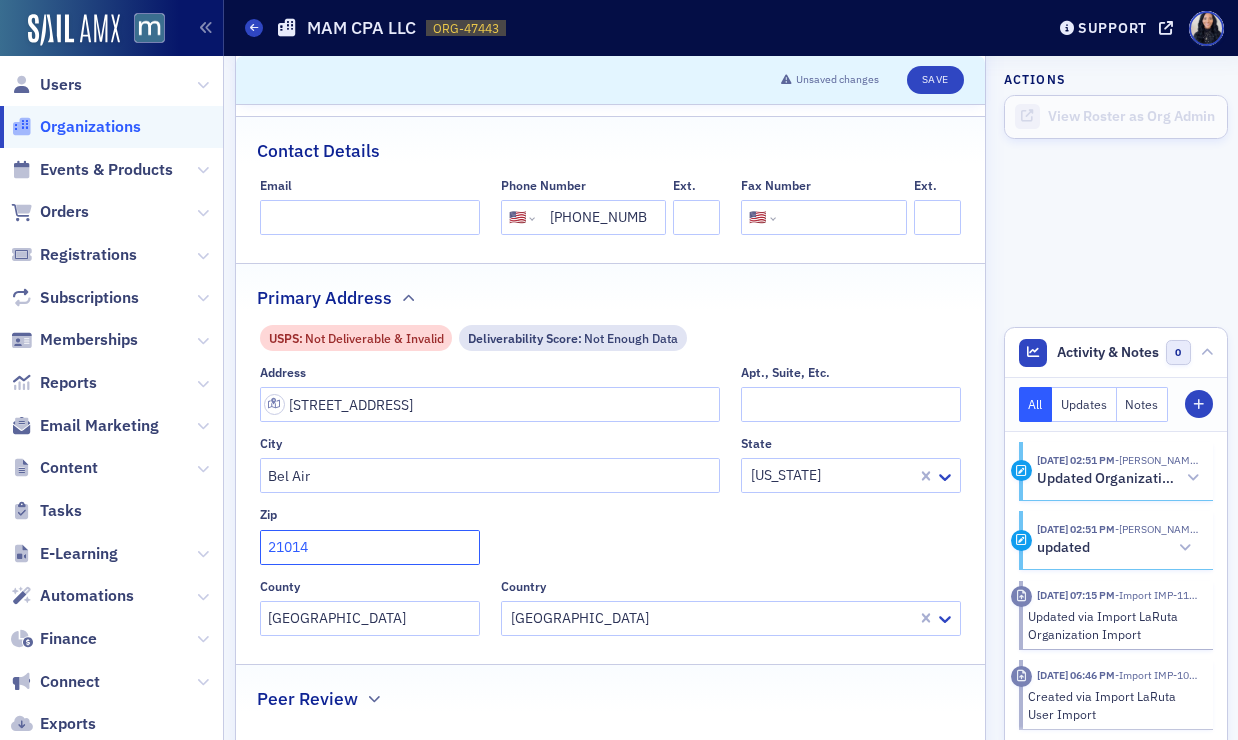 click on "21014" 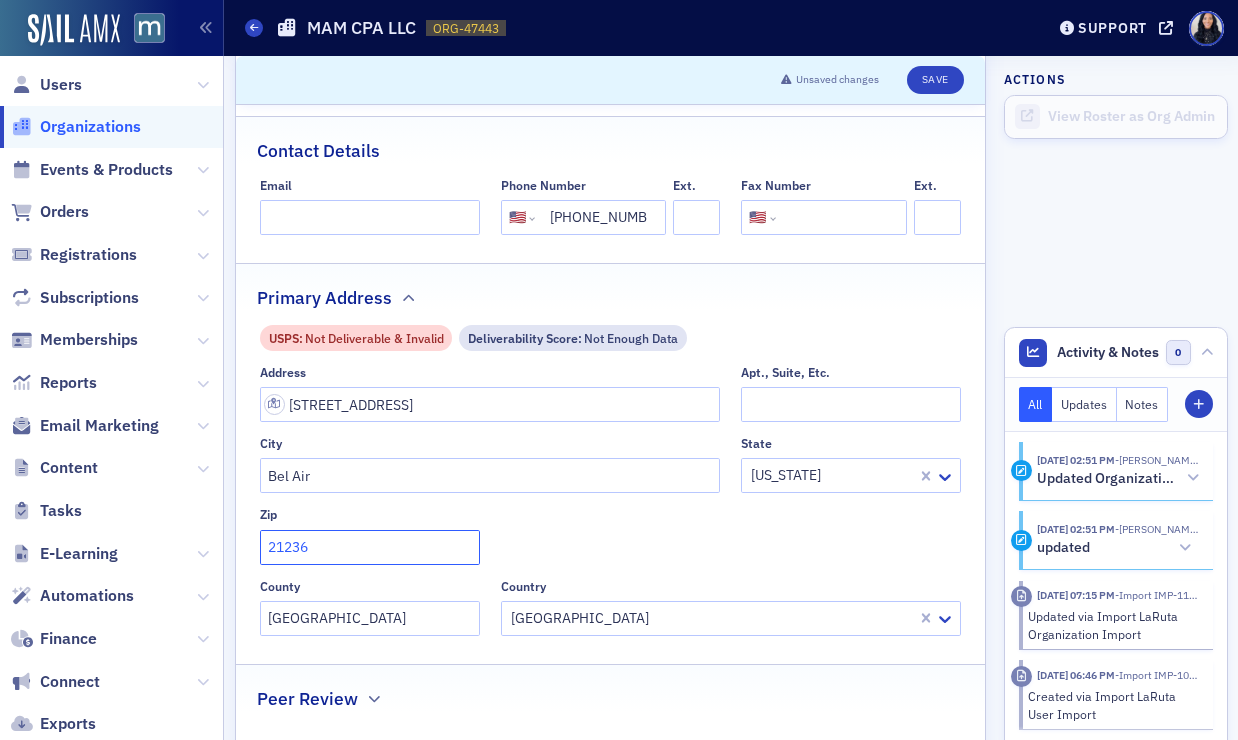 type on "21236" 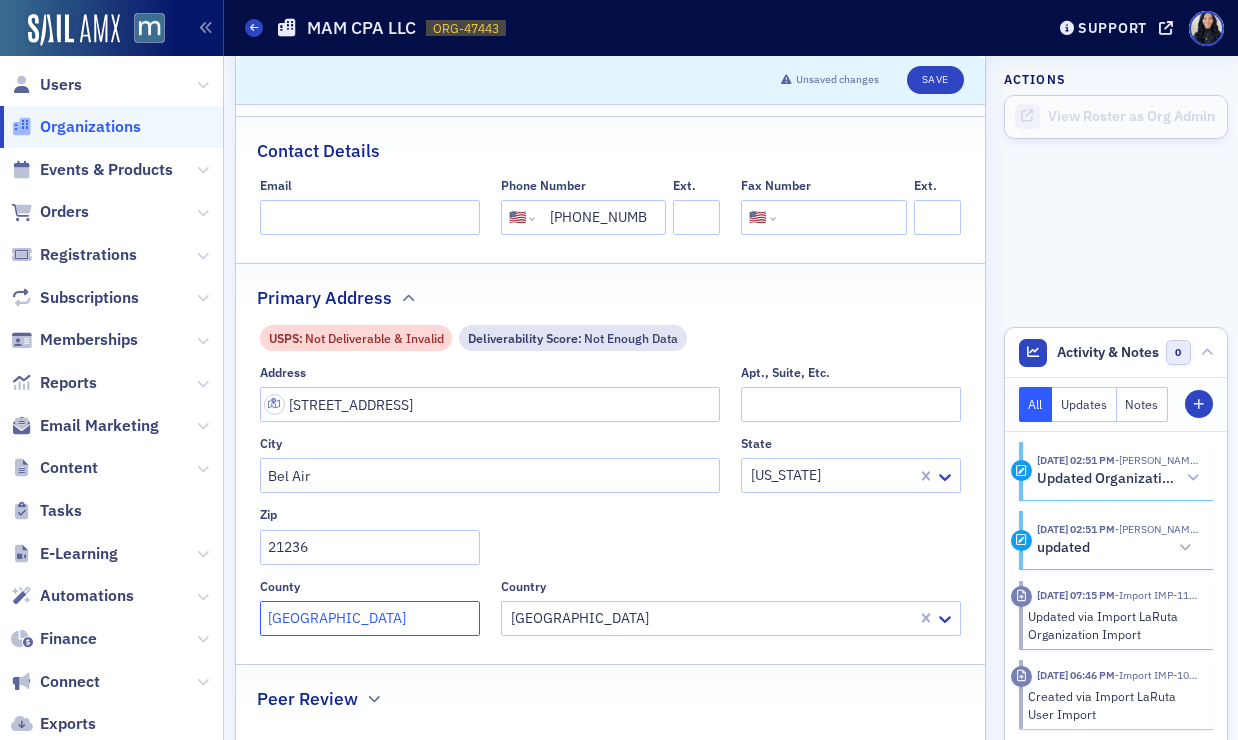 click on "[GEOGRAPHIC_DATA]" 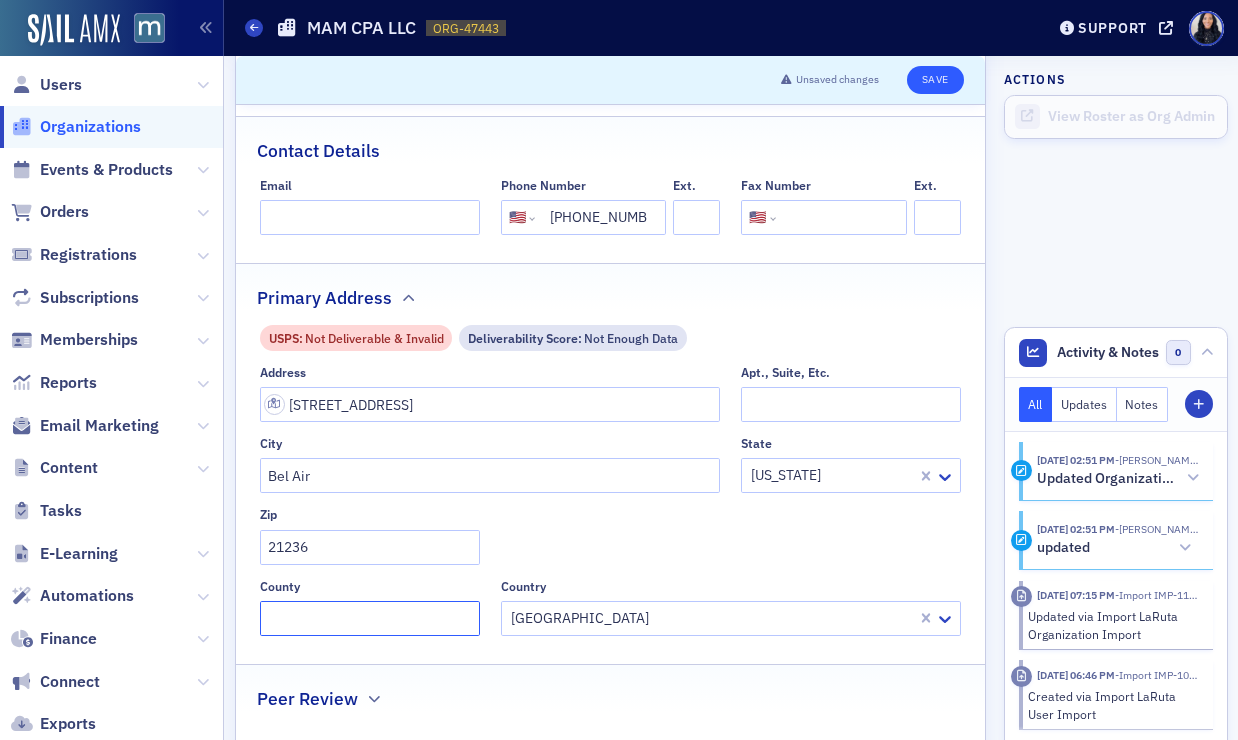 type 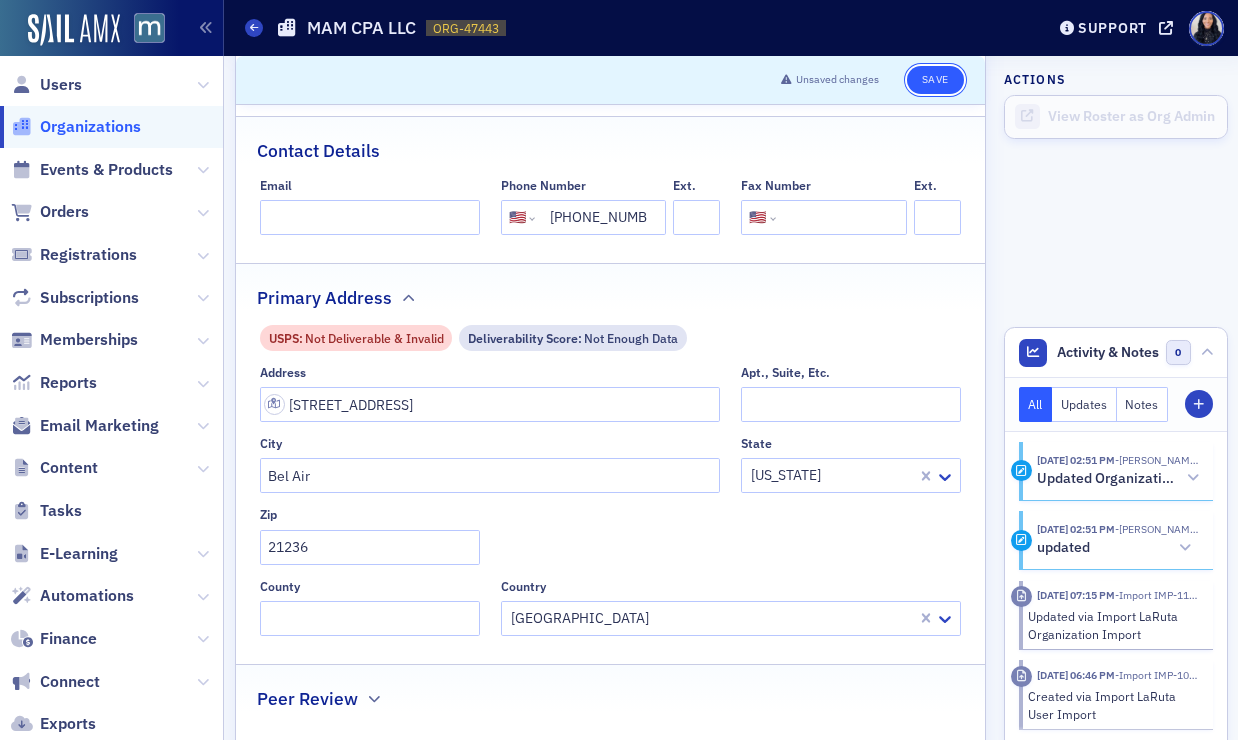 click on "Save" 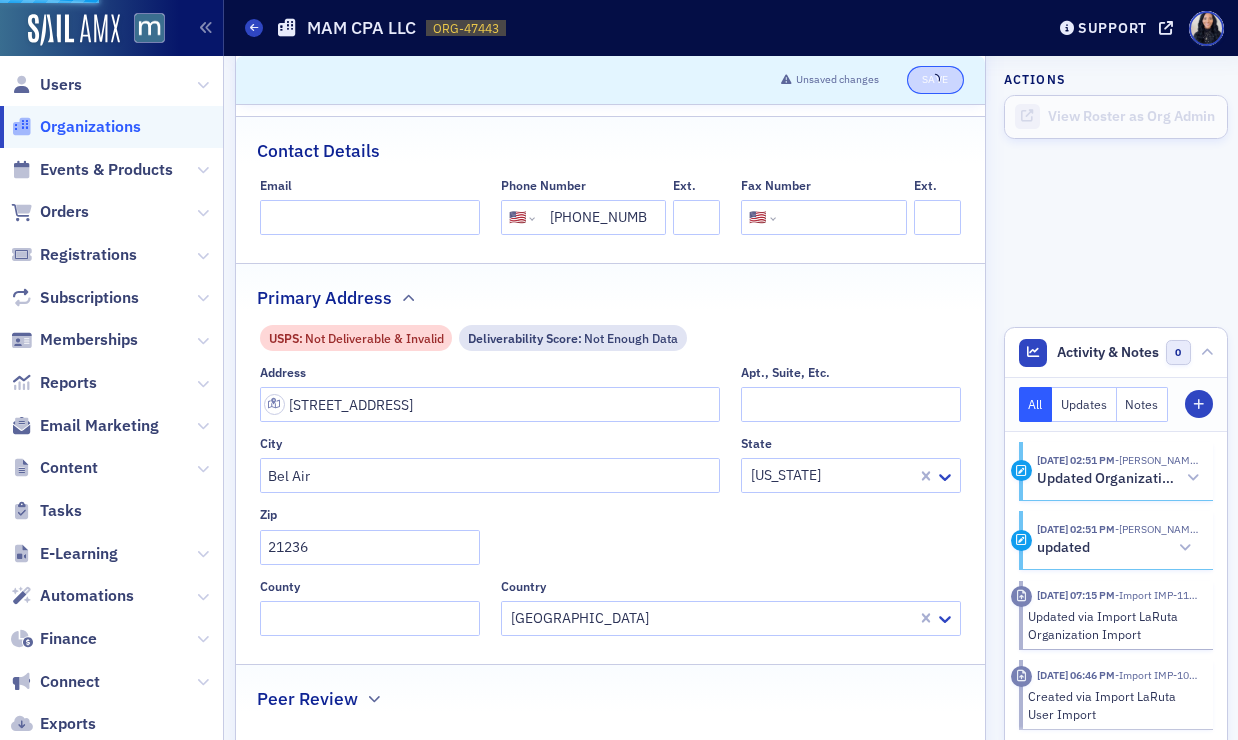 select on "US" 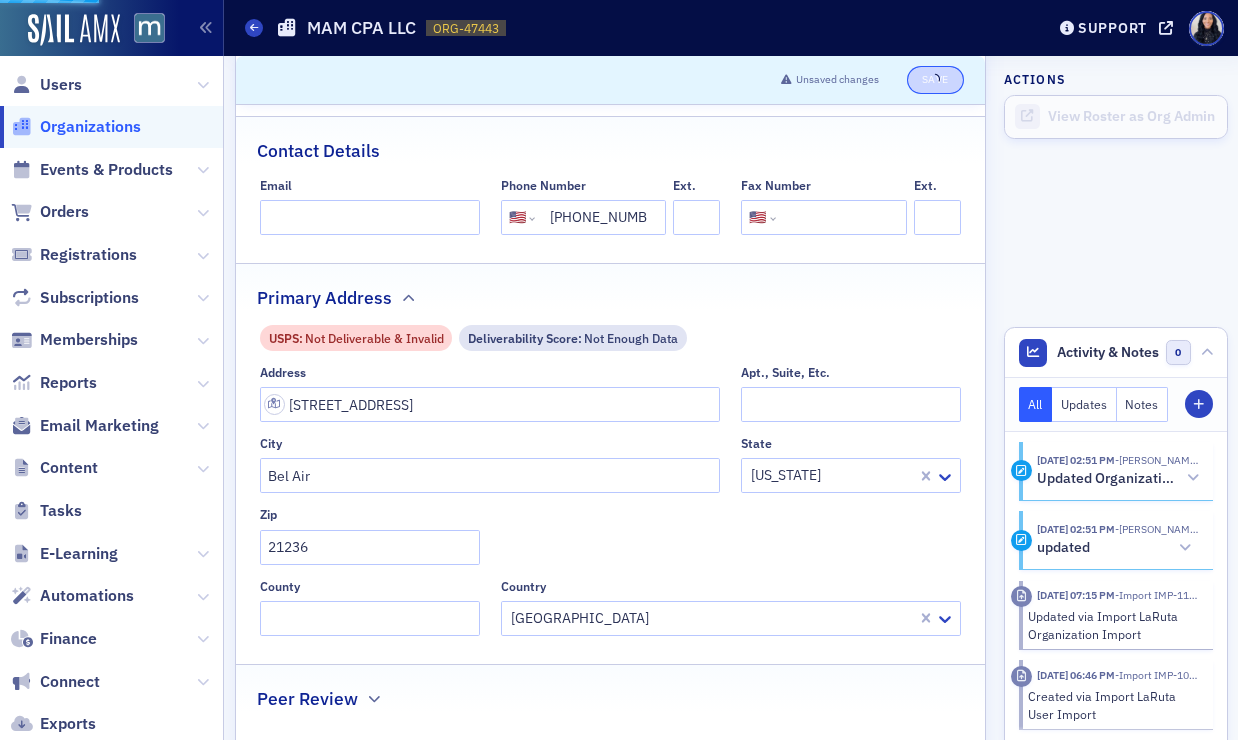 select on "US" 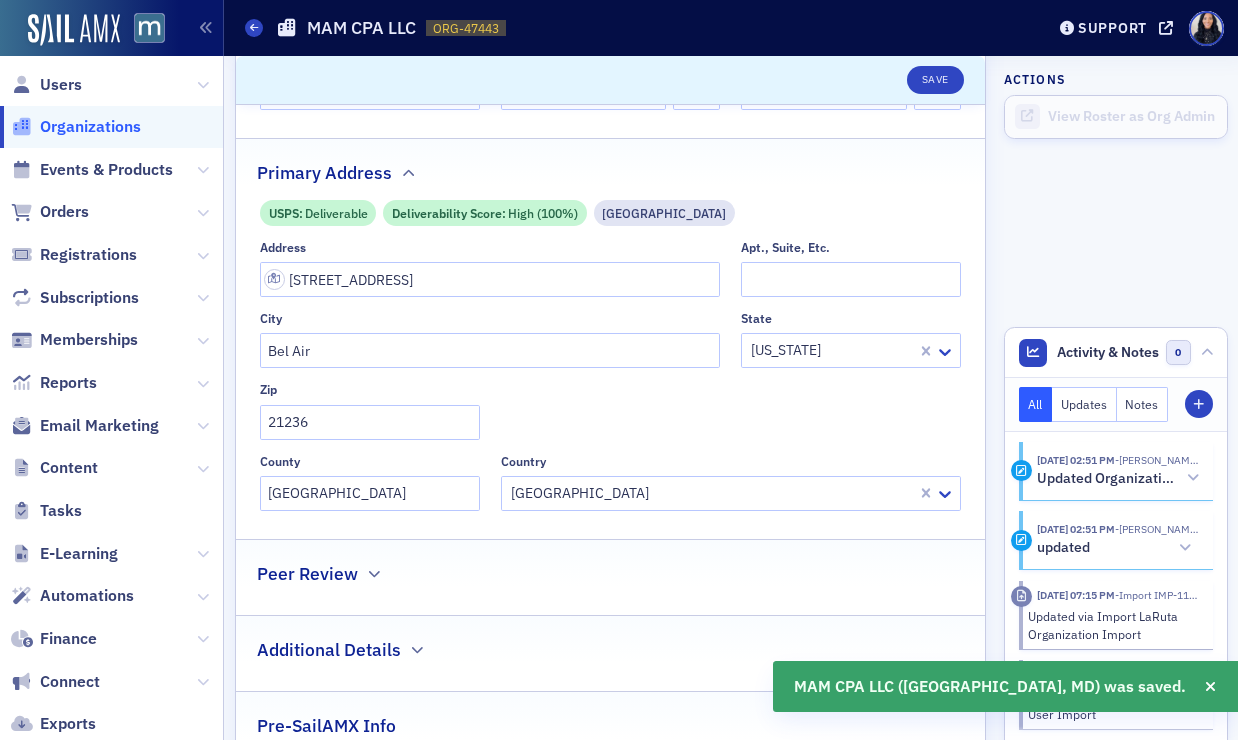scroll, scrollTop: 651, scrollLeft: 0, axis: vertical 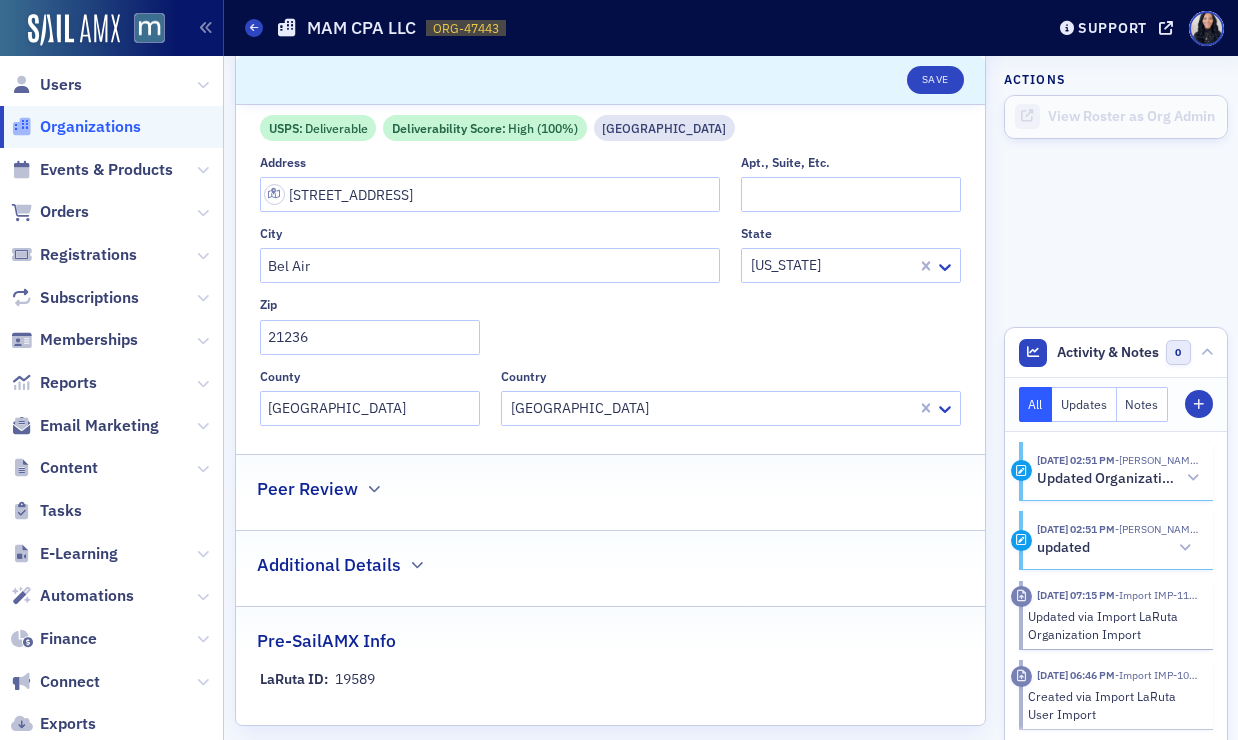 click on "Organizations" 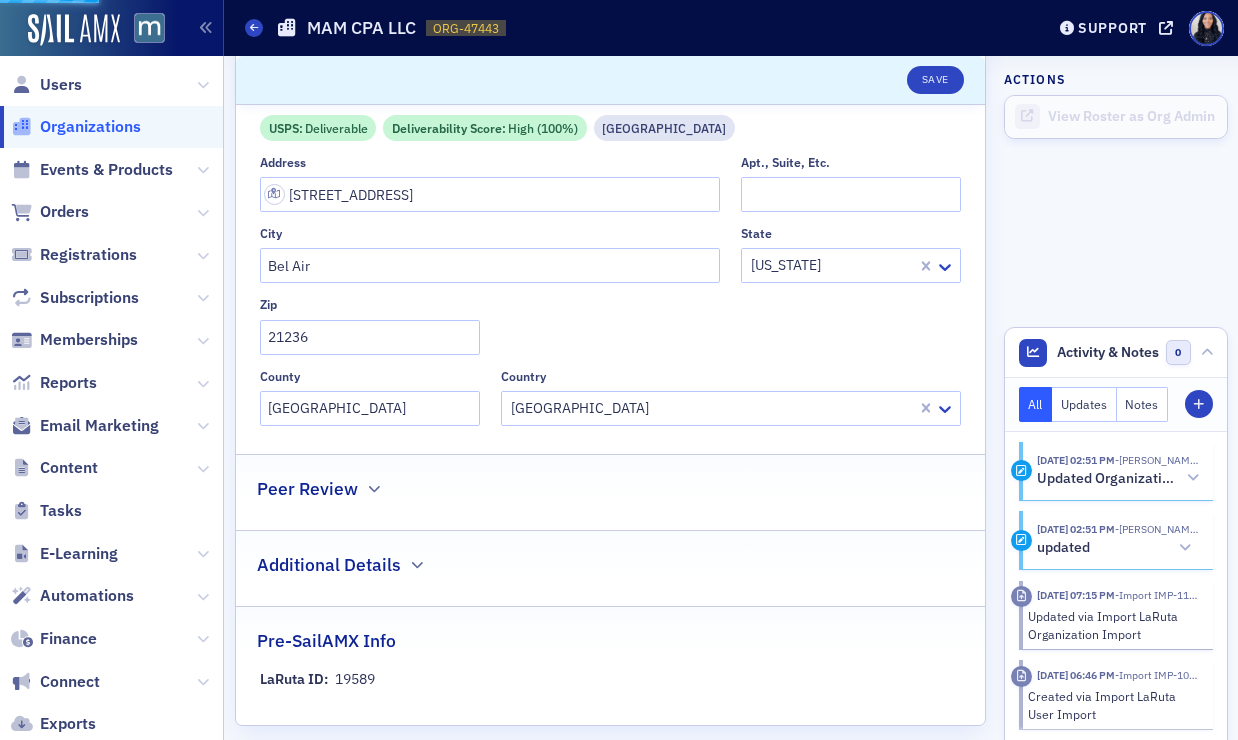 scroll, scrollTop: 0, scrollLeft: 0, axis: both 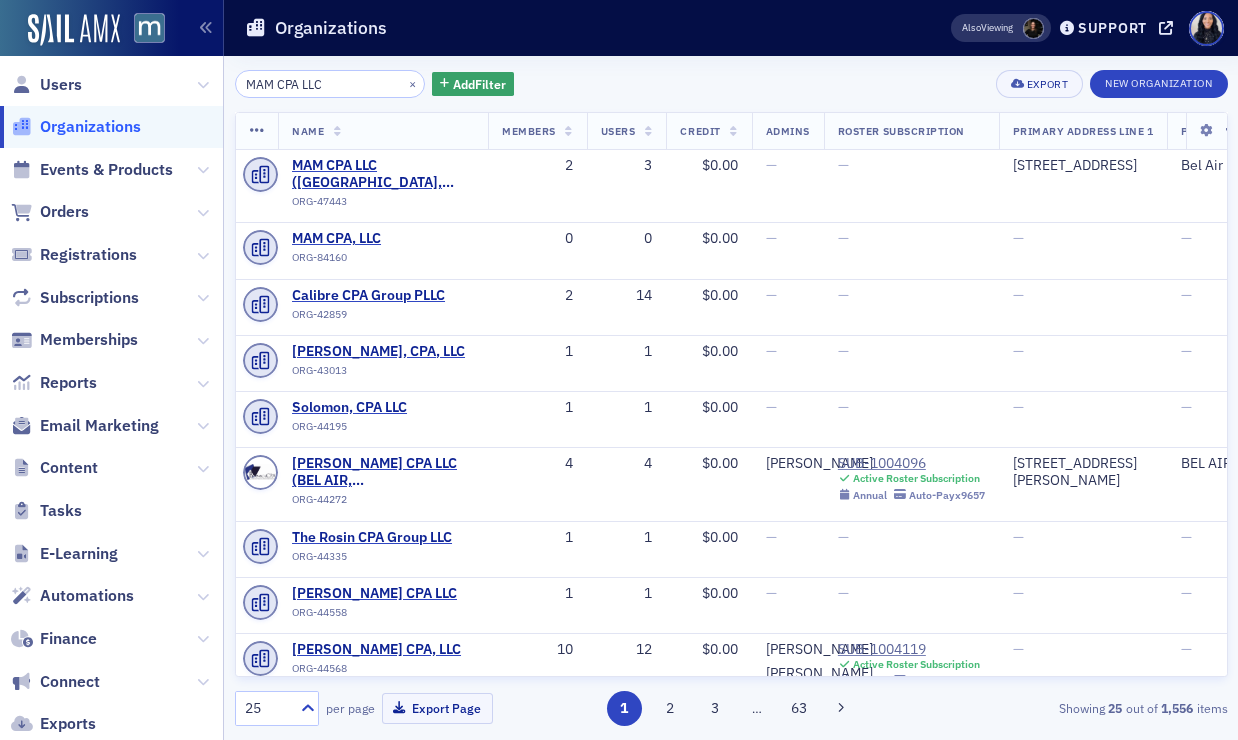 click on "Organizations" 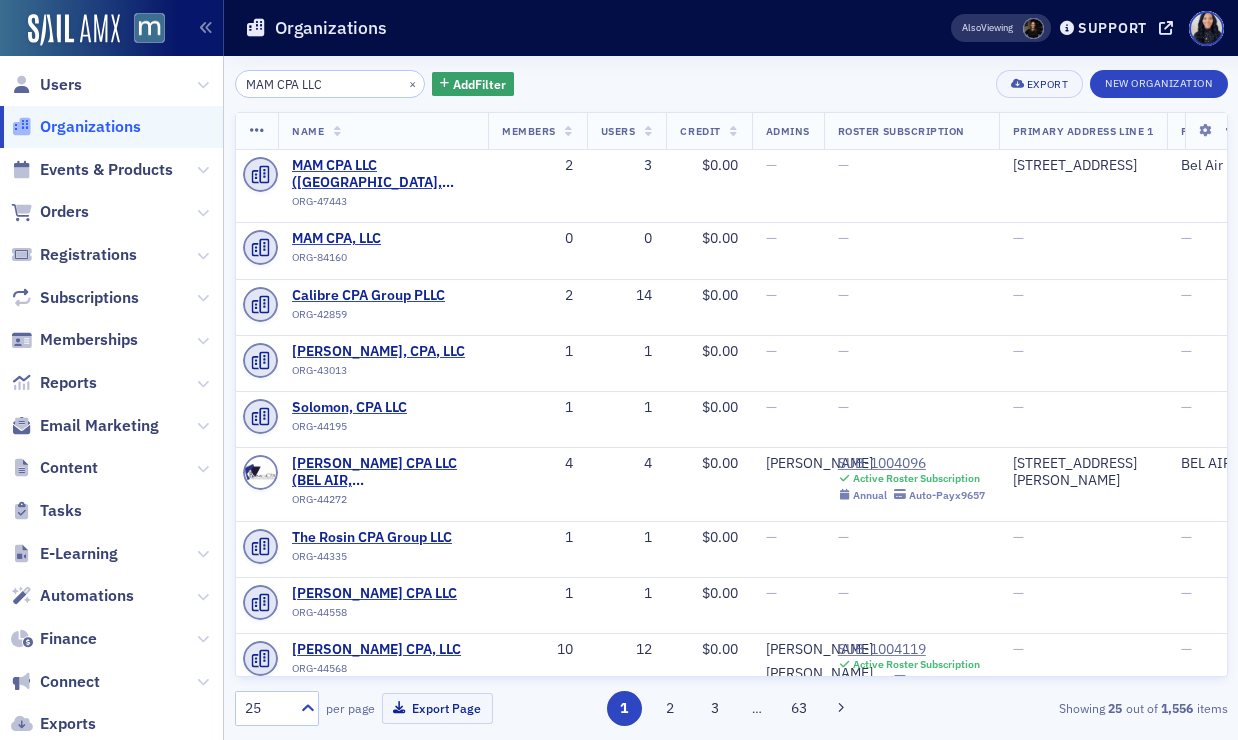 click on "MAM CPA LLC" 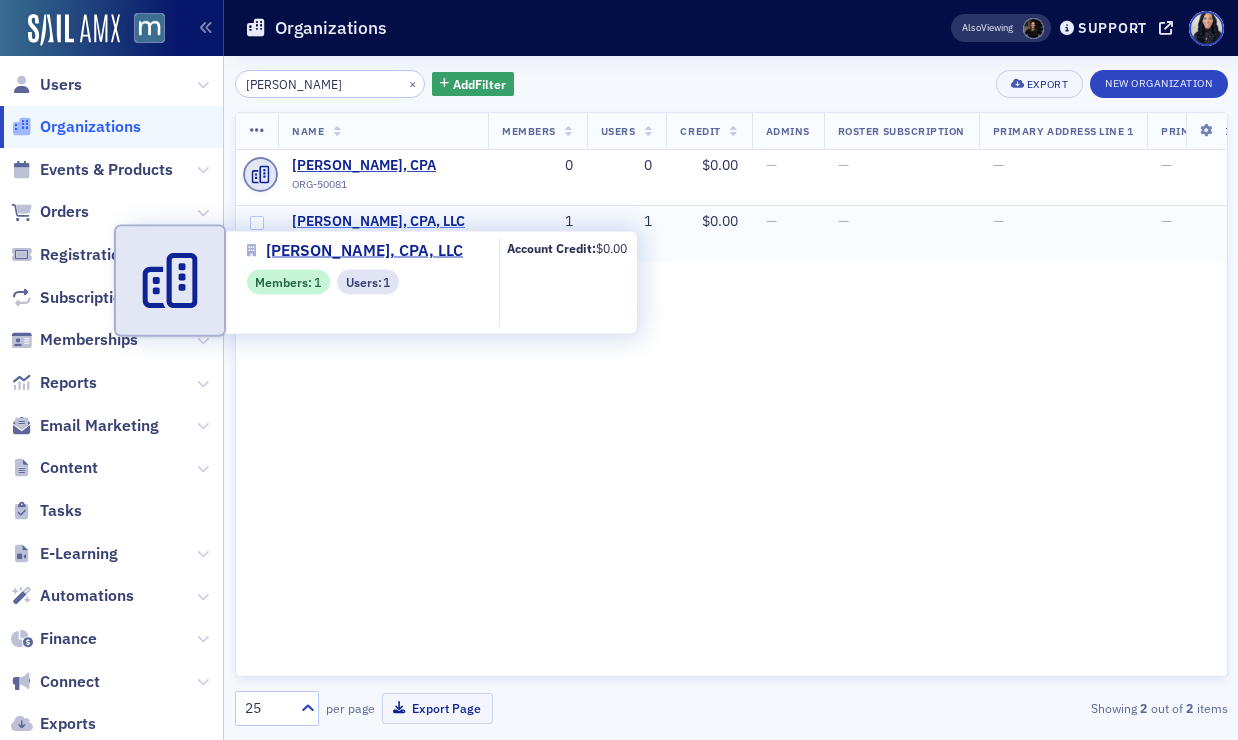 type on "[PERSON_NAME]" 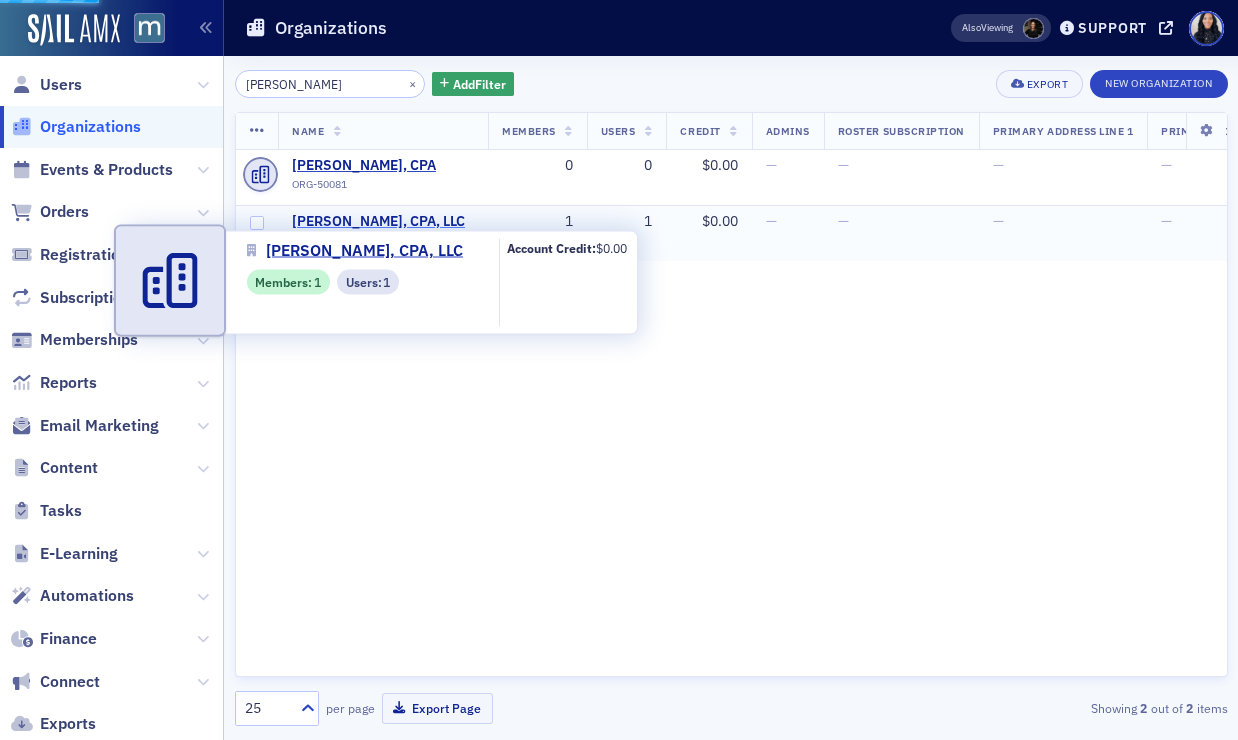 select on "US" 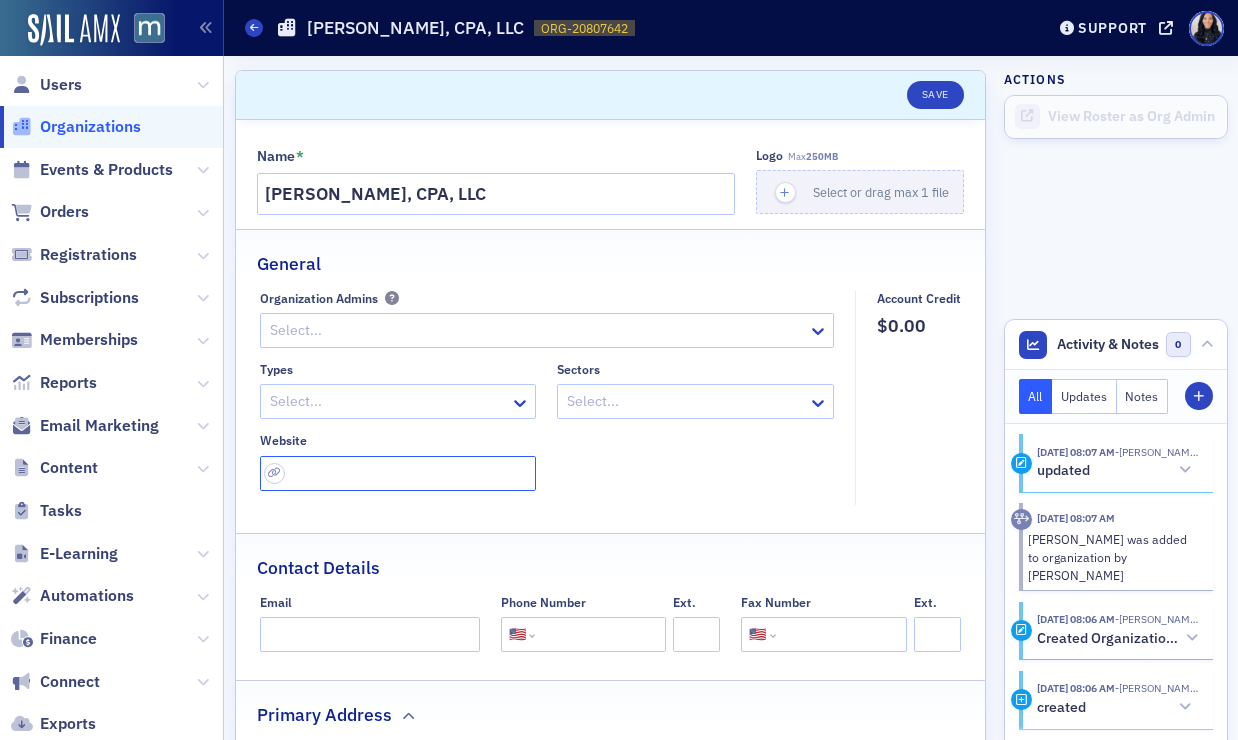 click 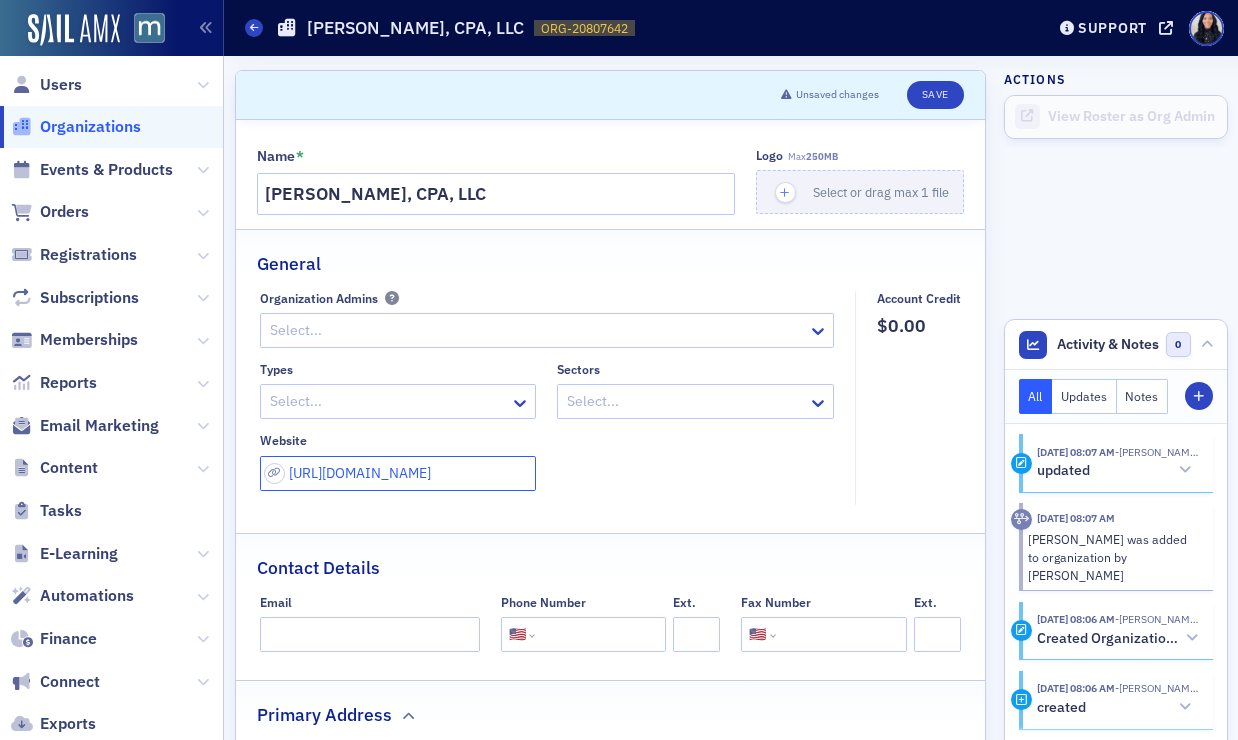 type on "[URL][DOMAIN_NAME]" 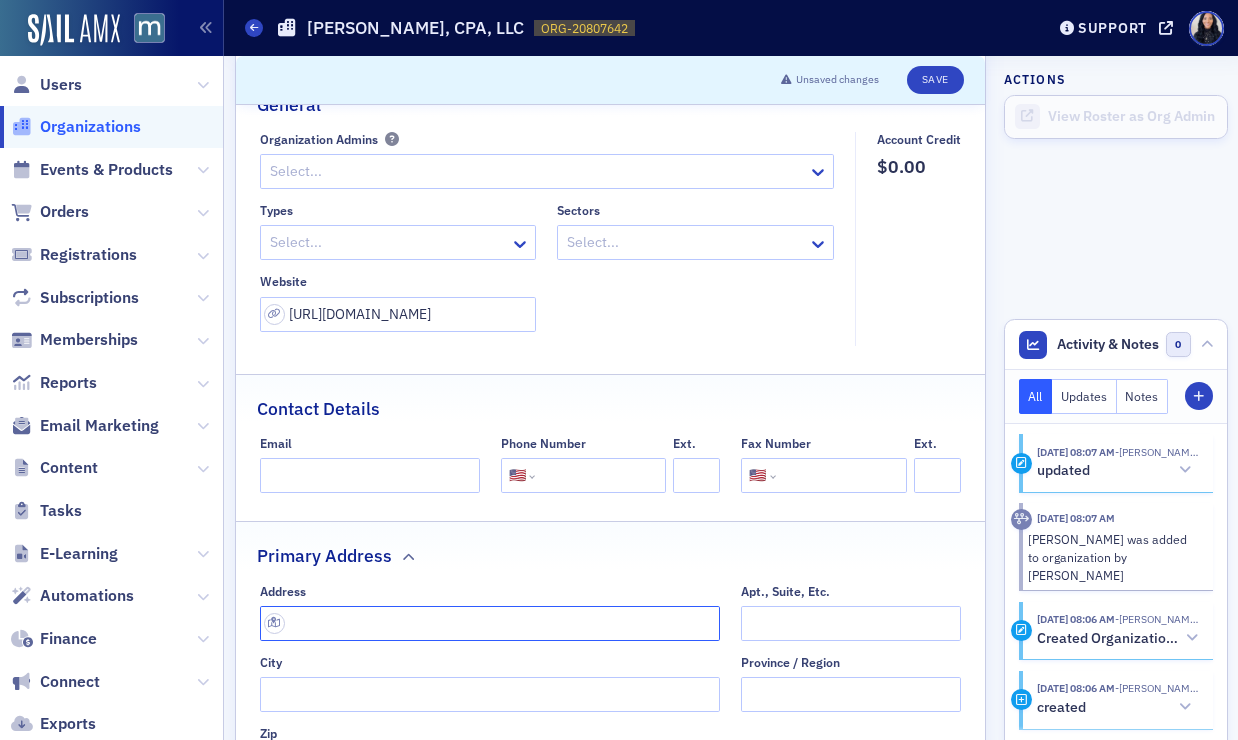 click 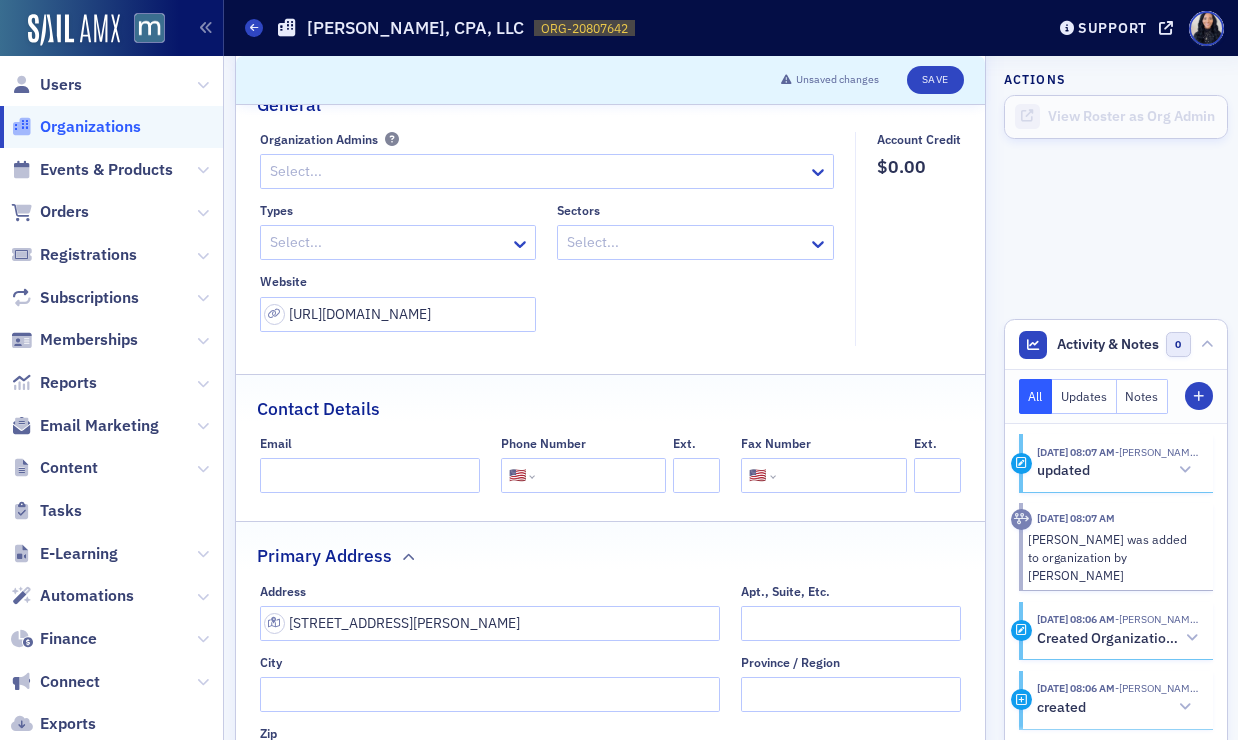 type on "[STREET_ADDRESS][PERSON_NAME]" 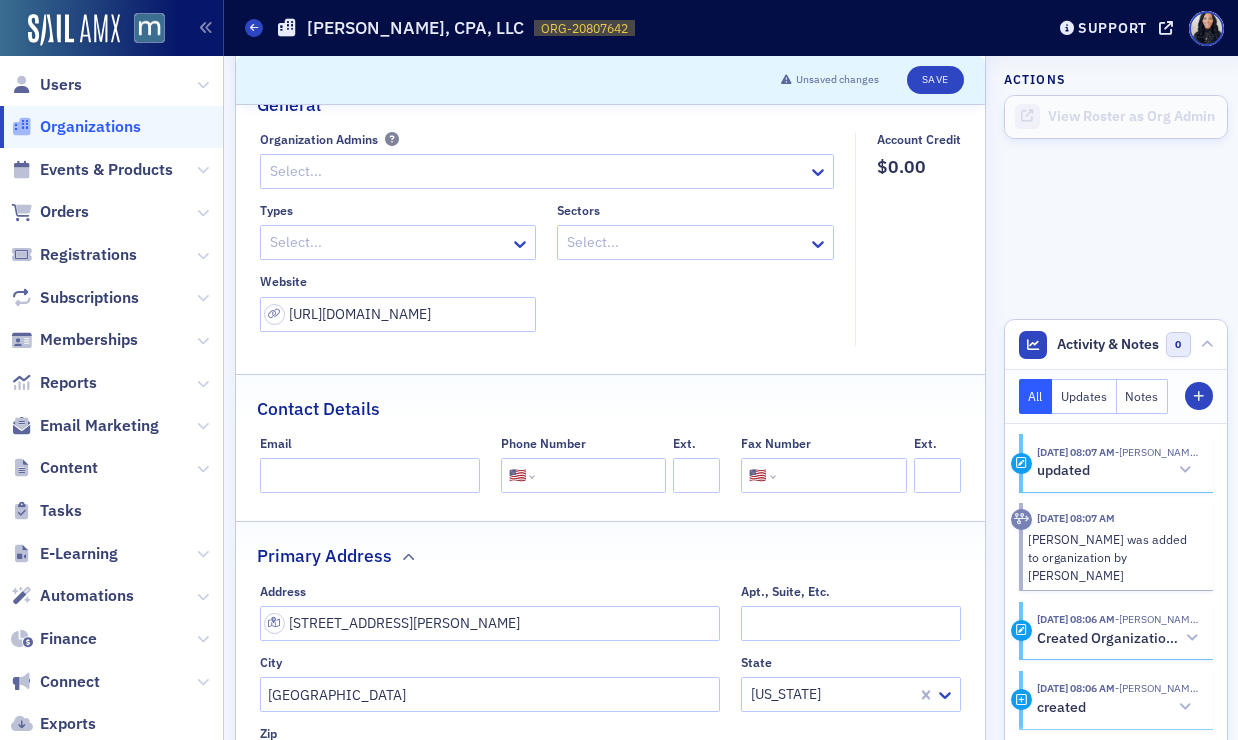 click 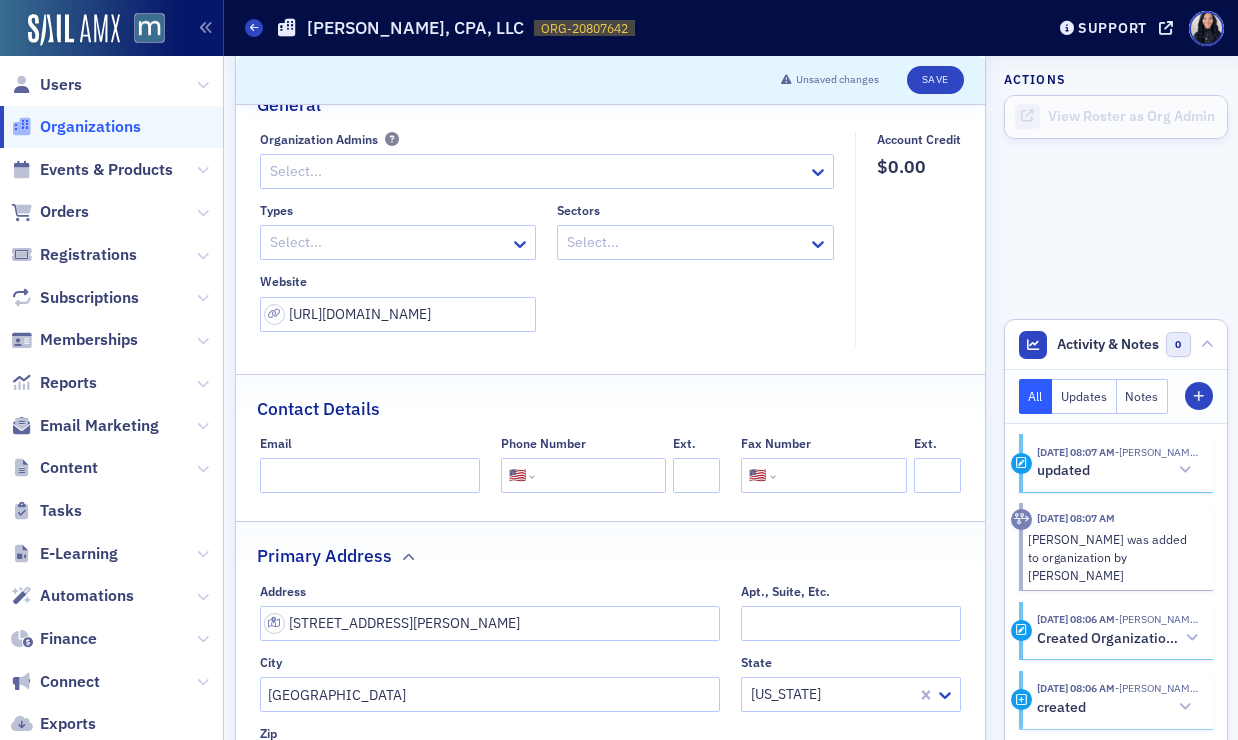click 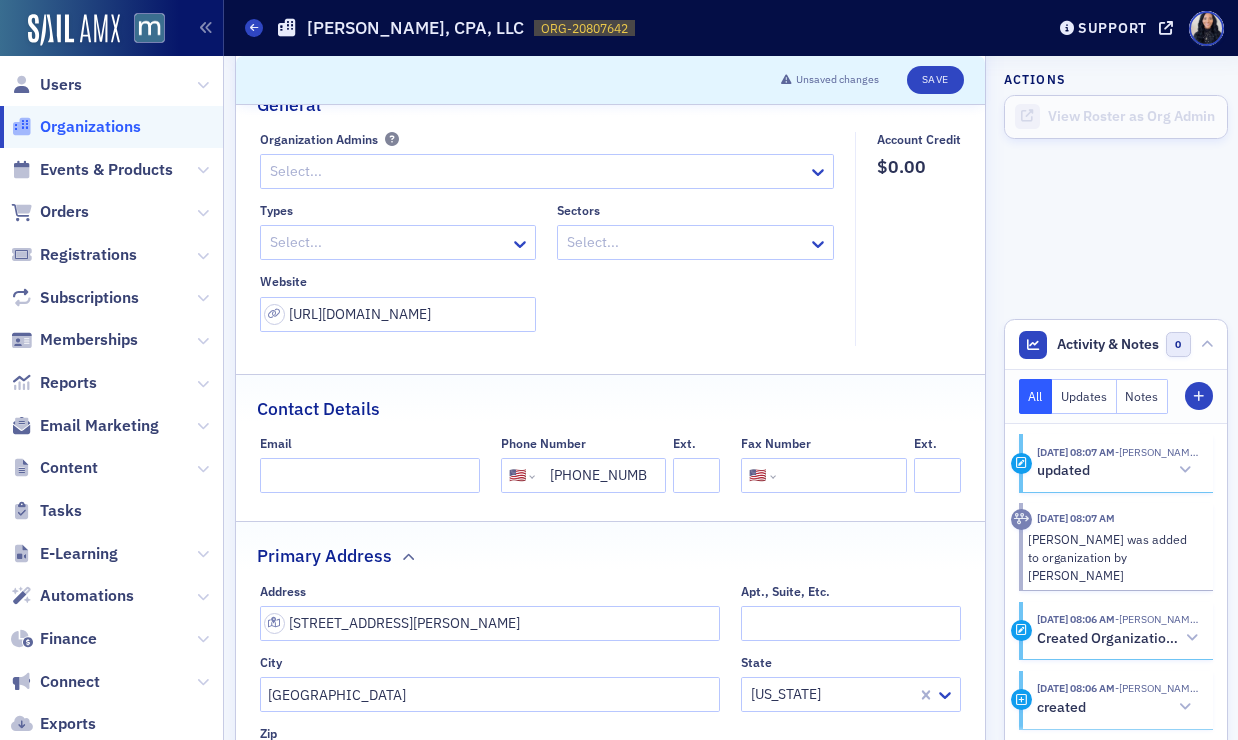 scroll, scrollTop: 0, scrollLeft: 7, axis: horizontal 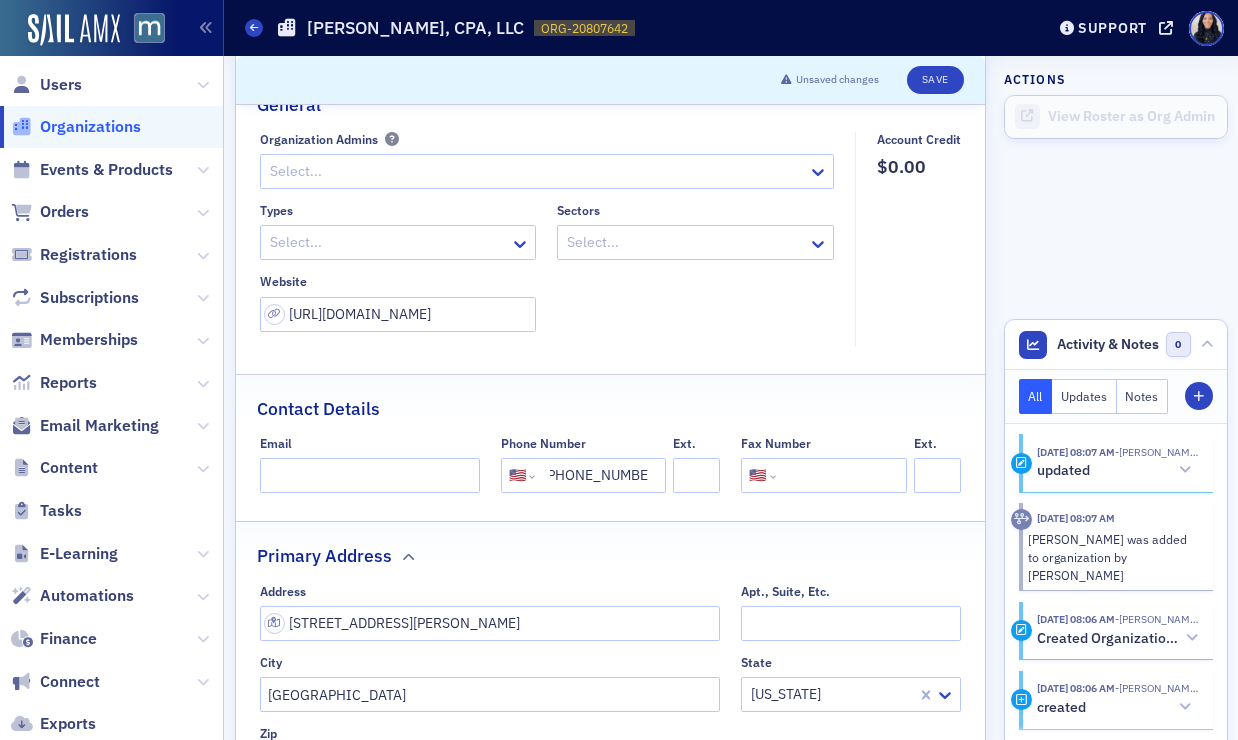 type on "[PHONE_NUMBER]" 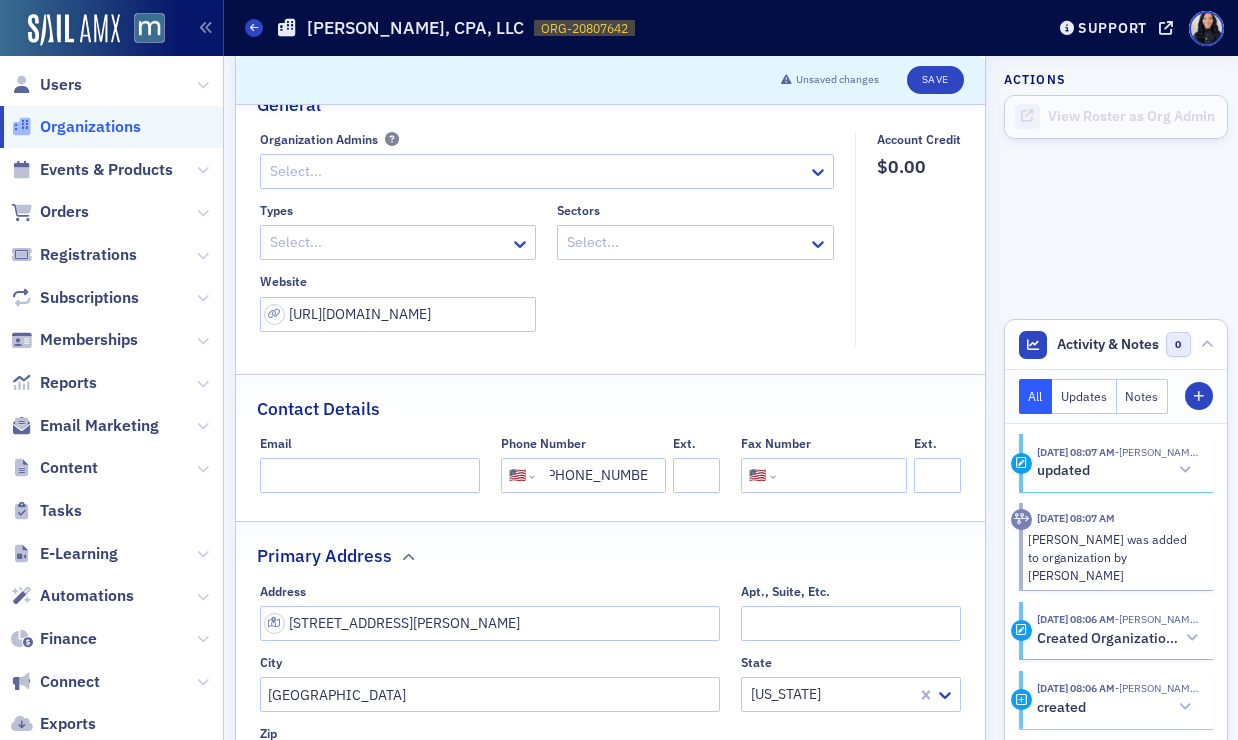 click on "Contact Details" 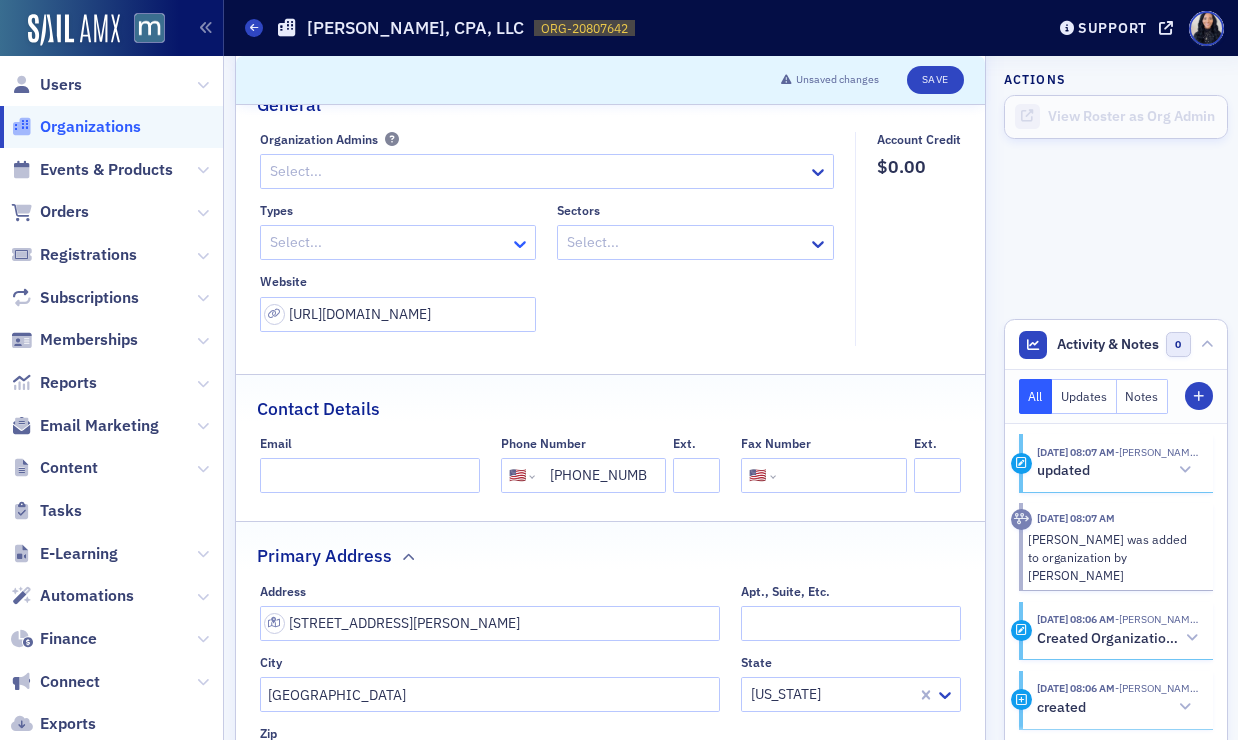 click 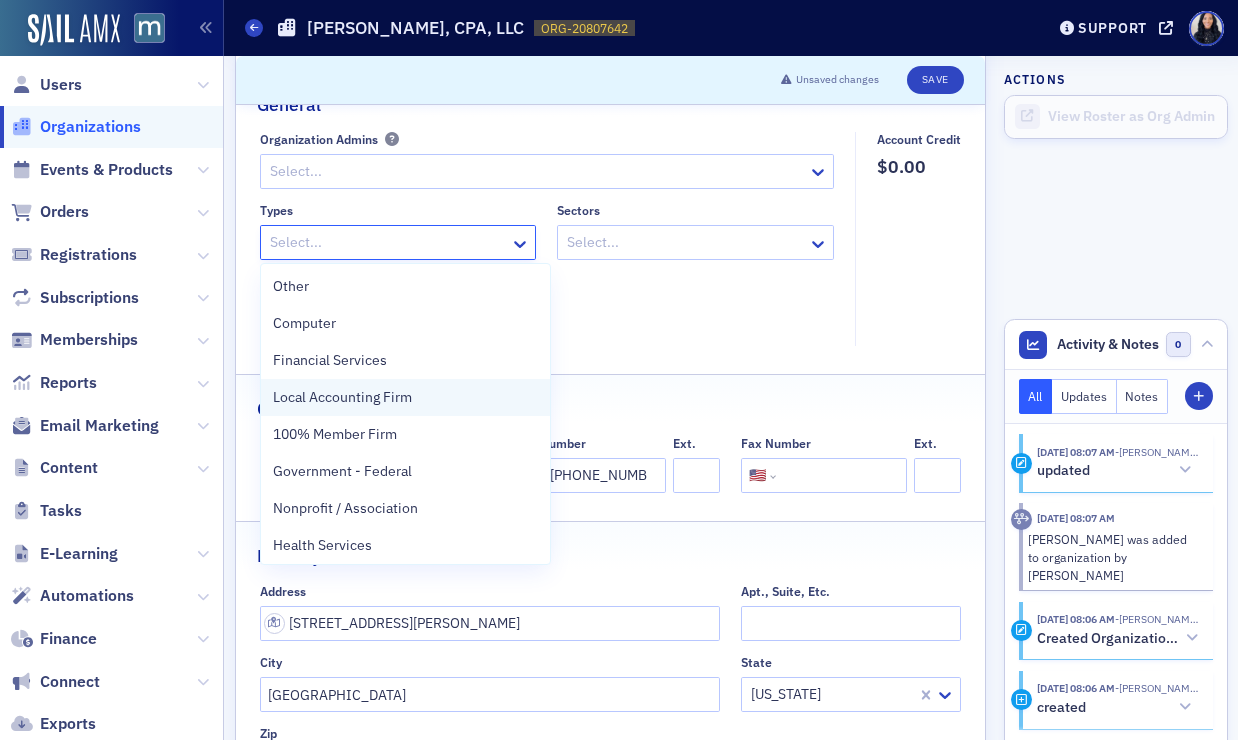 click on "Local Accounting Firm" at bounding box center [405, 397] 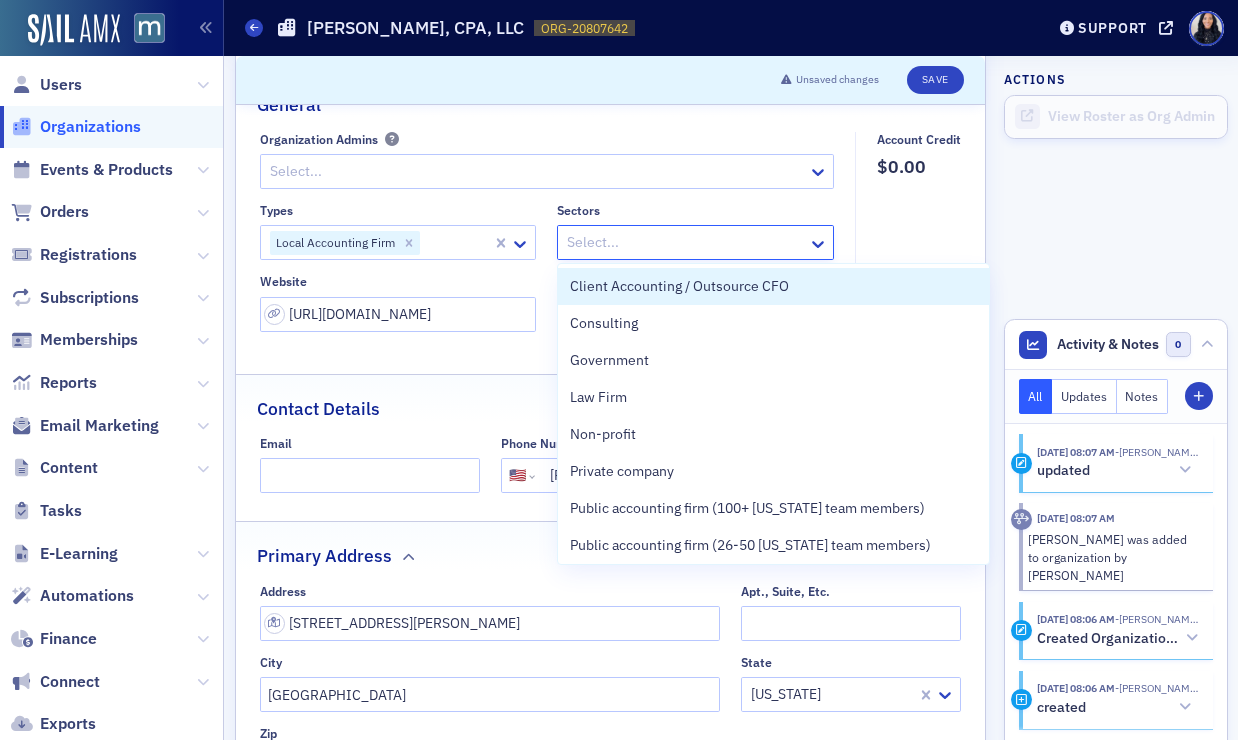 click 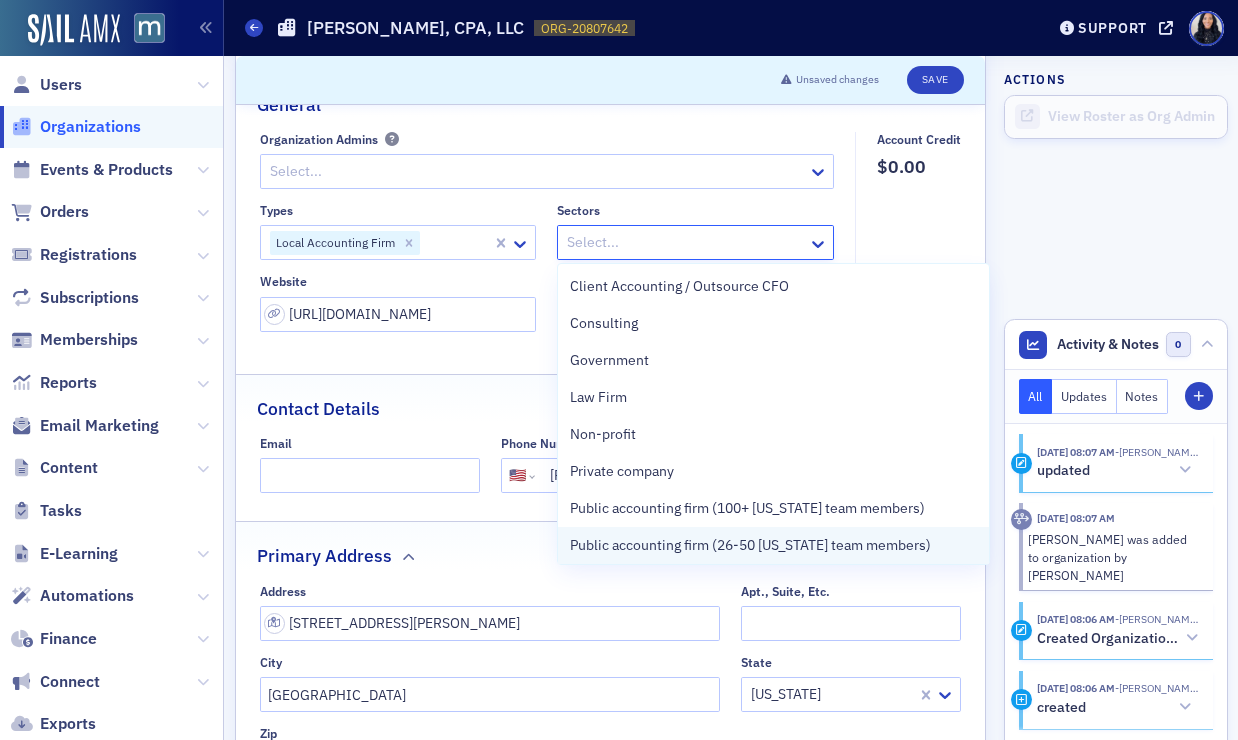 click on "Public accounting firm (26-50 [US_STATE] team members)" at bounding box center [750, 545] 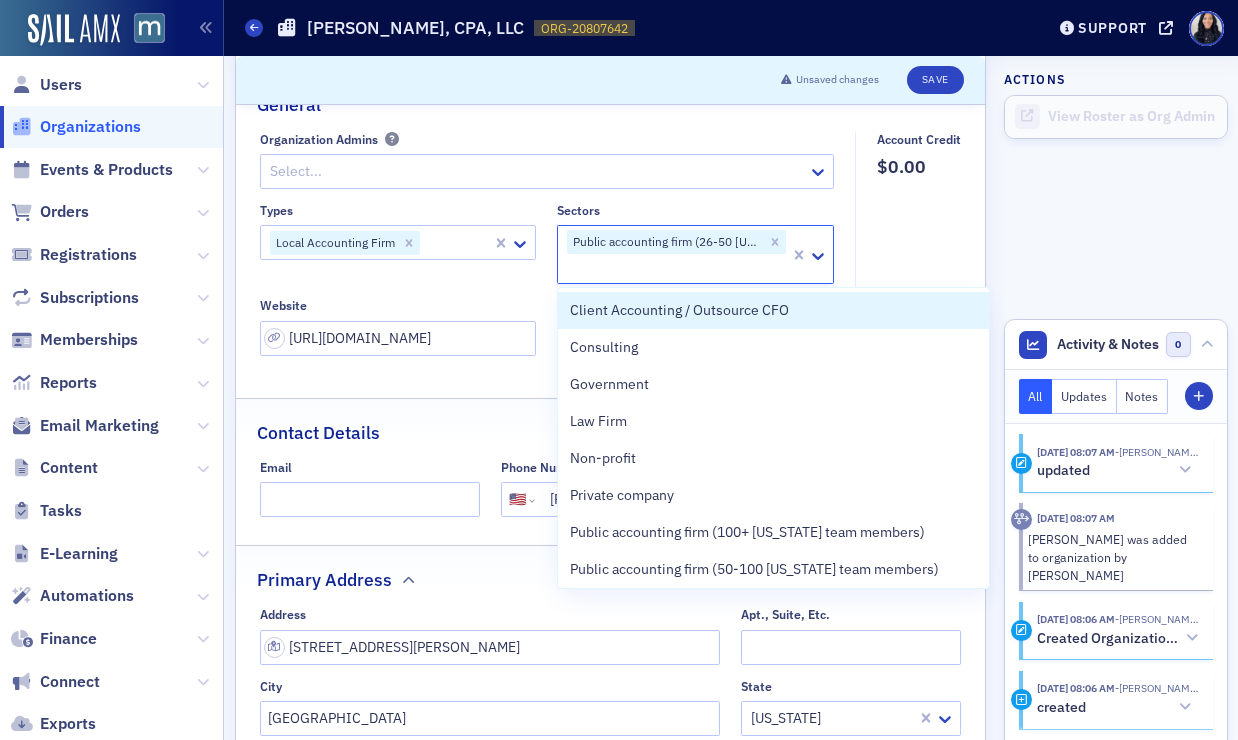 click on "Account Credit $0.00" 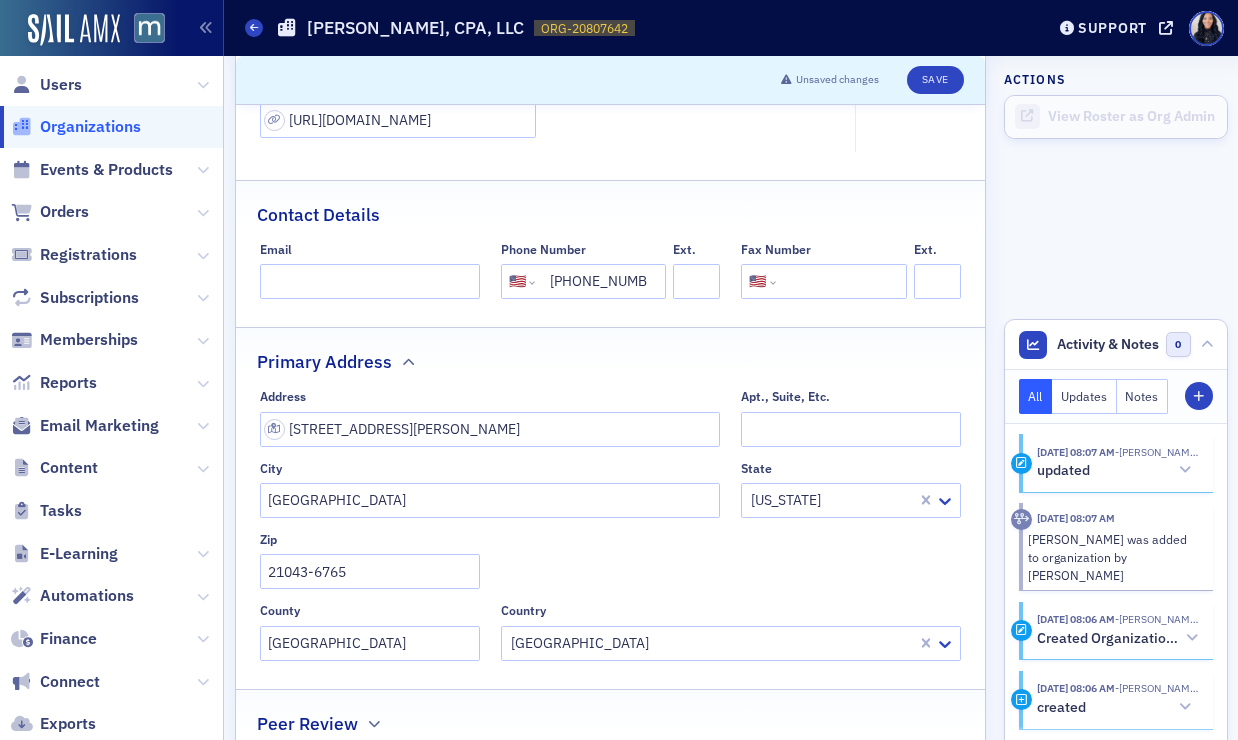 scroll, scrollTop: 378, scrollLeft: 0, axis: vertical 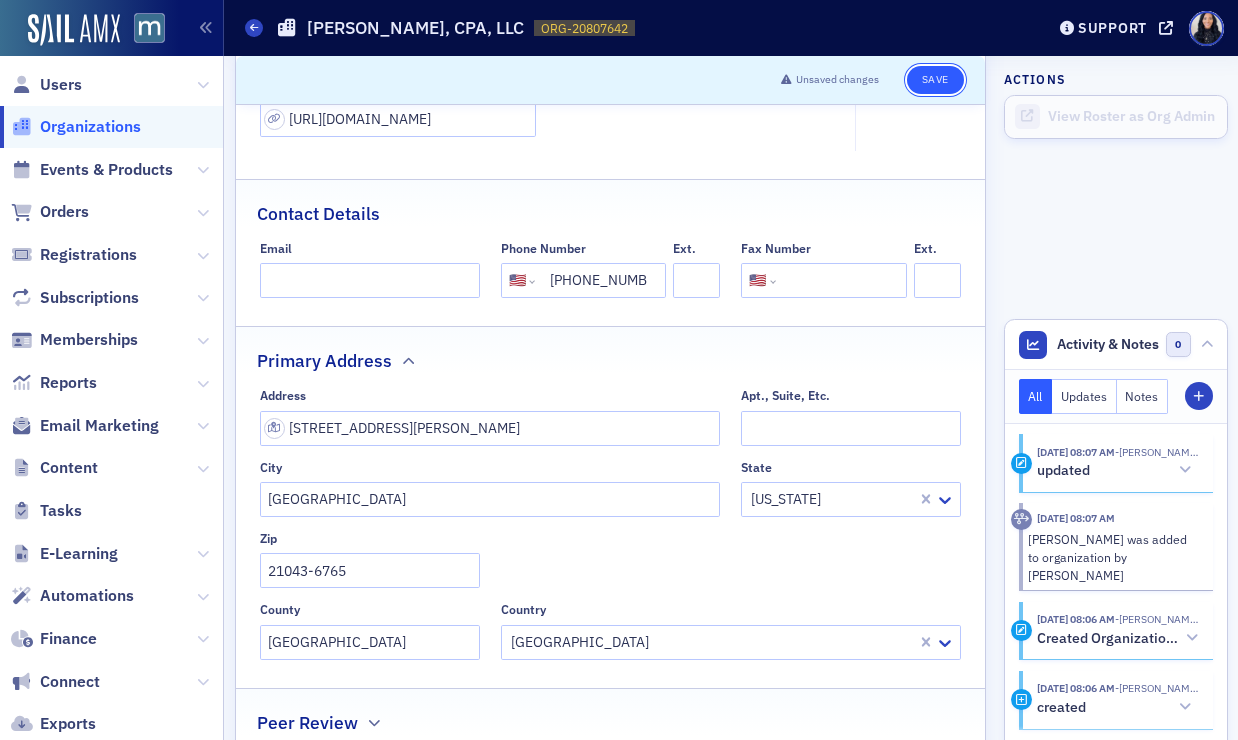 click on "Save" 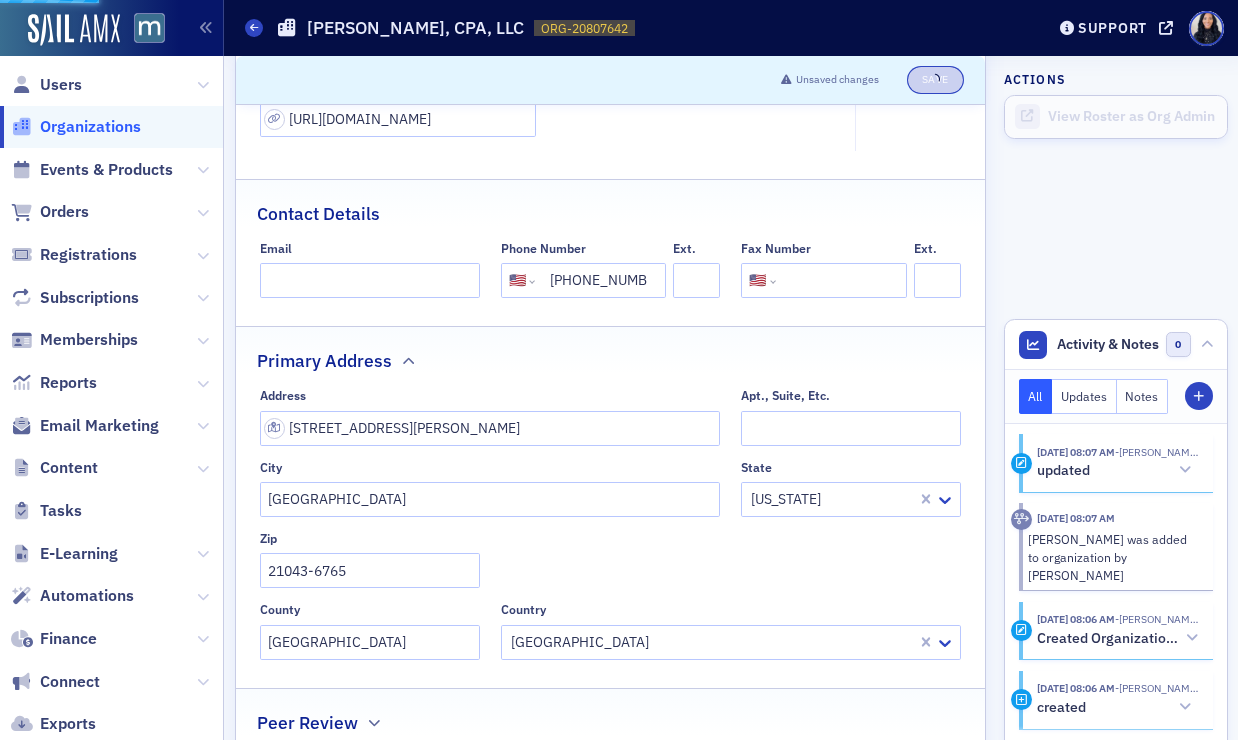 select on "US" 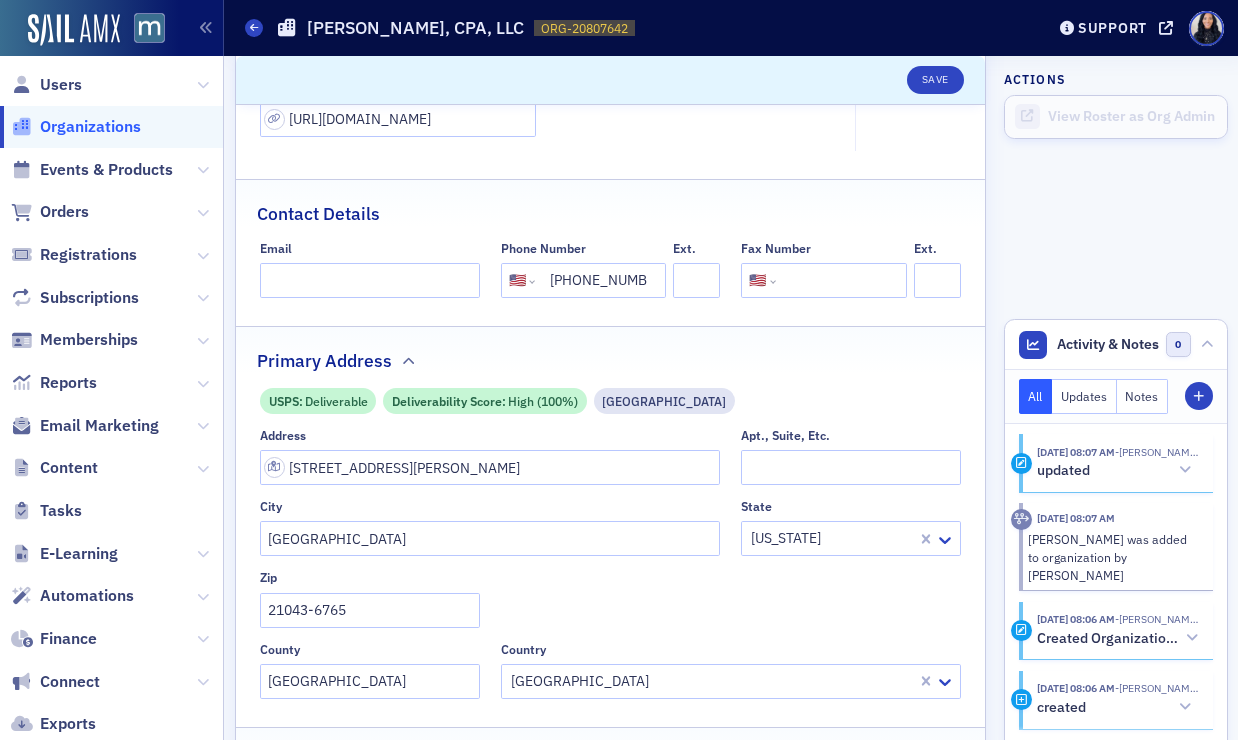 click on "Organizations" 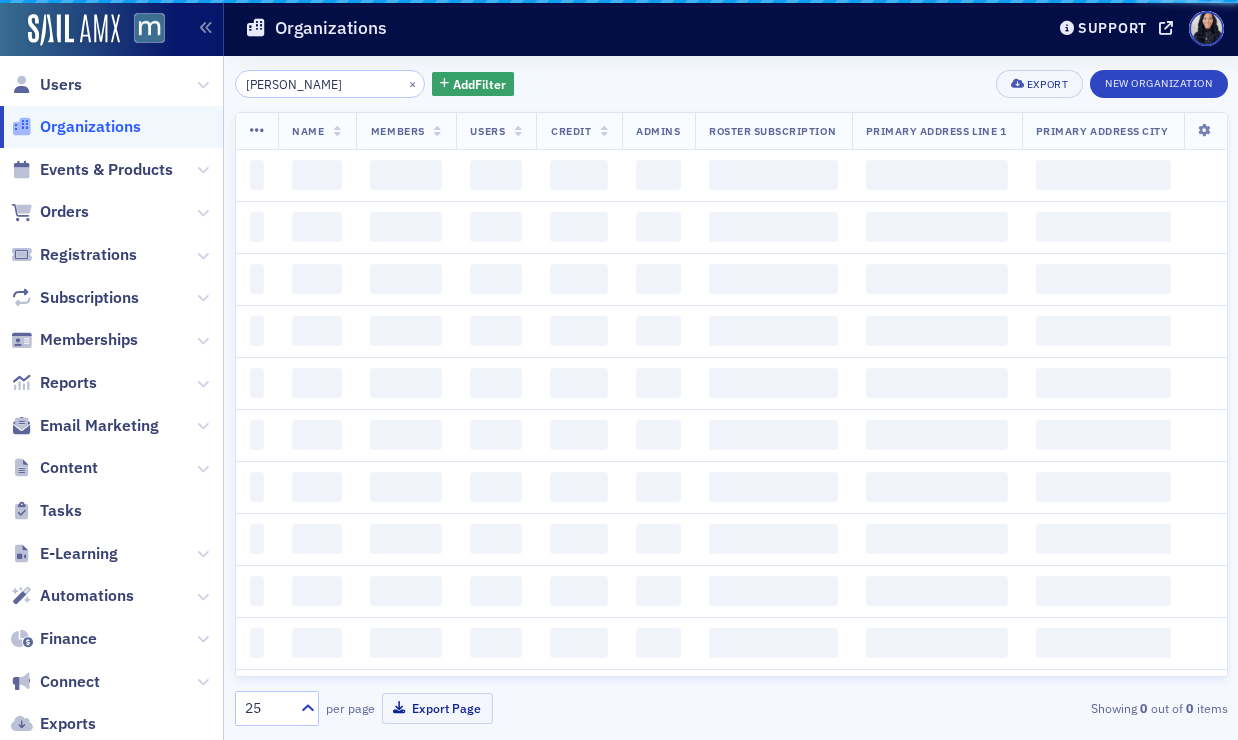 scroll, scrollTop: 0, scrollLeft: 0, axis: both 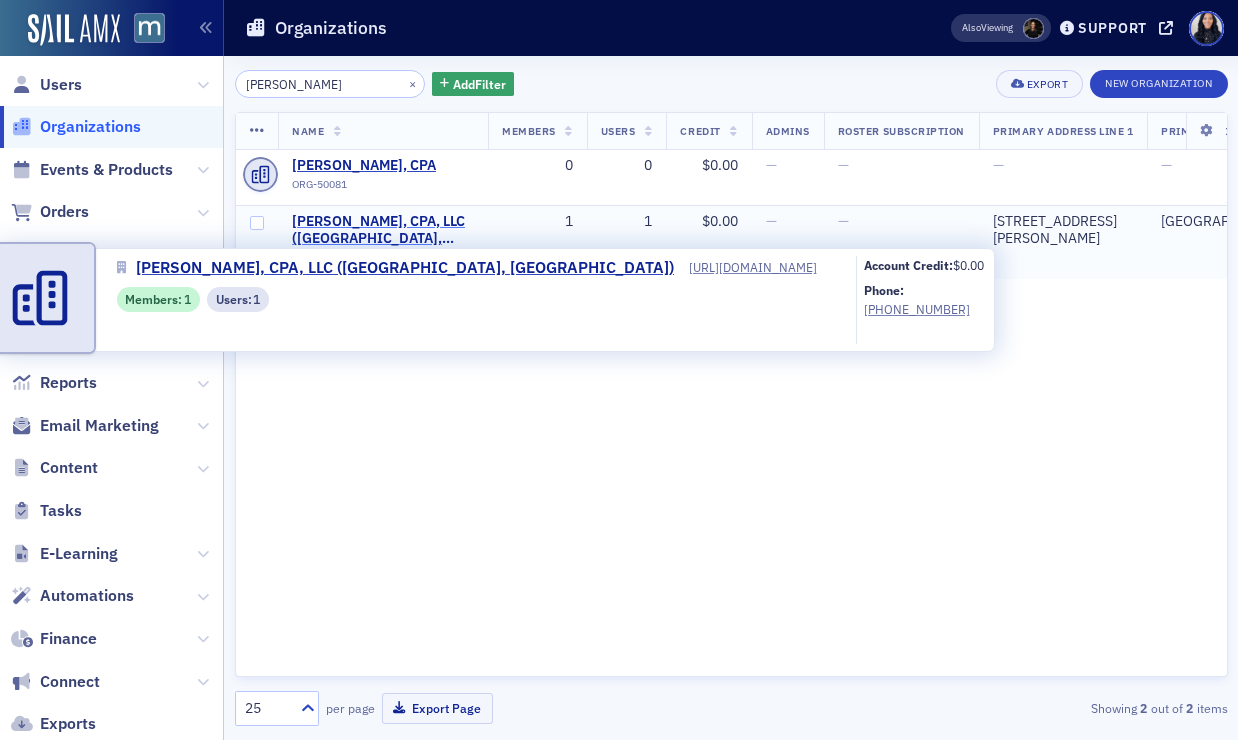 click on "[PERSON_NAME], CPA, LLC ([GEOGRAPHIC_DATA], [GEOGRAPHIC_DATA])" 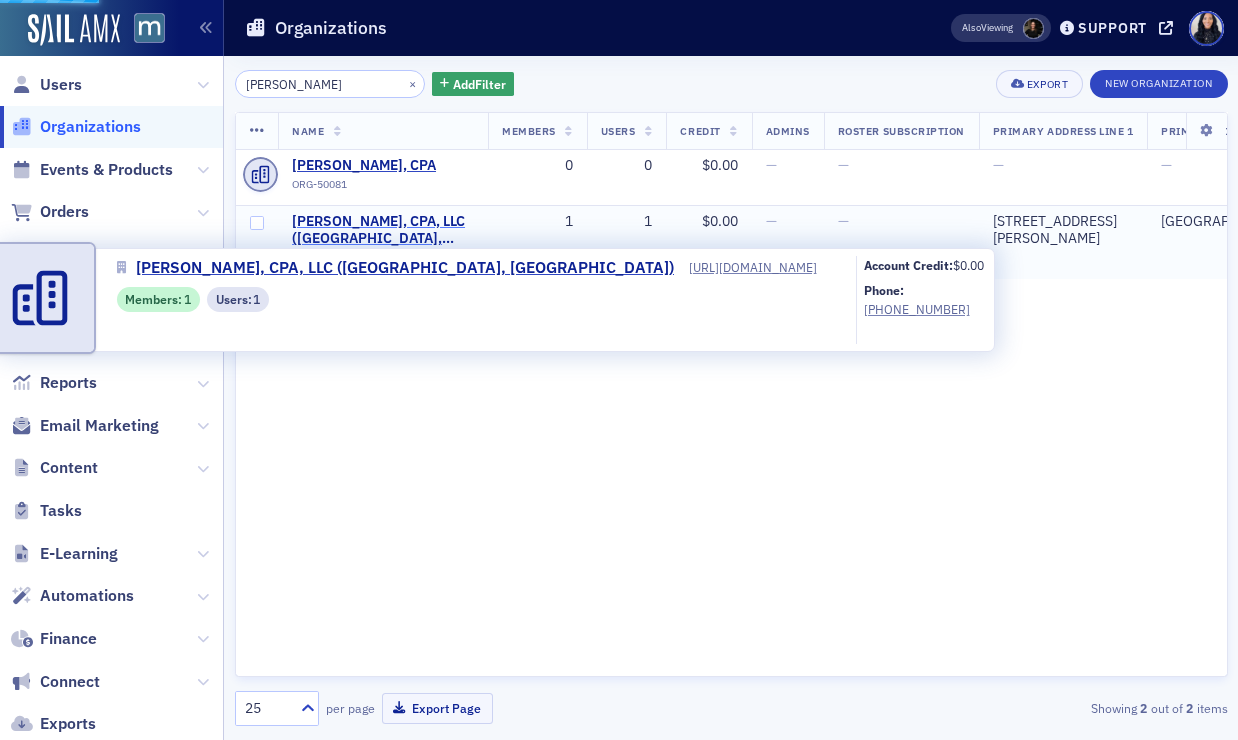 select on "US" 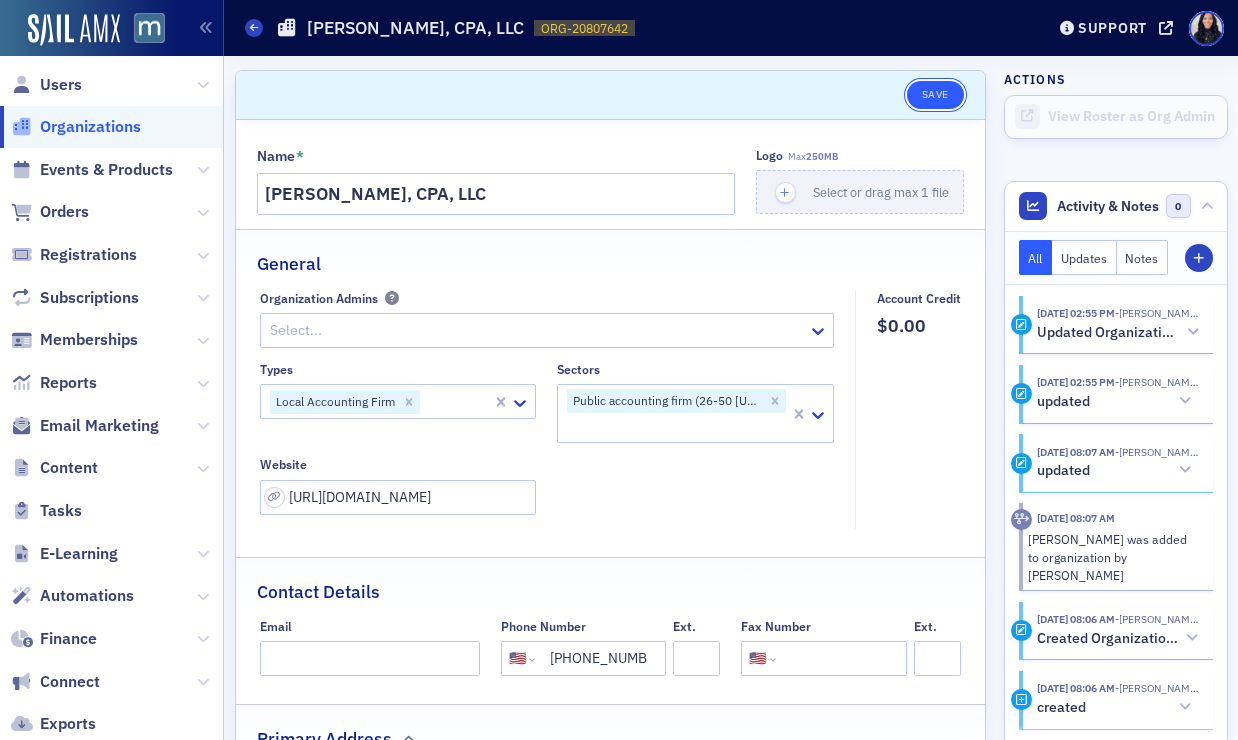 click on "Save" 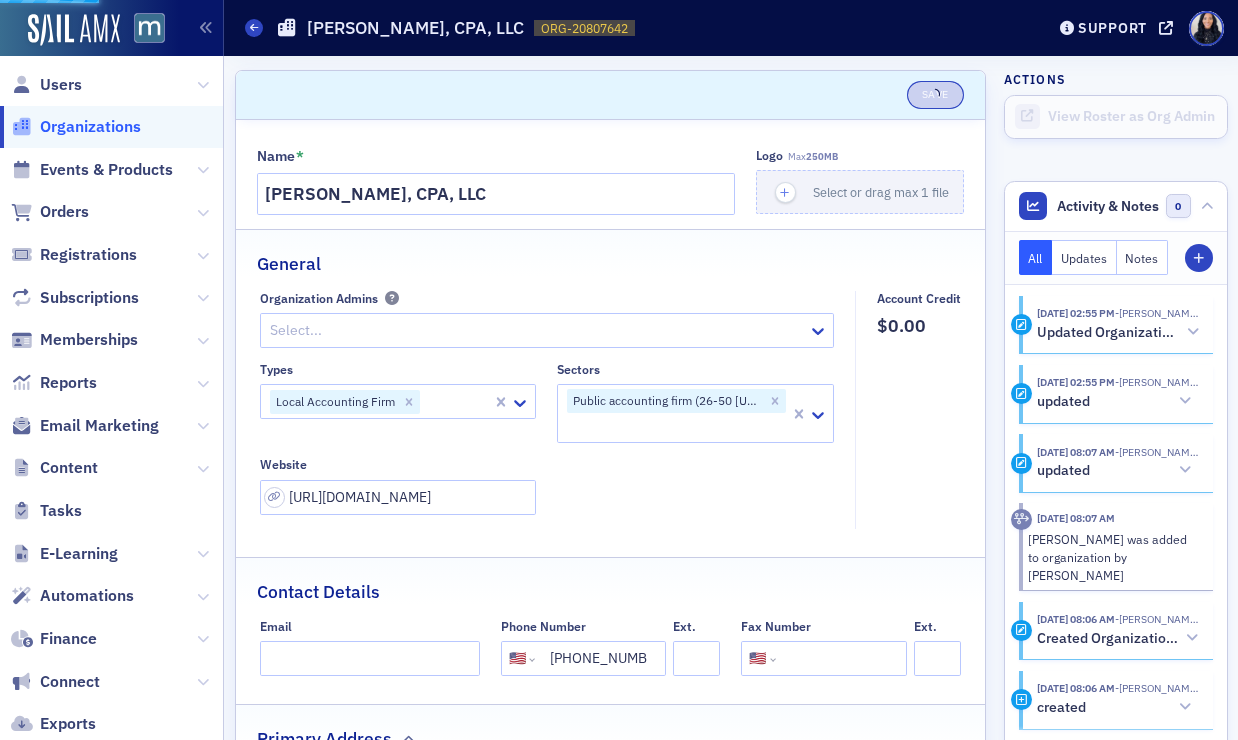 select on "US" 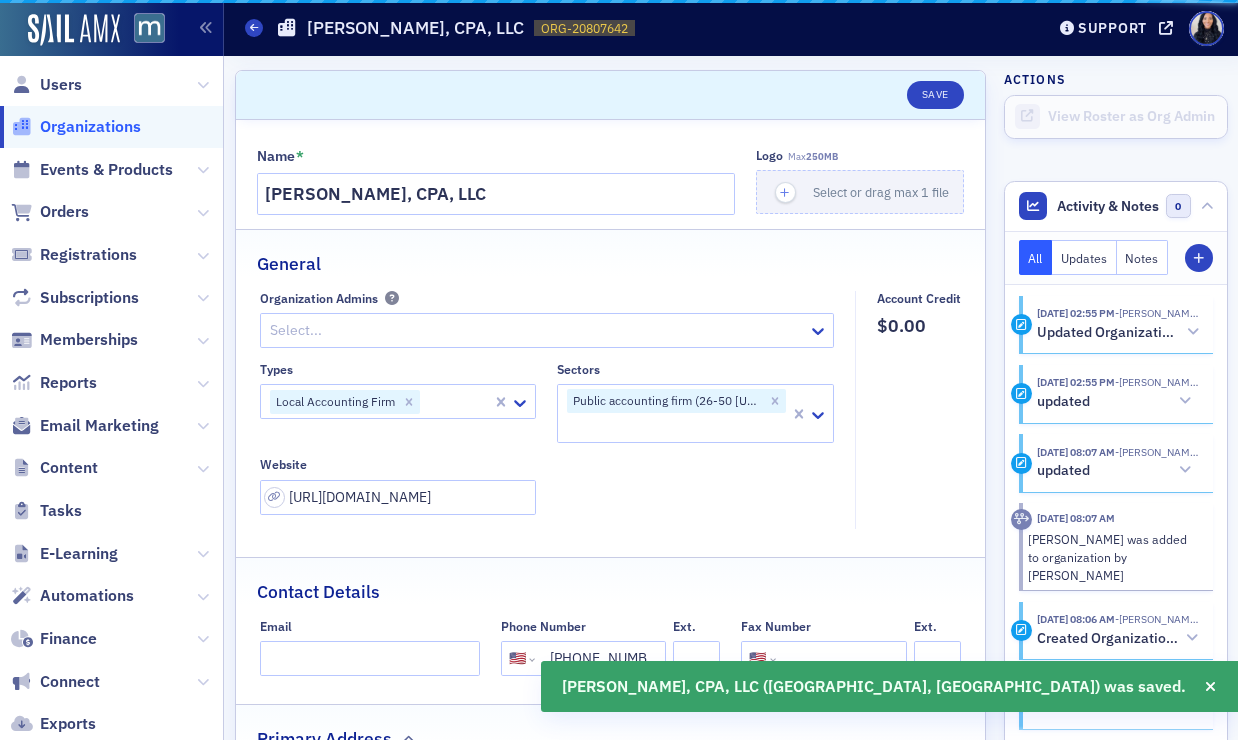 click on "Organizations" 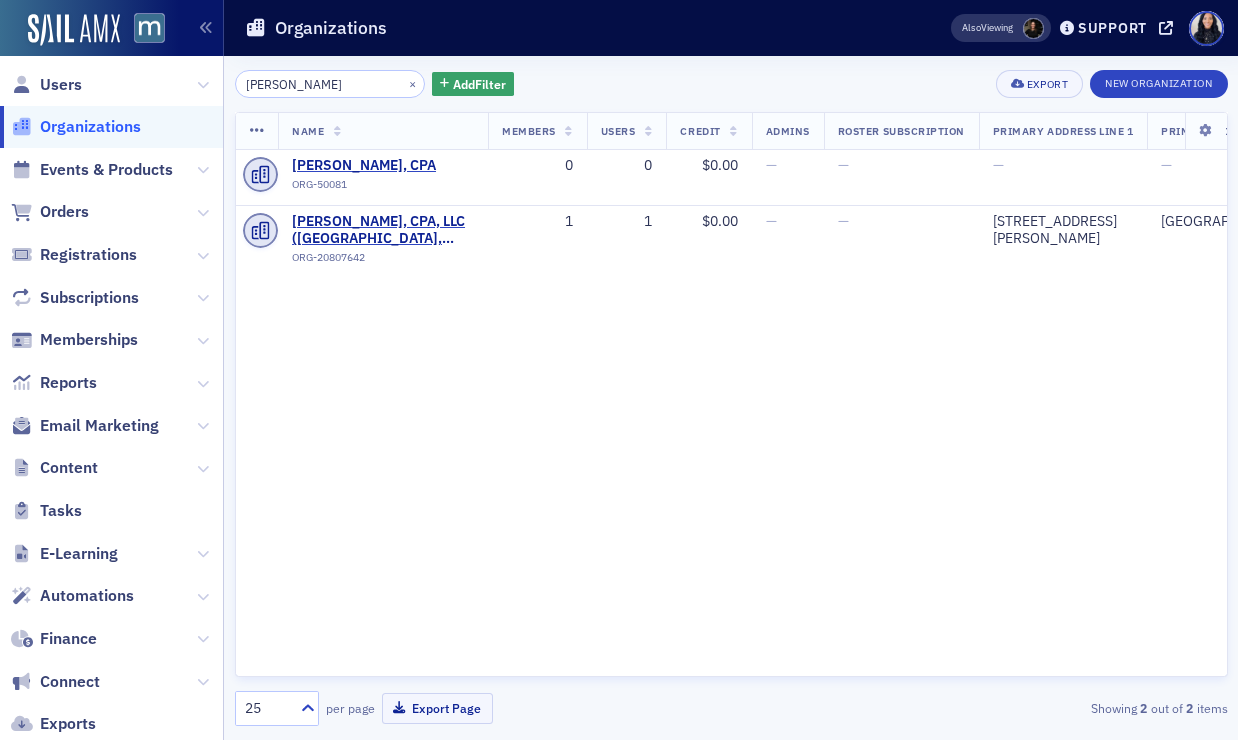click on "[PERSON_NAME]" 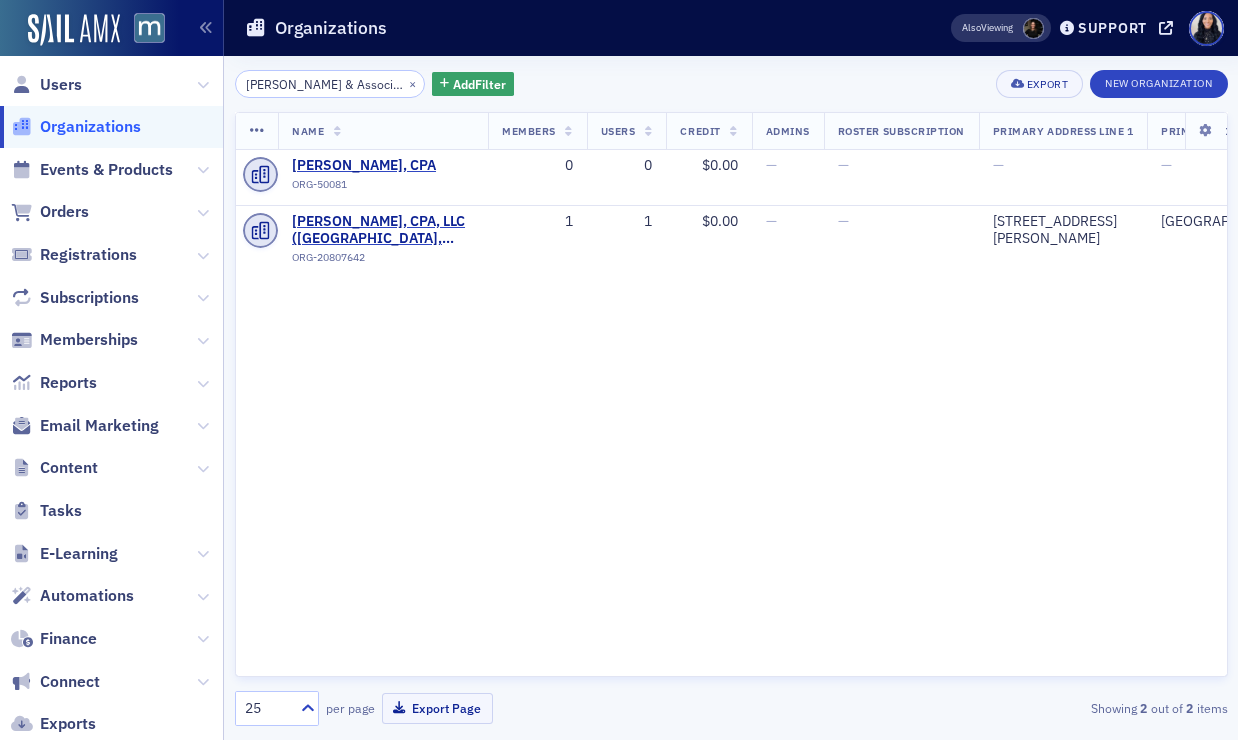scroll, scrollTop: 0, scrollLeft: 13, axis: horizontal 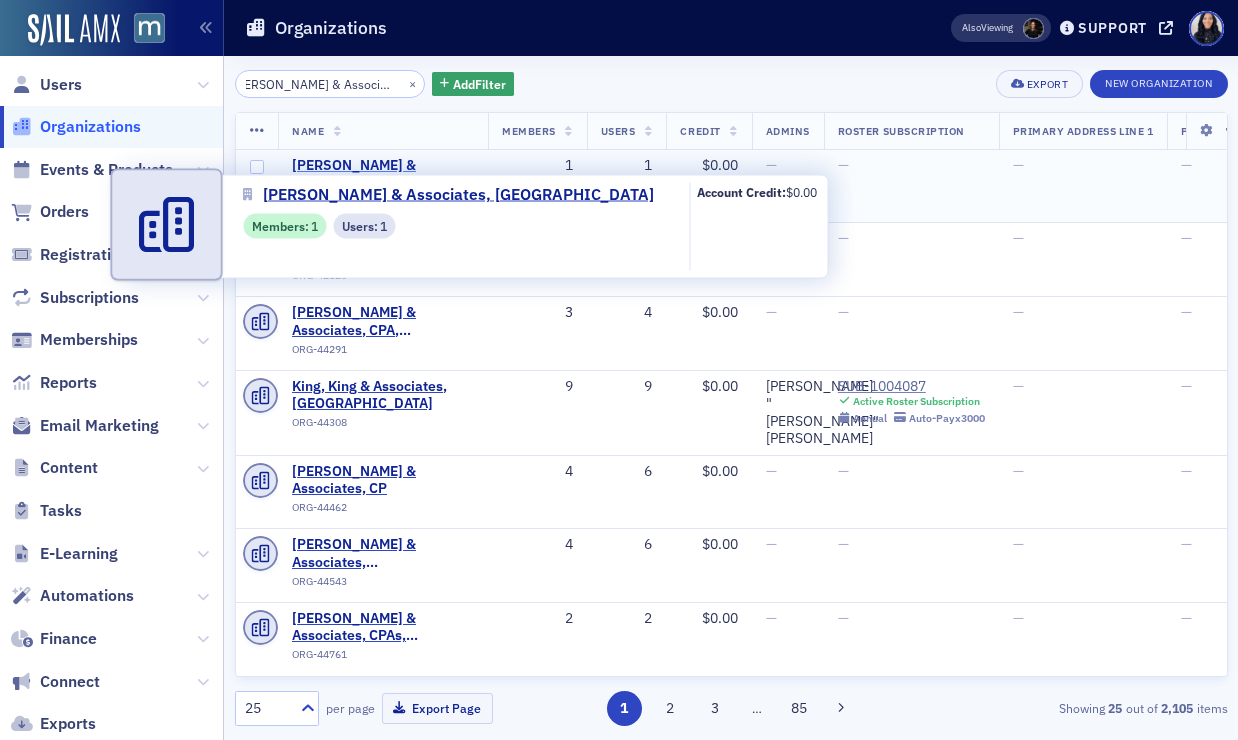 type on "[PERSON_NAME] & Associates PA" 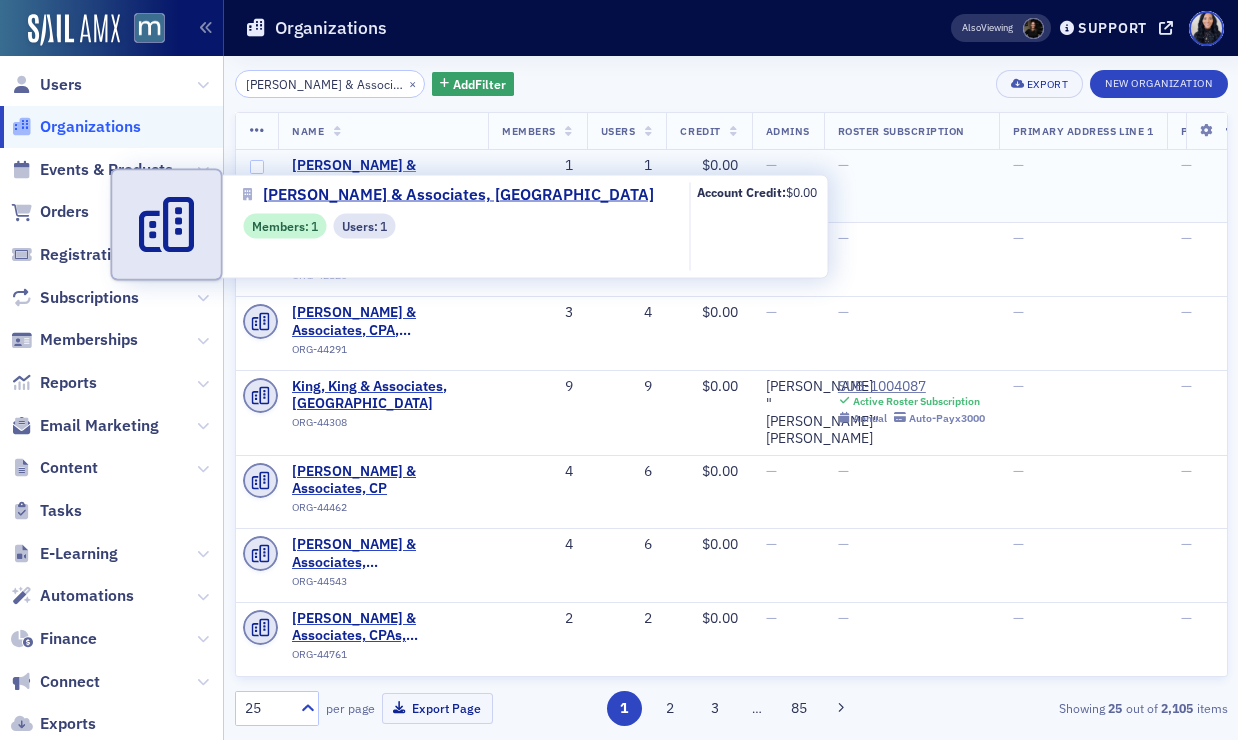 click on "[PERSON_NAME] & Associates, [GEOGRAPHIC_DATA]" 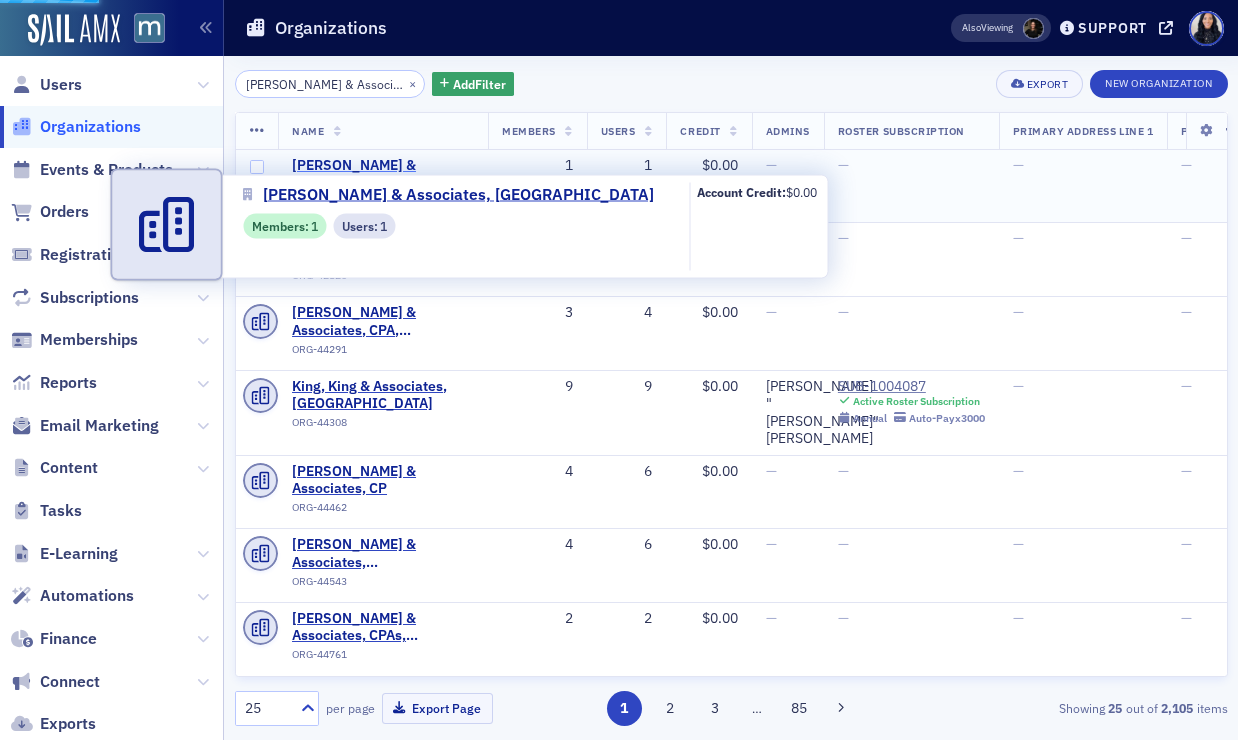 select on "US" 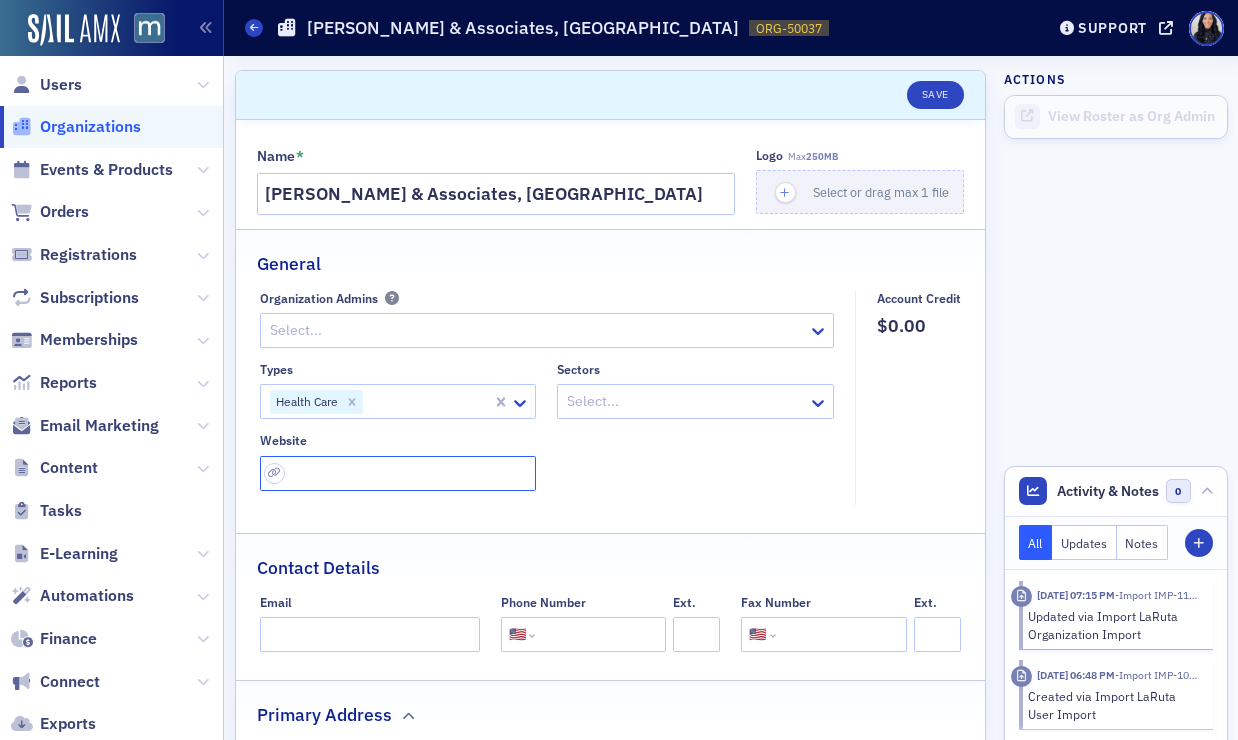 click 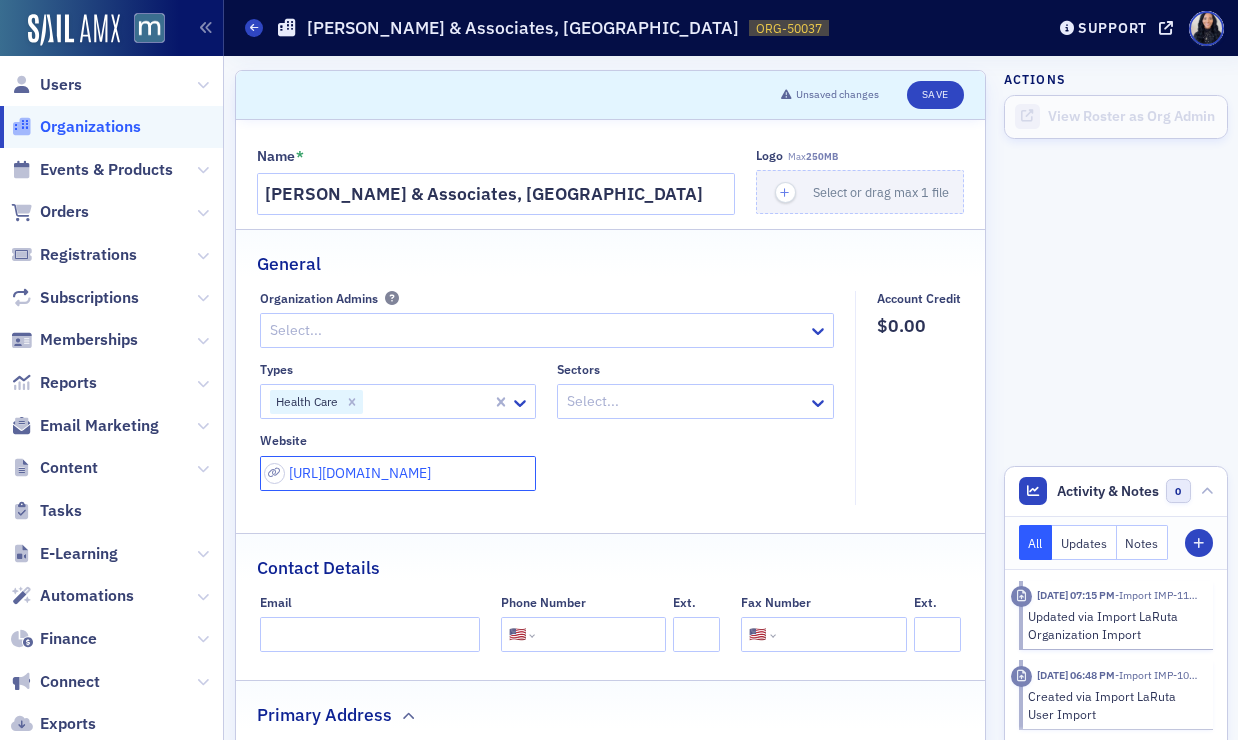 type on "[URL][DOMAIN_NAME]" 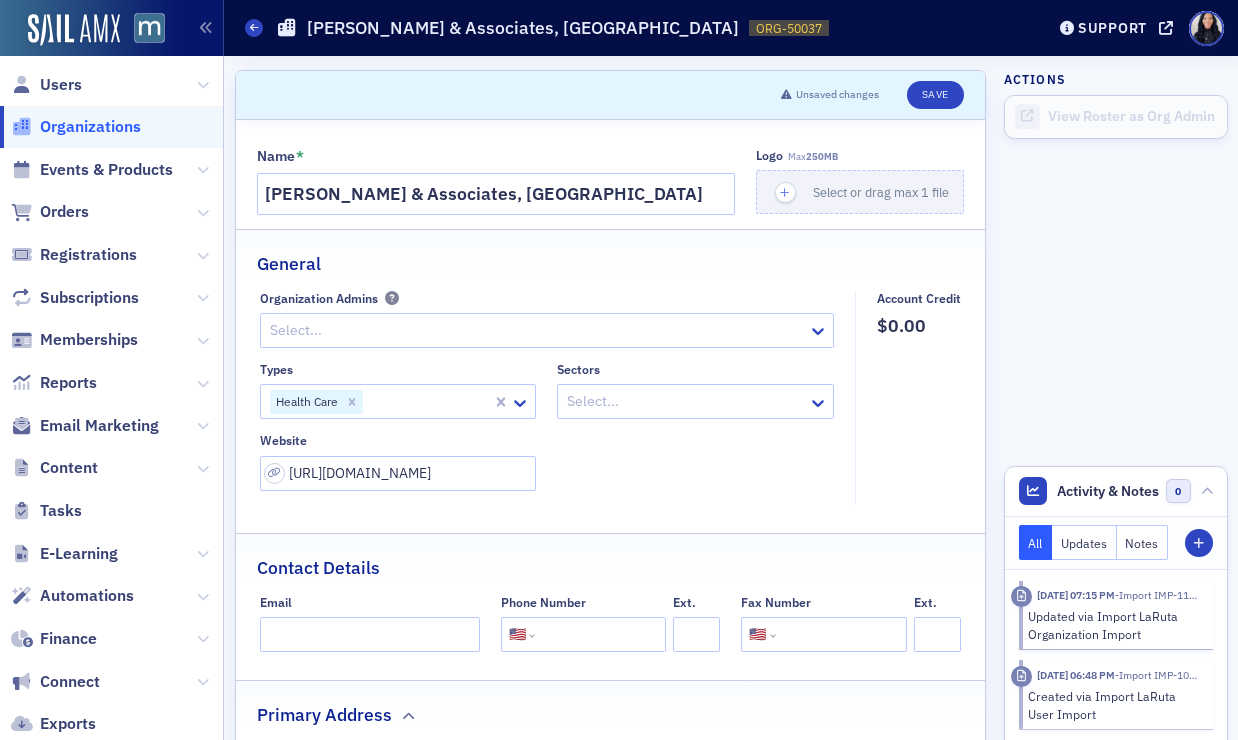 click on "Organization Admins Select... Types Health Care Sectors Select... Website [URL][DOMAIN_NAME]" 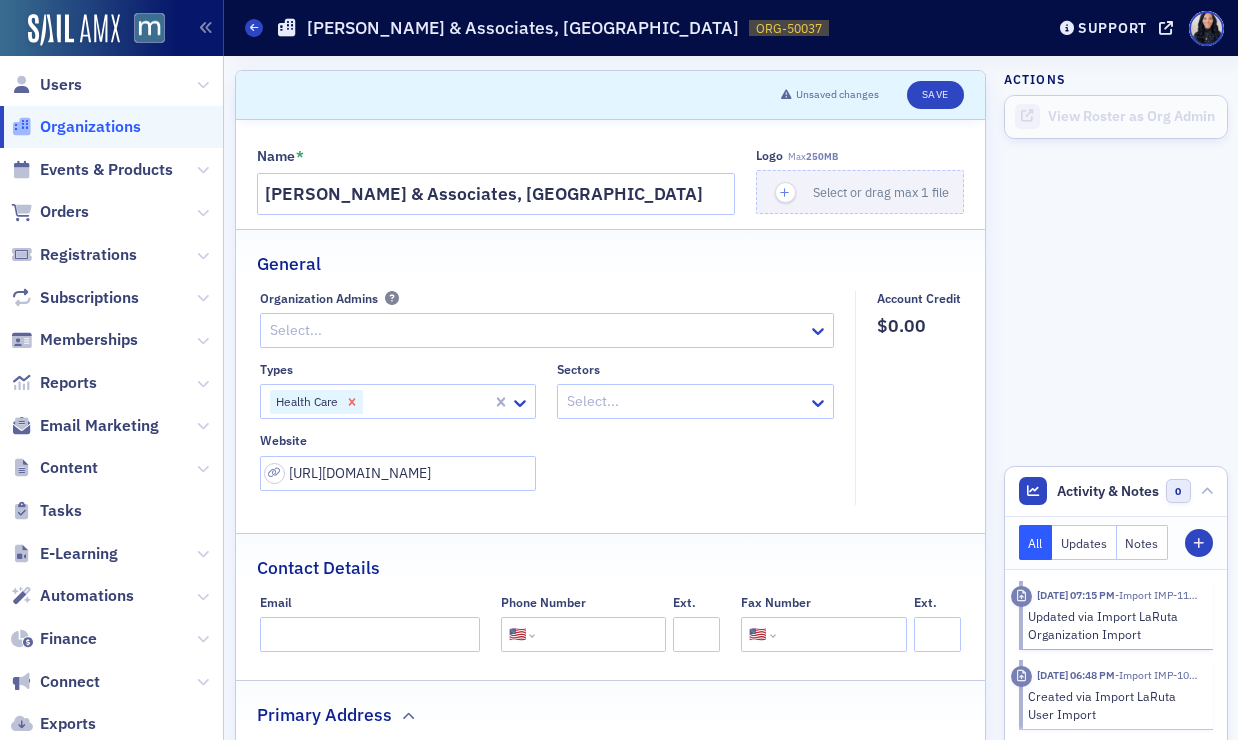 click 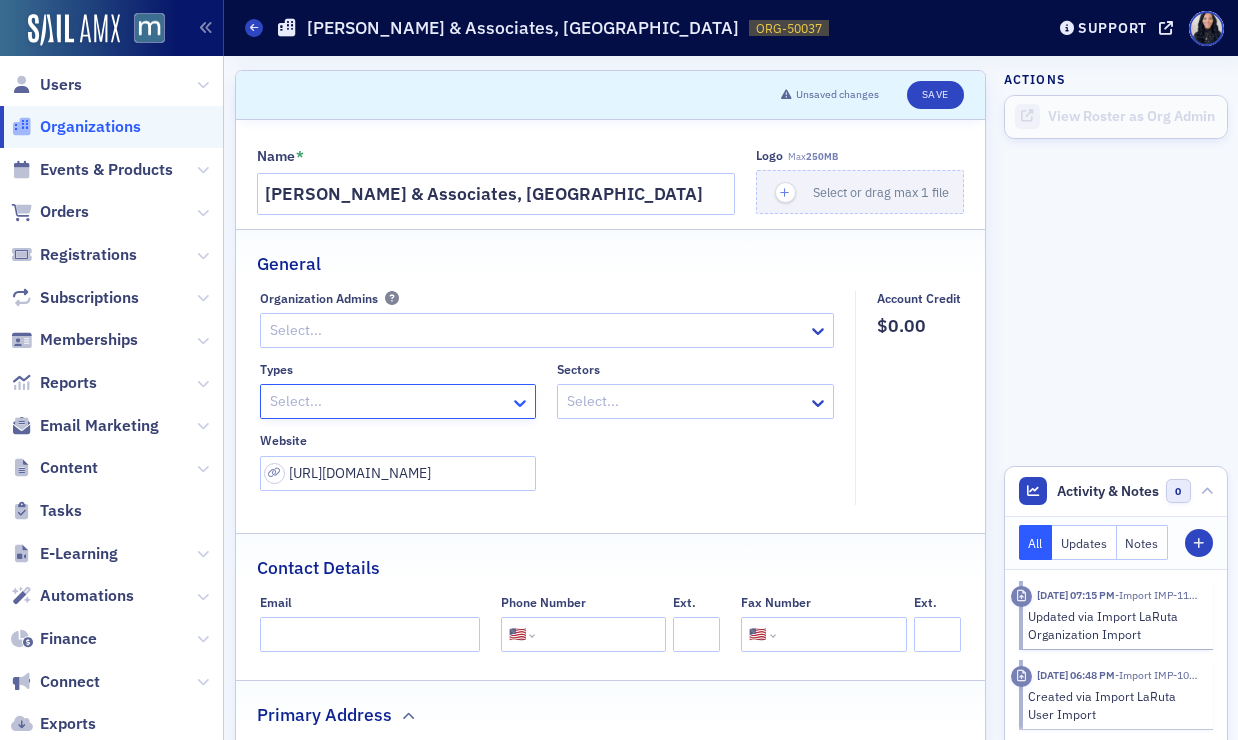 click 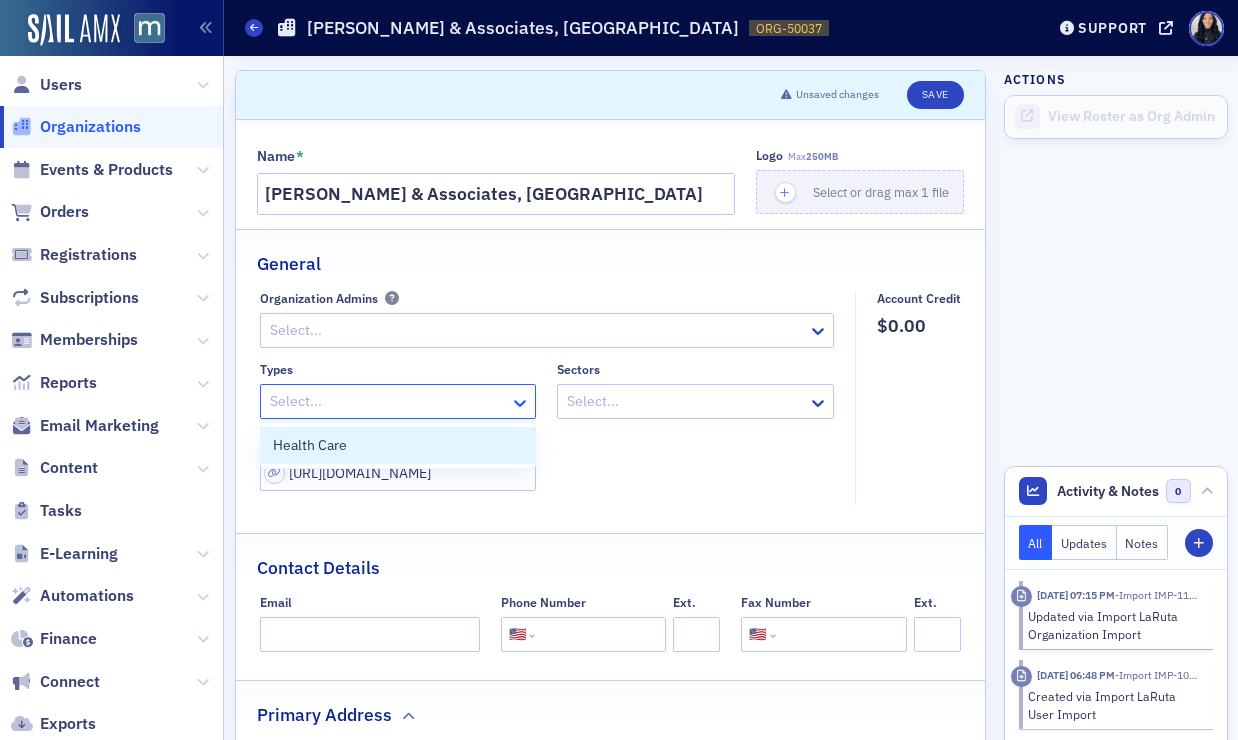 click 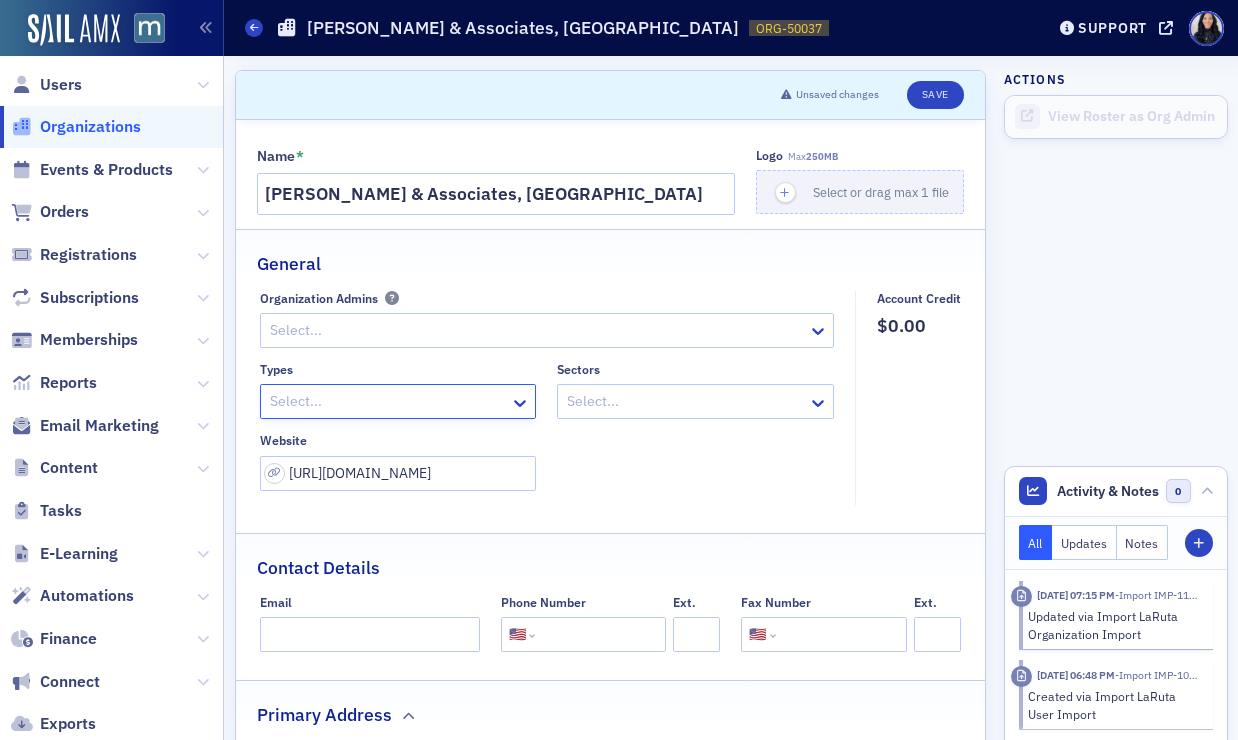 click 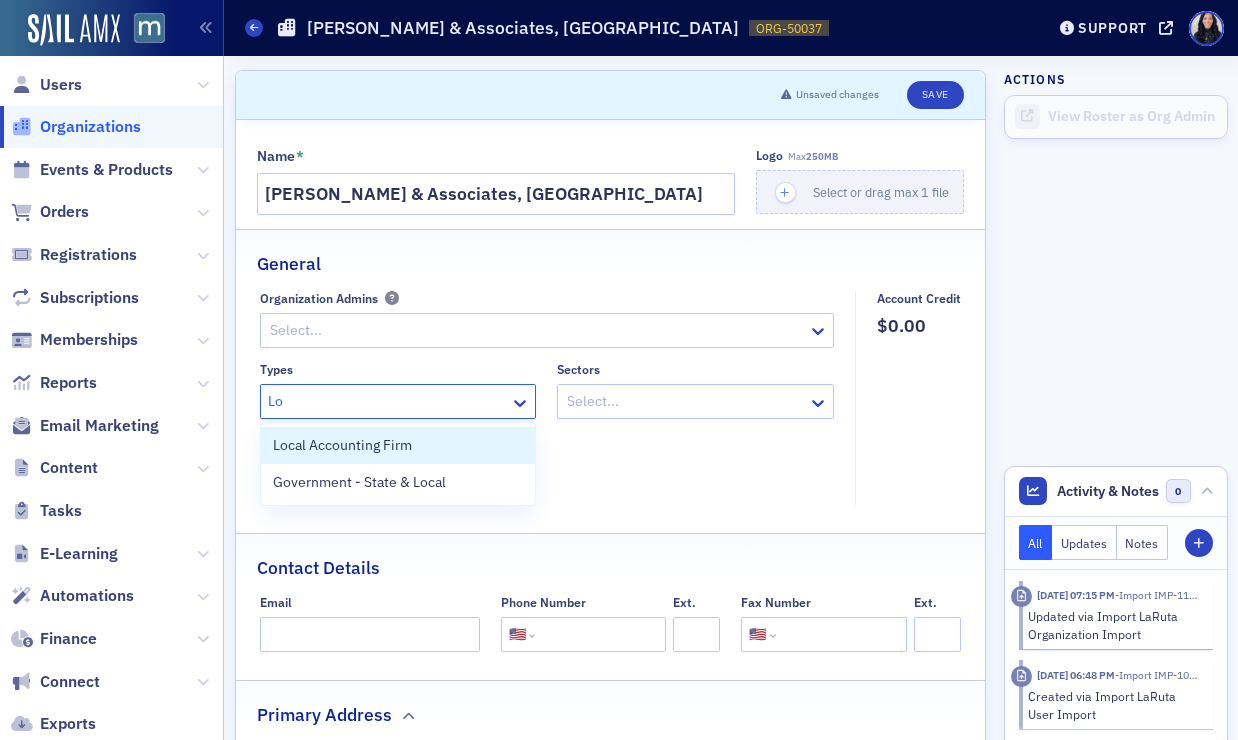 type on "L" 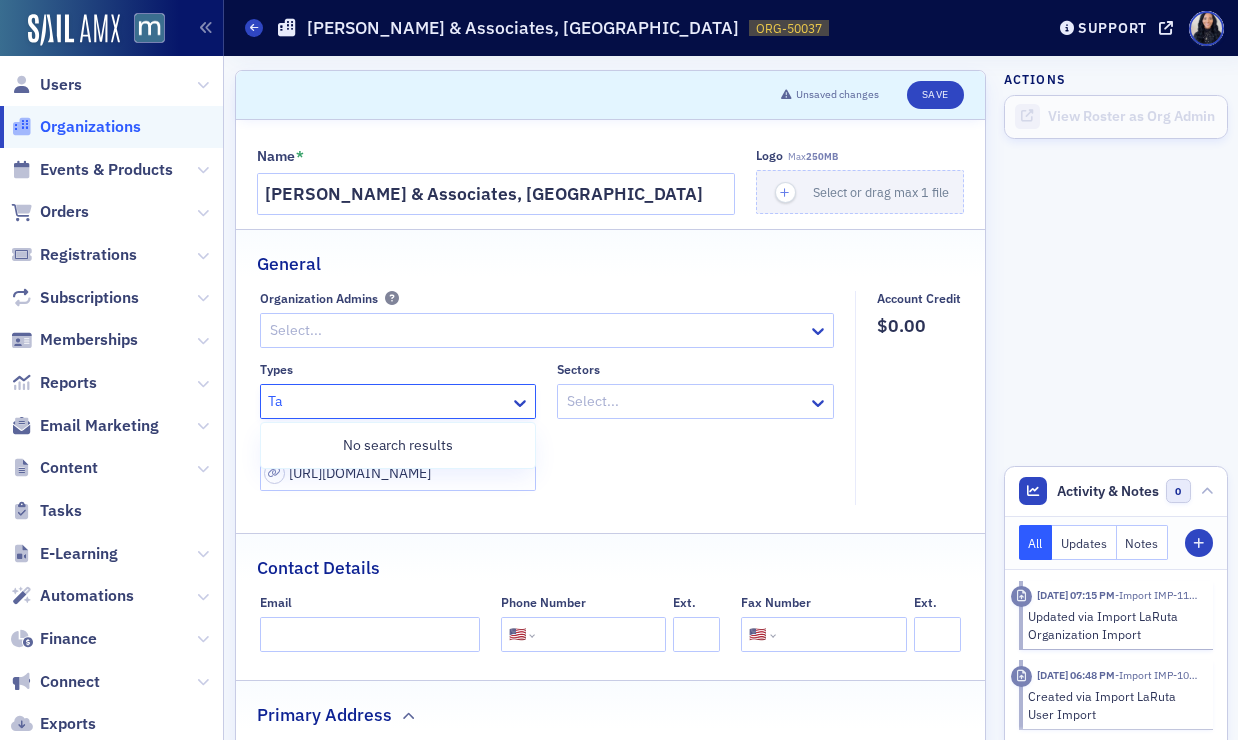 type on "T" 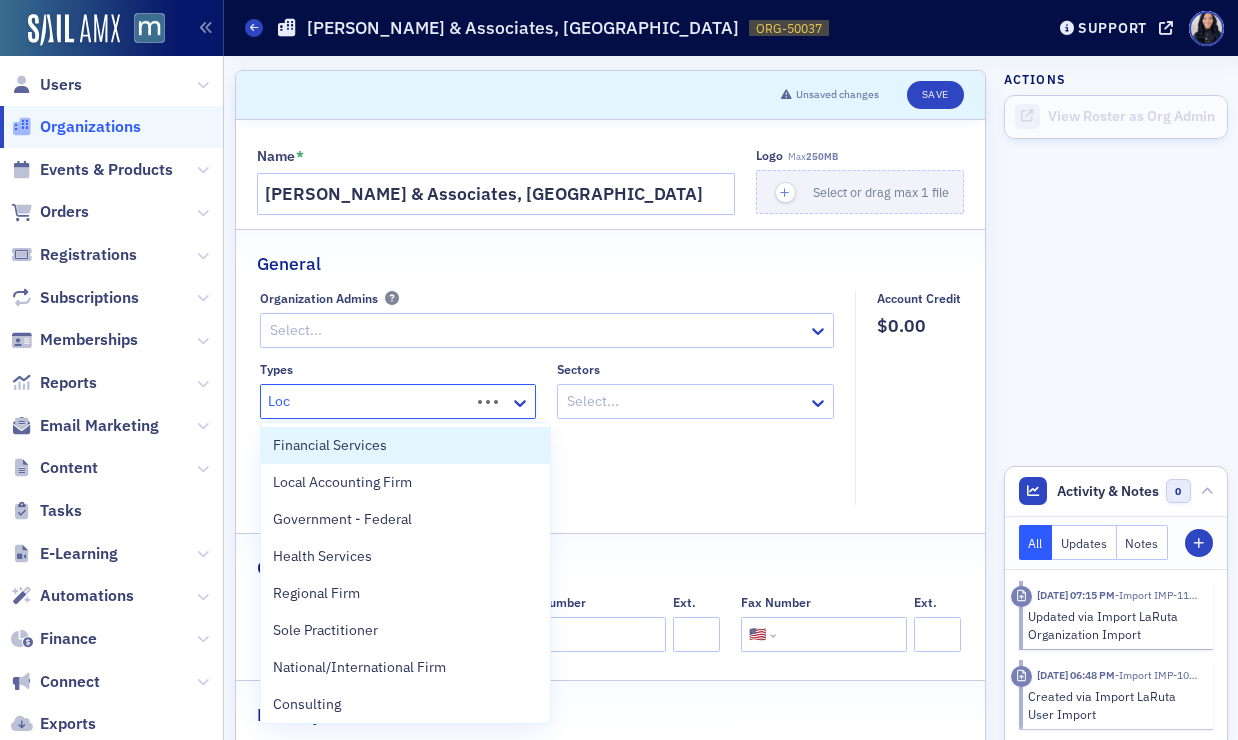 type on "Loca" 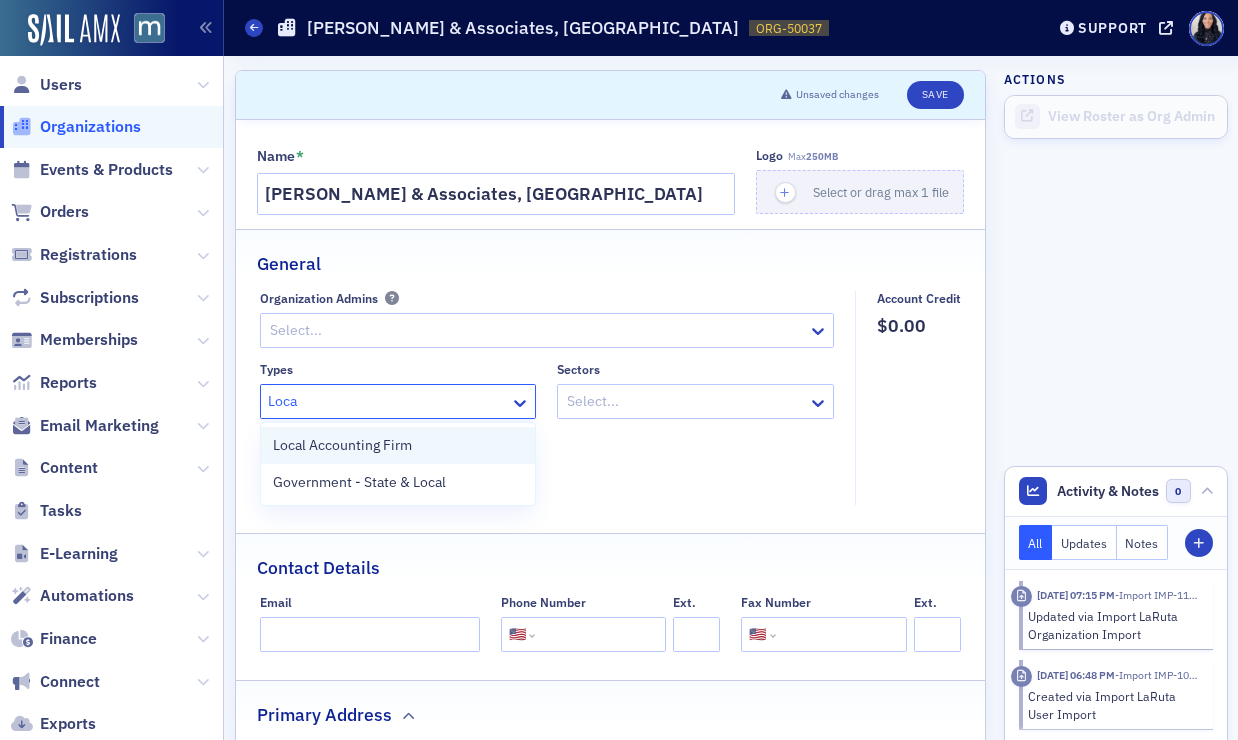 click on "Local Accounting Firm" at bounding box center (398, 445) 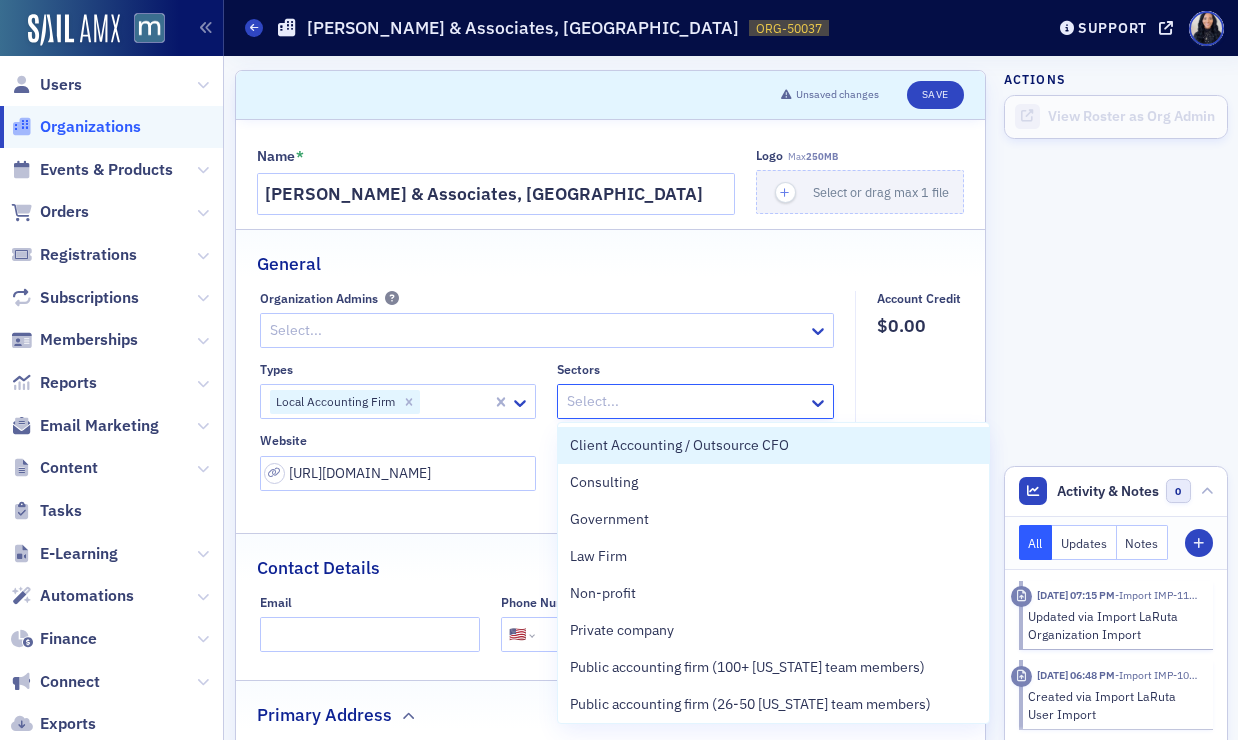 click 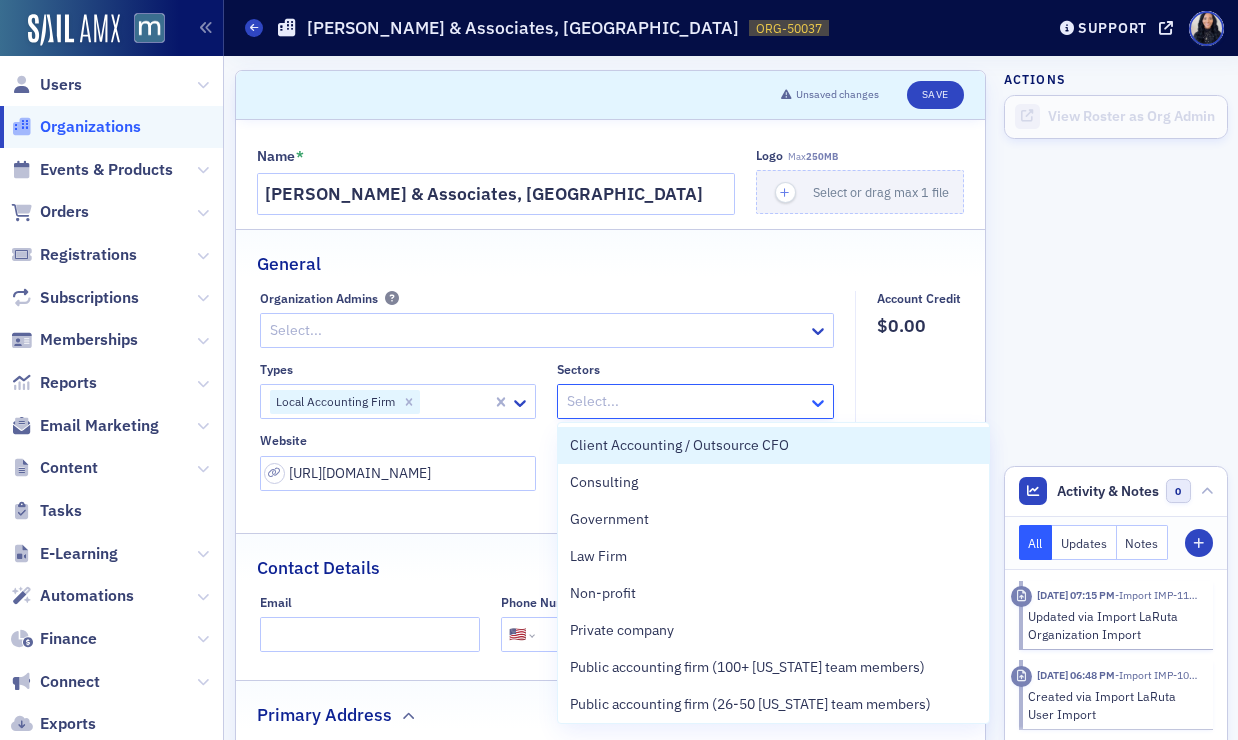 click 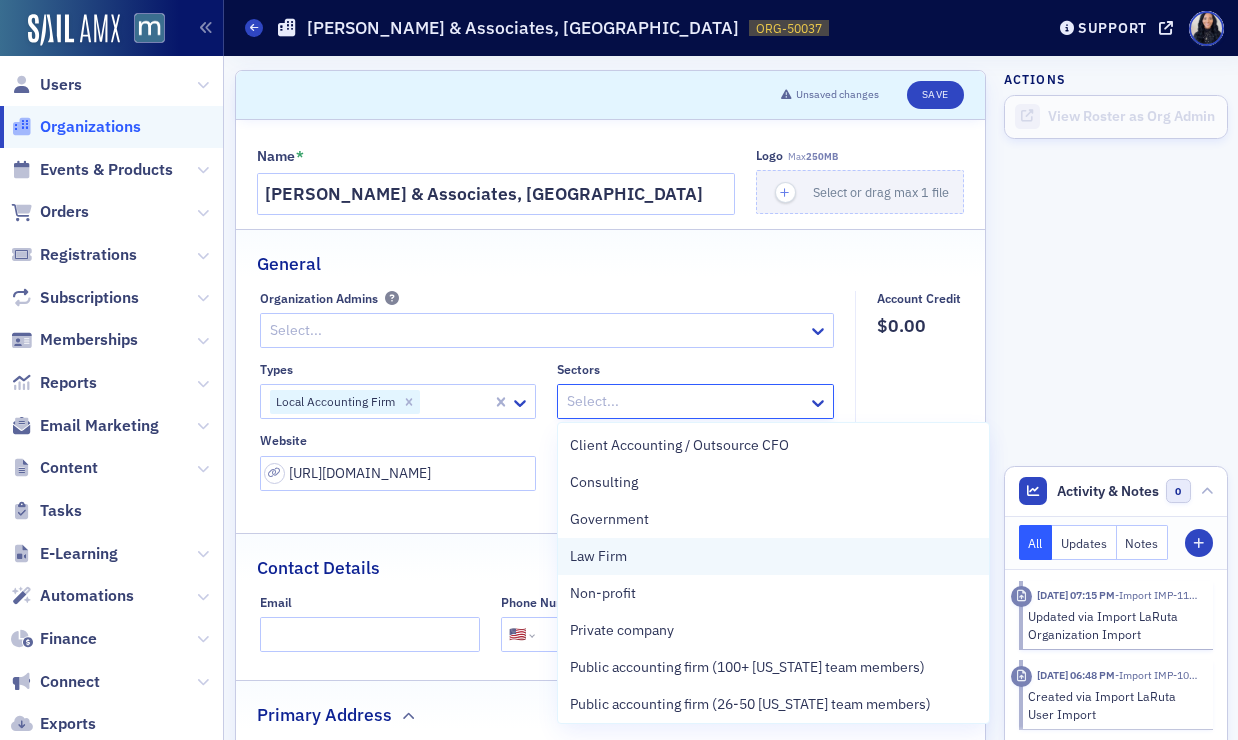scroll, scrollTop: 226, scrollLeft: 0, axis: vertical 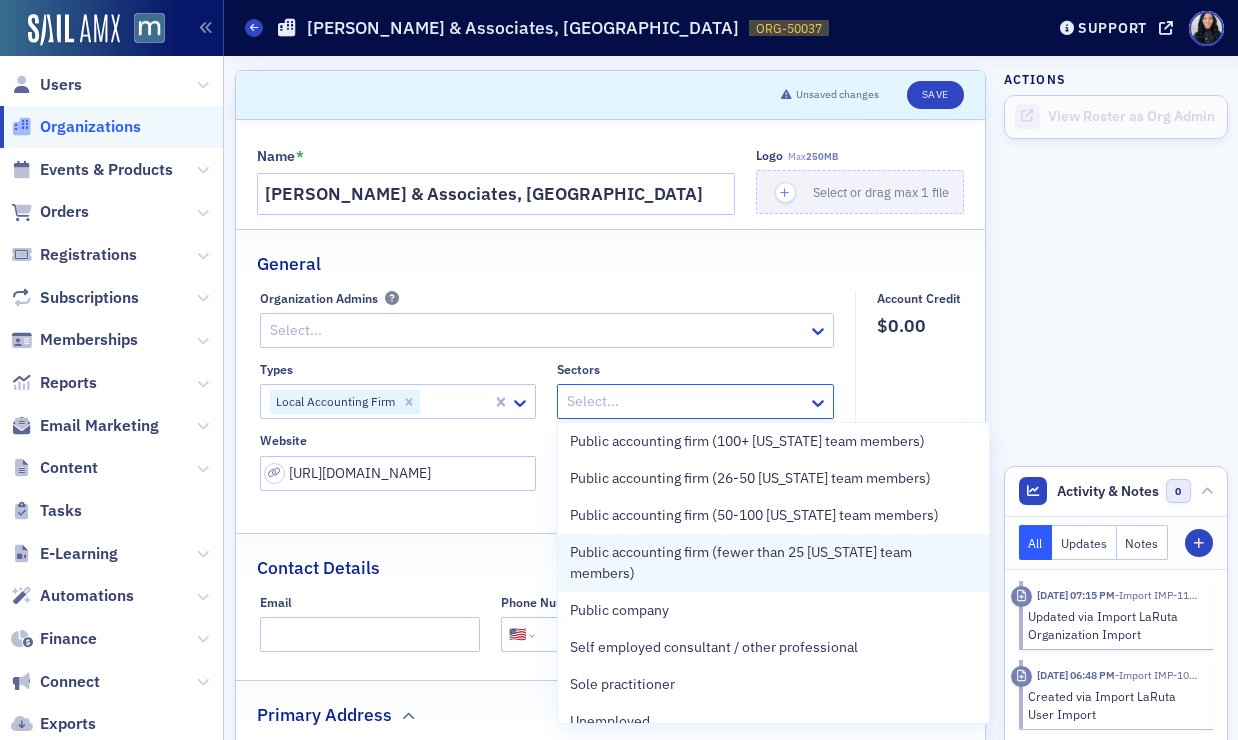 click on "Public accounting firm (fewer than 25 [US_STATE] team members)" at bounding box center [773, 563] 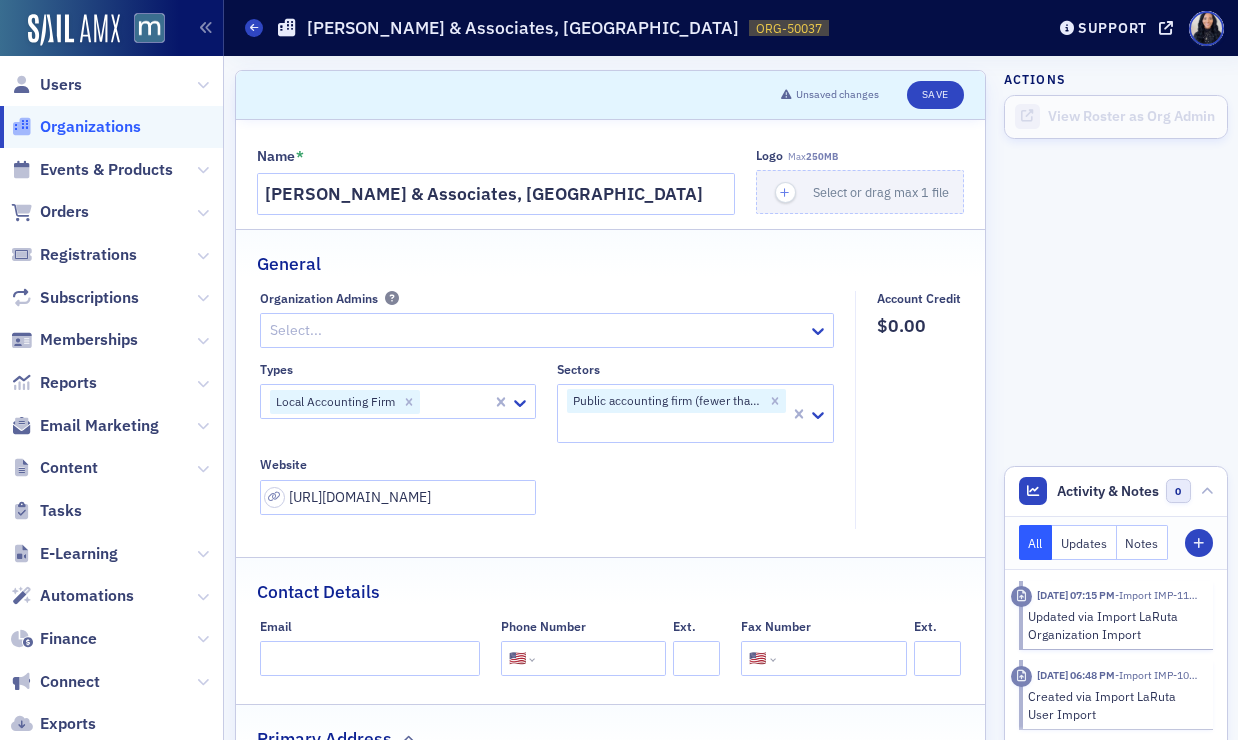 click on "Types Local Accounting Firm Sectors Public accounting firm (fewer than 25 [US_STATE] team members) Website [URL][DOMAIN_NAME]" 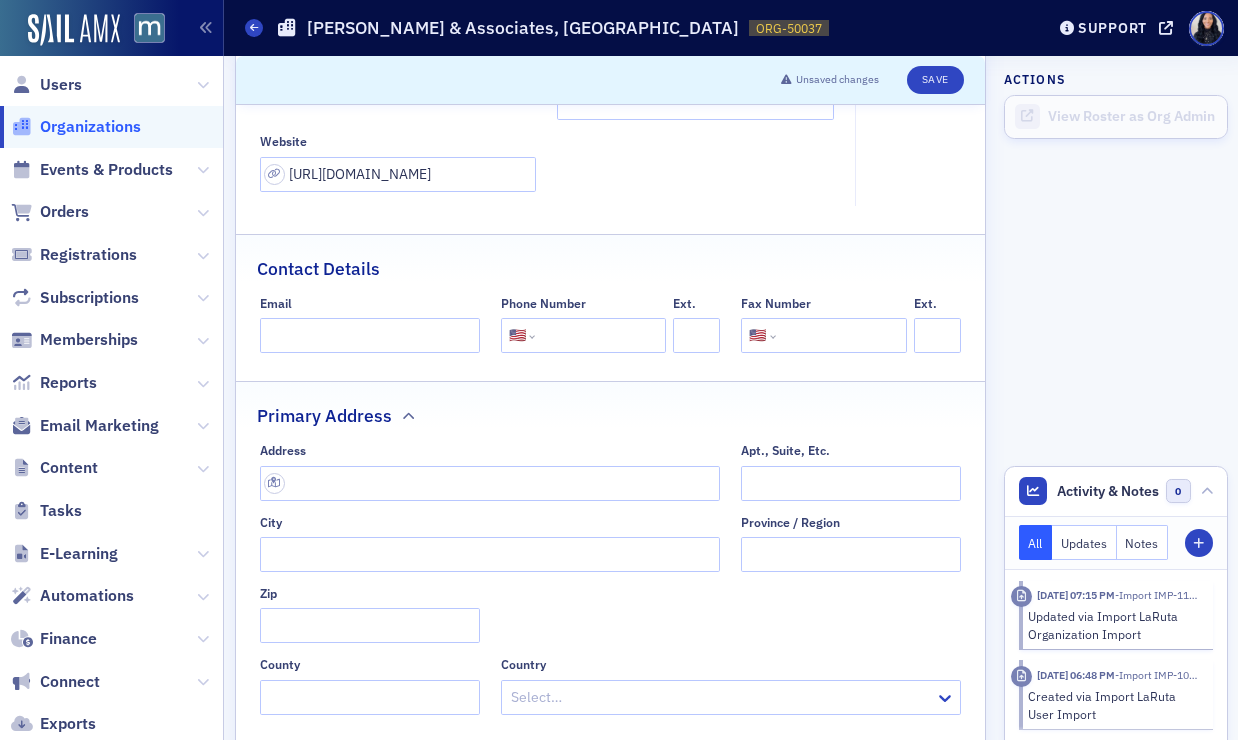scroll, scrollTop: 427, scrollLeft: 0, axis: vertical 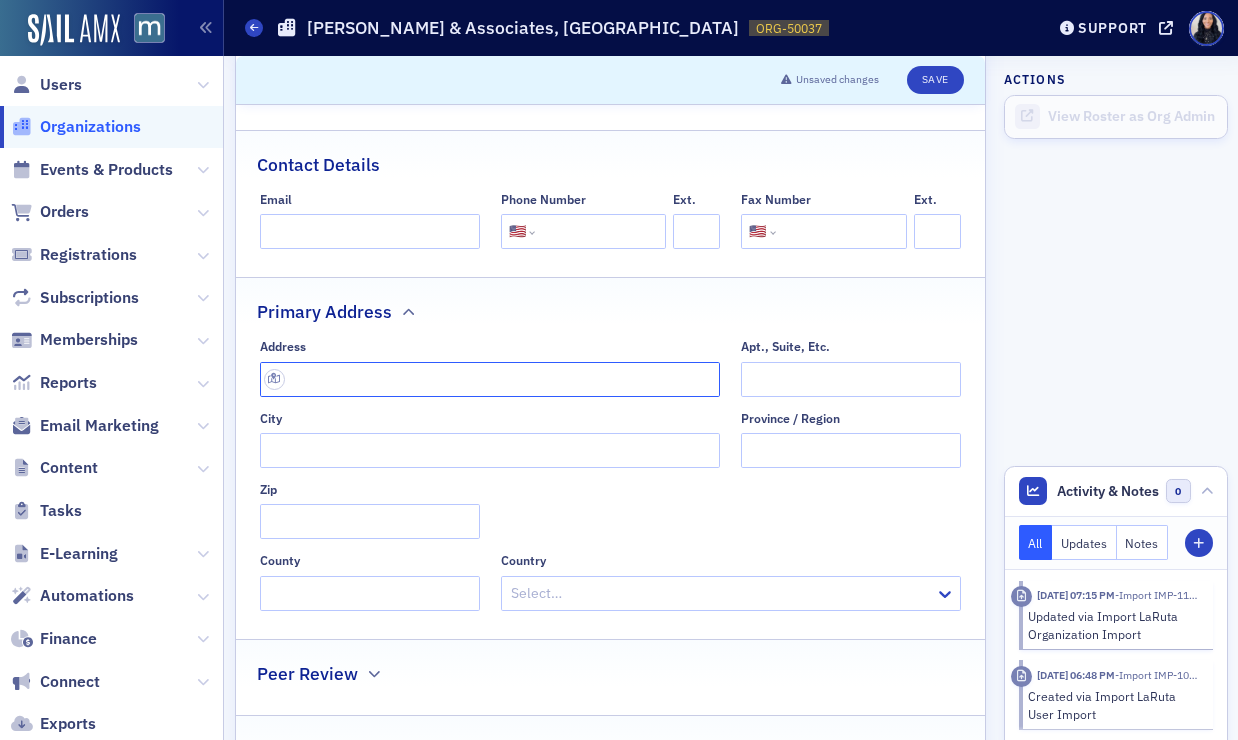 click 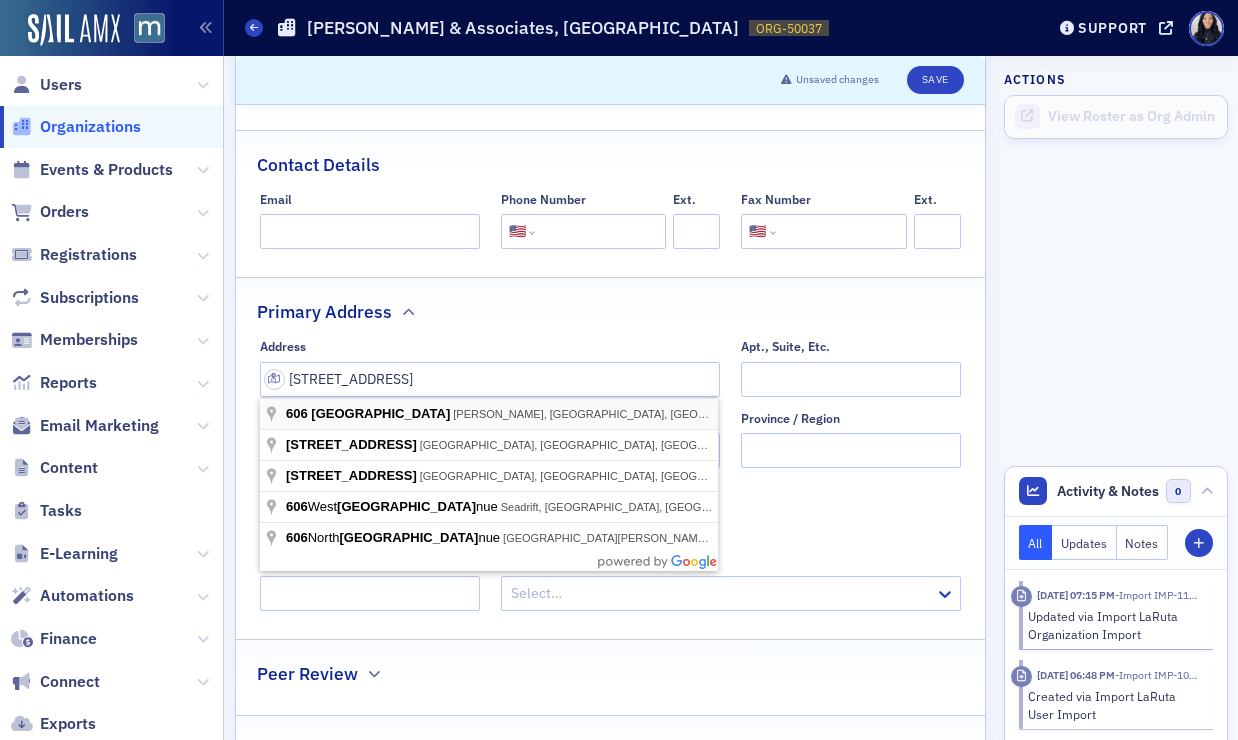 type on "[STREET_ADDRESS]" 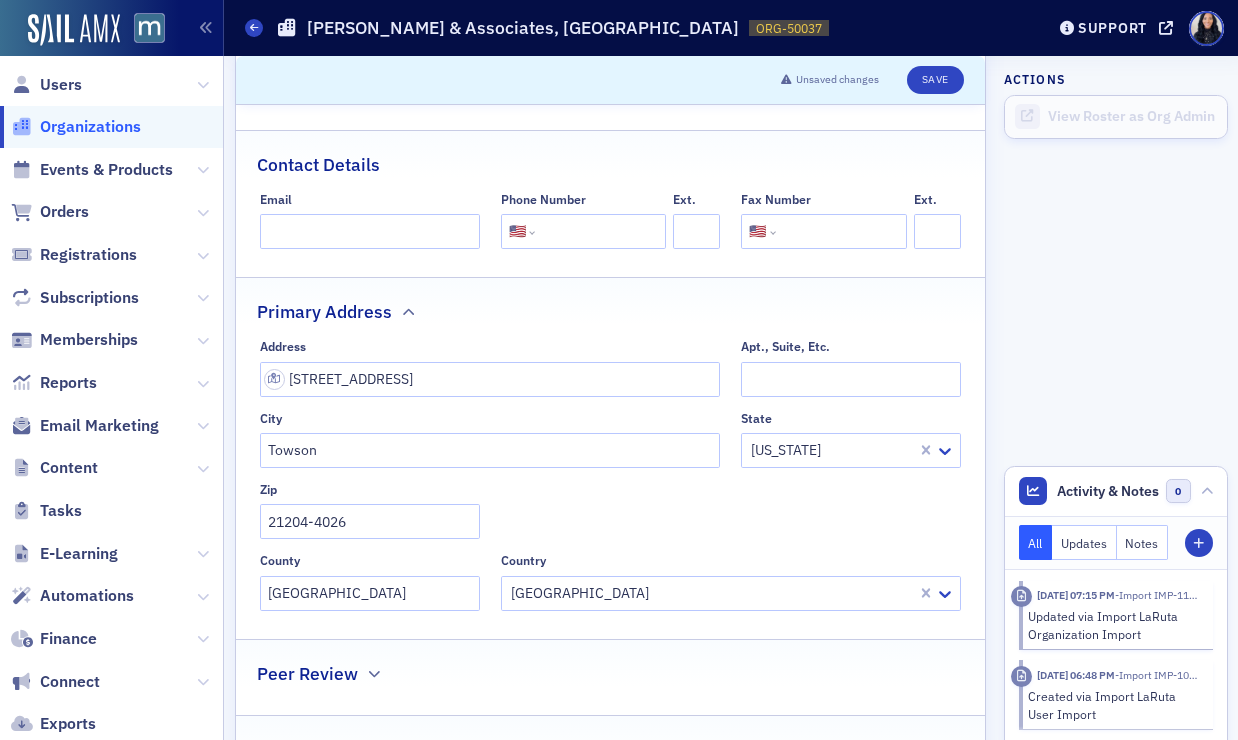 click 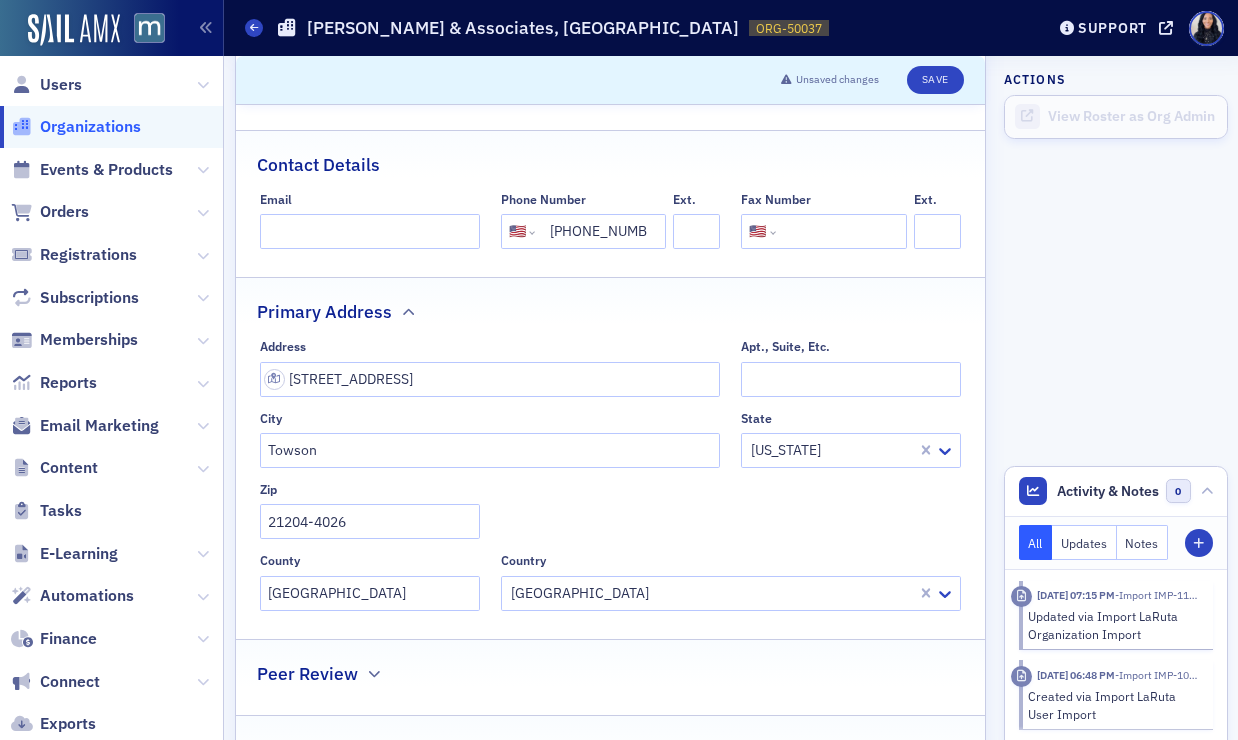 scroll, scrollTop: 0, scrollLeft: 7, axis: horizontal 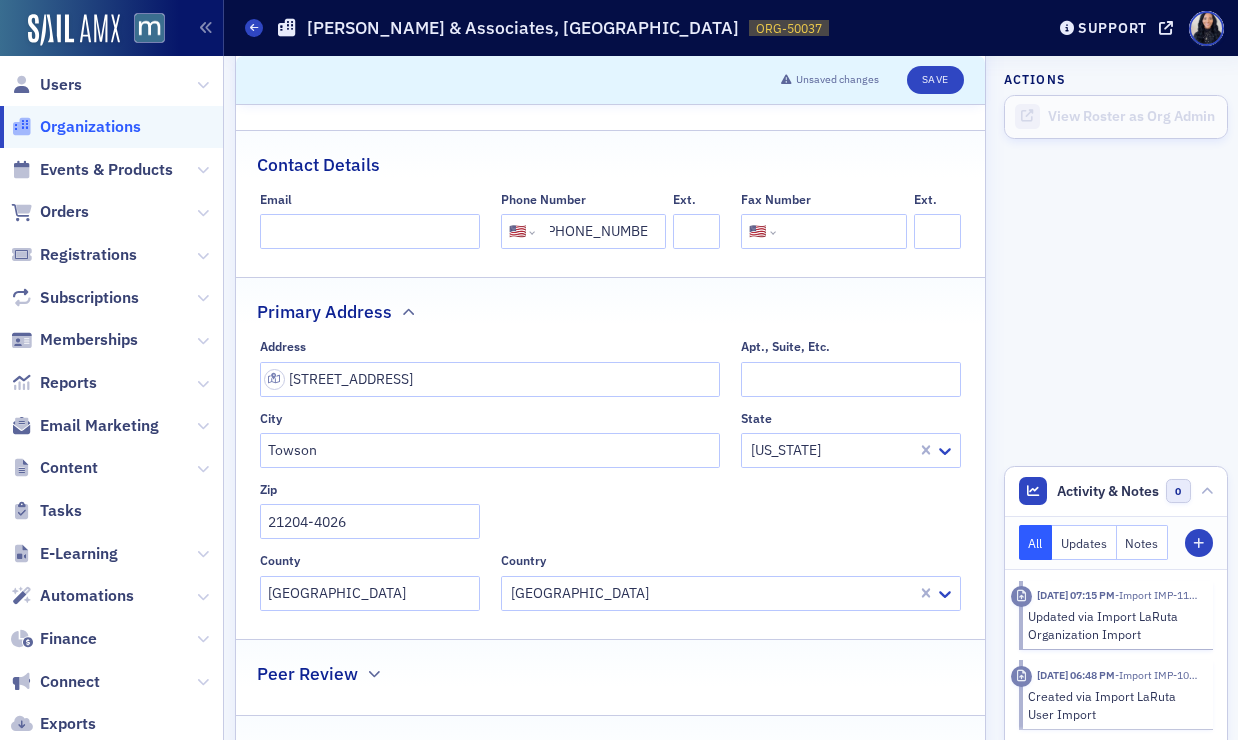 type on "[PHONE_NUMBER]" 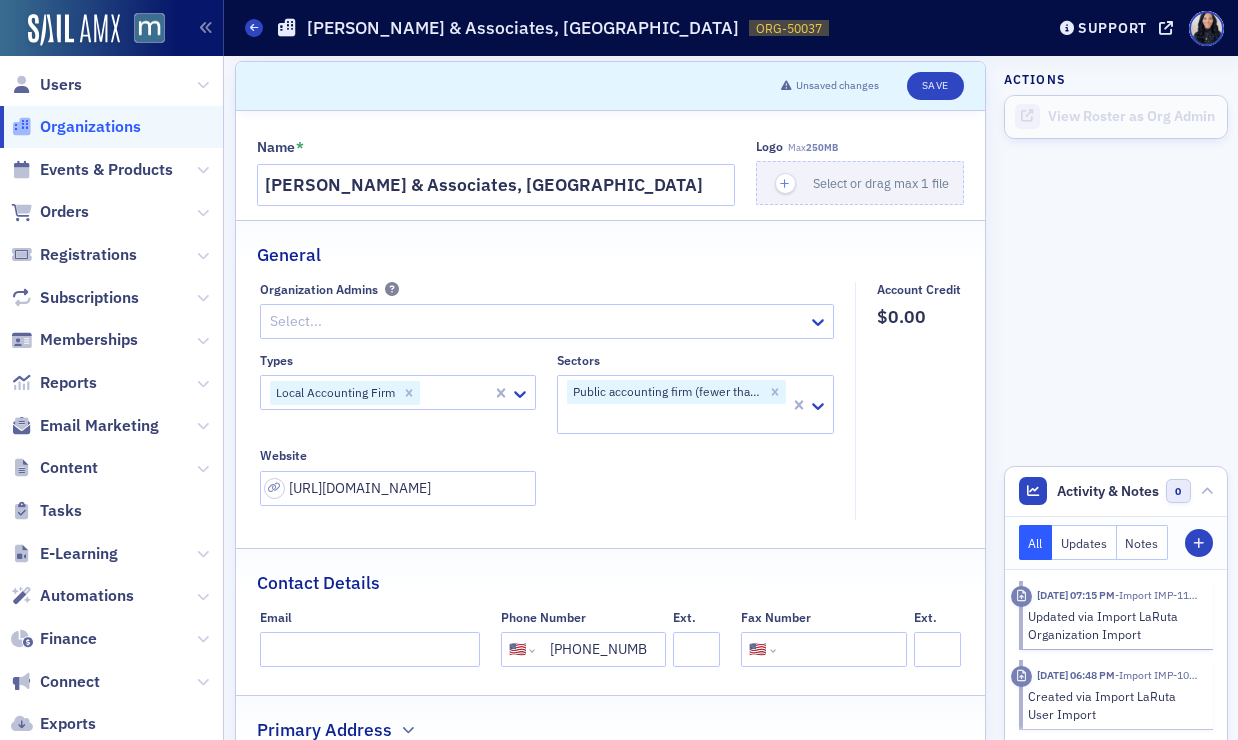 scroll, scrollTop: 11, scrollLeft: 0, axis: vertical 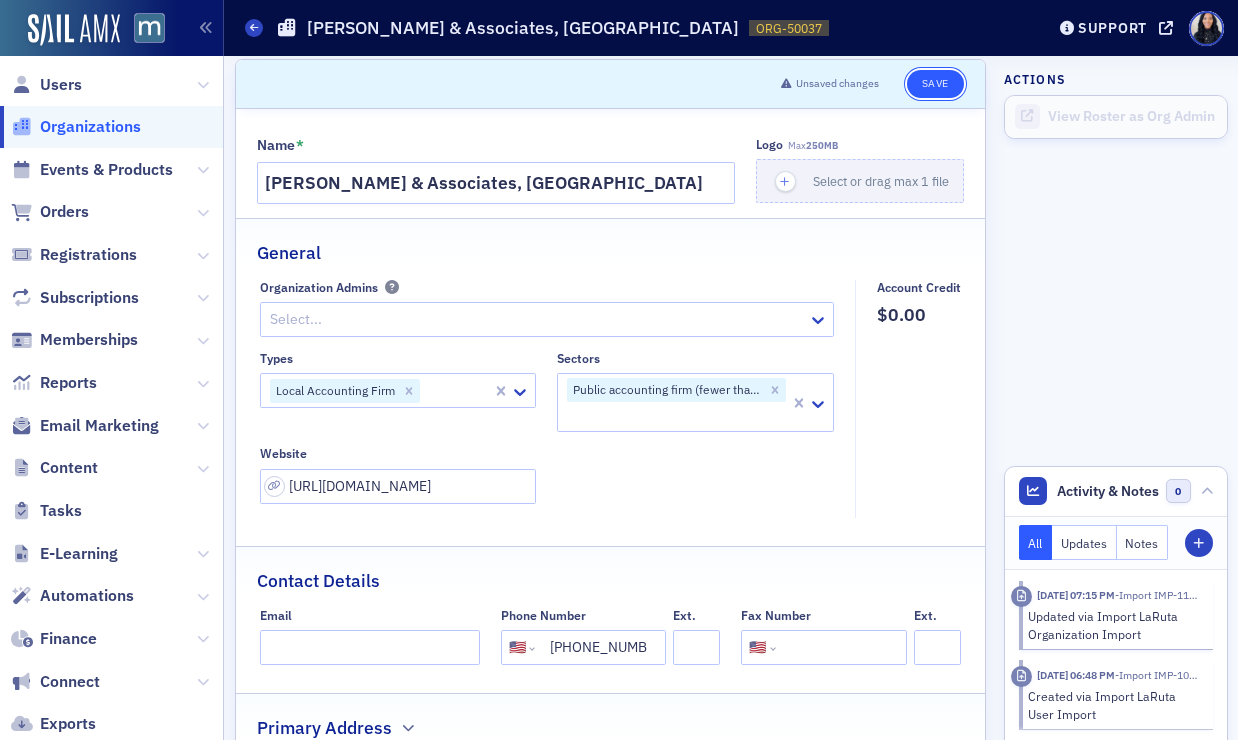click on "Save" 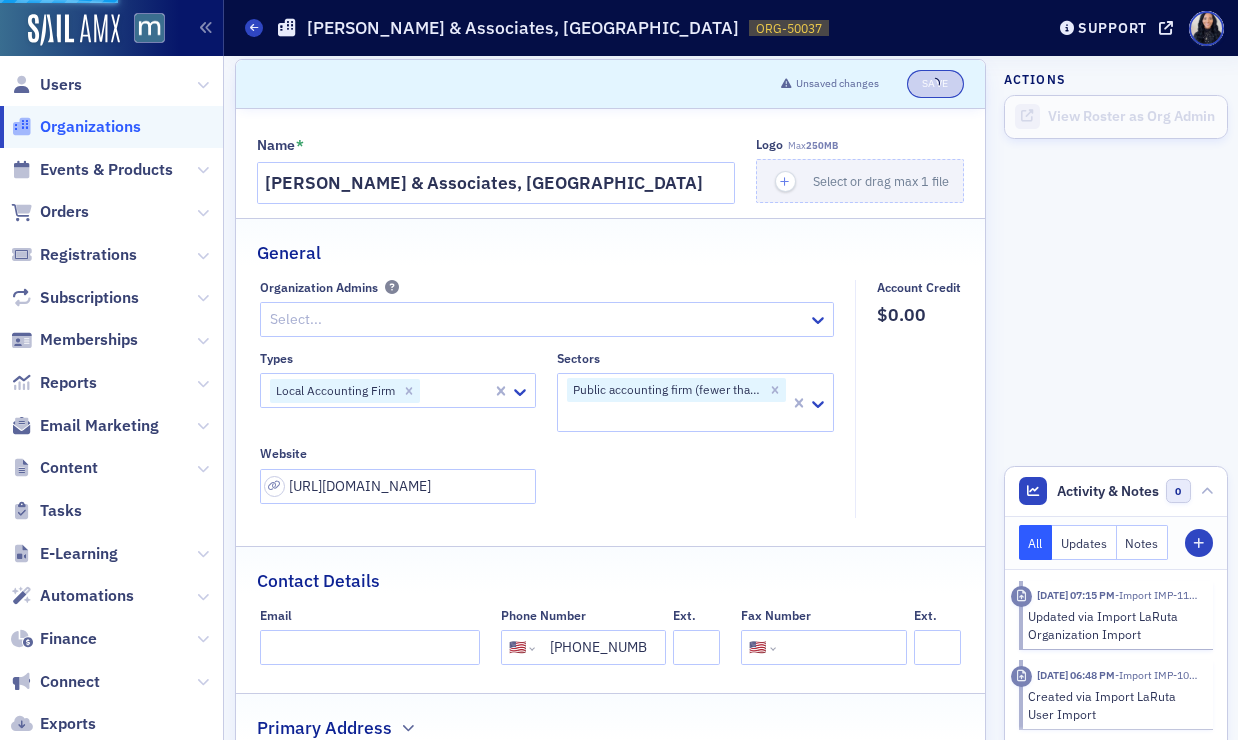 select on "US" 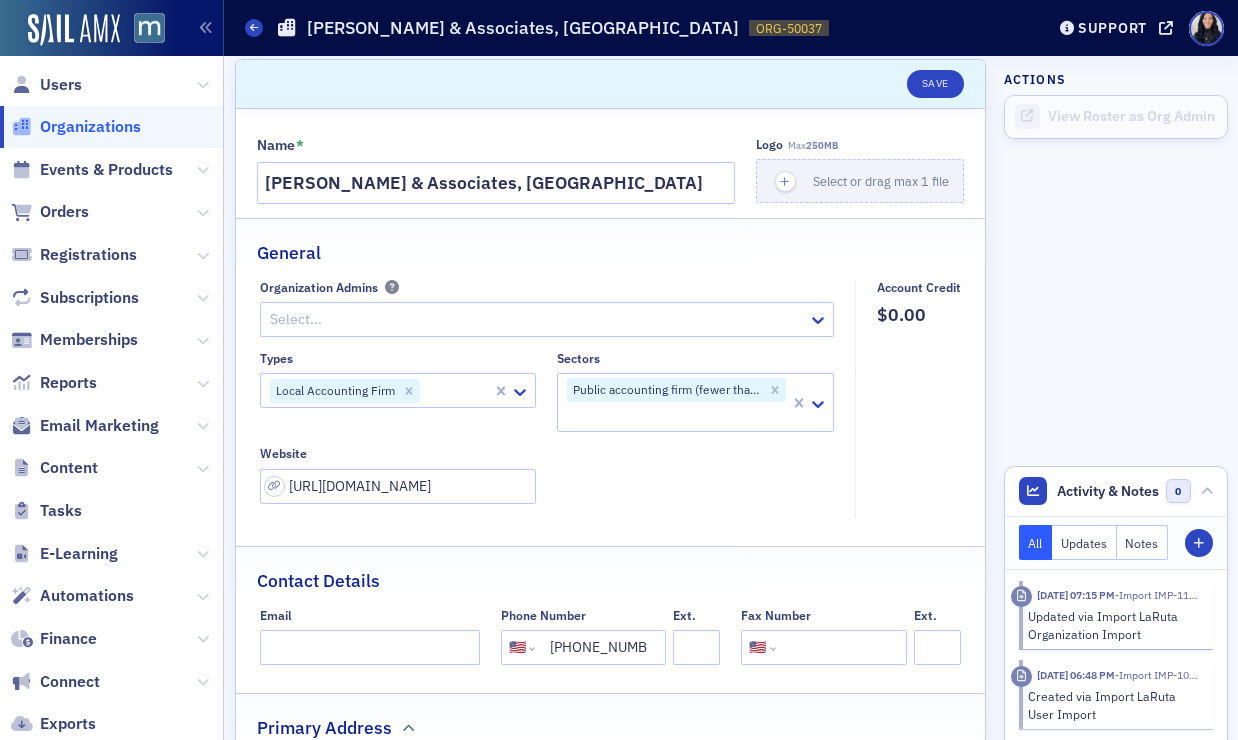 click on "Organizations" 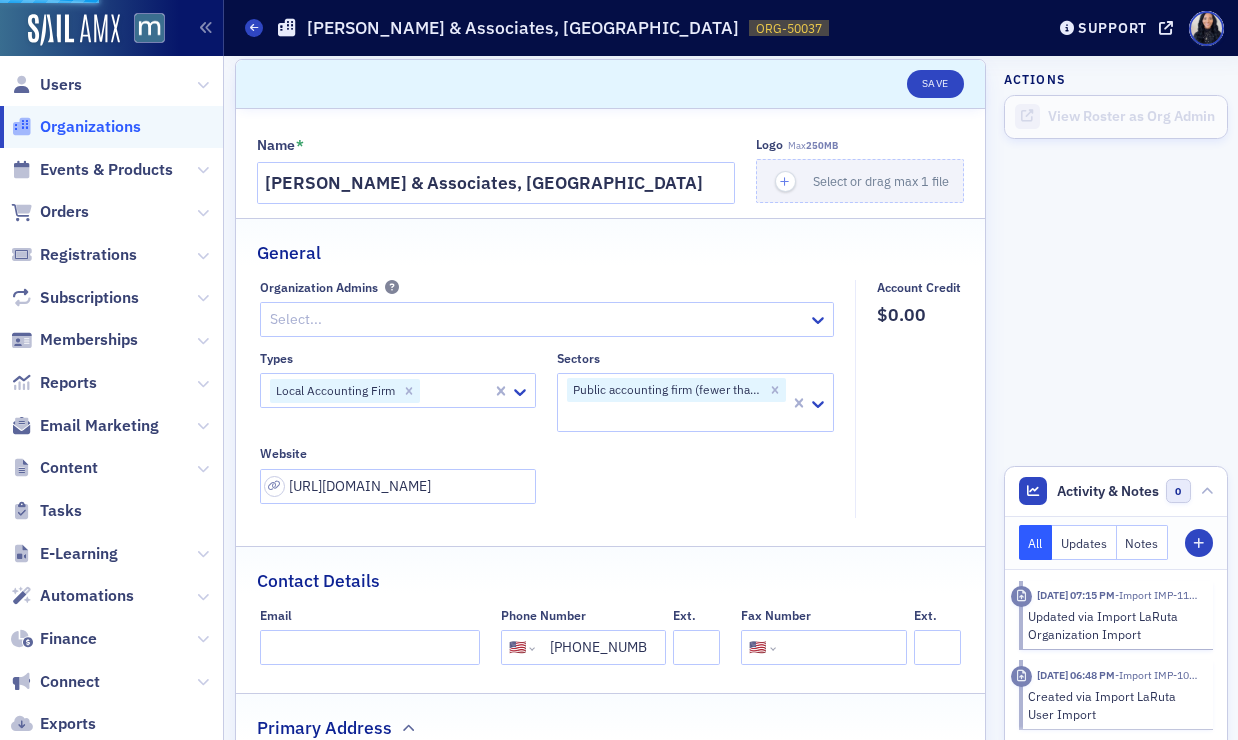 scroll, scrollTop: 0, scrollLeft: 0, axis: both 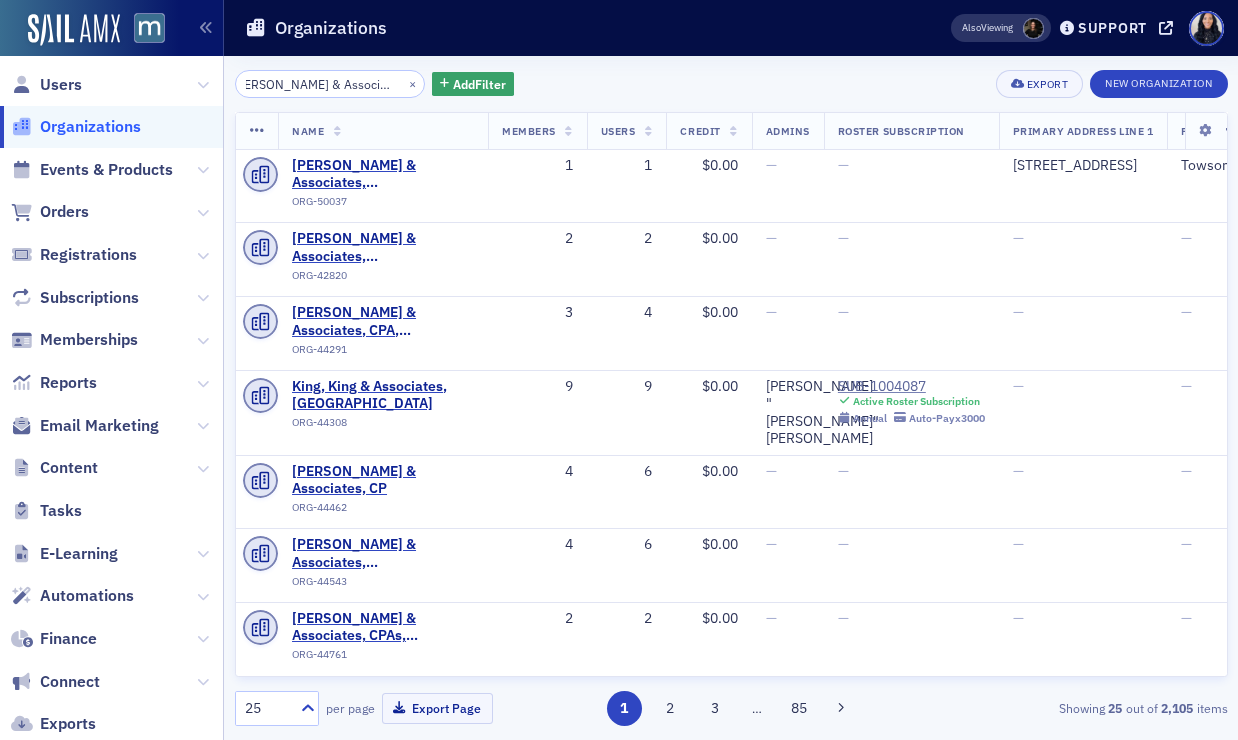 click on "[PERSON_NAME] & Associates PA" 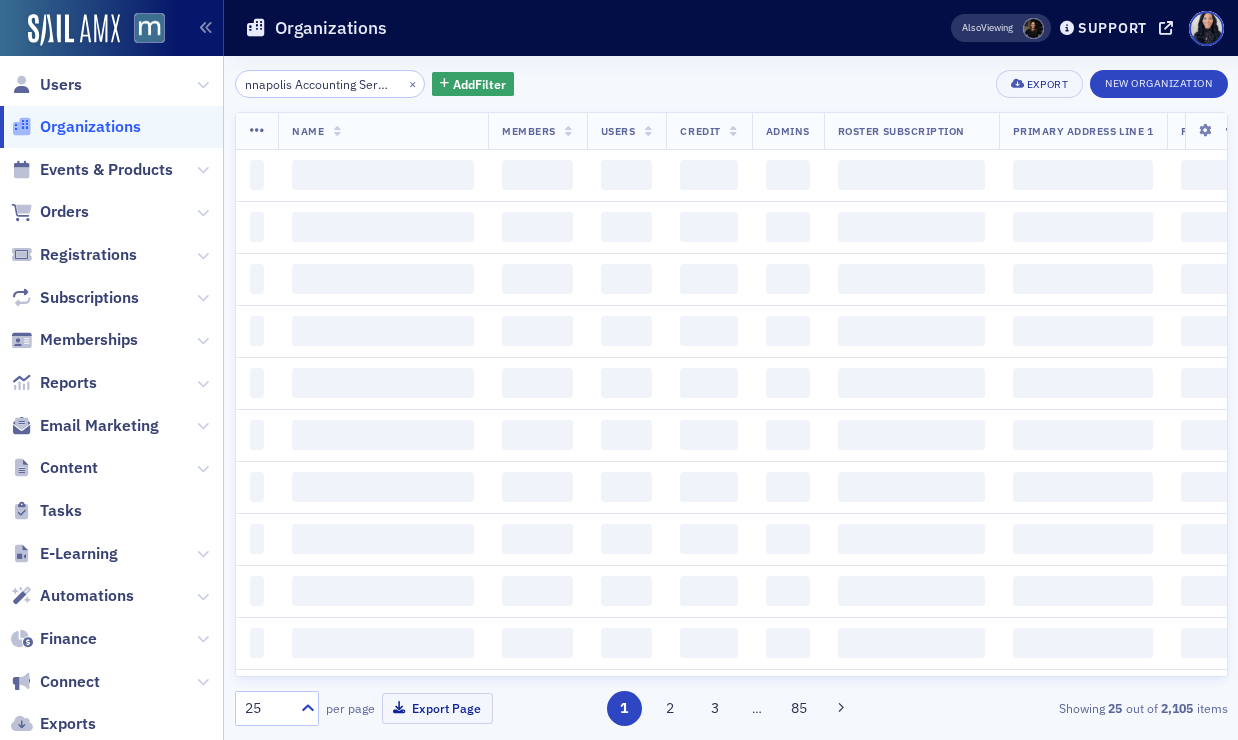 scroll, scrollTop: 0, scrollLeft: 41, axis: horizontal 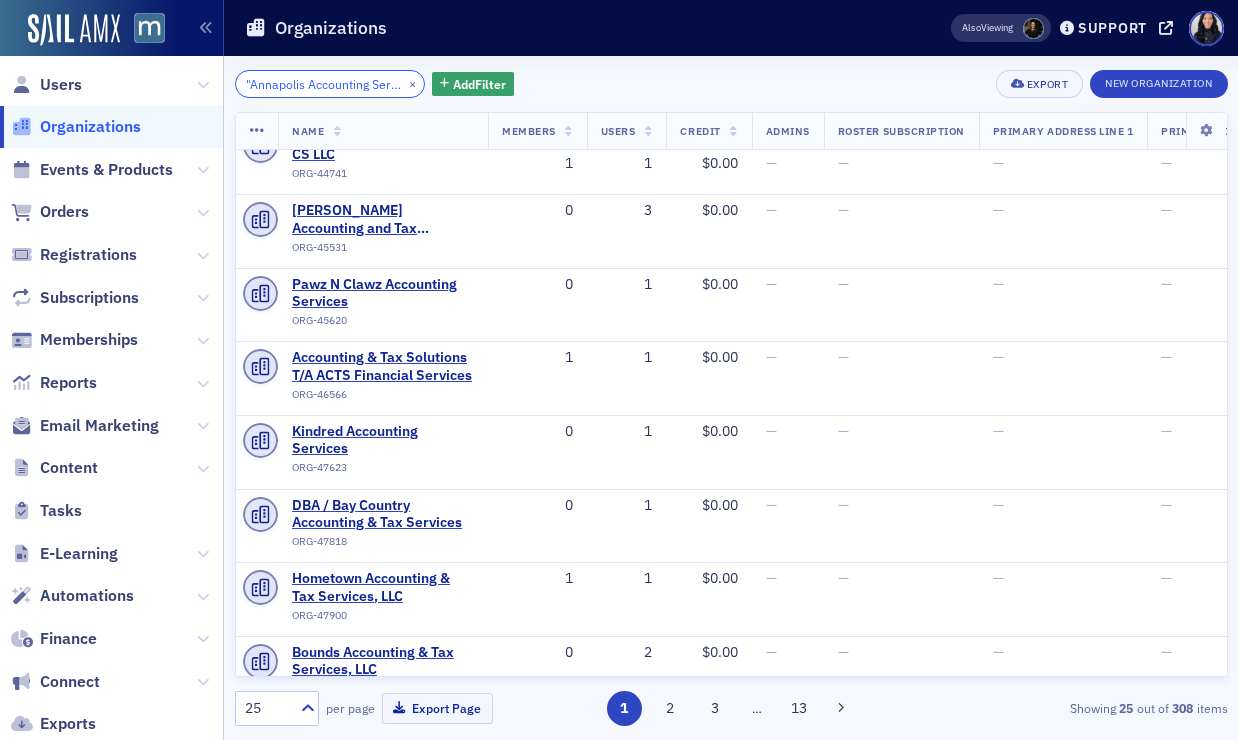 click on ""Annapolis Accounting Services" 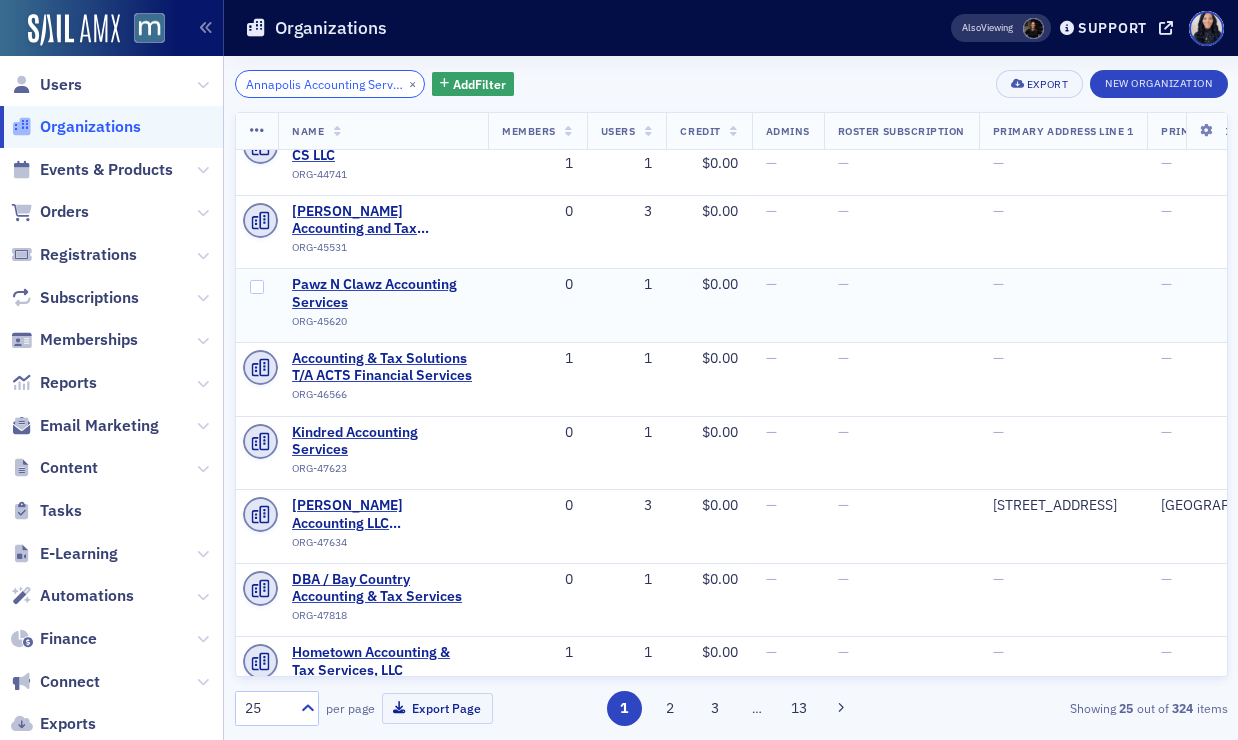 scroll, scrollTop: 0, scrollLeft: 0, axis: both 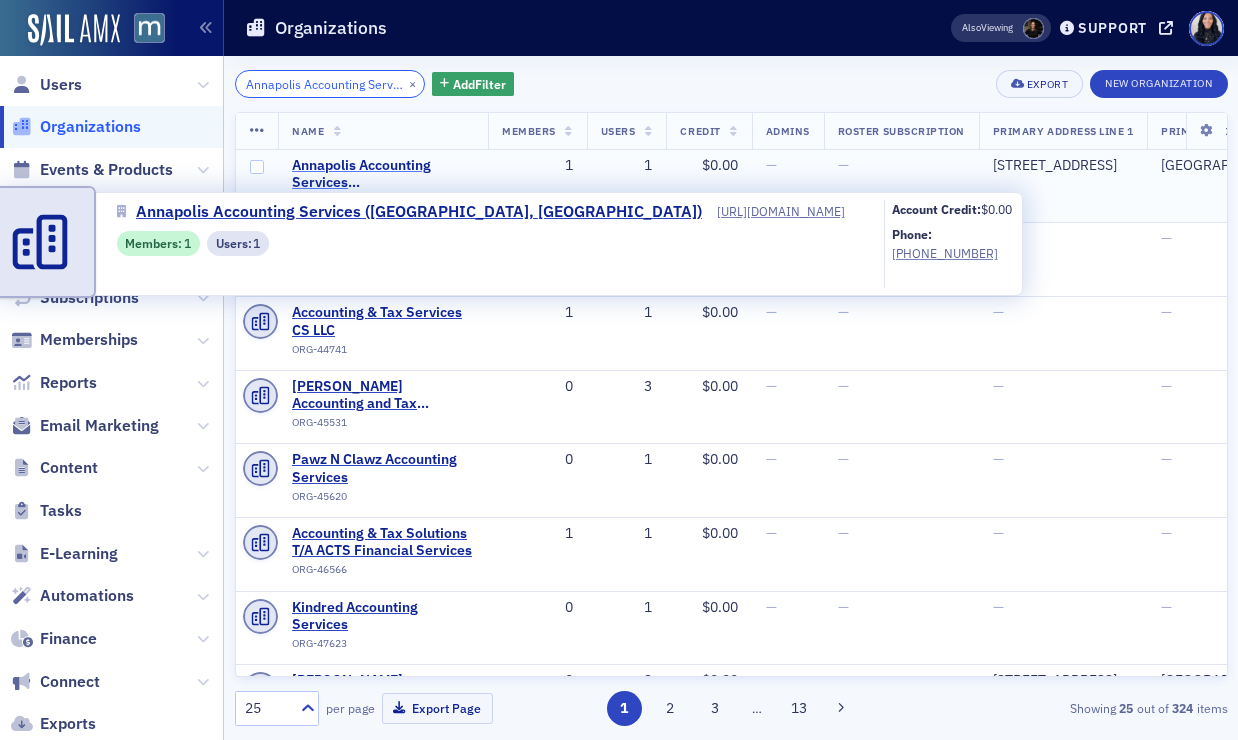 type on "Annapolis Accounting Services" 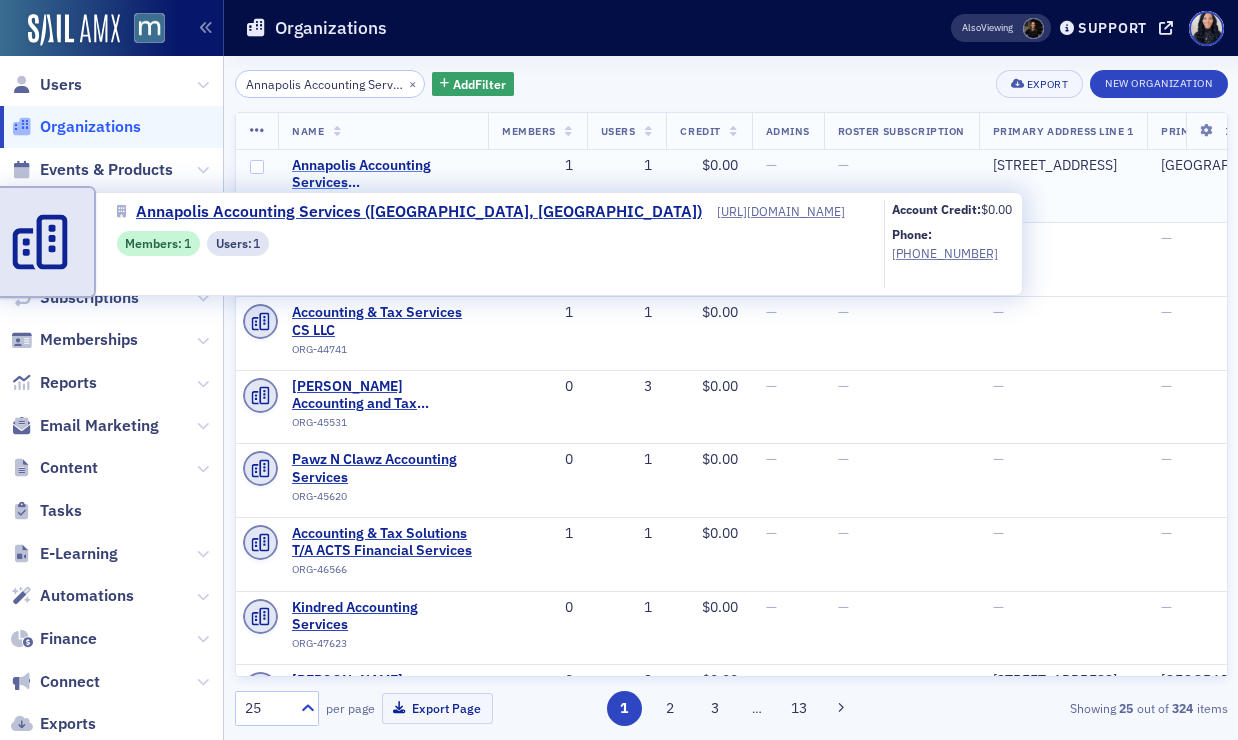 click on "Annapolis Accounting Services ([GEOGRAPHIC_DATA], [GEOGRAPHIC_DATA])" 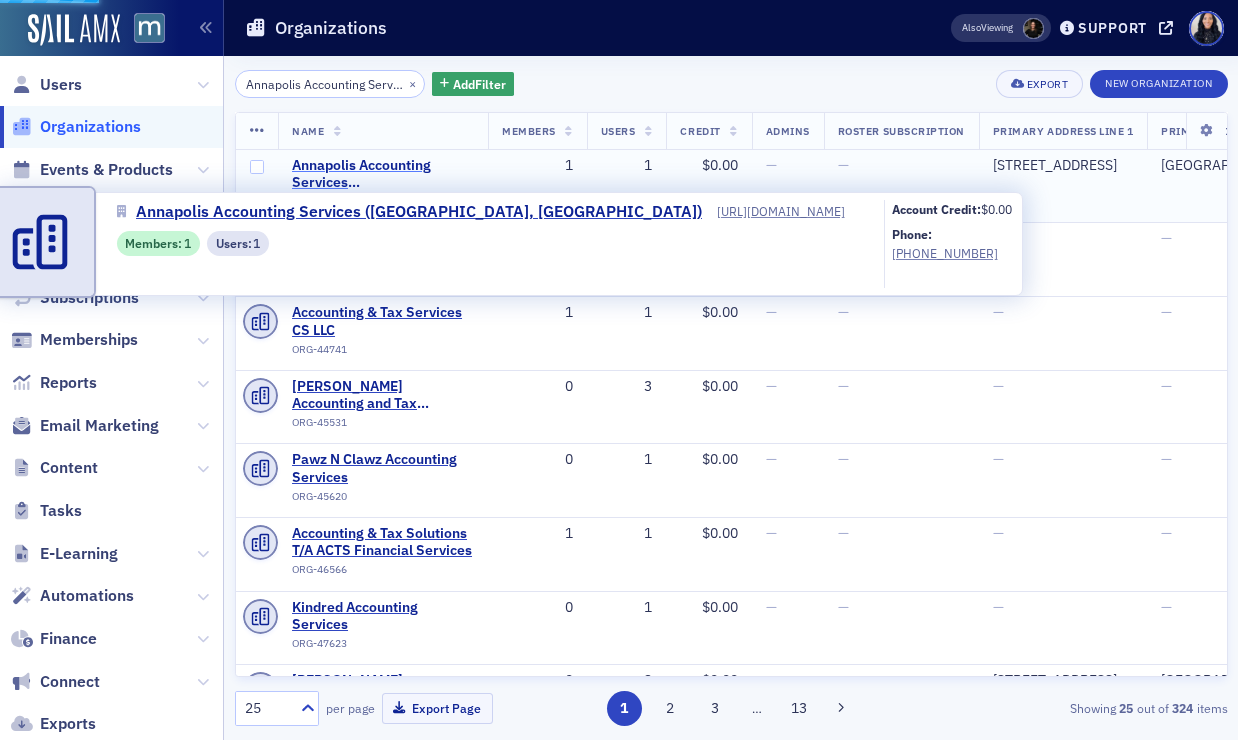 select on "US" 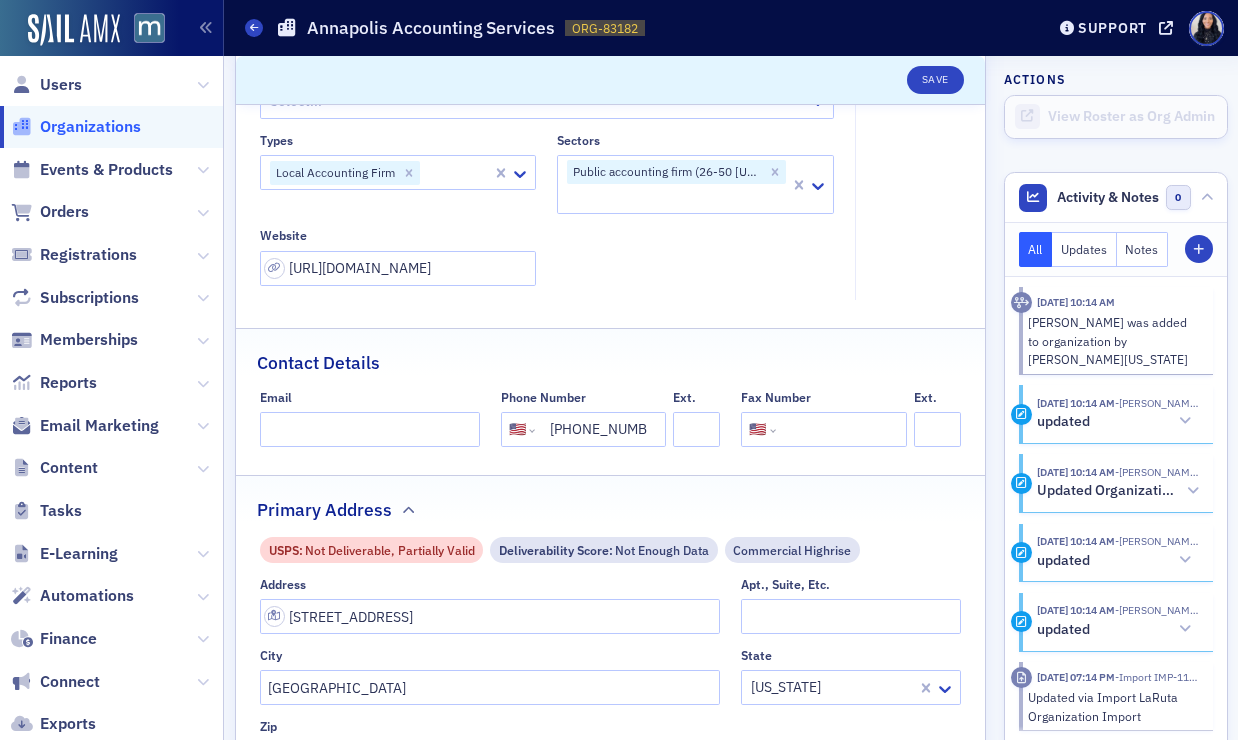 scroll, scrollTop: 452, scrollLeft: 0, axis: vertical 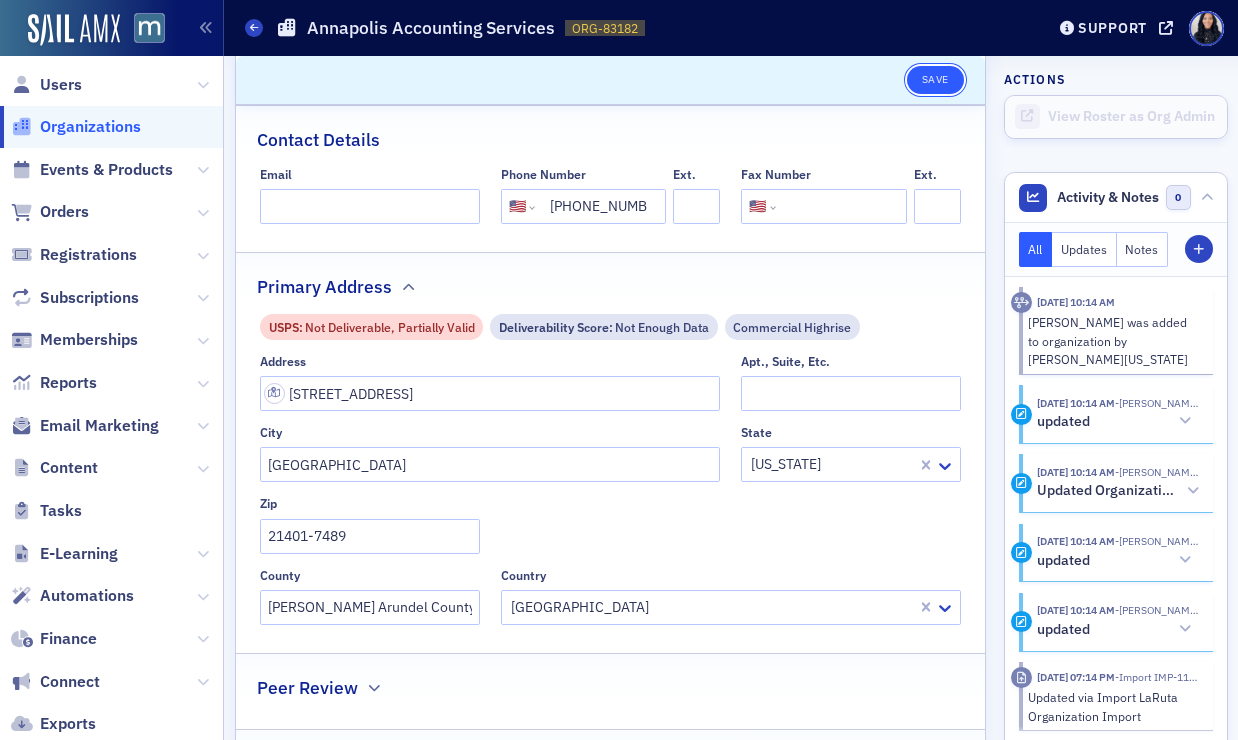 click on "Save" 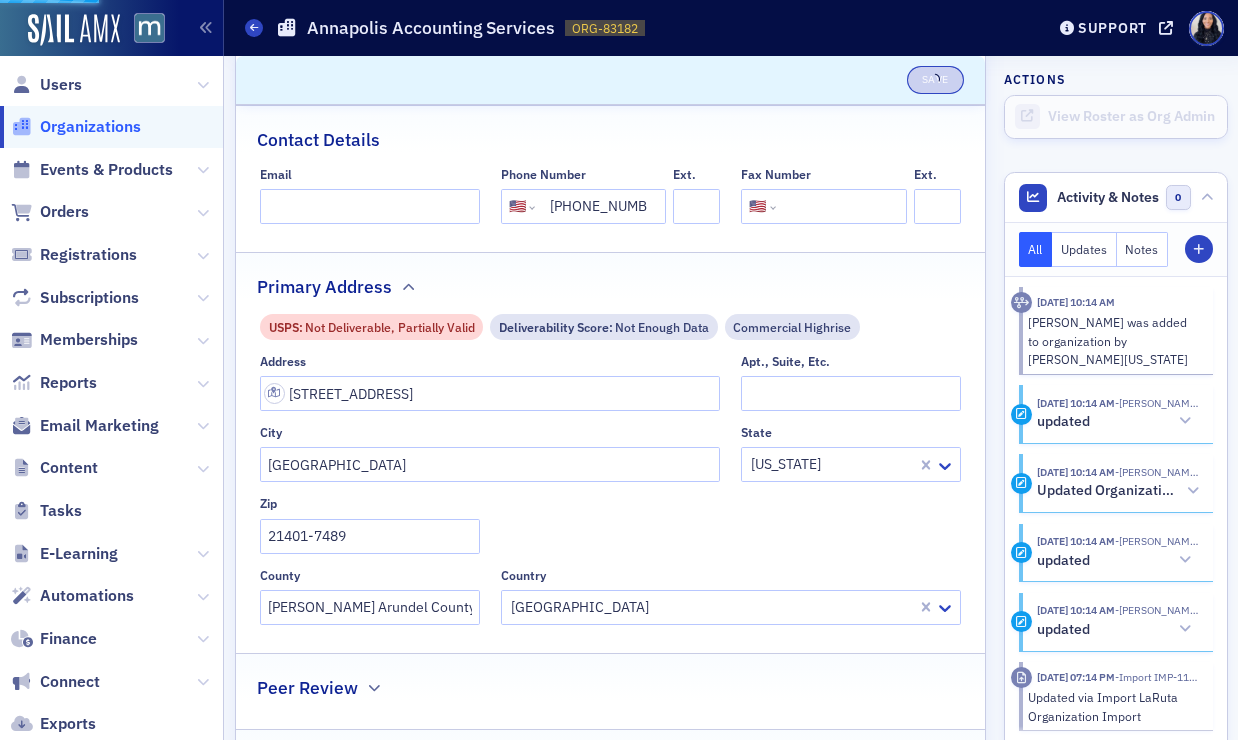 select on "US" 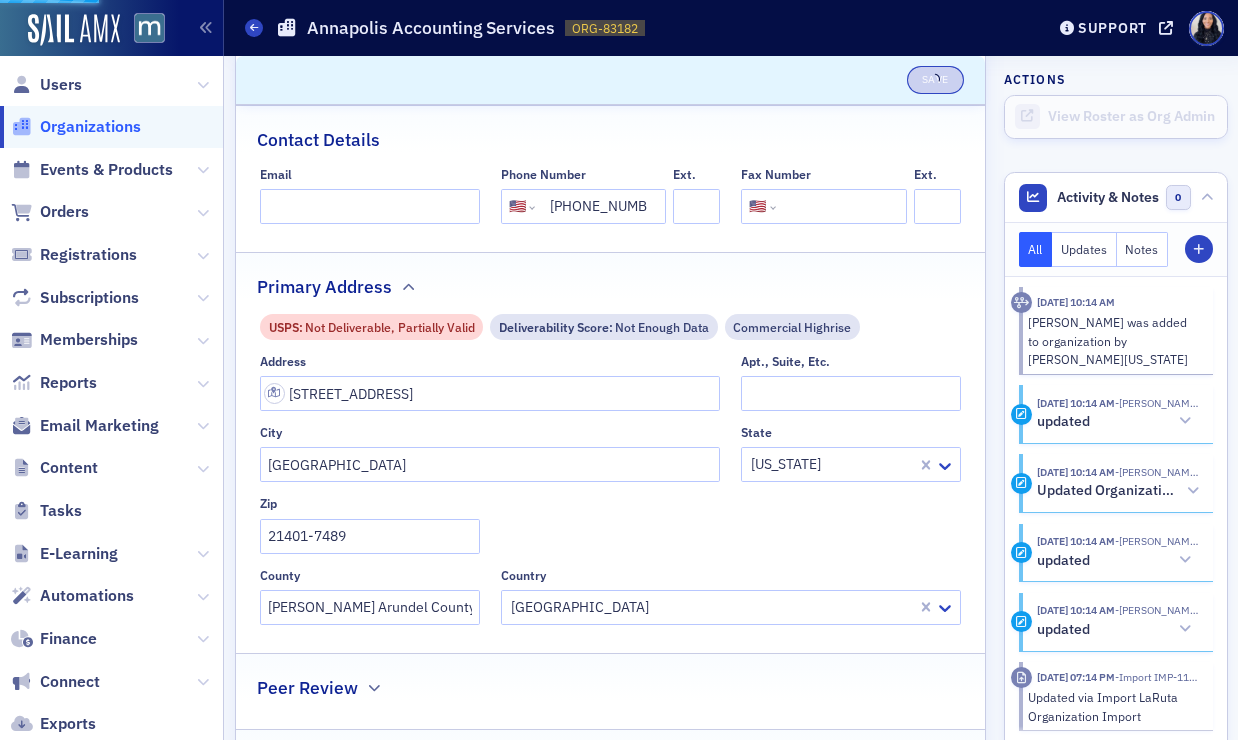 select on "US" 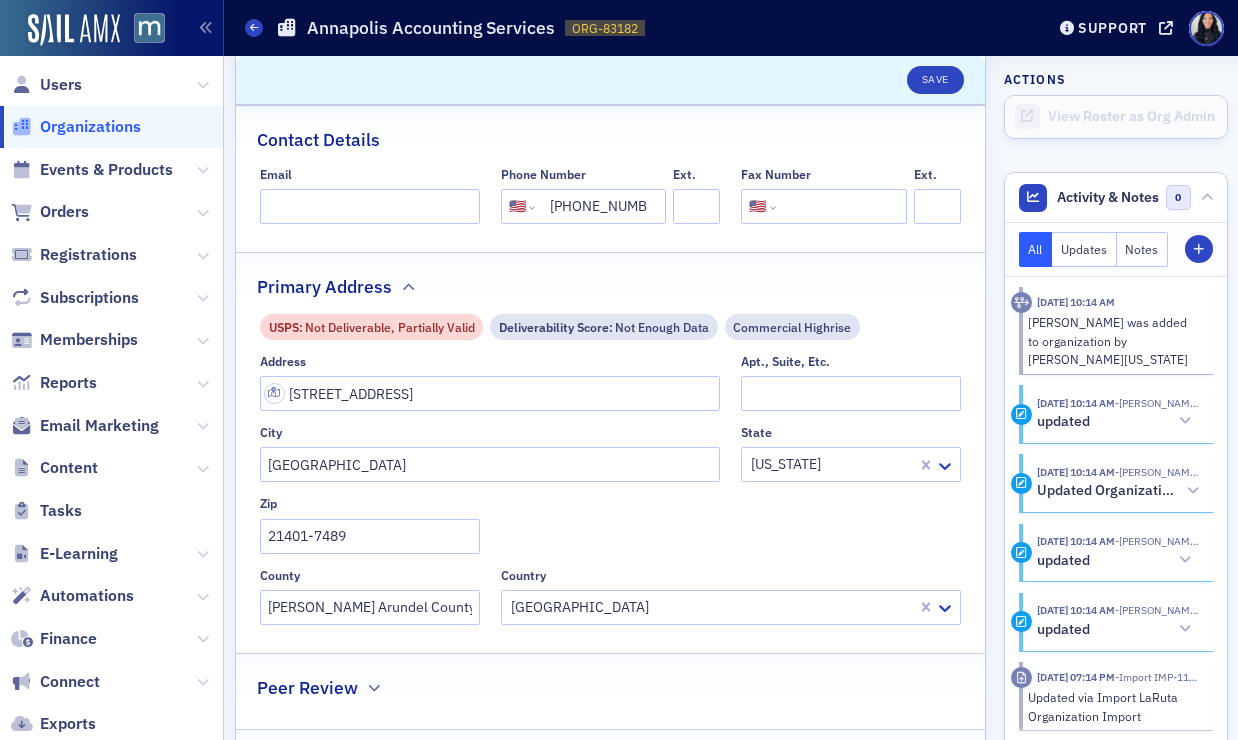click on "Organizations" 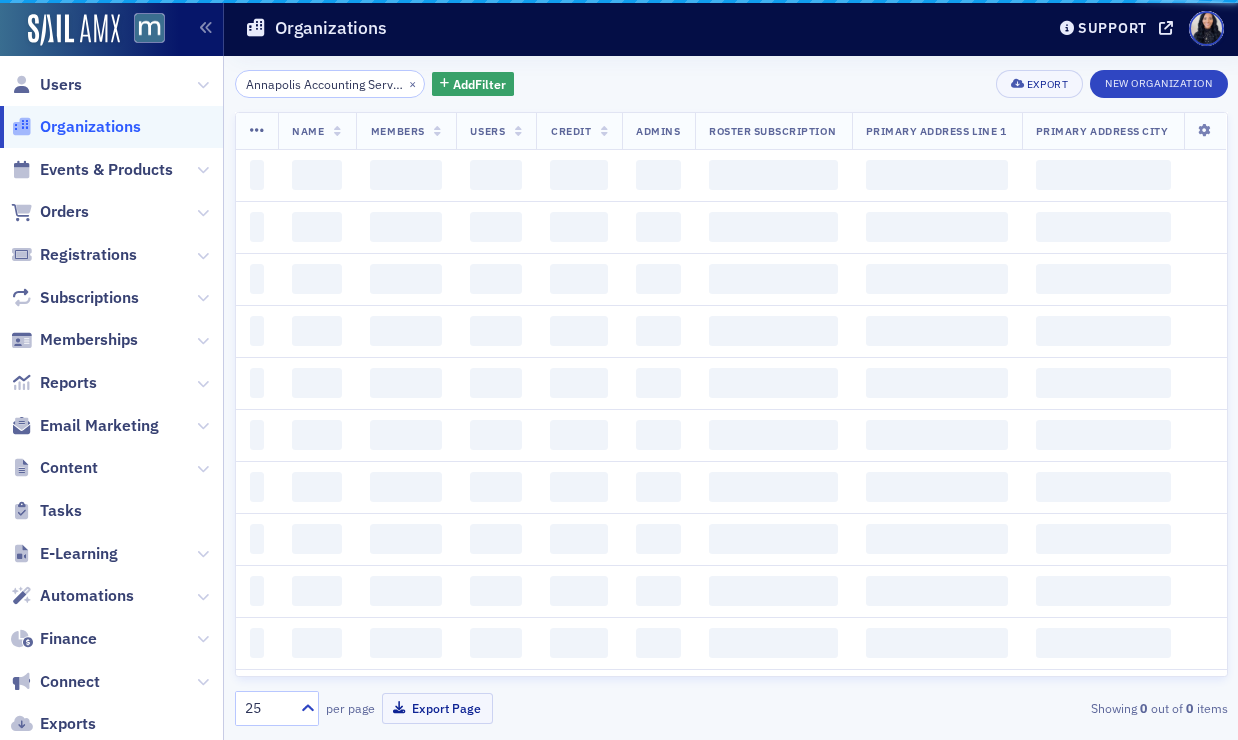 scroll, scrollTop: 0, scrollLeft: 0, axis: both 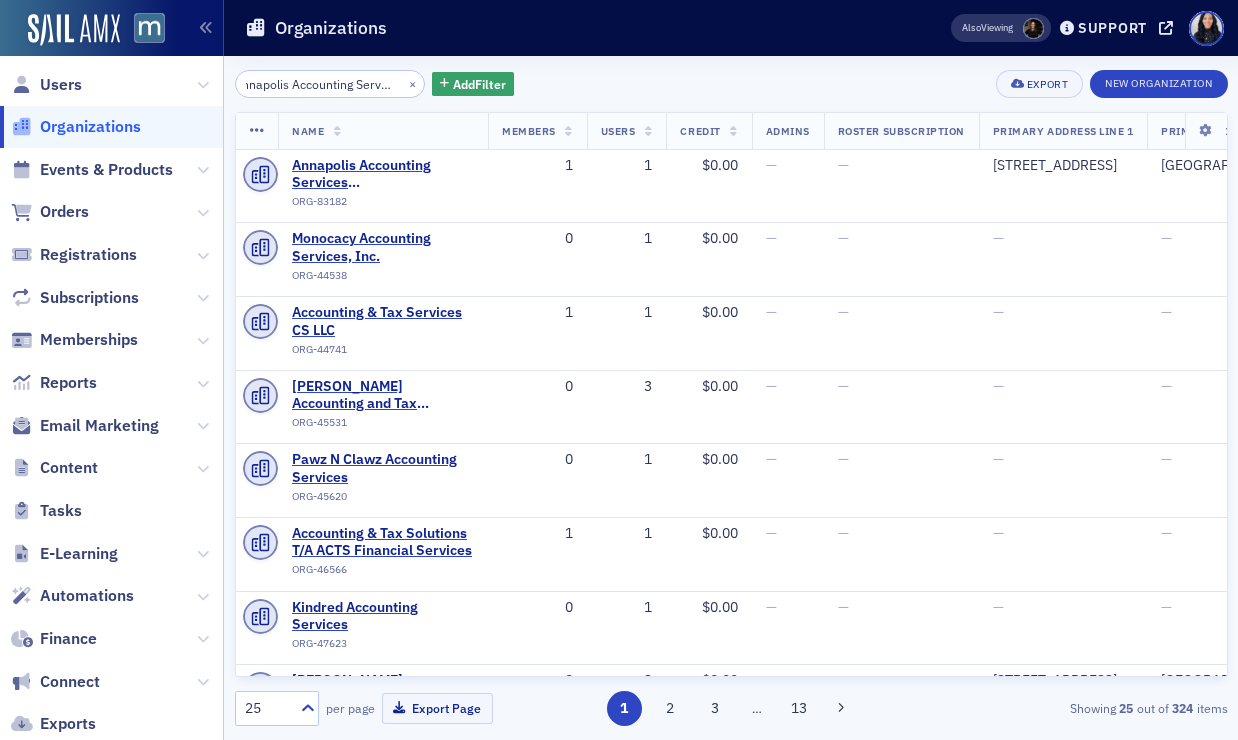 click on "Annapolis Accounting Services" 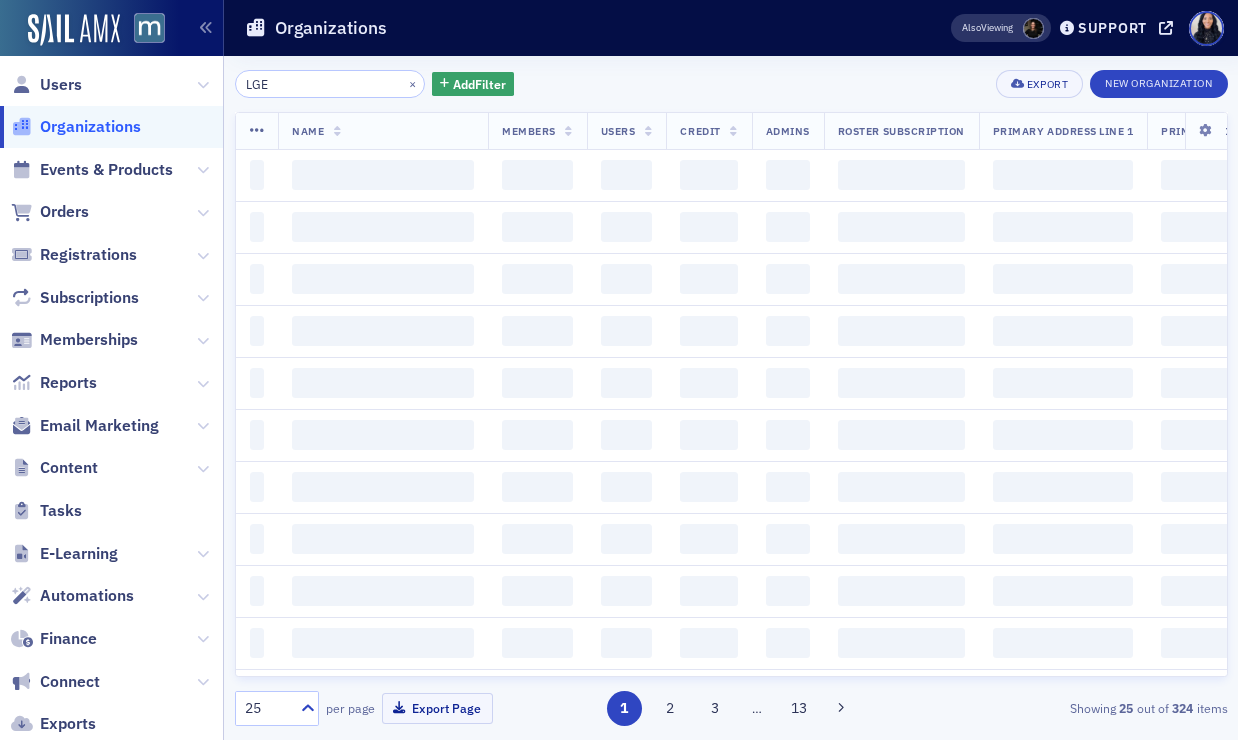 scroll, scrollTop: 0, scrollLeft: 0, axis: both 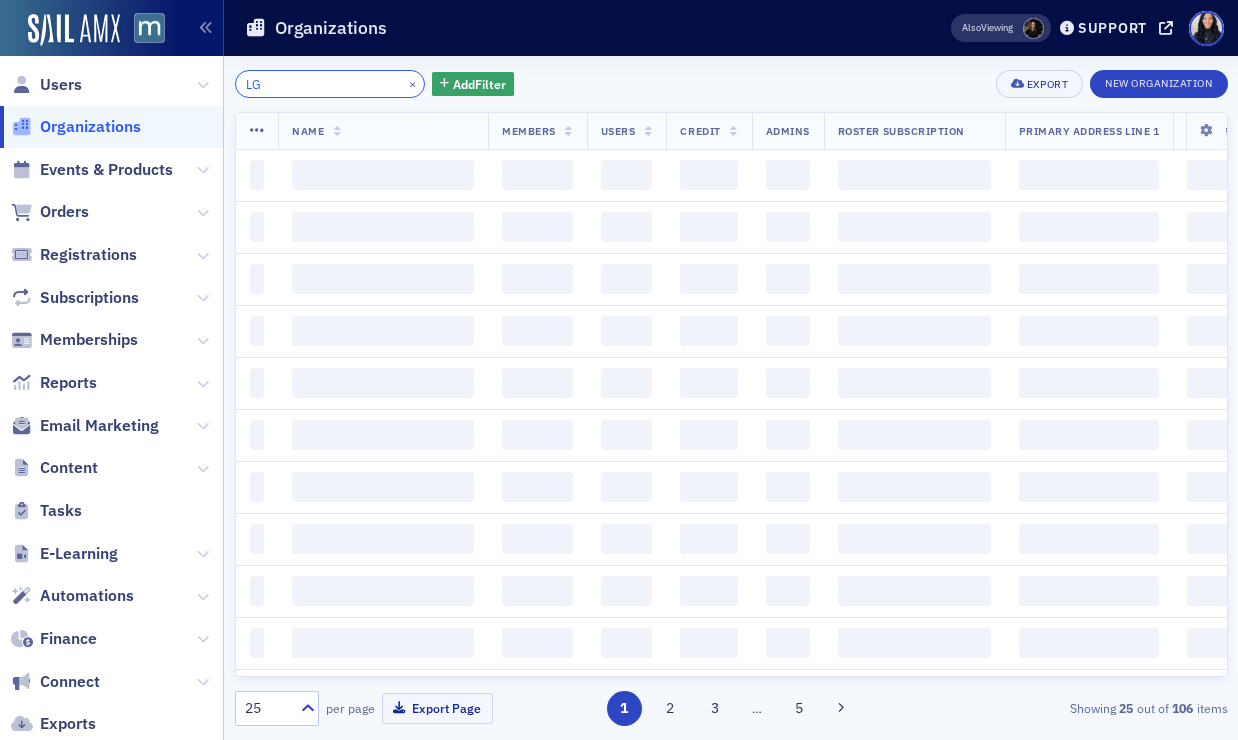 type on "L" 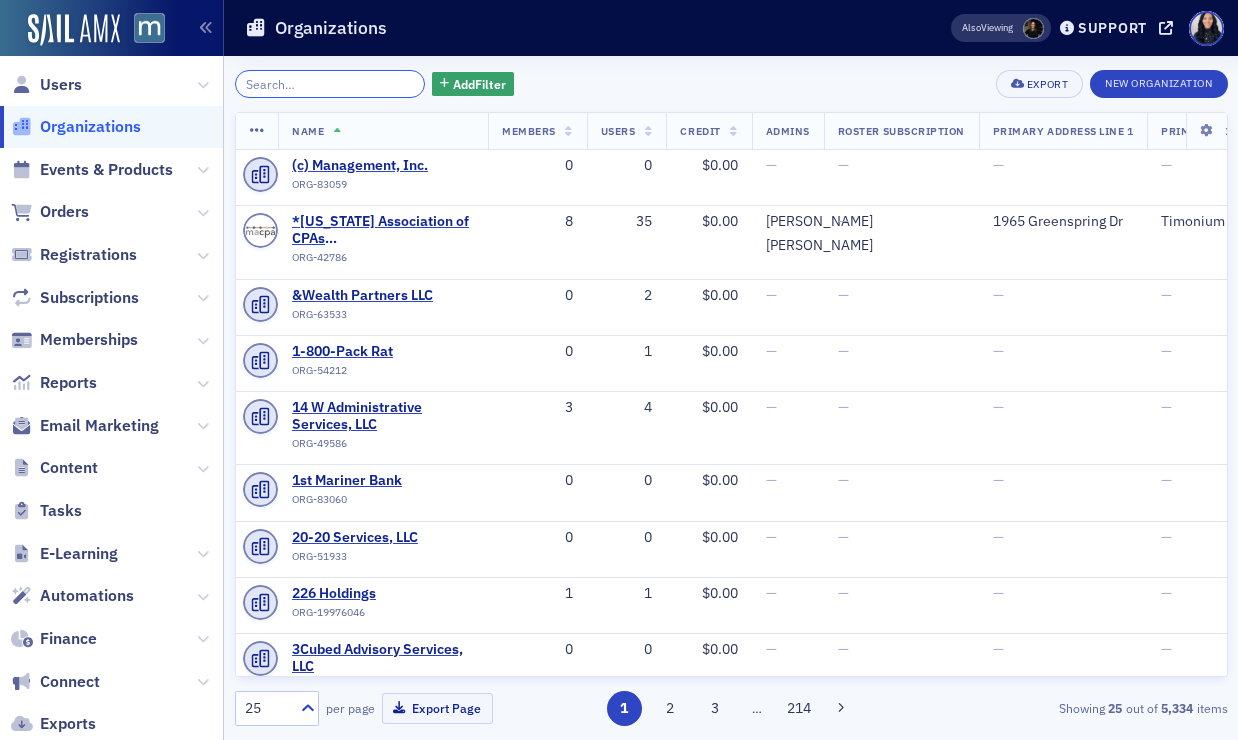 type 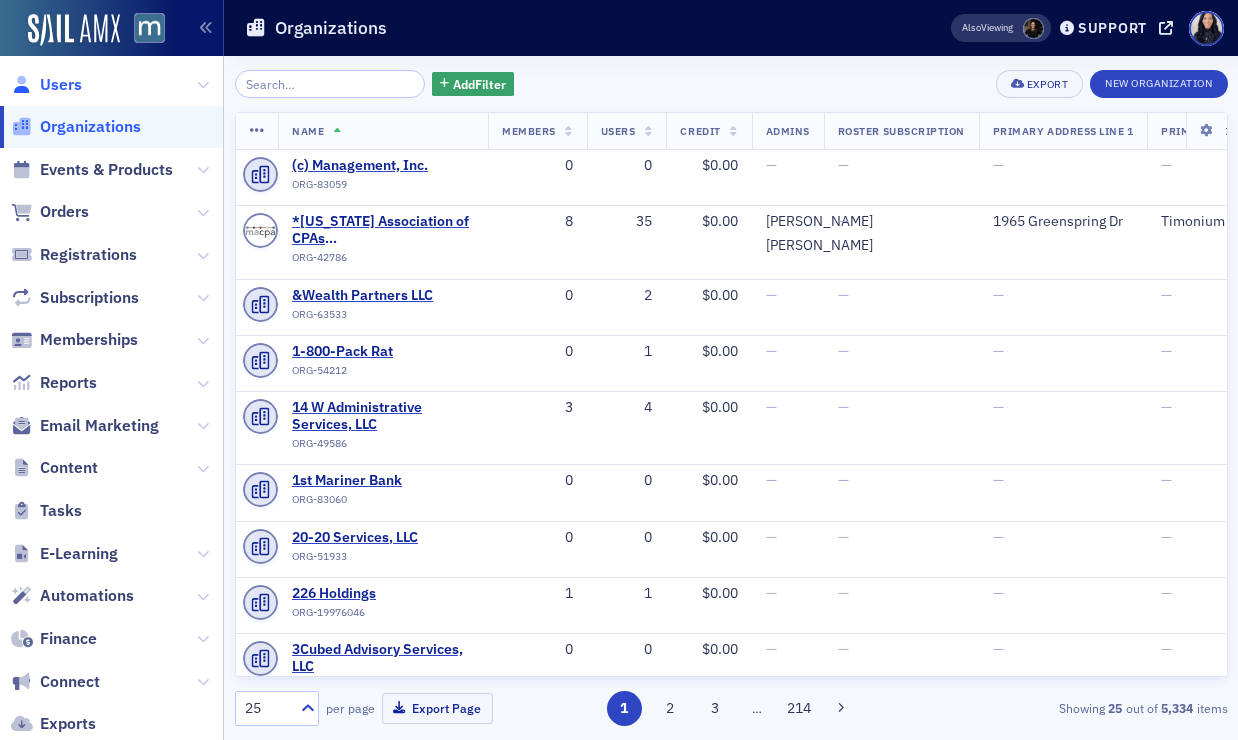 click on "Users" 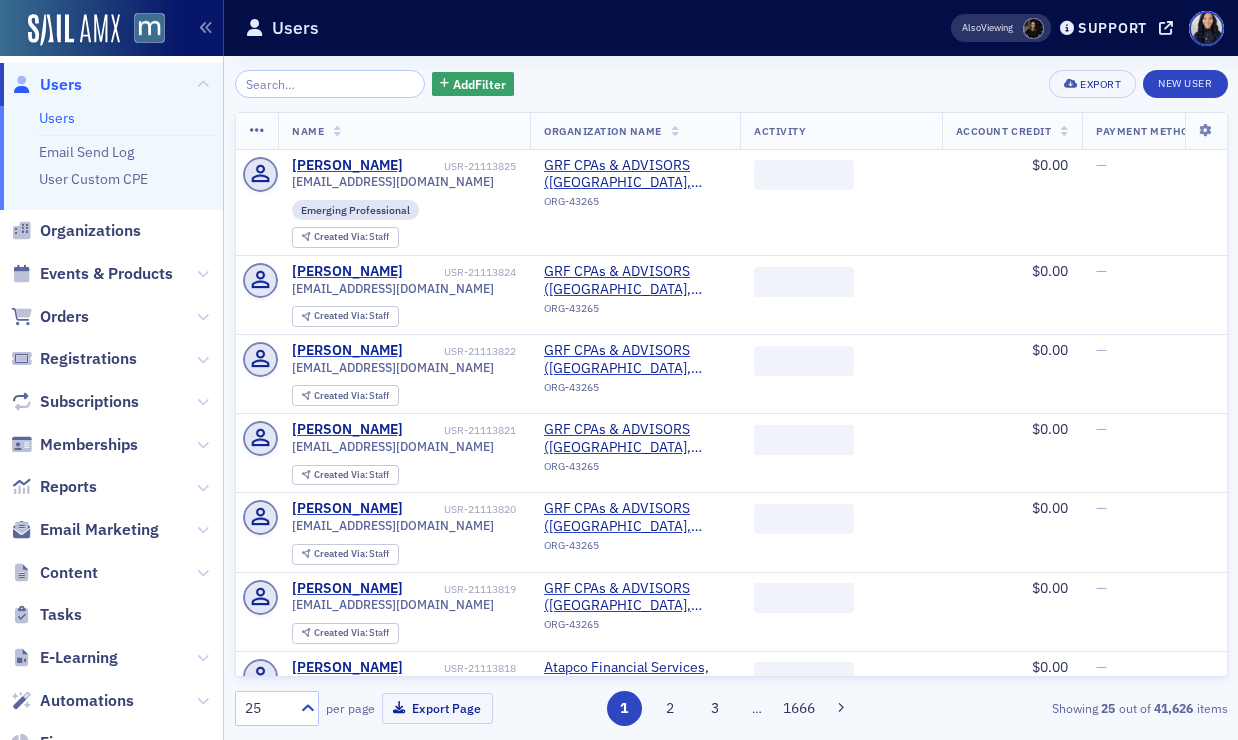 click 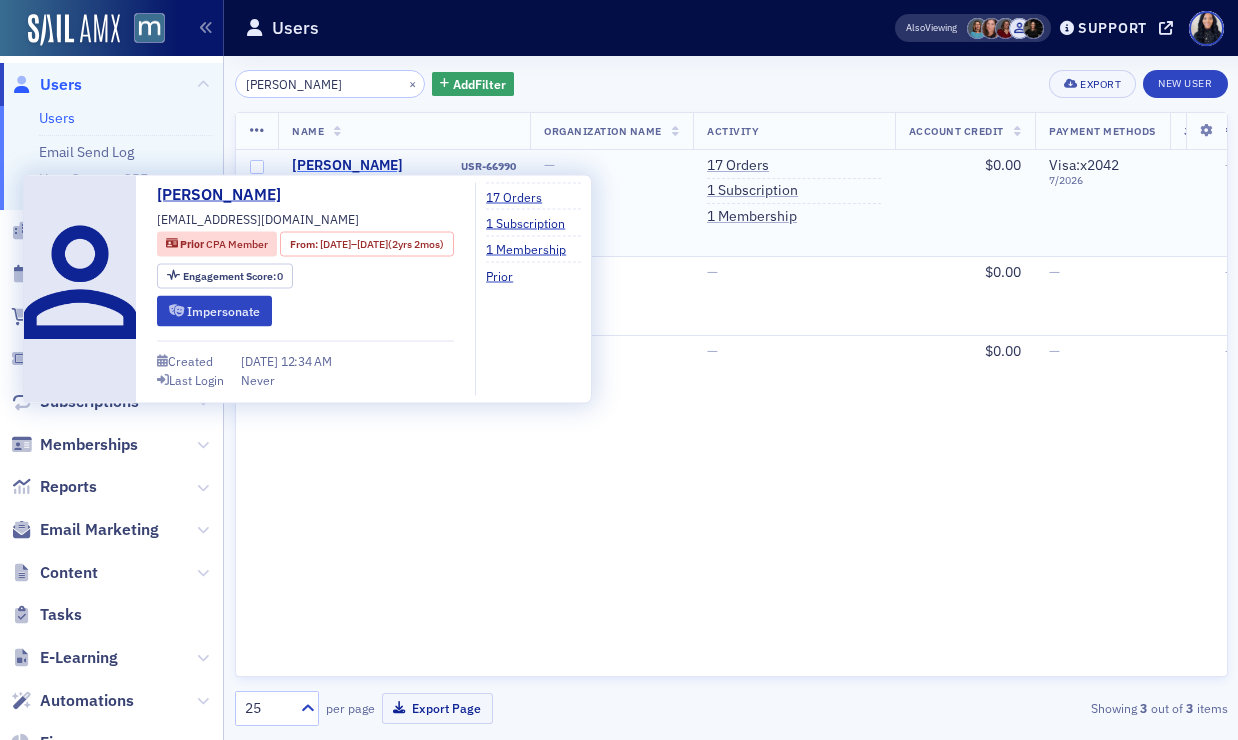 type on "[PERSON_NAME]" 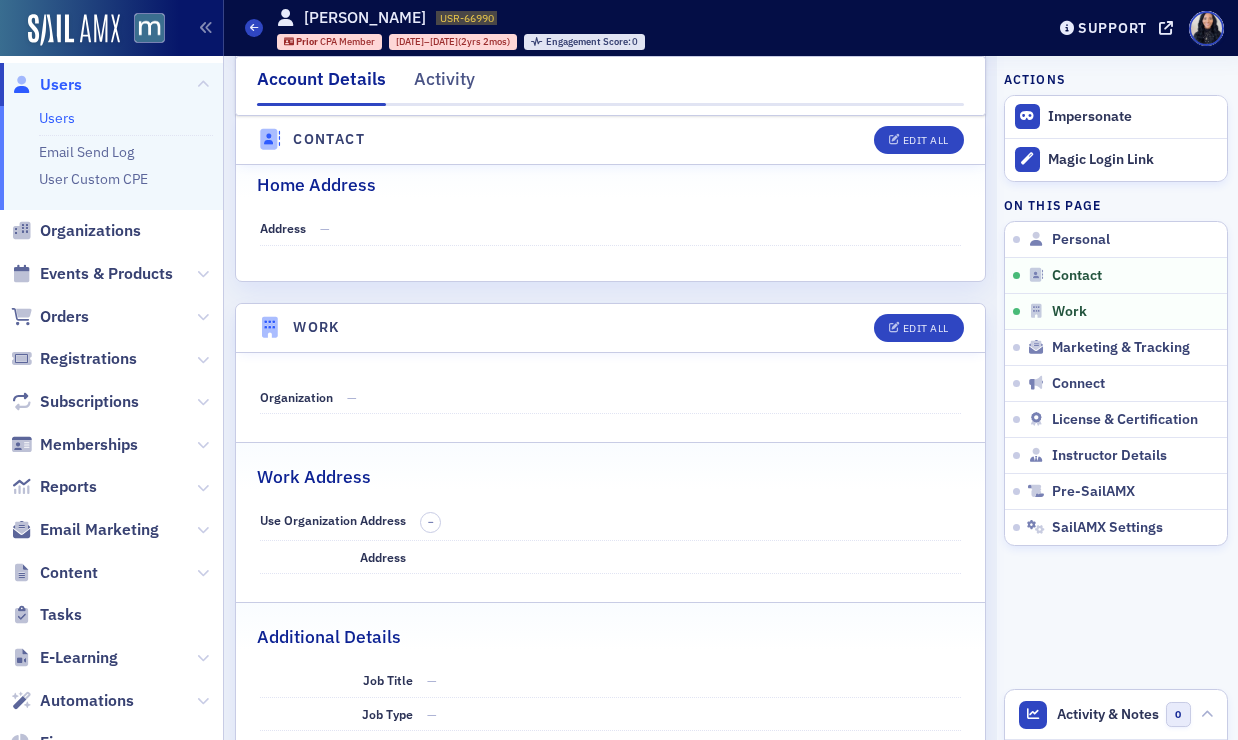scroll, scrollTop: 978, scrollLeft: 0, axis: vertical 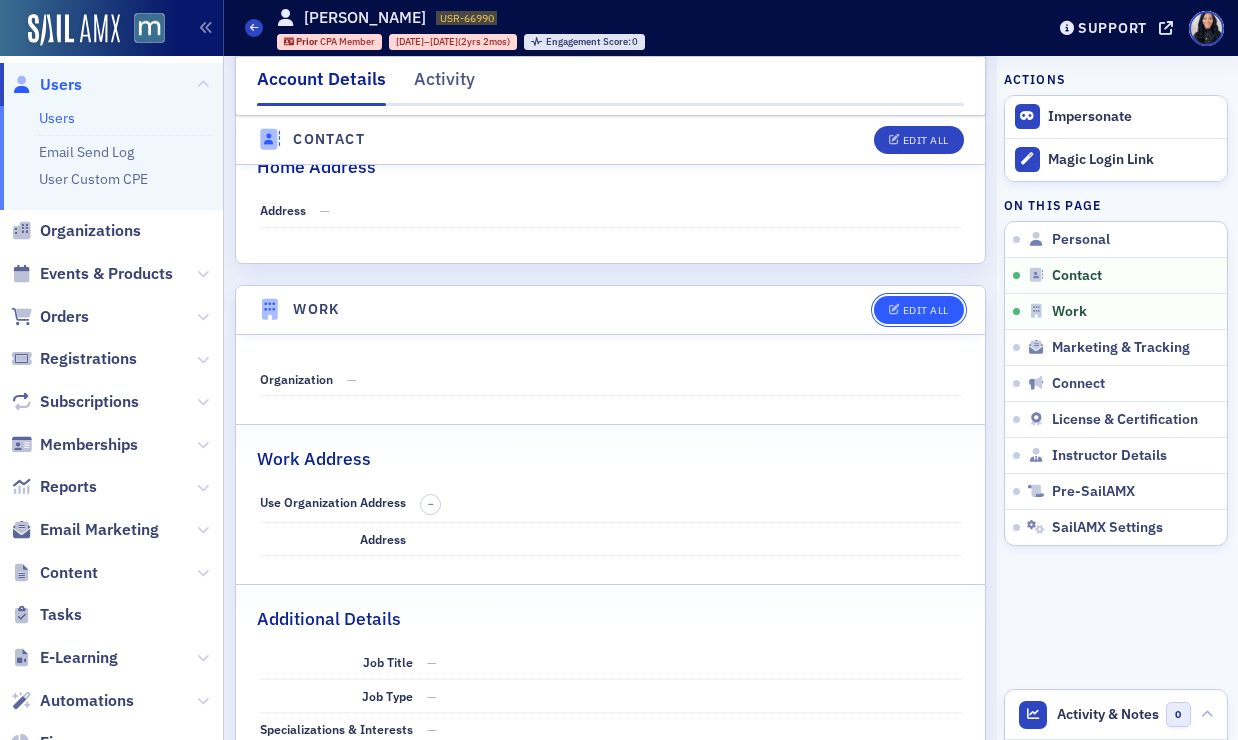 click 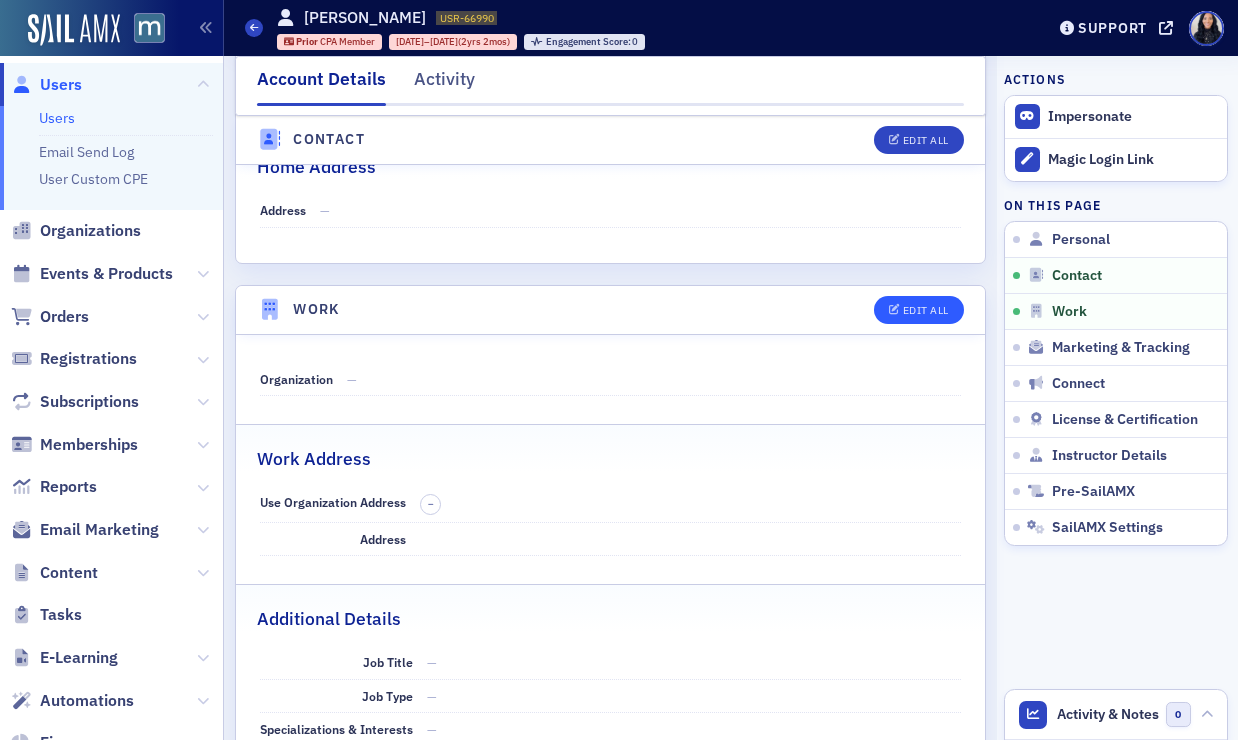 select on "US" 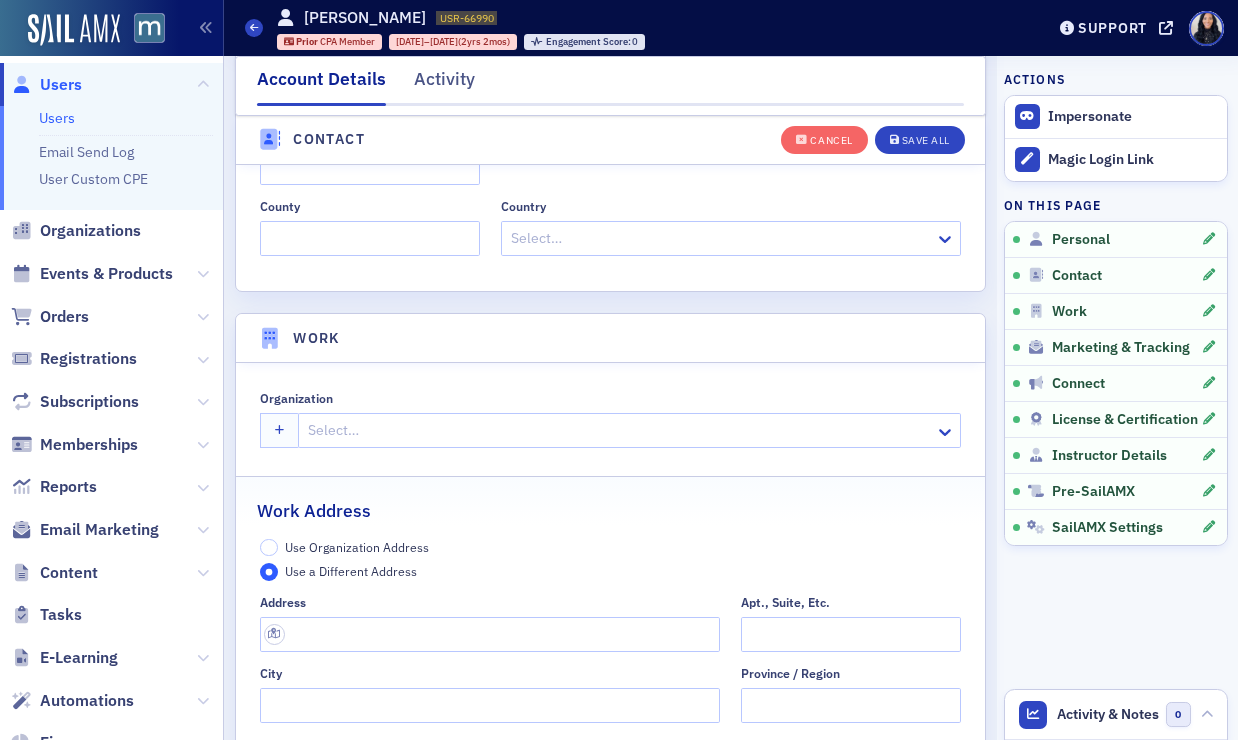 scroll, scrollTop: 1394, scrollLeft: 0, axis: vertical 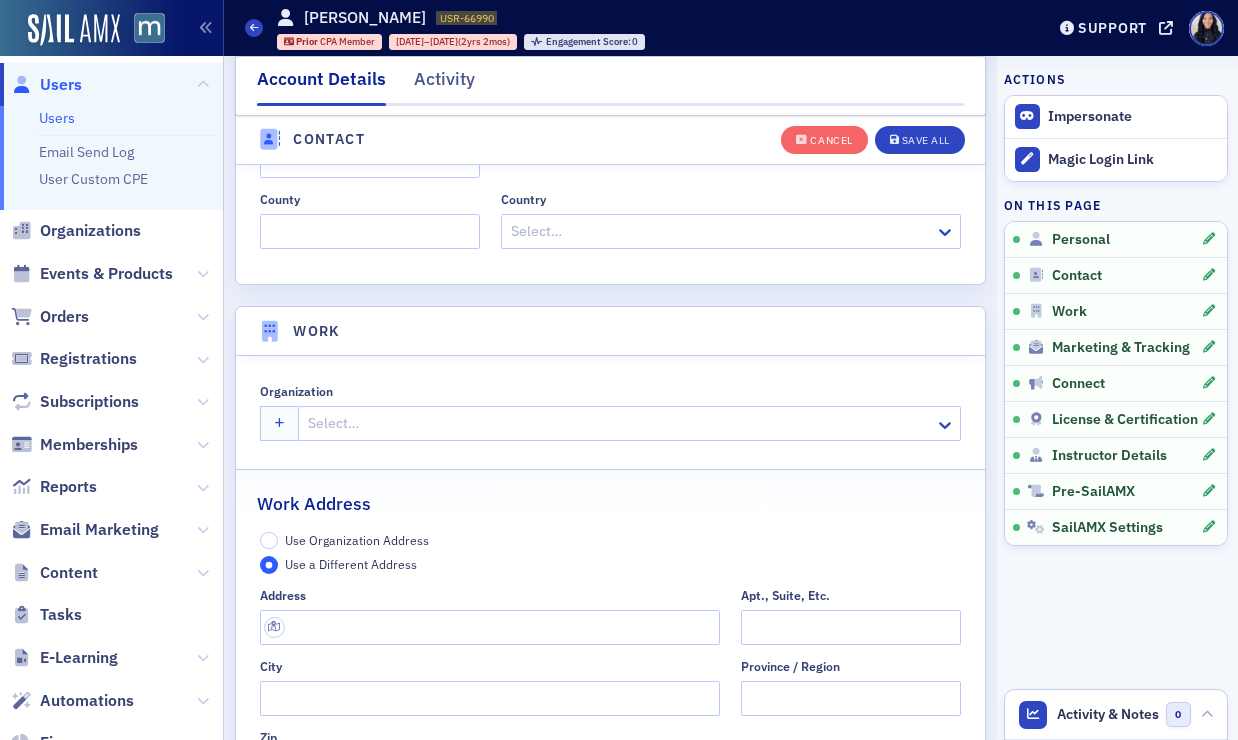 click 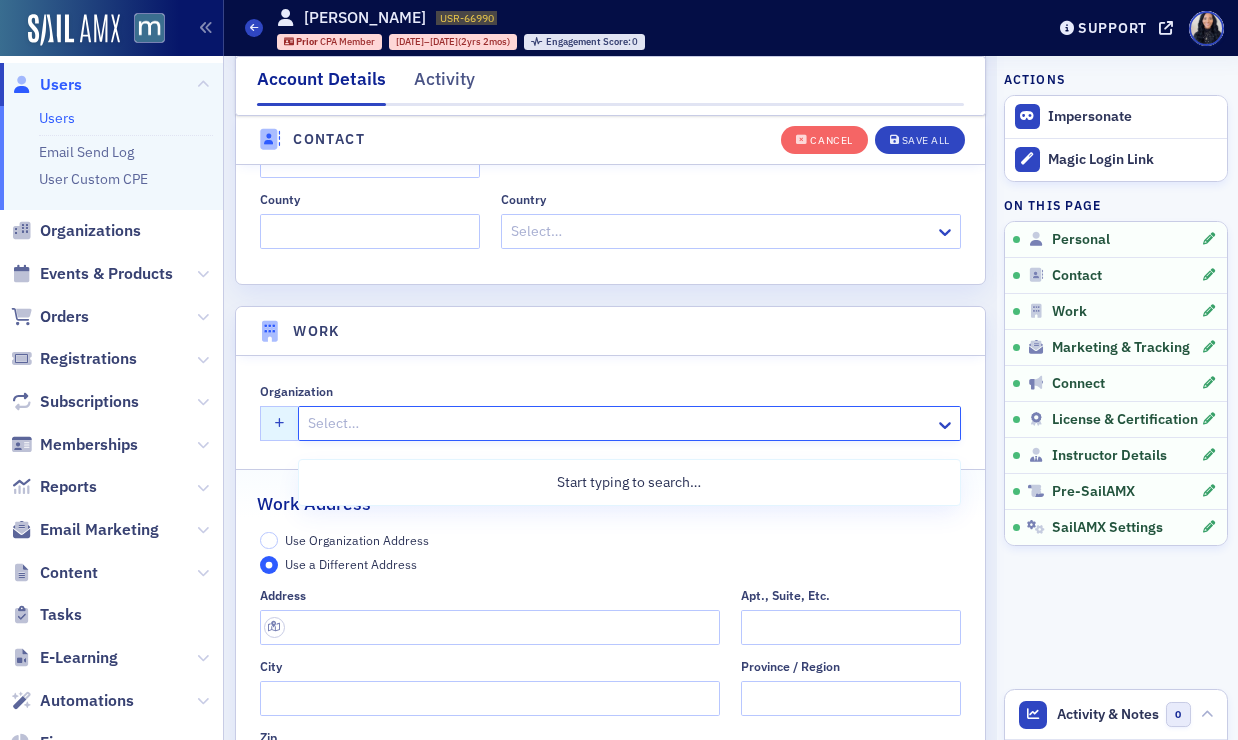 click 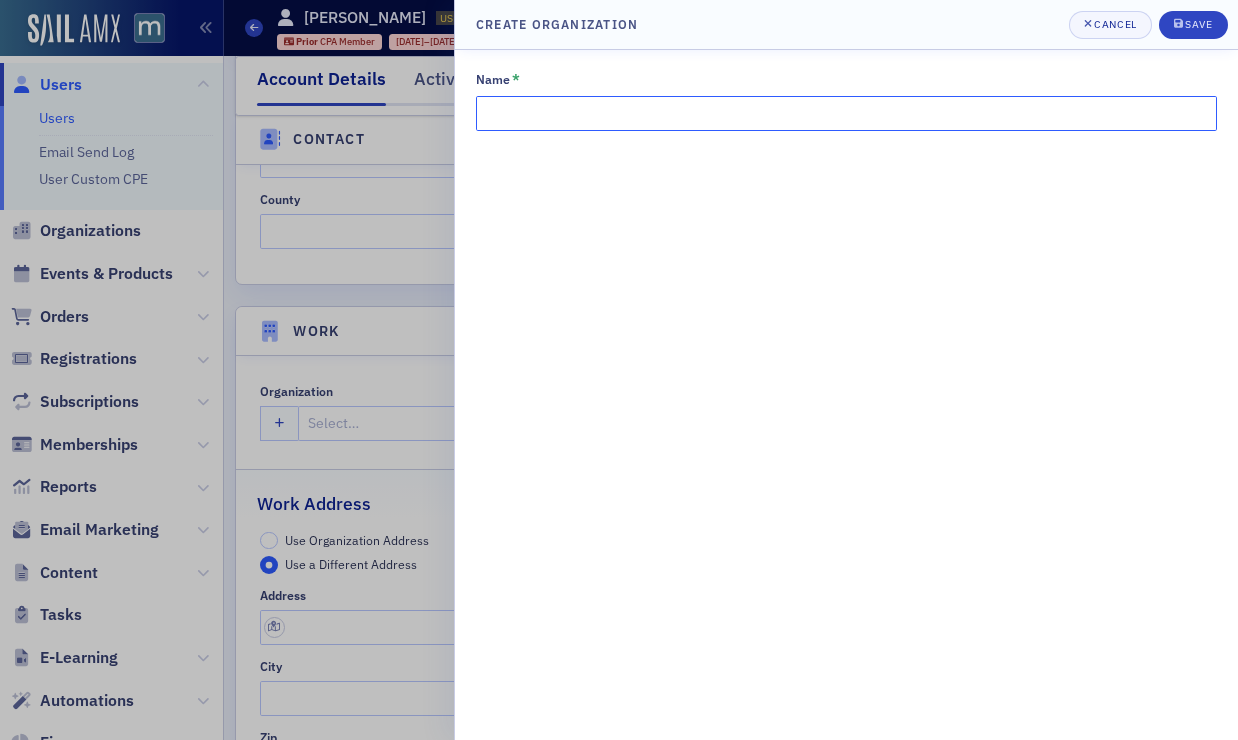 click on "Name *" at bounding box center [846, 113] 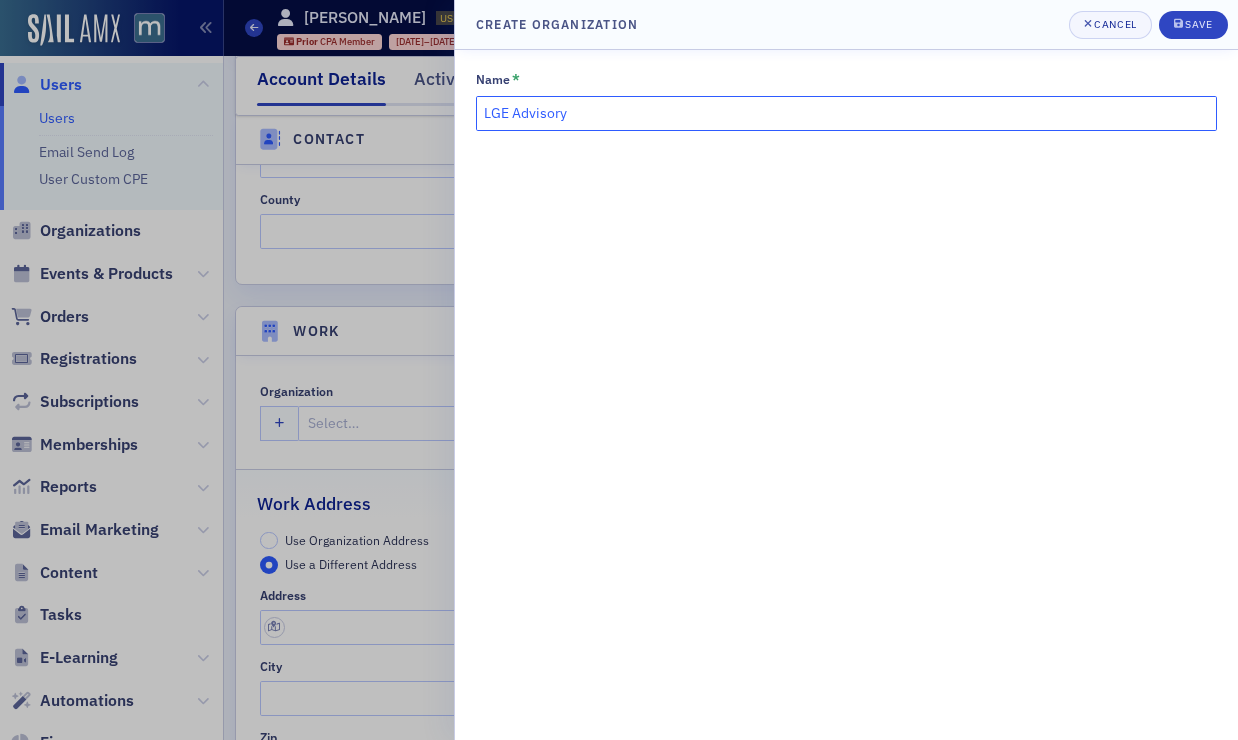click on "LGE Advisory" at bounding box center (846, 113) 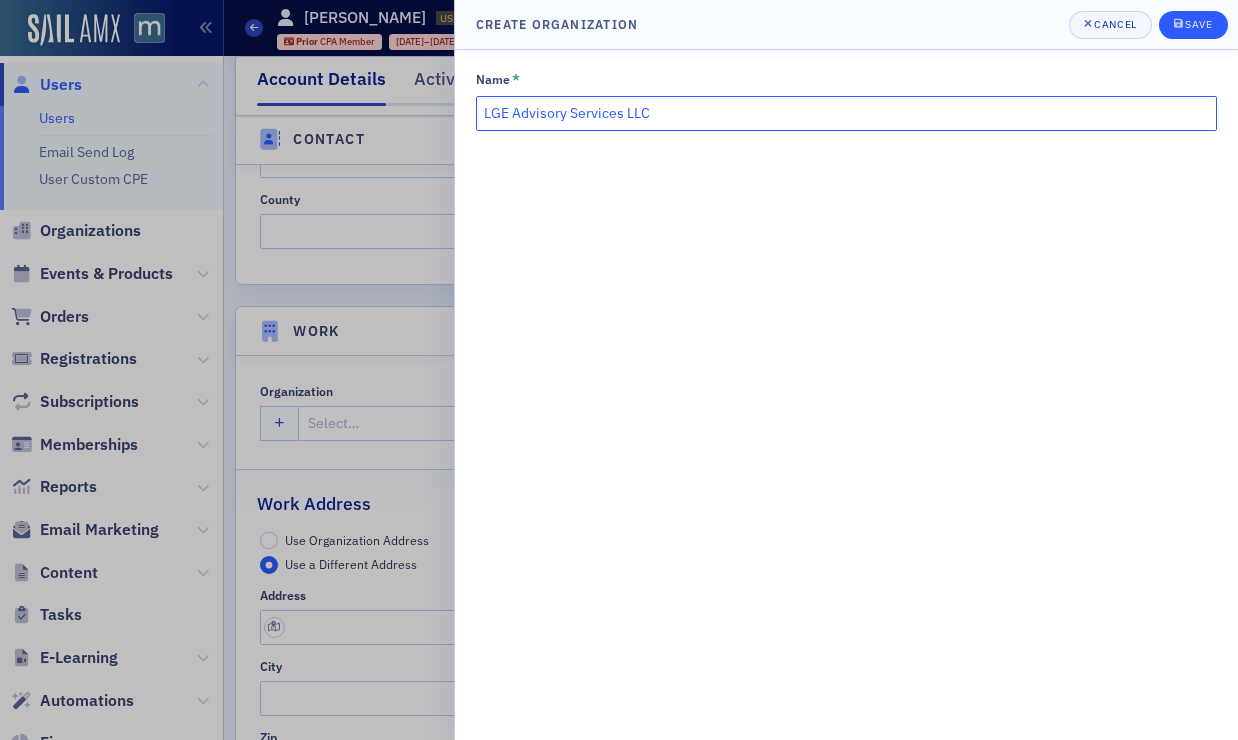 type on "LGE Advisory Services LLC" 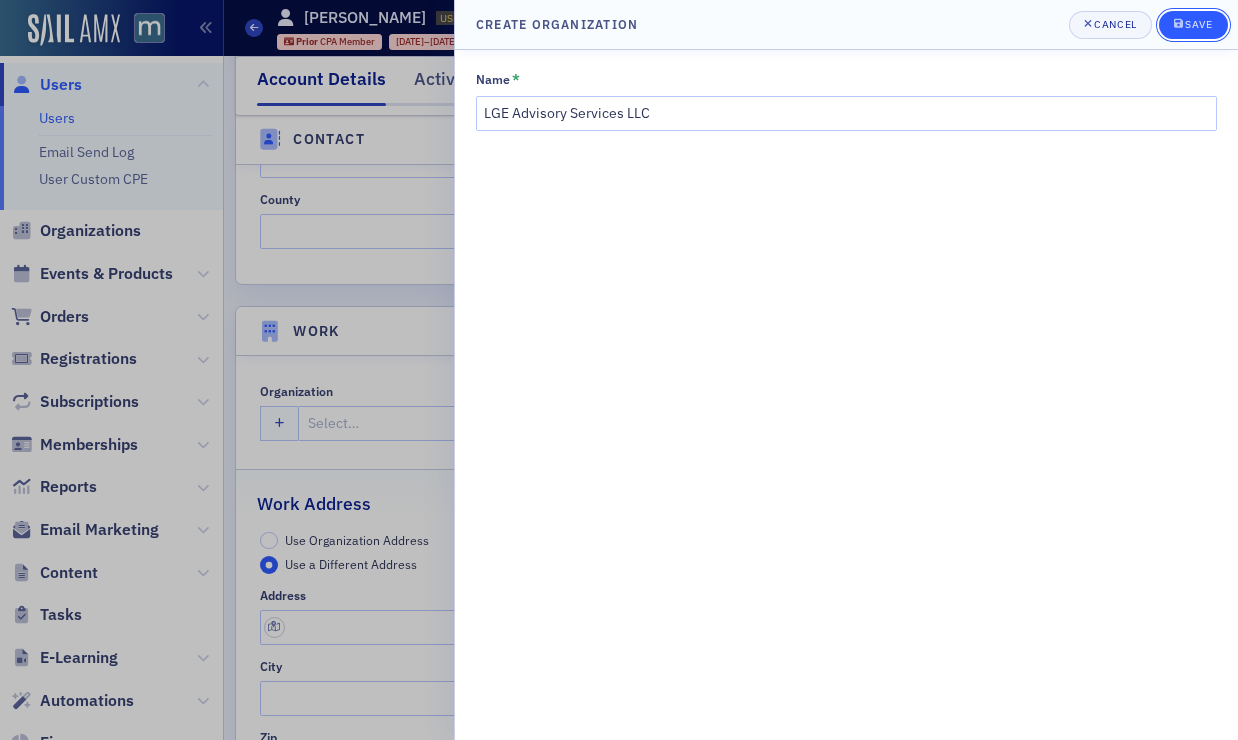 click on "Save" at bounding box center [1198, 24] 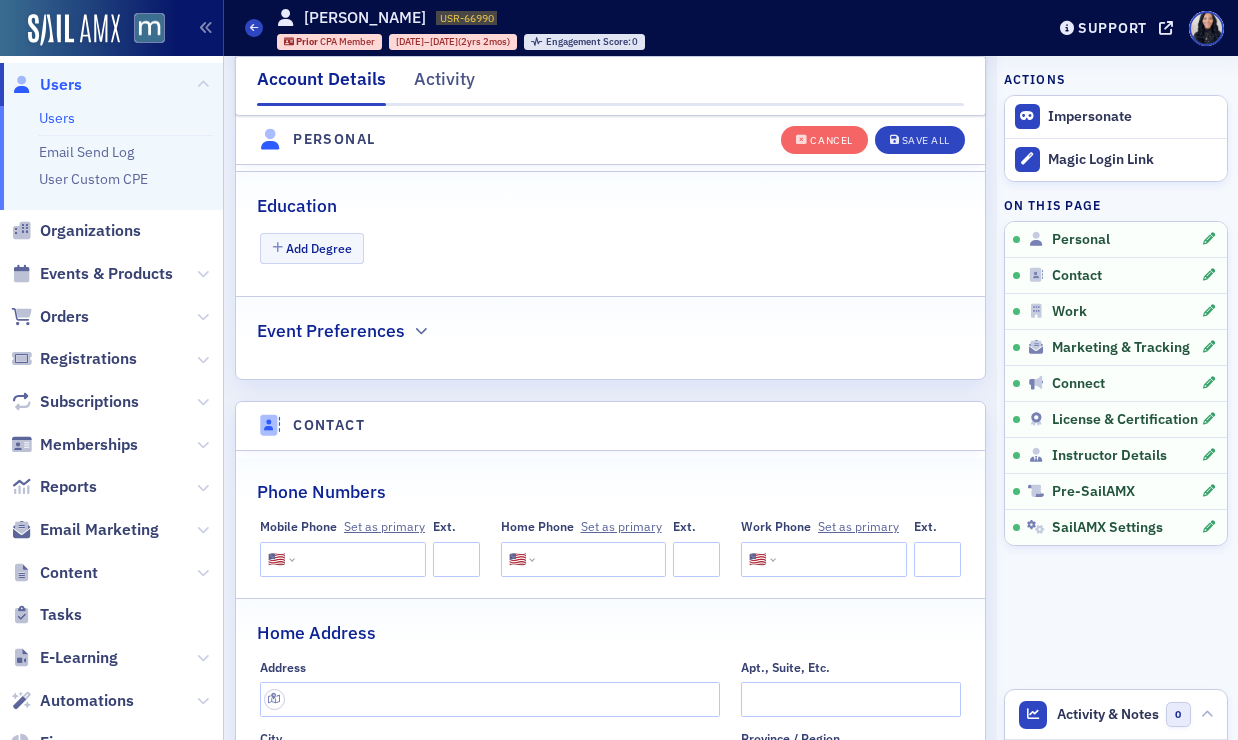 scroll, scrollTop: 706, scrollLeft: 0, axis: vertical 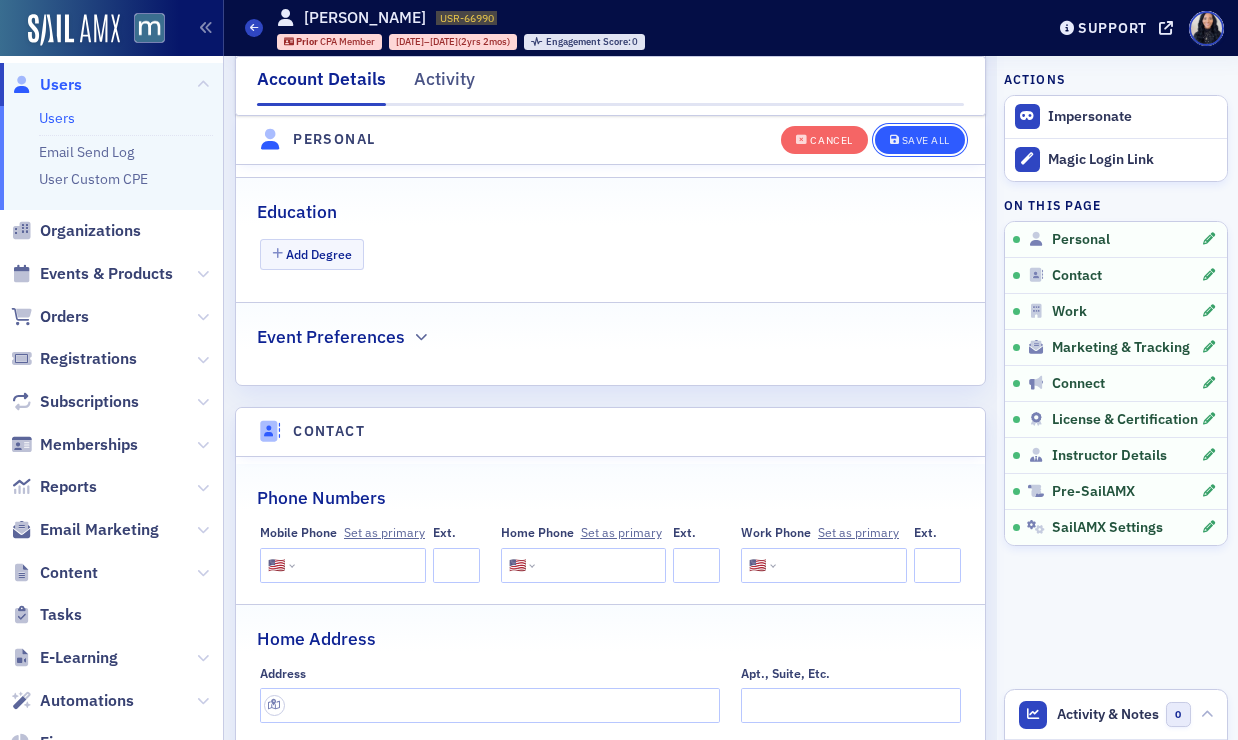click on "Save All" 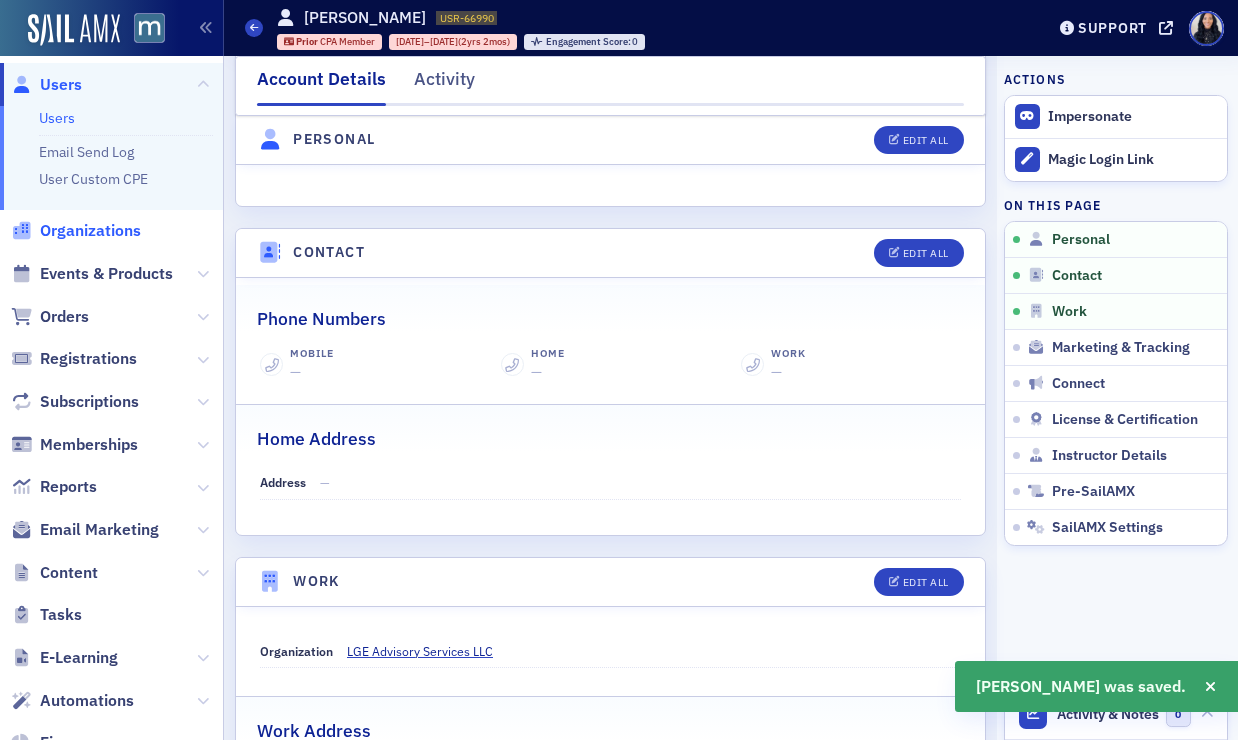 click on "Organizations" 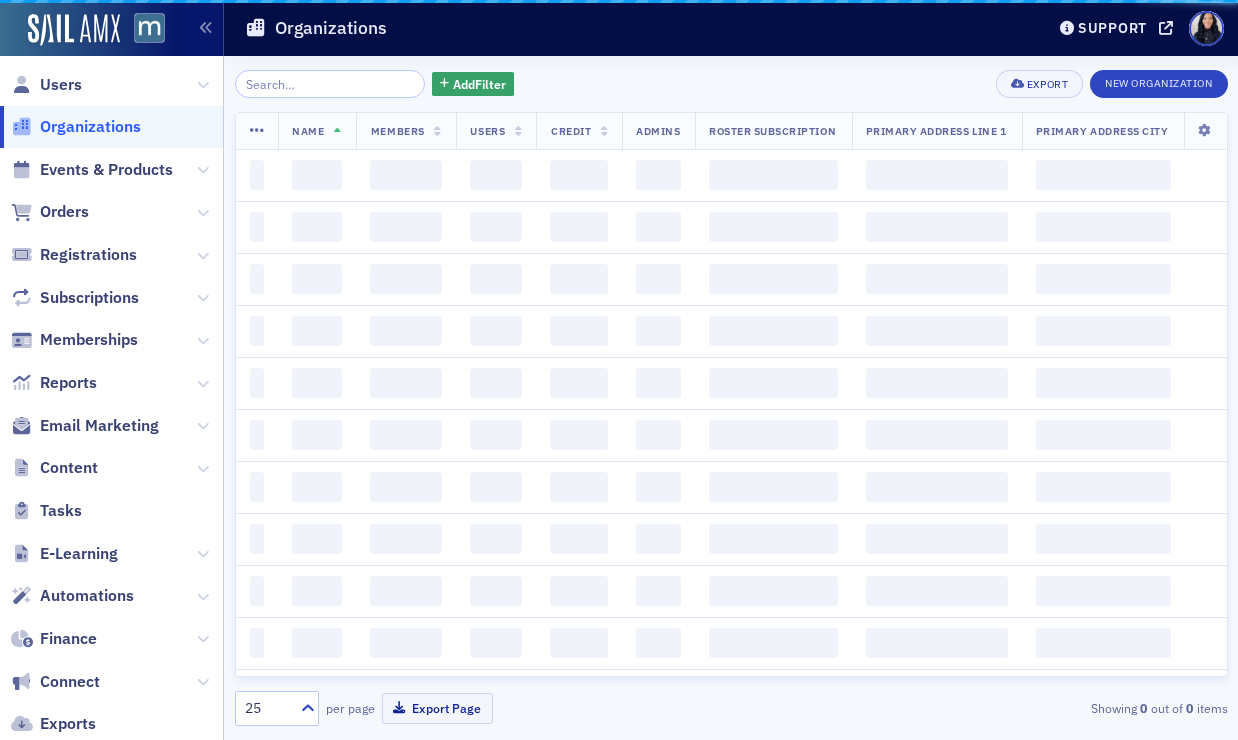 scroll, scrollTop: 0, scrollLeft: 0, axis: both 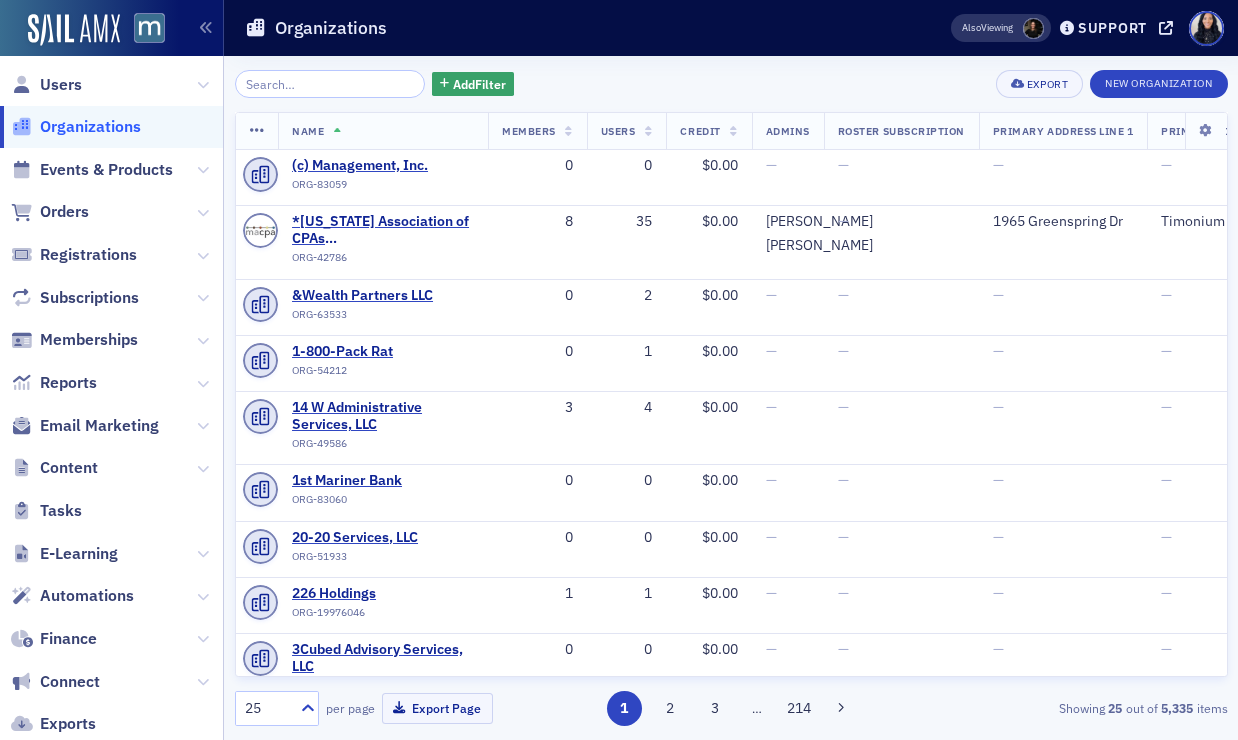 click 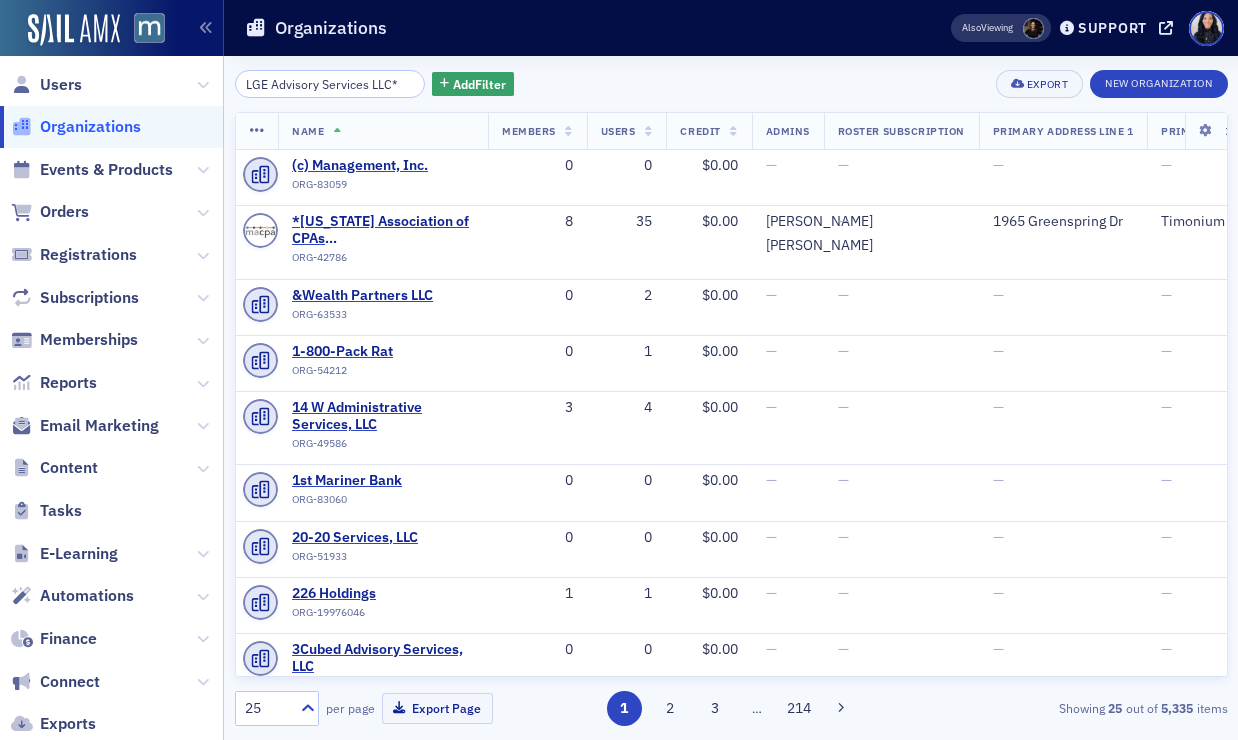 scroll, scrollTop: 0, scrollLeft: 18, axis: horizontal 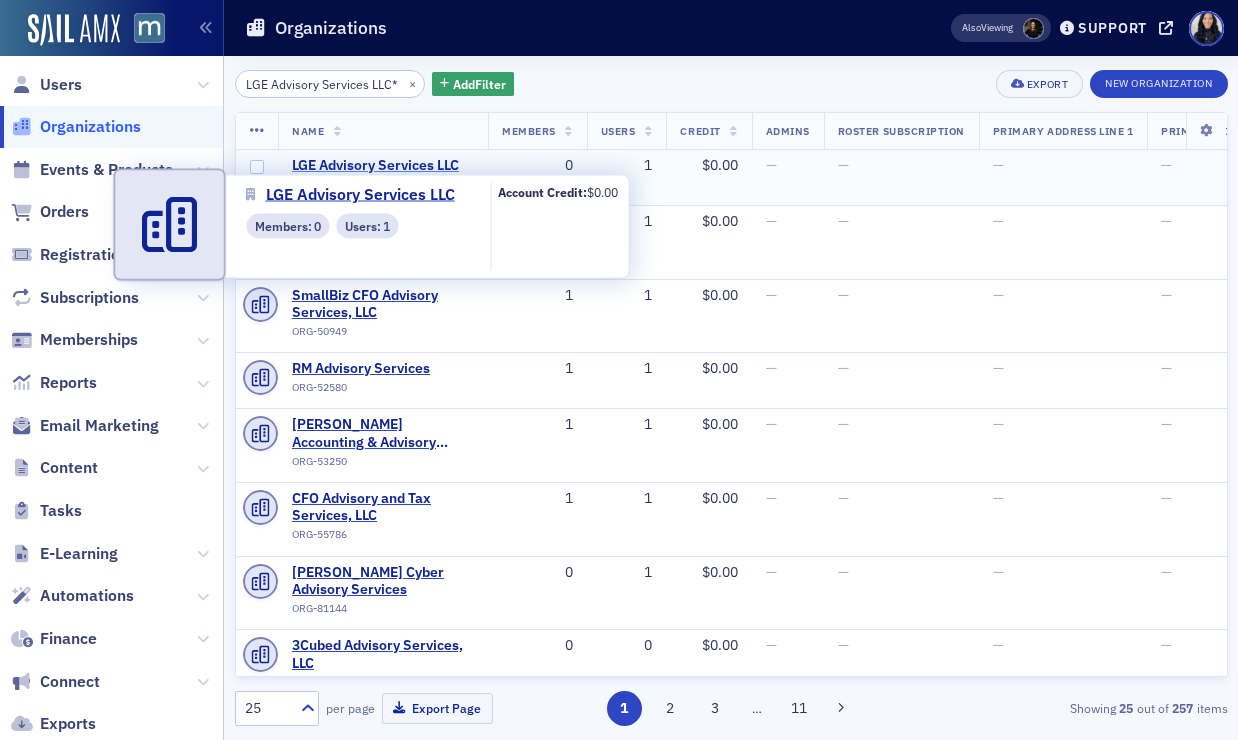 type on "LGE Advisory Services LLC*" 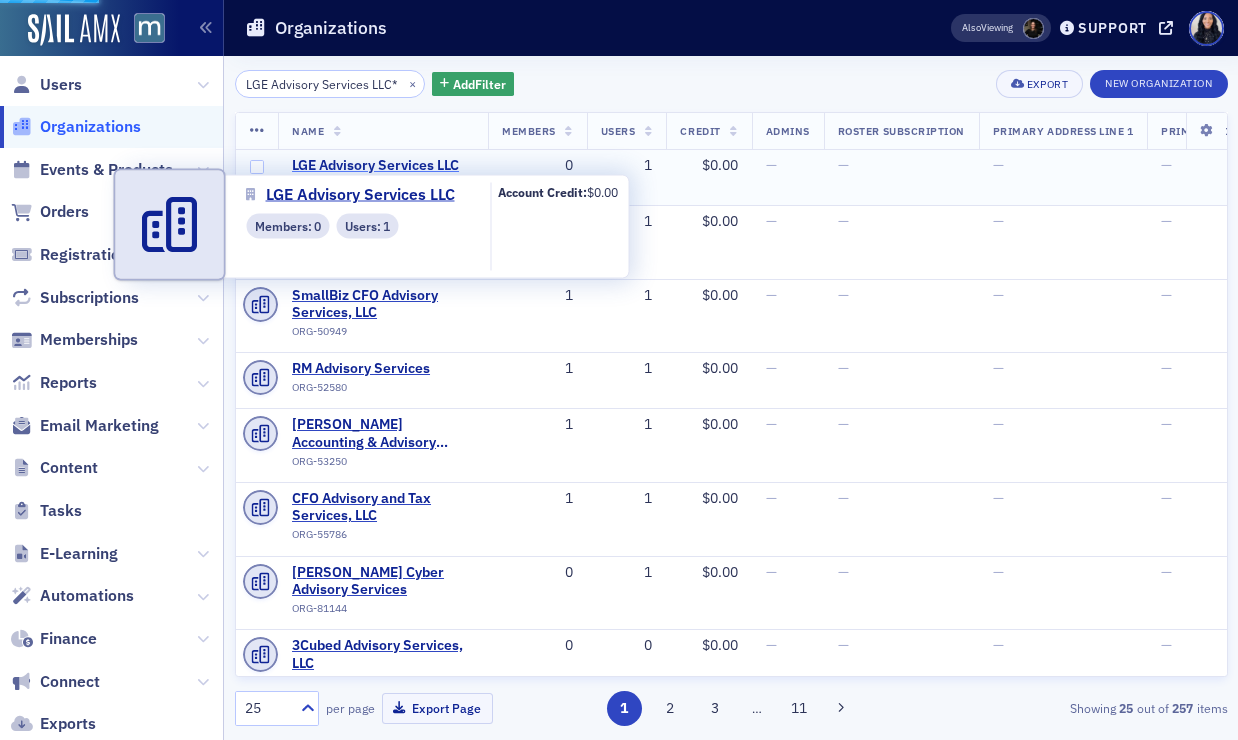 select on "US" 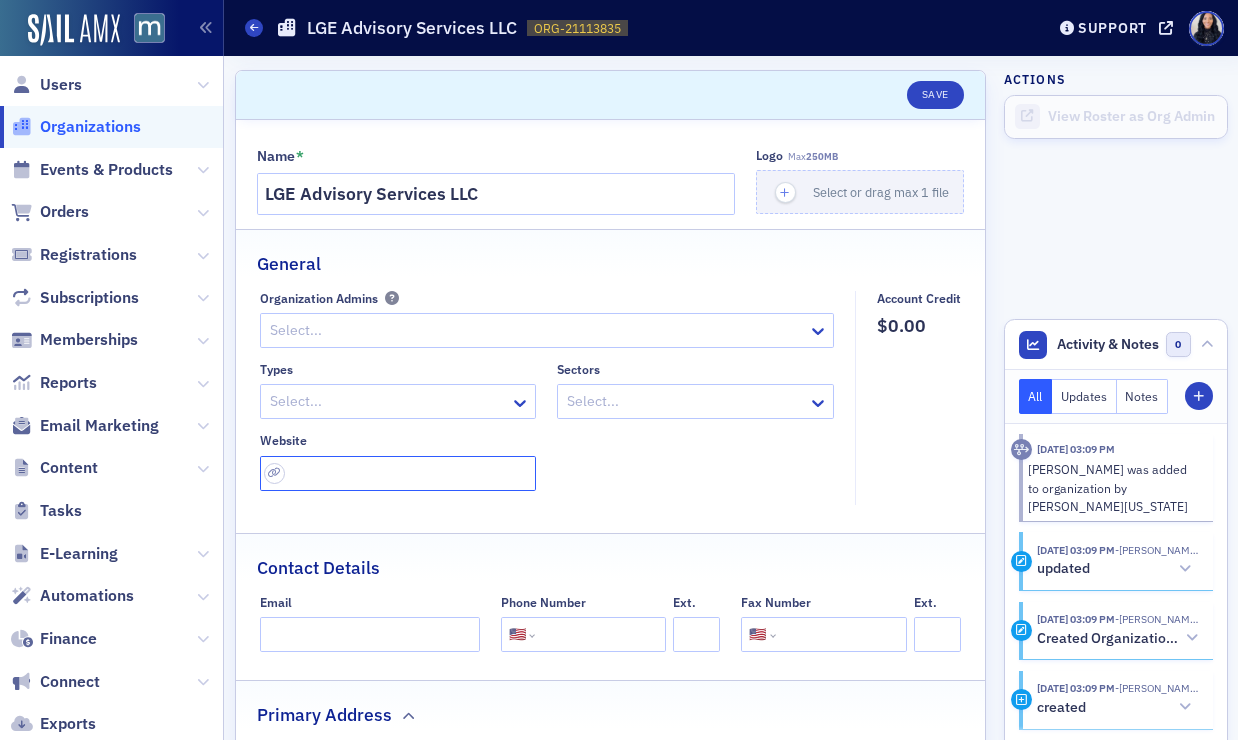 click 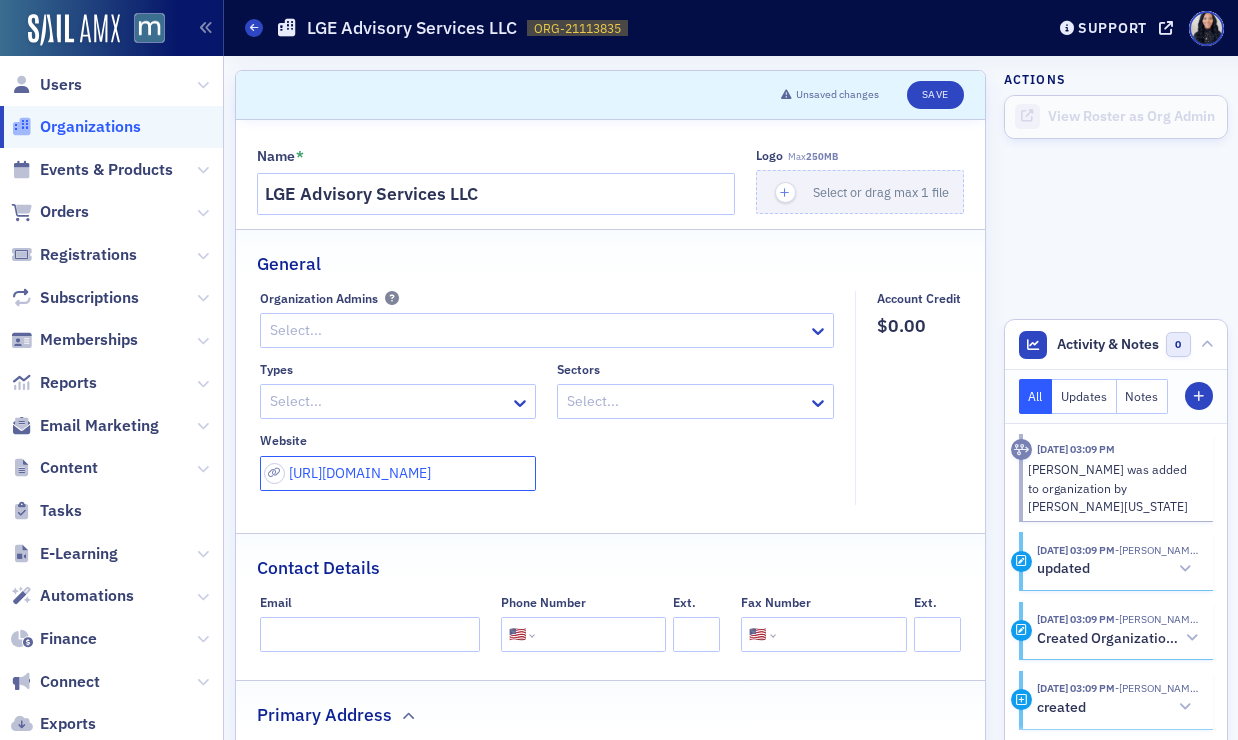 type on "[URL][DOMAIN_NAME]" 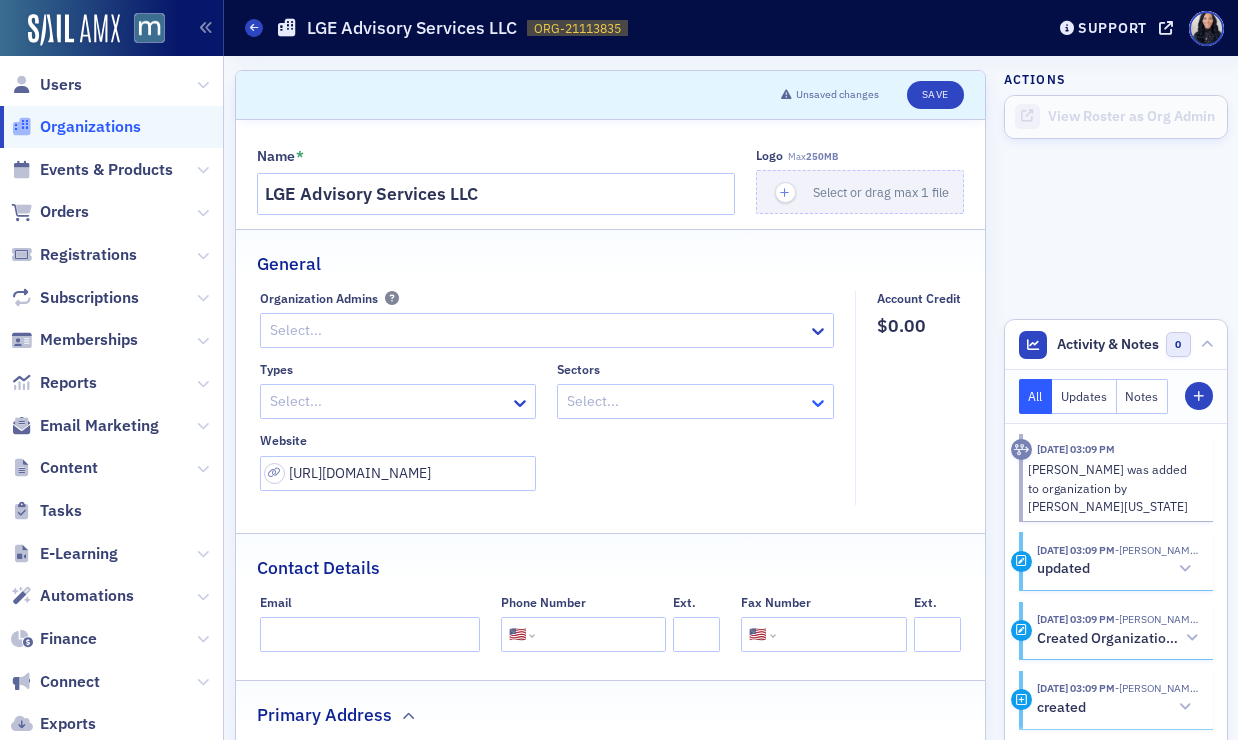 click 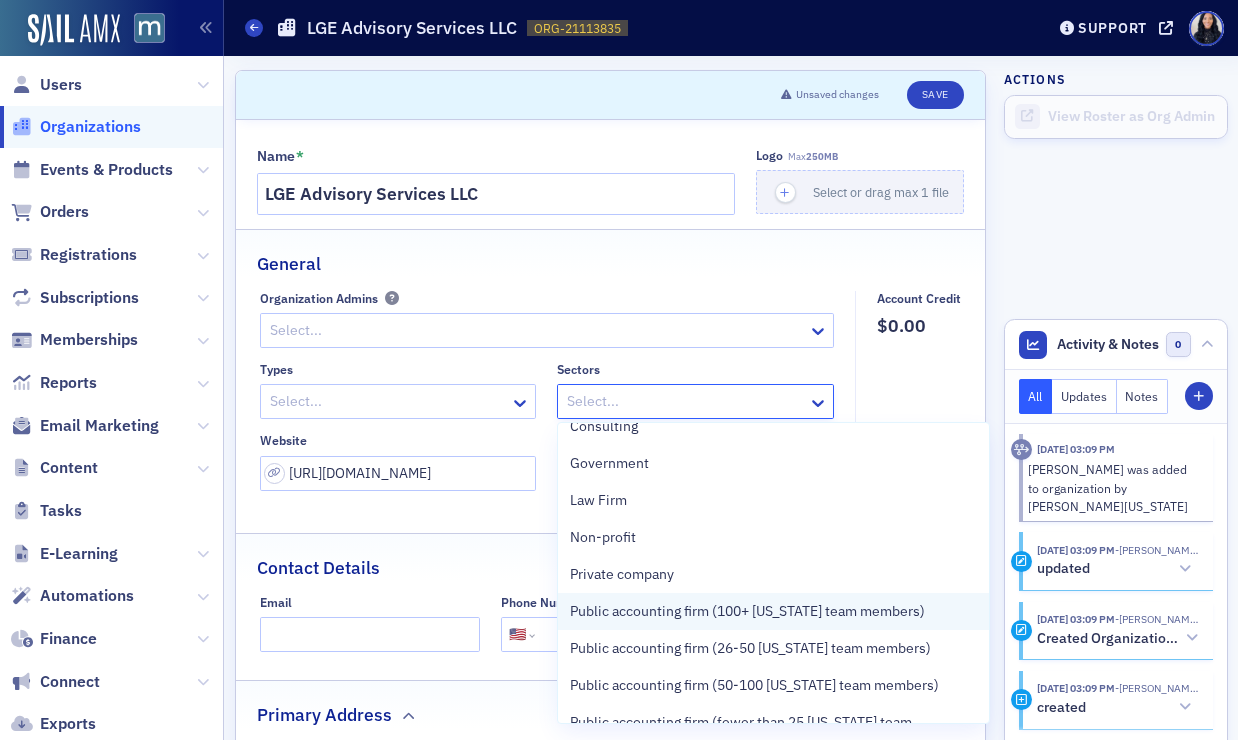 scroll, scrollTop: 59, scrollLeft: 0, axis: vertical 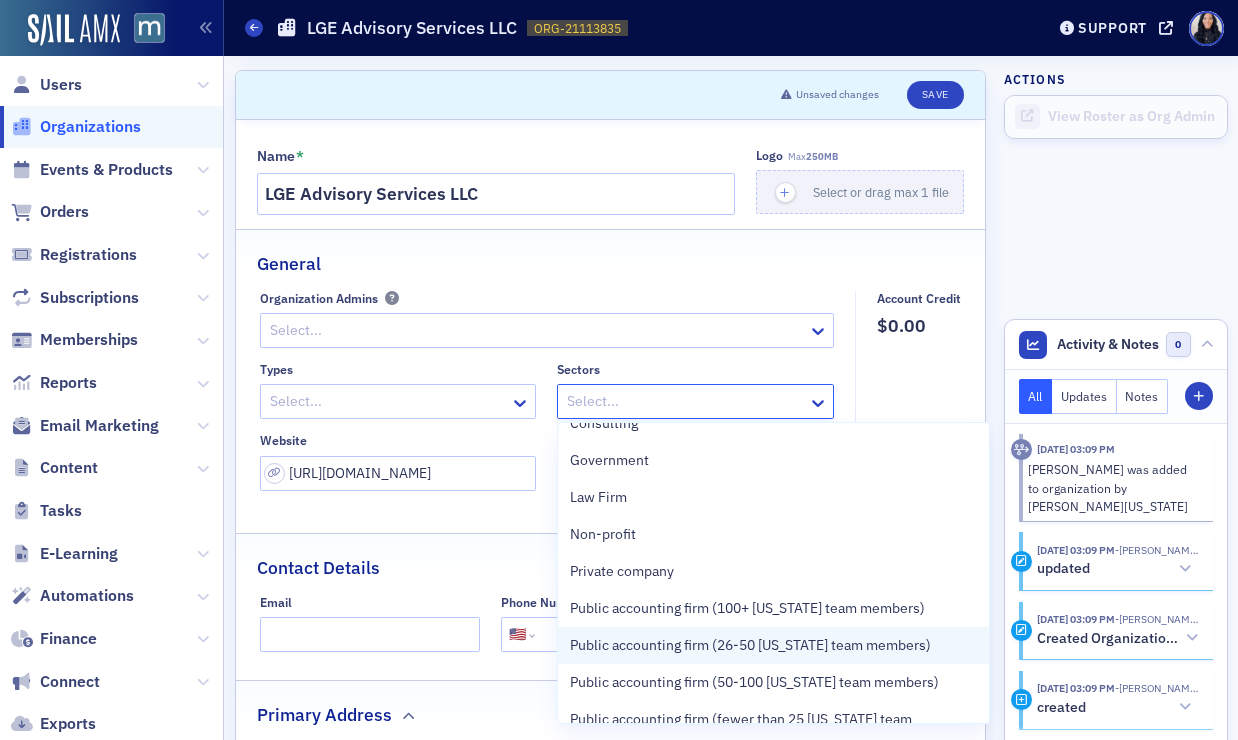 click on "Public accounting firm (26-50 [US_STATE] team members)" at bounding box center [750, 645] 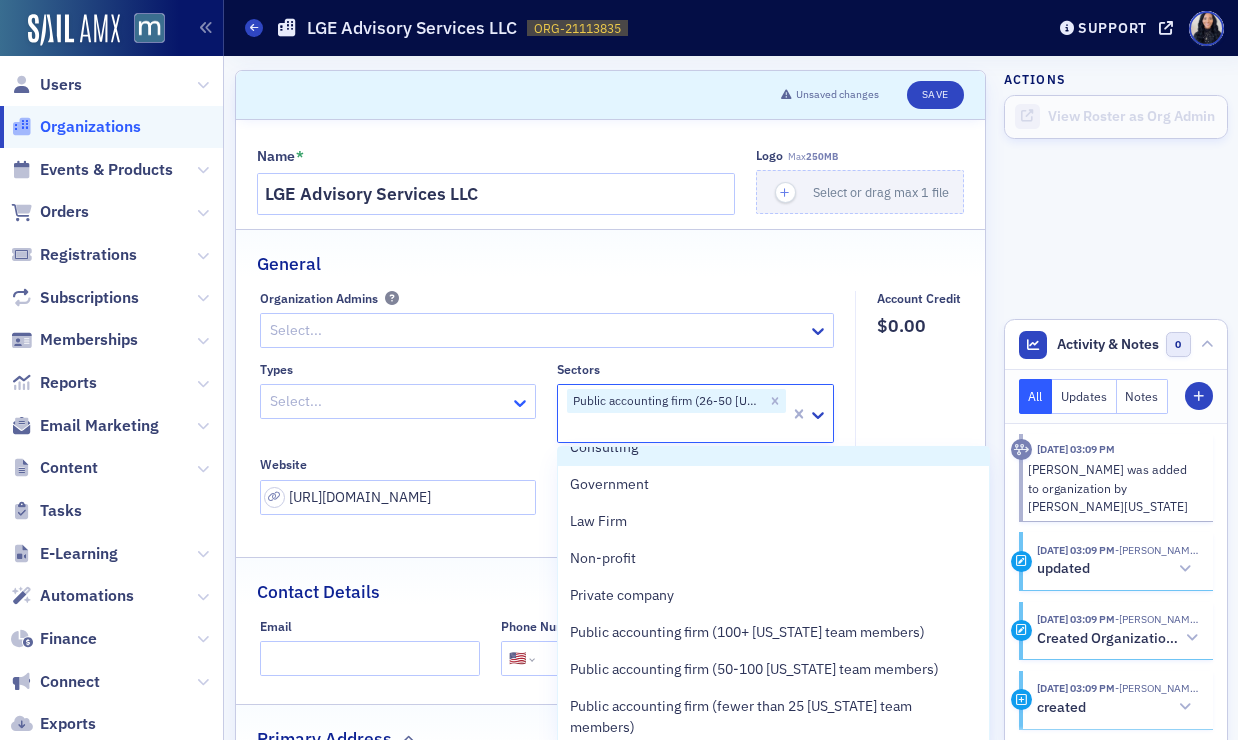 click 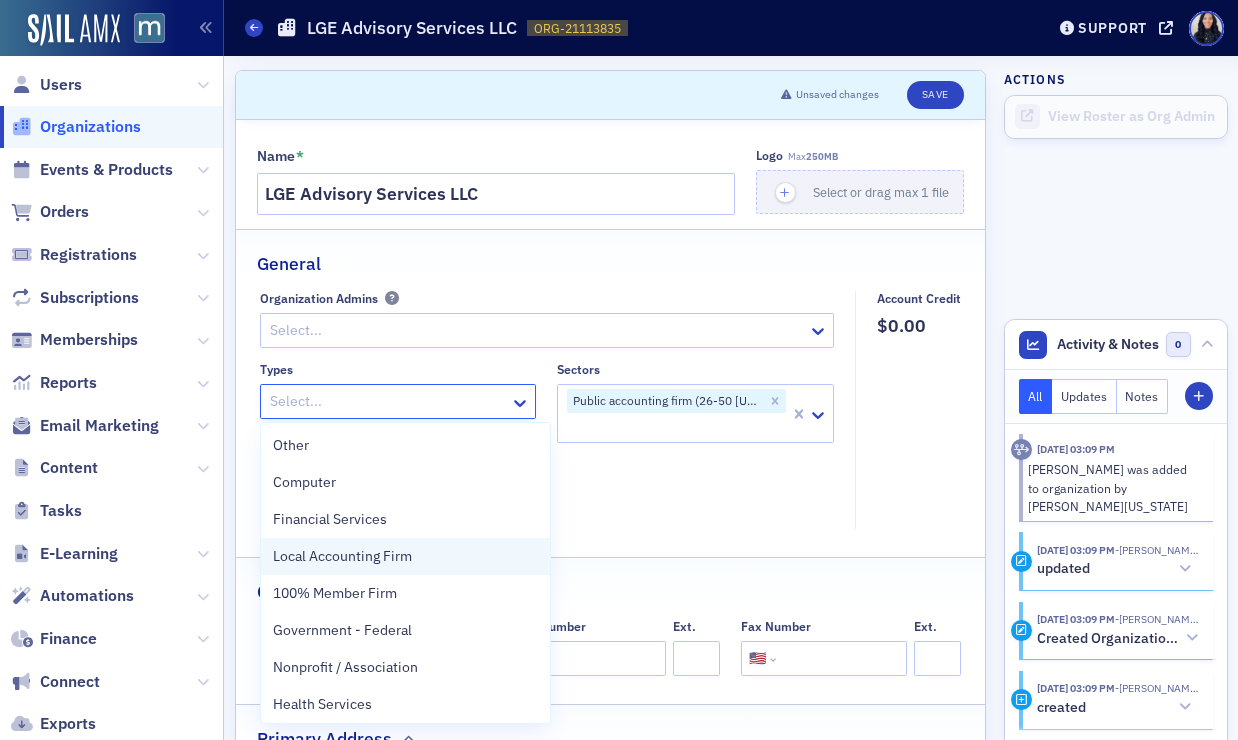 click on "Local Accounting Firm" at bounding box center [405, 556] 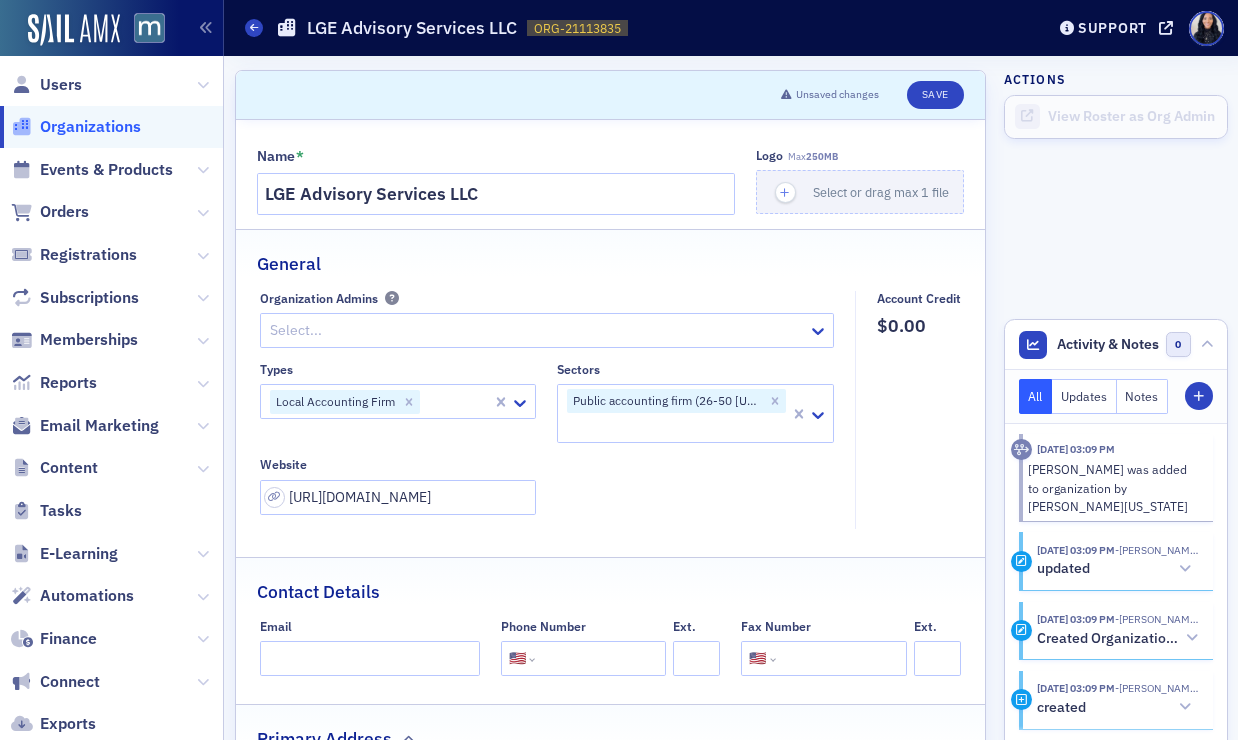 click on "Types Local Accounting Firm Sectors Public accounting firm (26-50 [US_STATE] team members) Website [URL][DOMAIN_NAME]" 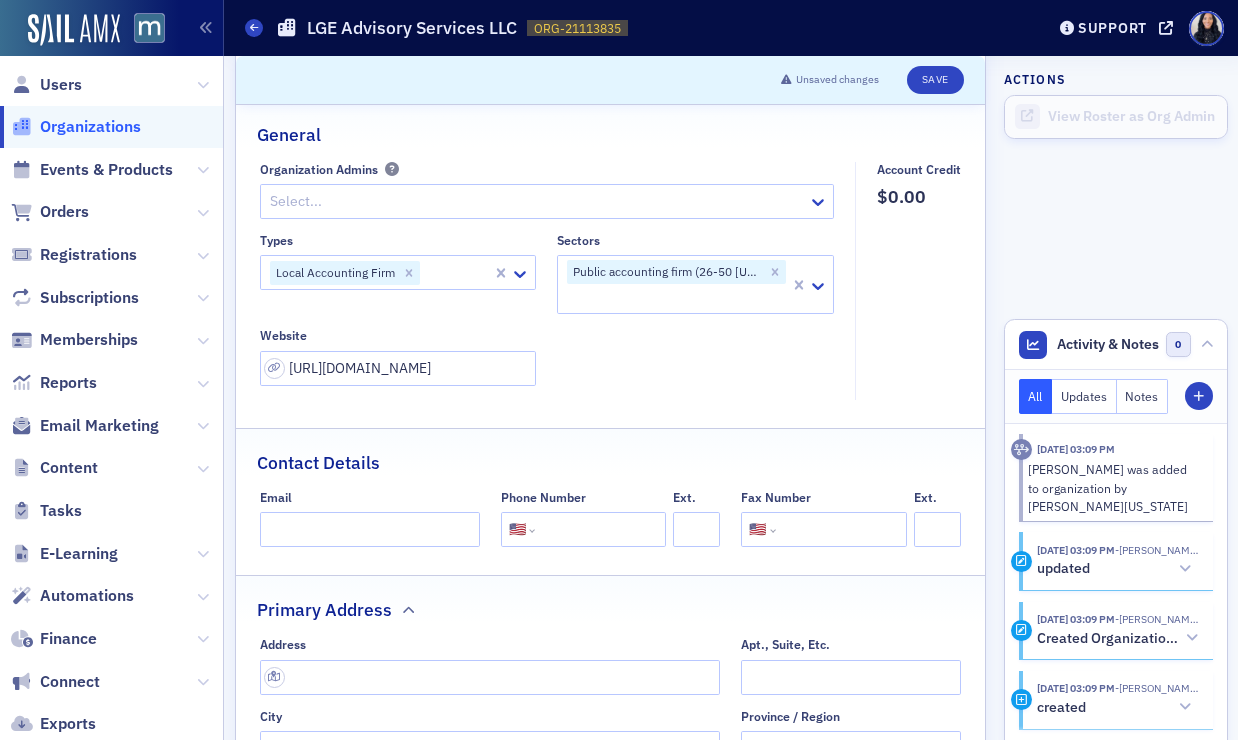 scroll, scrollTop: 130, scrollLeft: 0, axis: vertical 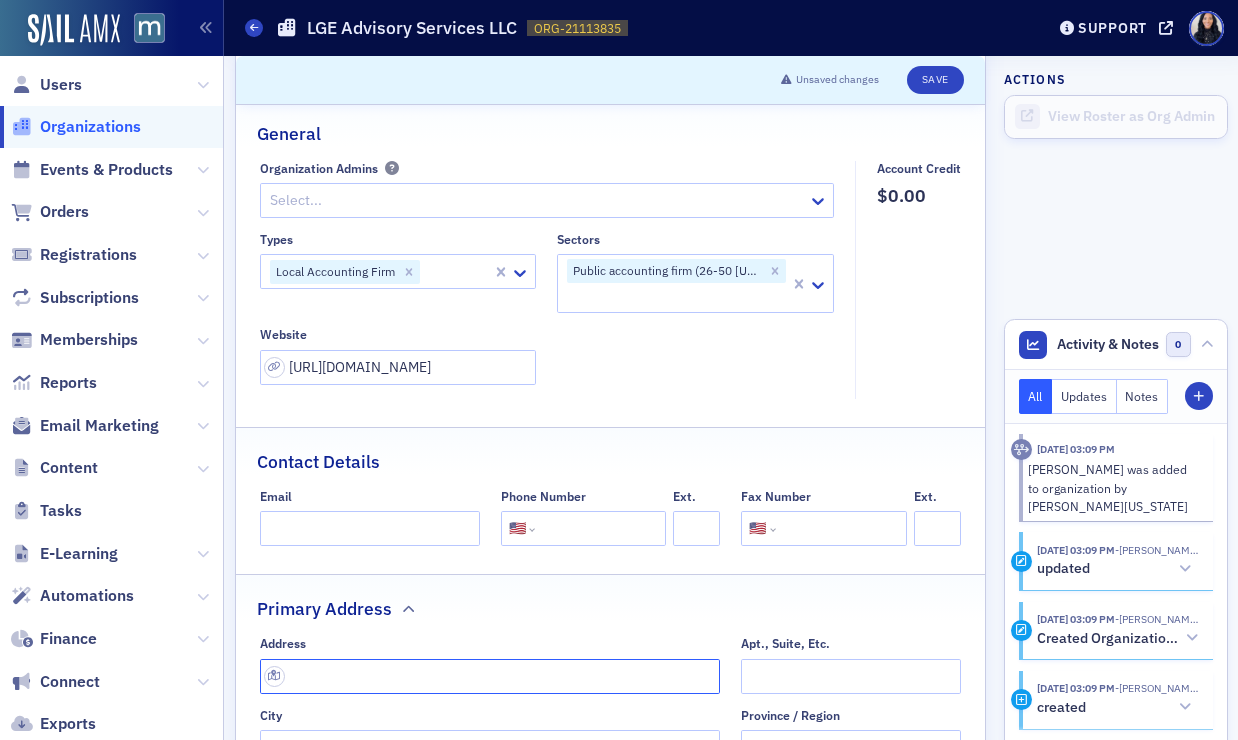 click 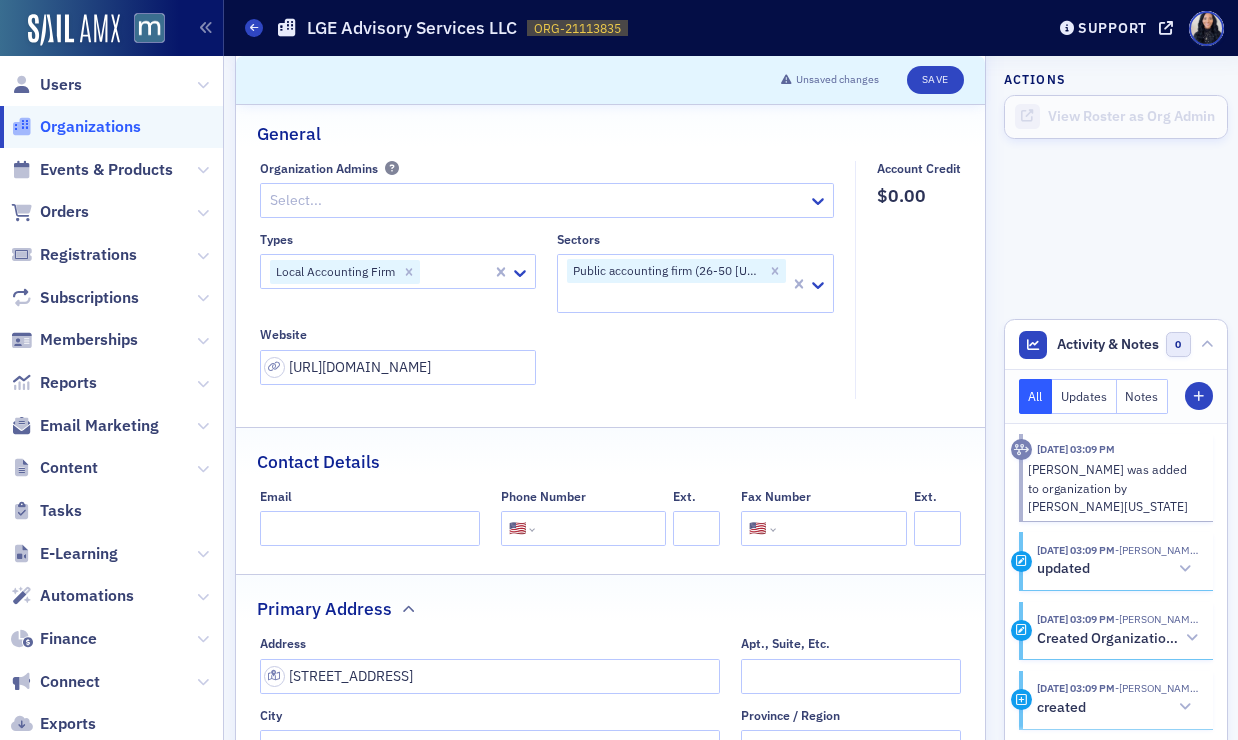 type on "[STREET_ADDRESS]" 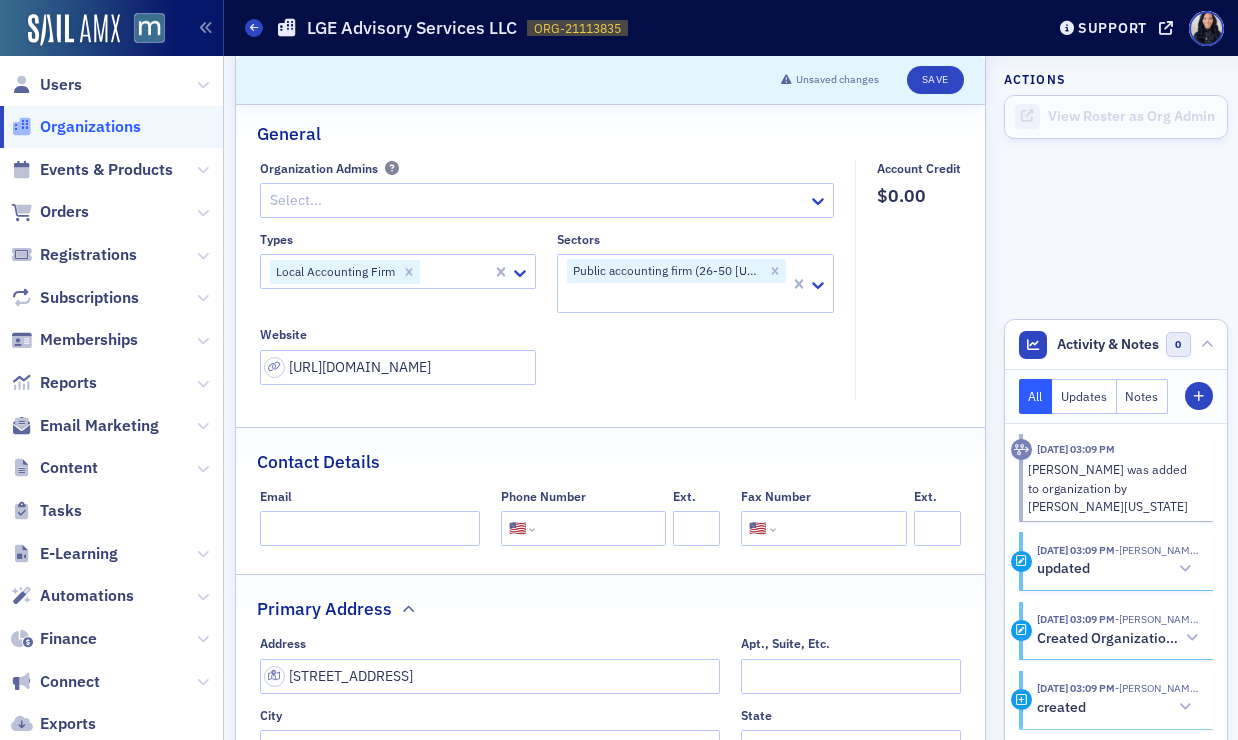 click 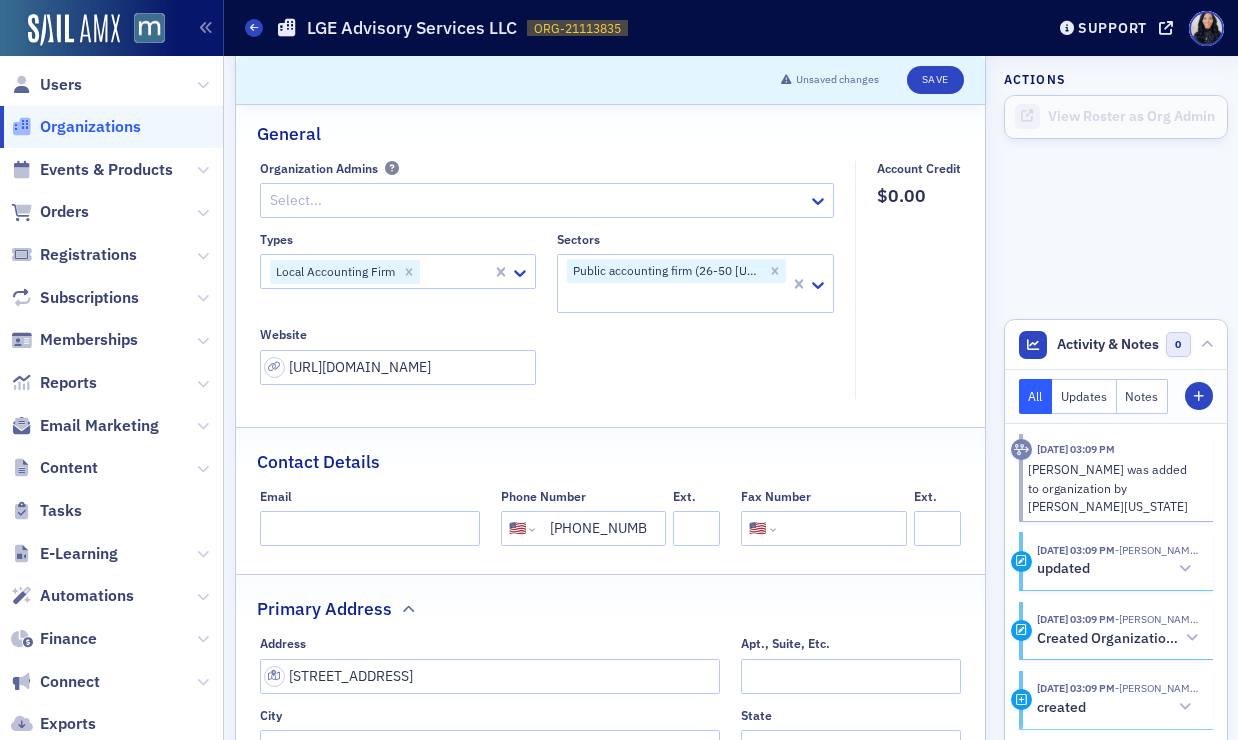 scroll, scrollTop: 0, scrollLeft: 7, axis: horizontal 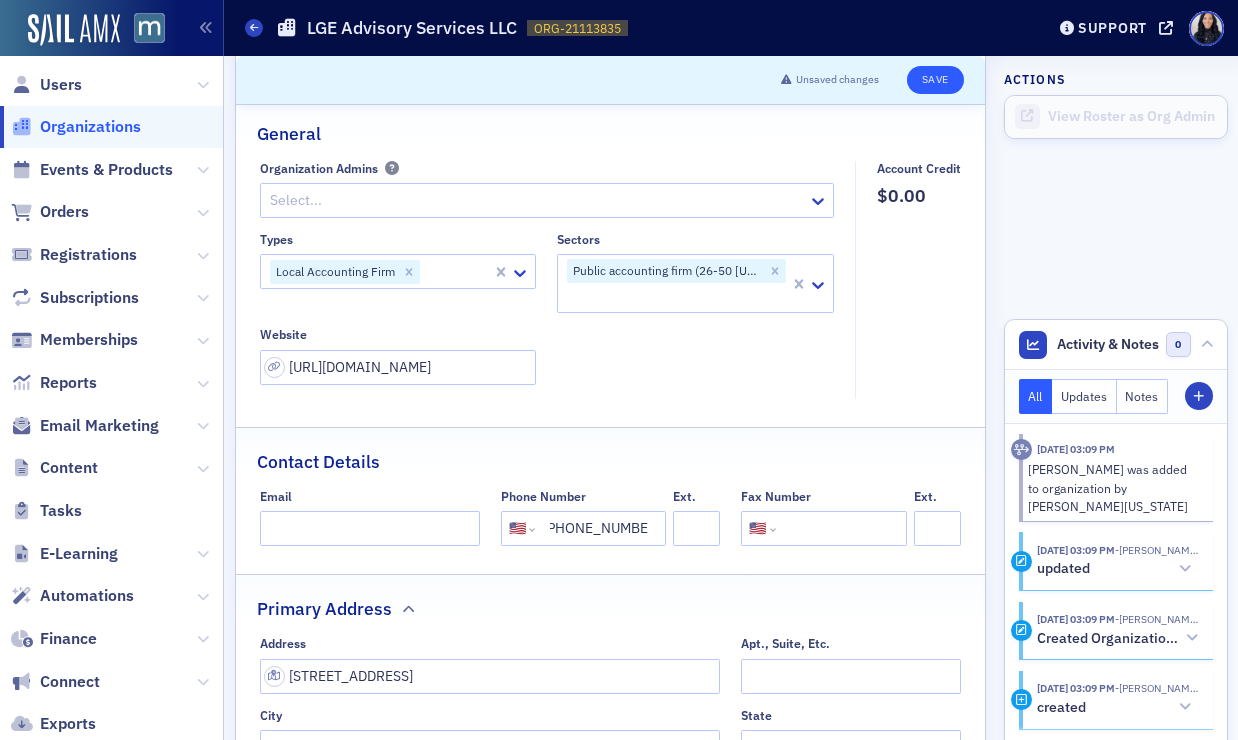 type on "[PHONE_NUMBER]" 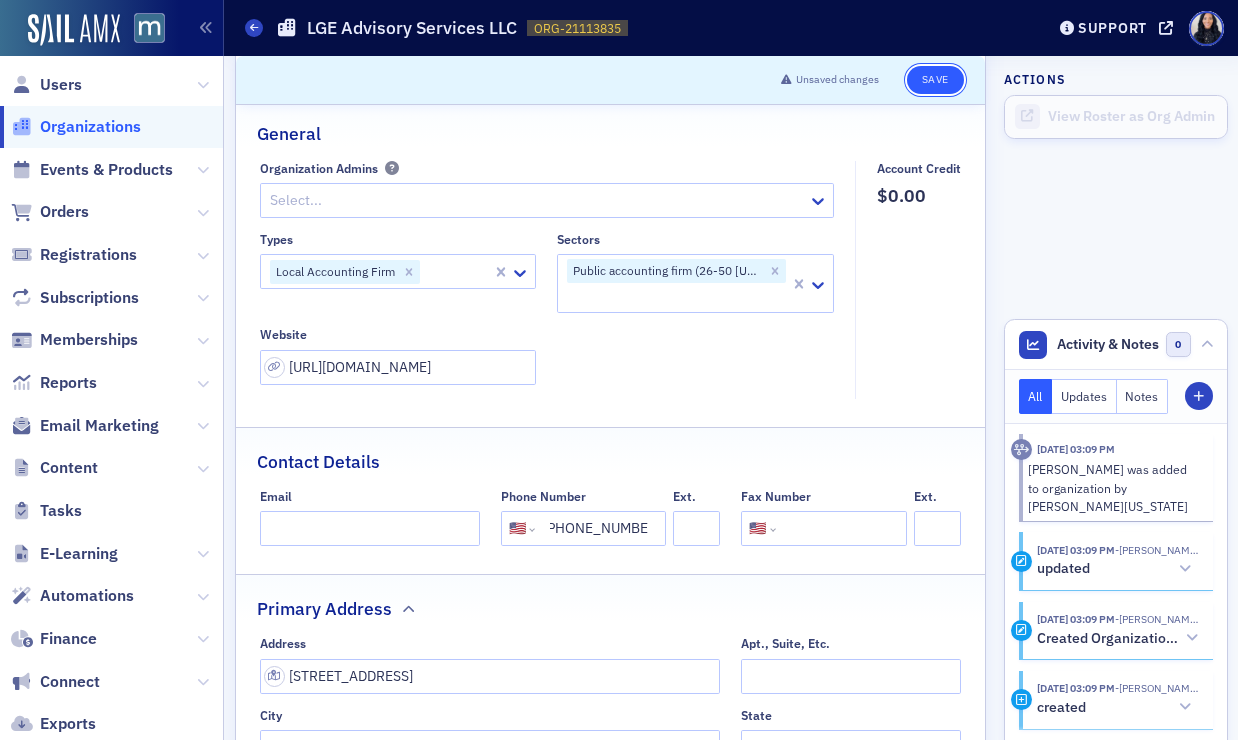 scroll, scrollTop: 0, scrollLeft: 0, axis: both 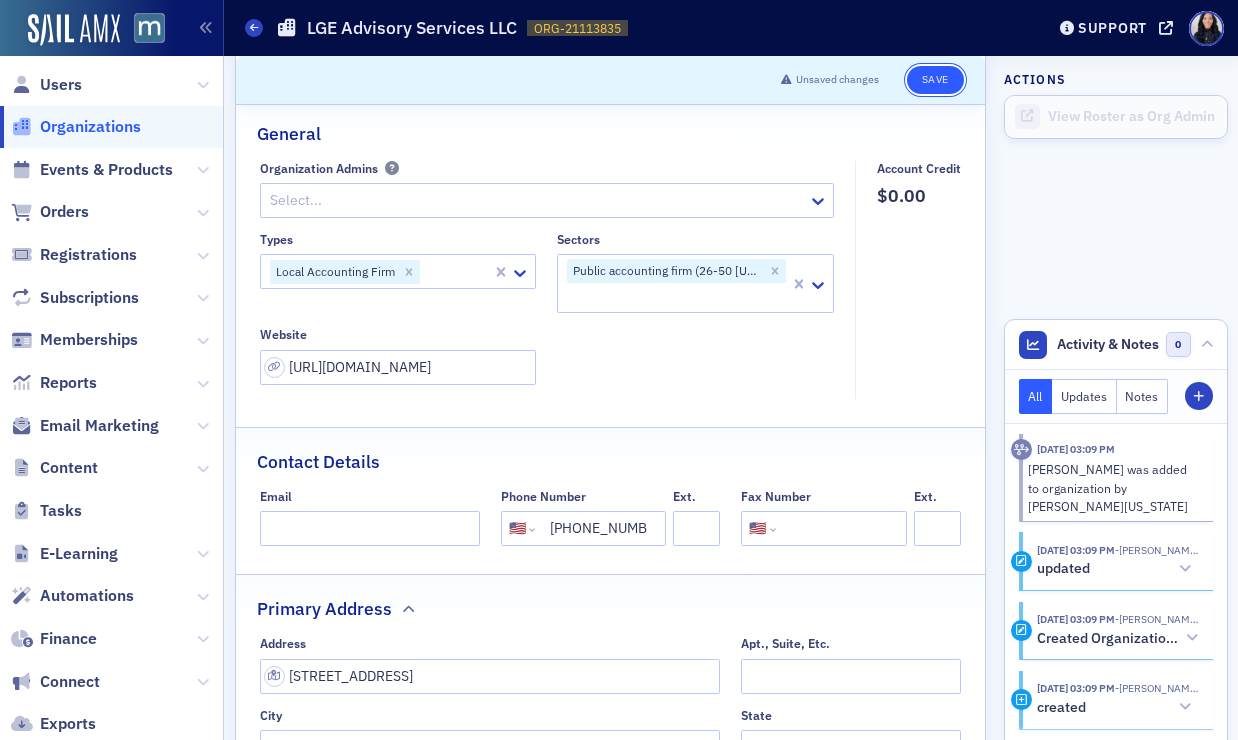 click on "Save" 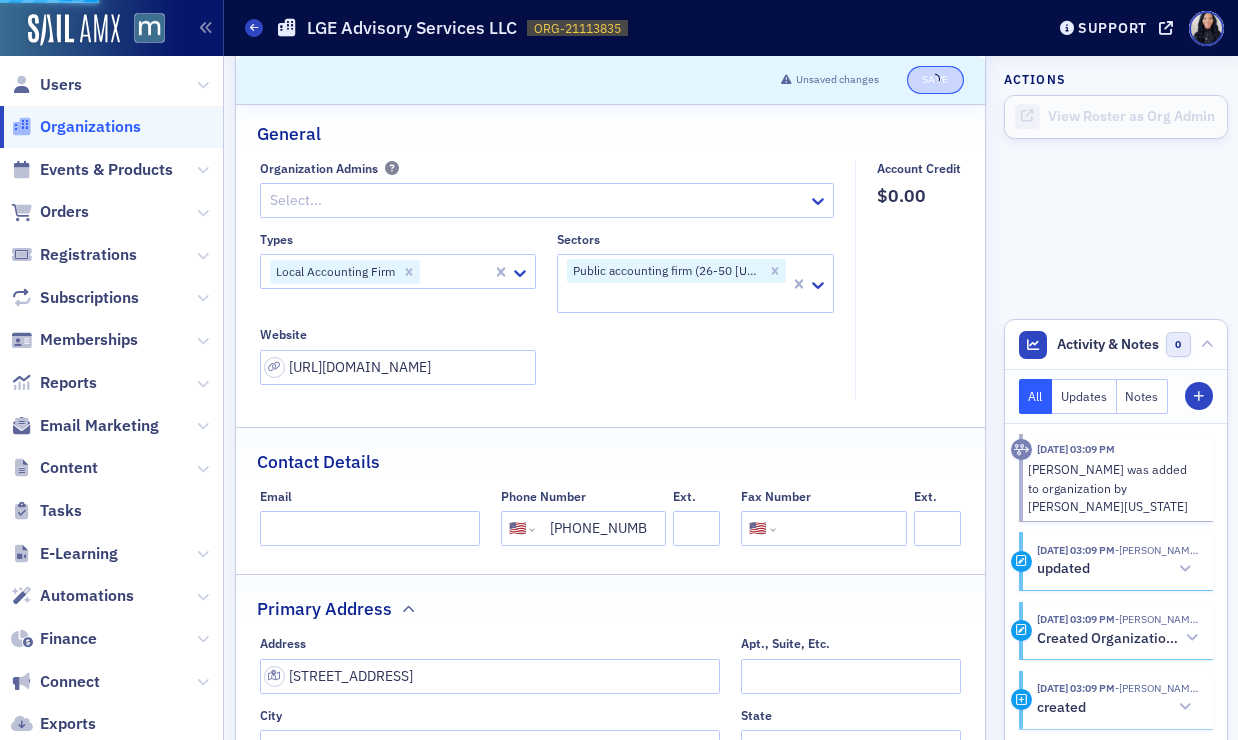 select on "US" 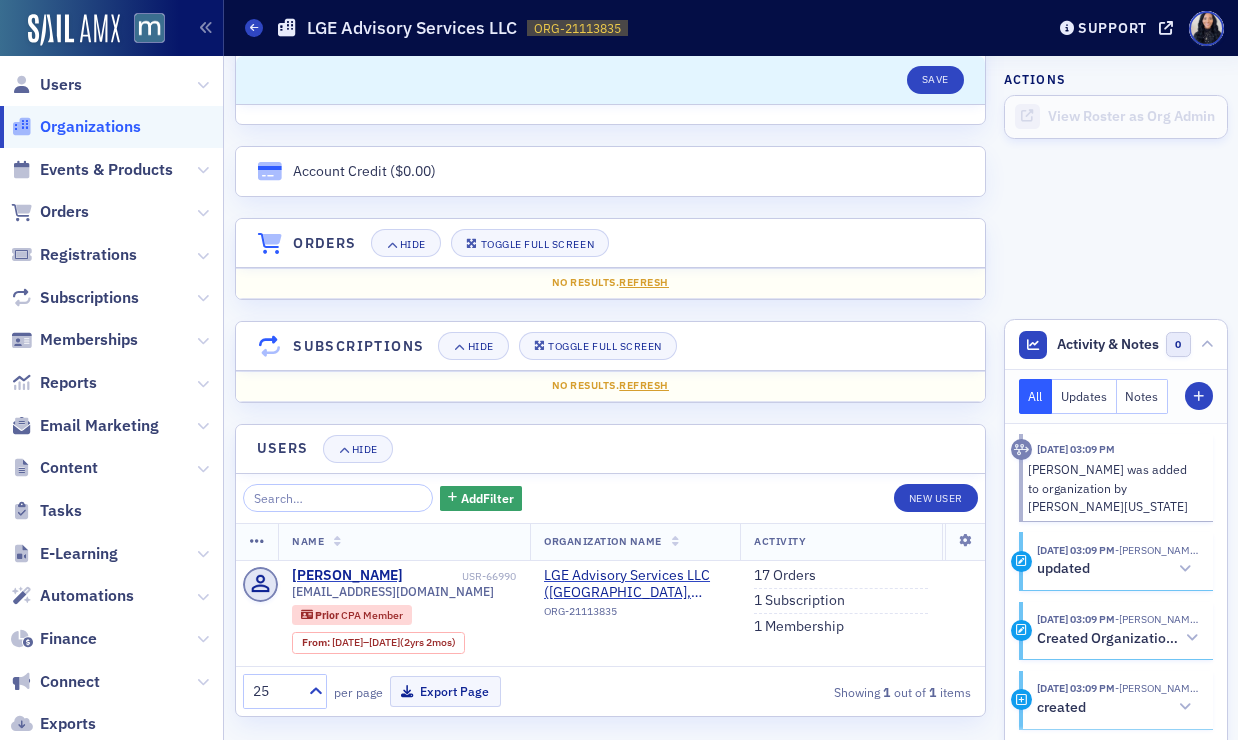 scroll, scrollTop: 1152, scrollLeft: 0, axis: vertical 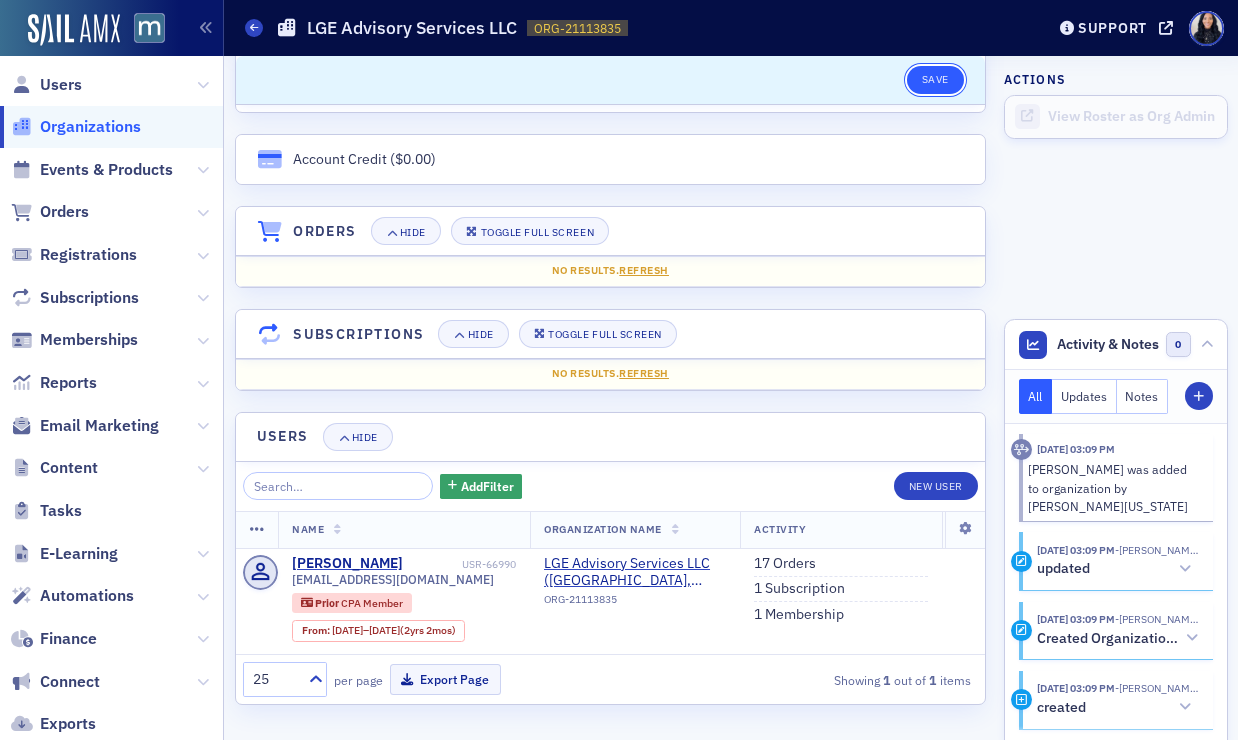 click on "Save" 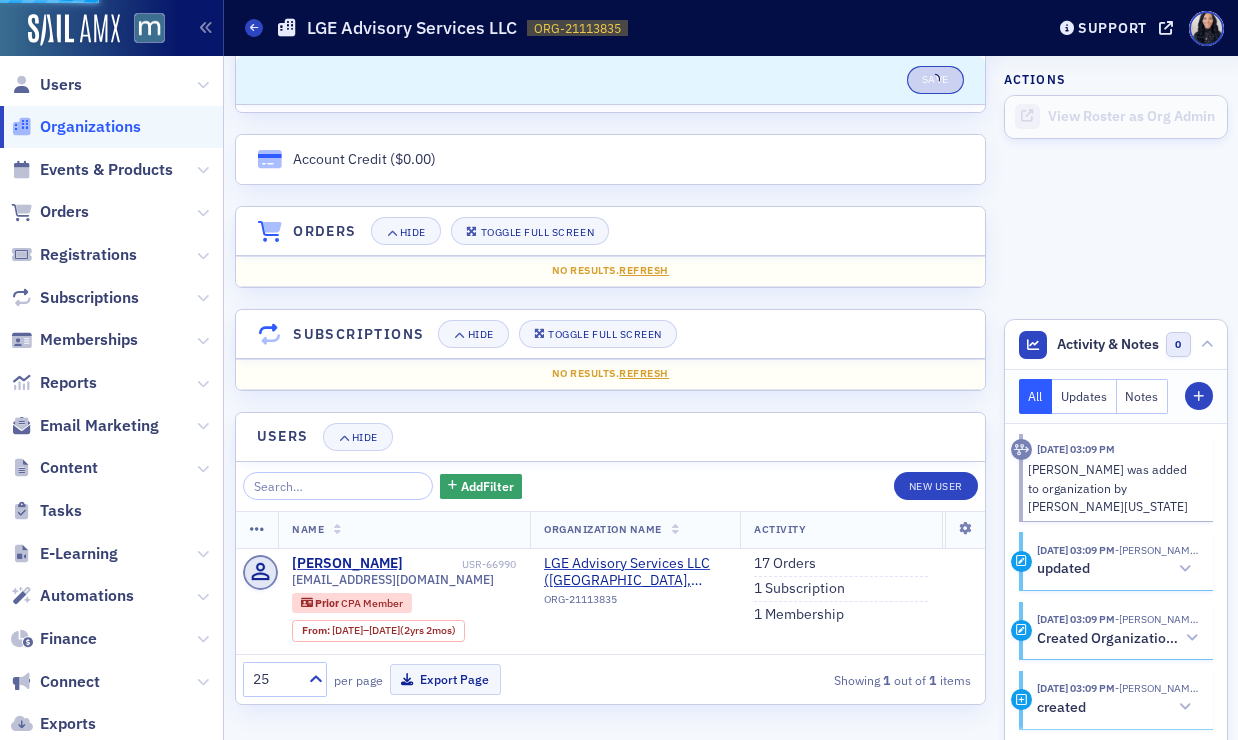 select on "US" 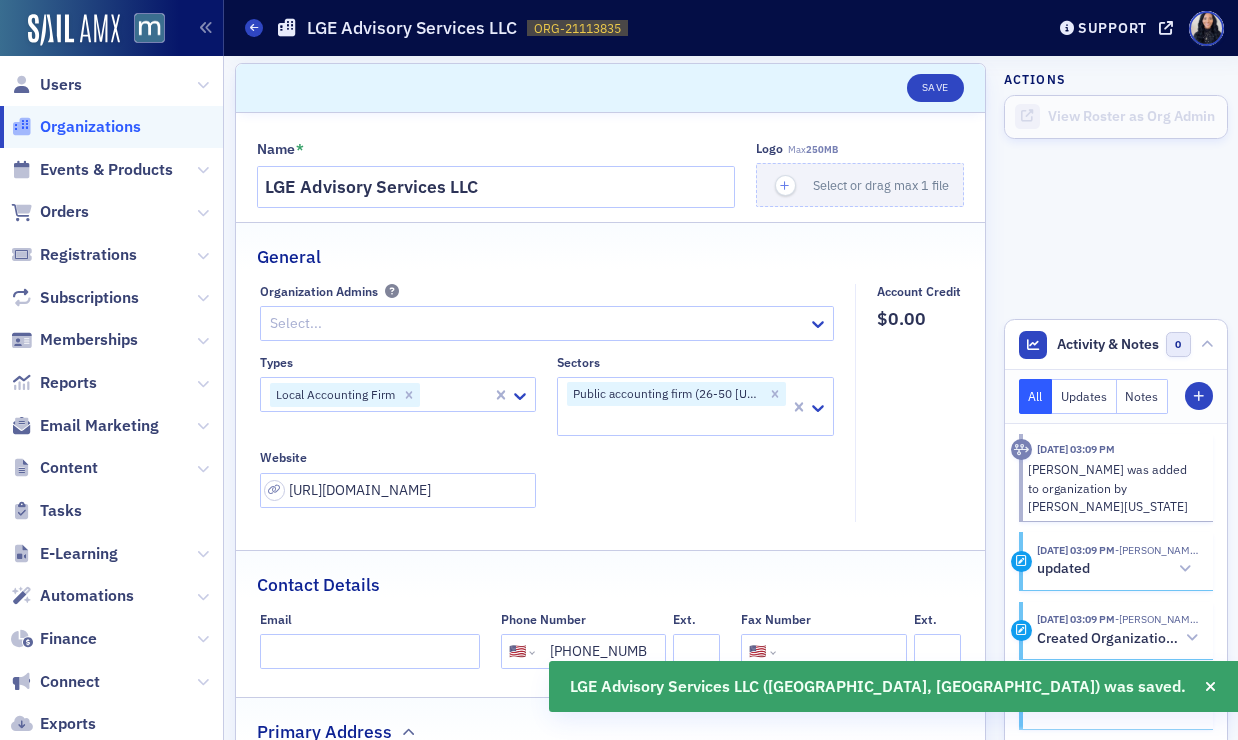 scroll, scrollTop: 0, scrollLeft: 0, axis: both 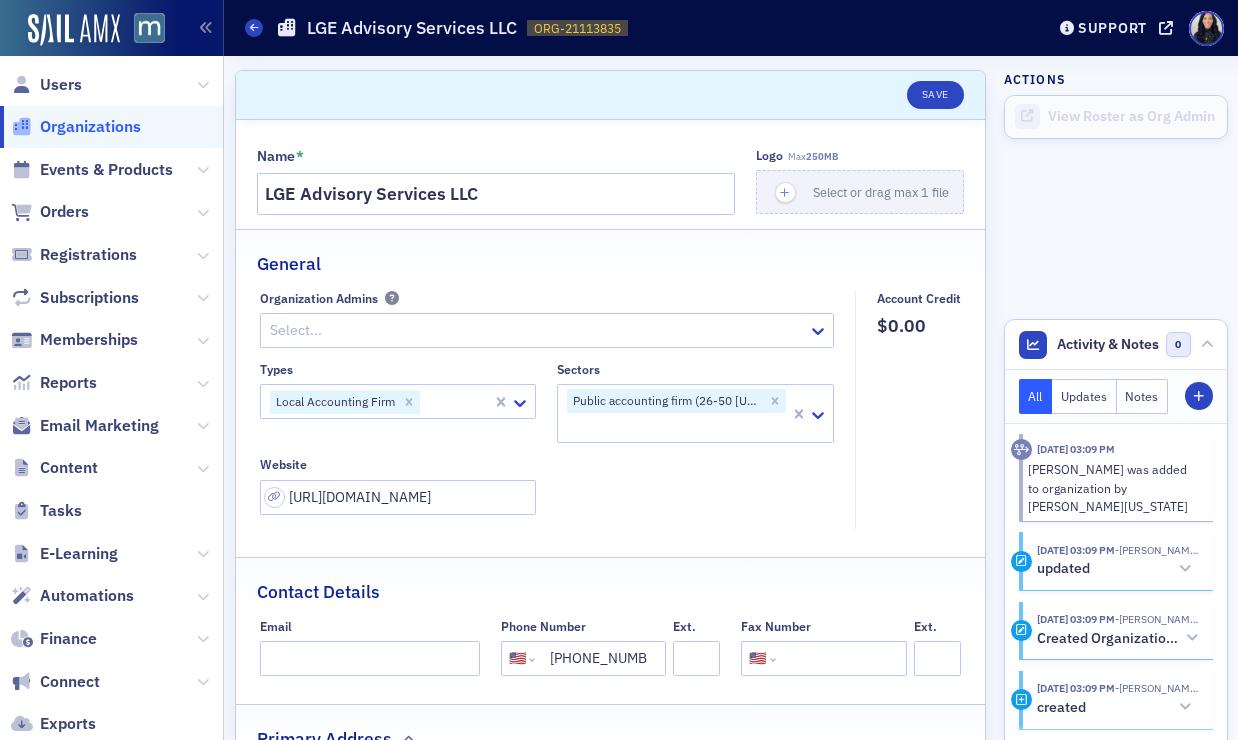 click on "Organizations" 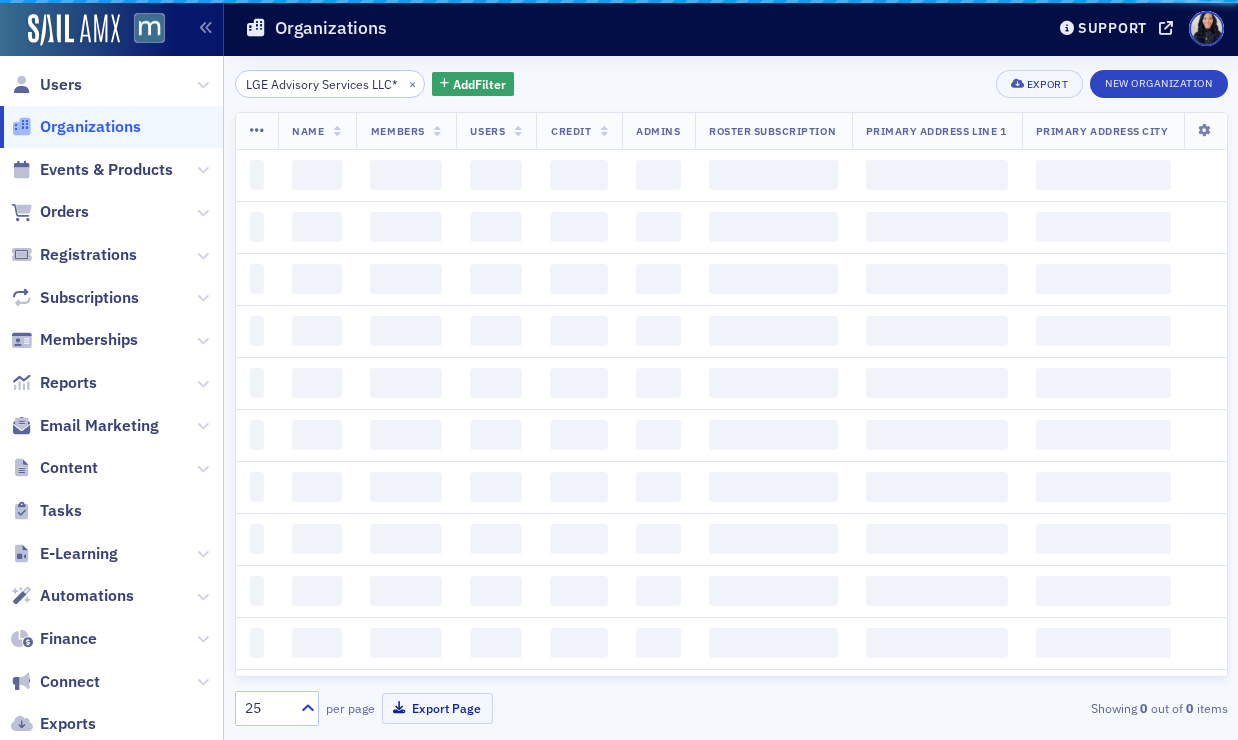 scroll, scrollTop: 0, scrollLeft: 18, axis: horizontal 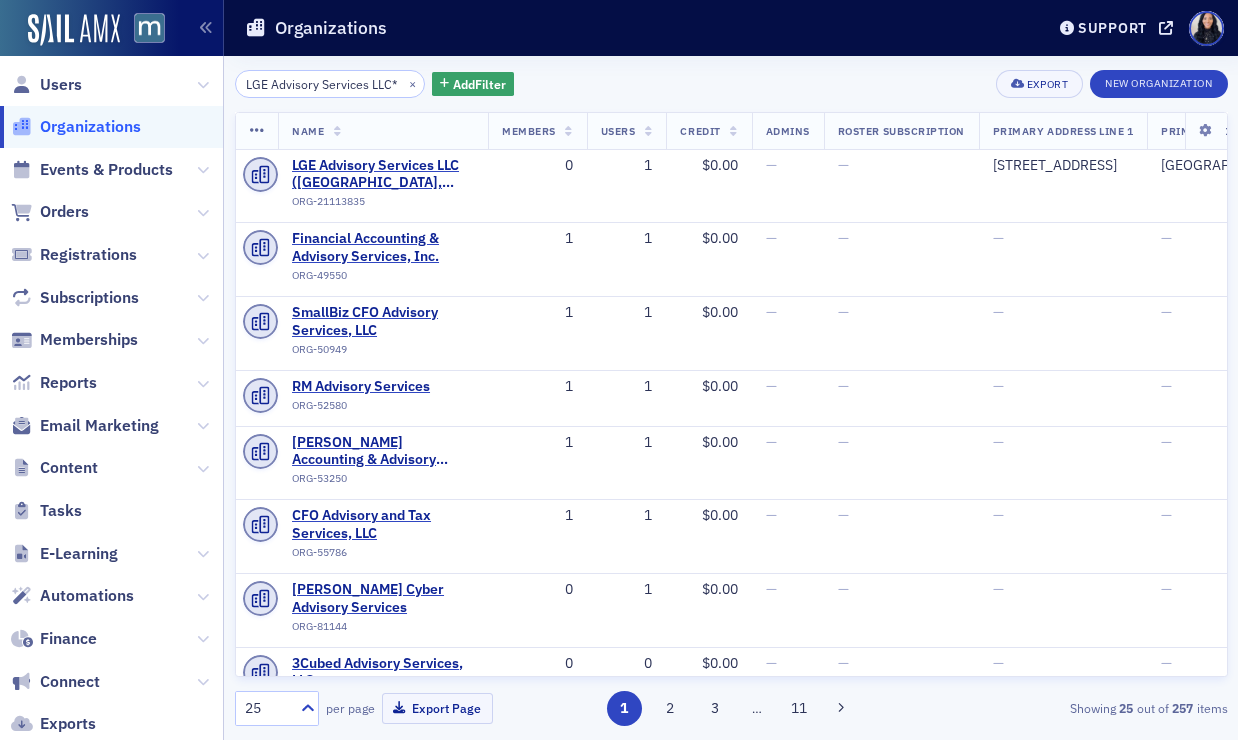 click on "LGE Advisory Services LLC*" 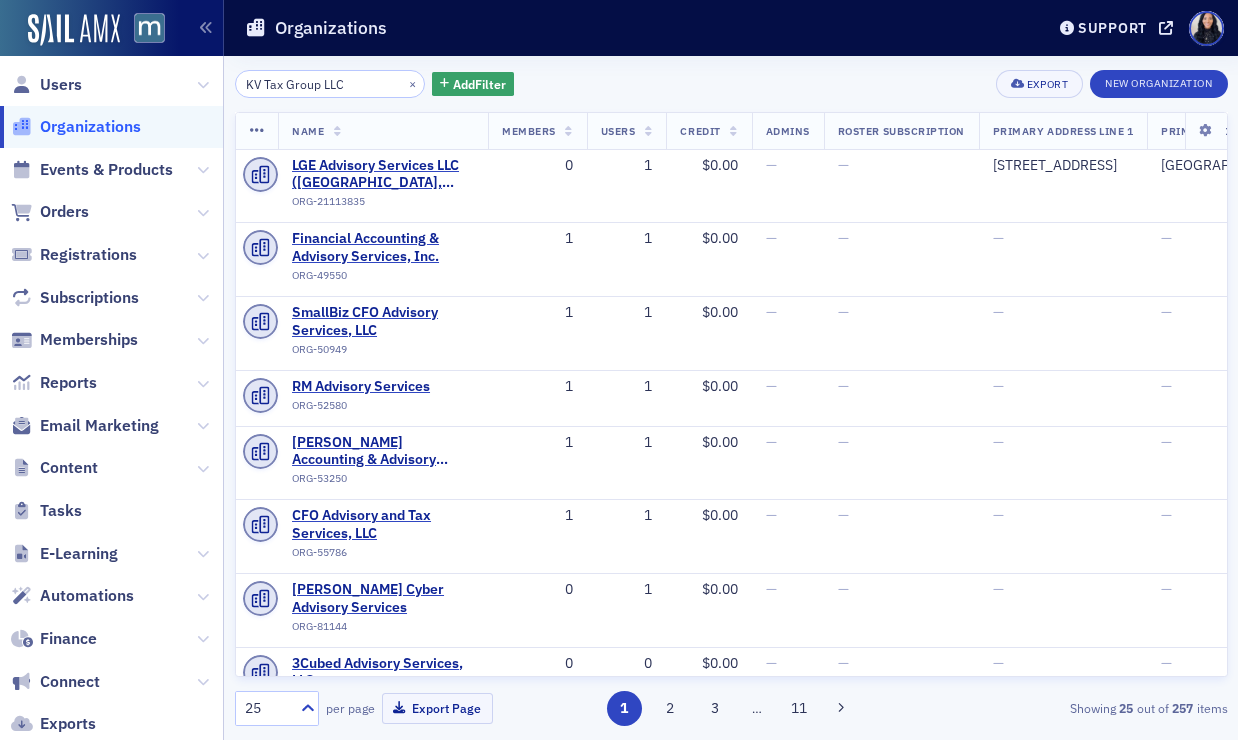 scroll, scrollTop: 0, scrollLeft: 0, axis: both 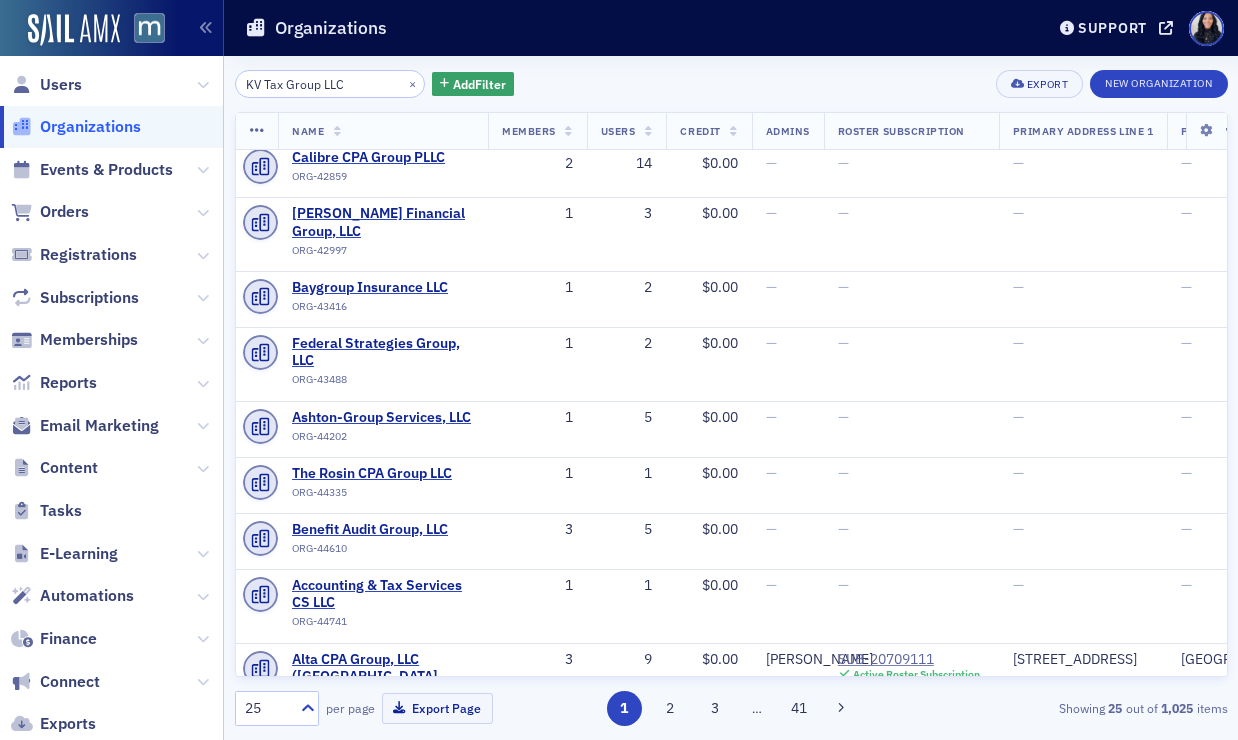 type on "KV Tax Group LLC" 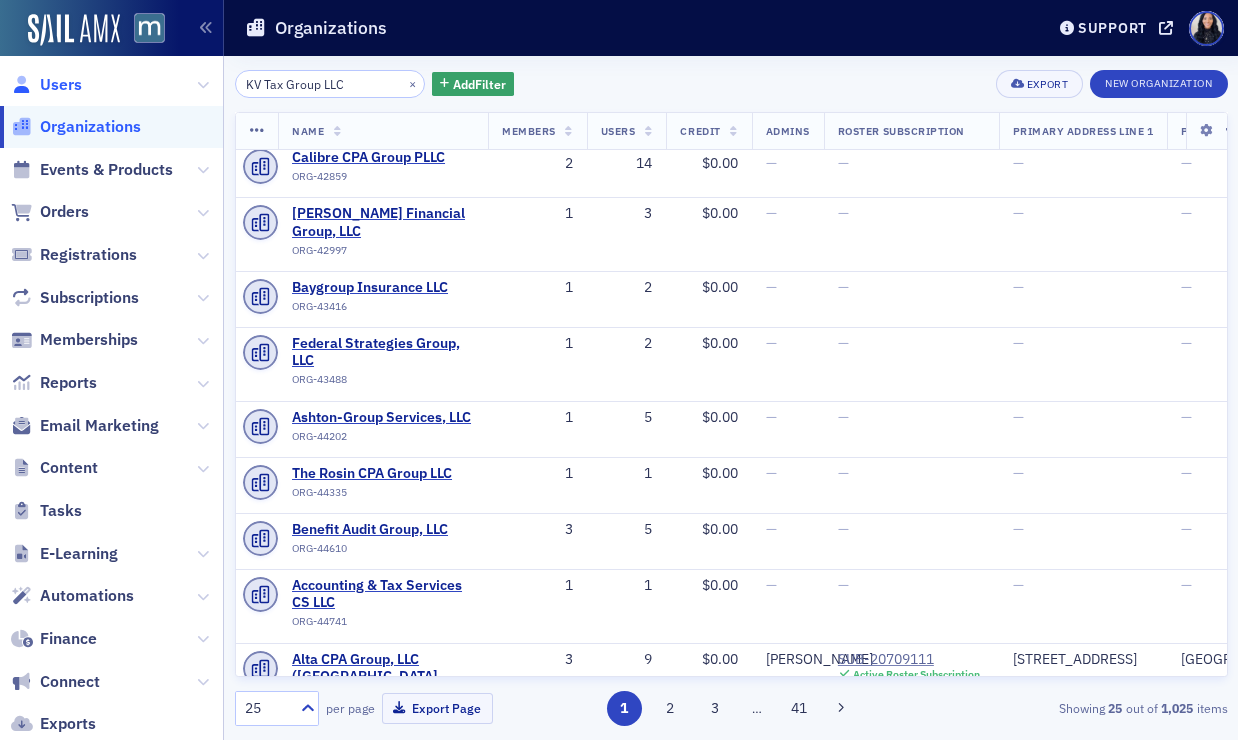 click on "Users" 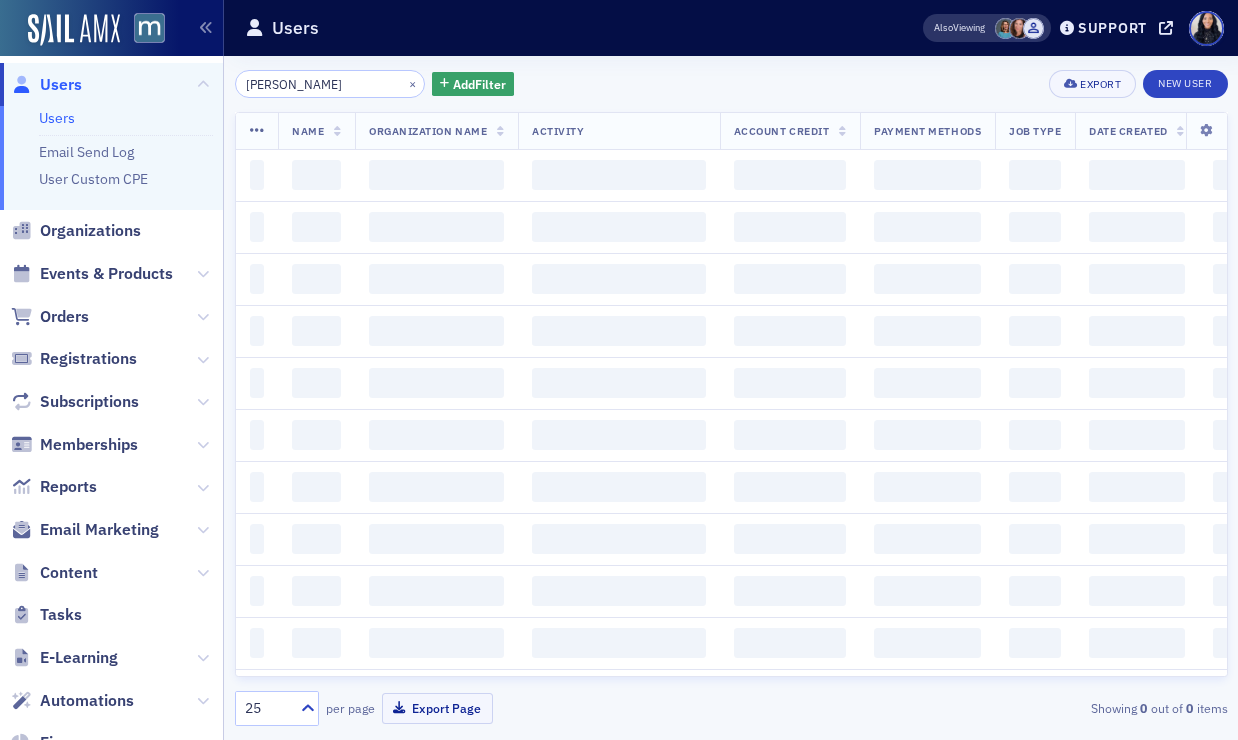 click on "[PERSON_NAME]" 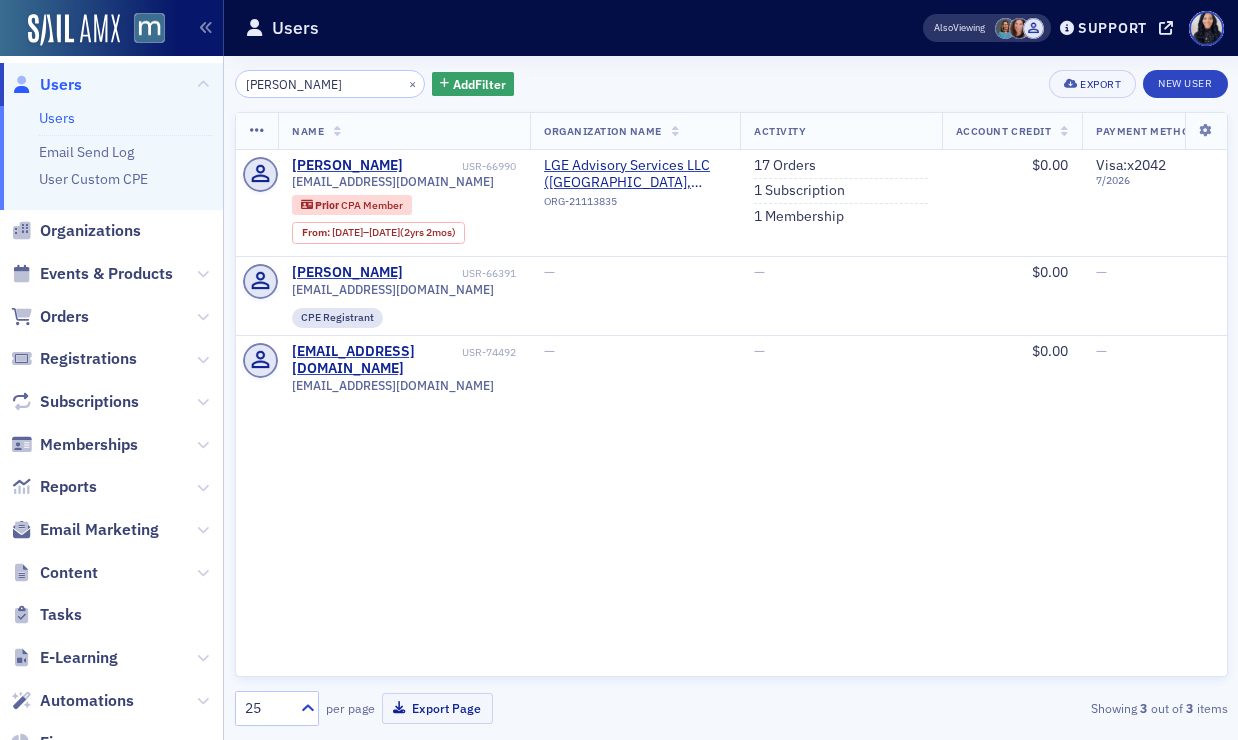 click on "[PERSON_NAME]" 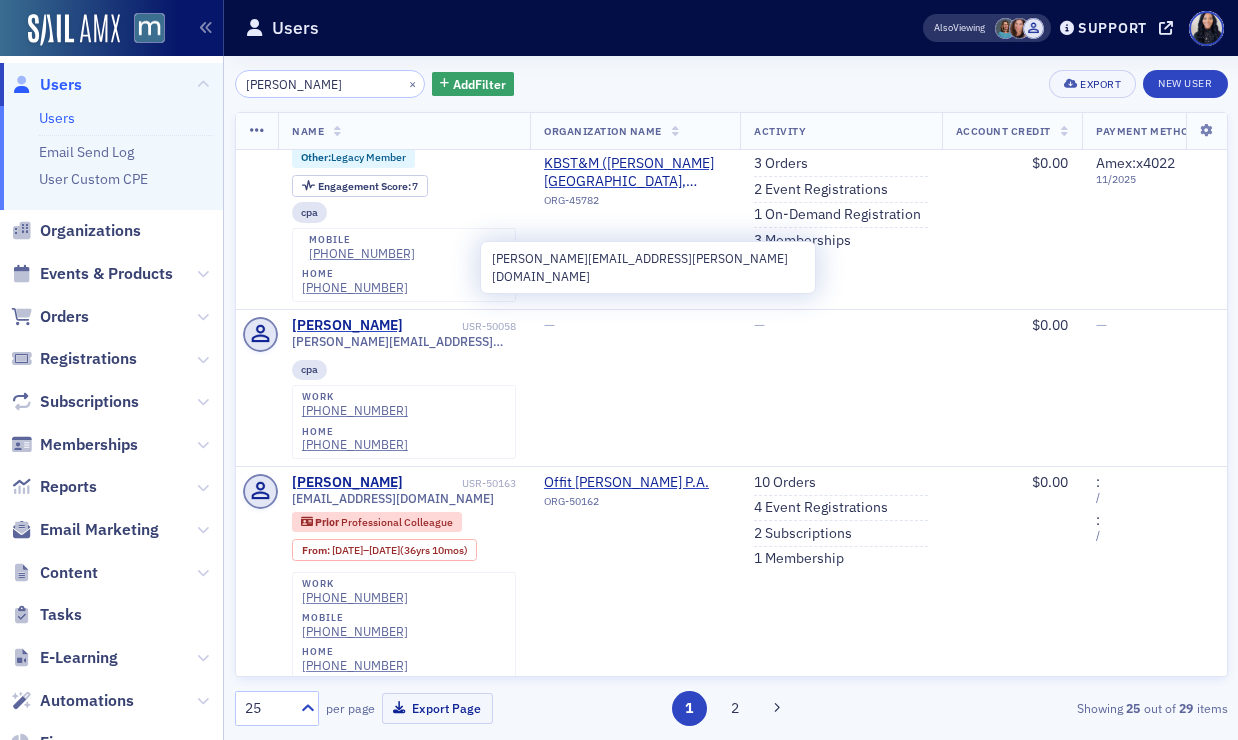 scroll, scrollTop: 459, scrollLeft: 0, axis: vertical 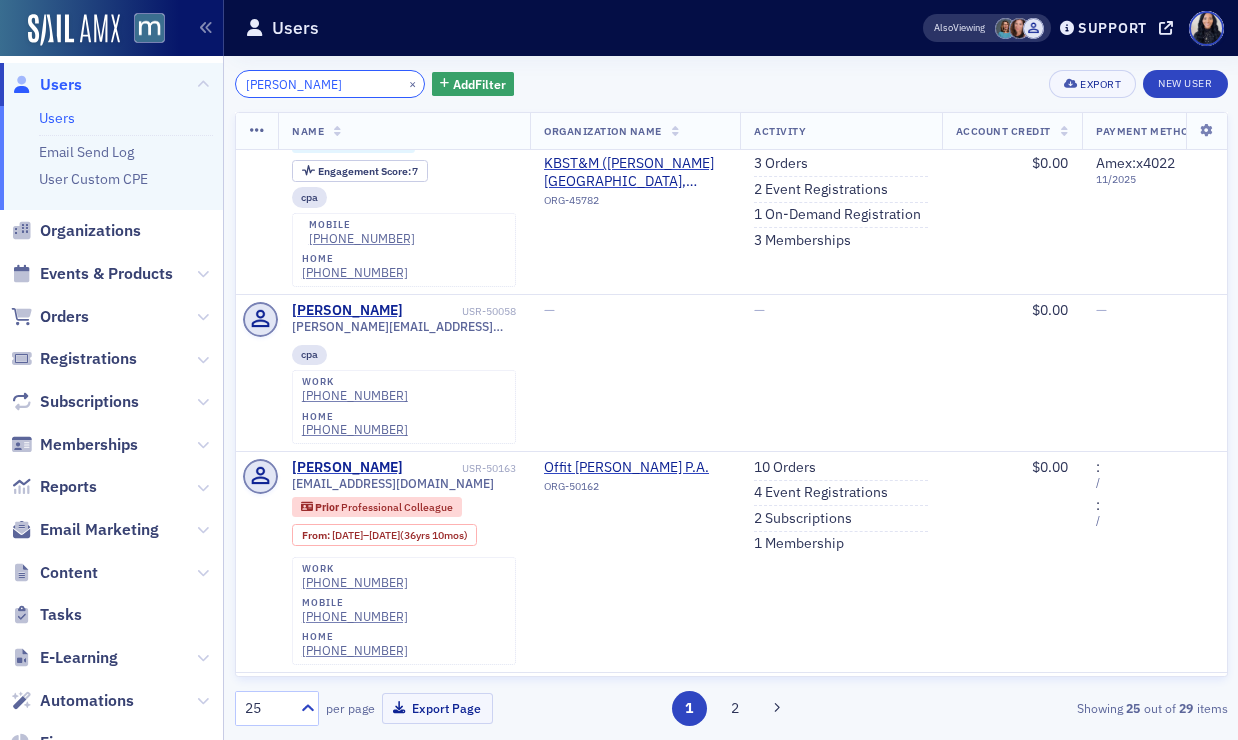 click on "[PERSON_NAME]" 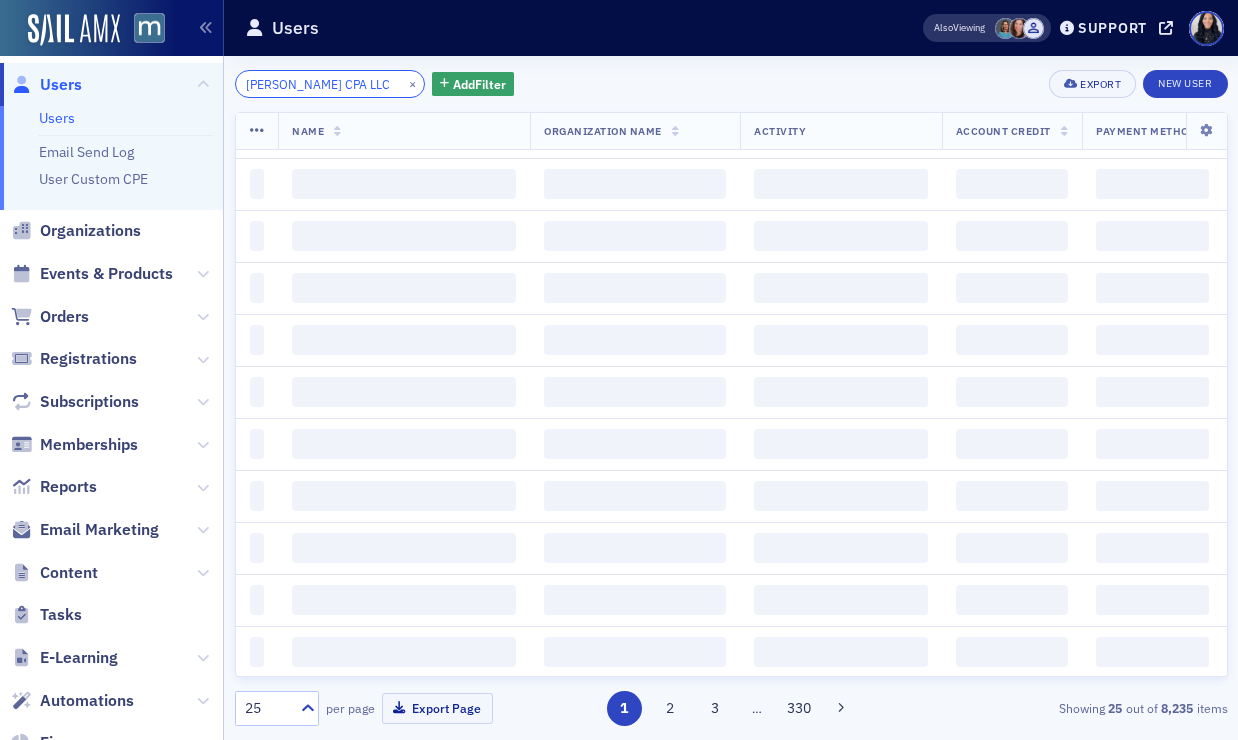 scroll, scrollTop: 0, scrollLeft: 11, axis: horizontal 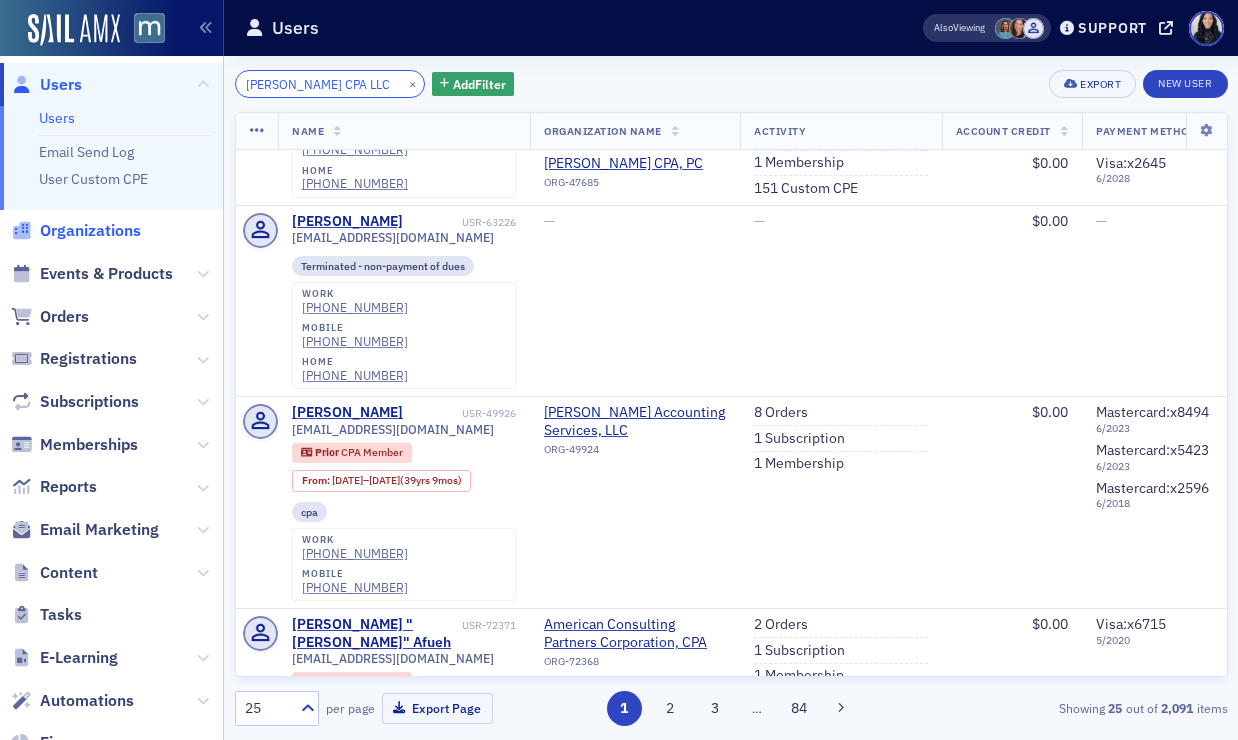 type on "[PERSON_NAME] CPA LLC" 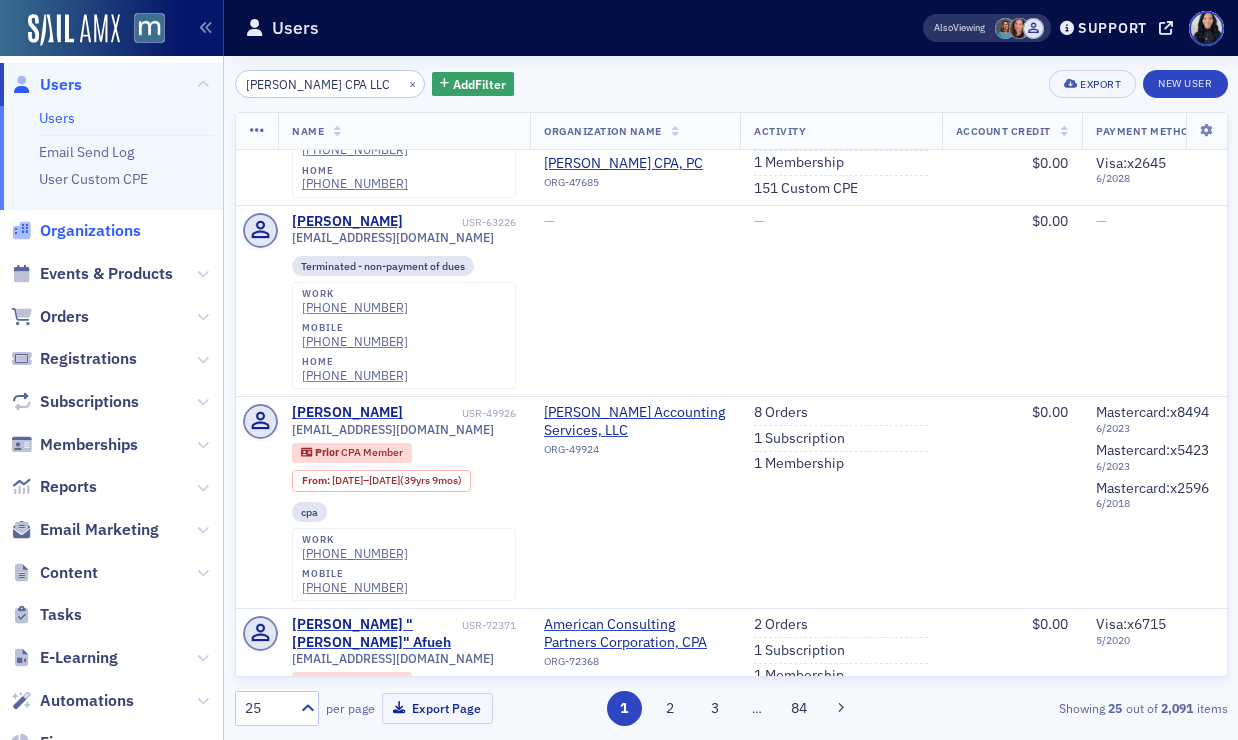 click on "Organizations" 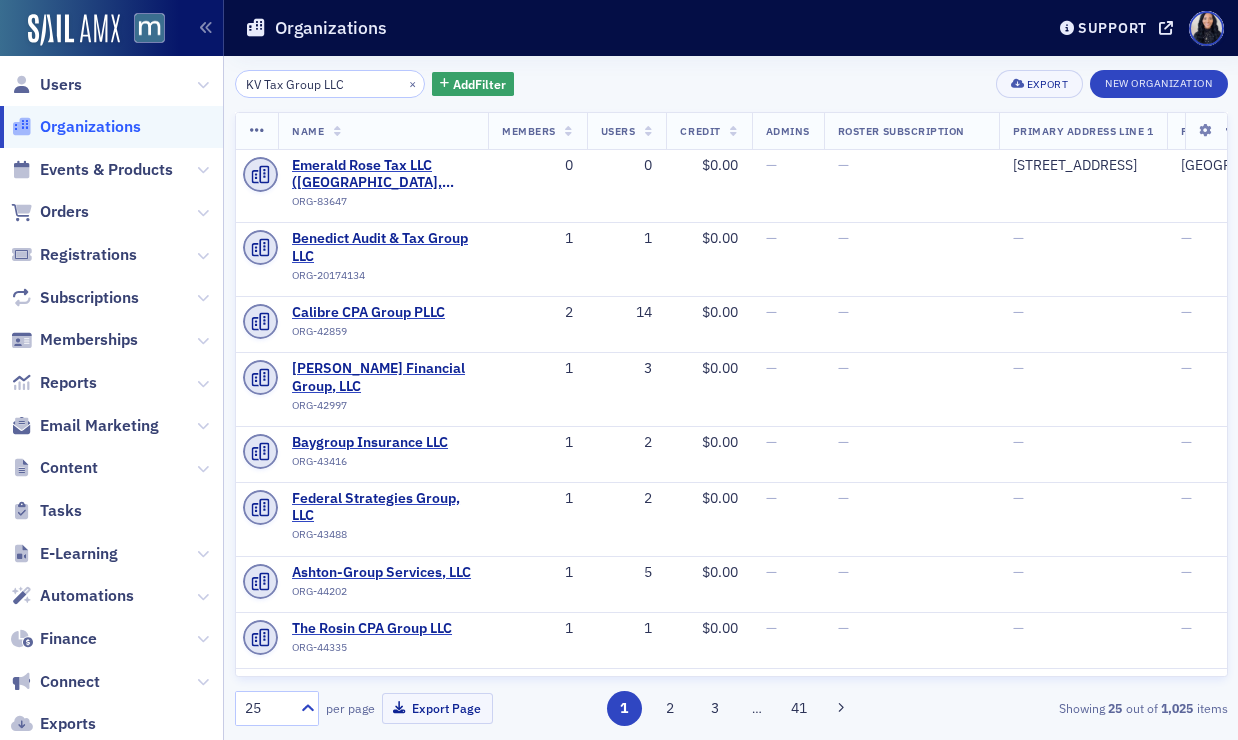 click on "KV Tax Group LLC" 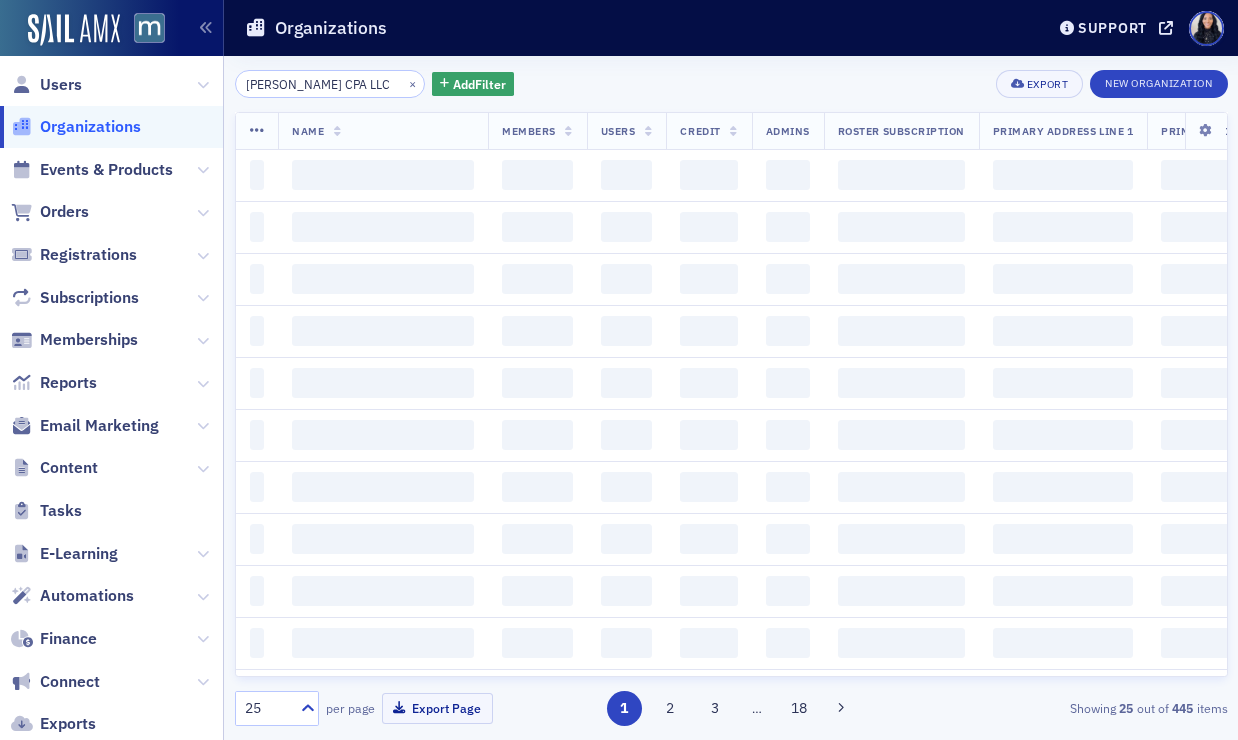 scroll, scrollTop: 0, scrollLeft: 11, axis: horizontal 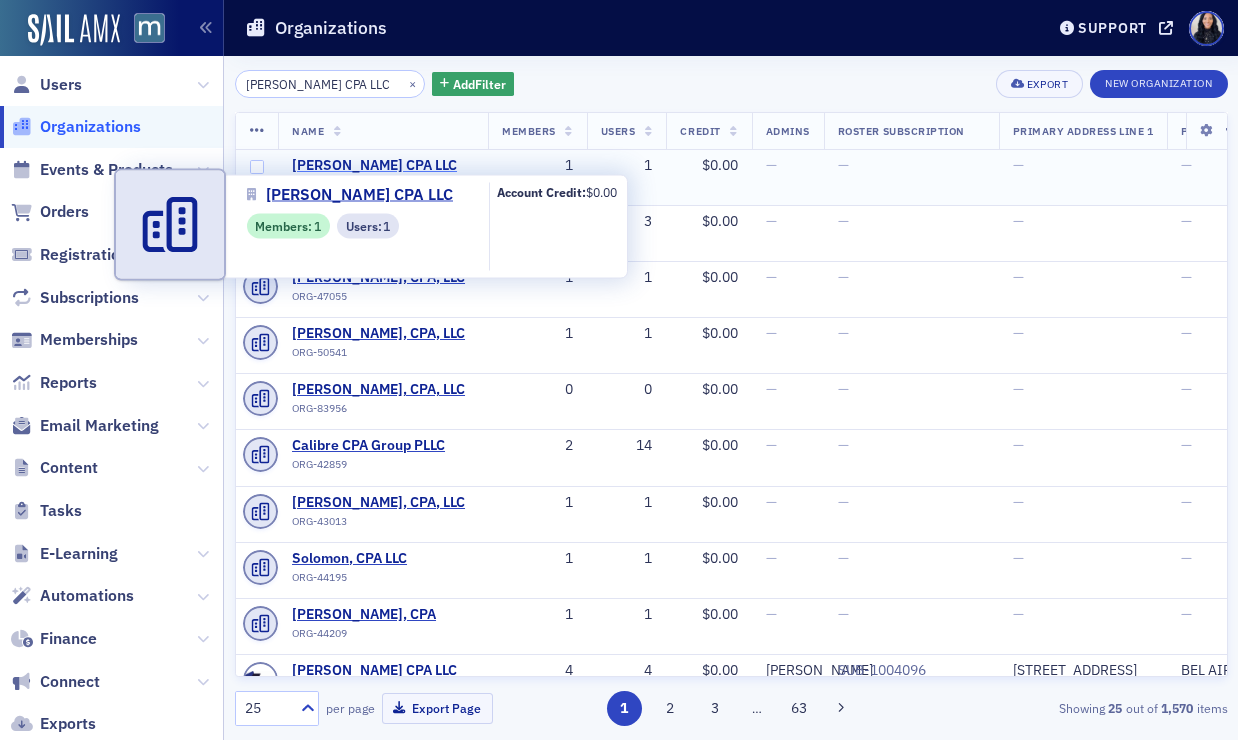 type on "[PERSON_NAME] CPA LLC" 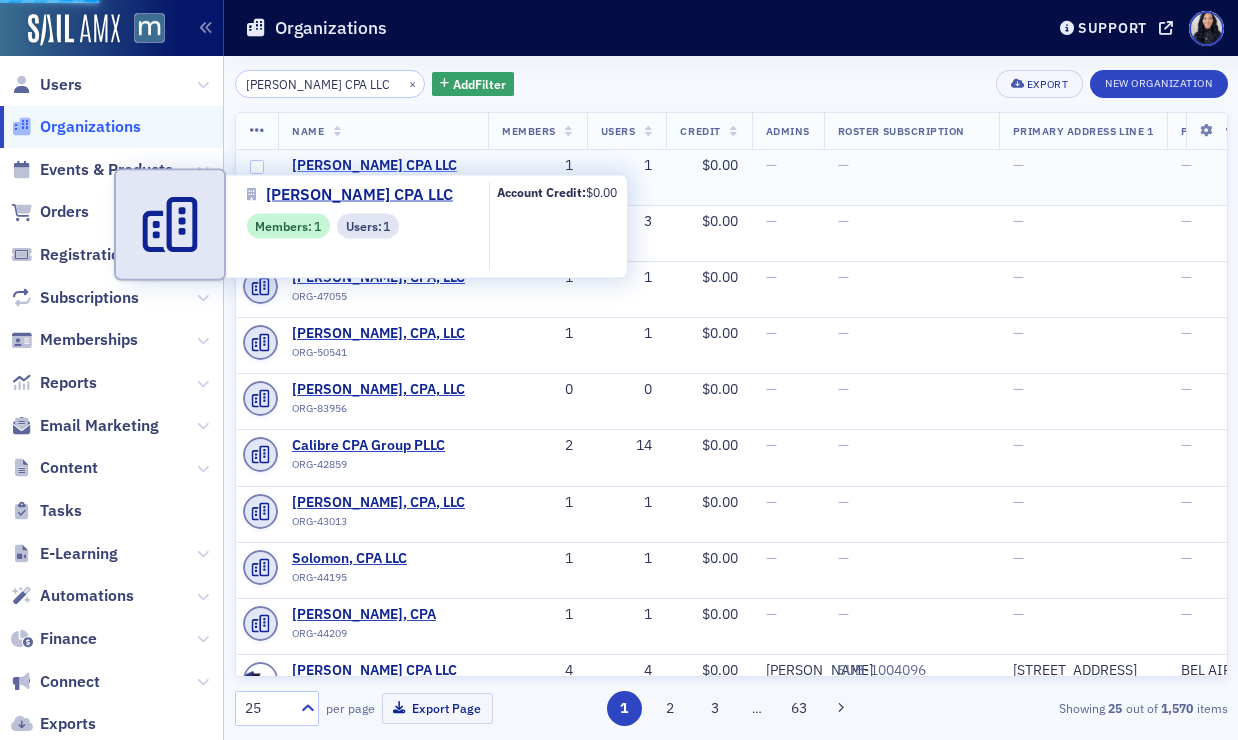 select on "US" 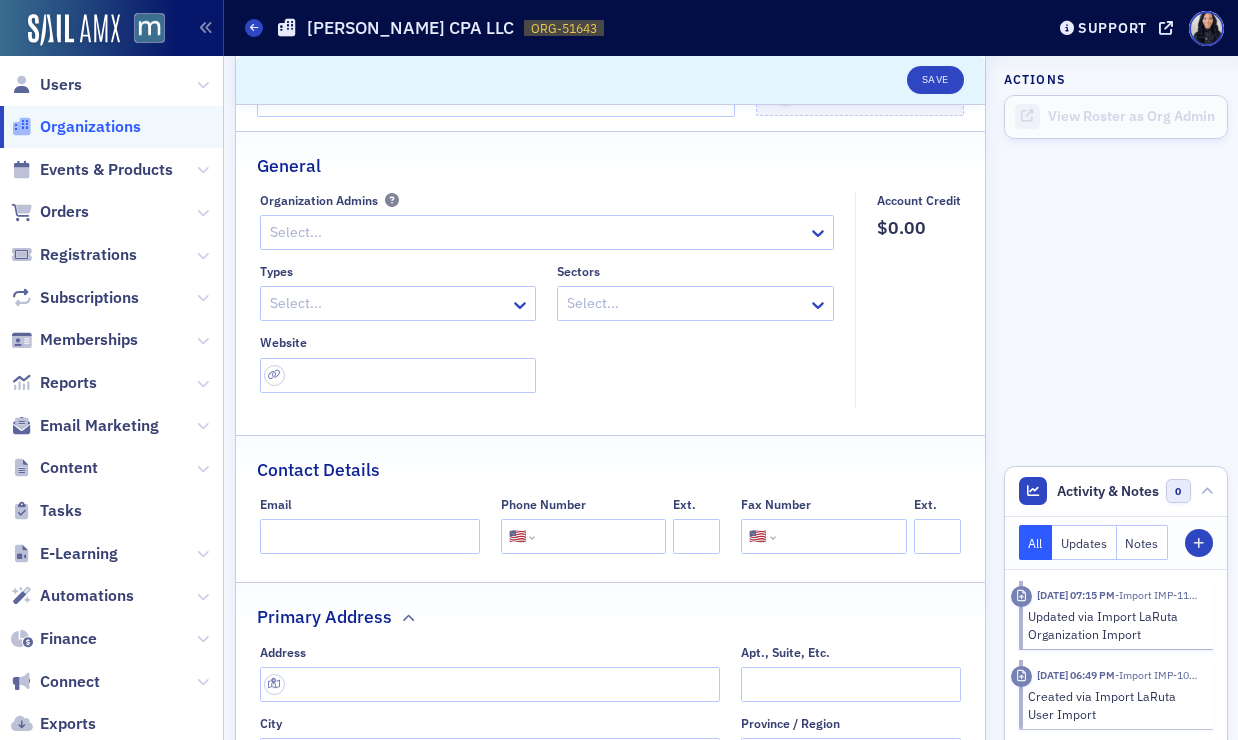 scroll, scrollTop: 91, scrollLeft: 0, axis: vertical 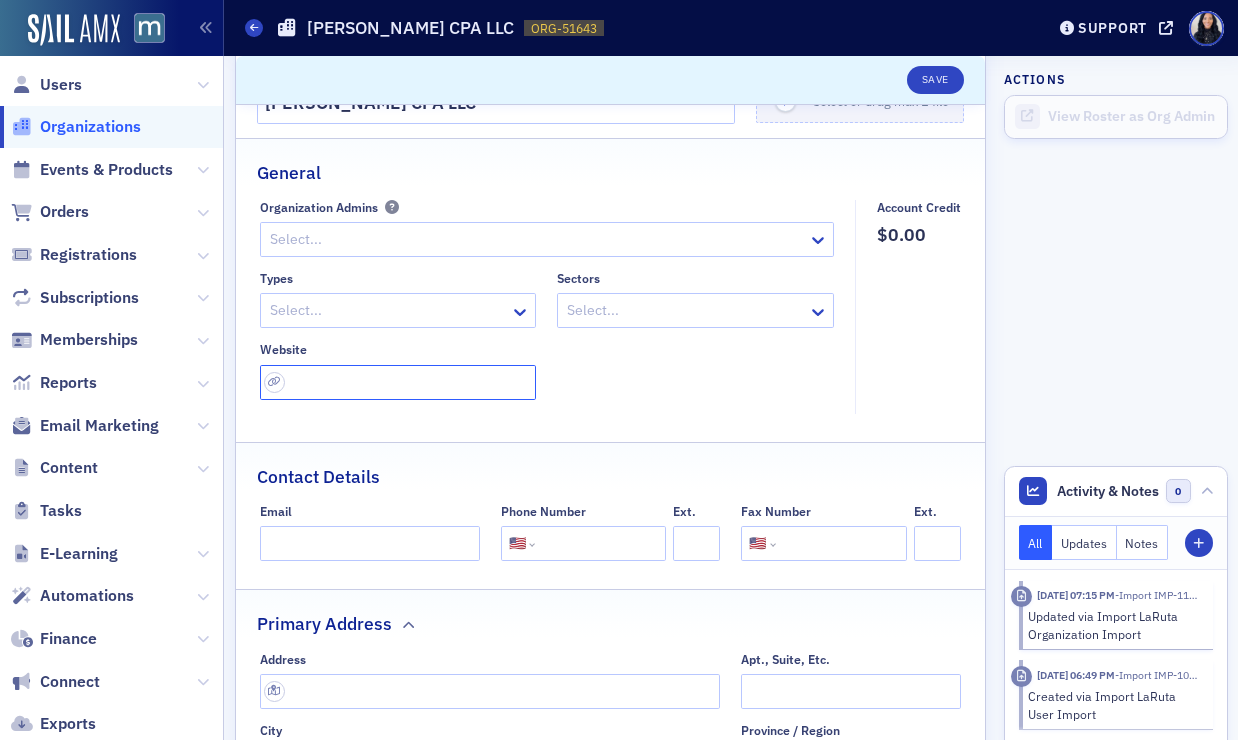 click 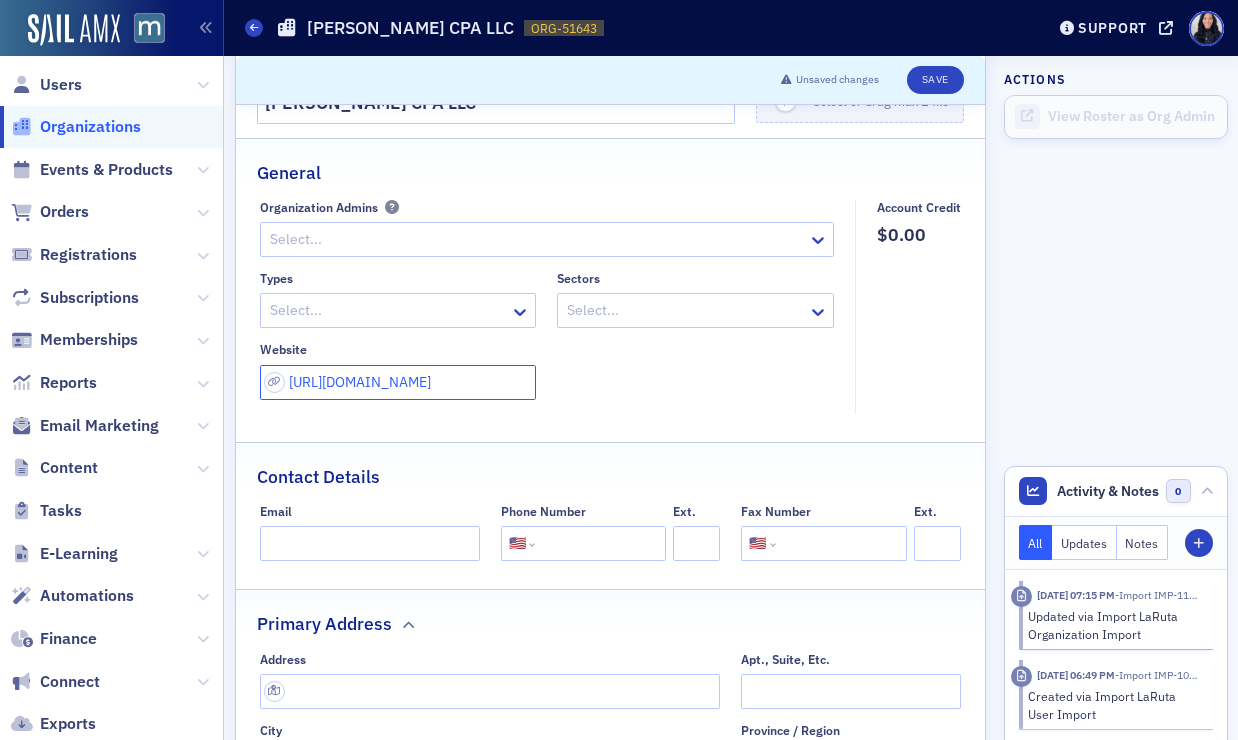 type on "[URL][DOMAIN_NAME]" 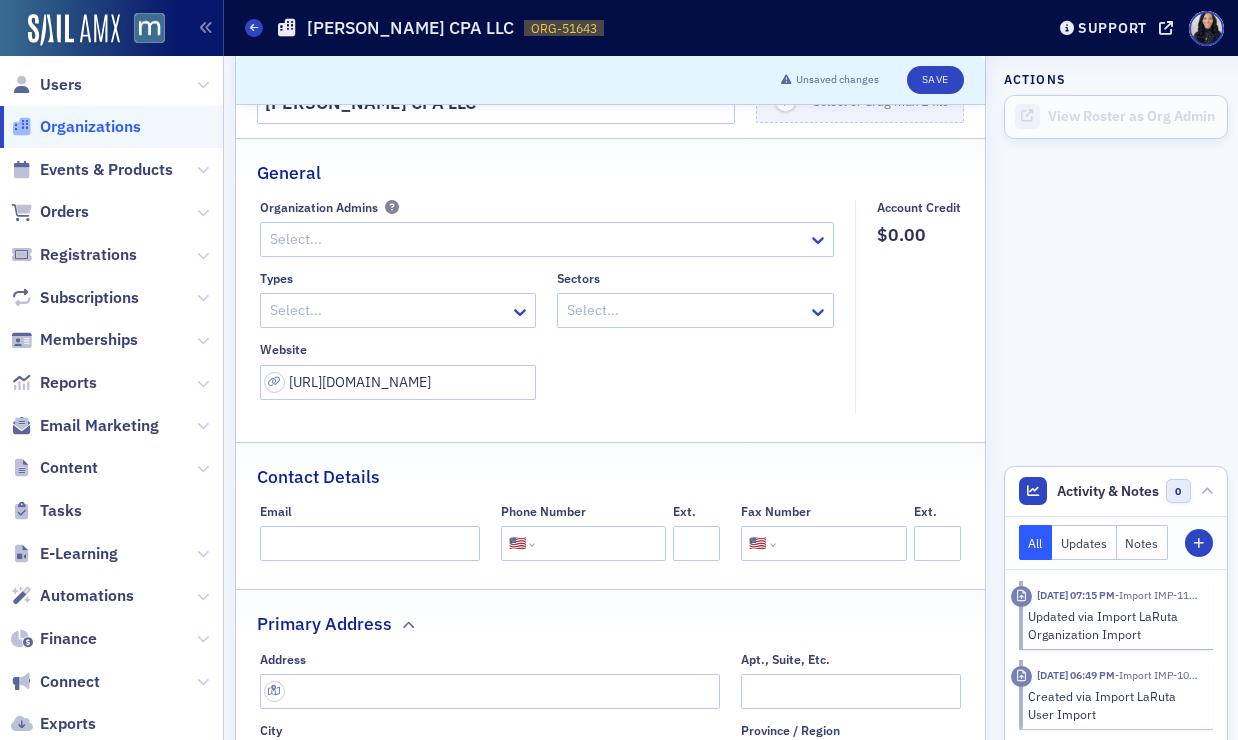 click 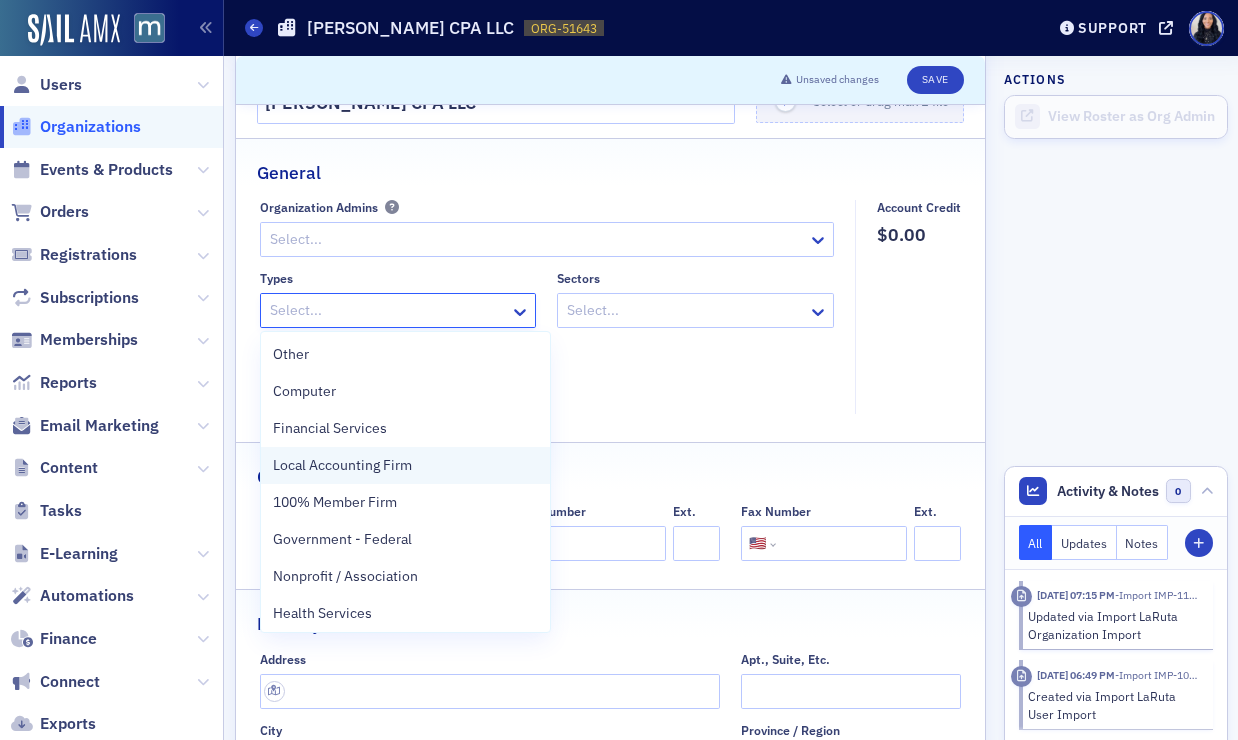 click on "Local Accounting Firm" at bounding box center [405, 465] 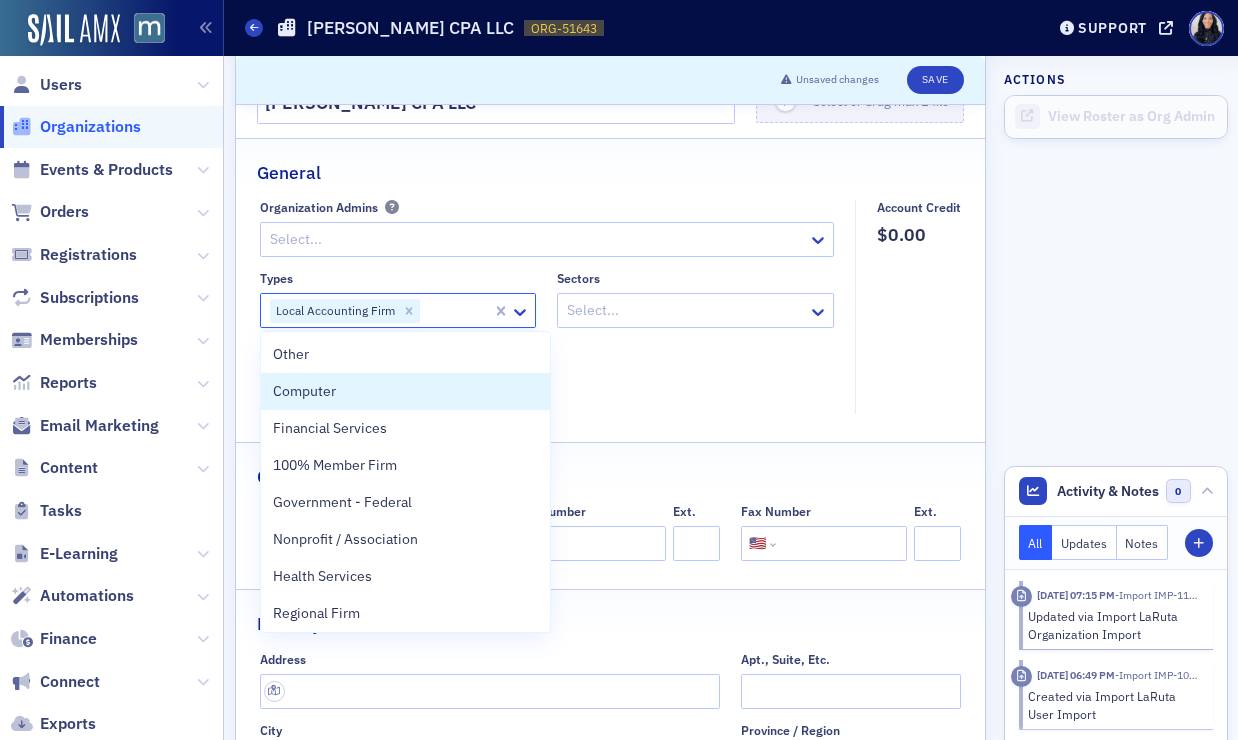 click on "Types option Local Accounting Firm, selected. Computer, 2 of 34. 34 results available. Use Up and Down to choose options, press Enter to select the currently focused option, press Escape to exit the menu, press Tab to select the option and exit the menu. Local Accounting Firm Sectors Select... Website [URL][DOMAIN_NAME]" 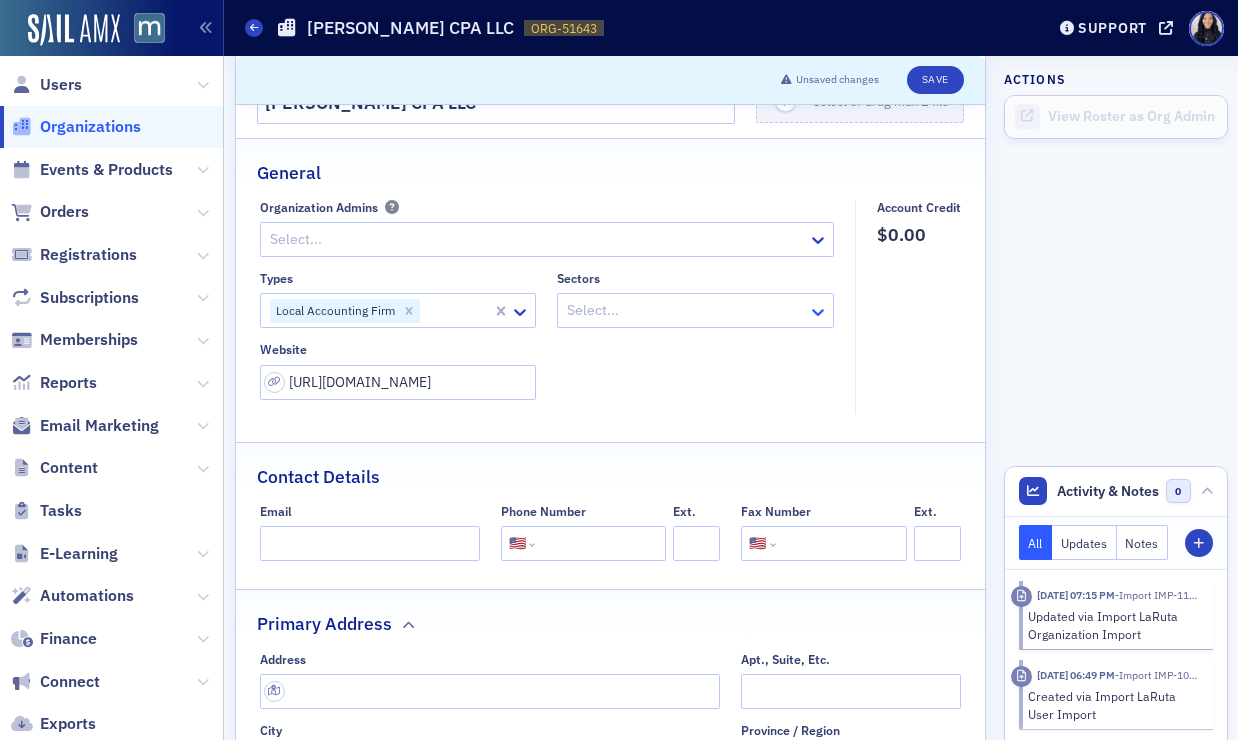 click 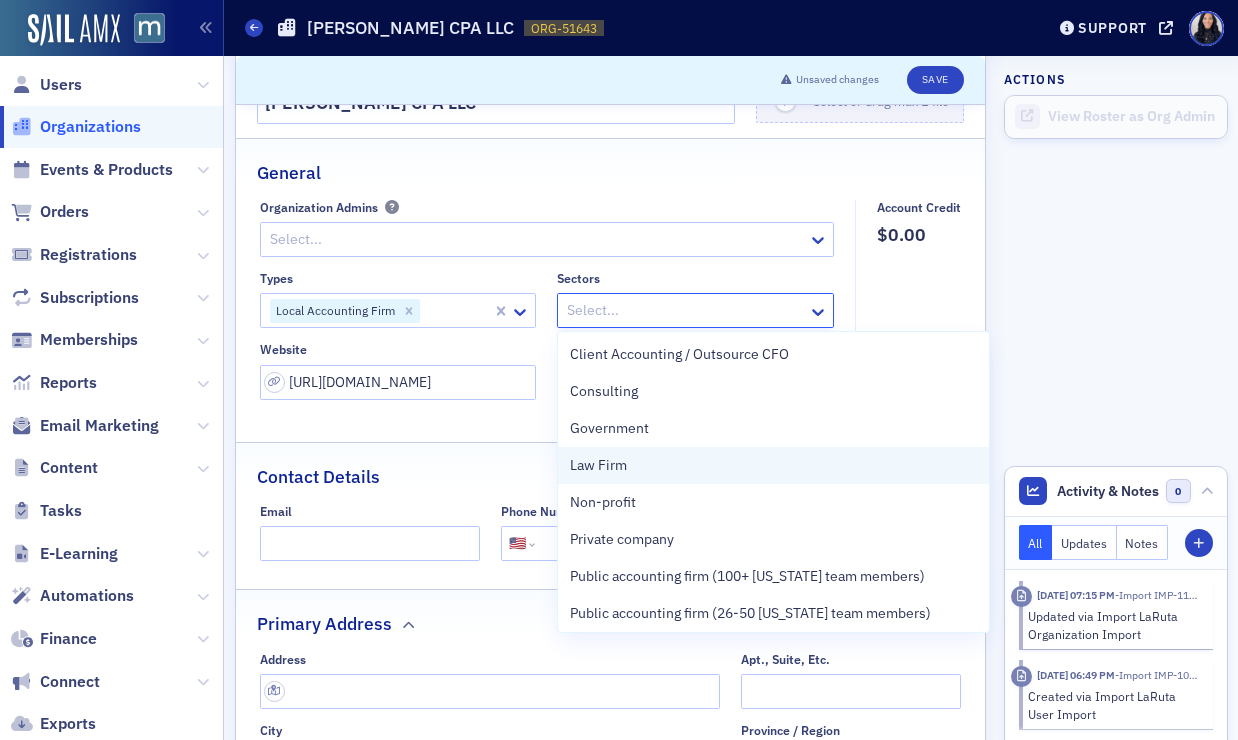scroll, scrollTop: 226, scrollLeft: 0, axis: vertical 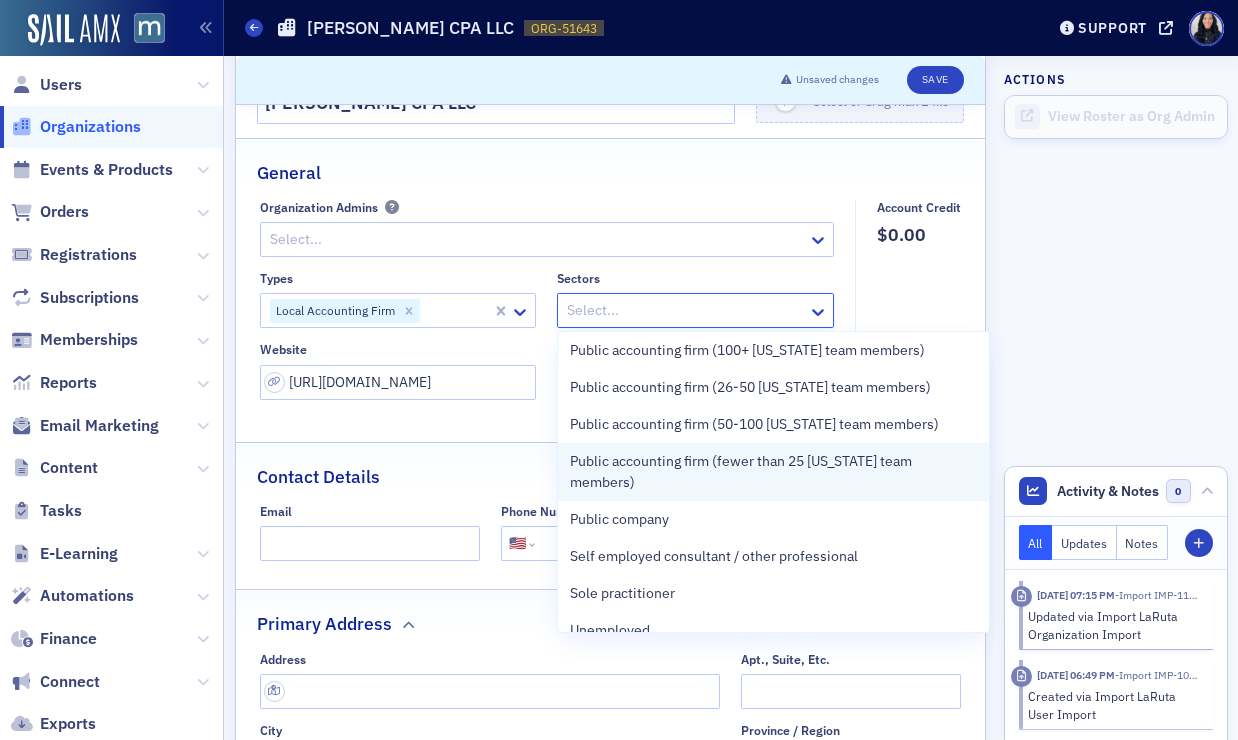 click on "Public accounting firm (fewer than 25 [US_STATE] team members)" at bounding box center (773, 472) 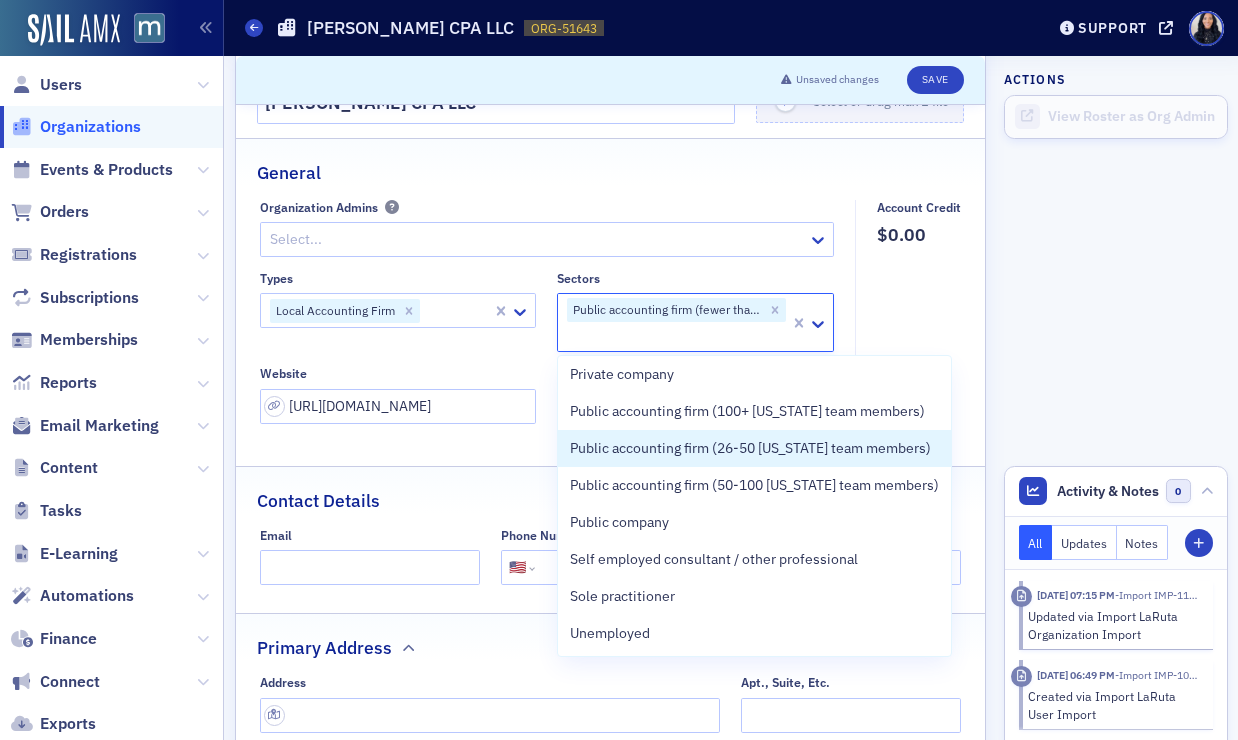 scroll, scrollTop: 189, scrollLeft: 0, axis: vertical 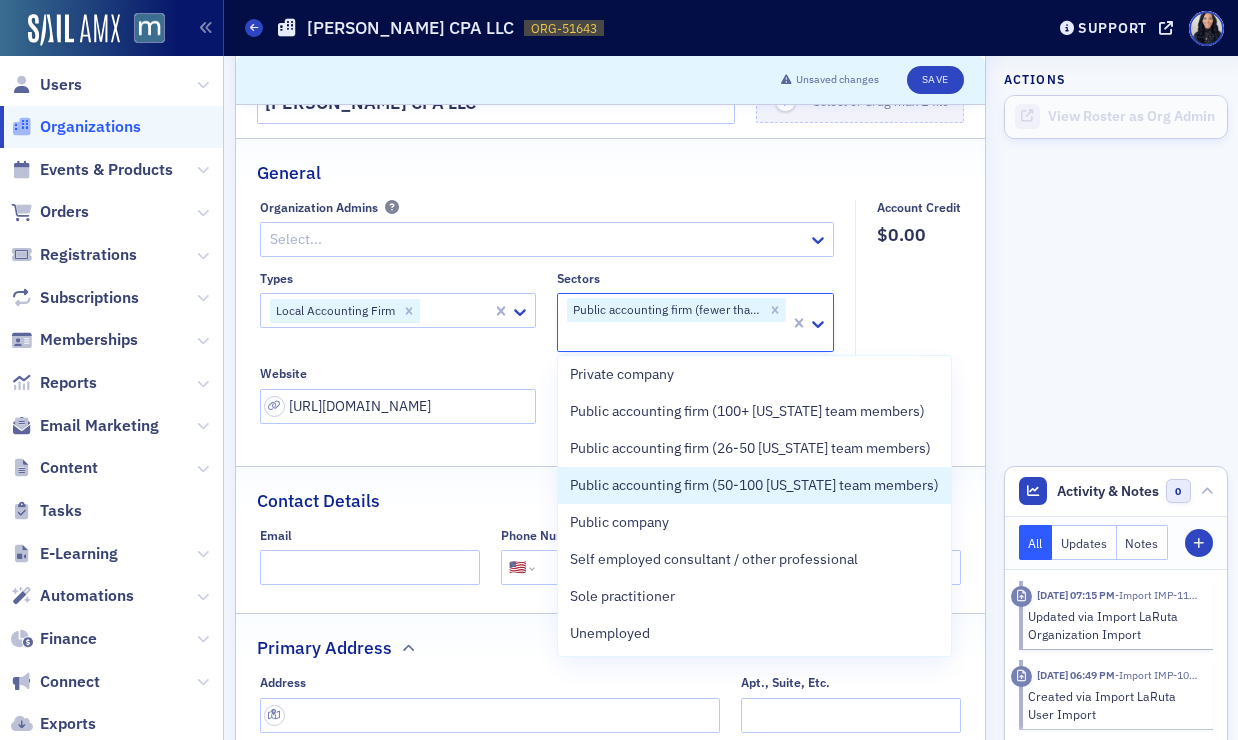 click on "Contact Details" 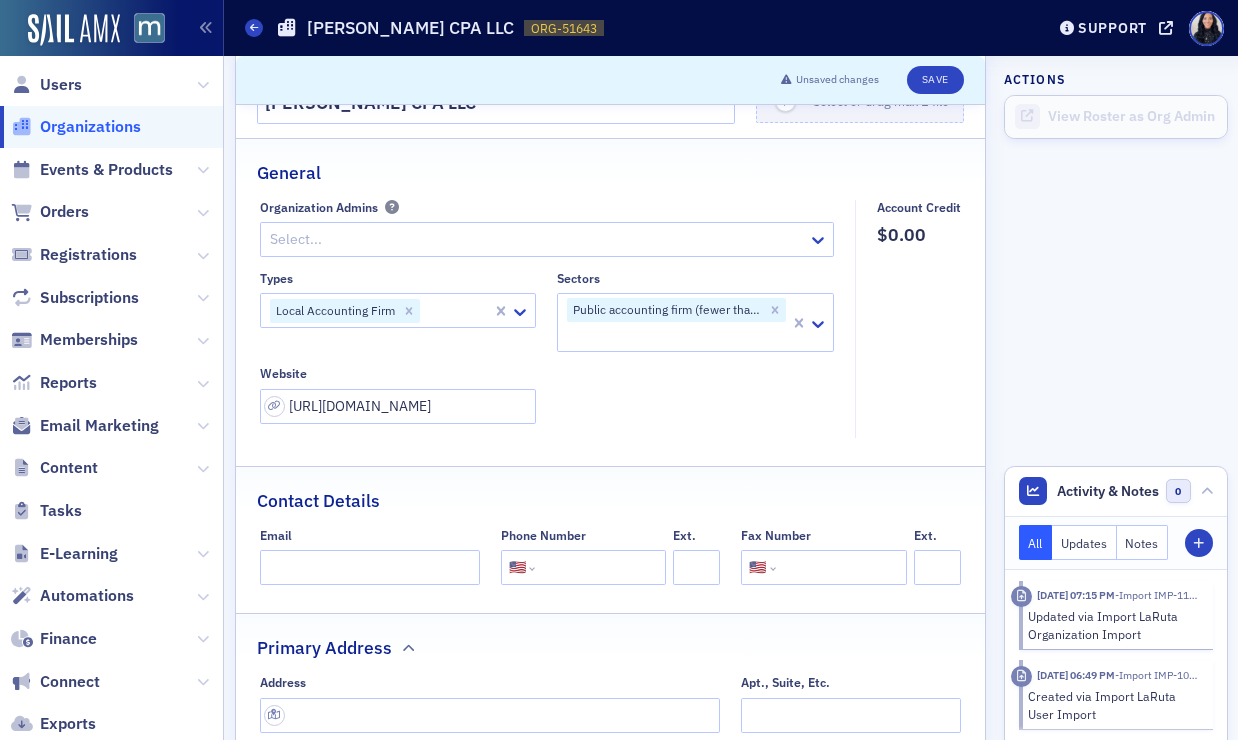 scroll, scrollTop: 209, scrollLeft: 0, axis: vertical 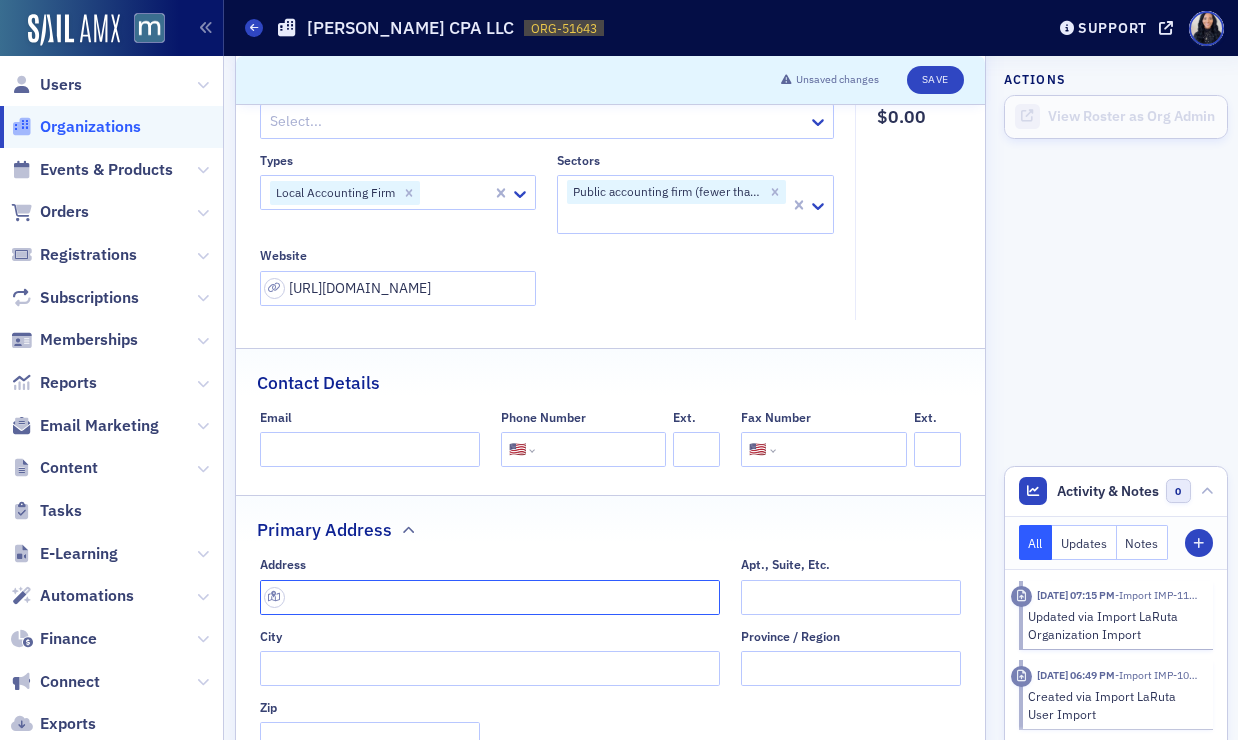 click 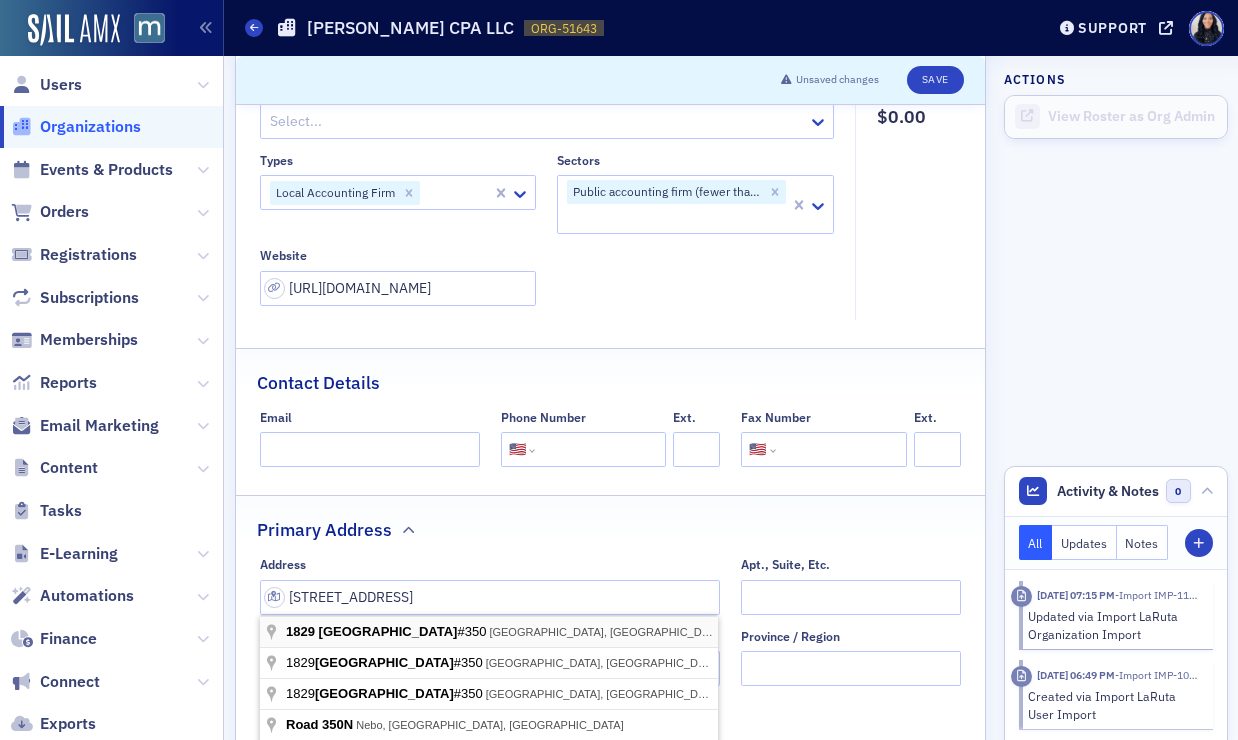 type on "[STREET_ADDRESS]" 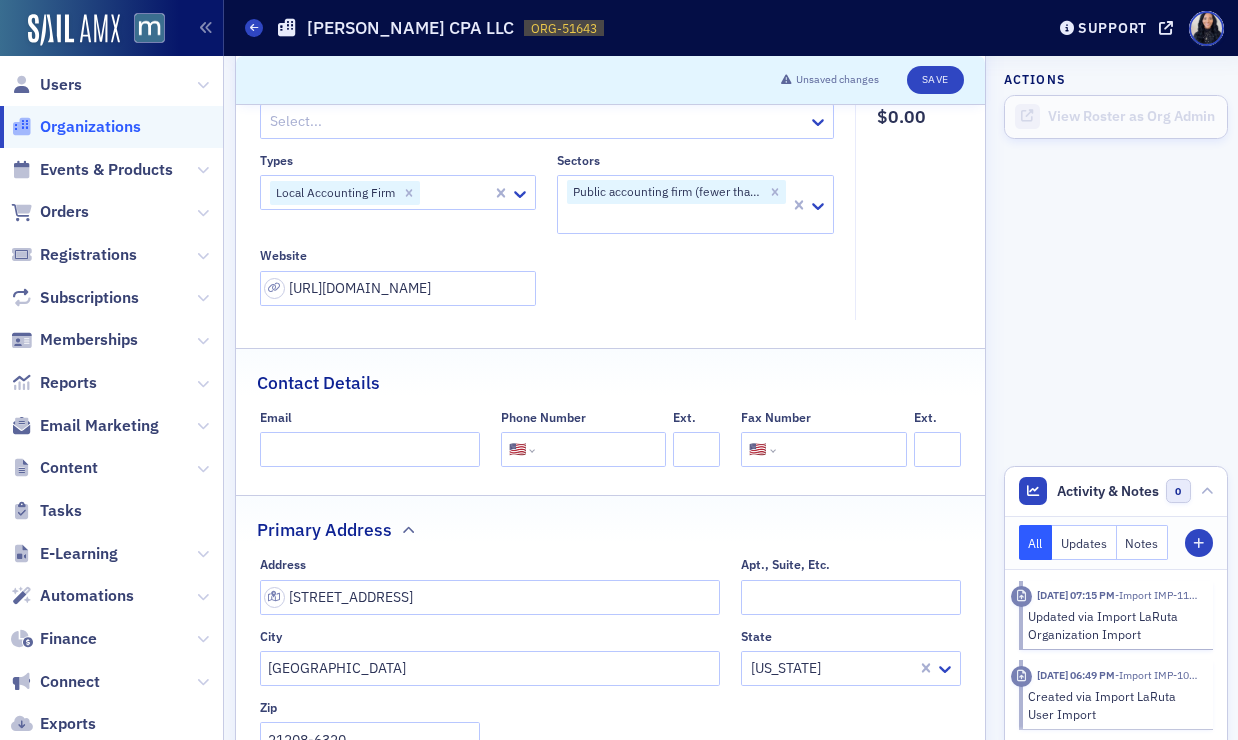 click 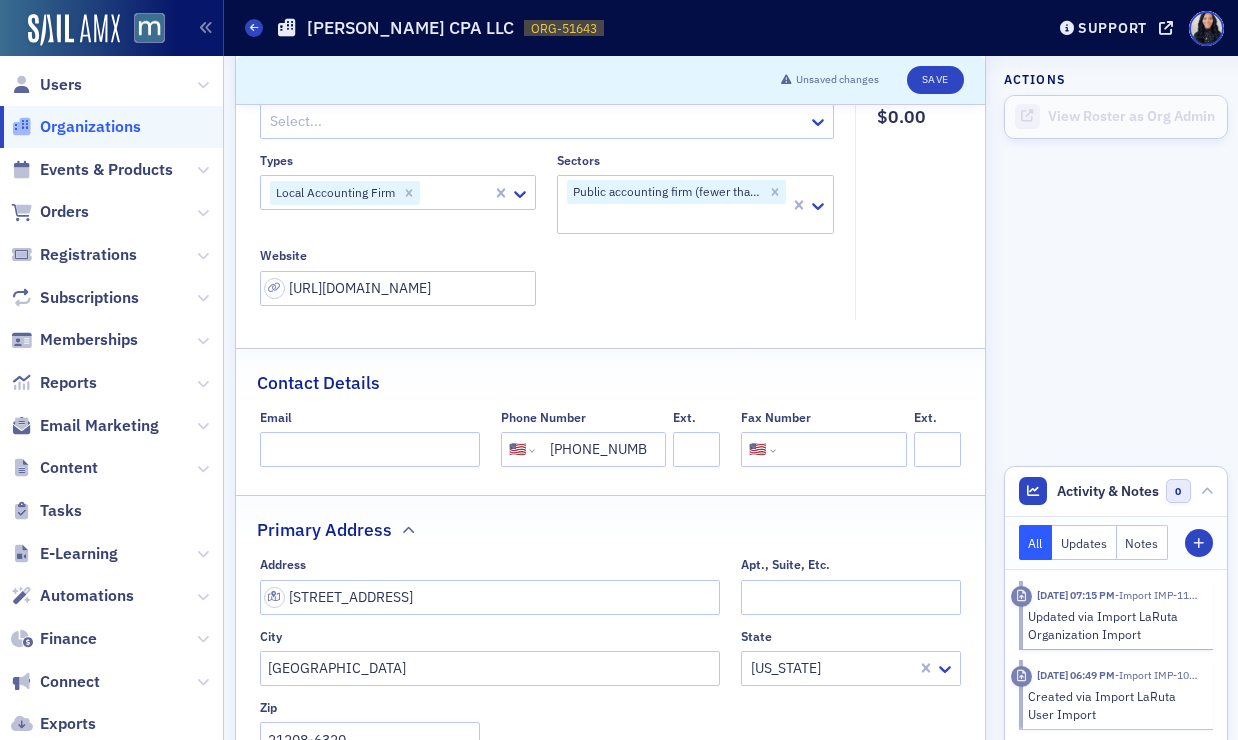 scroll, scrollTop: 0, scrollLeft: 7, axis: horizontal 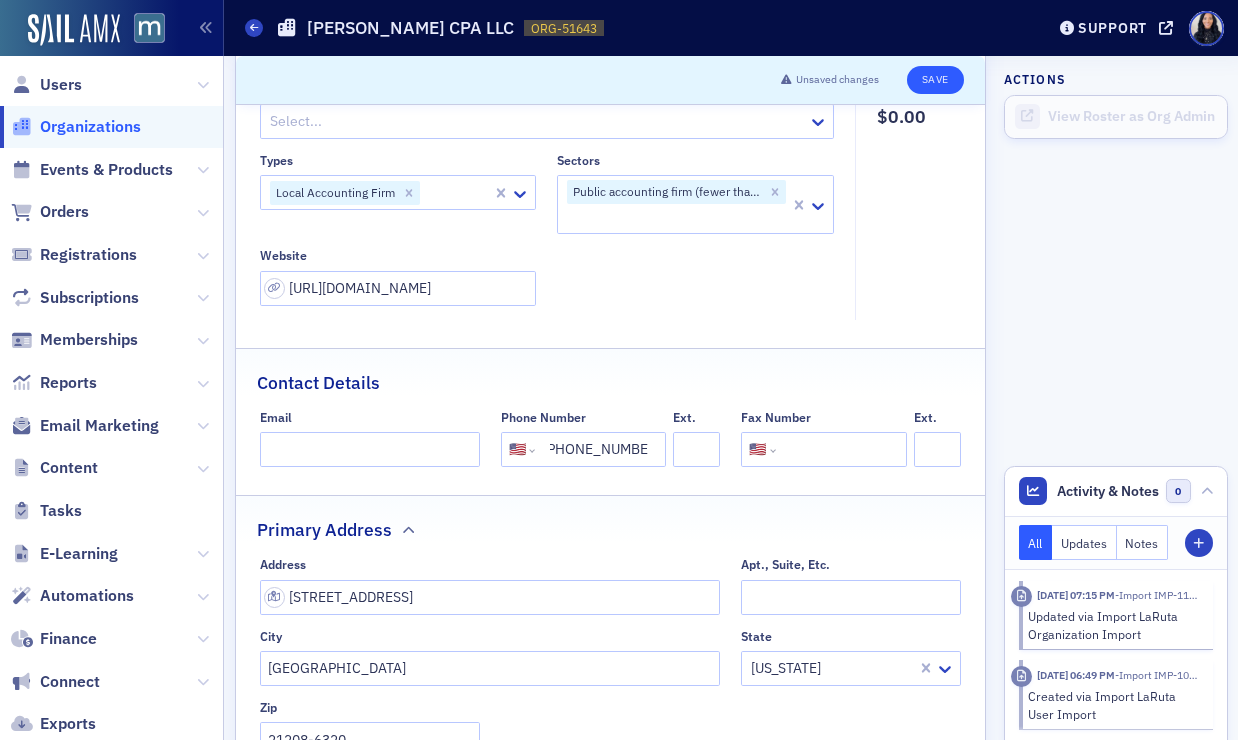 type on "[PHONE_NUMBER]" 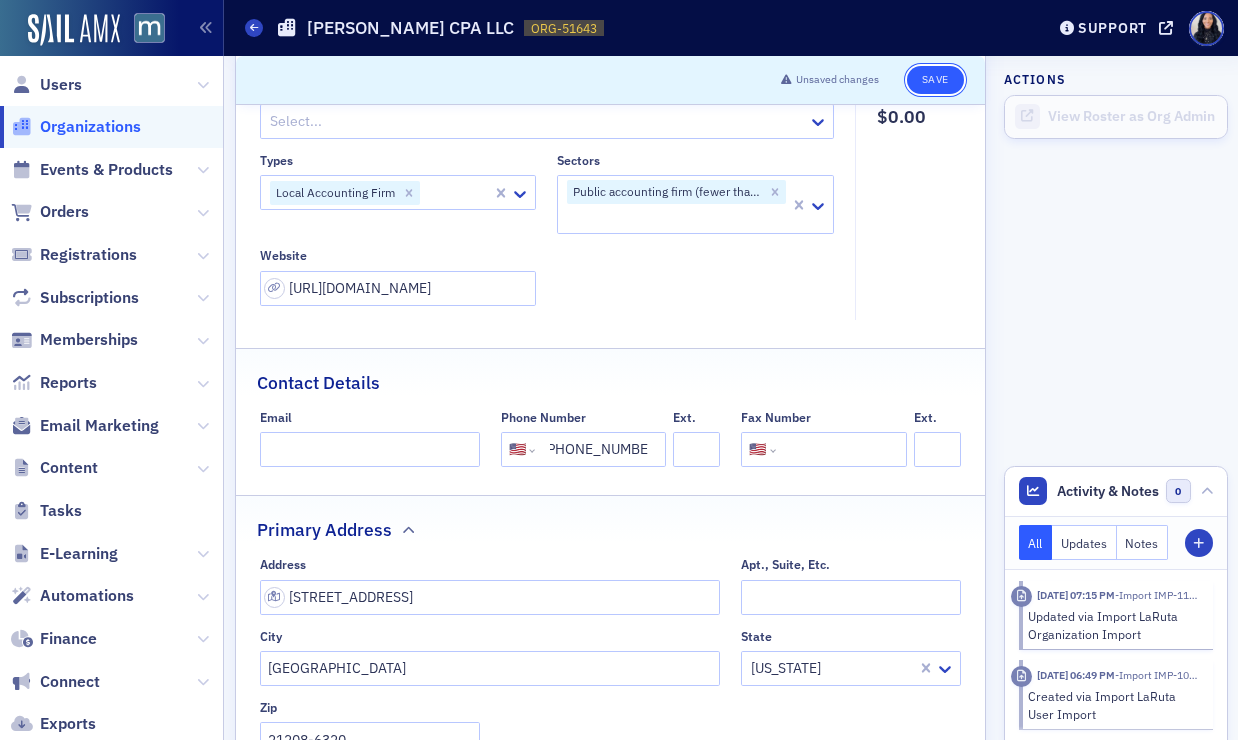 click on "Save" 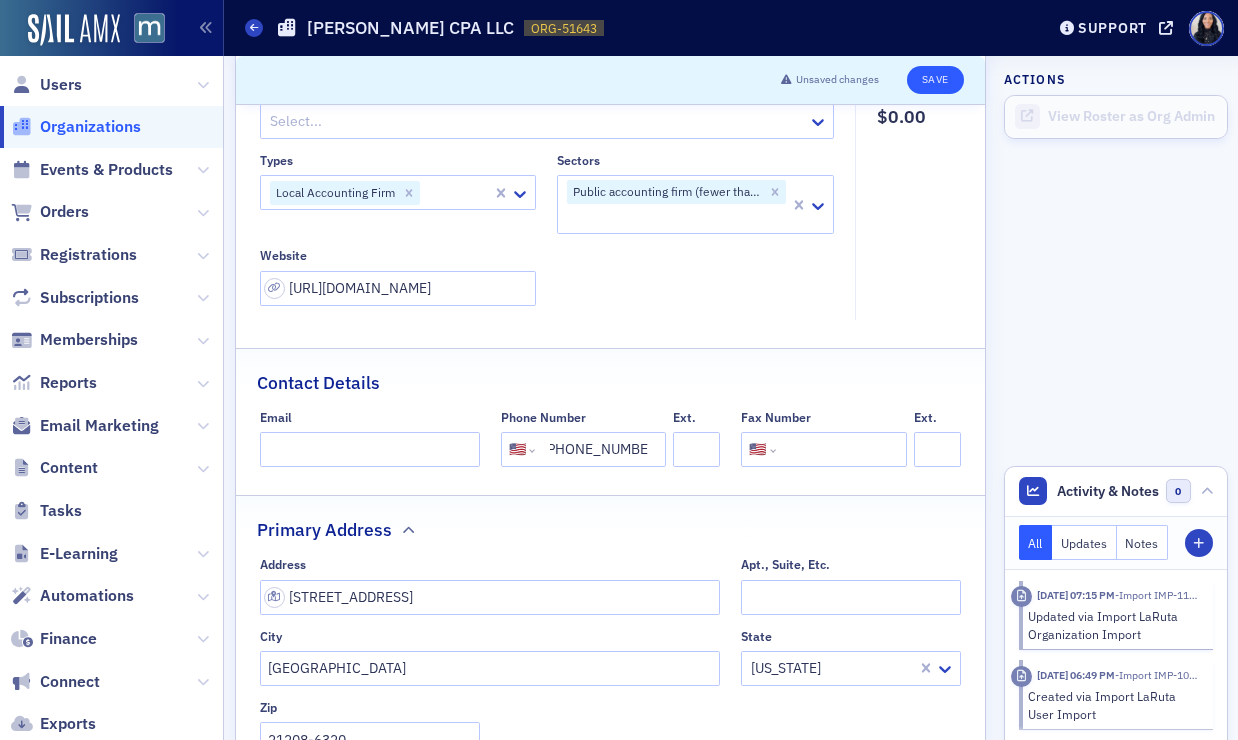 scroll, scrollTop: 0, scrollLeft: 0, axis: both 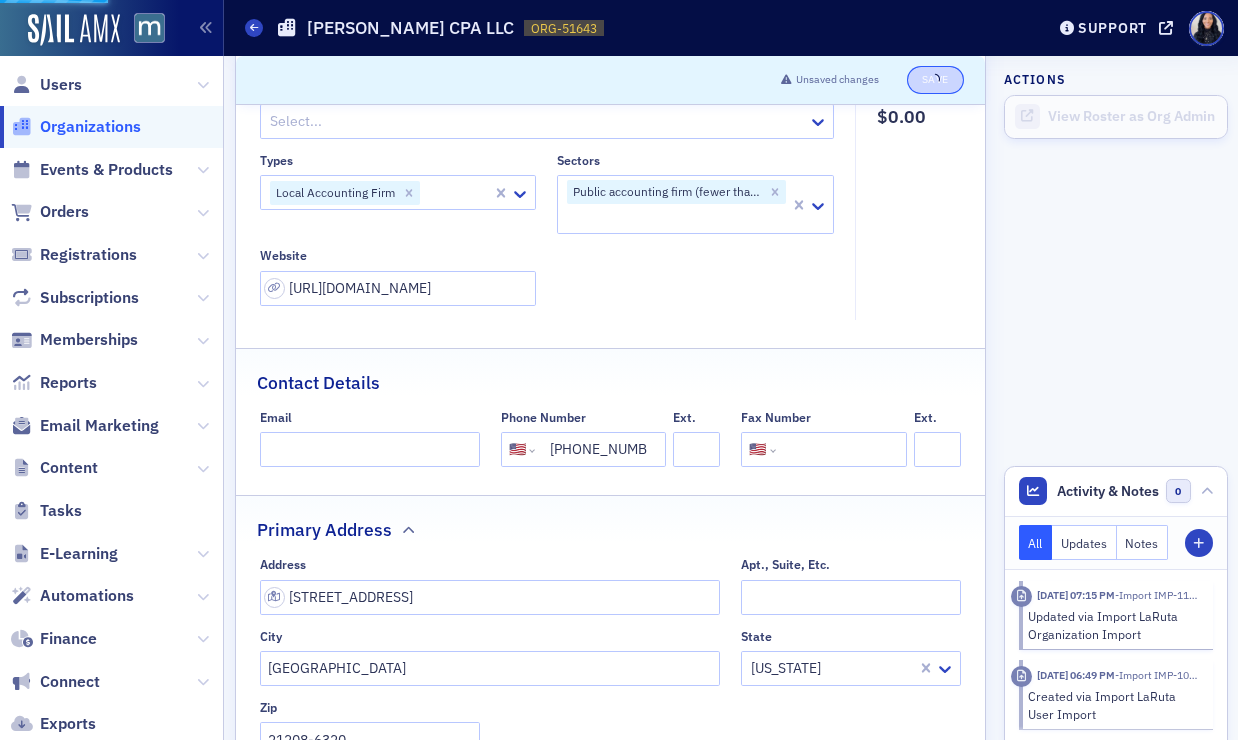 select on "US" 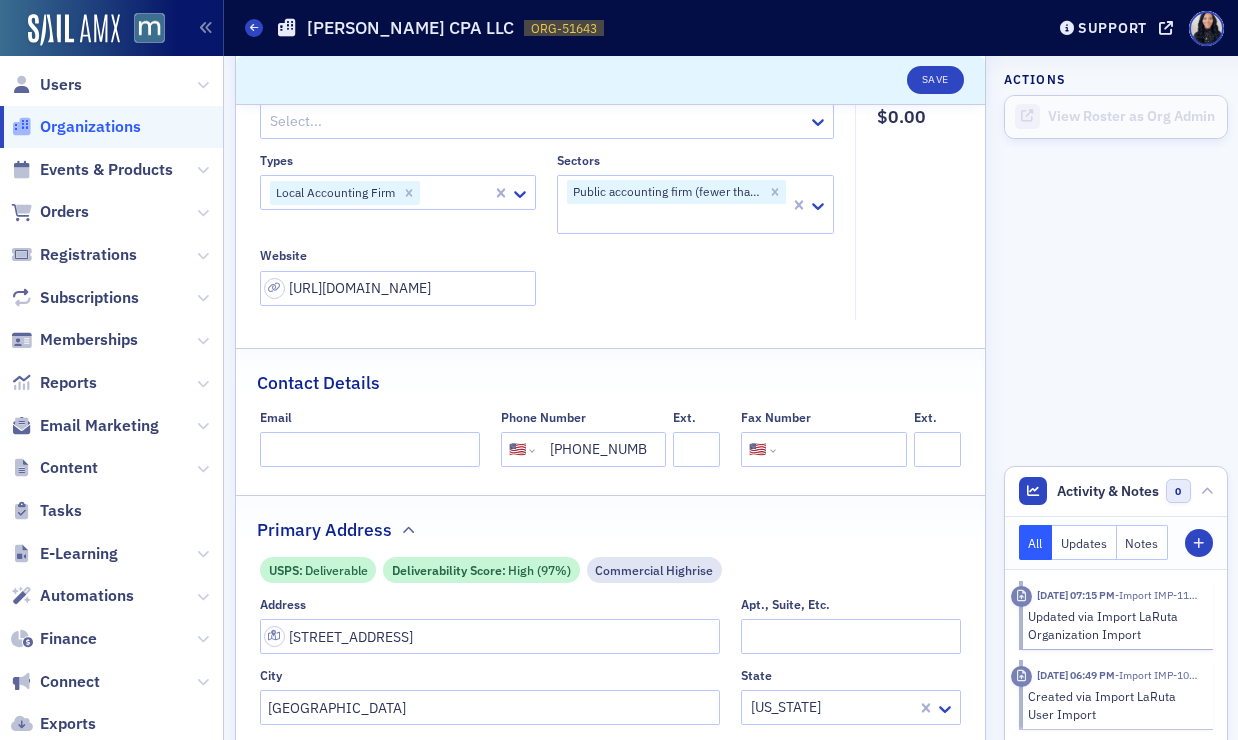 click on "Organizations" 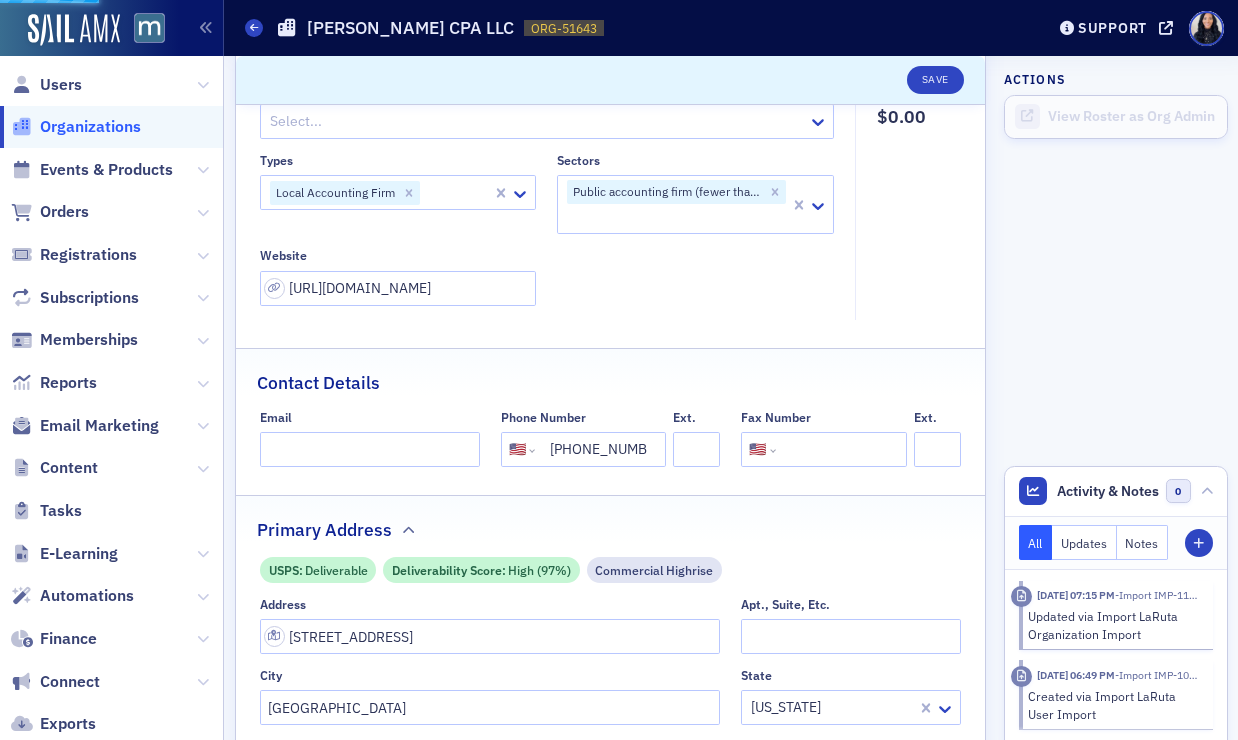 scroll, scrollTop: 0, scrollLeft: 0, axis: both 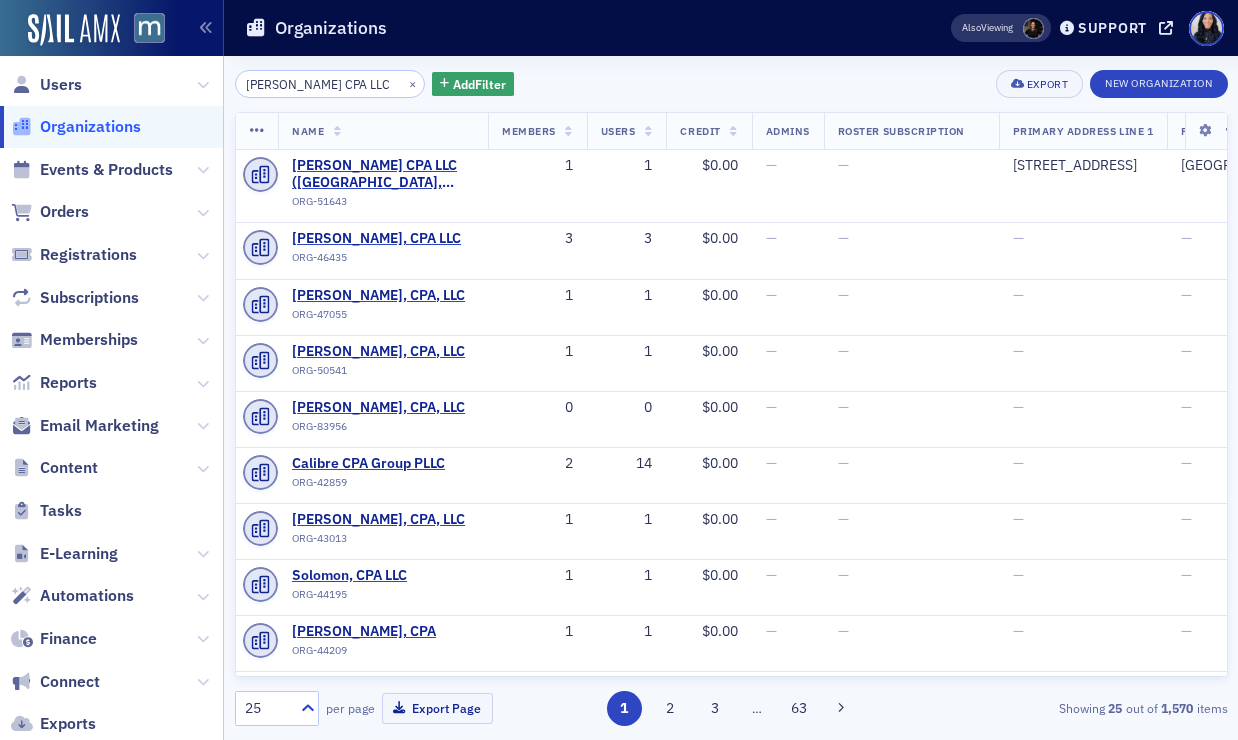 click on "[PERSON_NAME] CPA LLC" 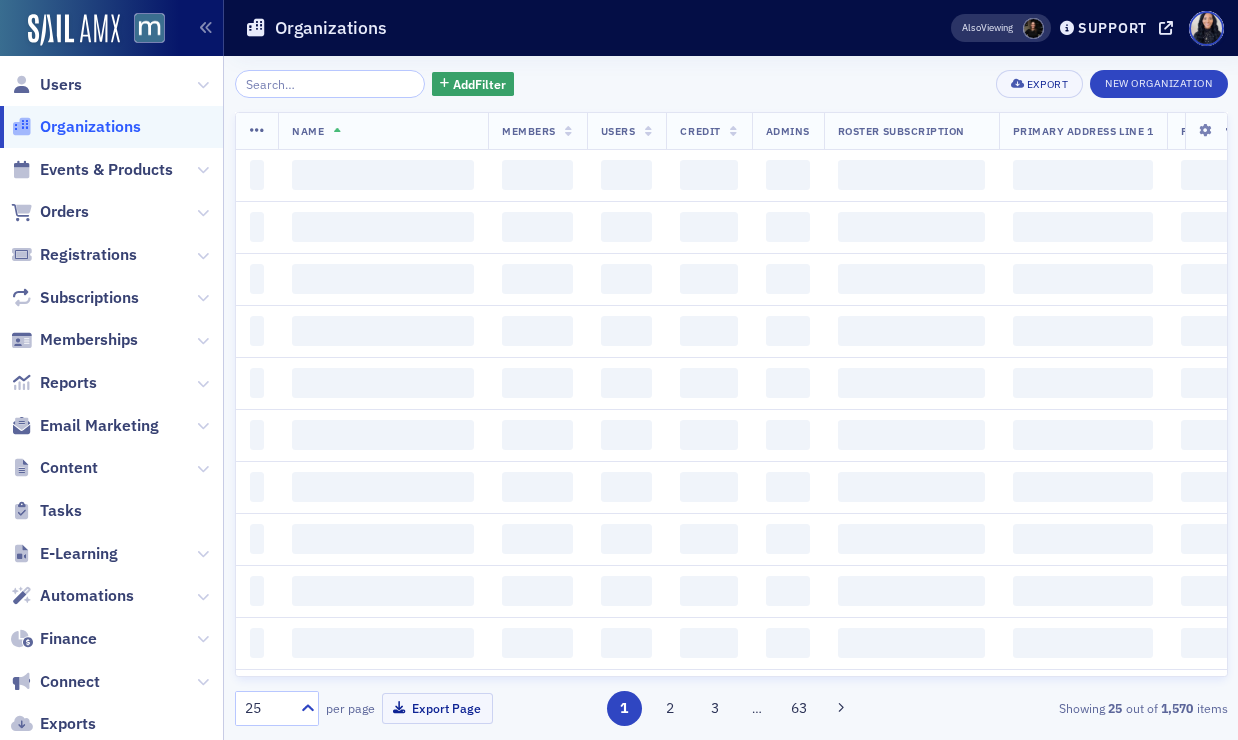 scroll, scrollTop: 0, scrollLeft: 0, axis: both 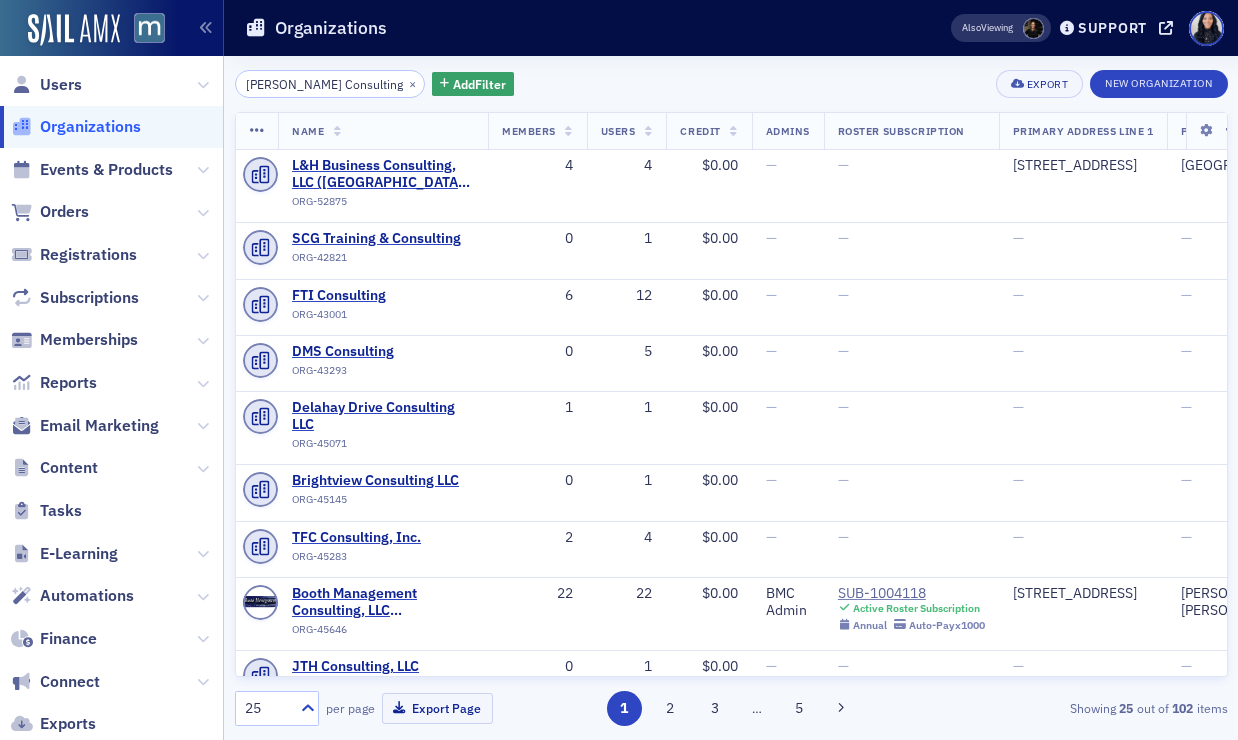 type on "[PERSON_NAME] Consulting" 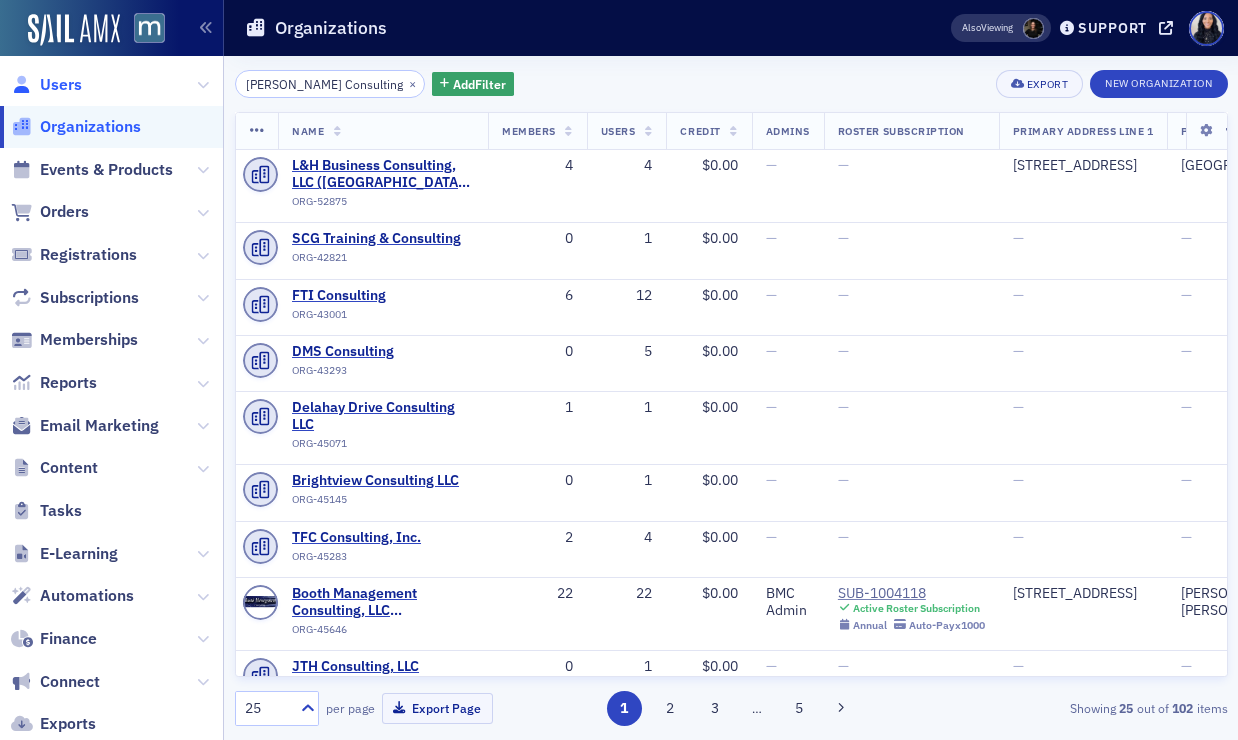 click on "Users" 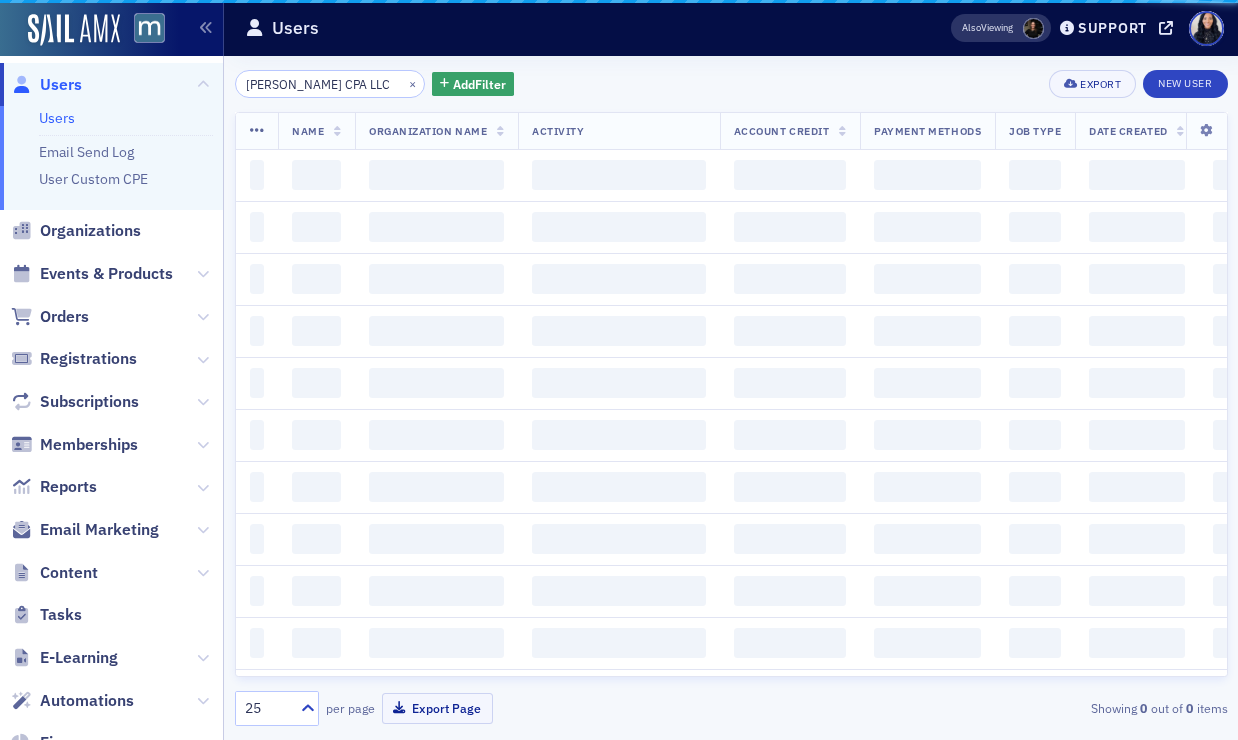 scroll, scrollTop: 0, scrollLeft: 11, axis: horizontal 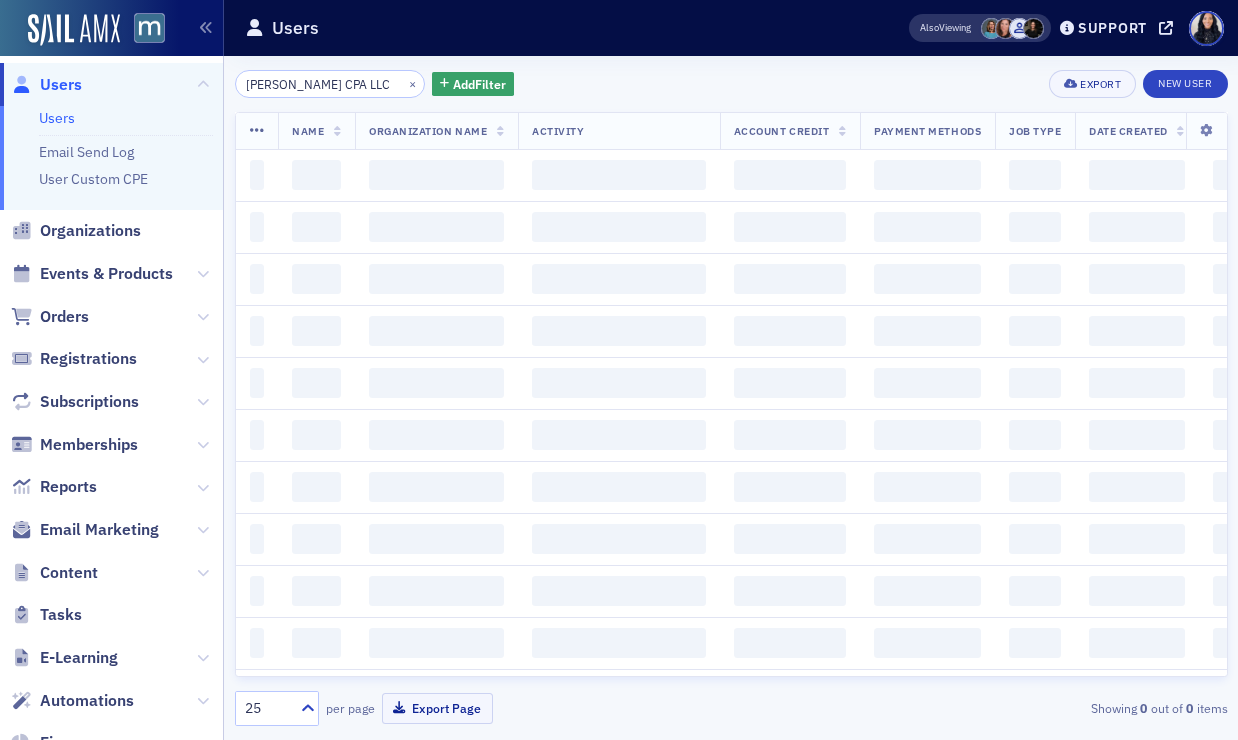 click on "[PERSON_NAME] CPA LLC" 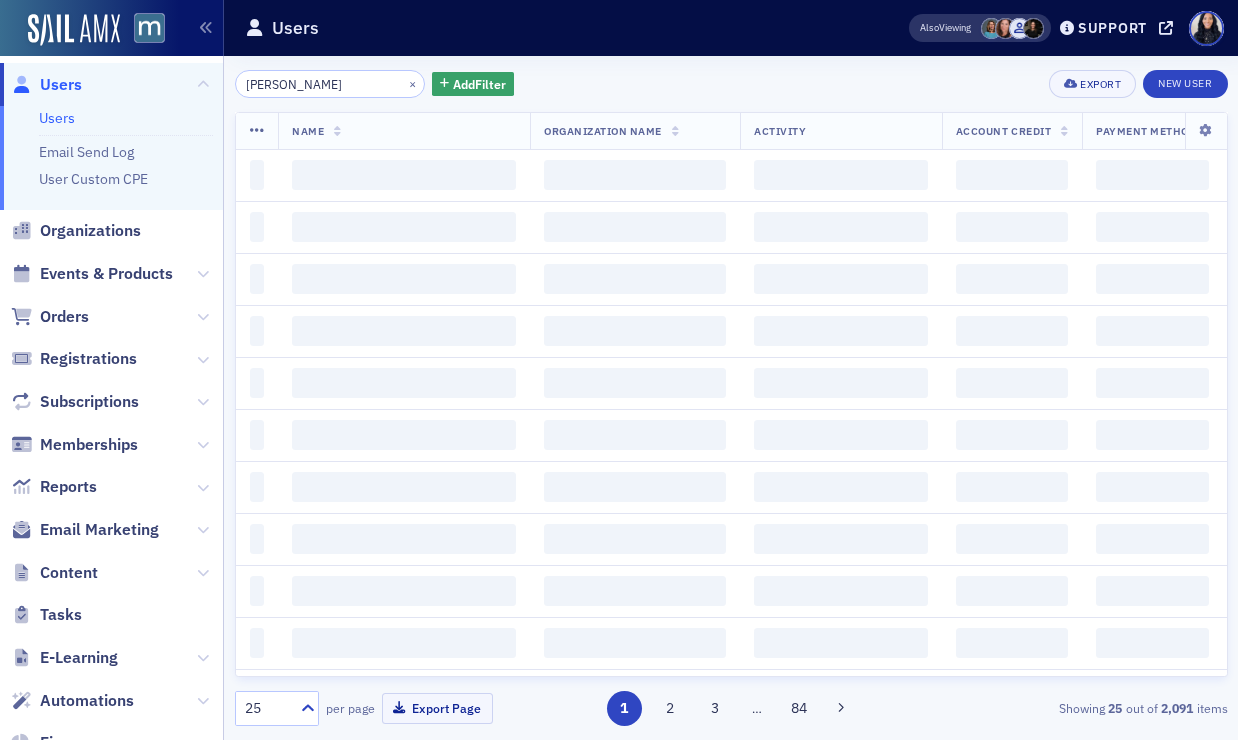 scroll, scrollTop: 0, scrollLeft: 0, axis: both 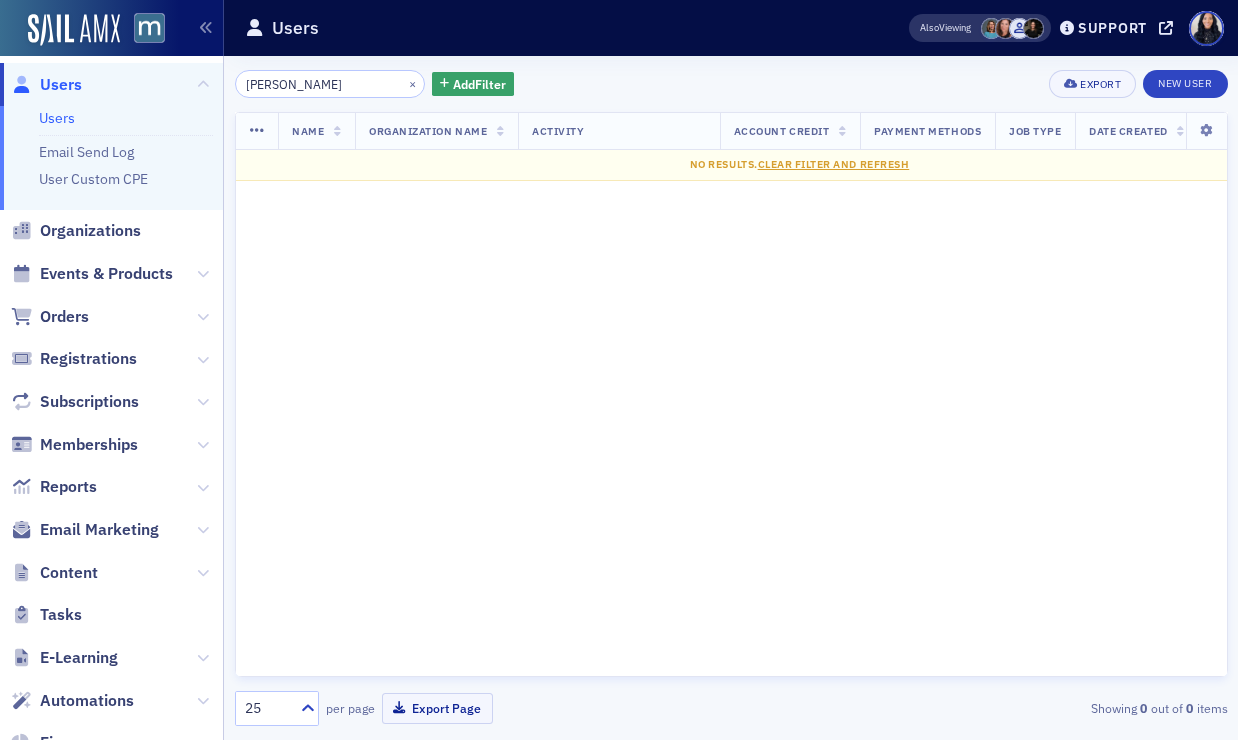 type on "[PERSON_NAME]" 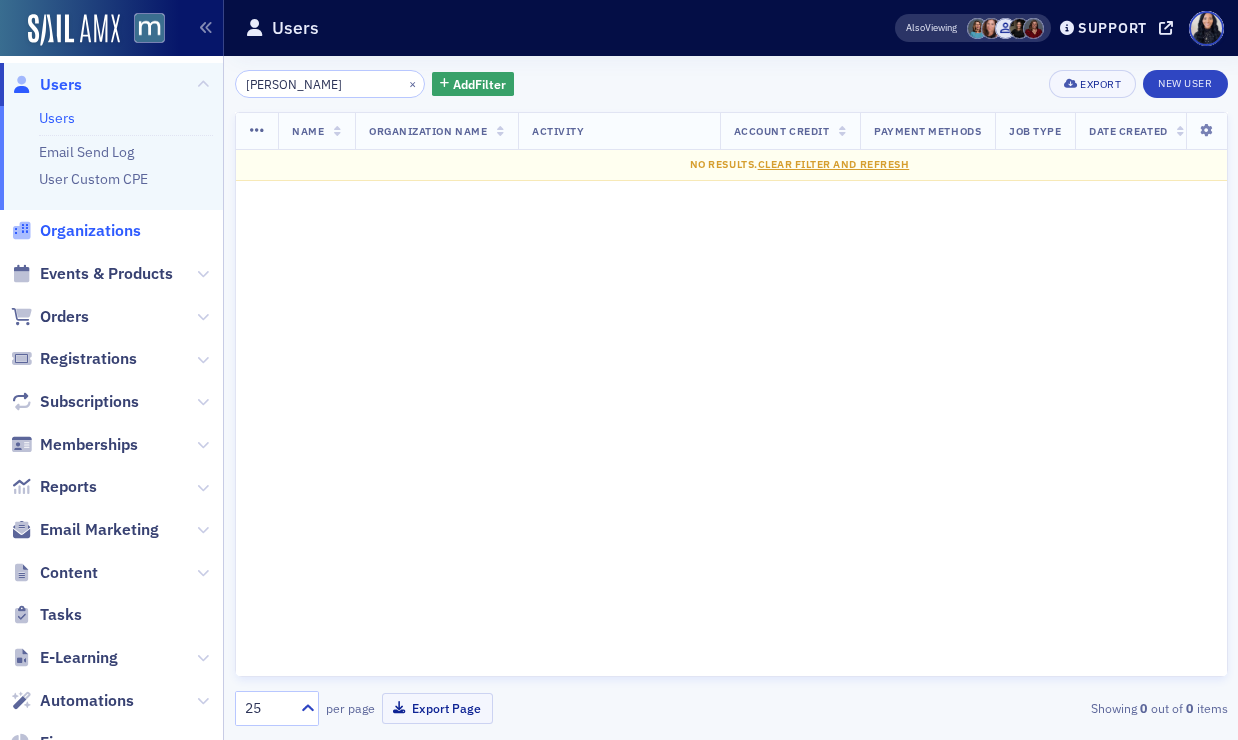 click on "Organizations" 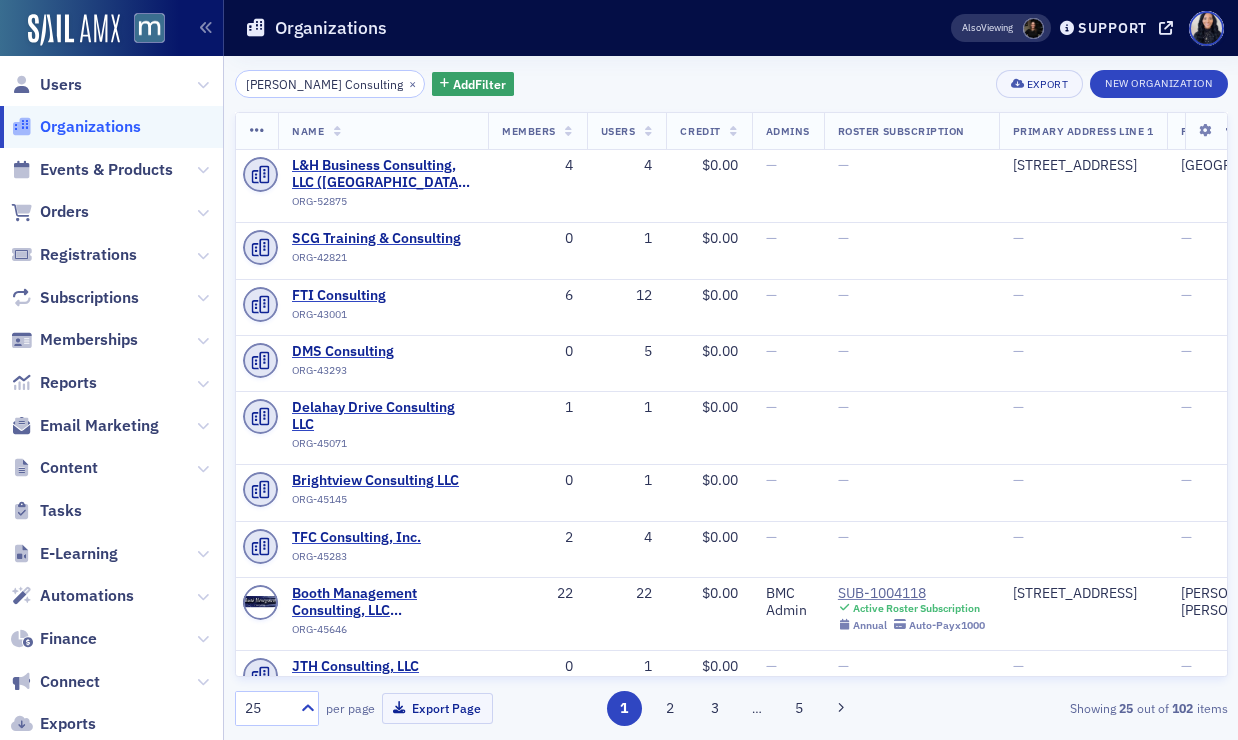 click on "[PERSON_NAME] Consulting" 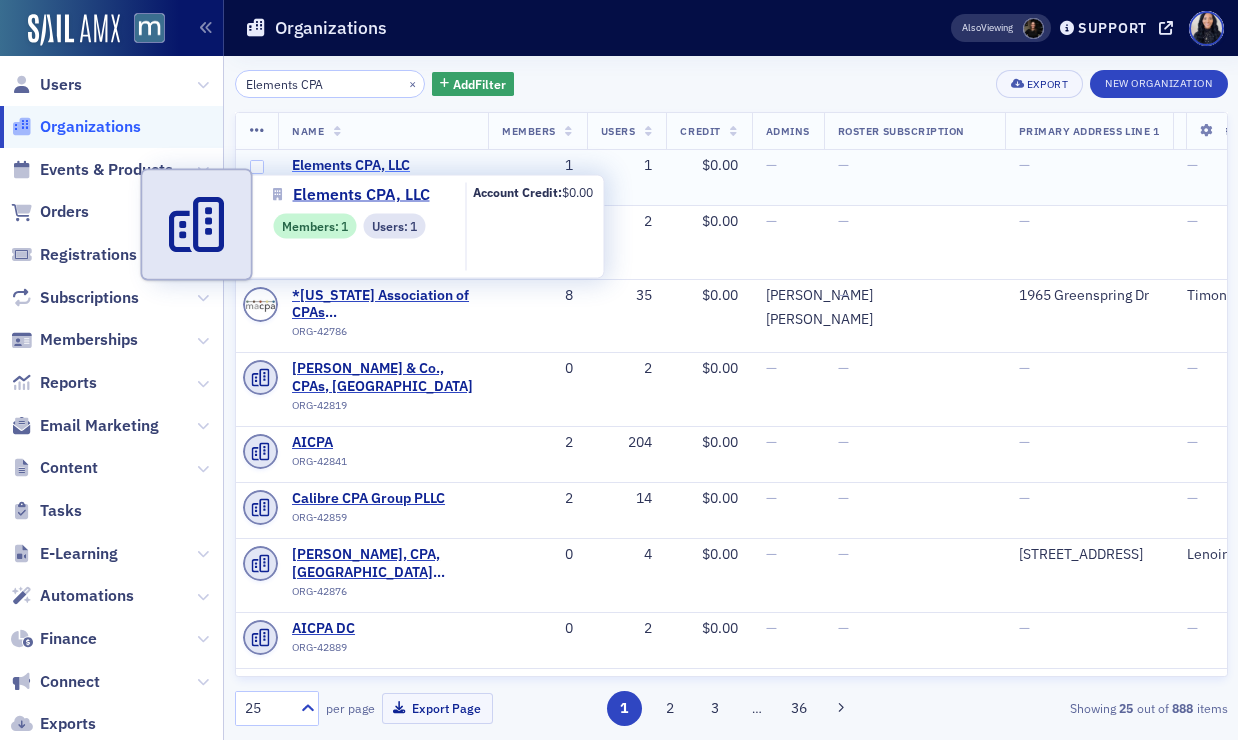 type on "Elements CPA" 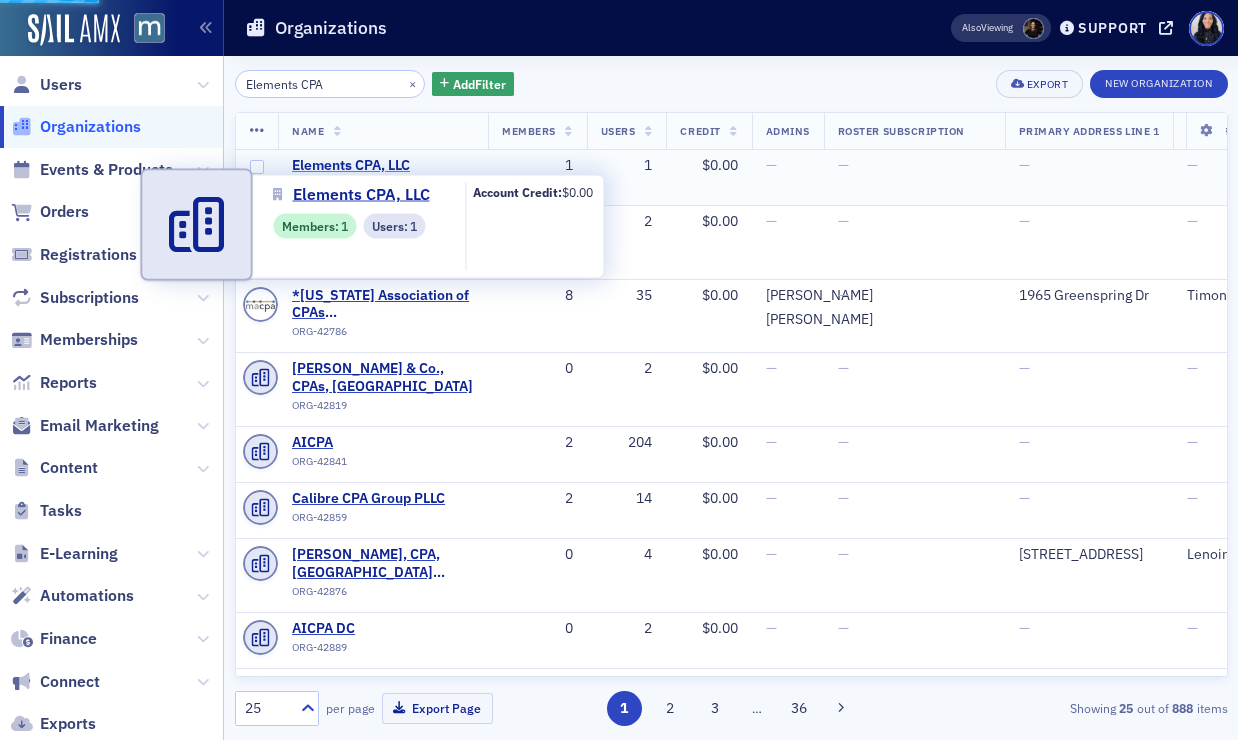select on "US" 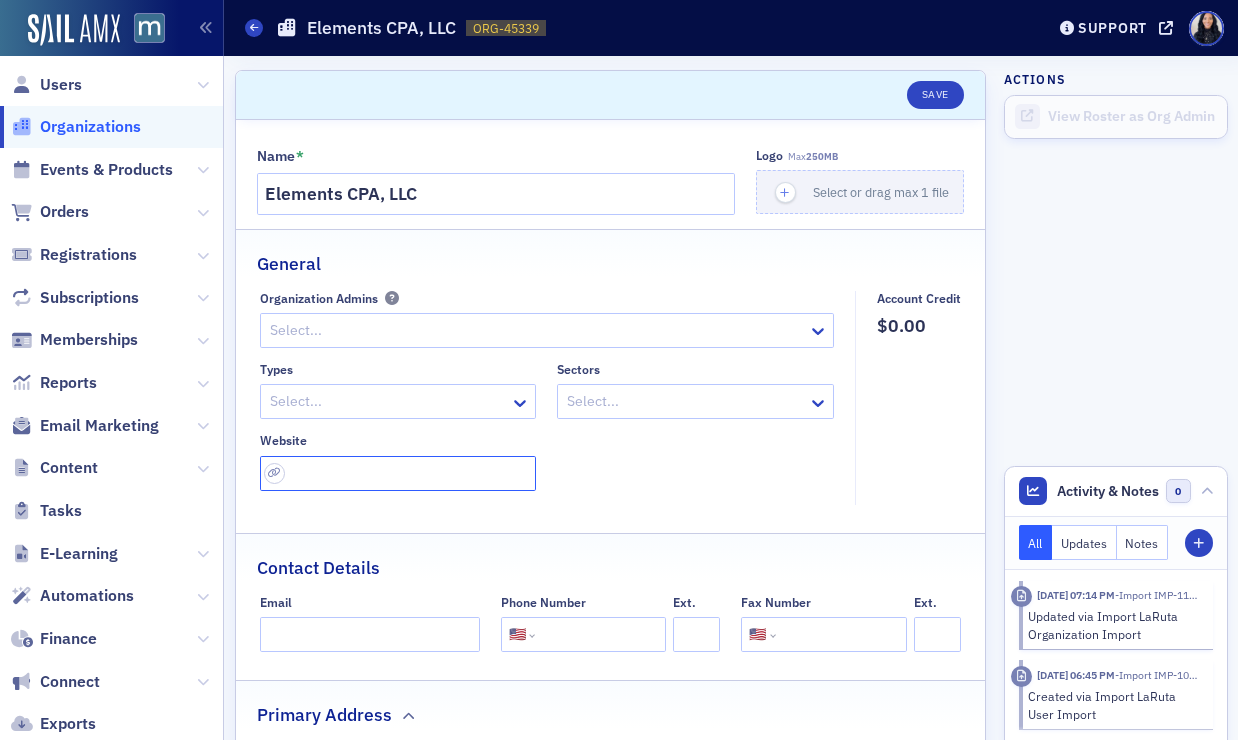 click 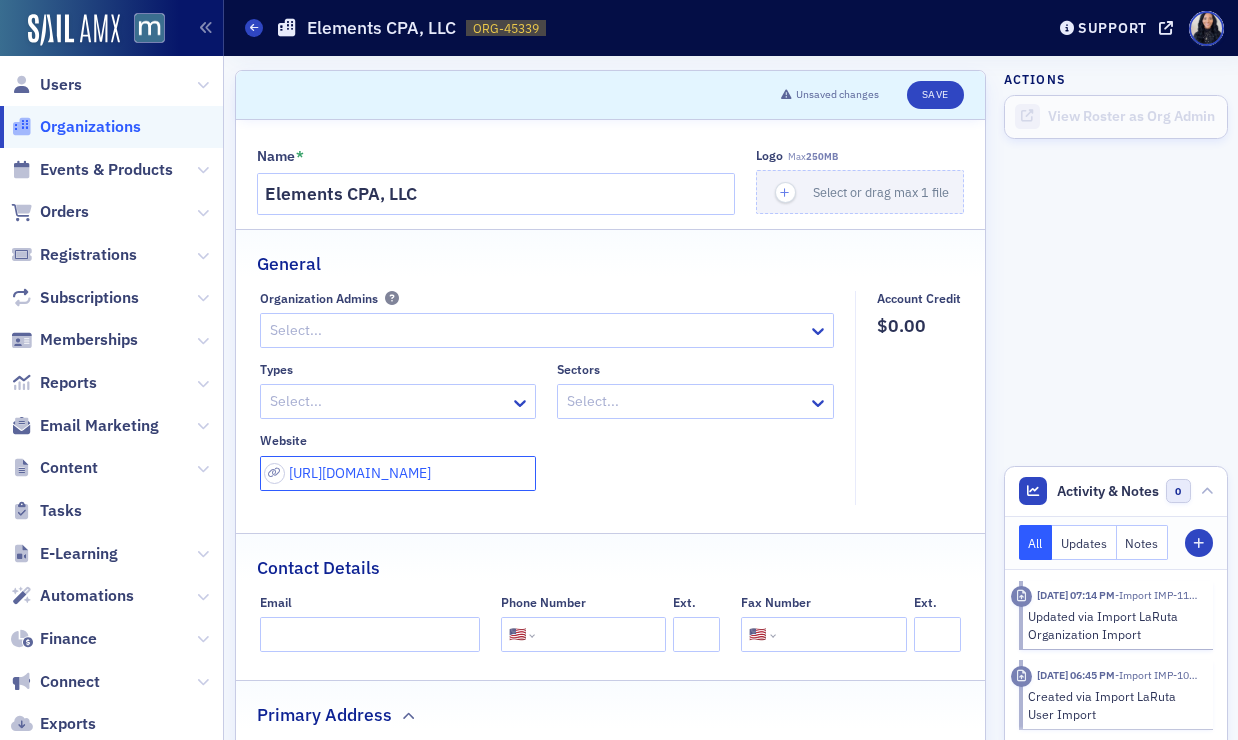 type on "[URL][DOMAIN_NAME]" 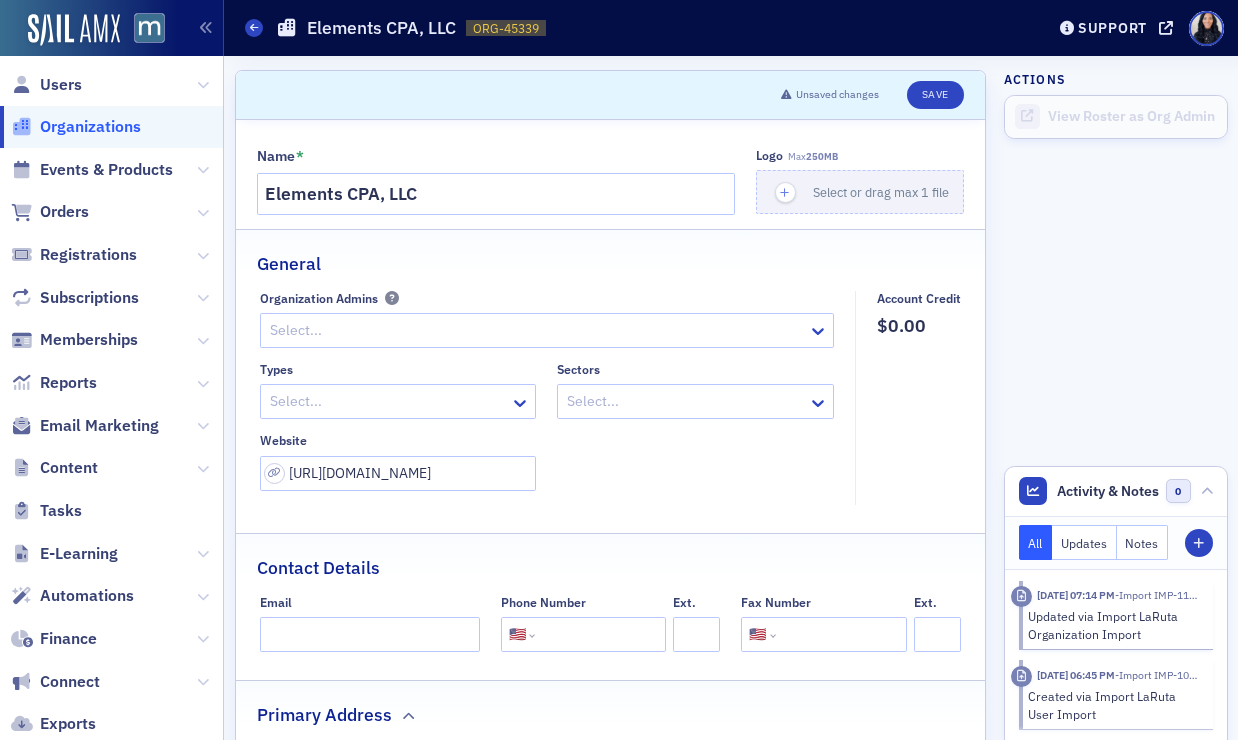 click on "Types Select... Sectors Select... Website [URL][DOMAIN_NAME]" 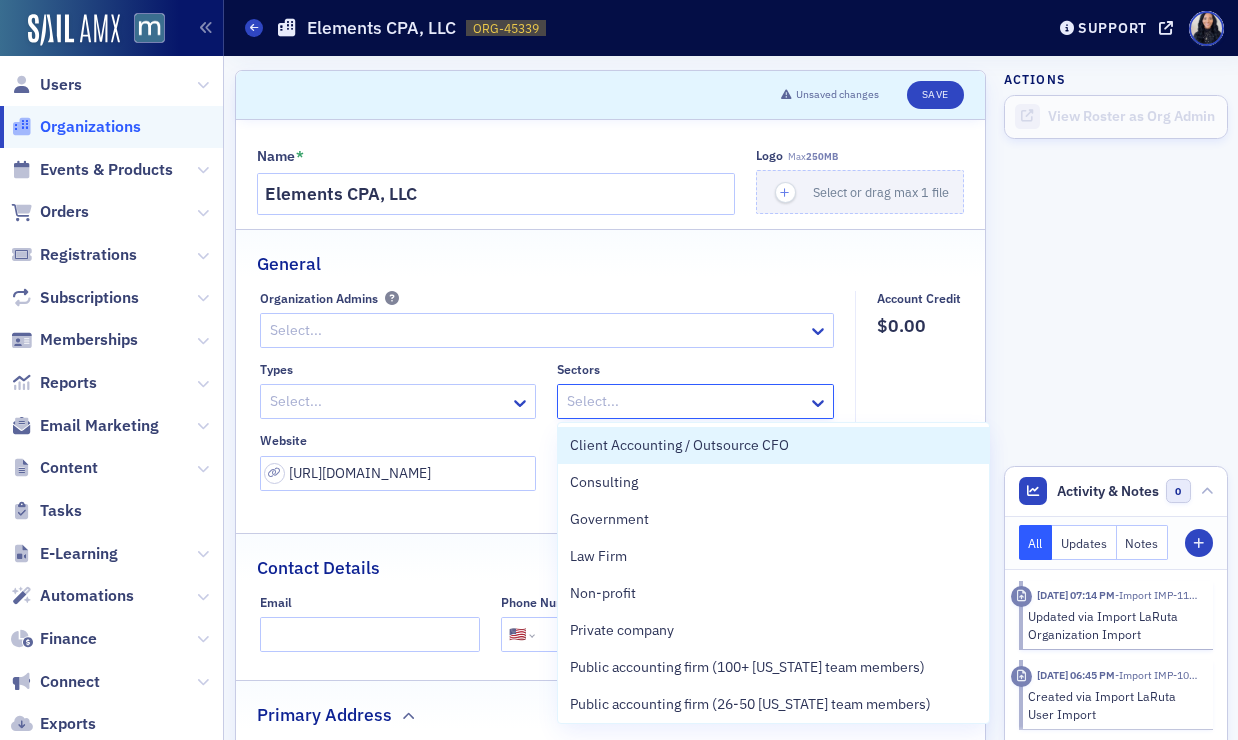 click 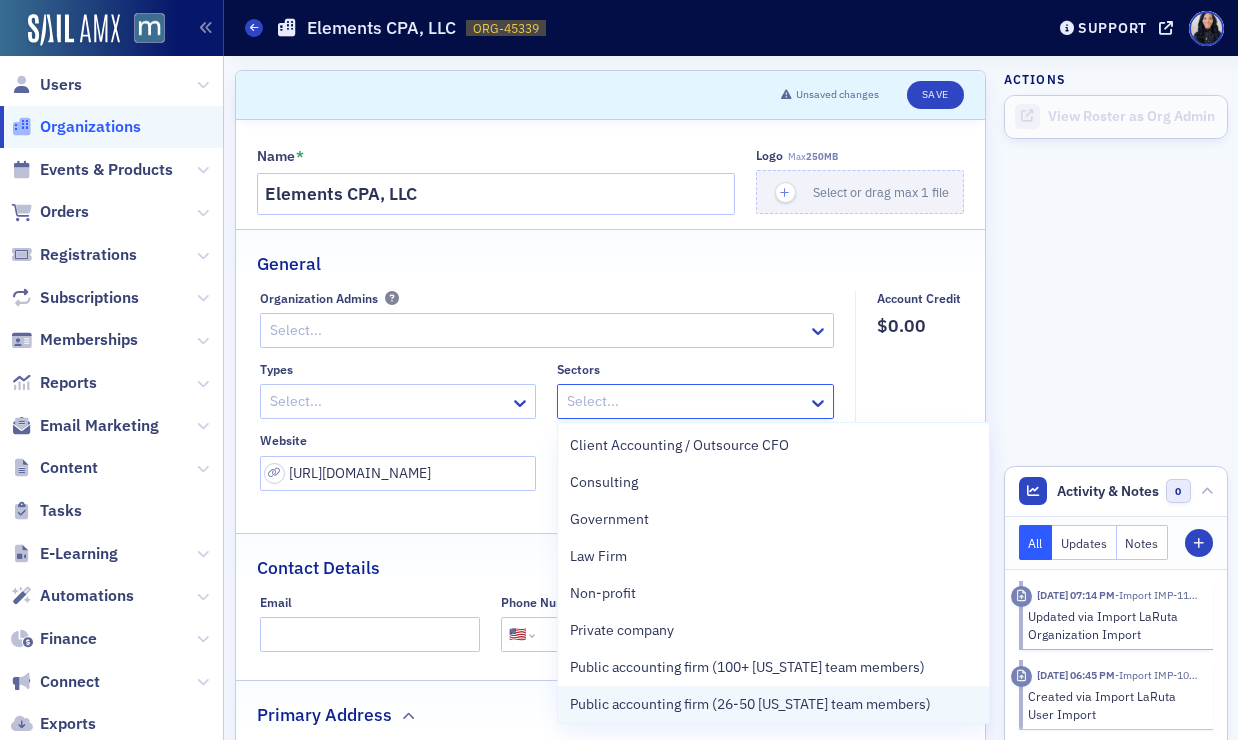 scroll, scrollTop: 226, scrollLeft: 0, axis: vertical 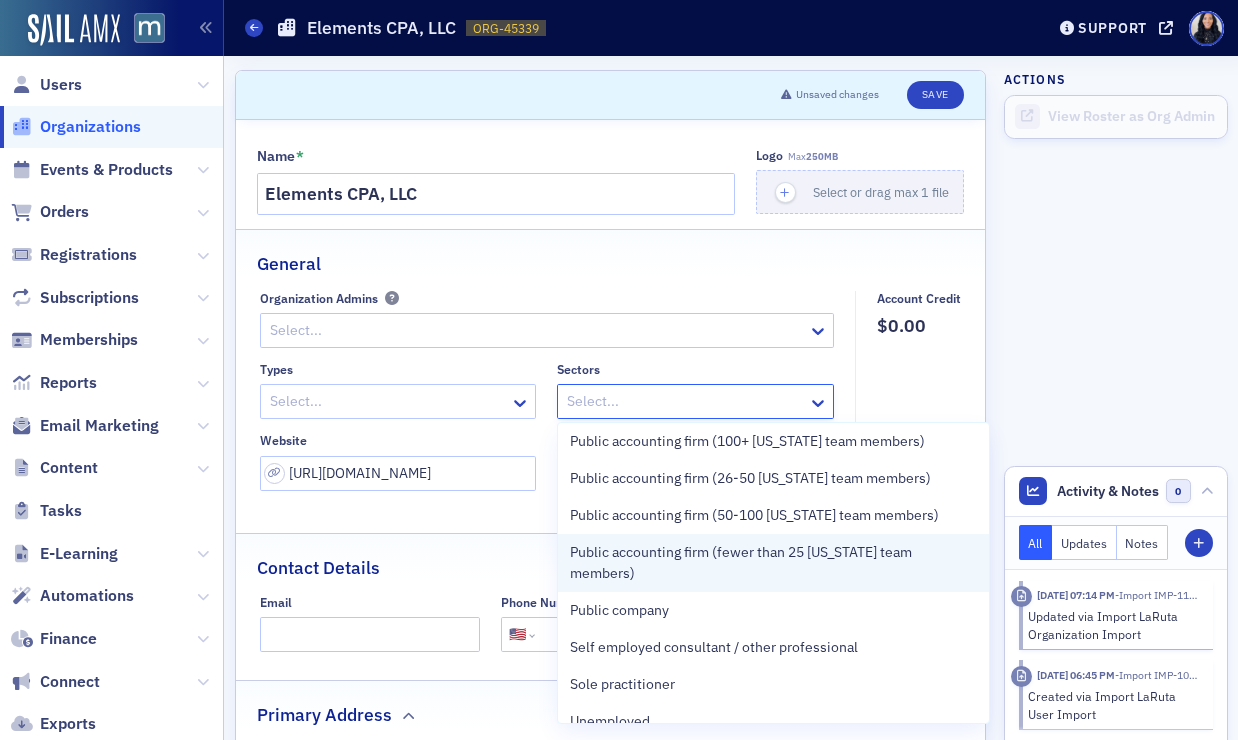click on "Public accounting firm (fewer than 25 [US_STATE] team members)" at bounding box center (773, 563) 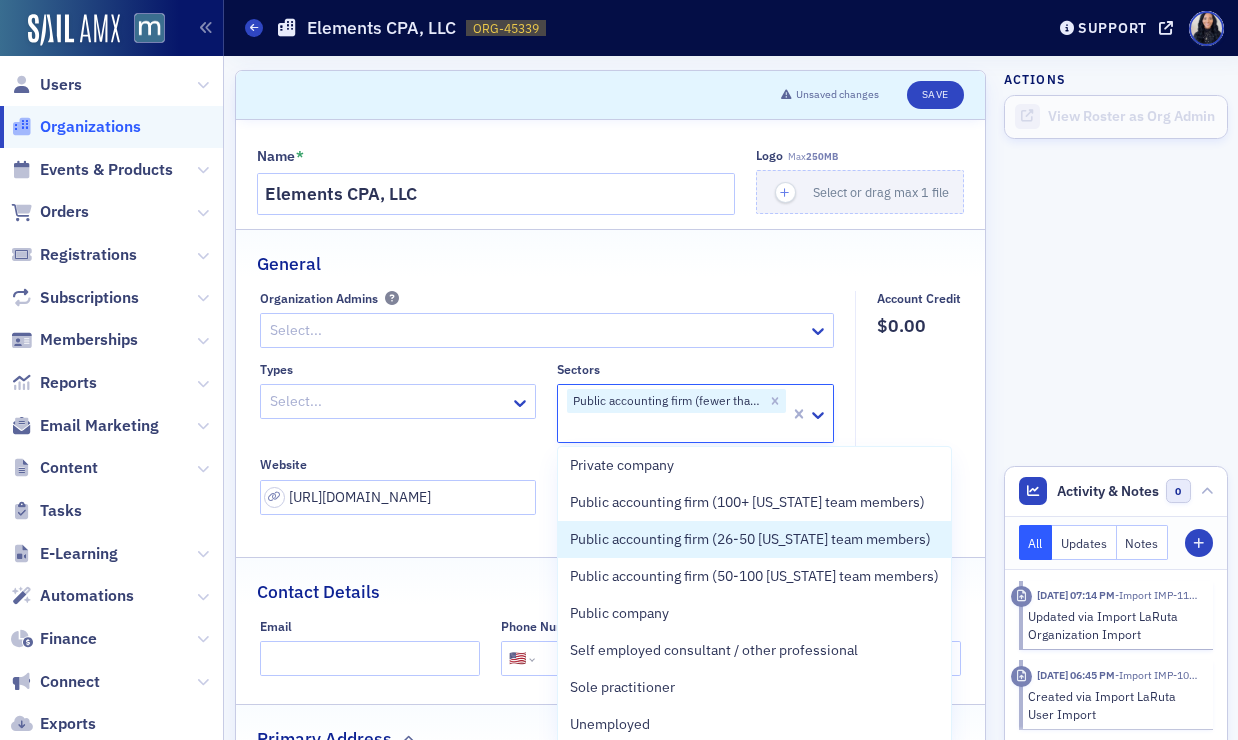 scroll, scrollTop: 189, scrollLeft: 0, axis: vertical 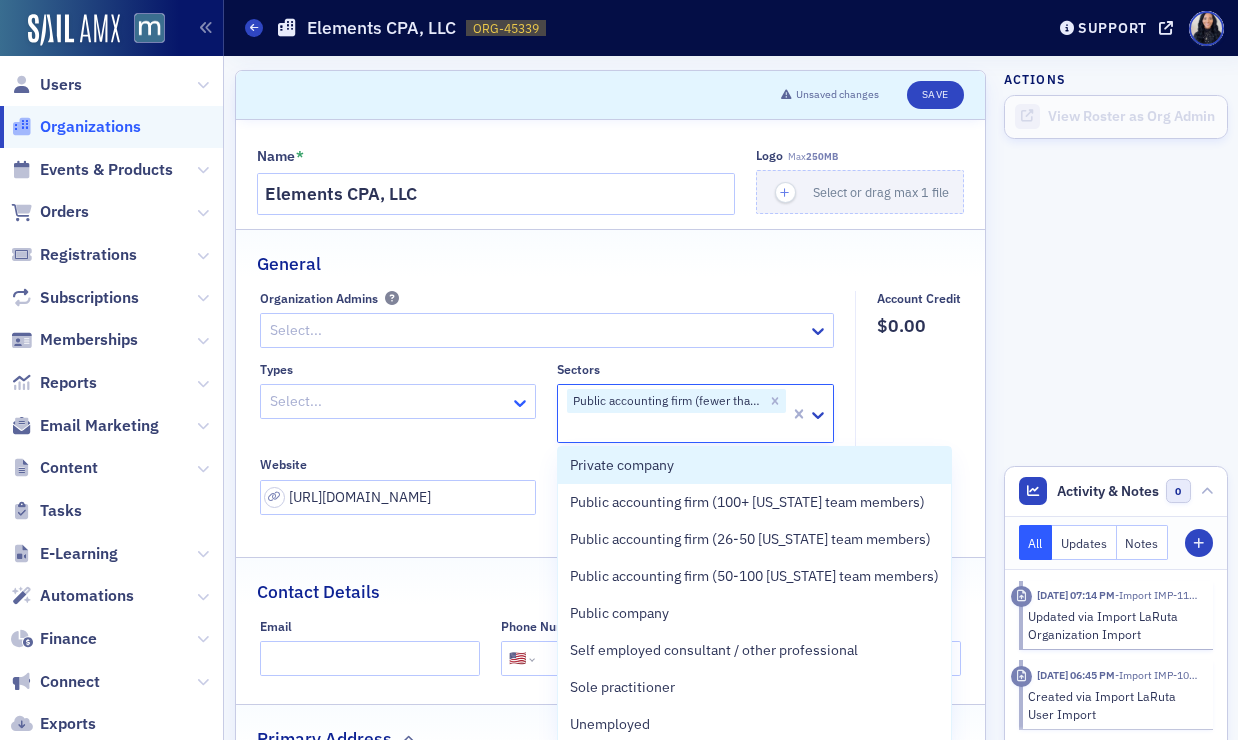 click 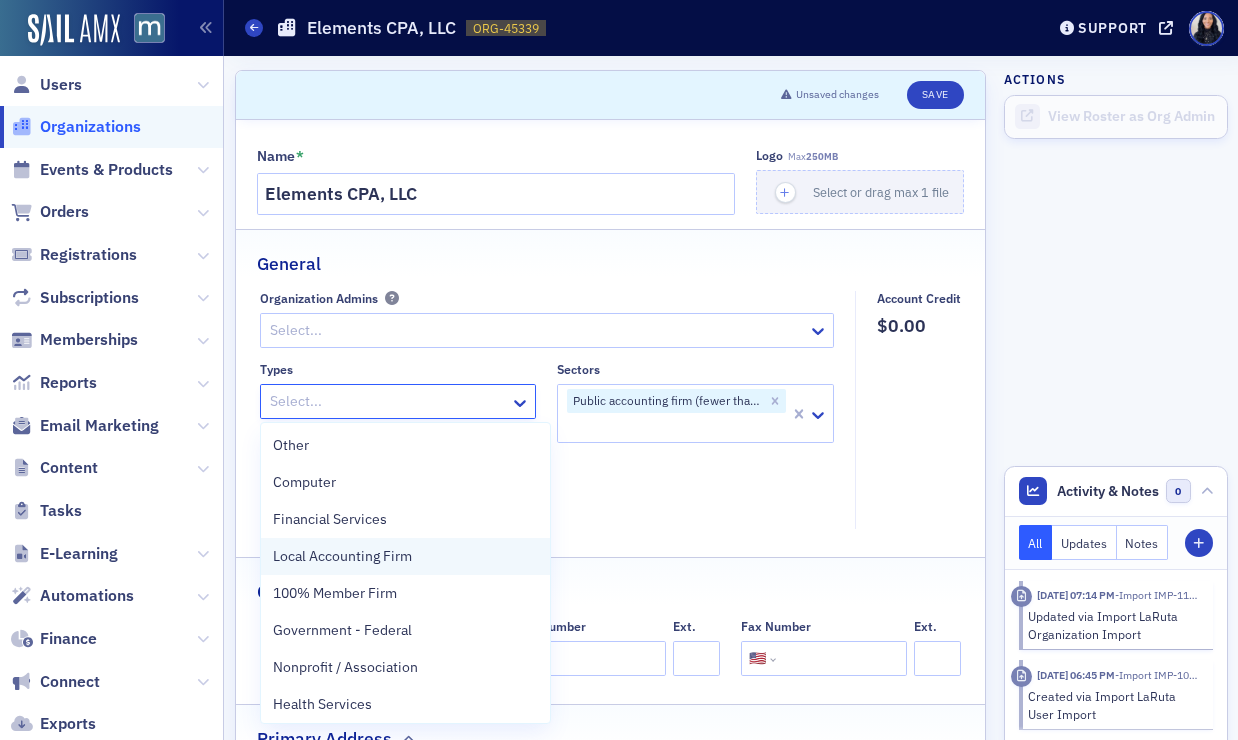 click on "Local Accounting Firm" at bounding box center (405, 556) 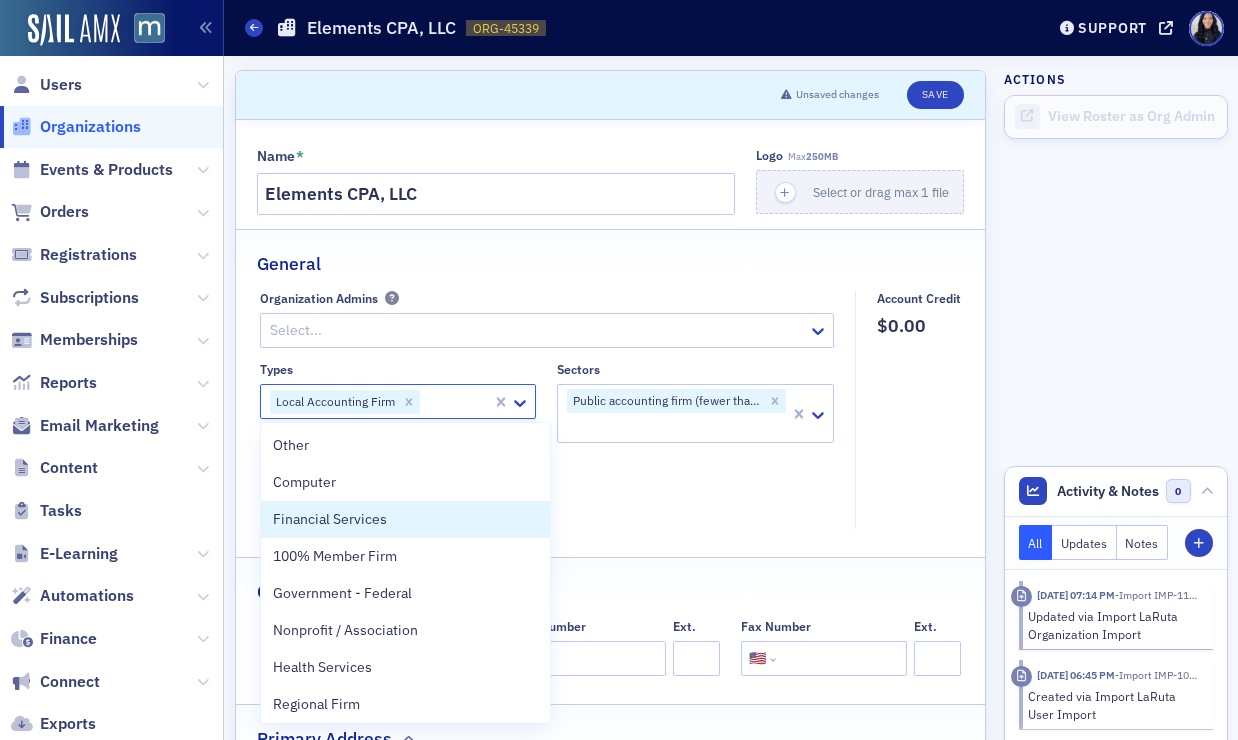 click on "Types option Local Accounting Firm, selected. Financial Services, 3 of 34. 34 results available. Use Up and Down to choose options, press Enter to select the currently focused option, press Escape to exit the menu, press Tab to select the option and exit the menu. Local Accounting Firm Sectors Public accounting firm (fewer than 25 [US_STATE] team members) Website [URL][DOMAIN_NAME]" 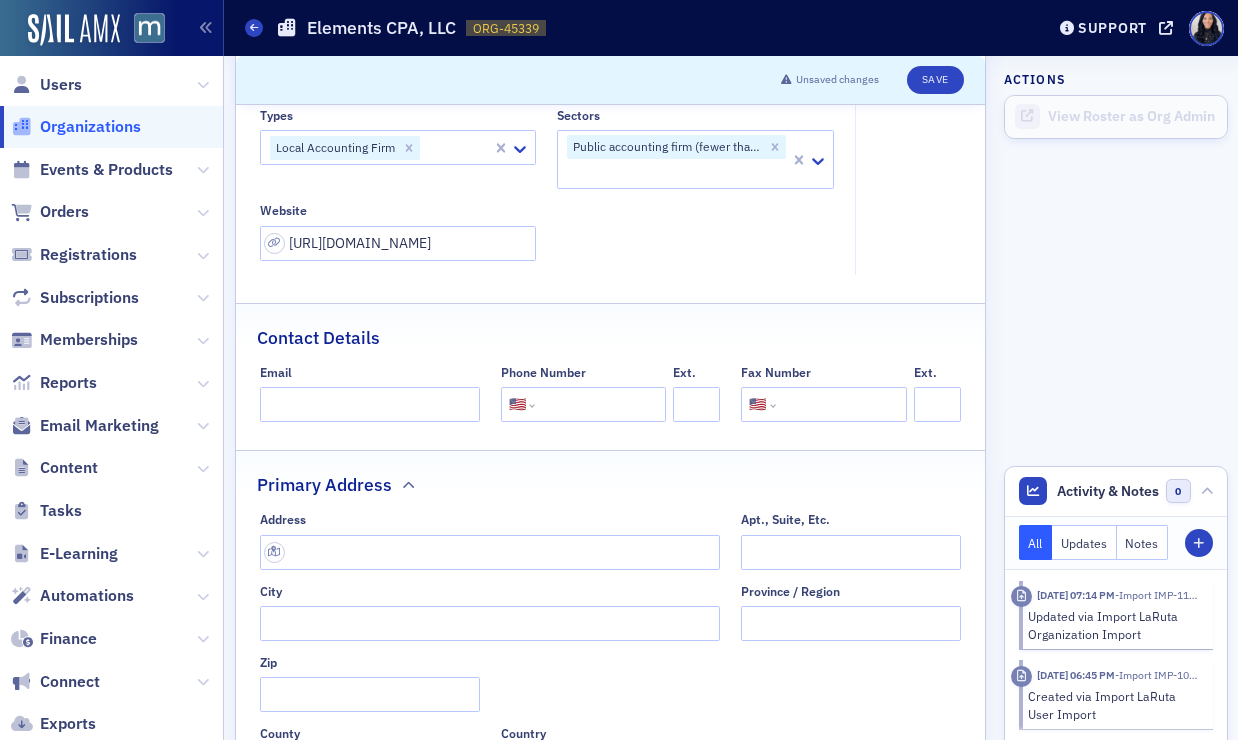 scroll, scrollTop: 320, scrollLeft: 0, axis: vertical 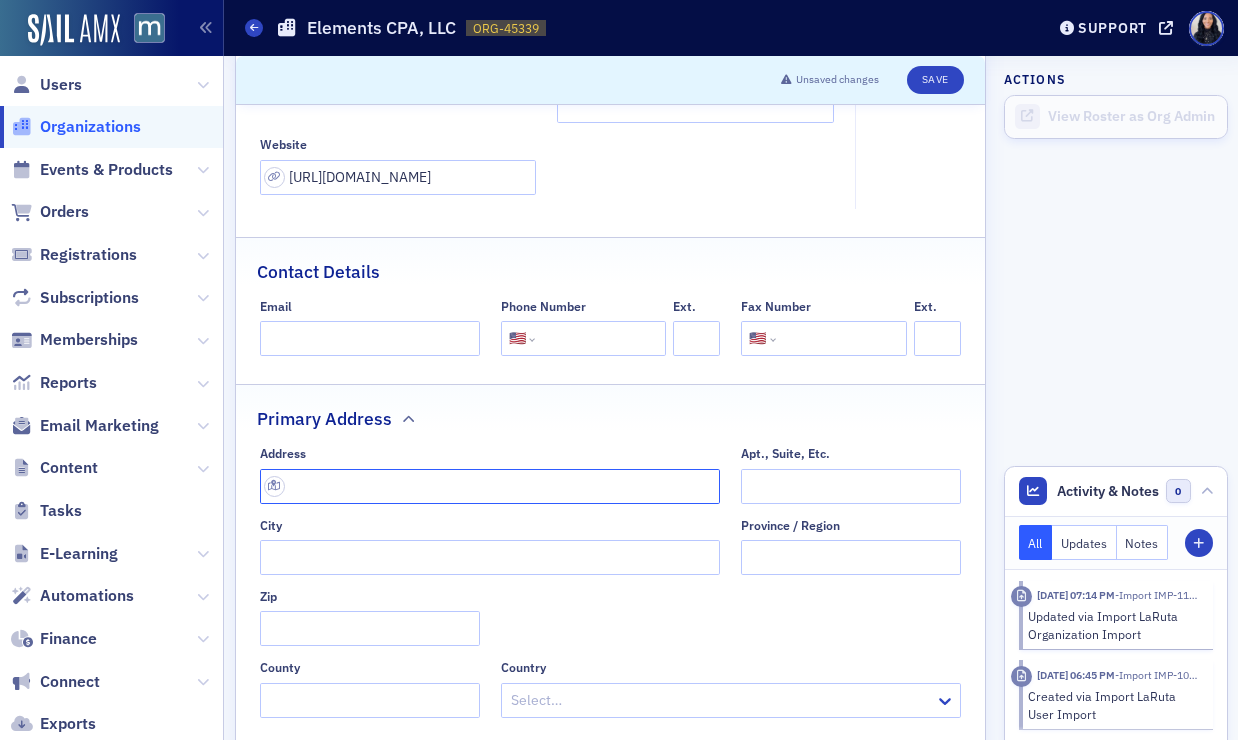 click 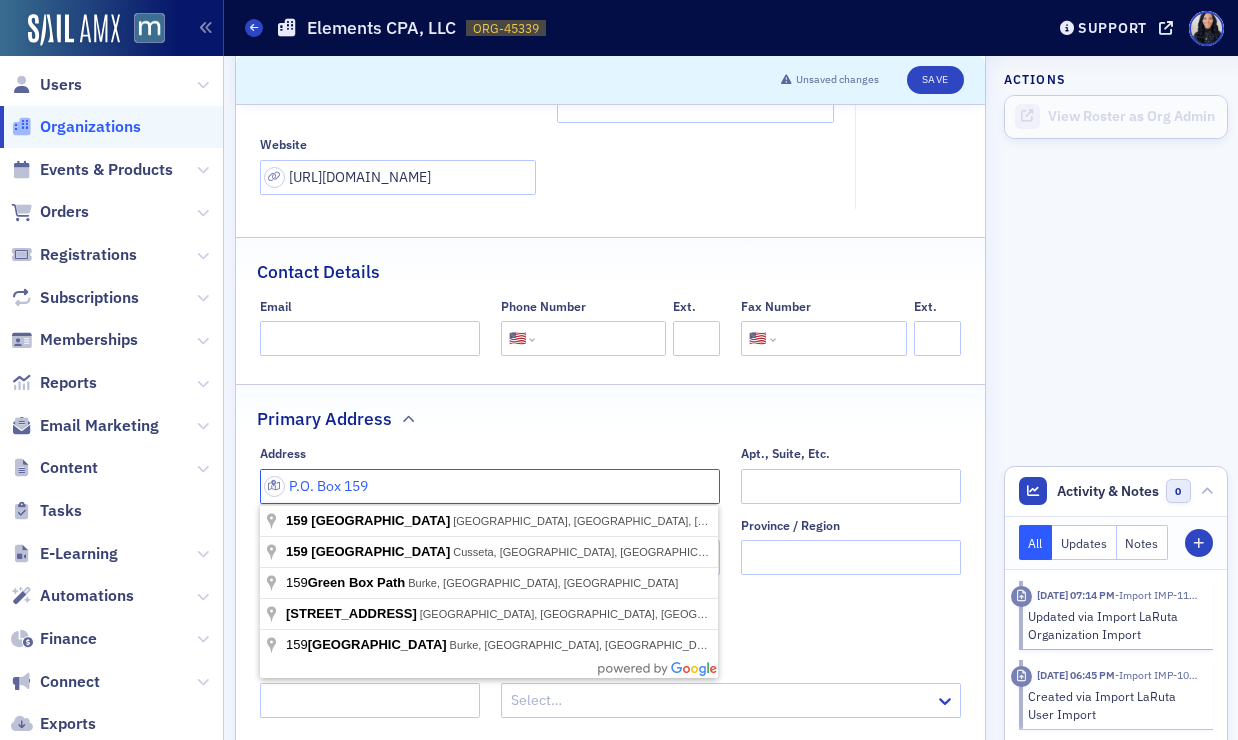 type on "P.O. Box 159" 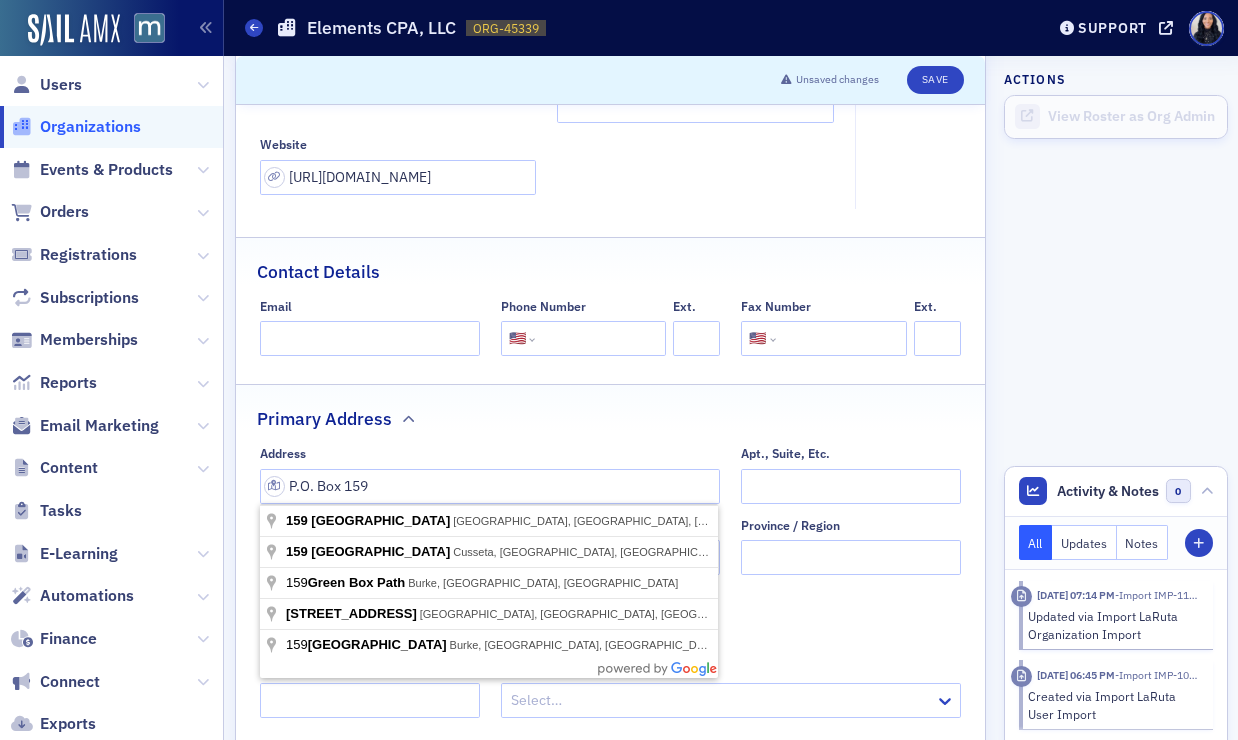 click on "Primary Address Address P.O. Box 159 Apt., Suite, Etc. [GEOGRAPHIC_DATA] / Region [GEOGRAPHIC_DATA] Country Select…" 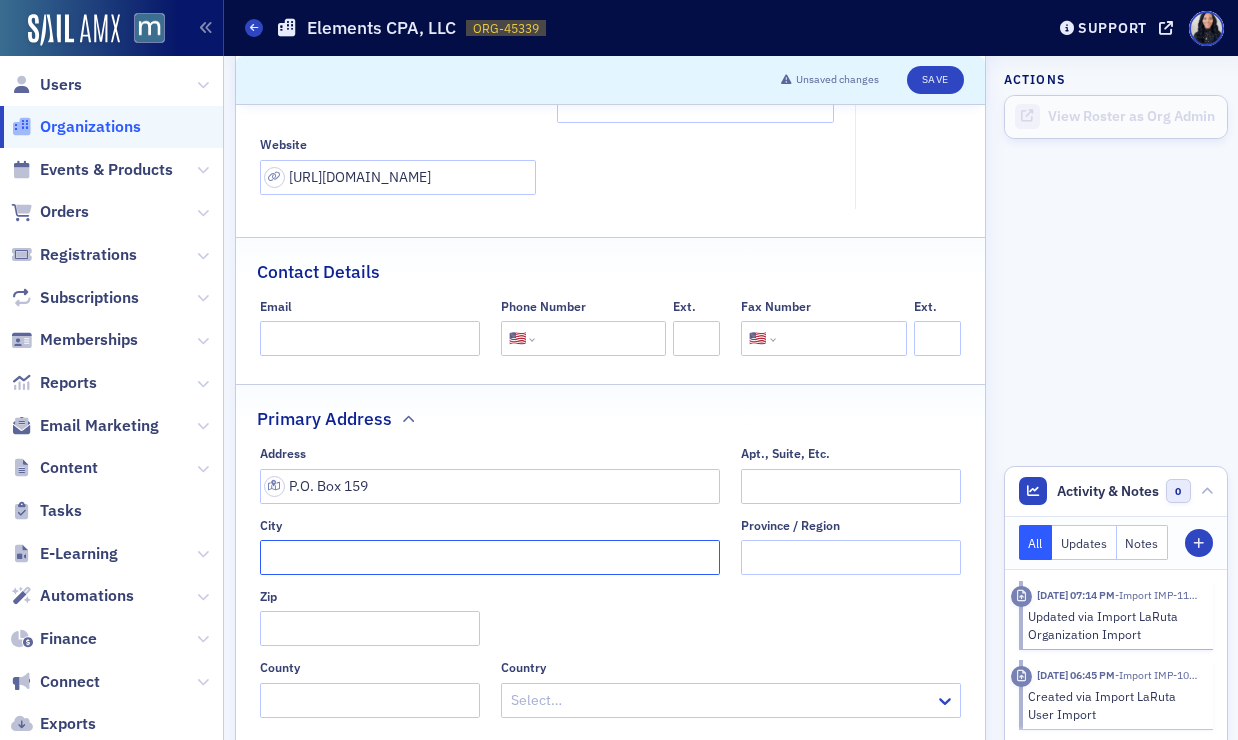 click on "City" 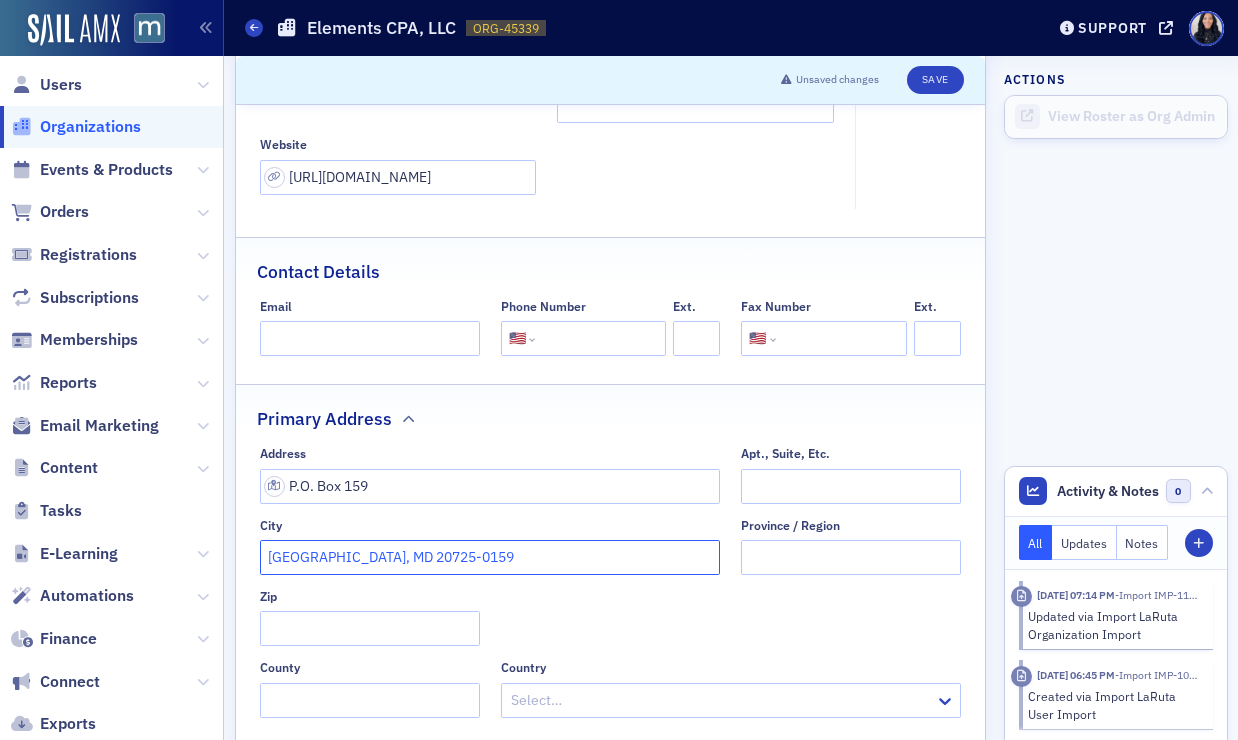 drag, startPoint x: 340, startPoint y: 556, endPoint x: 431, endPoint y: 553, distance: 91.04944 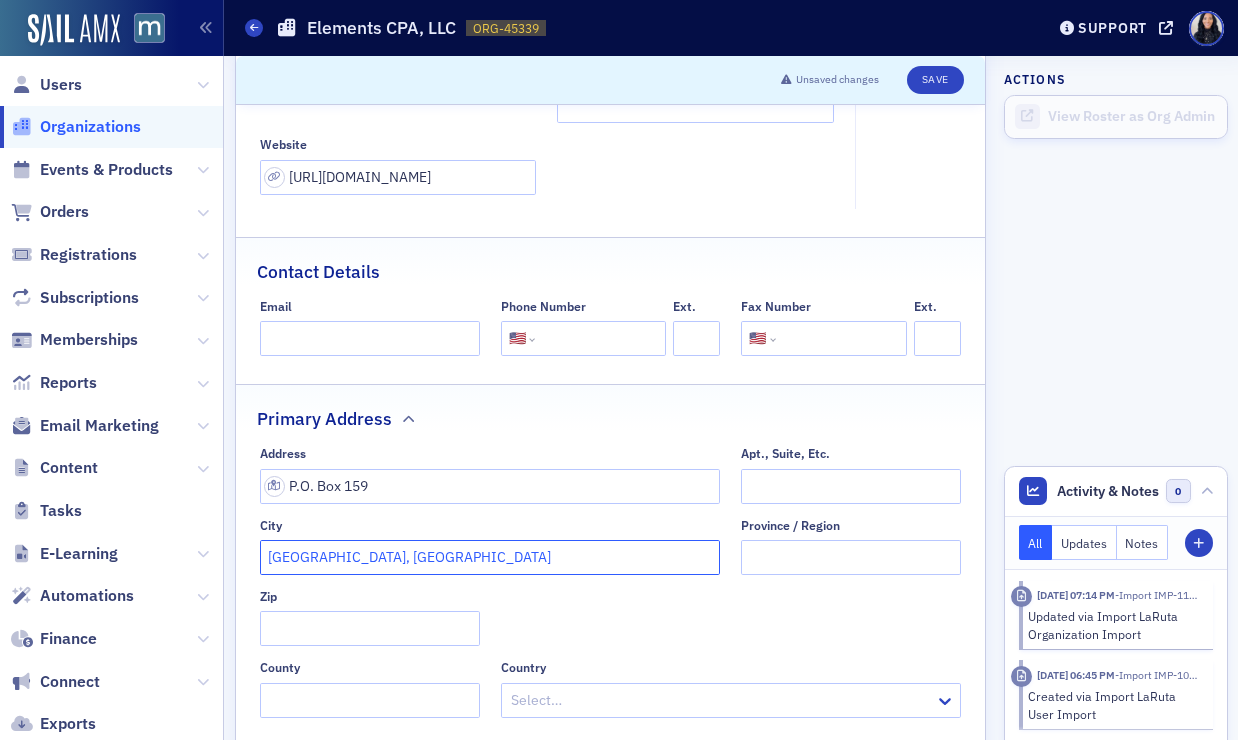 type on "[GEOGRAPHIC_DATA], [GEOGRAPHIC_DATA]" 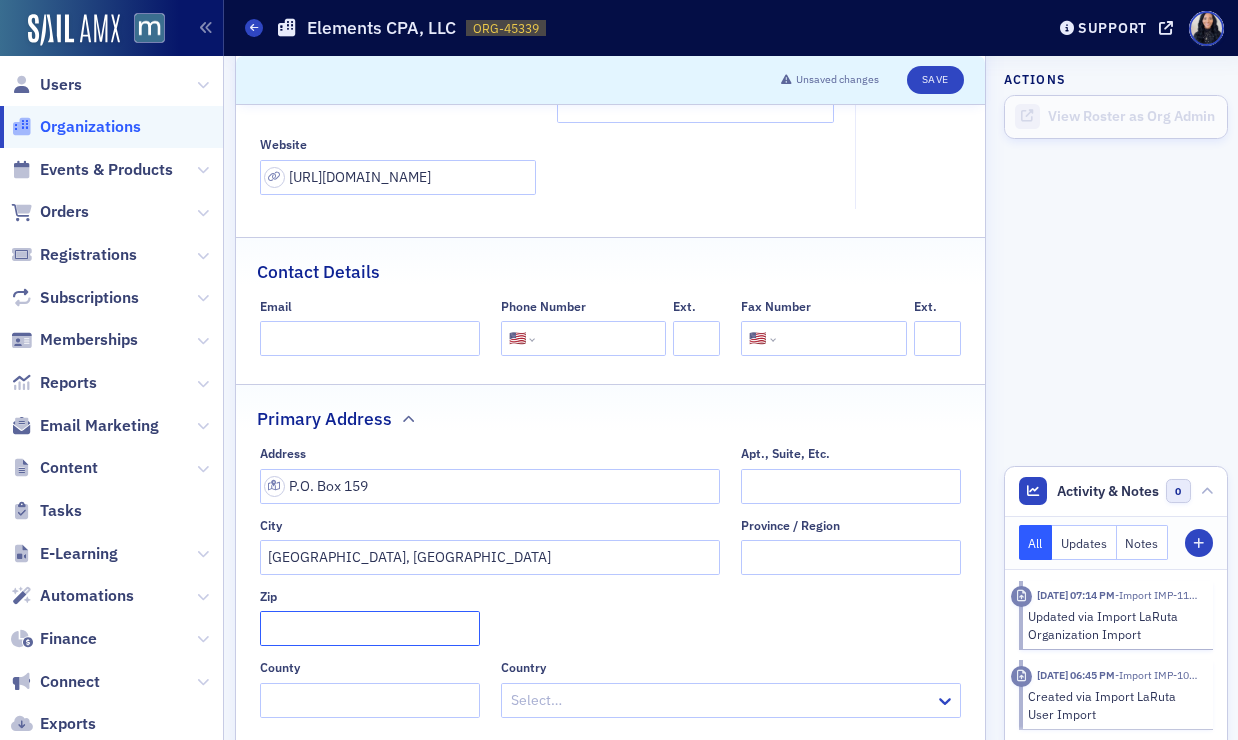 click on "Zip" 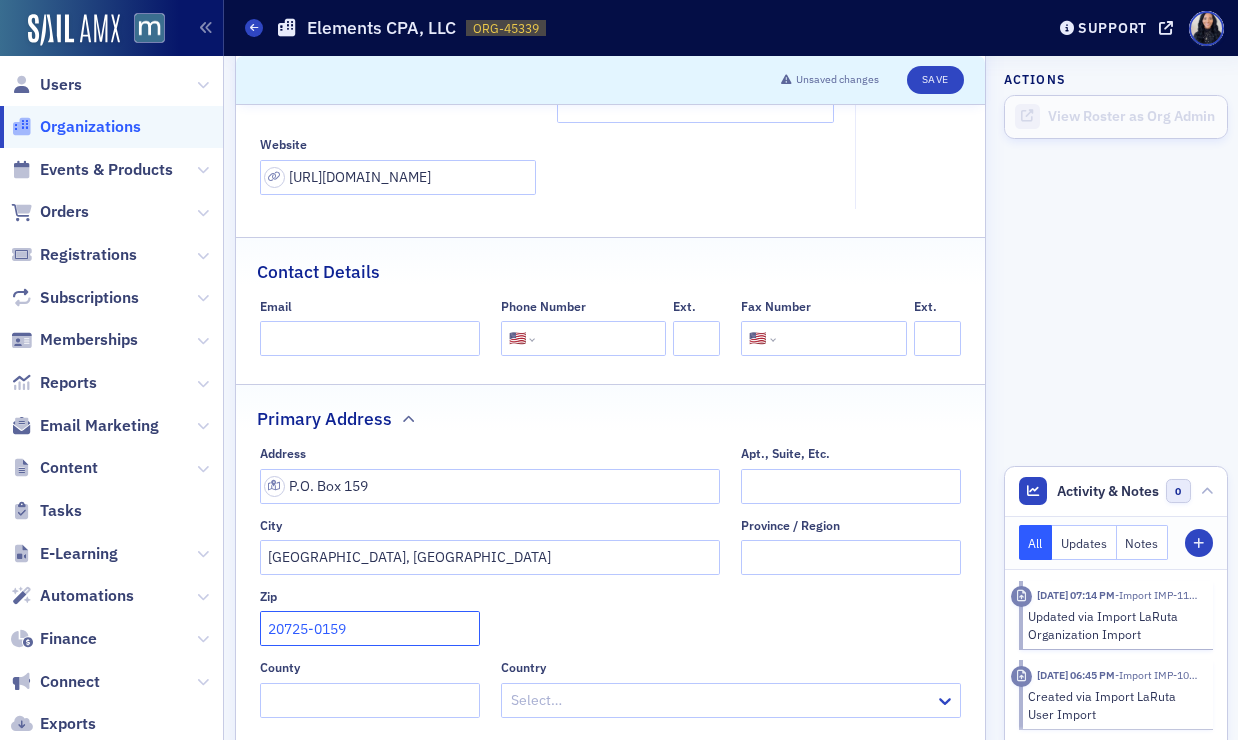 type on "20725-0159" 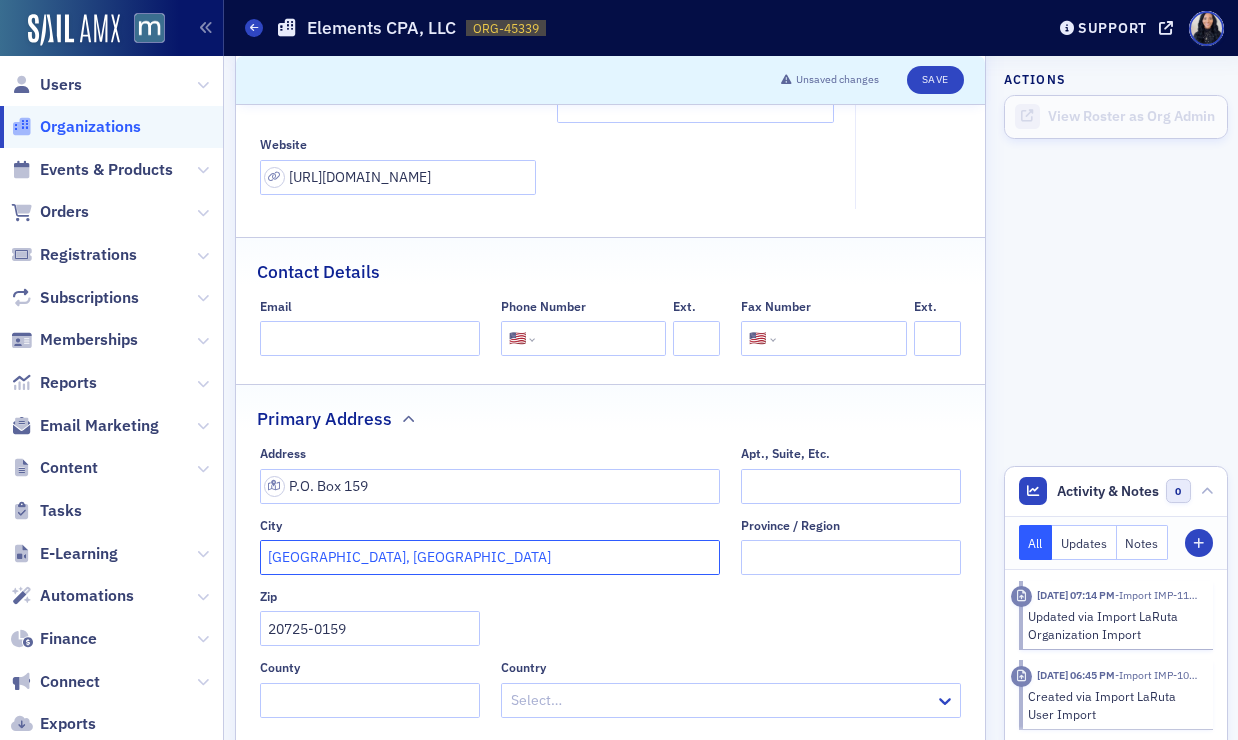 click on "[GEOGRAPHIC_DATA], [GEOGRAPHIC_DATA]" 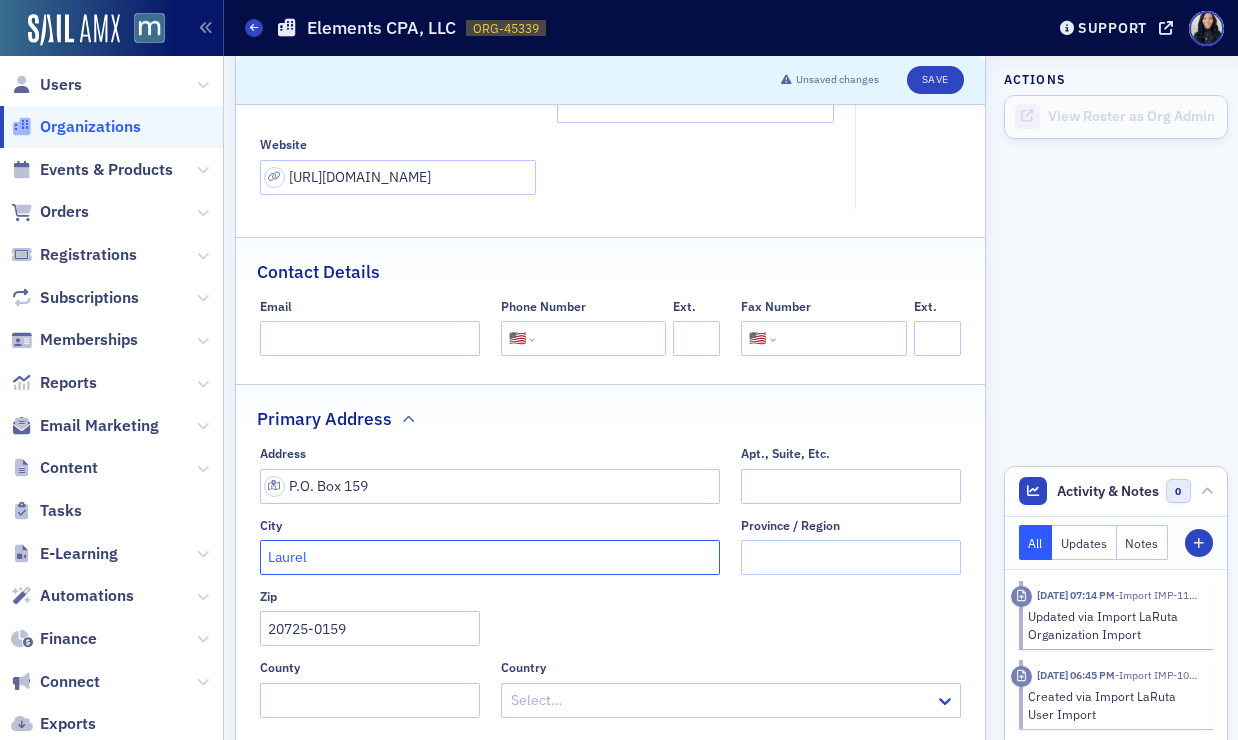 type on "Laurel" 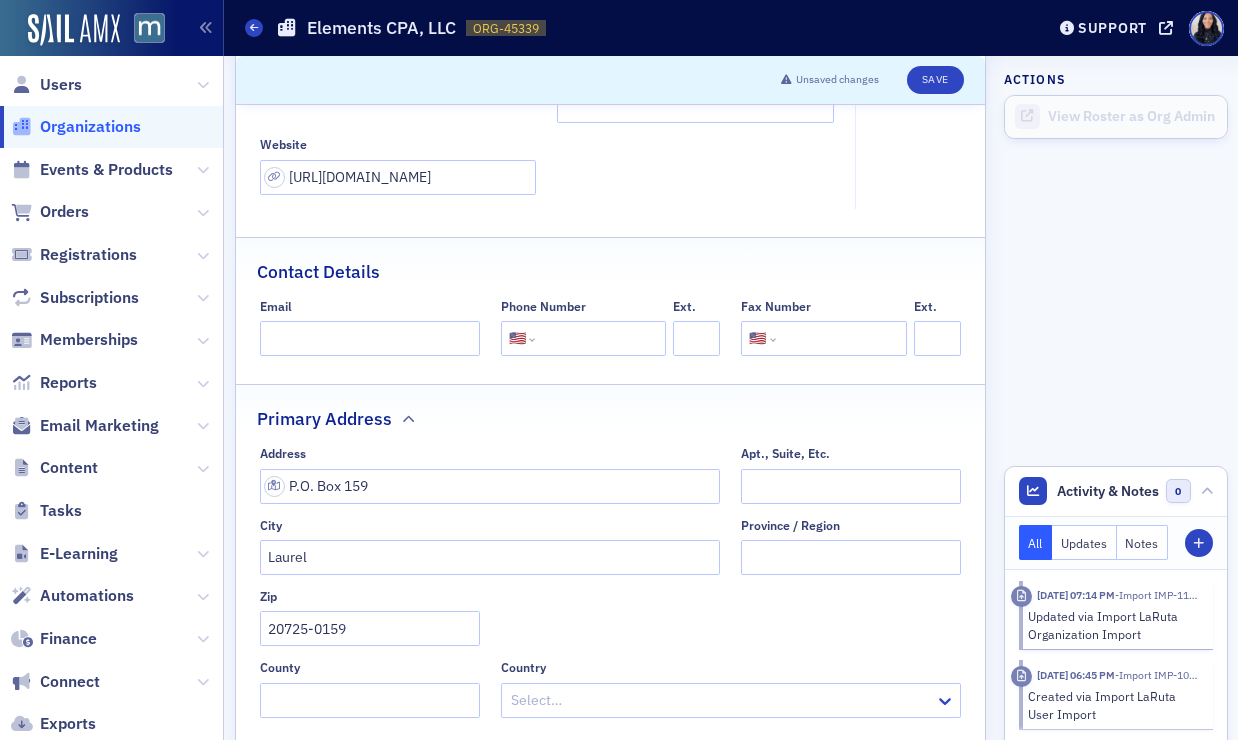 click 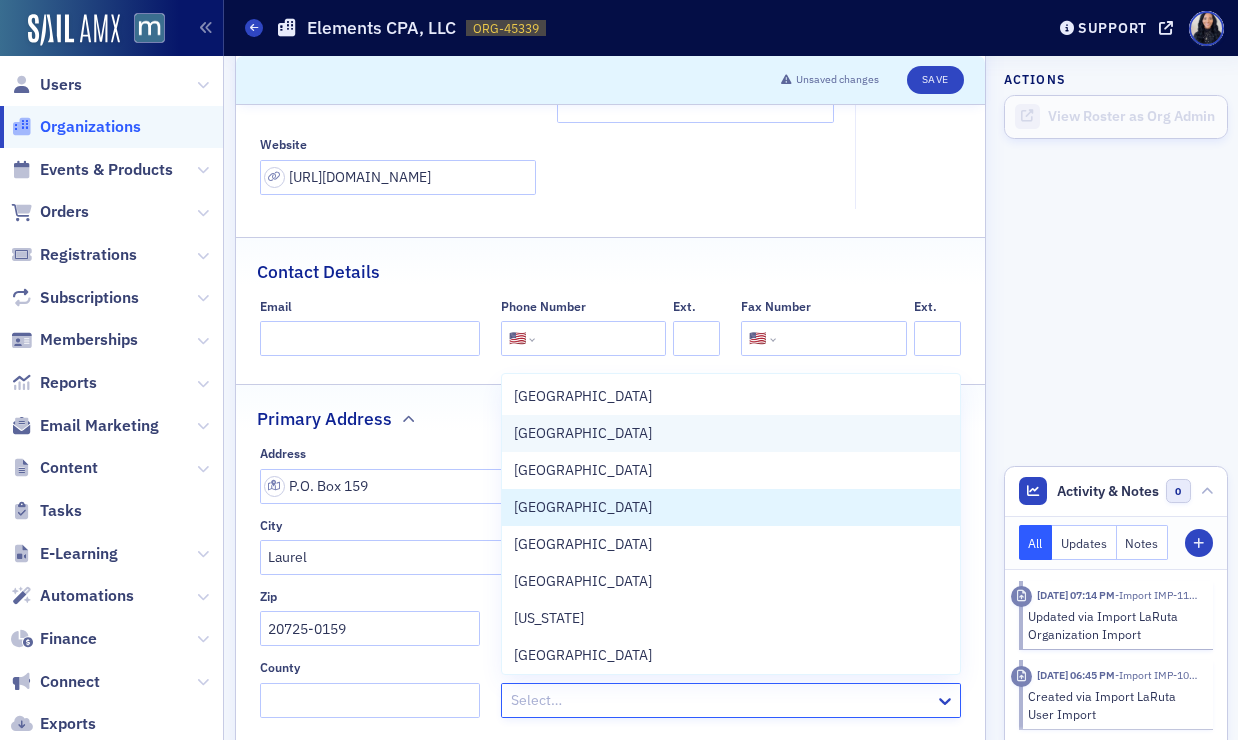 scroll, scrollTop: 12, scrollLeft: 0, axis: vertical 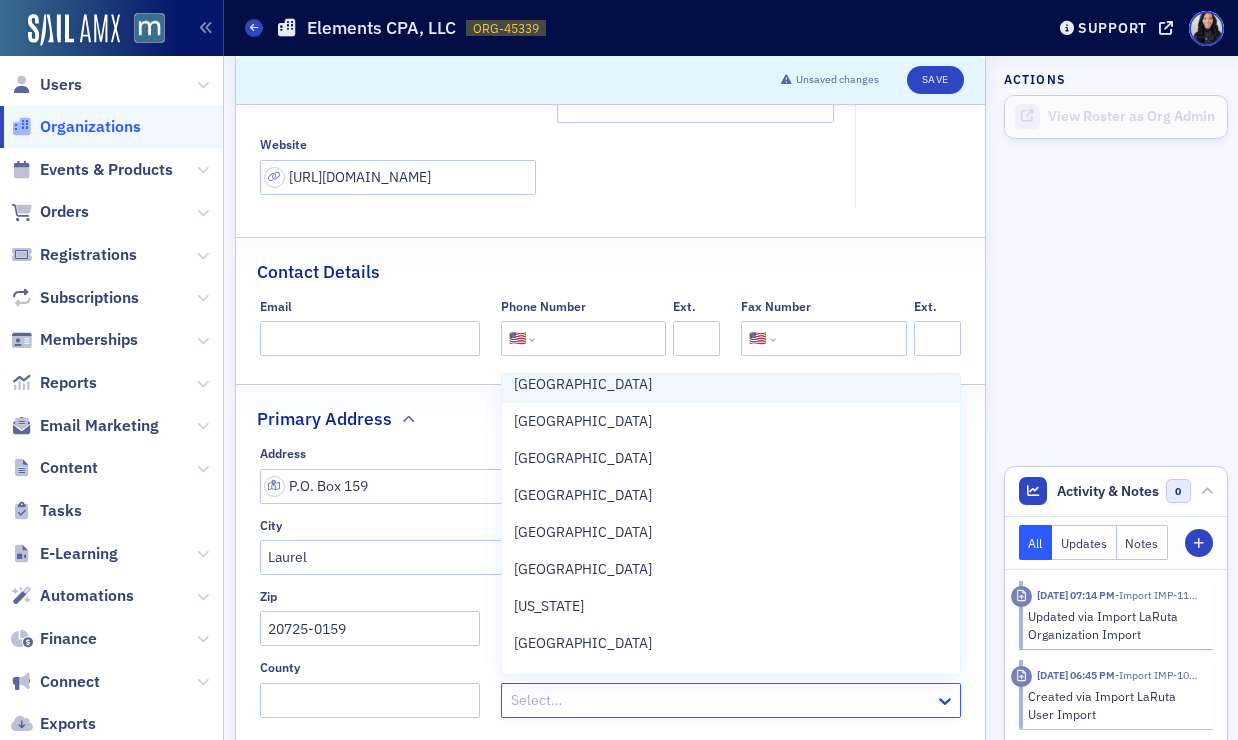 click on "[GEOGRAPHIC_DATA]" at bounding box center (731, 384) 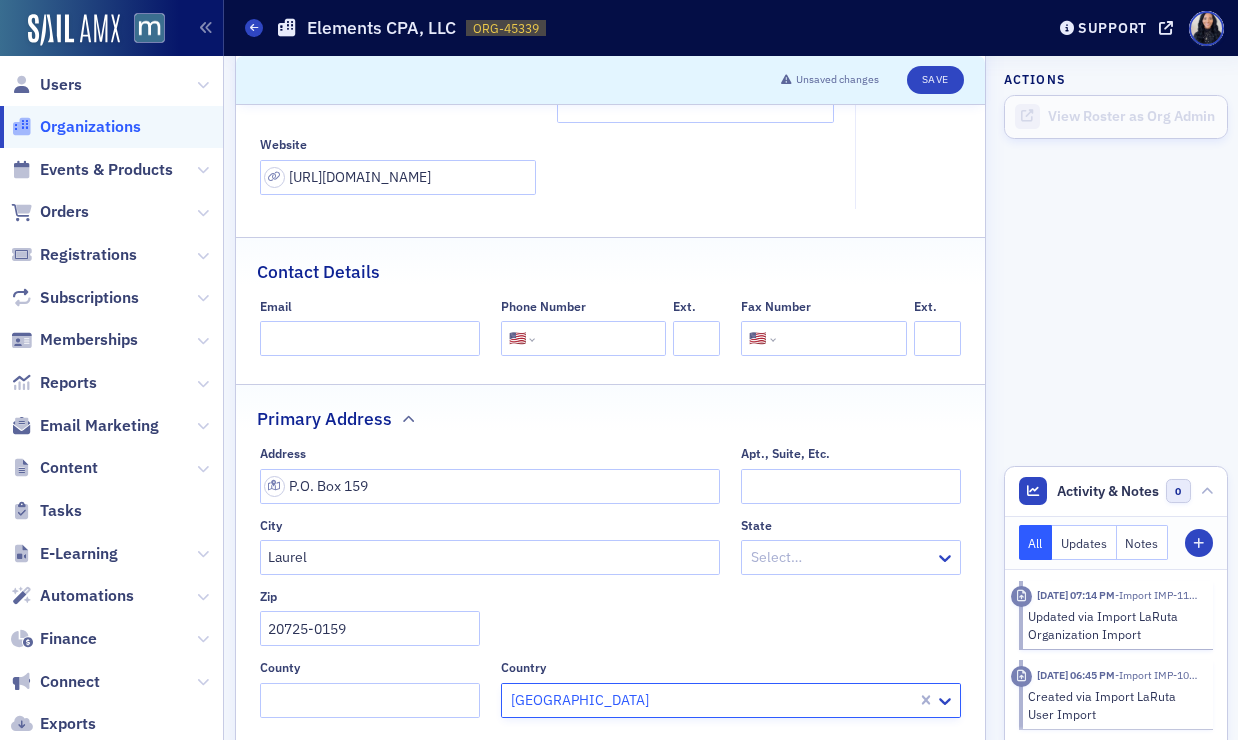 click on "Select…" 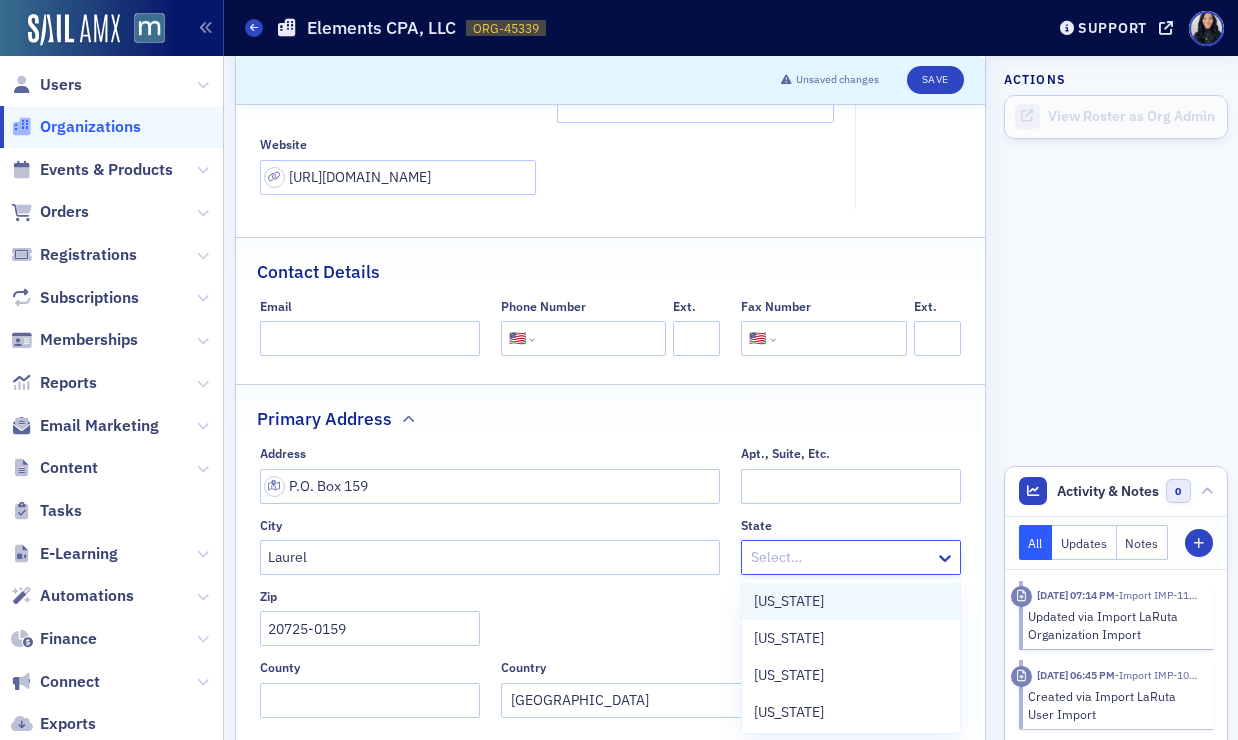 click on "[US_STATE]" at bounding box center [789, 601] 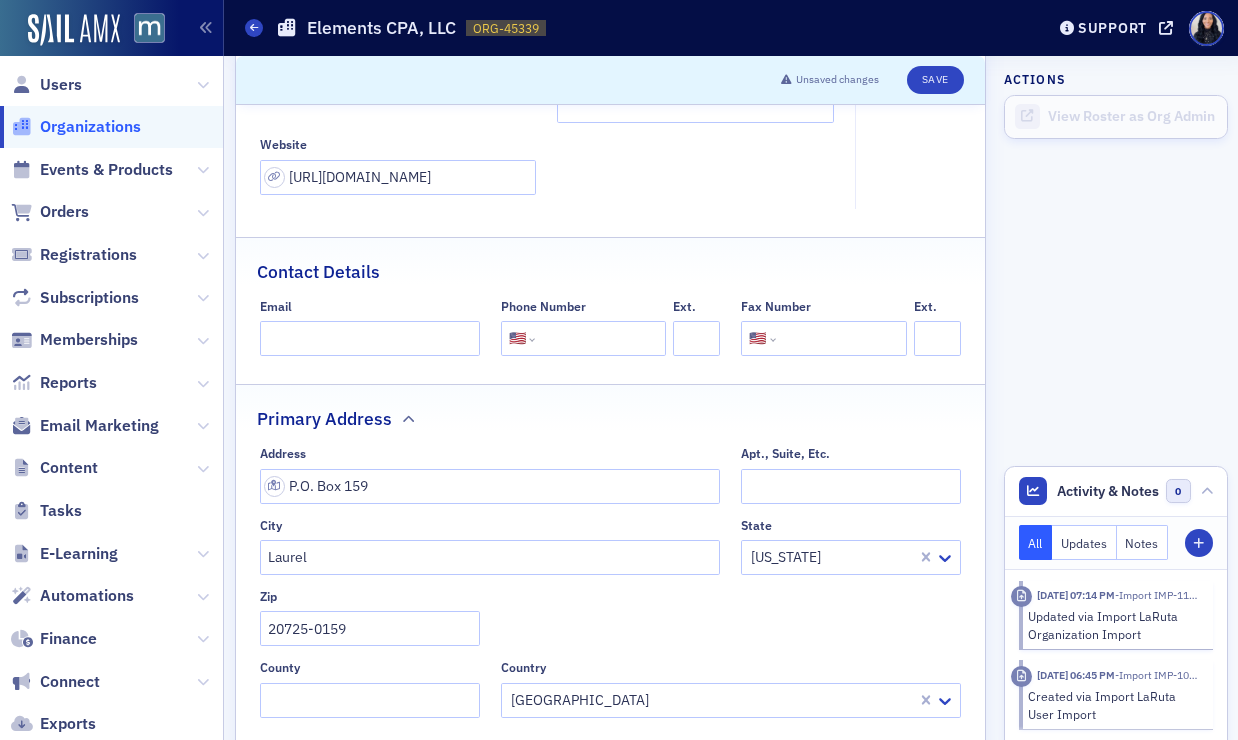 click on "City" 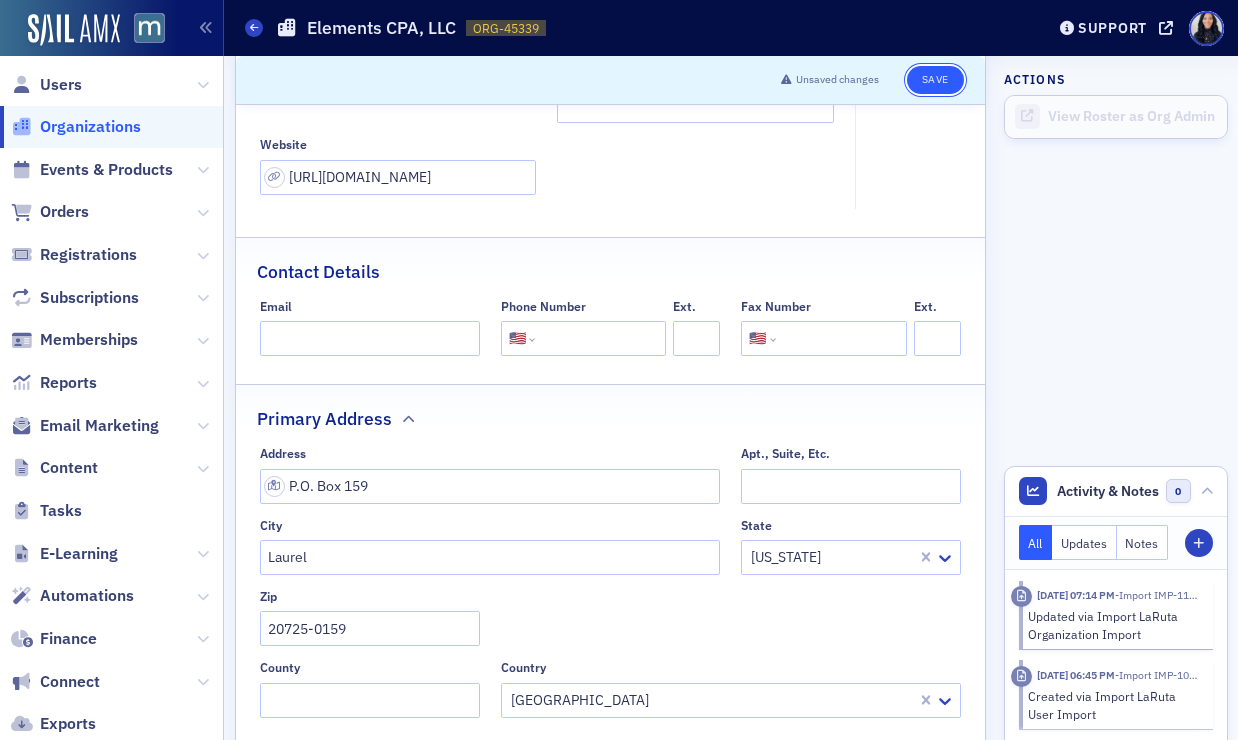 click on "Save" 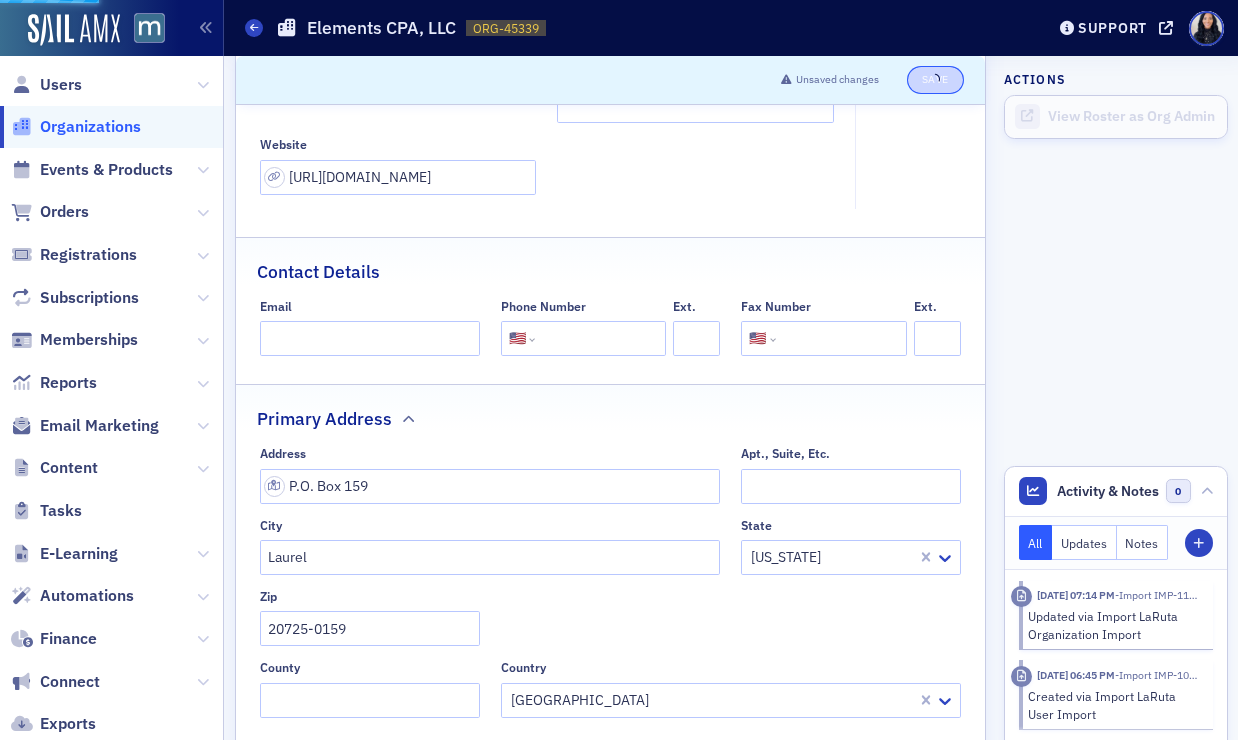 select on "US" 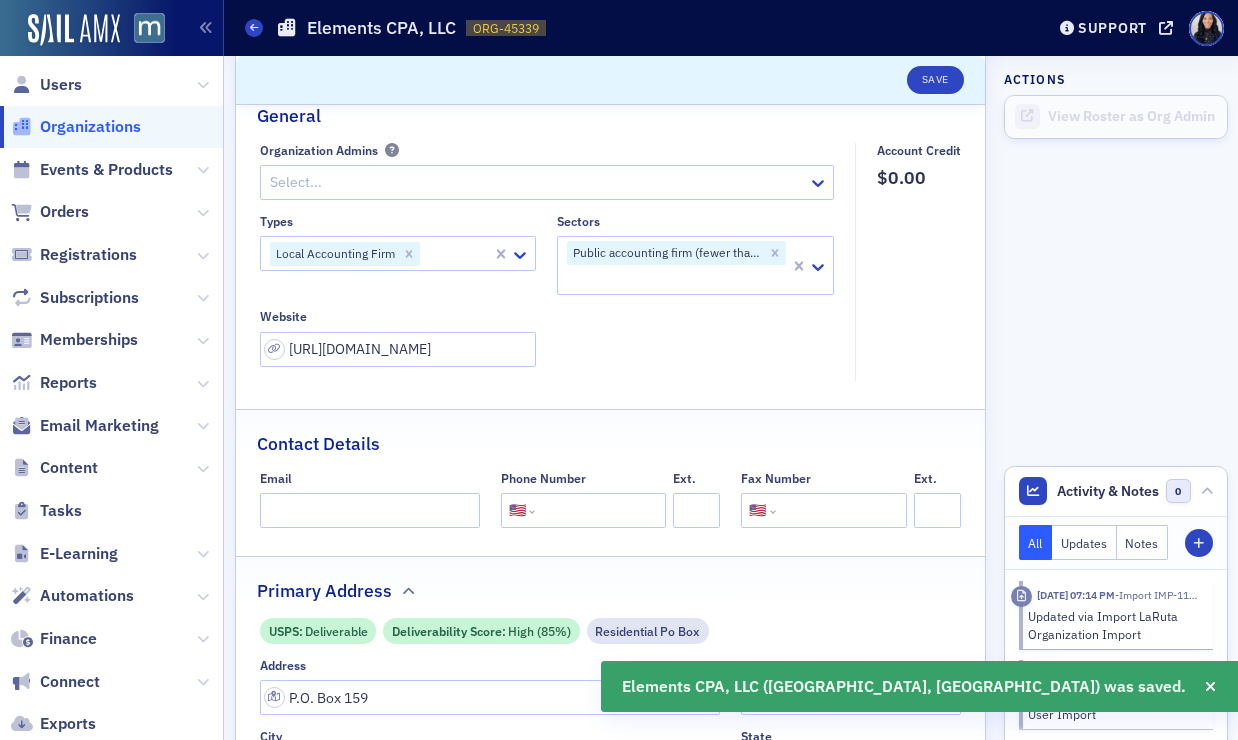 scroll, scrollTop: 6, scrollLeft: 0, axis: vertical 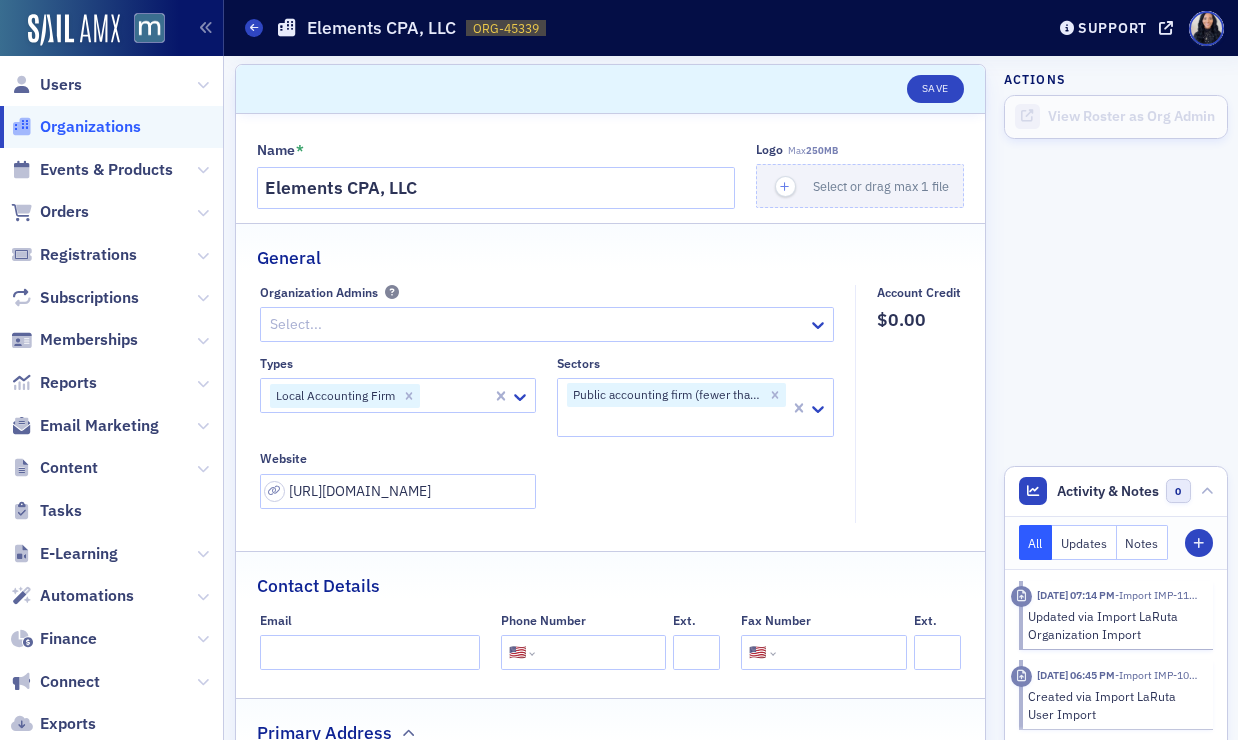 click on "Organizations" 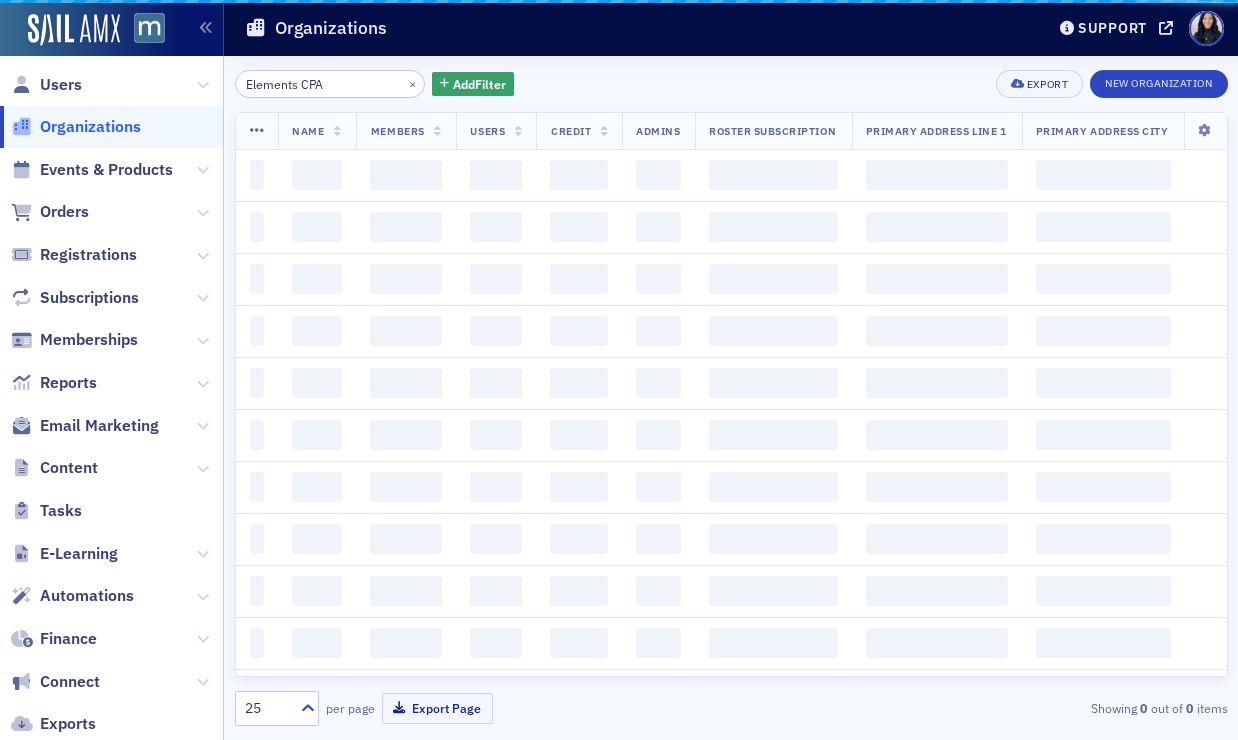 scroll, scrollTop: 0, scrollLeft: 0, axis: both 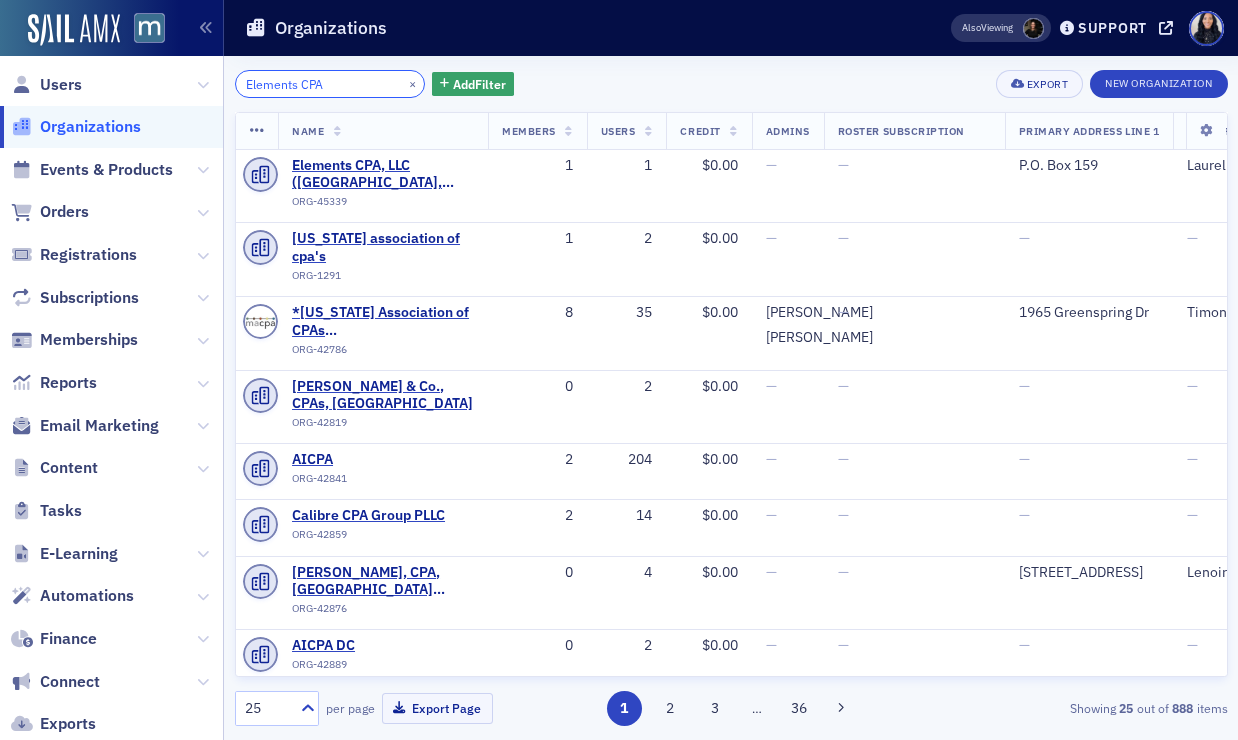 click on "Elements CPA" 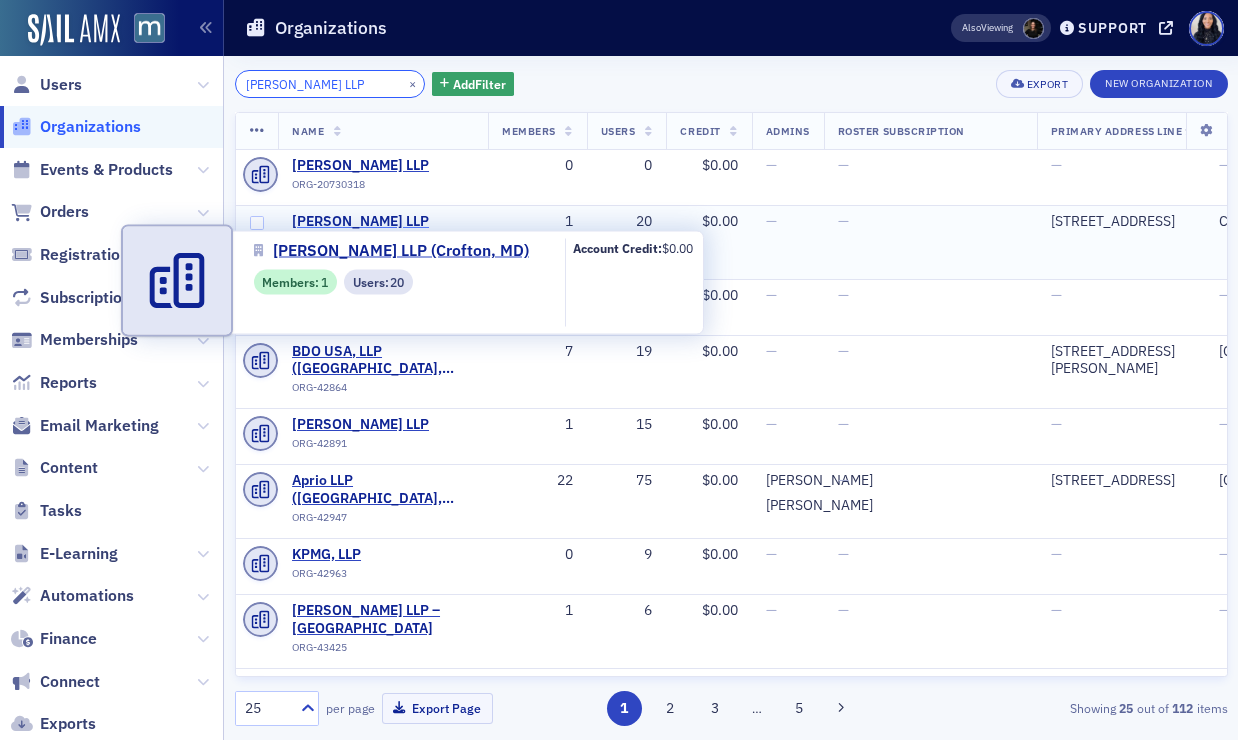 type on "[PERSON_NAME] LLP" 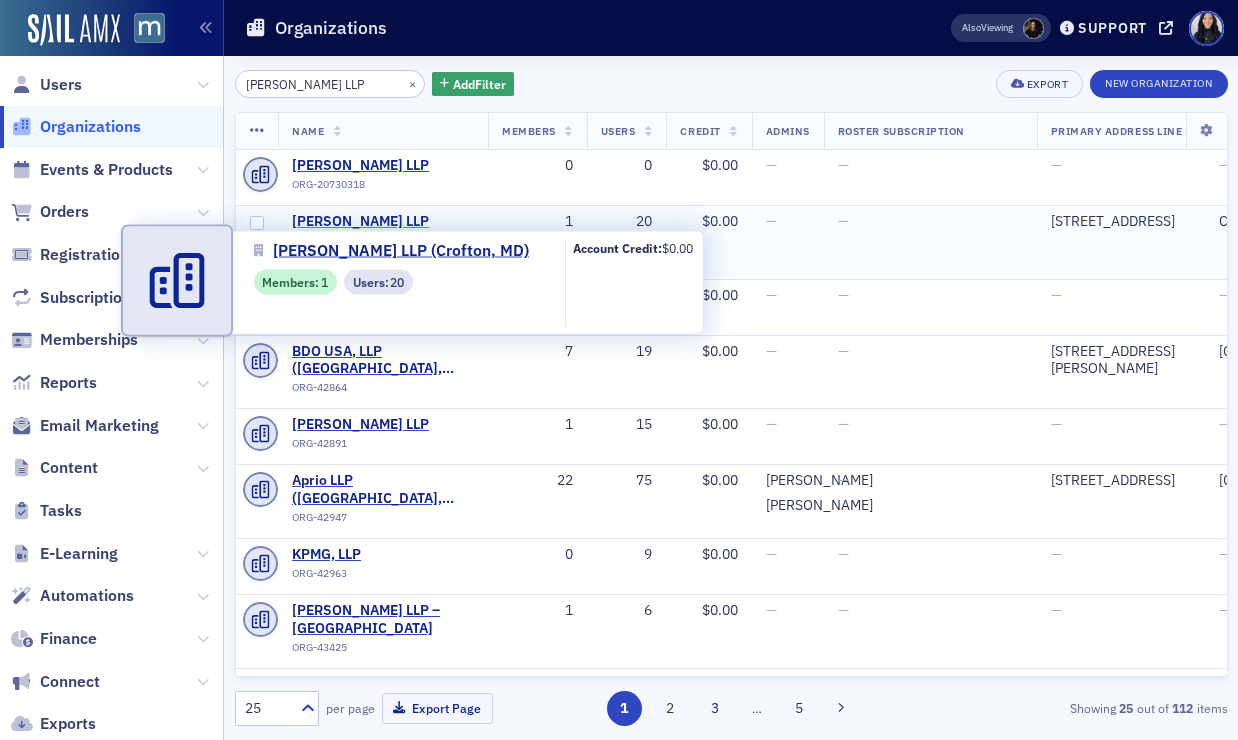 click on "[PERSON_NAME] LLP (Crofton, MD)" 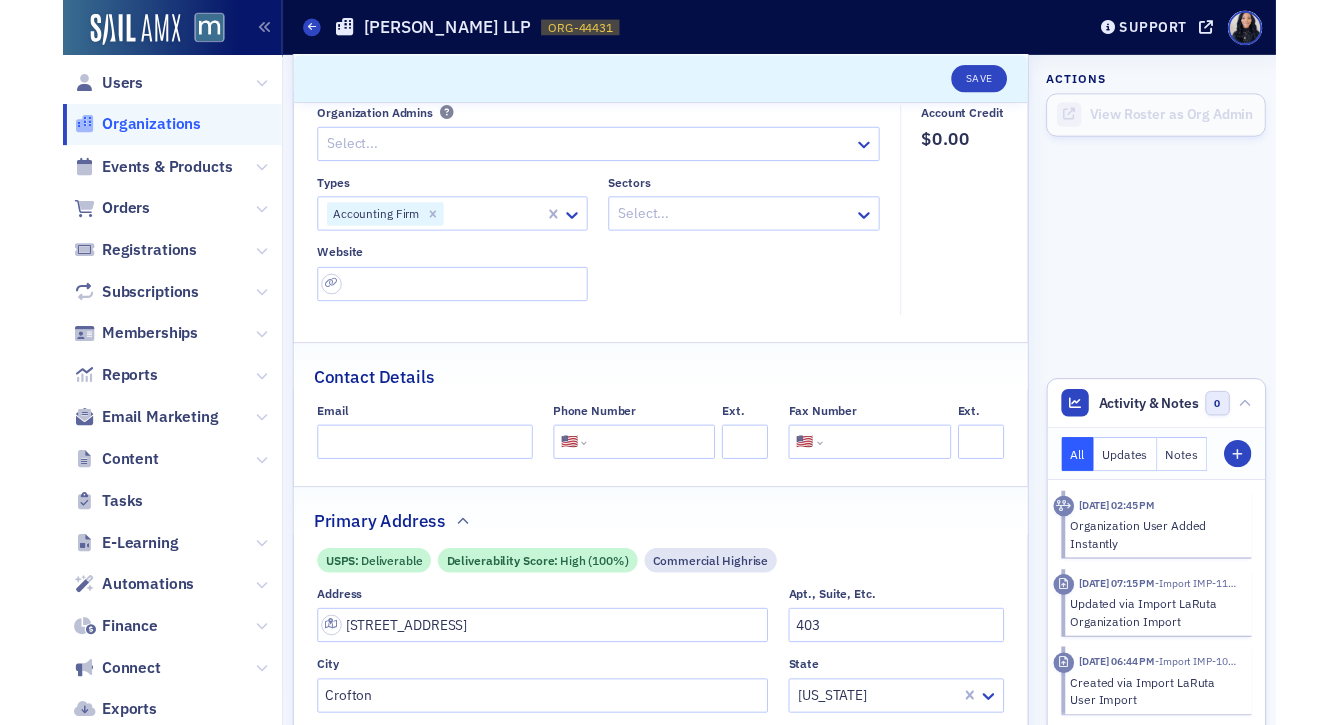 scroll, scrollTop: 185, scrollLeft: 0, axis: vertical 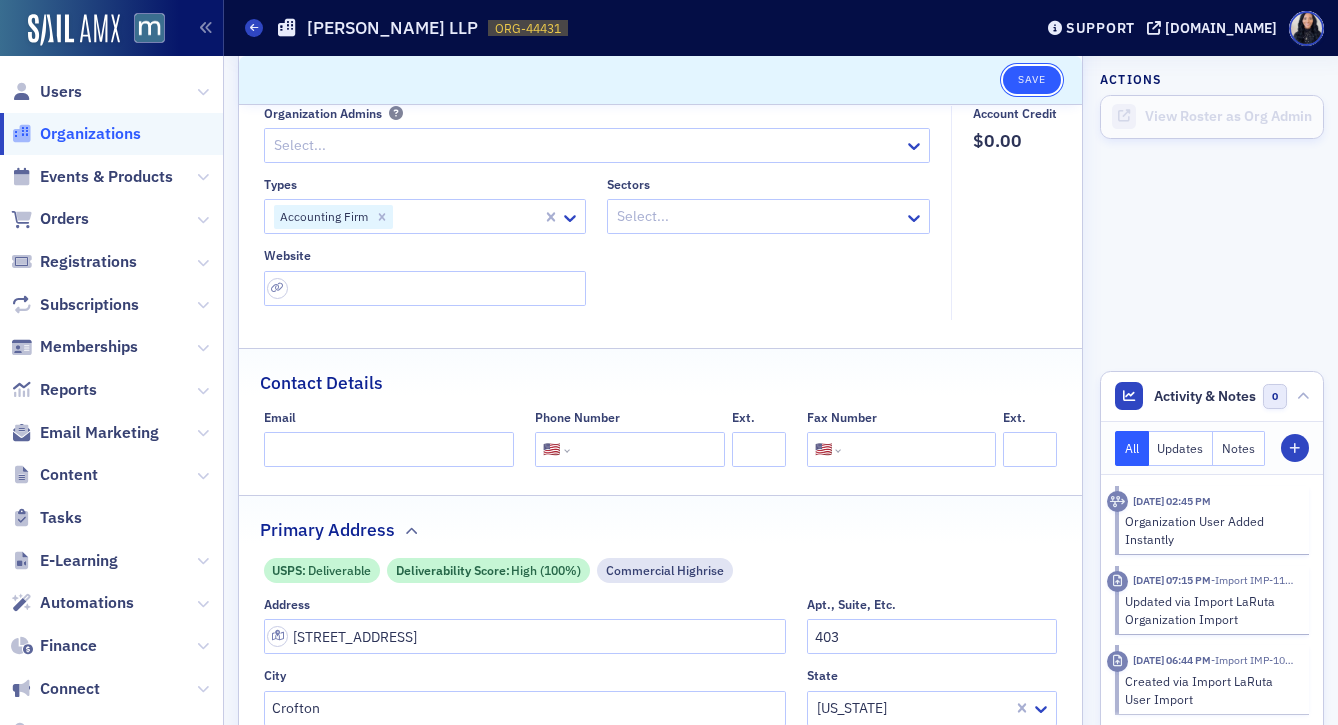 click on "Save" 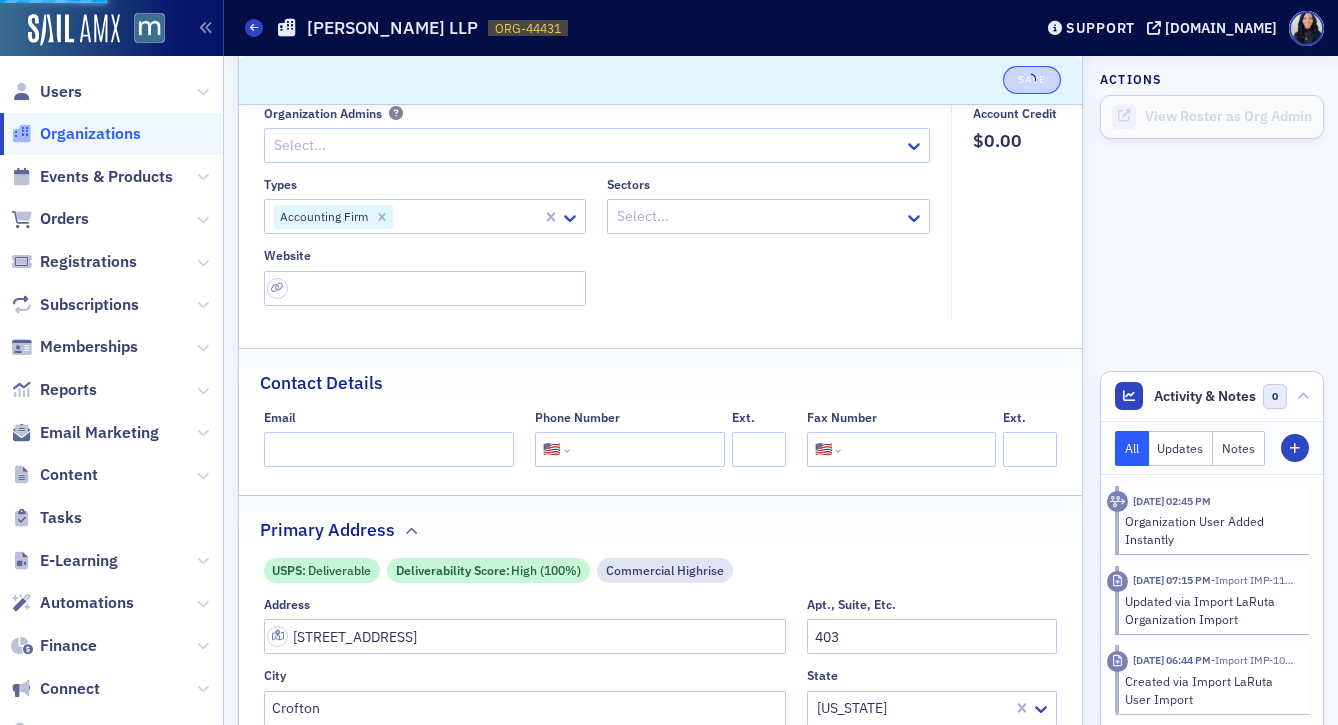 select on "US" 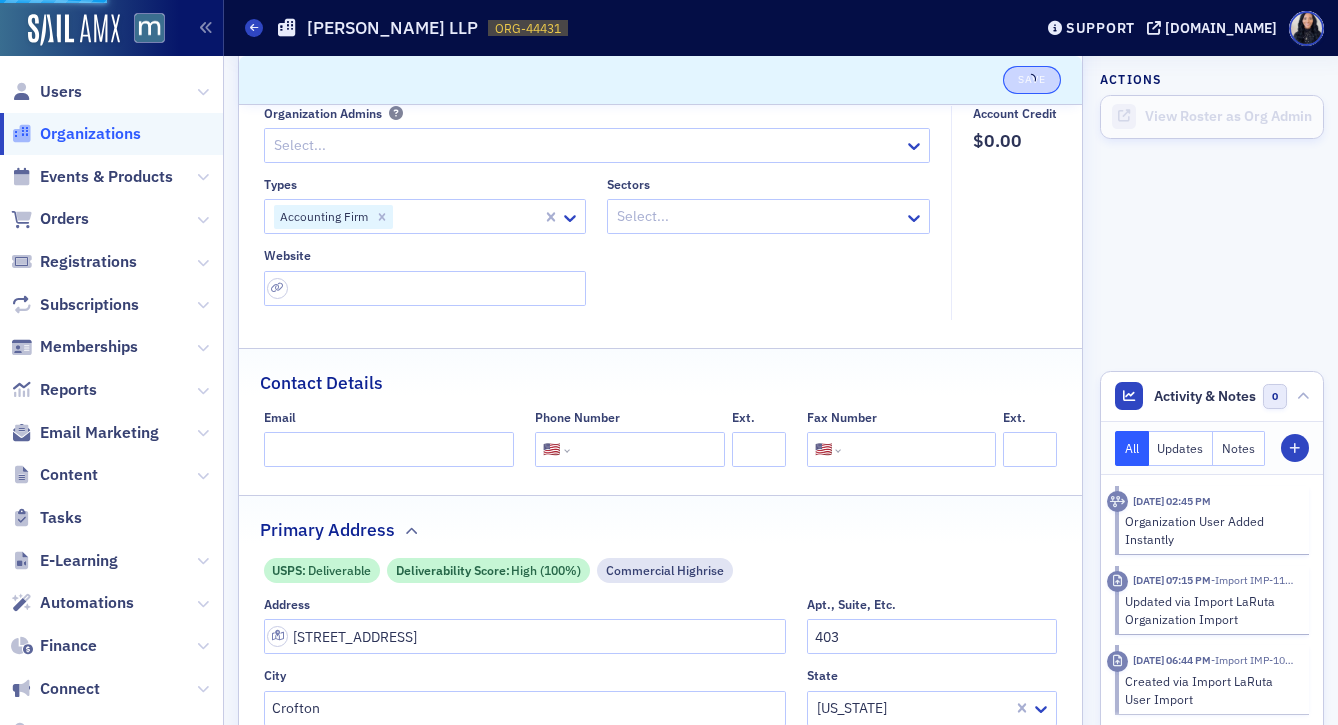 select on "US" 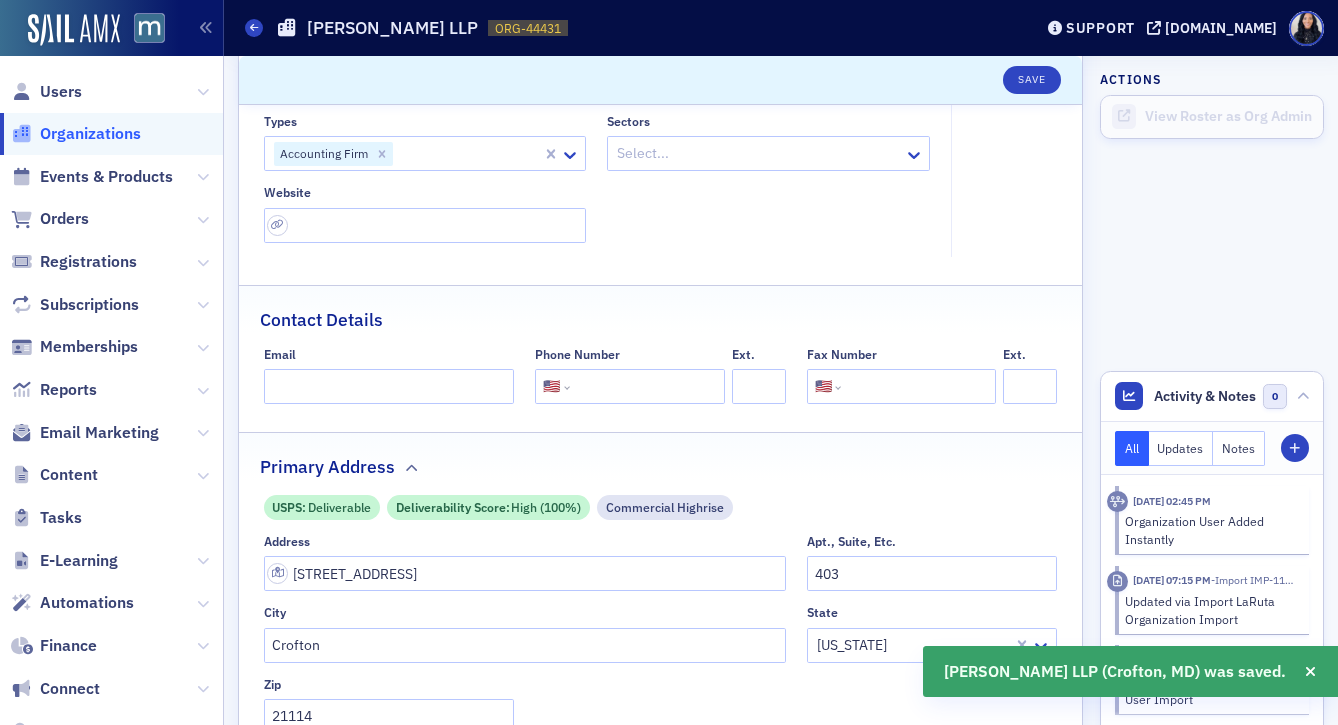 scroll, scrollTop: 79, scrollLeft: 0, axis: vertical 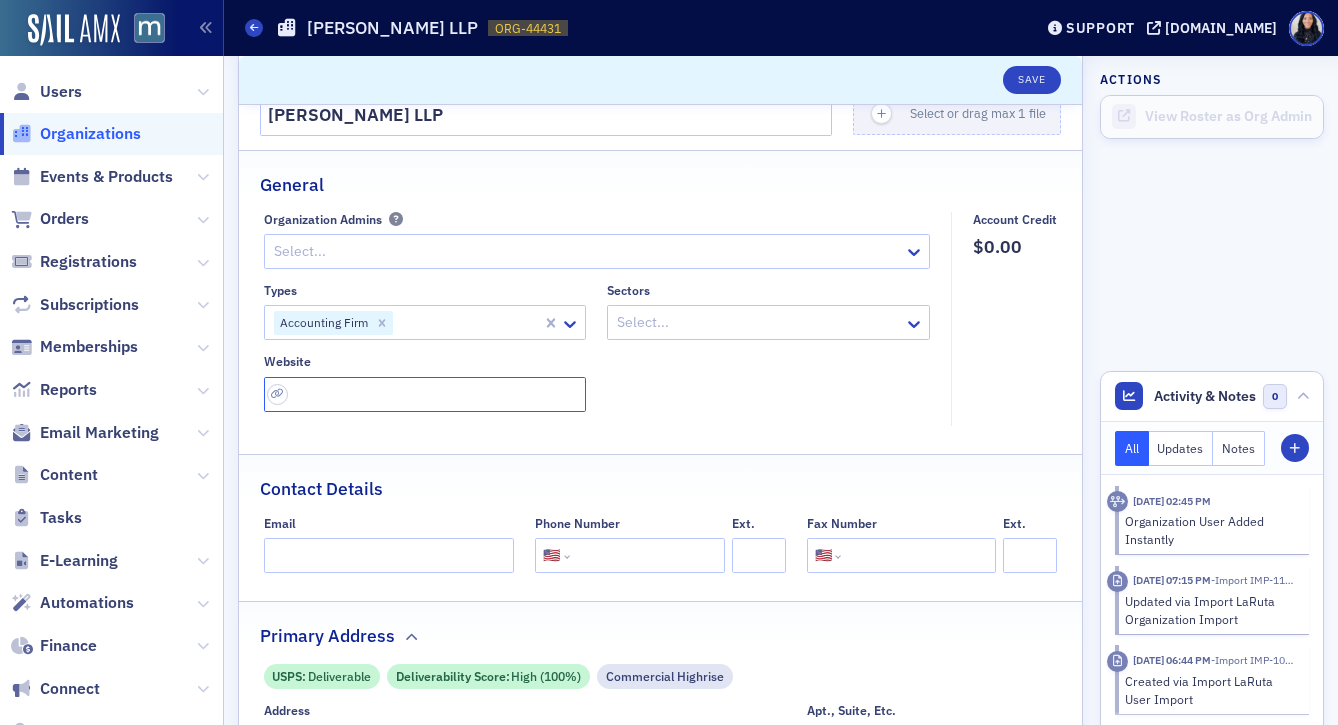 click 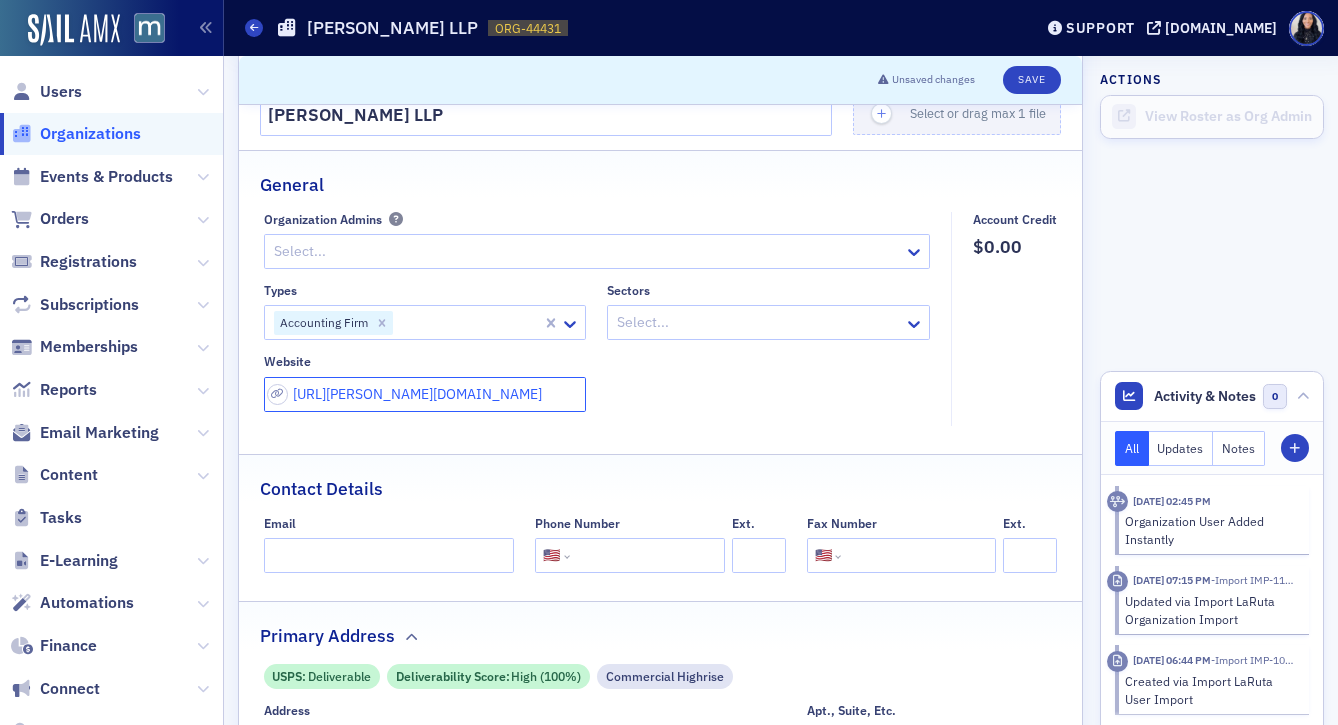 type on "[URL][PERSON_NAME][DOMAIN_NAME]" 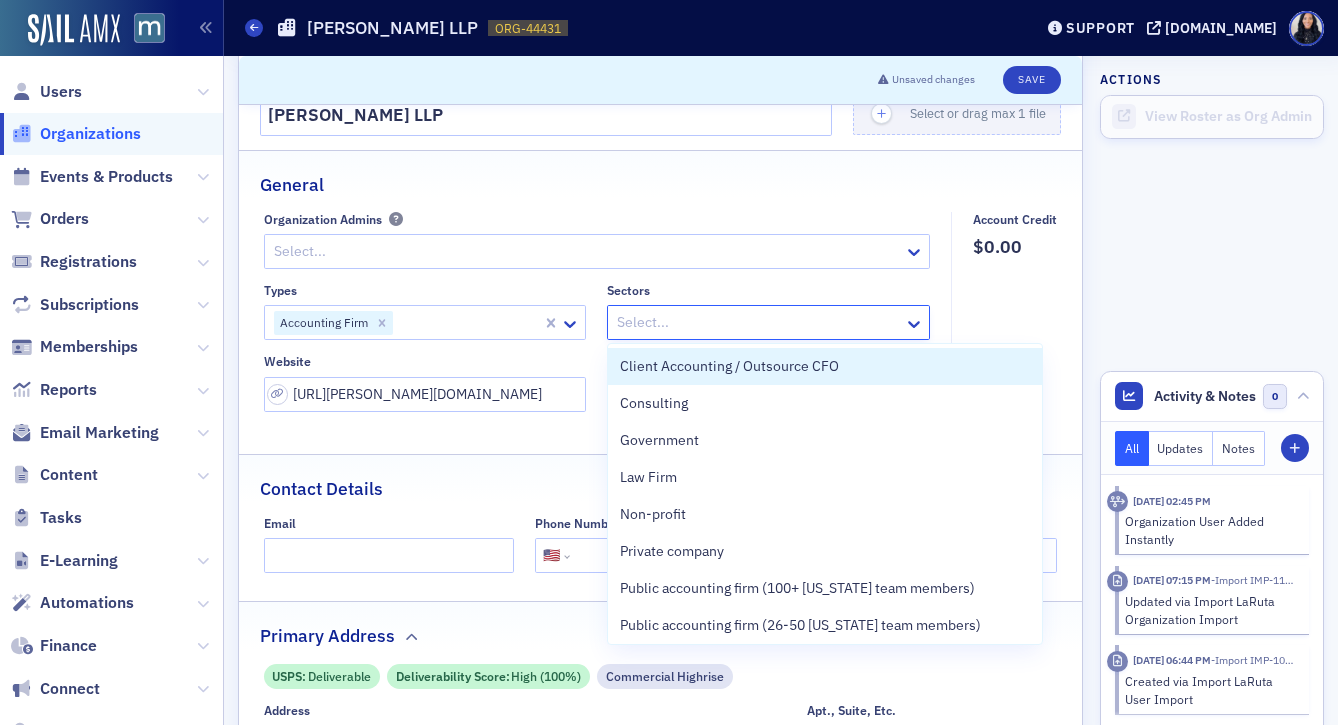 click 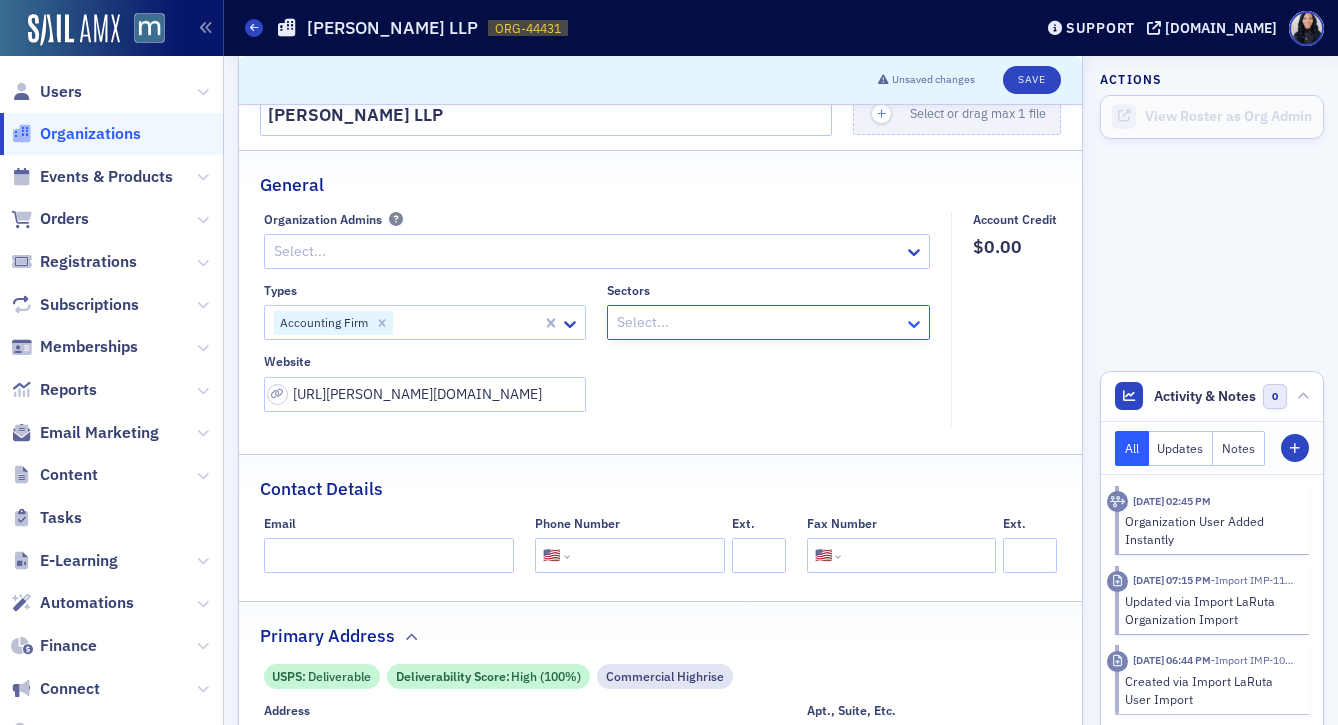 click 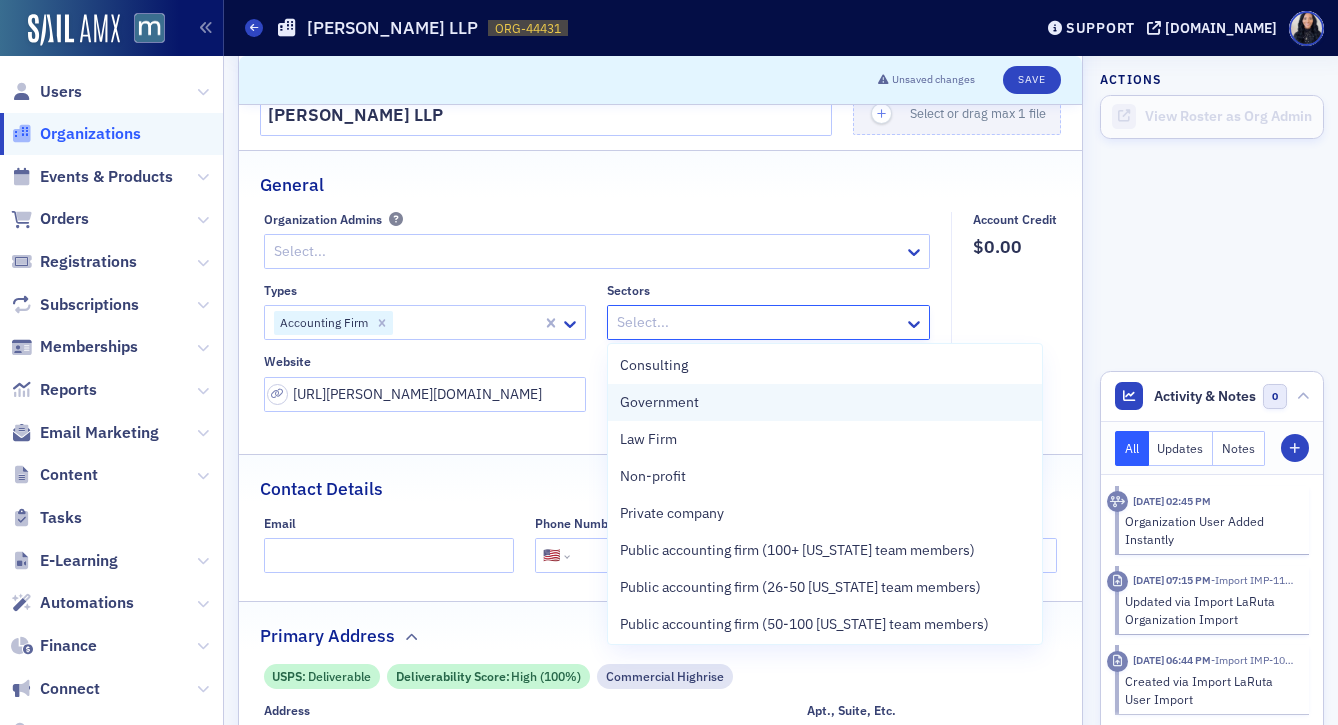 scroll, scrollTop: 46, scrollLeft: 0, axis: vertical 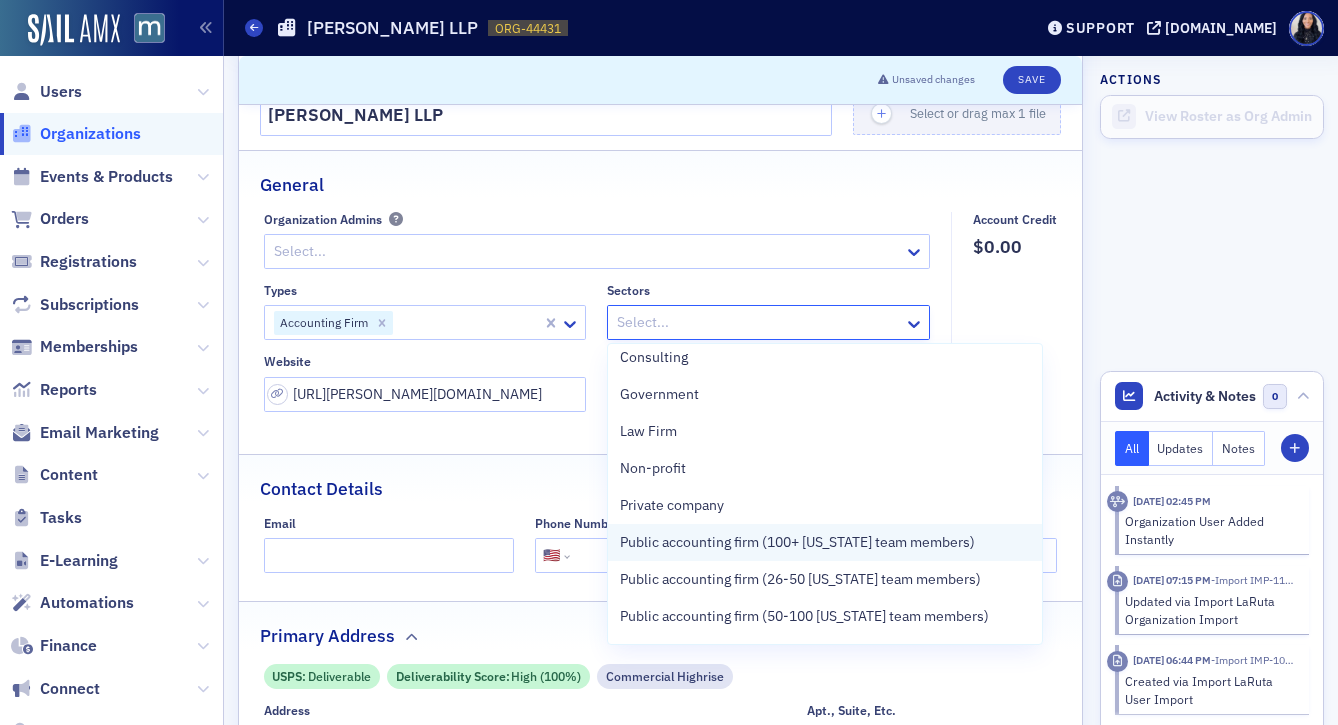 click on "Public accounting firm (100+ [US_STATE] team members)" at bounding box center (797, 542) 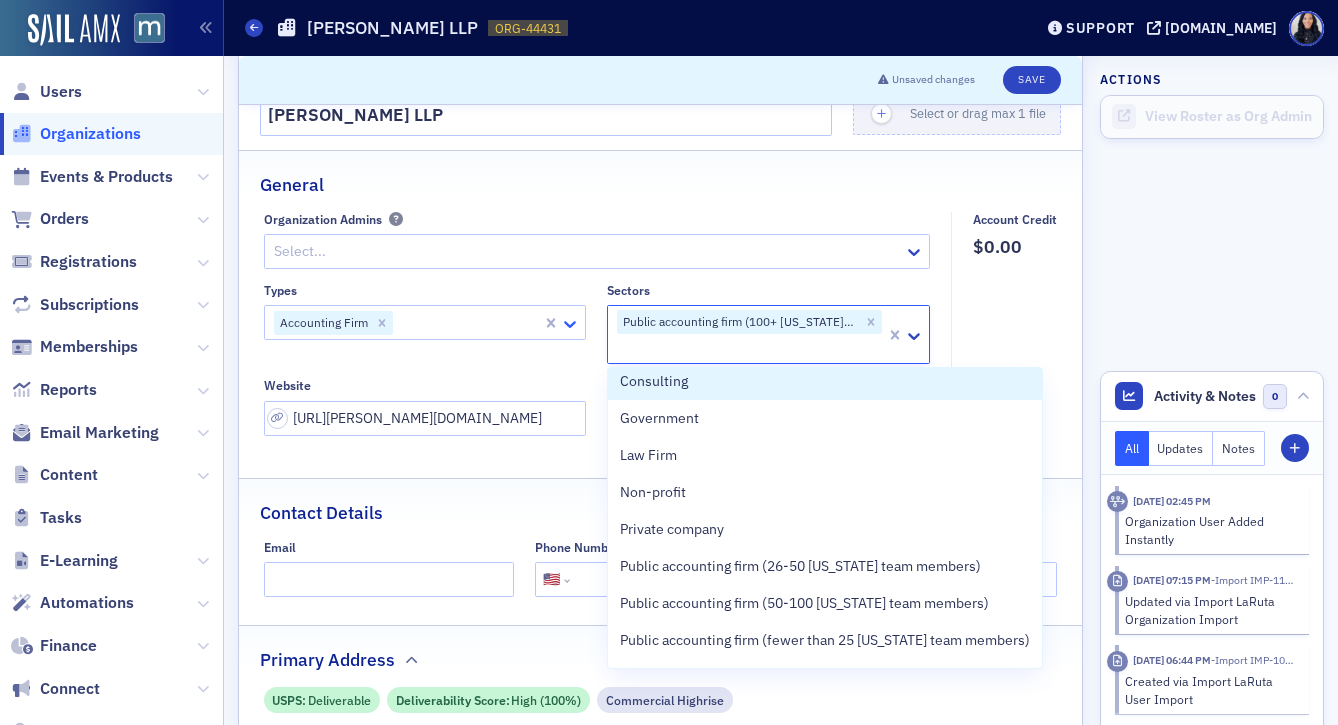 click 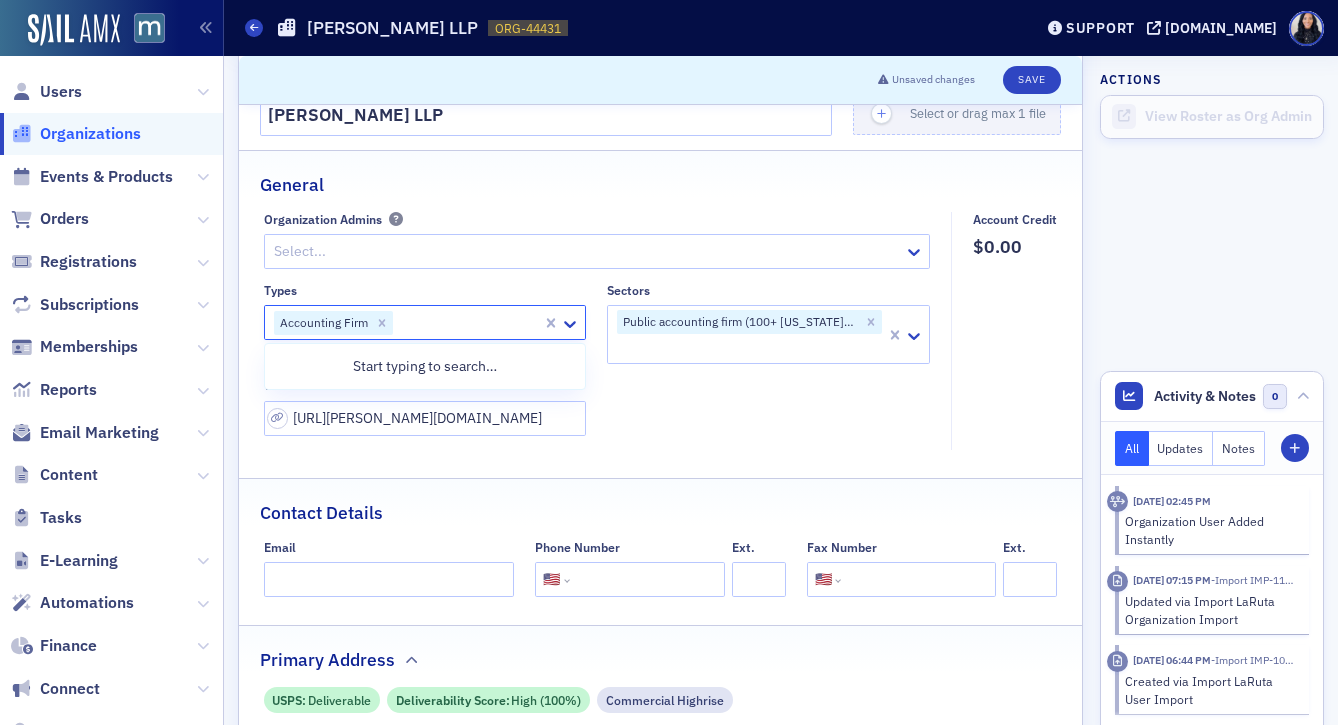 click 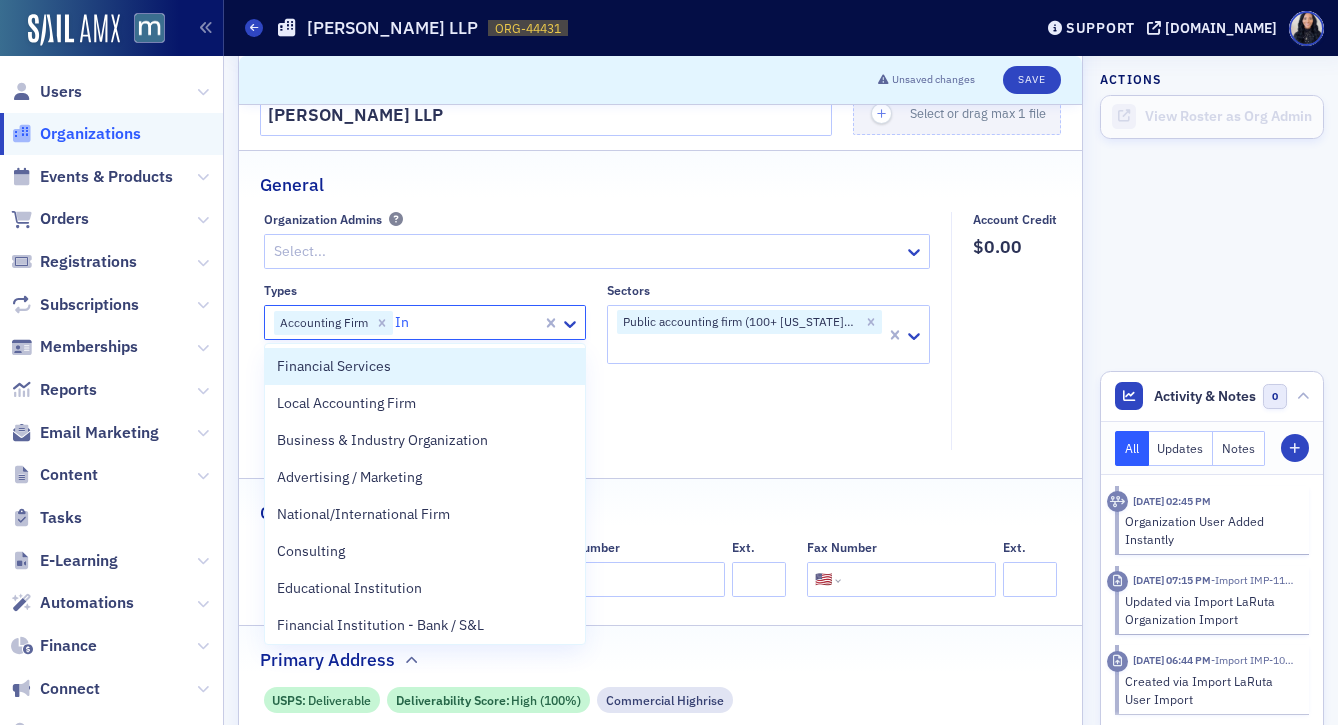 type on "I" 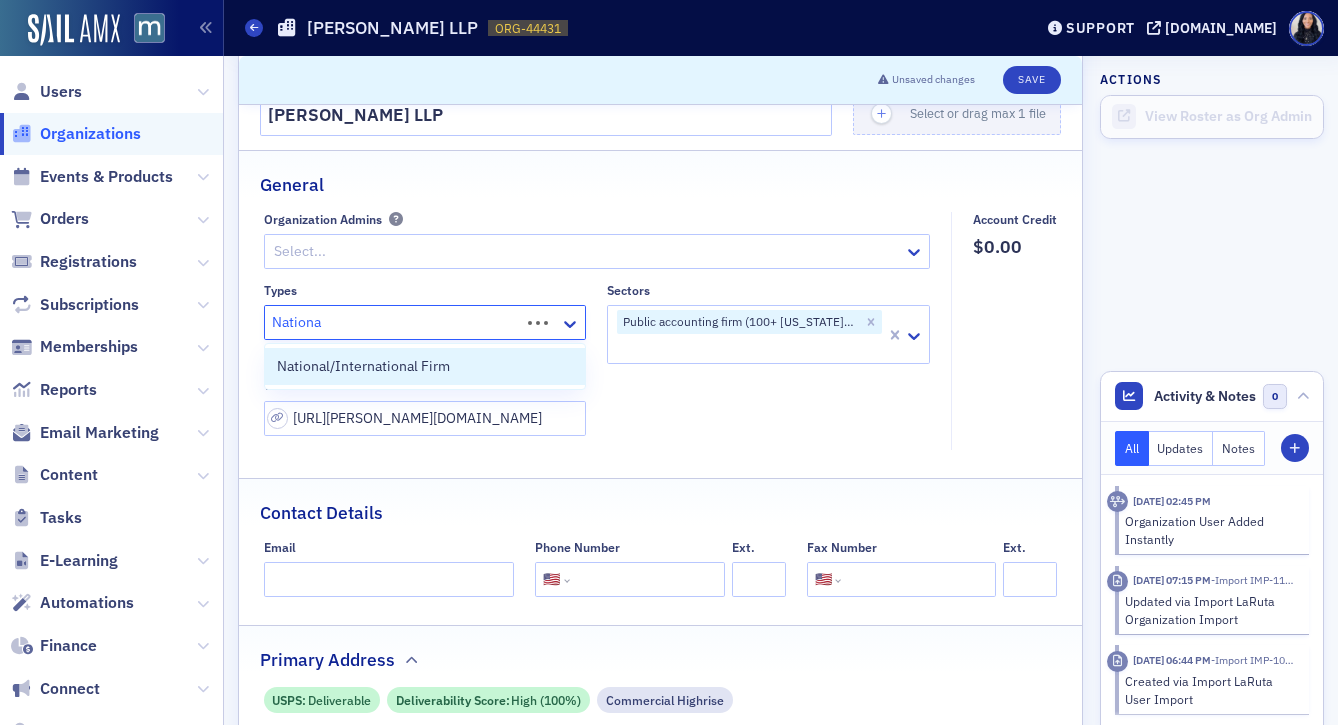 type on "National" 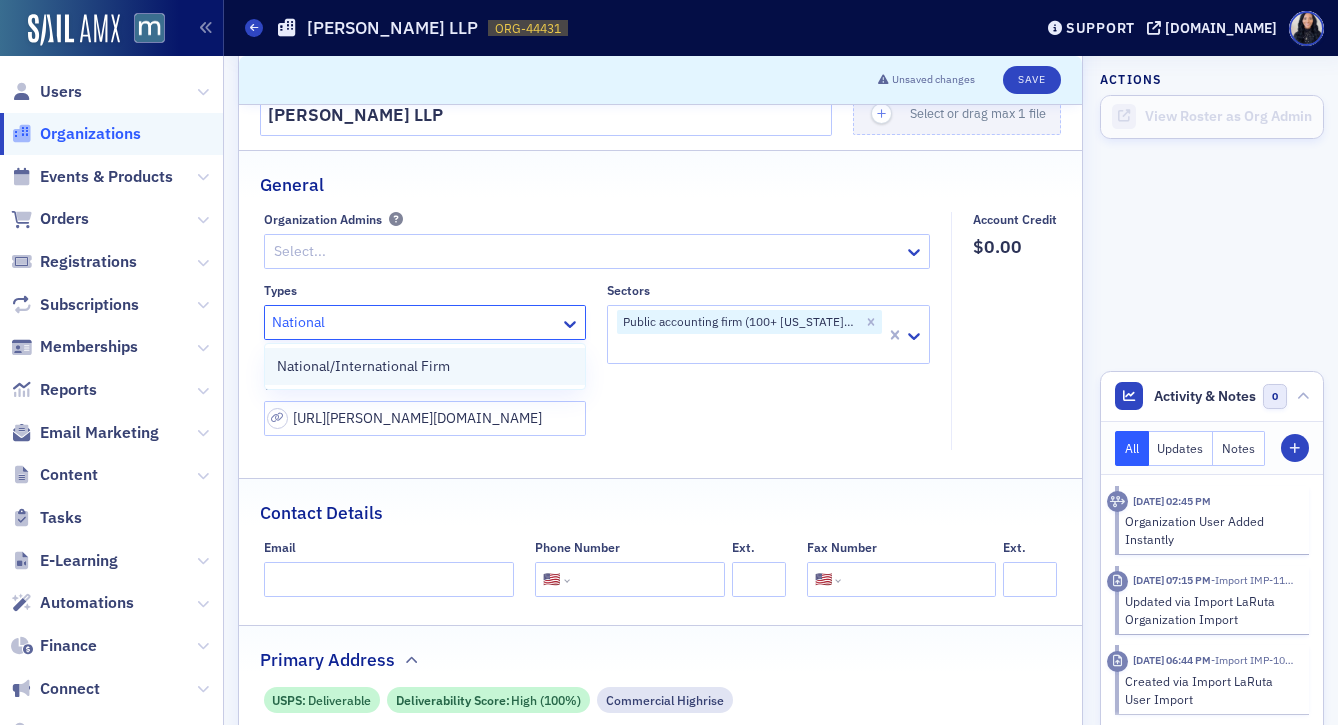 click on "National/International Firm" at bounding box center (425, 366) 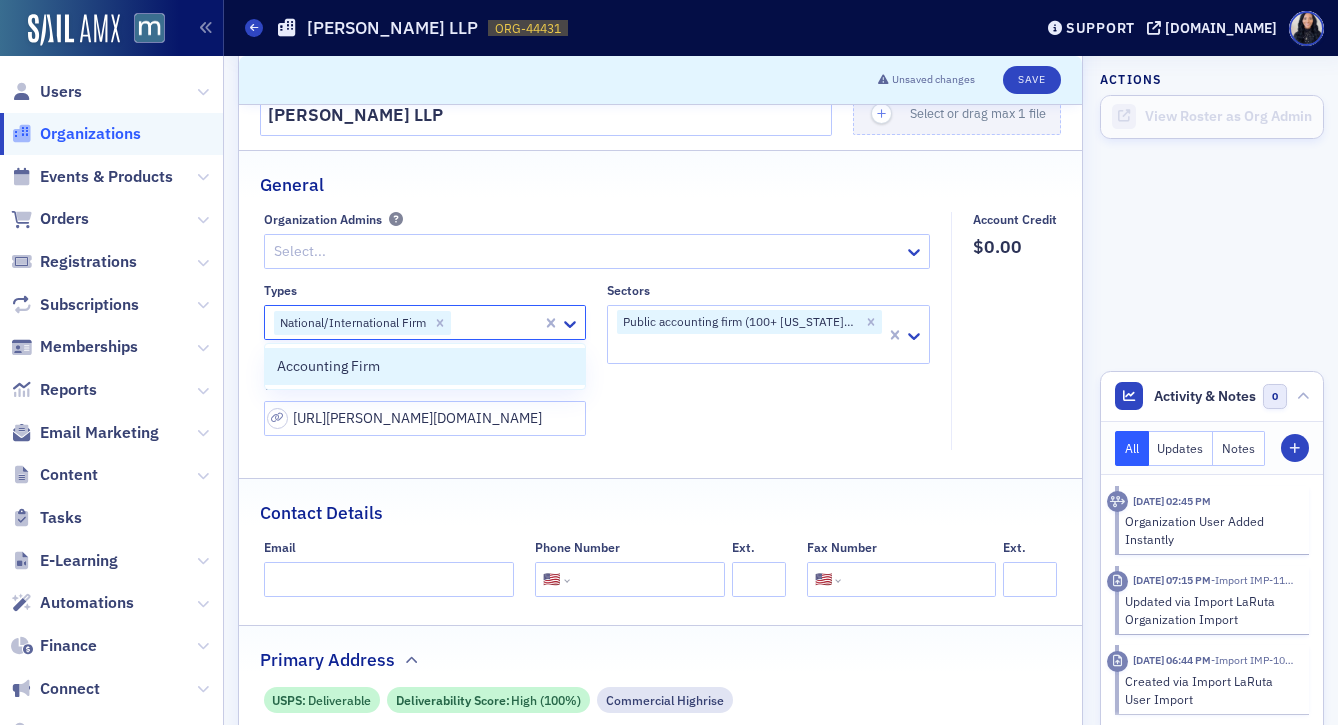 click 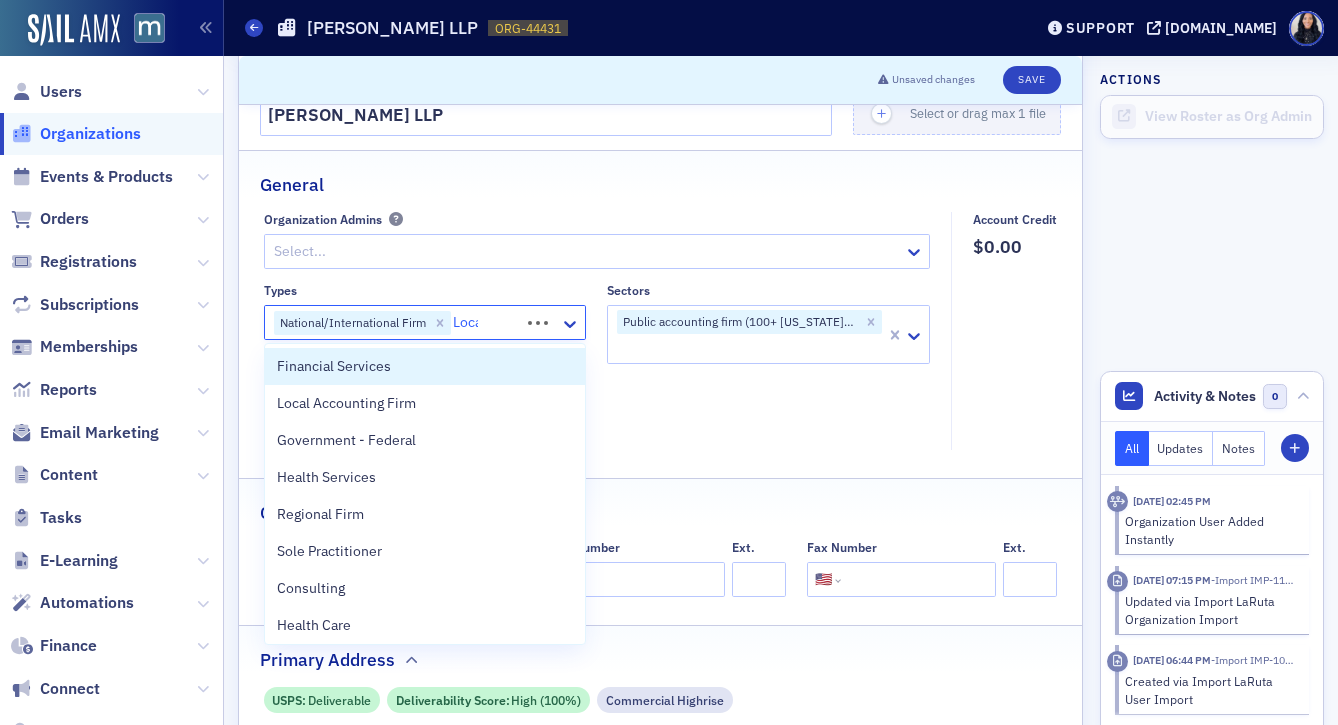 type on "Local" 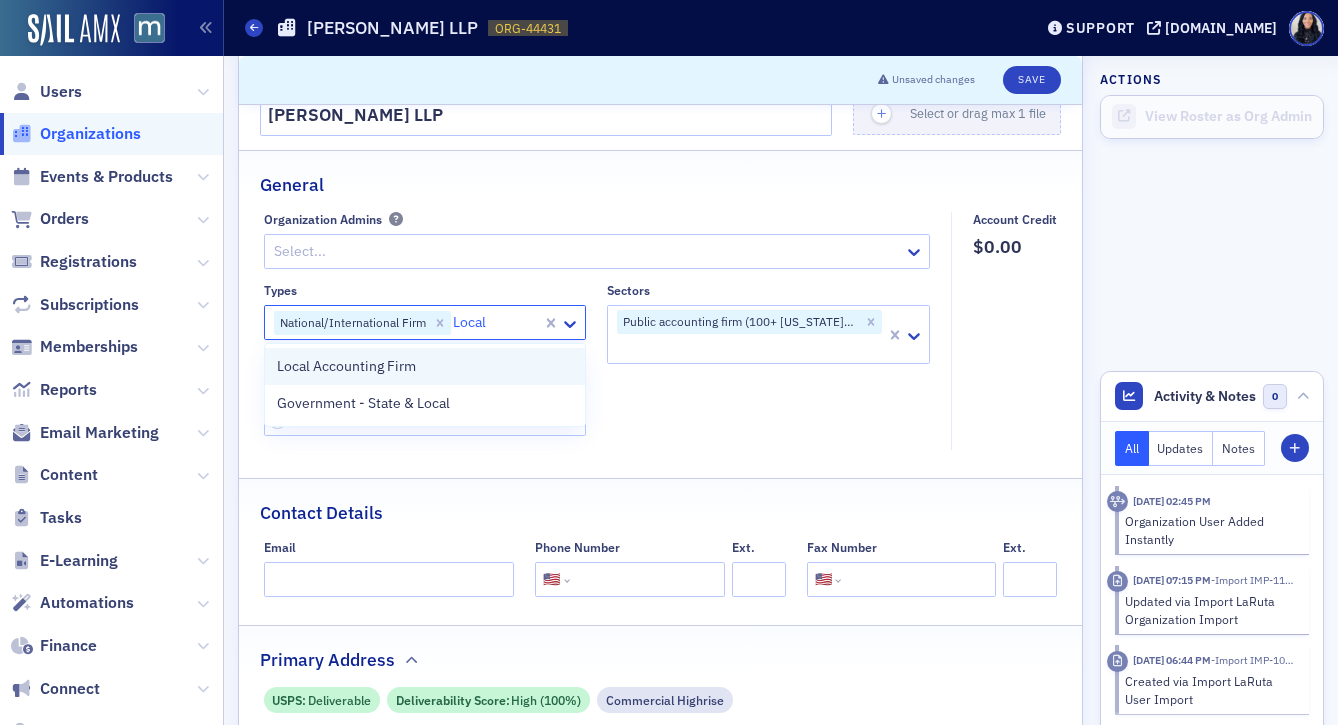 click on "Local Accounting Firm" at bounding box center [425, 366] 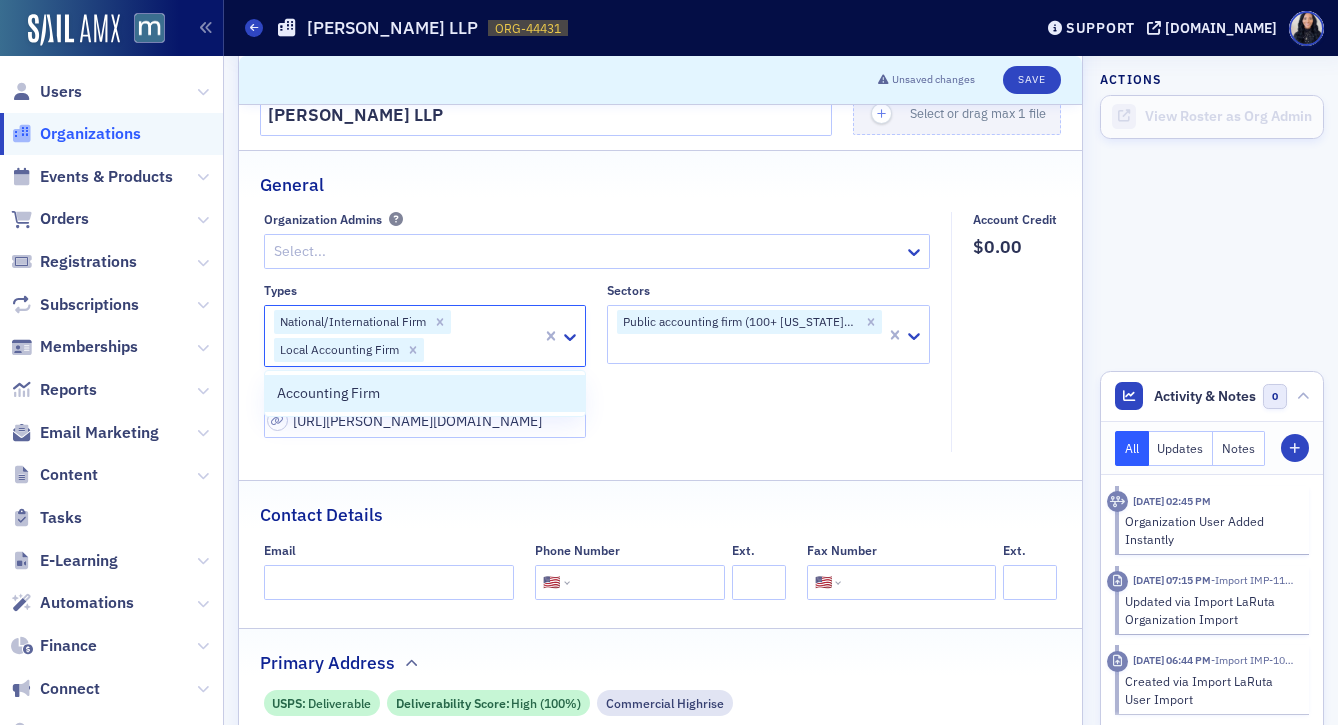 click on "Types option Local Accounting Firm, selected. Accounting Firm, 1 of 1. 1 result available. Use Up and Down to choose options, press Enter to select the currently focused option, press Escape to exit the menu, press Tab to select the option and exit the menu. National/International Firm Local Accounting Firm Sectors Public accounting firm (100+ [US_STATE] team members) Website [URL][PERSON_NAME][DOMAIN_NAME]" 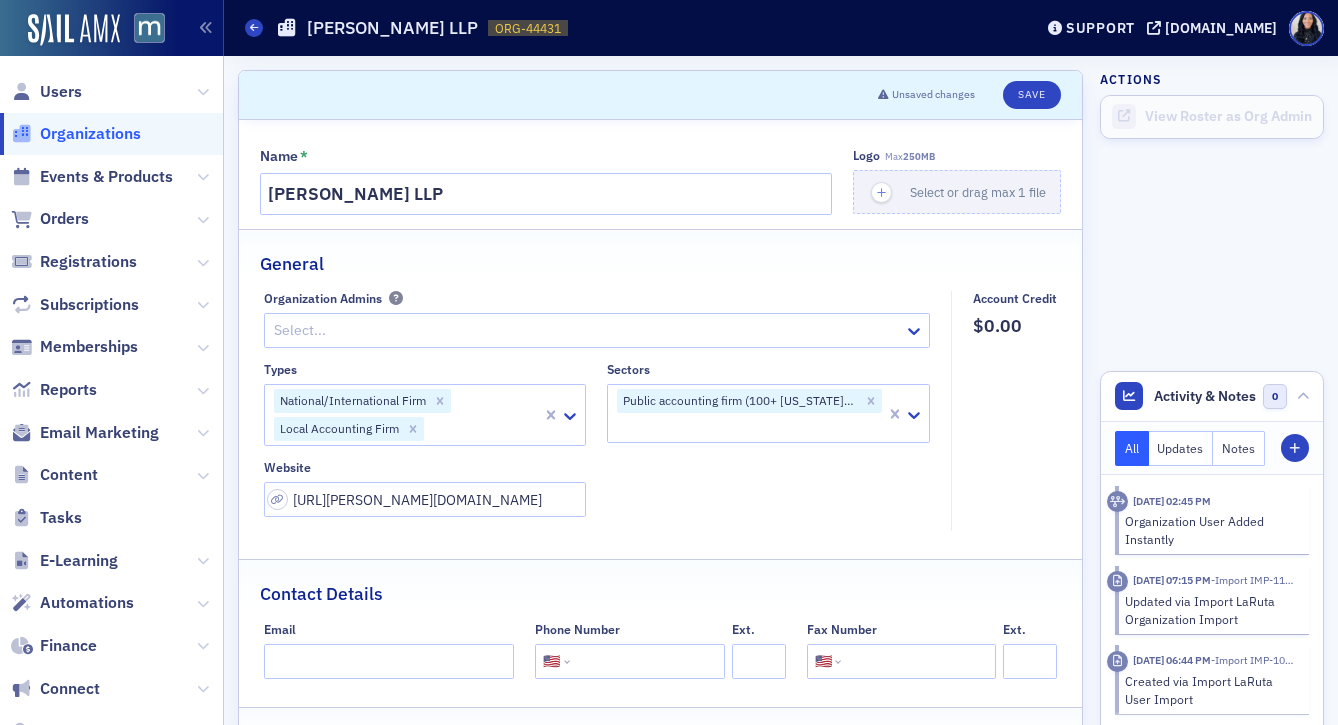 scroll, scrollTop: 17, scrollLeft: 0, axis: vertical 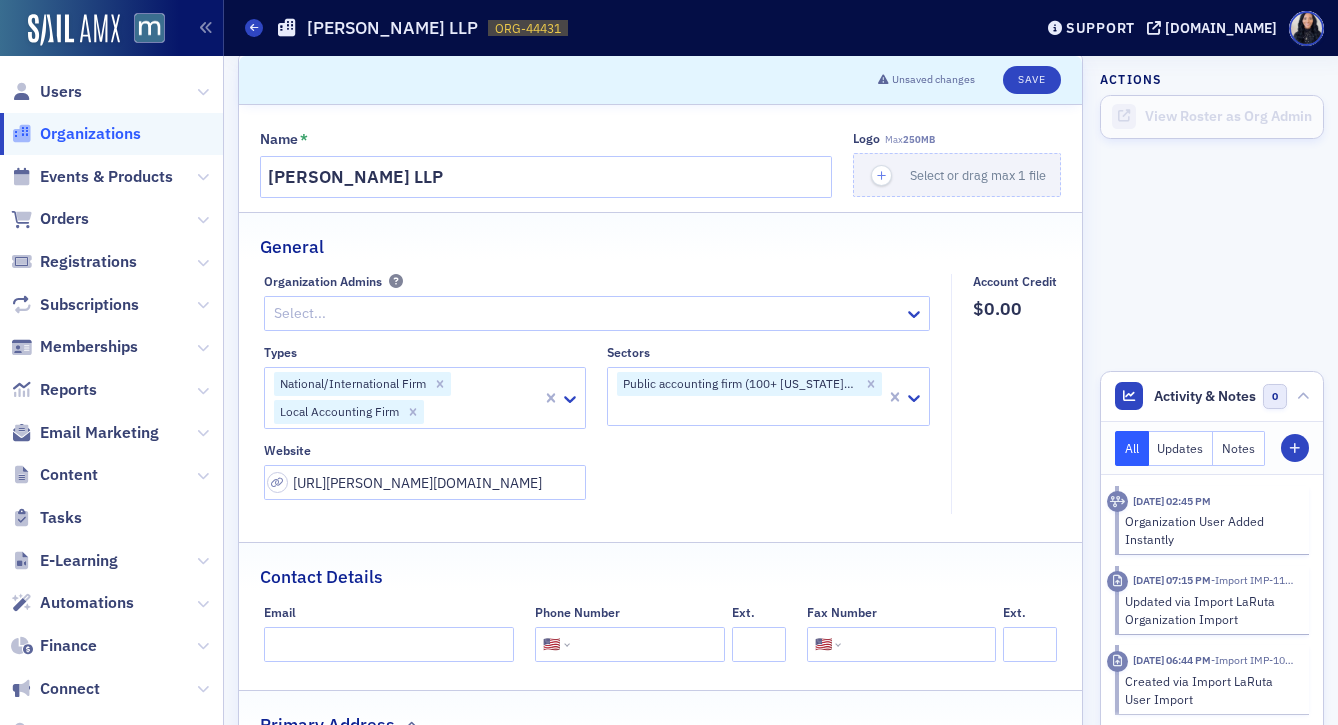 click 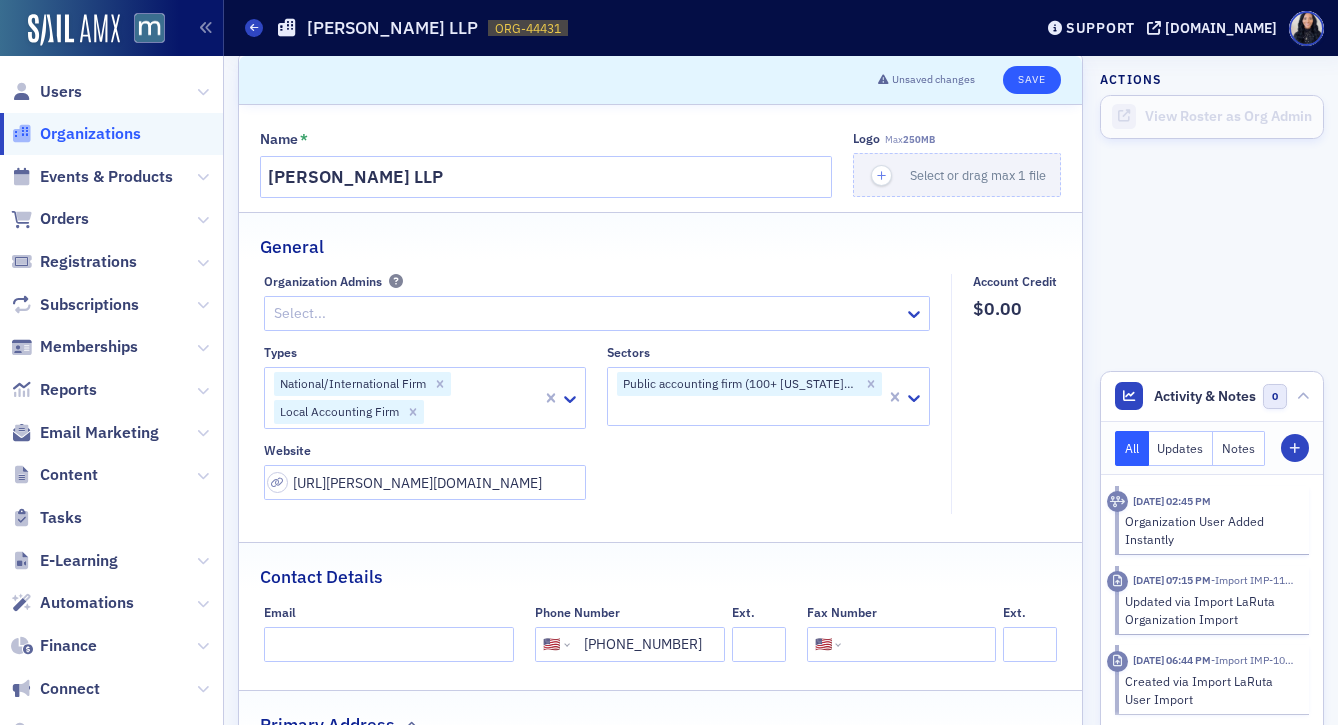 type on "[PHONE_NUMBER]" 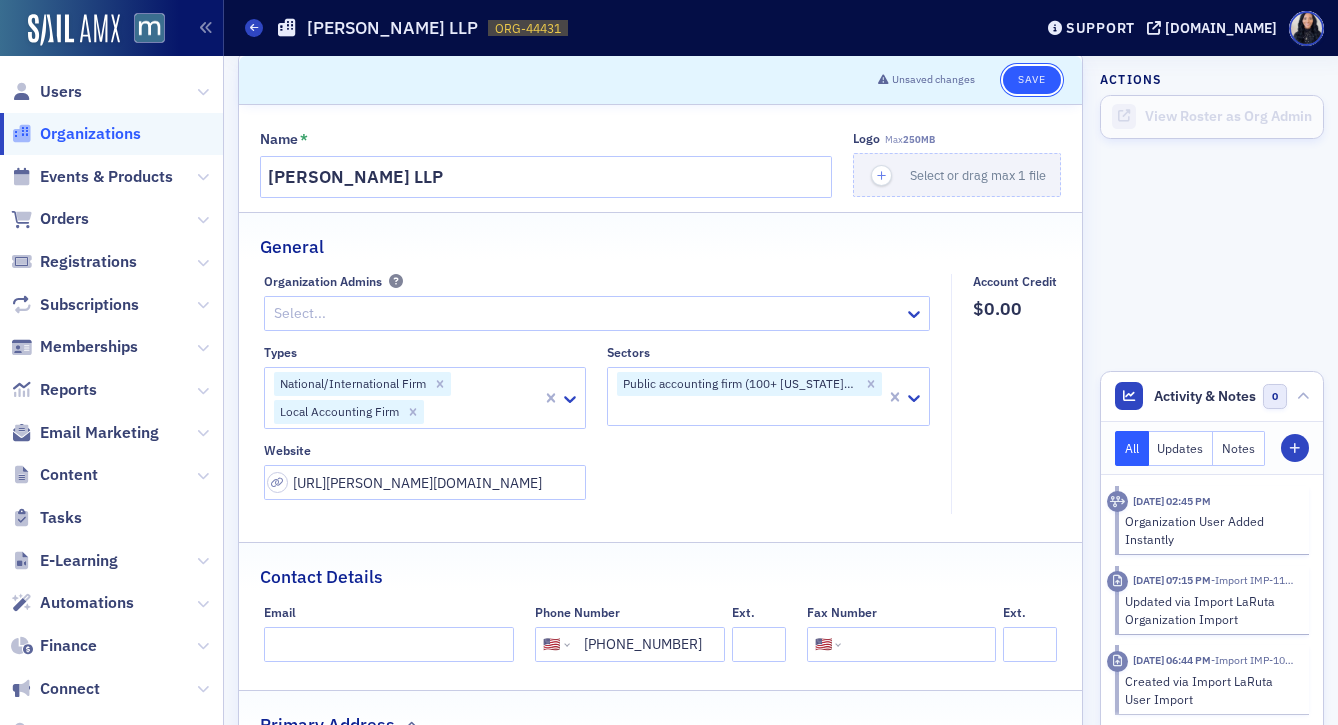 click on "Save" 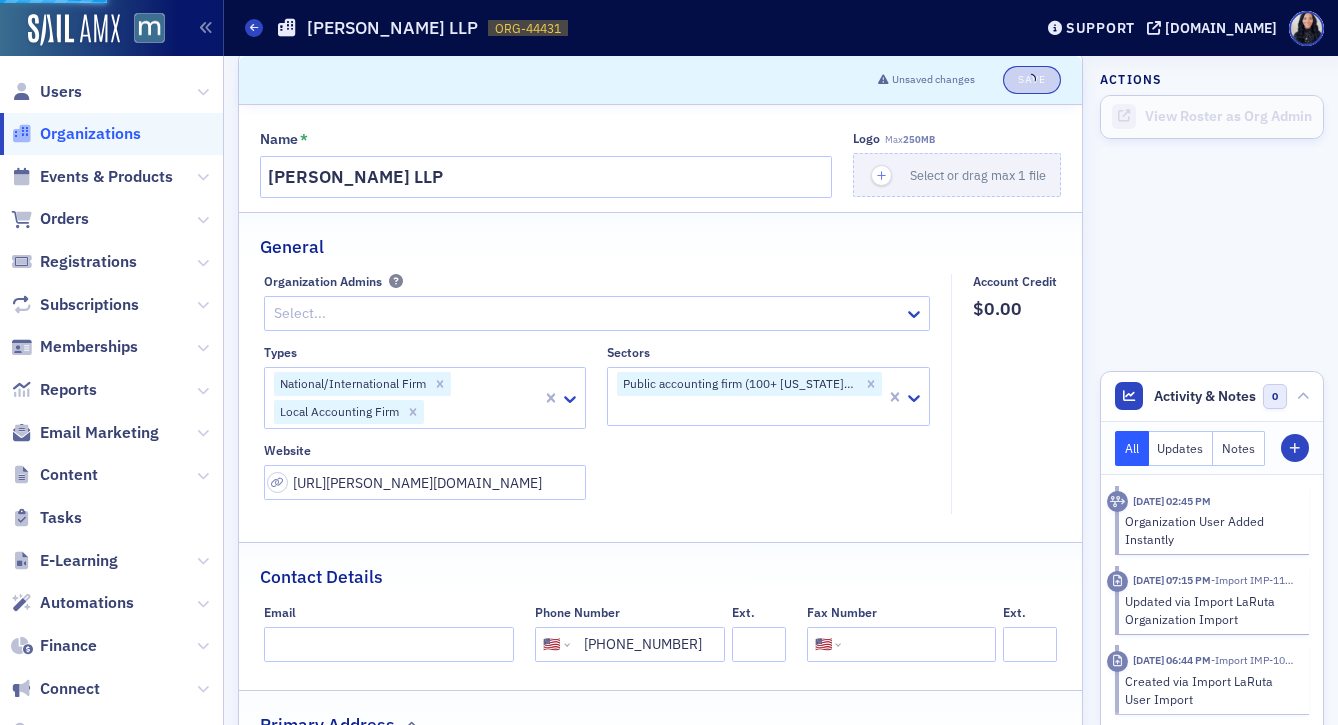 select on "US" 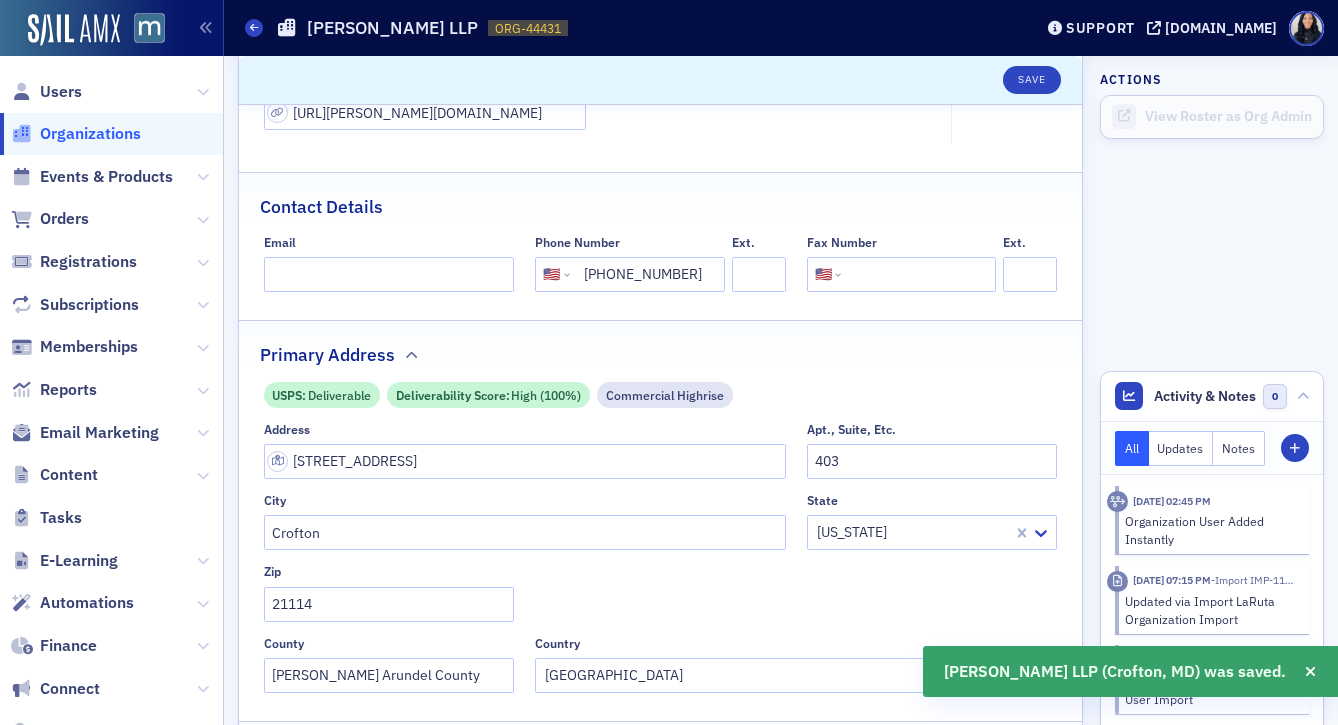scroll, scrollTop: 527, scrollLeft: 0, axis: vertical 